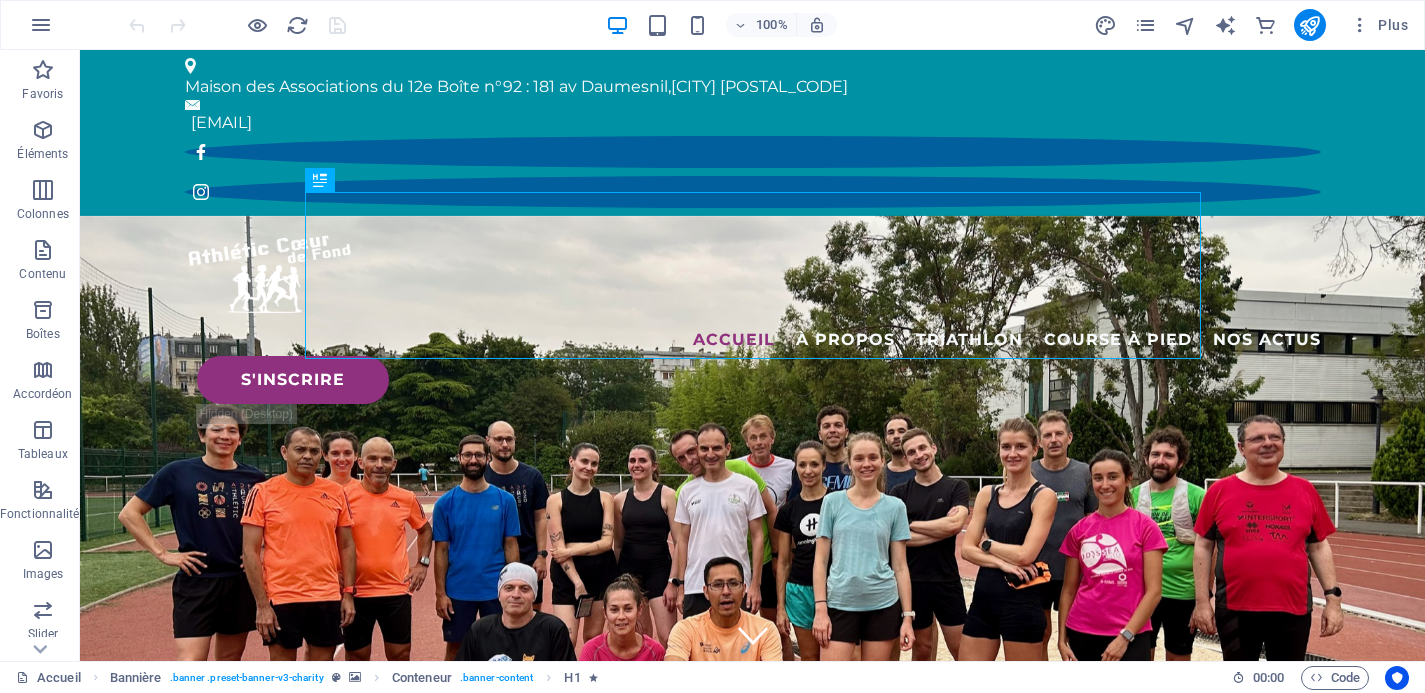 scroll, scrollTop: 0, scrollLeft: 0, axis: both 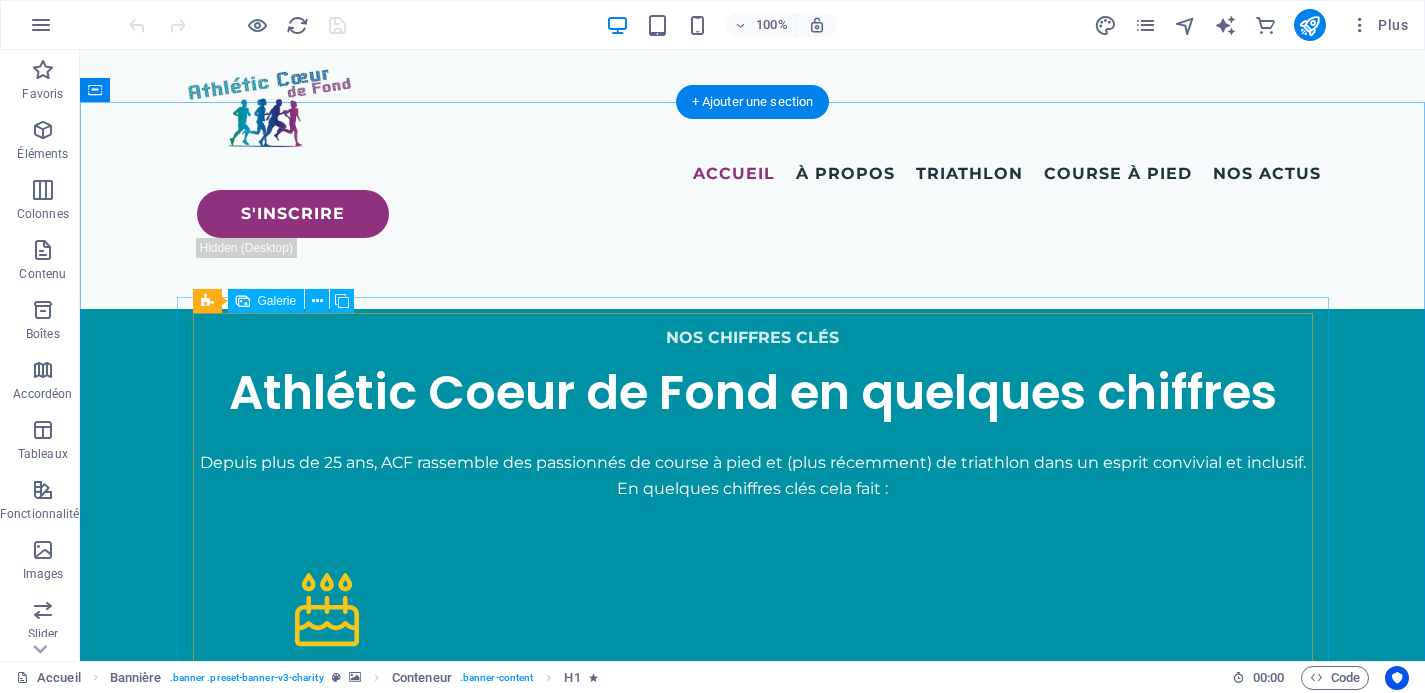 click at bounding box center [321, 13220] 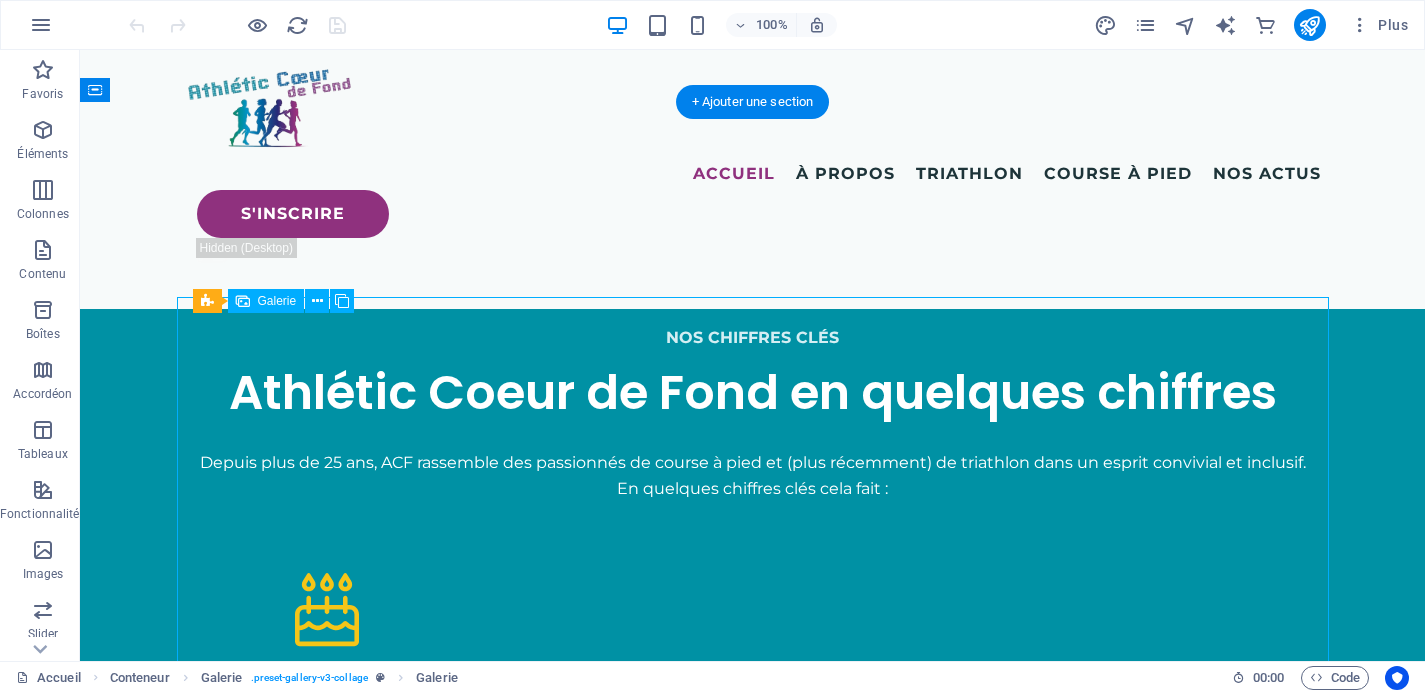 click at bounding box center [321, 13220] 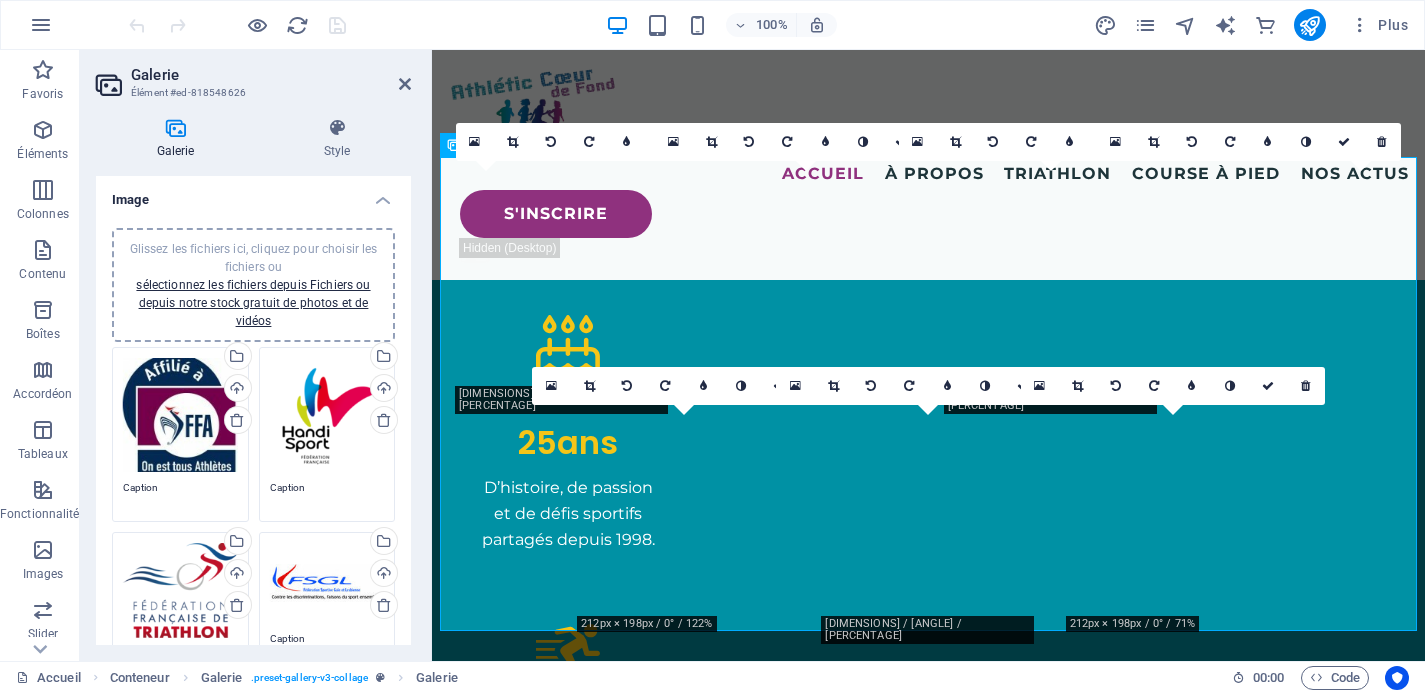 scroll, scrollTop: 7202, scrollLeft: 0, axis: vertical 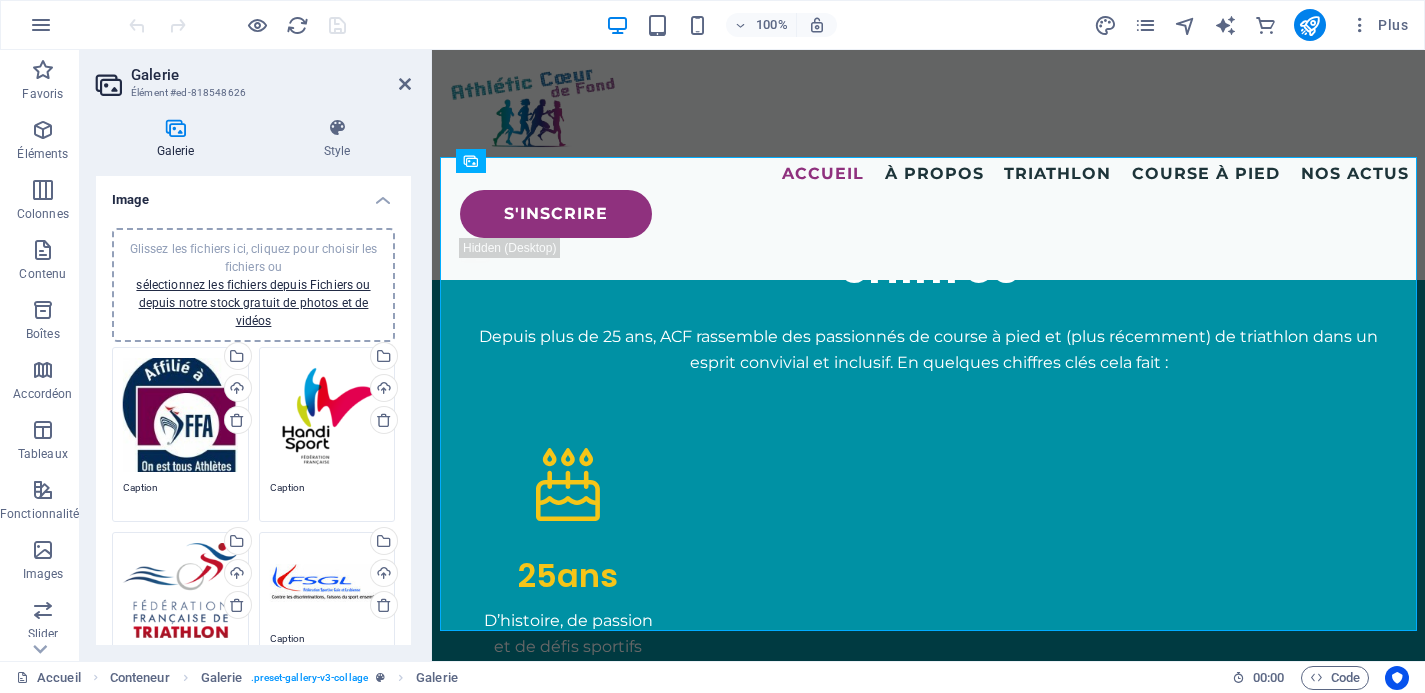 click on "Glissez les fichiers ici, cliquez pour choisir les fichiers ou  sélectionnez les fichiers depuis Fichiers ou depuis notre stock gratuit de photos et de vidéos" at bounding box center (180, 415) 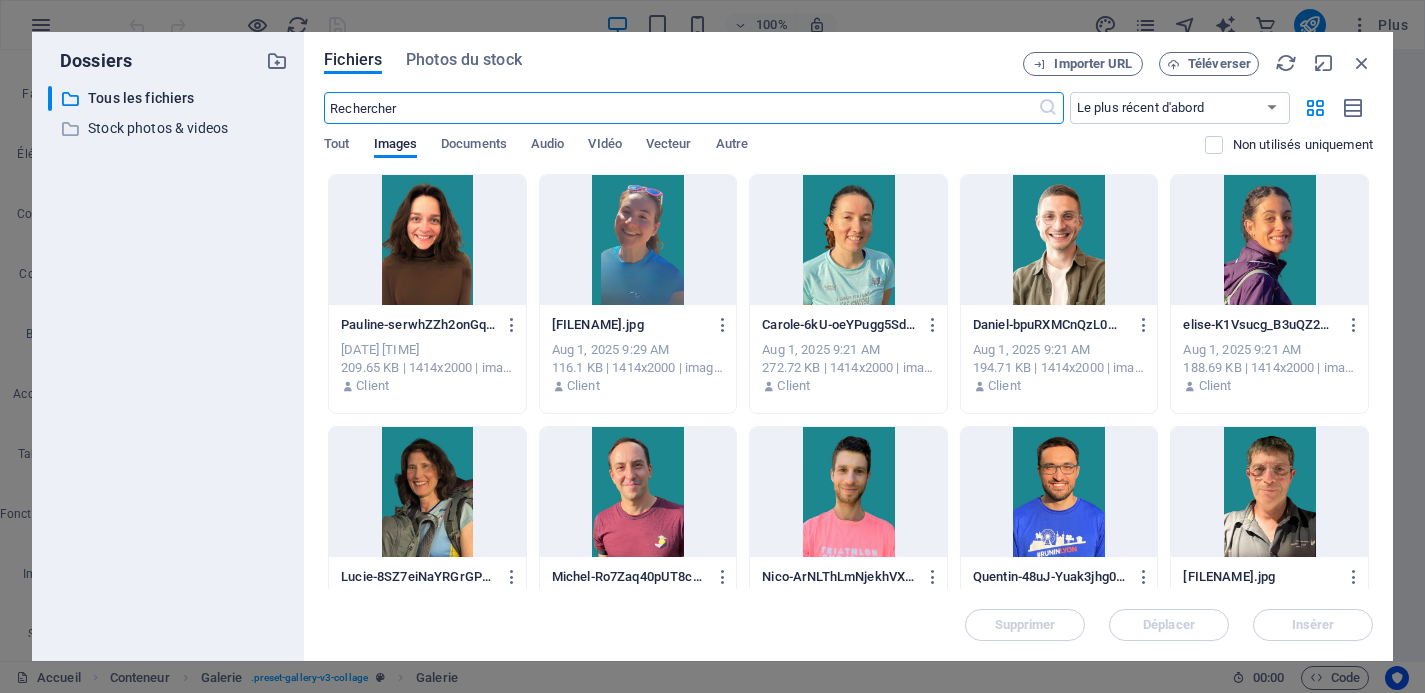 scroll, scrollTop: 7832, scrollLeft: 0, axis: vertical 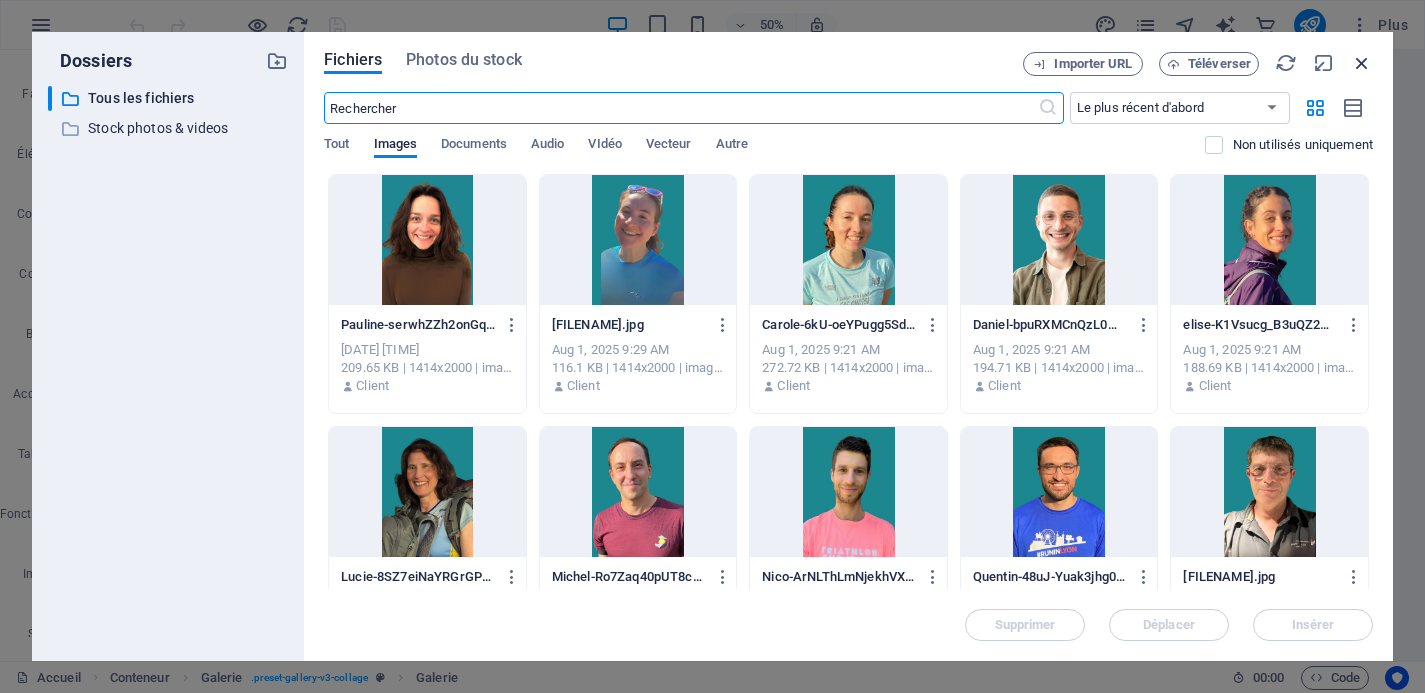click at bounding box center (1362, 63) 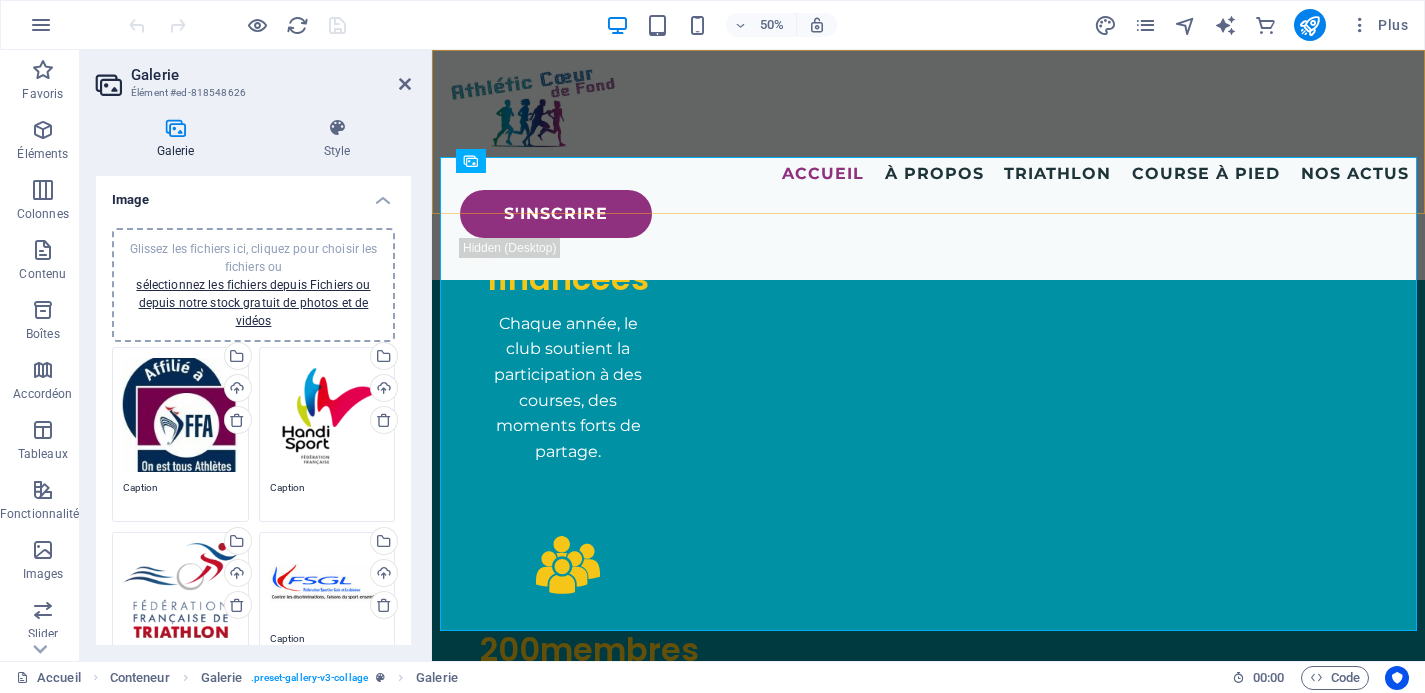 scroll, scrollTop: 7202, scrollLeft: 0, axis: vertical 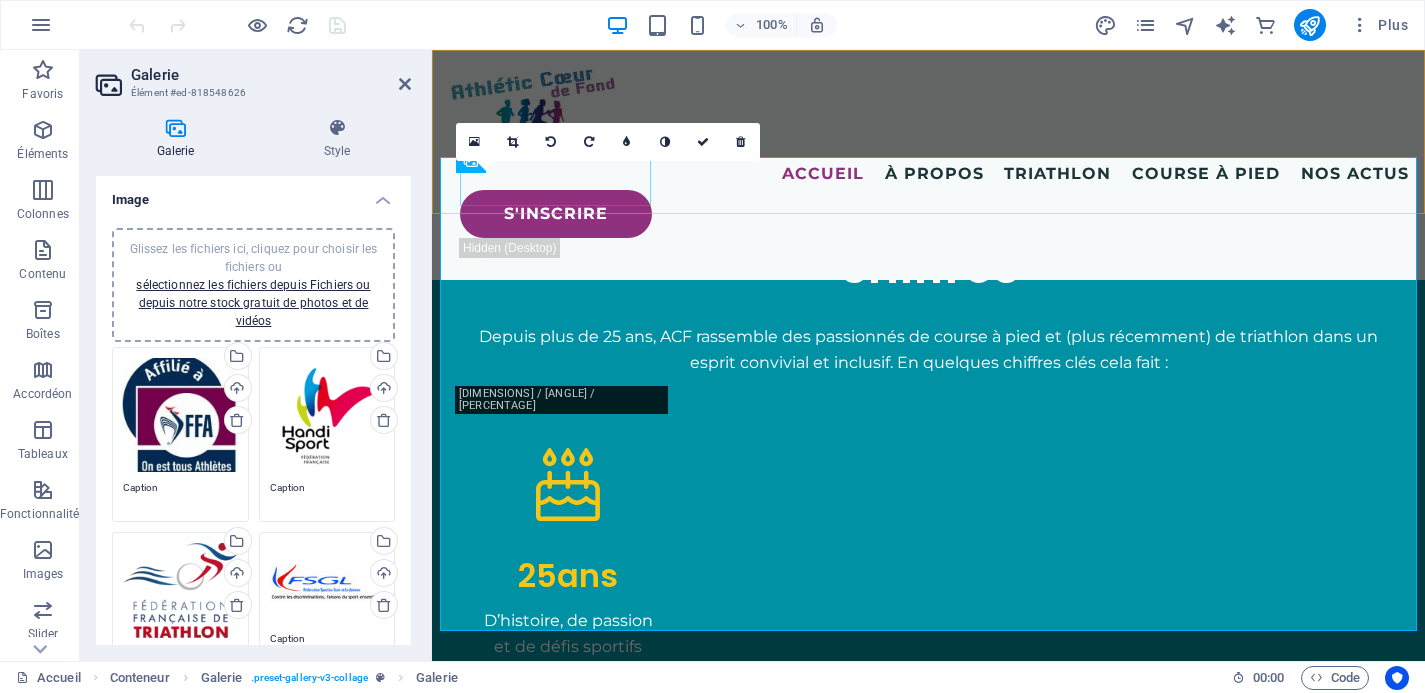 click at bounding box center (562, 10738) 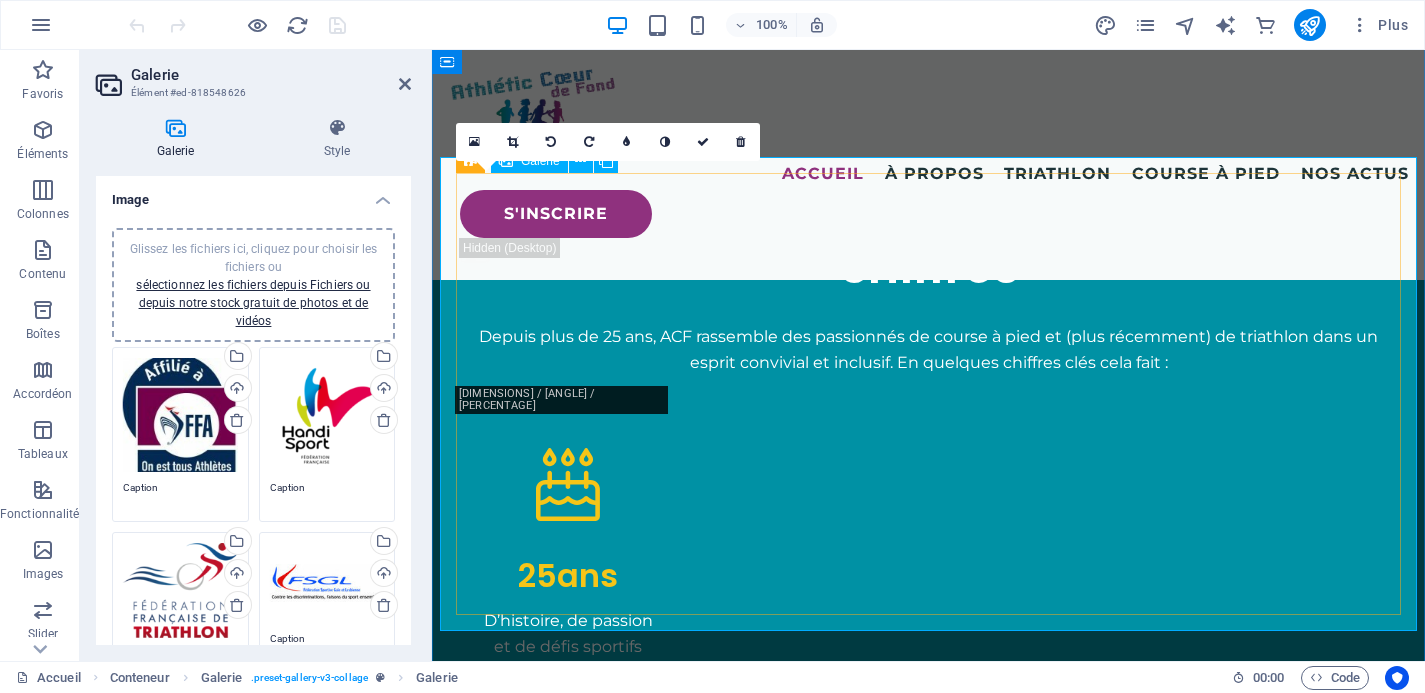 click at bounding box center (562, 10738) 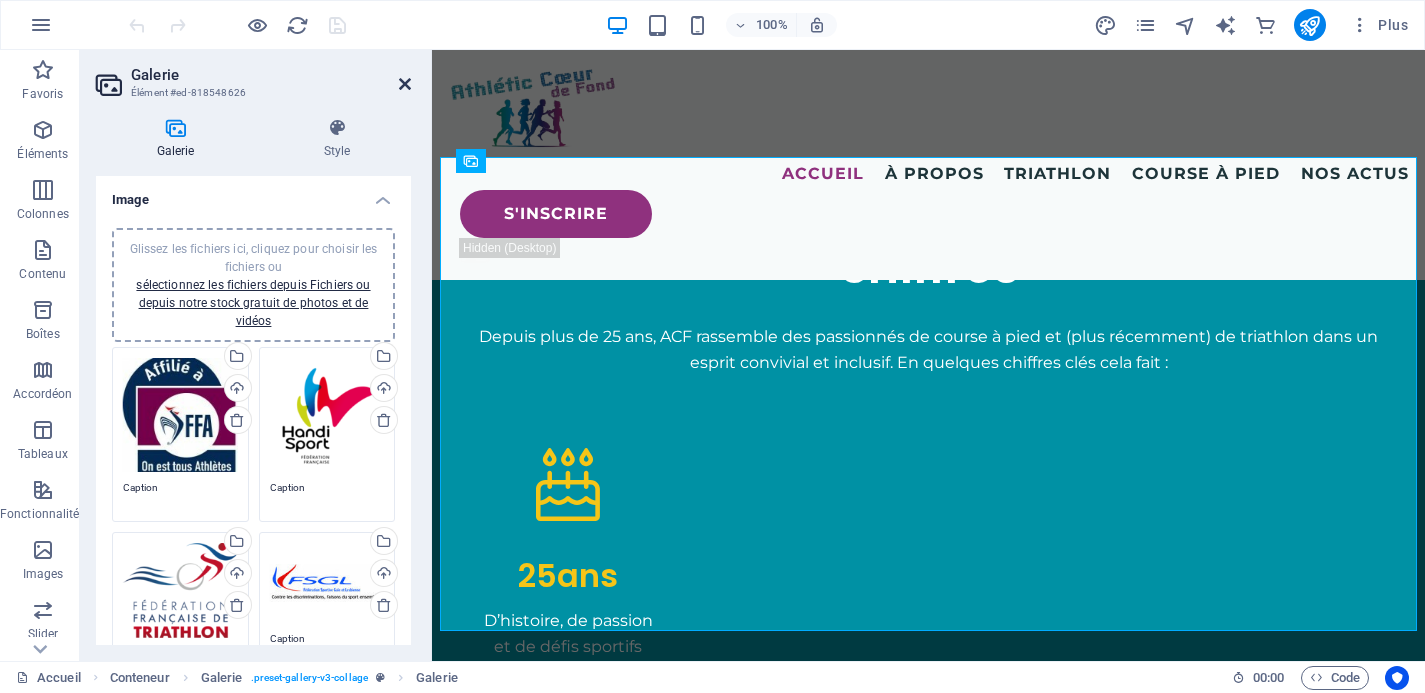 click at bounding box center (405, 84) 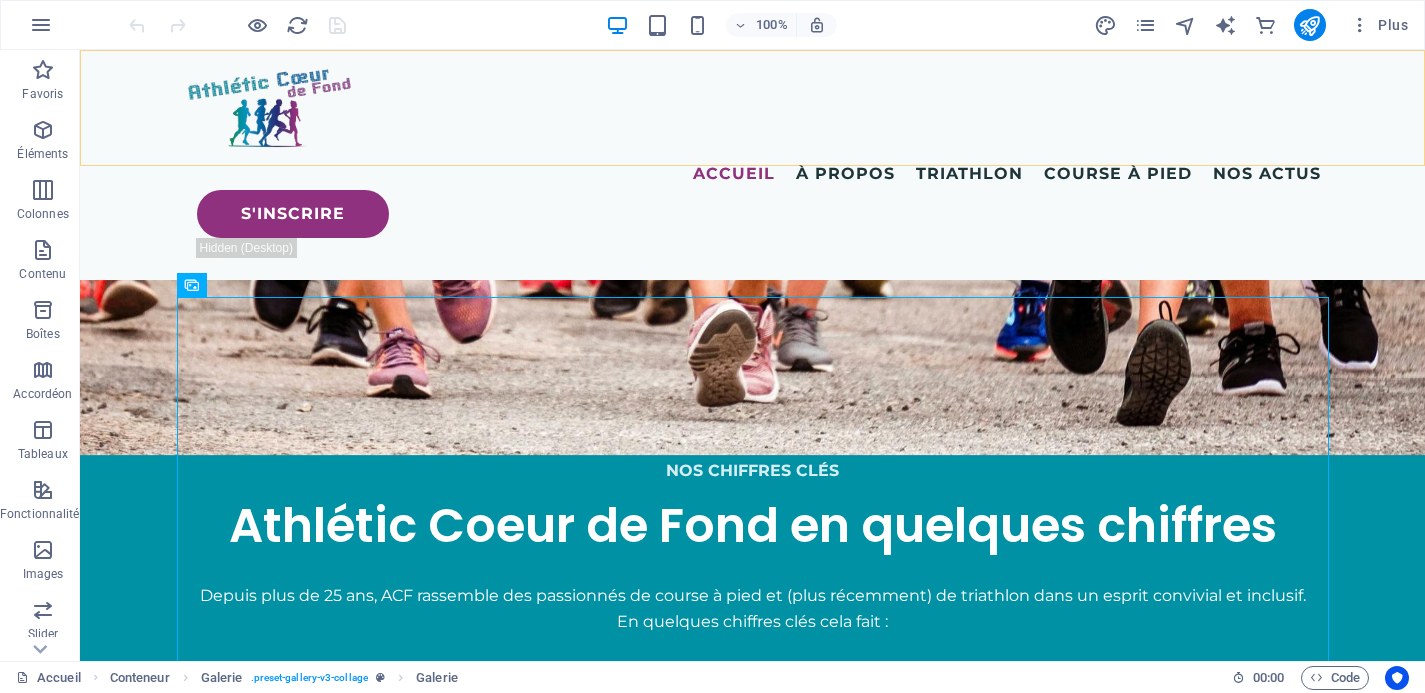 scroll, scrollTop: 7287, scrollLeft: 0, axis: vertical 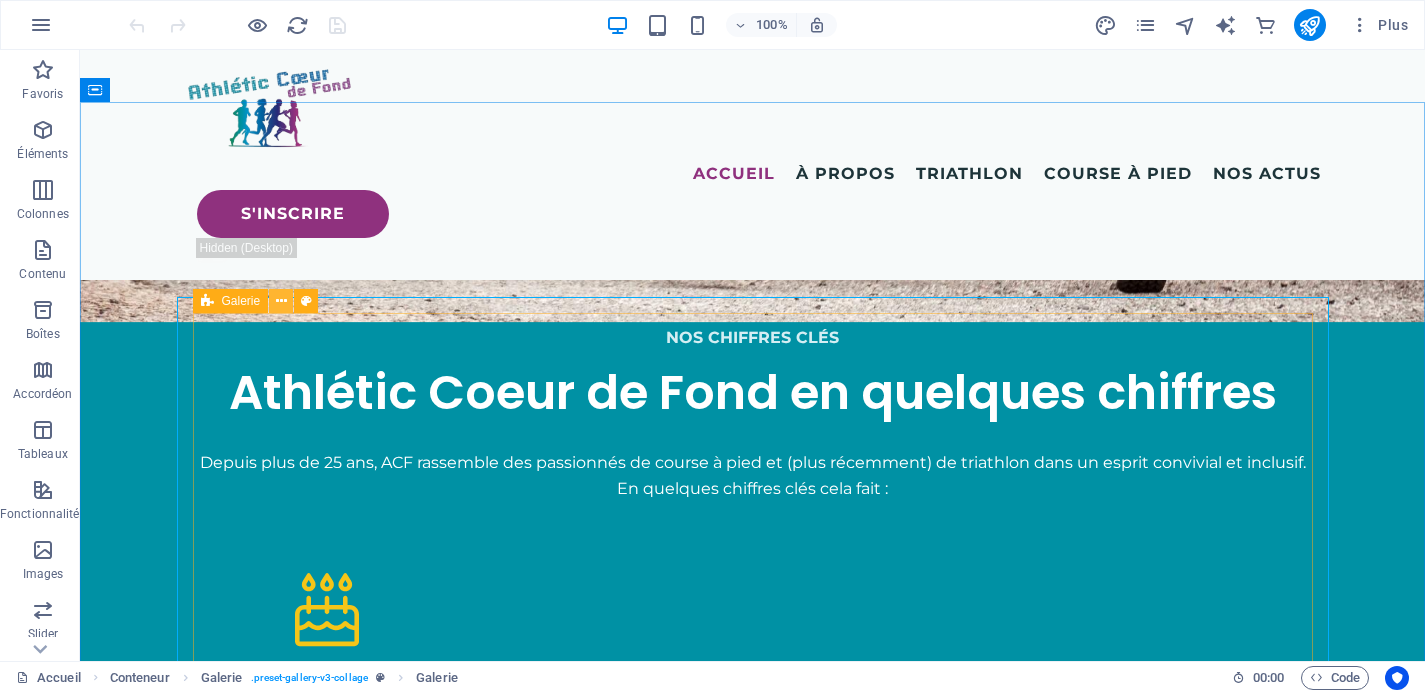 click at bounding box center [281, 301] 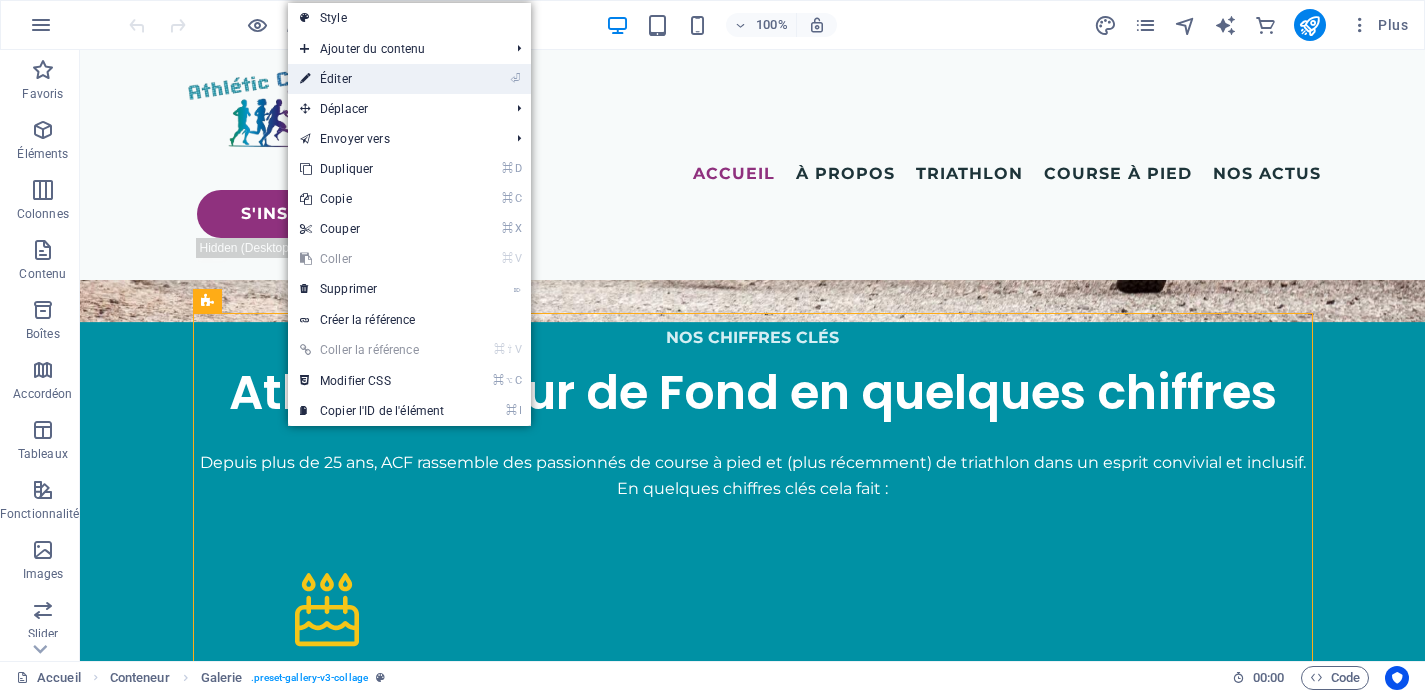 click on "⏎  Éditer" at bounding box center [372, 79] 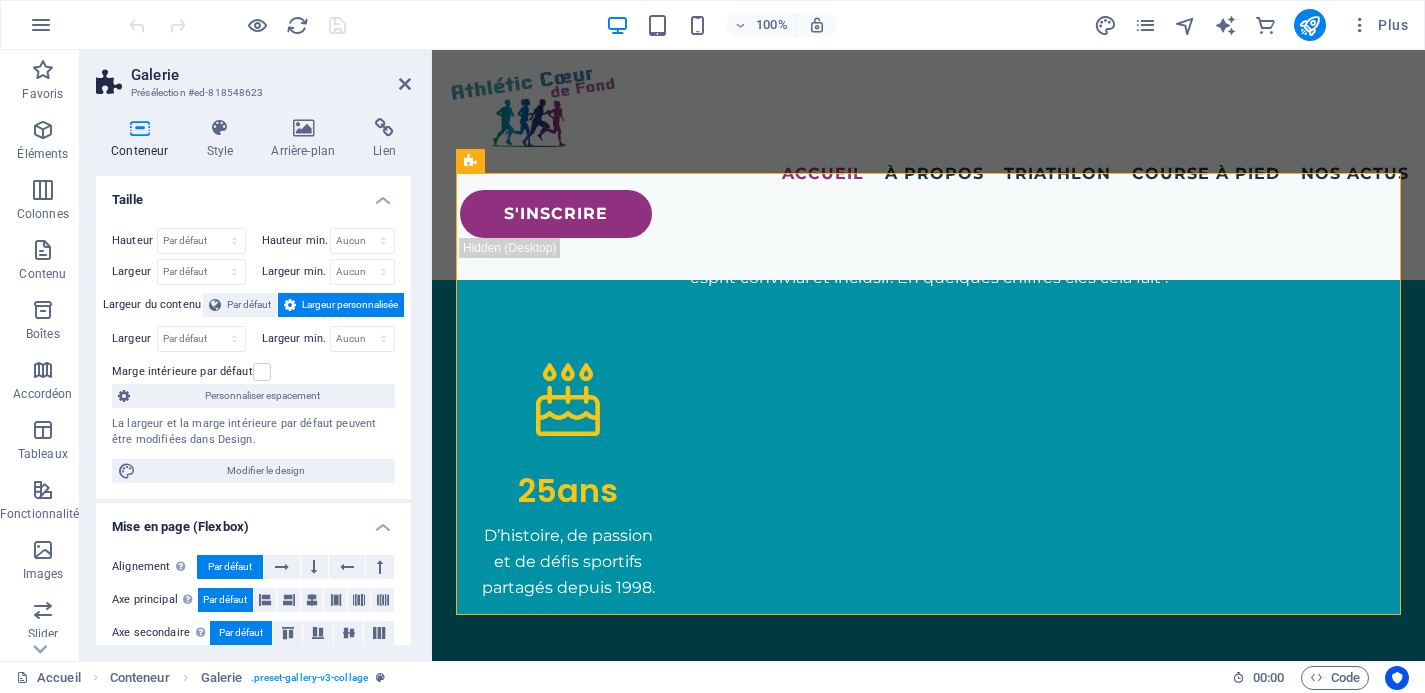 scroll, scrollTop: 7202, scrollLeft: 0, axis: vertical 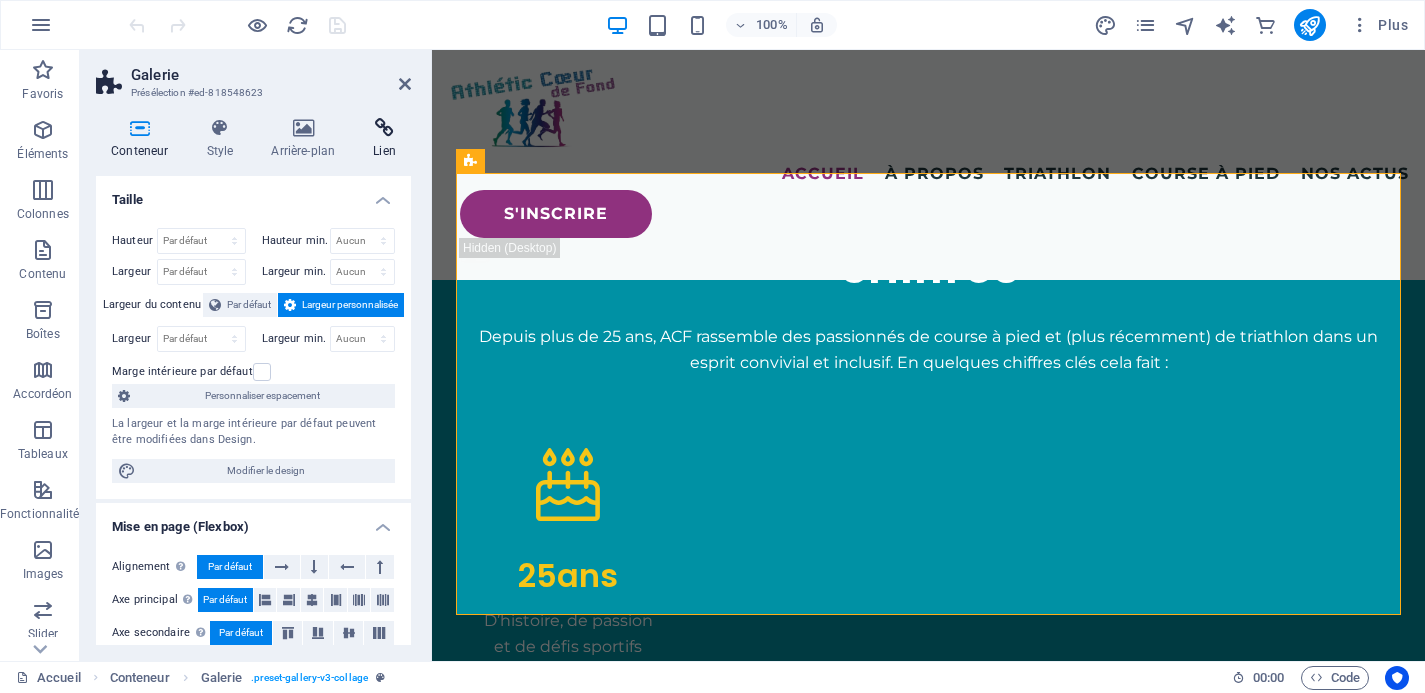 click at bounding box center [384, 128] 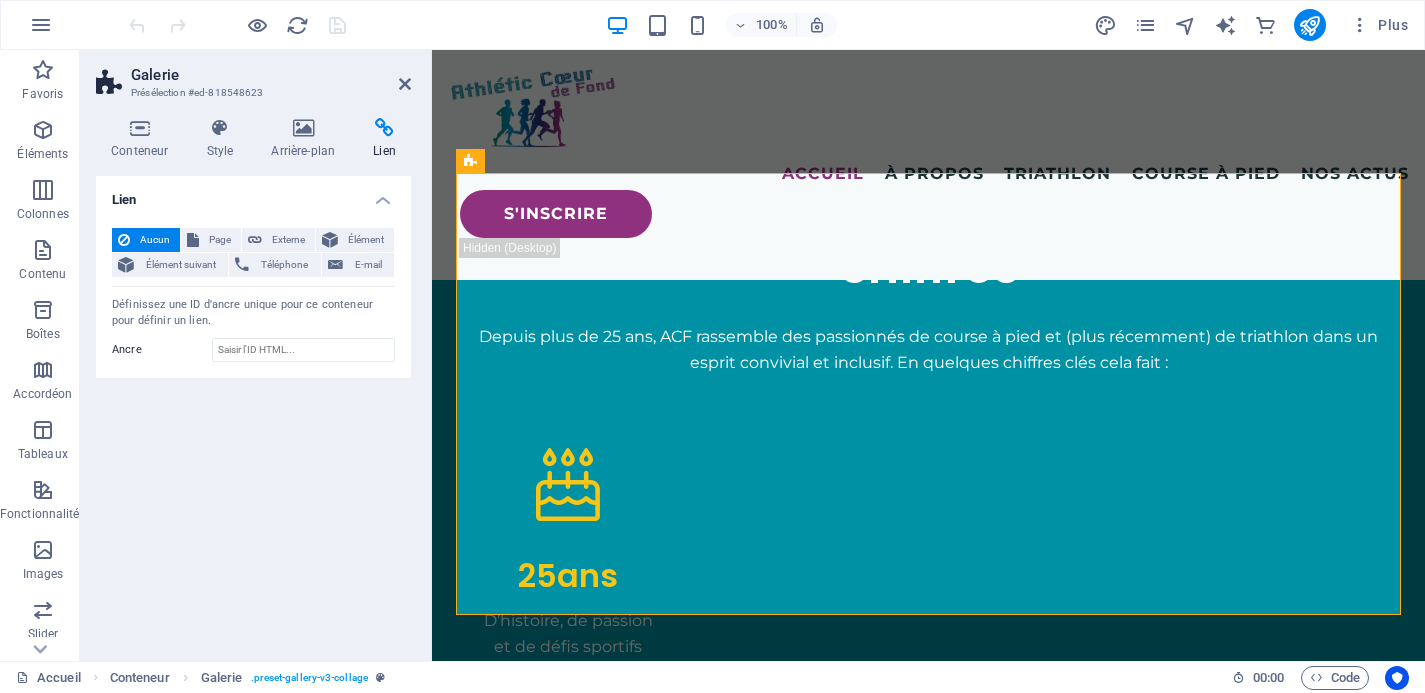 click on "Aucun" at bounding box center [155, 240] 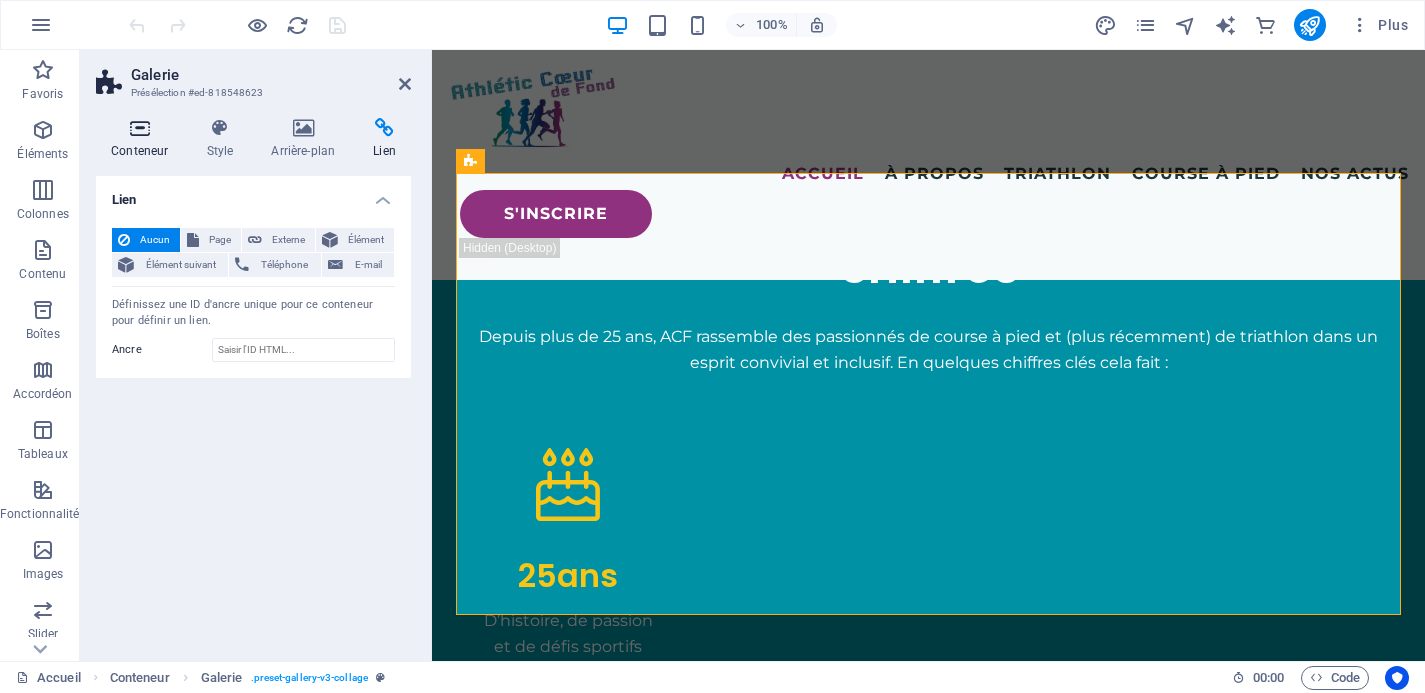 click on "Conteneur" at bounding box center (143, 139) 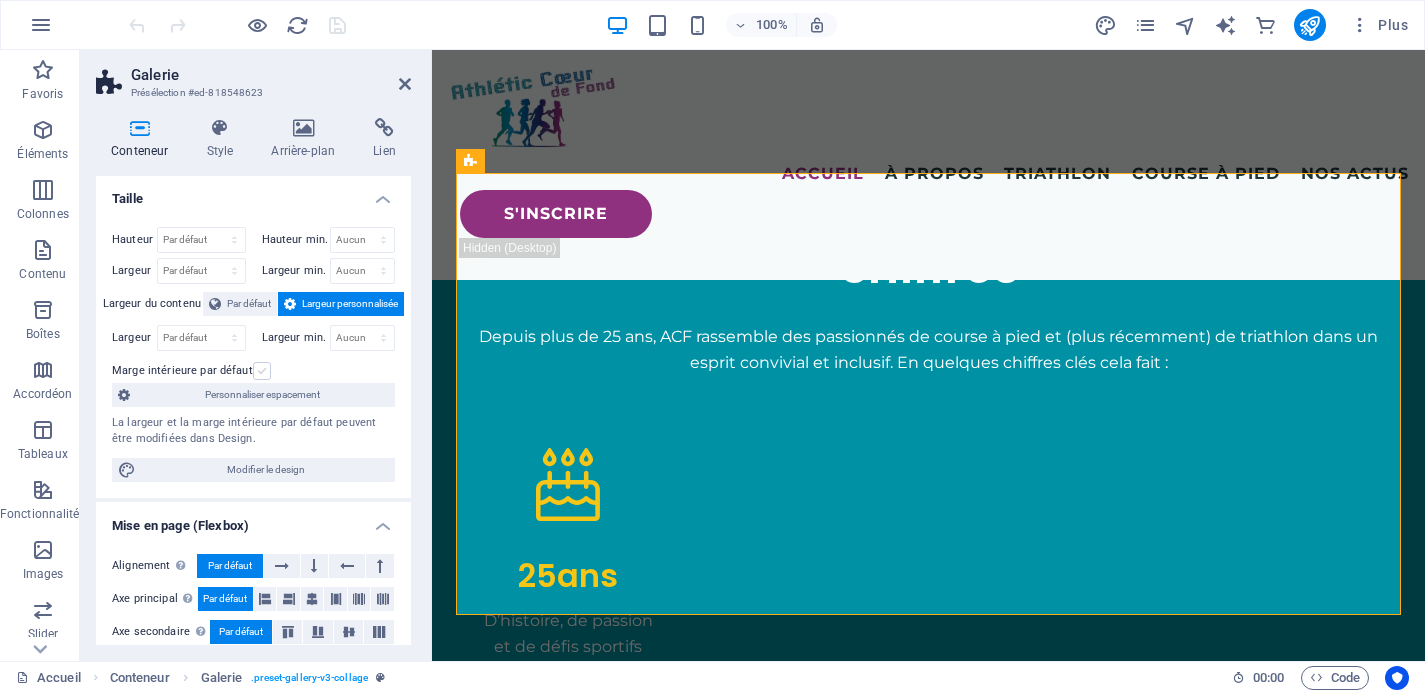 scroll, scrollTop: 0, scrollLeft: 0, axis: both 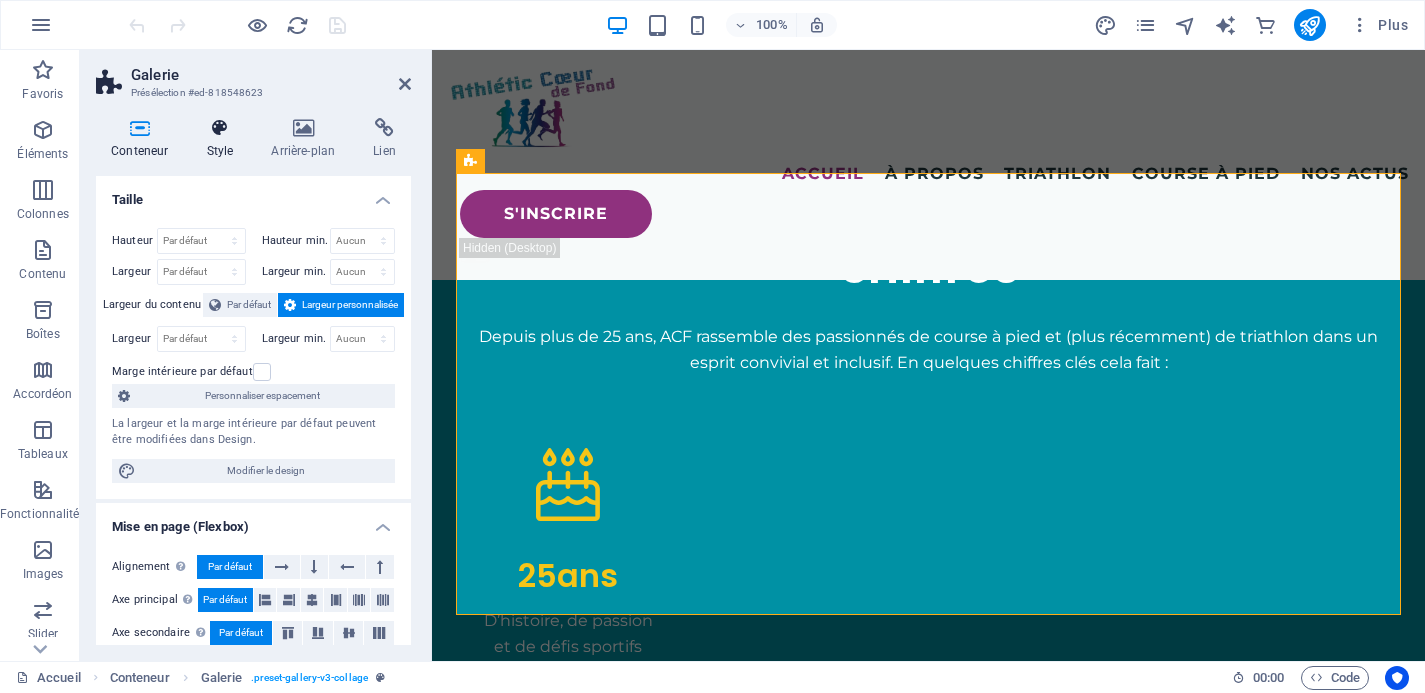 click at bounding box center [219, 128] 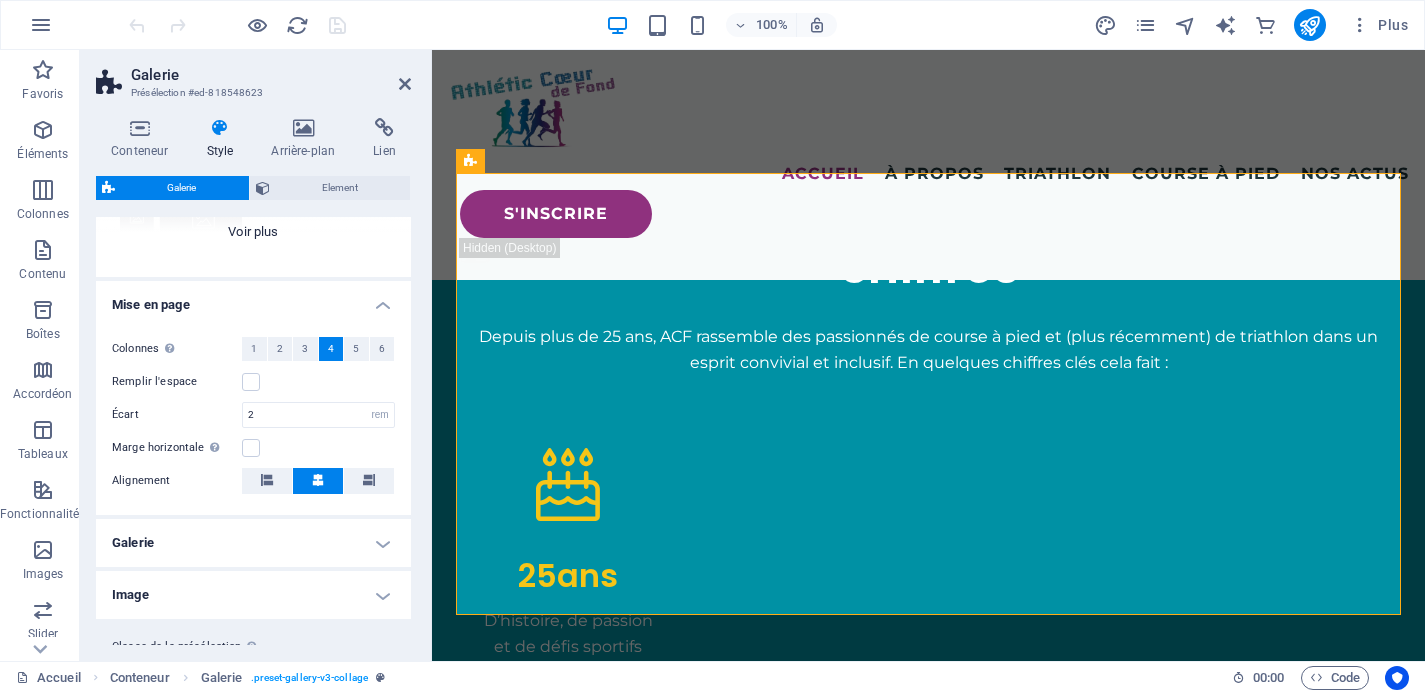 scroll, scrollTop: 329, scrollLeft: 0, axis: vertical 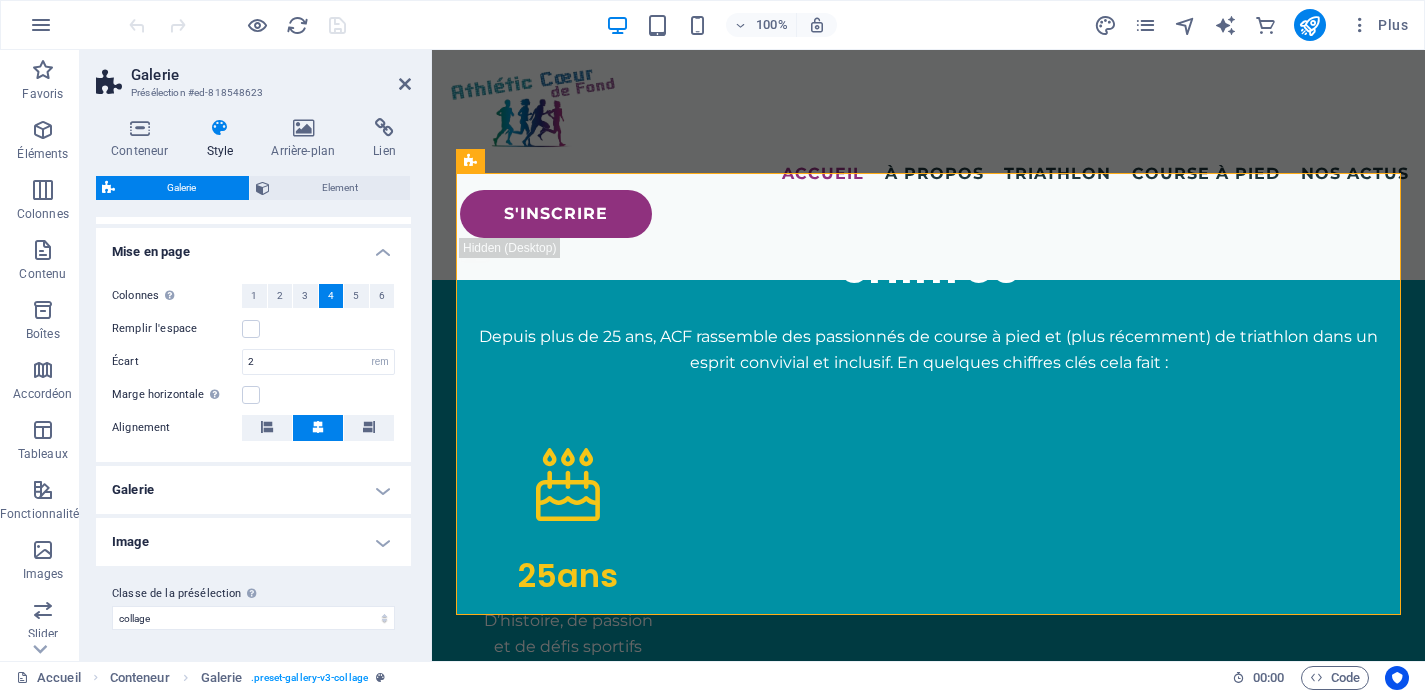 click on "Image" at bounding box center (253, 542) 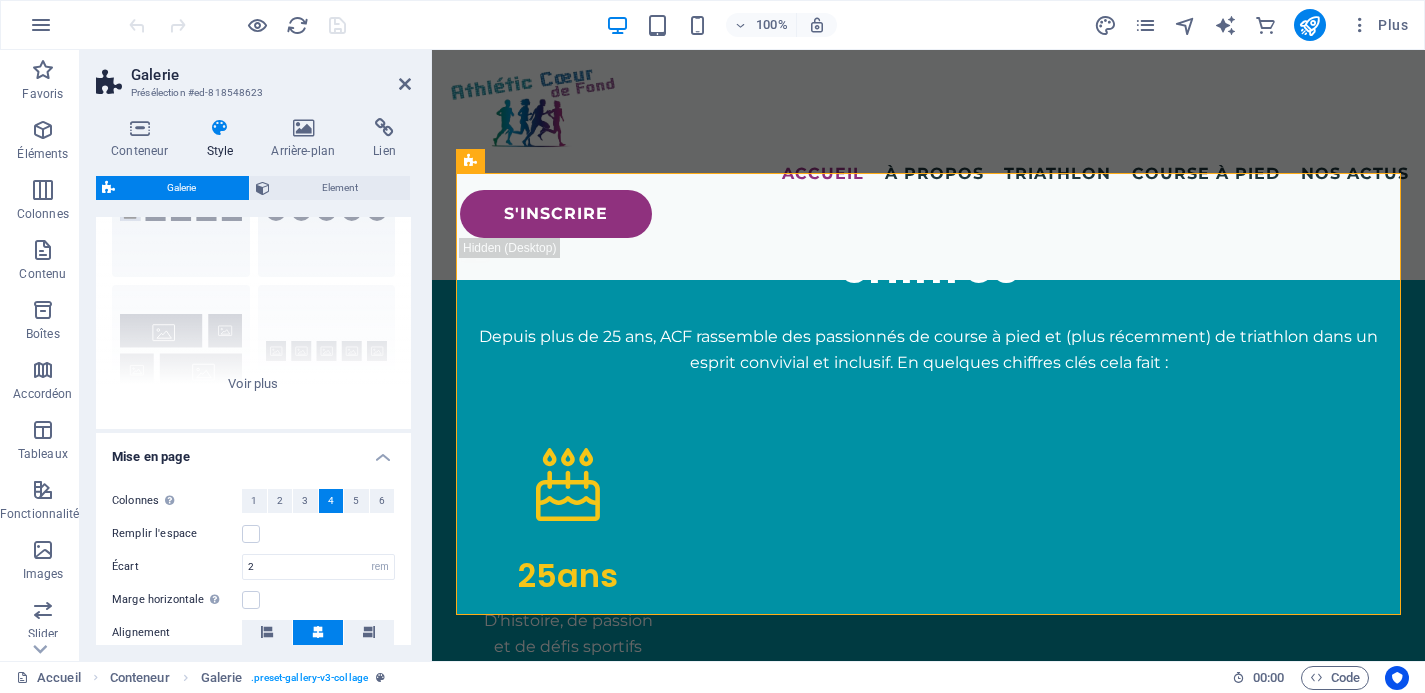 scroll, scrollTop: 0, scrollLeft: 0, axis: both 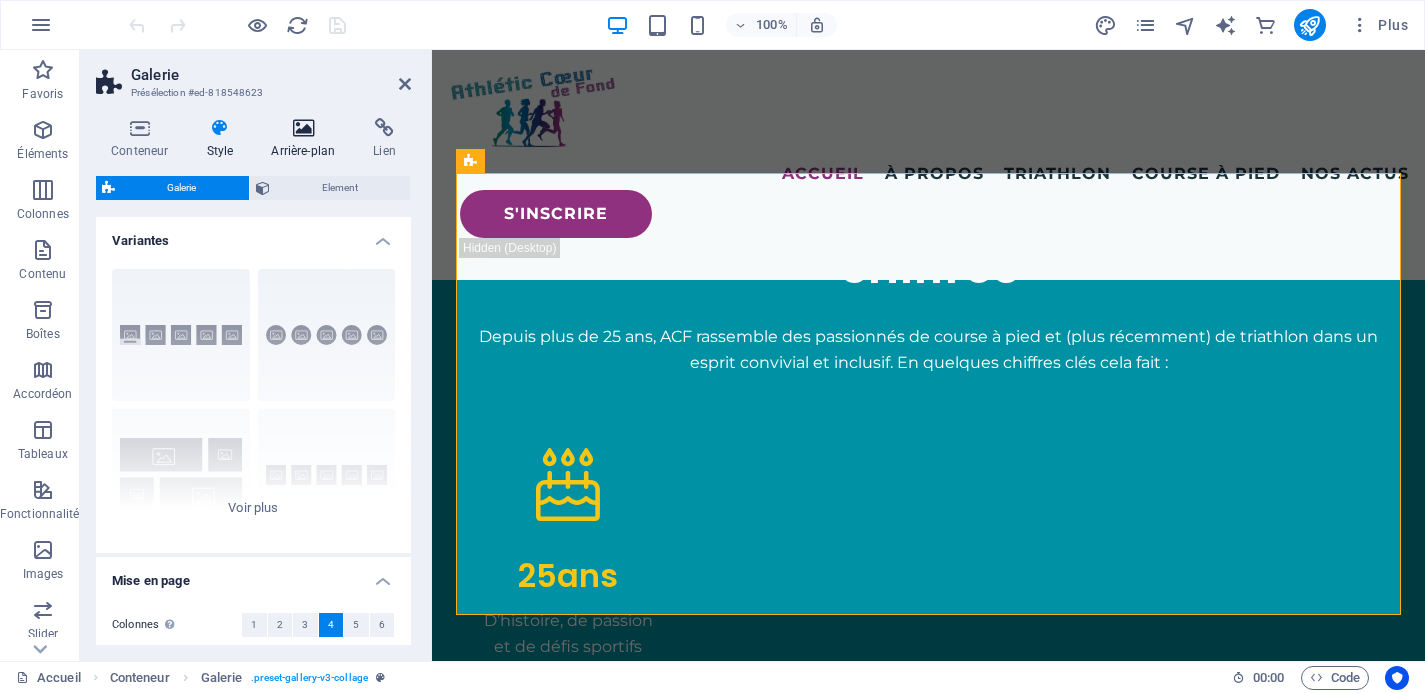 click on "Arrière-plan" at bounding box center [307, 139] 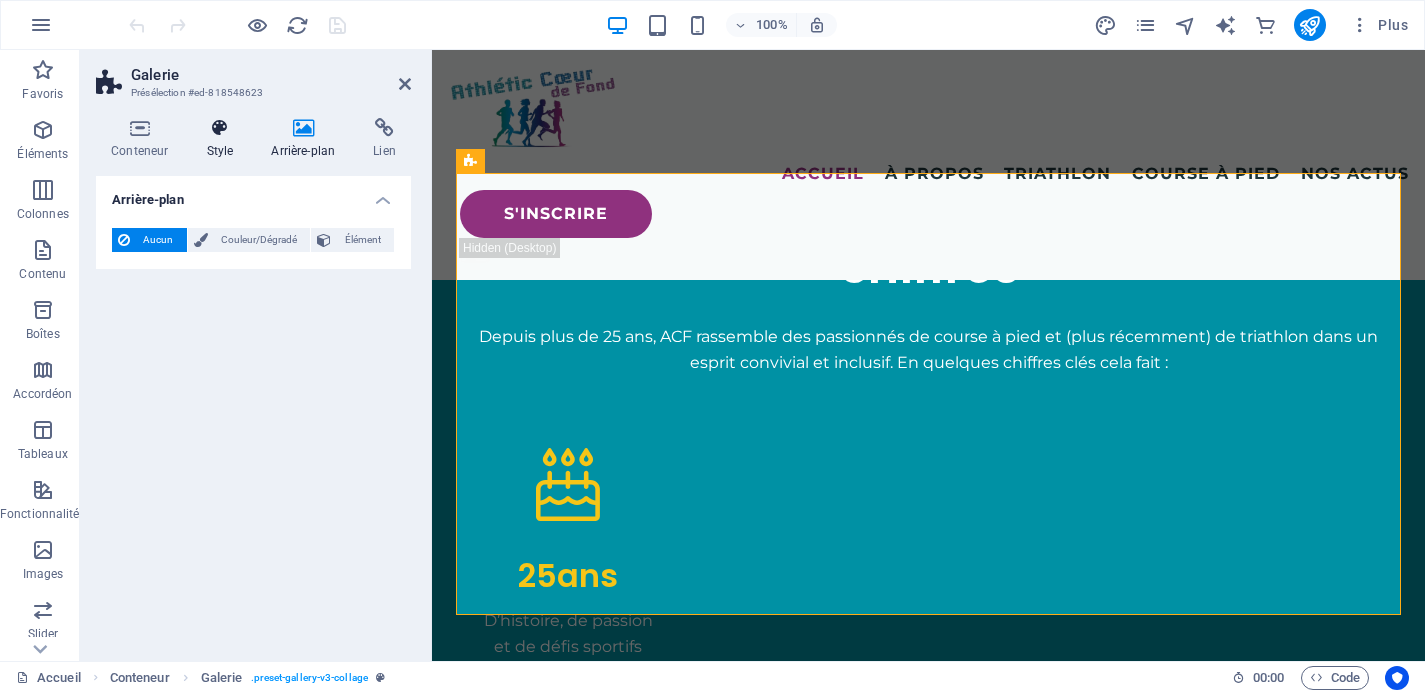 click on "Style" at bounding box center (223, 139) 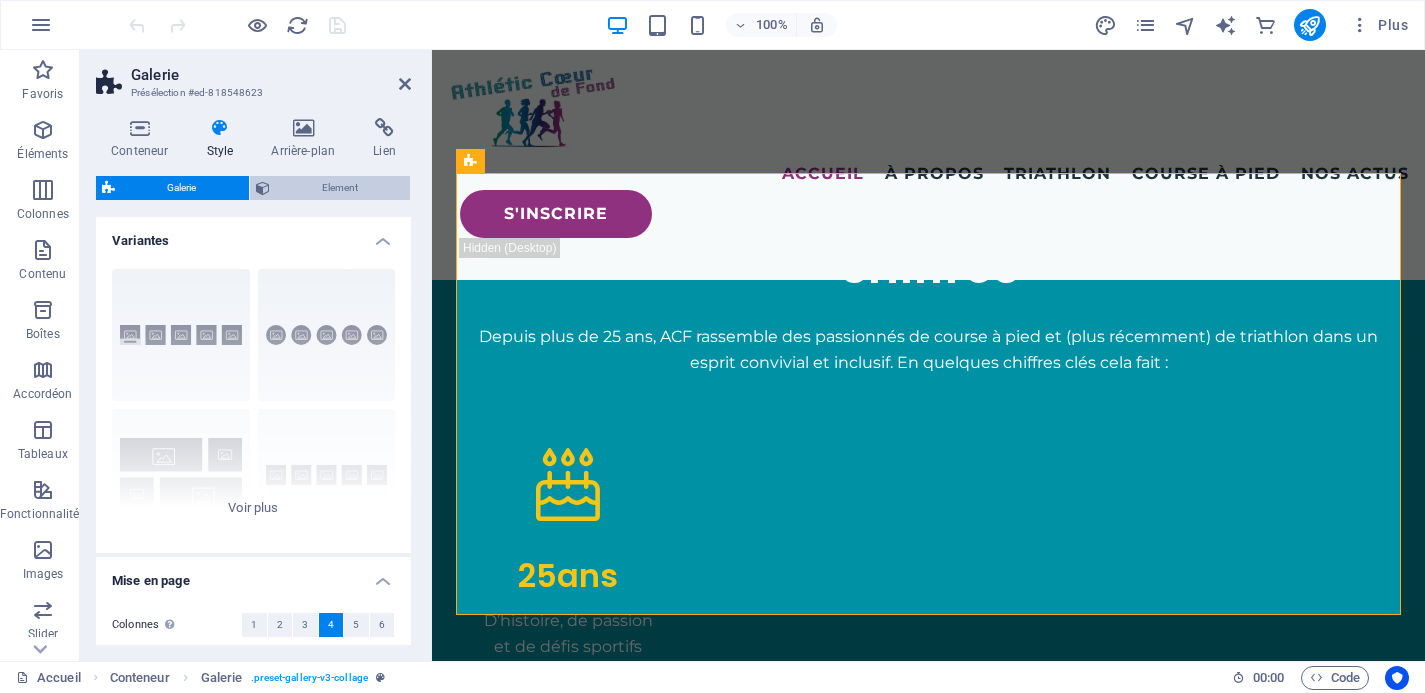 click on "Element" at bounding box center [340, 188] 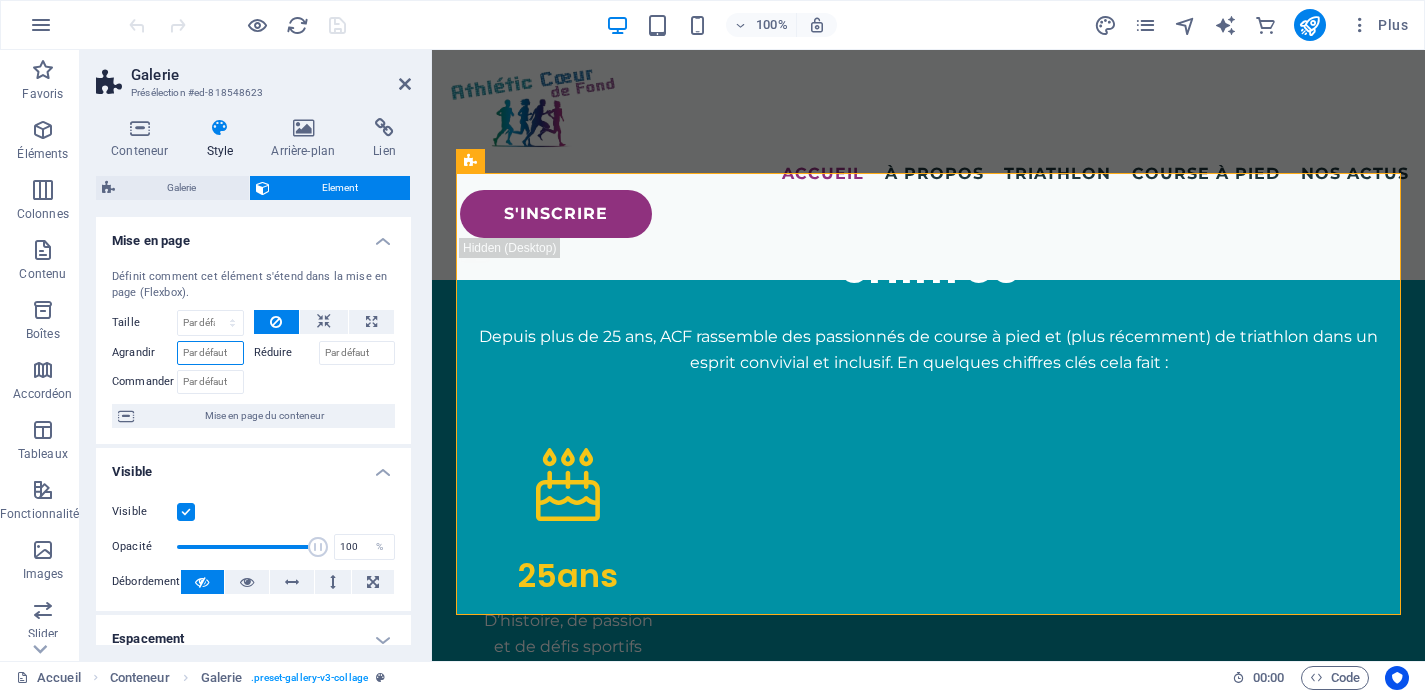 click on "Agrandir" at bounding box center (210, 353) 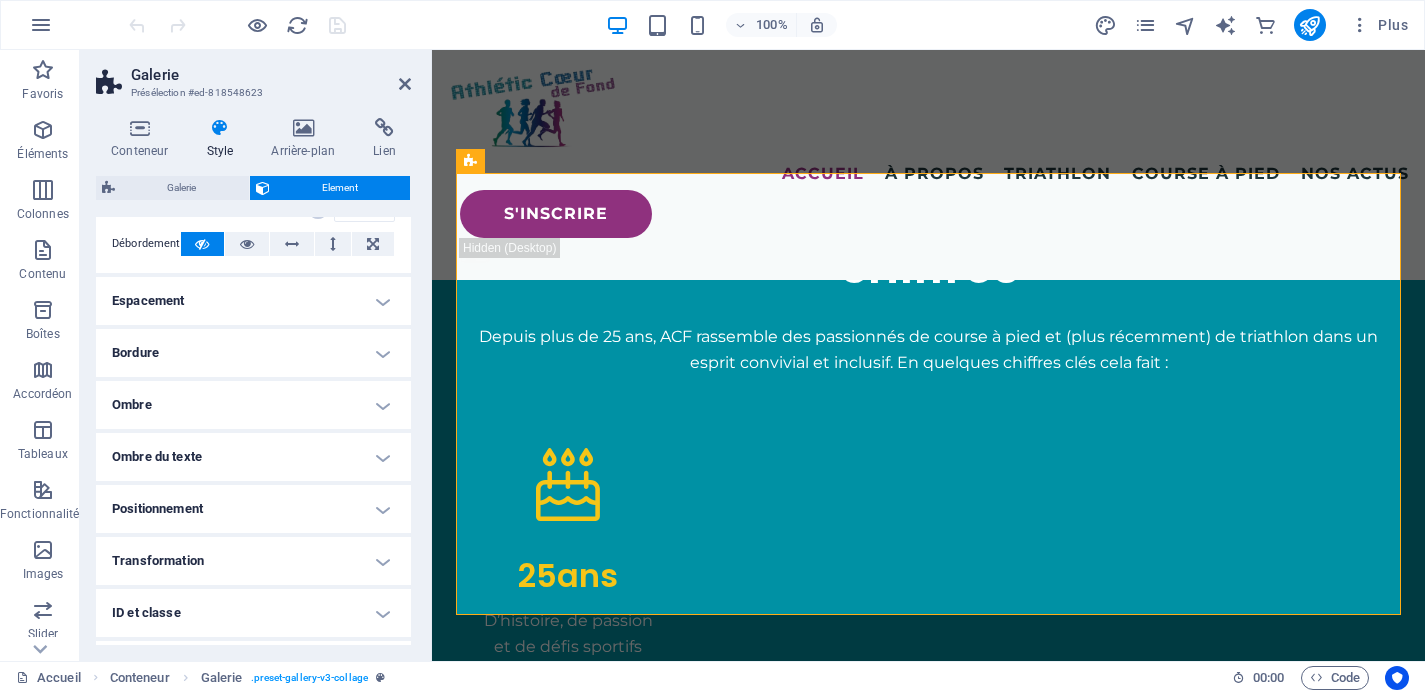 scroll, scrollTop: 433, scrollLeft: 0, axis: vertical 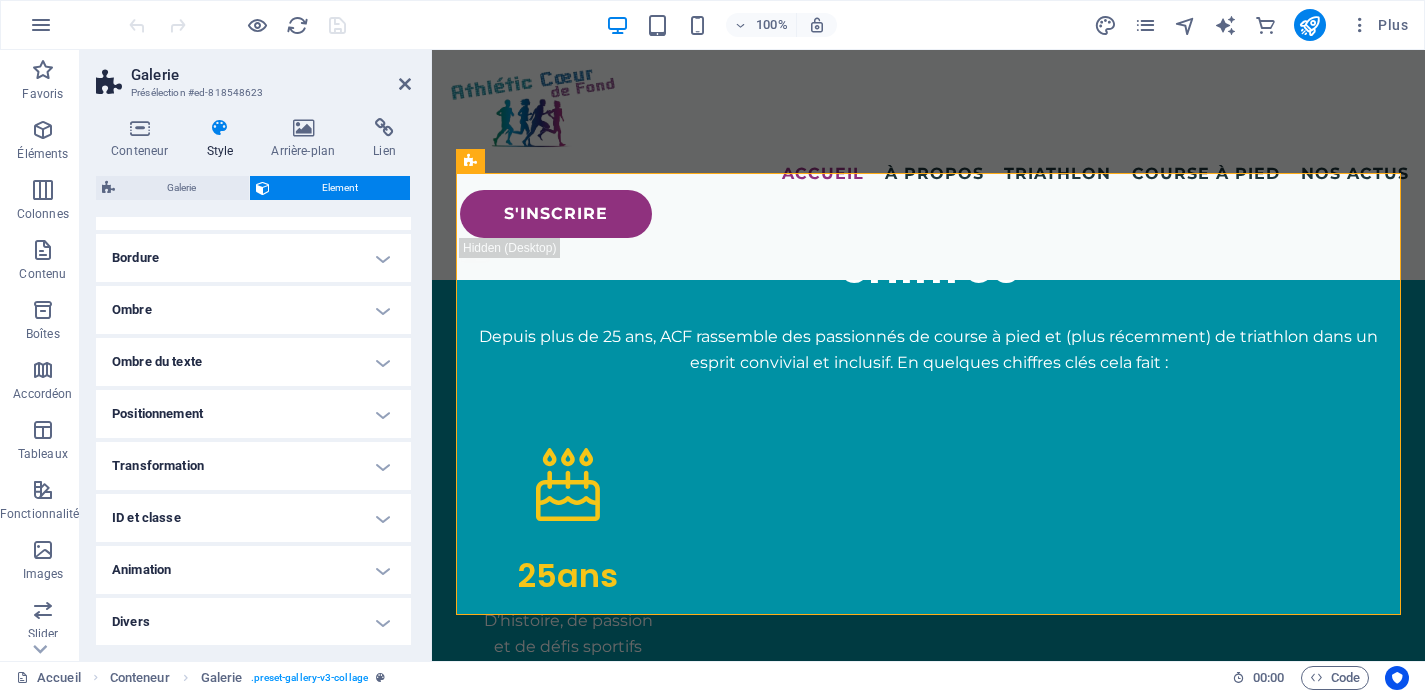 click on "Positionnement" at bounding box center [253, 414] 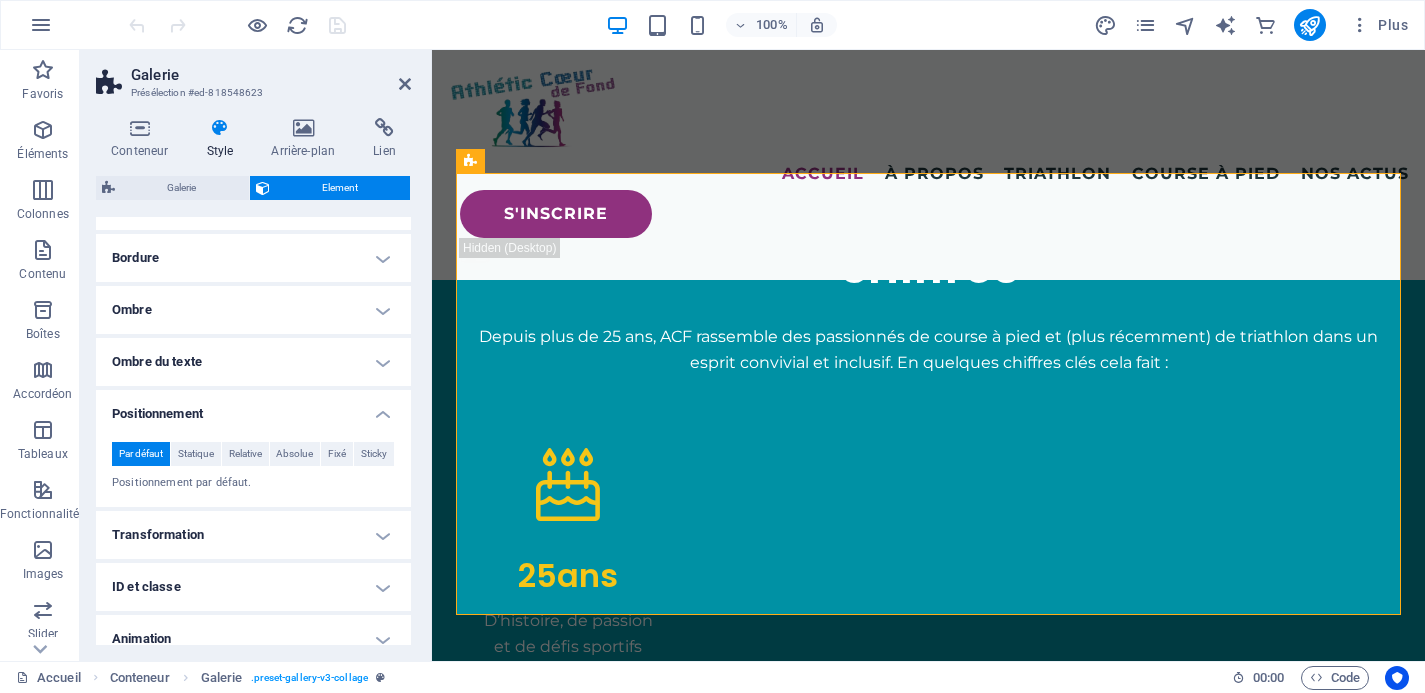 click on "Positionnement" at bounding box center [253, 408] 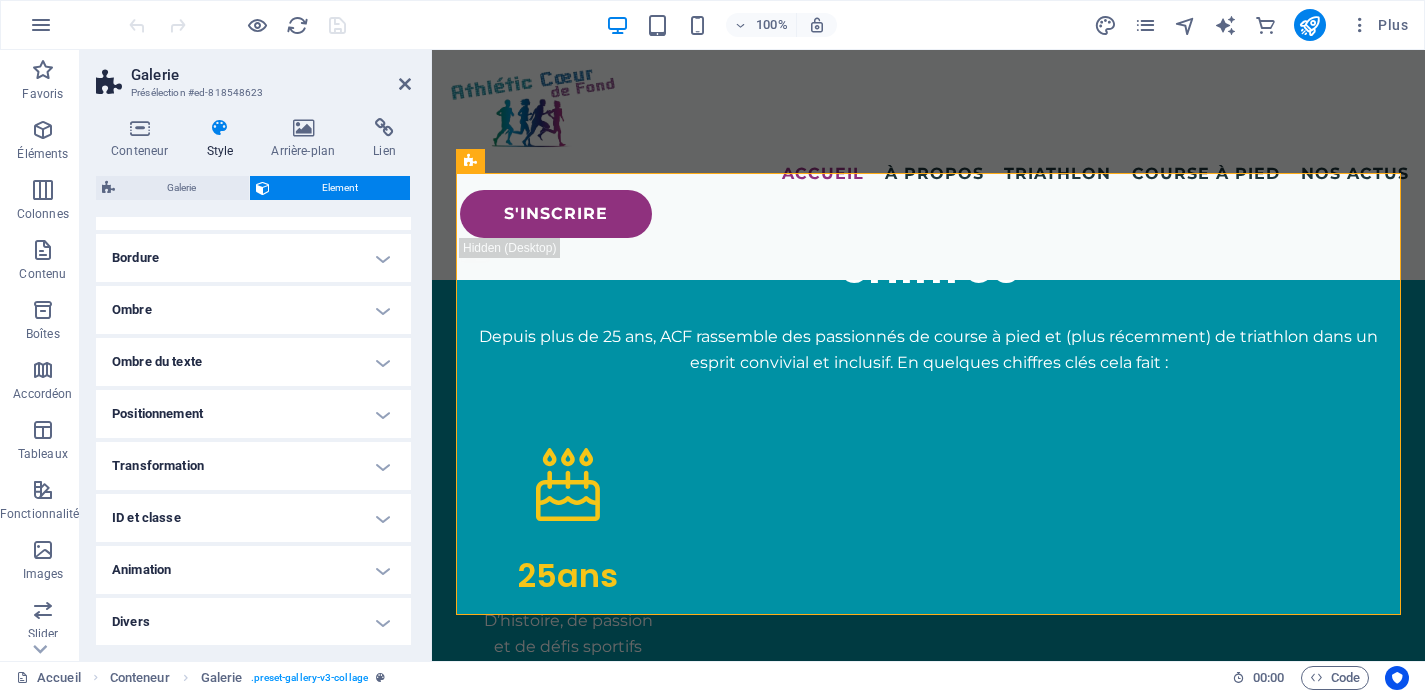 click on "Transformation" at bounding box center (253, 466) 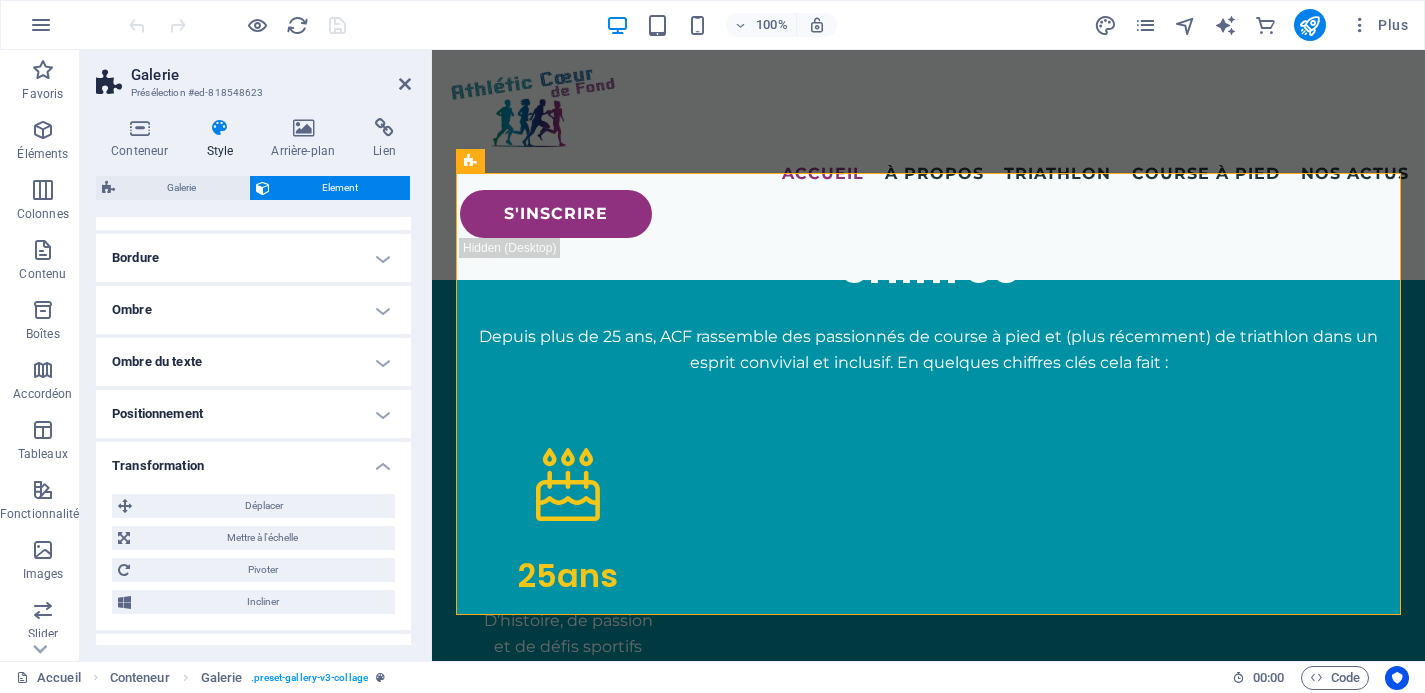 click on "Transformation" at bounding box center [253, 460] 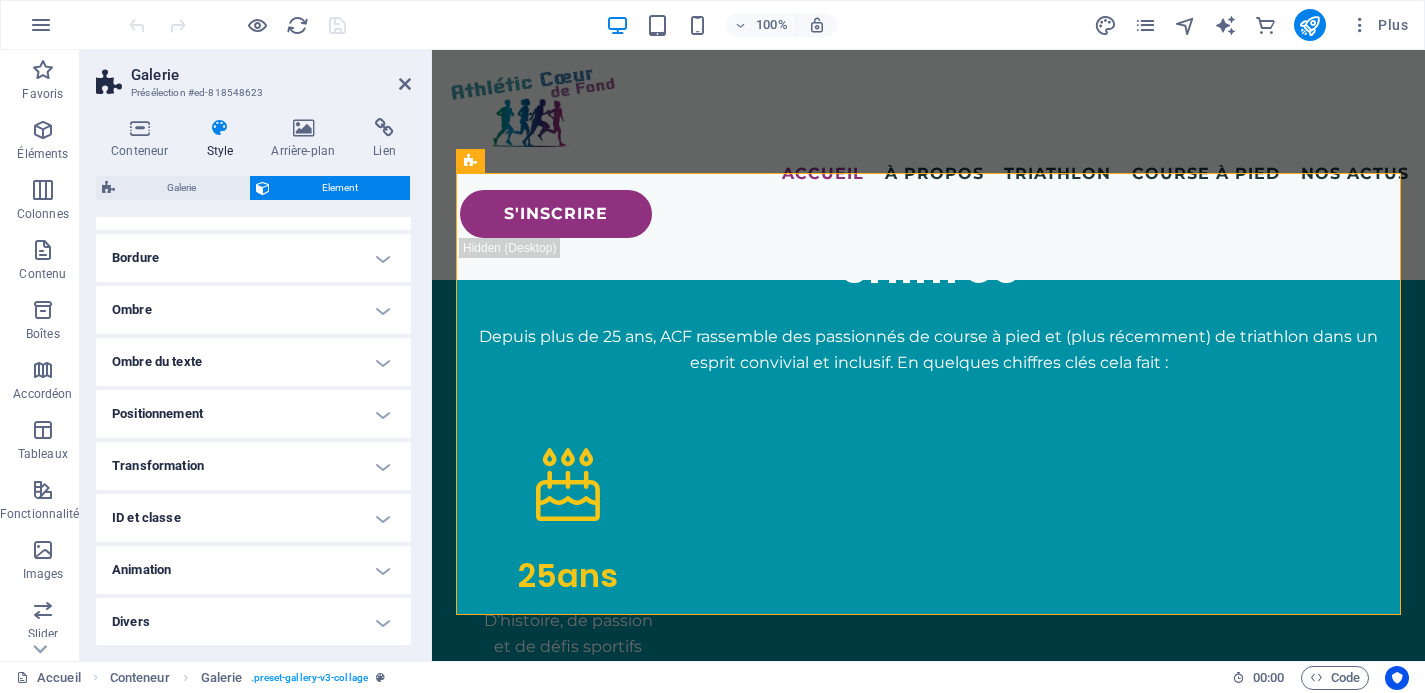 click on "Animation" at bounding box center (253, 570) 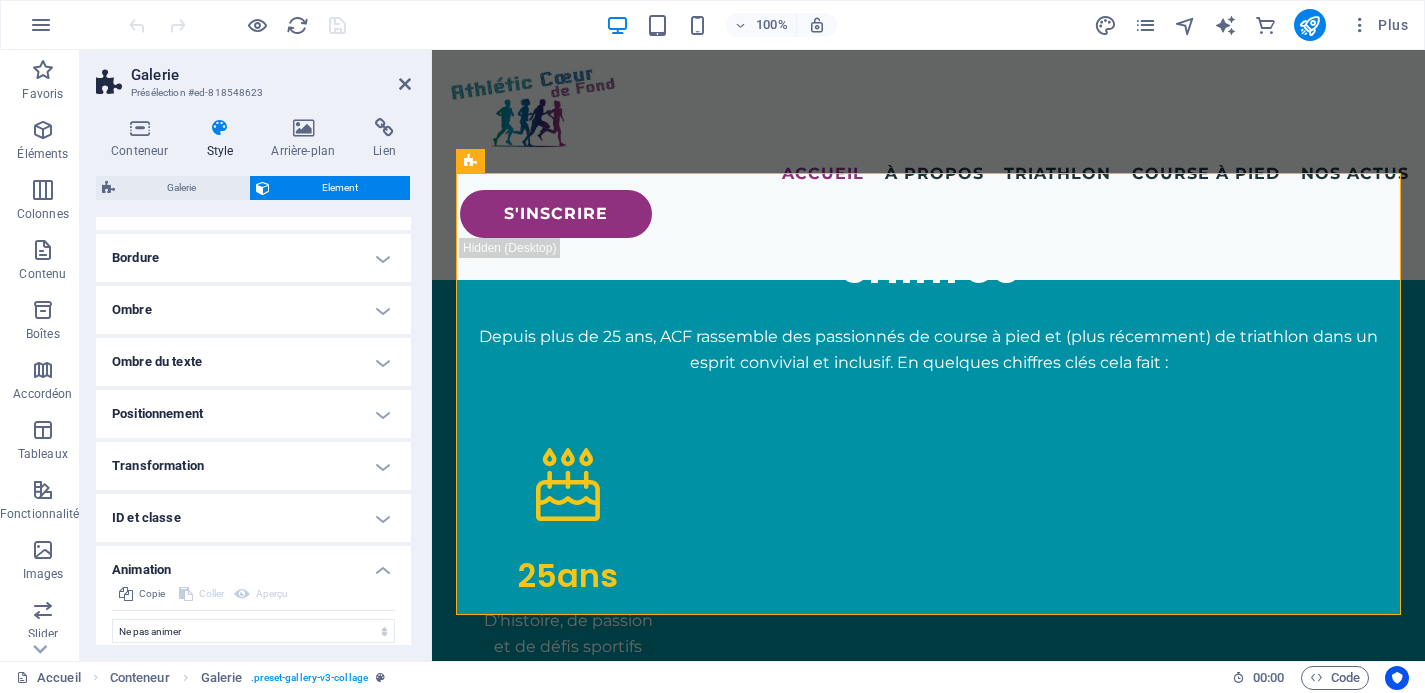 click on "Animation" at bounding box center [253, 564] 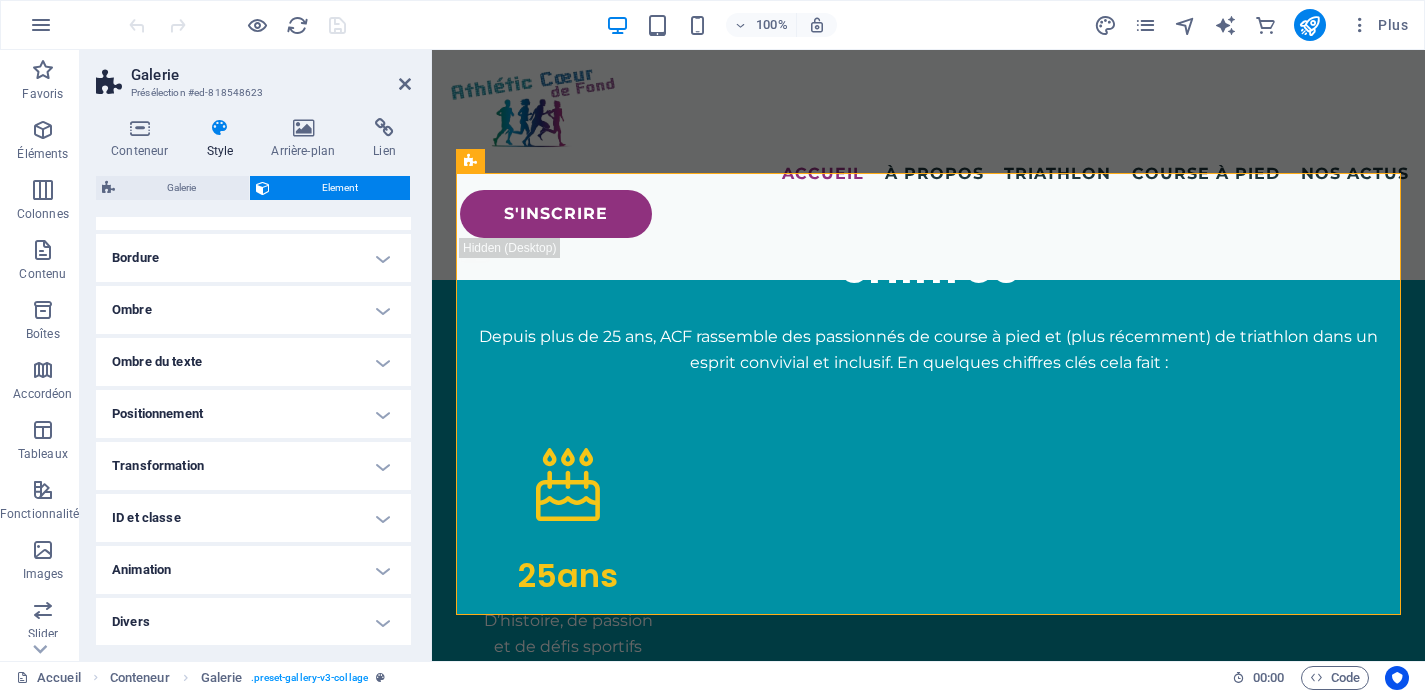 click on "Divers" at bounding box center (253, 622) 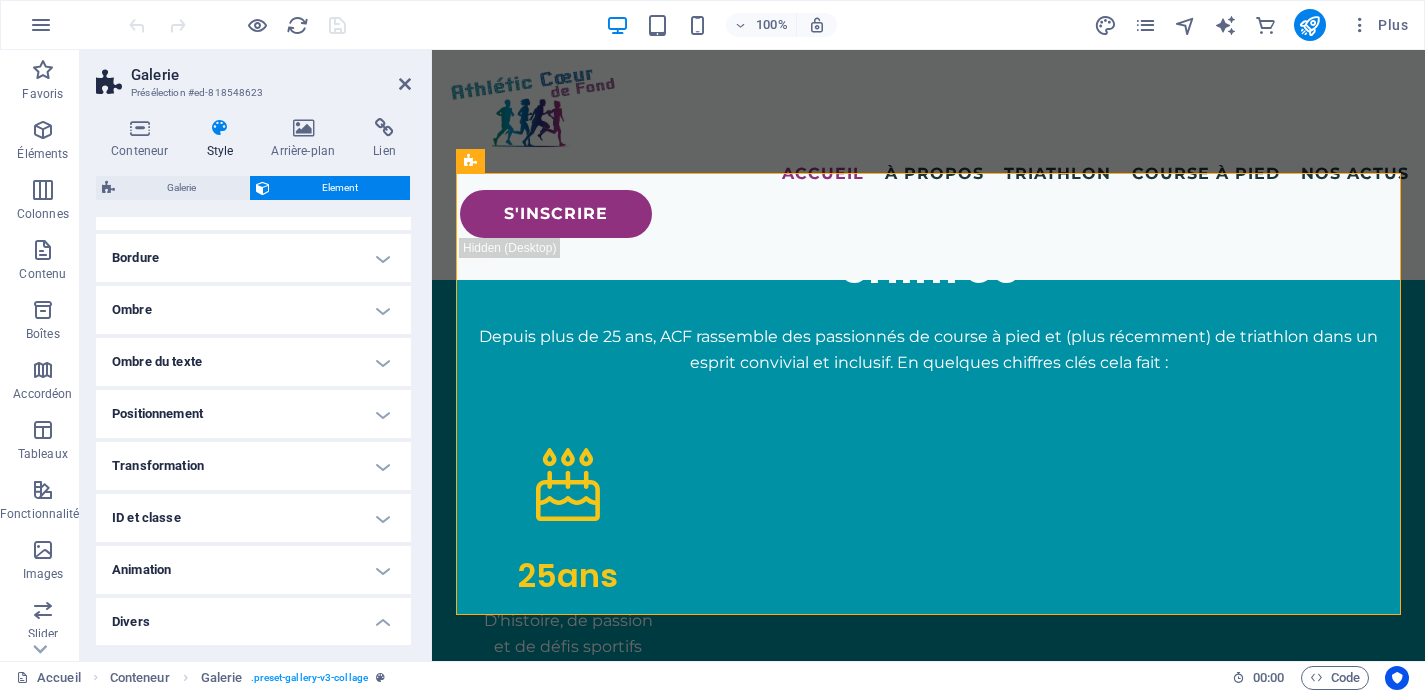 scroll, scrollTop: 557, scrollLeft: 0, axis: vertical 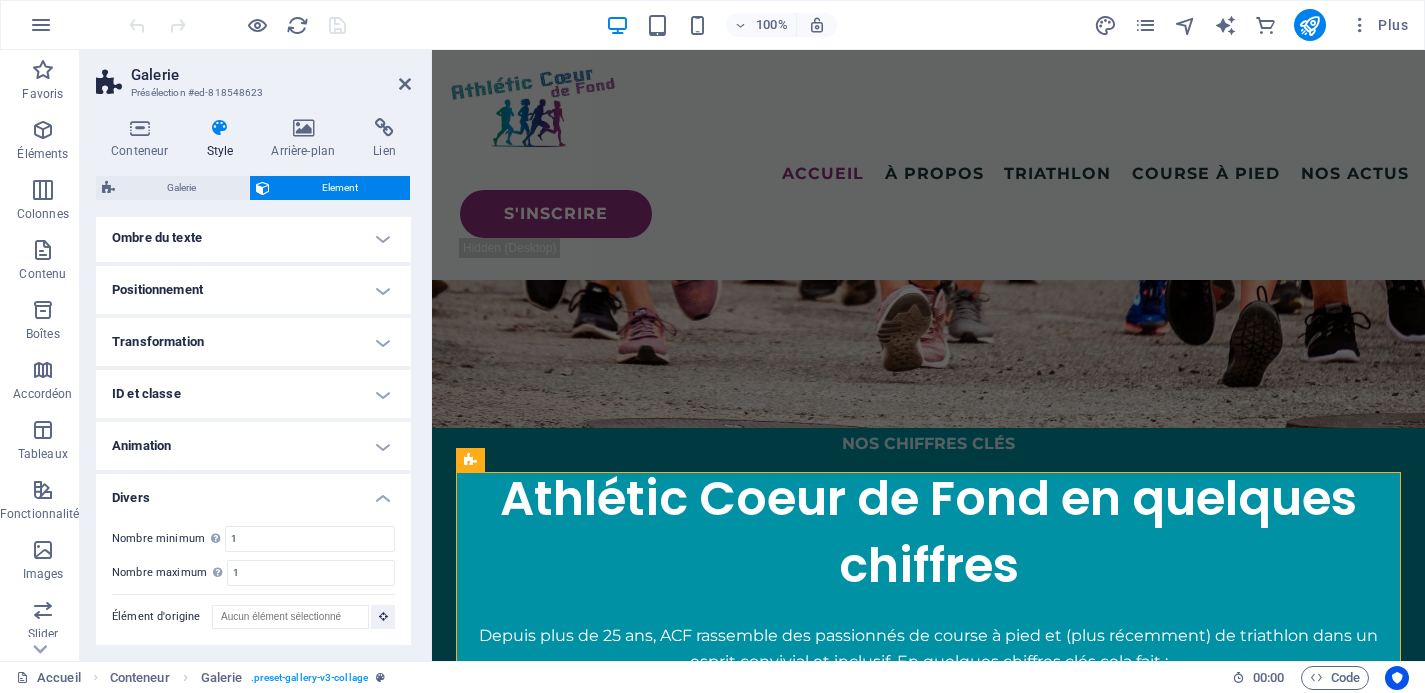 click on "Divers" at bounding box center (253, 492) 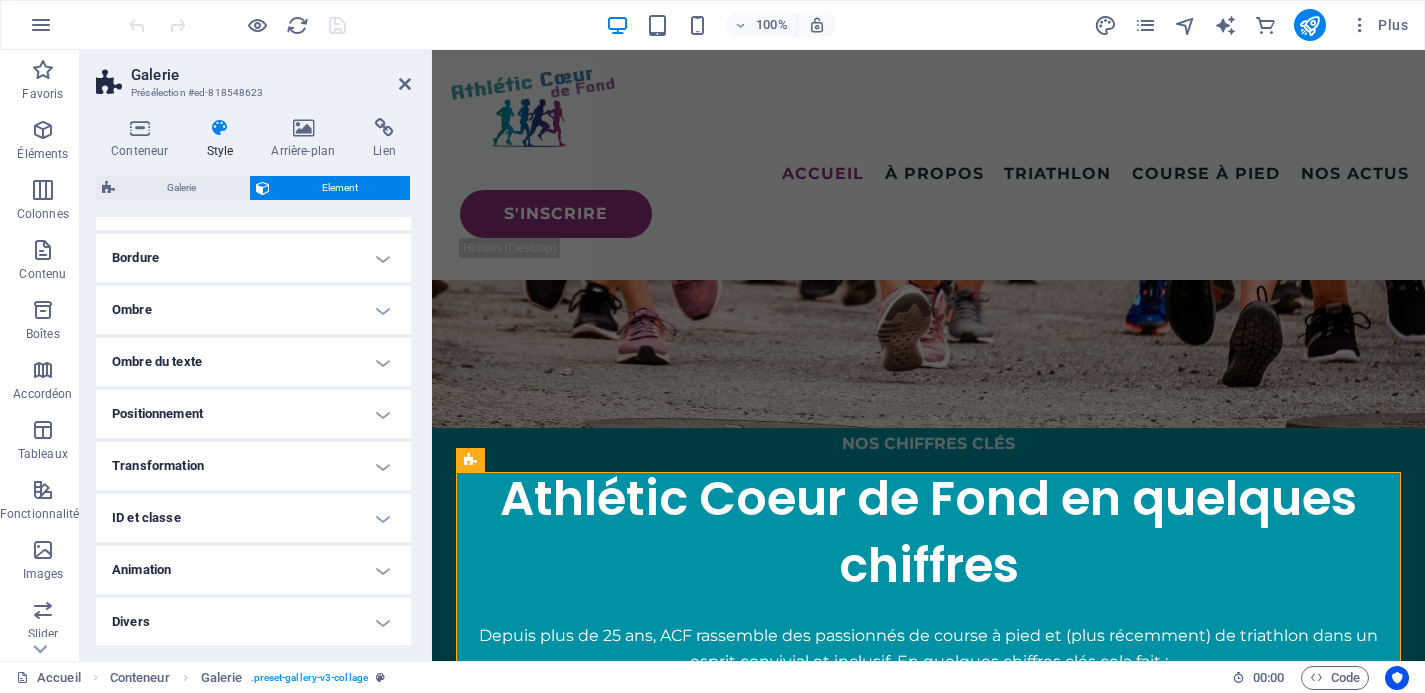 click on "Positionnement" at bounding box center [253, 414] 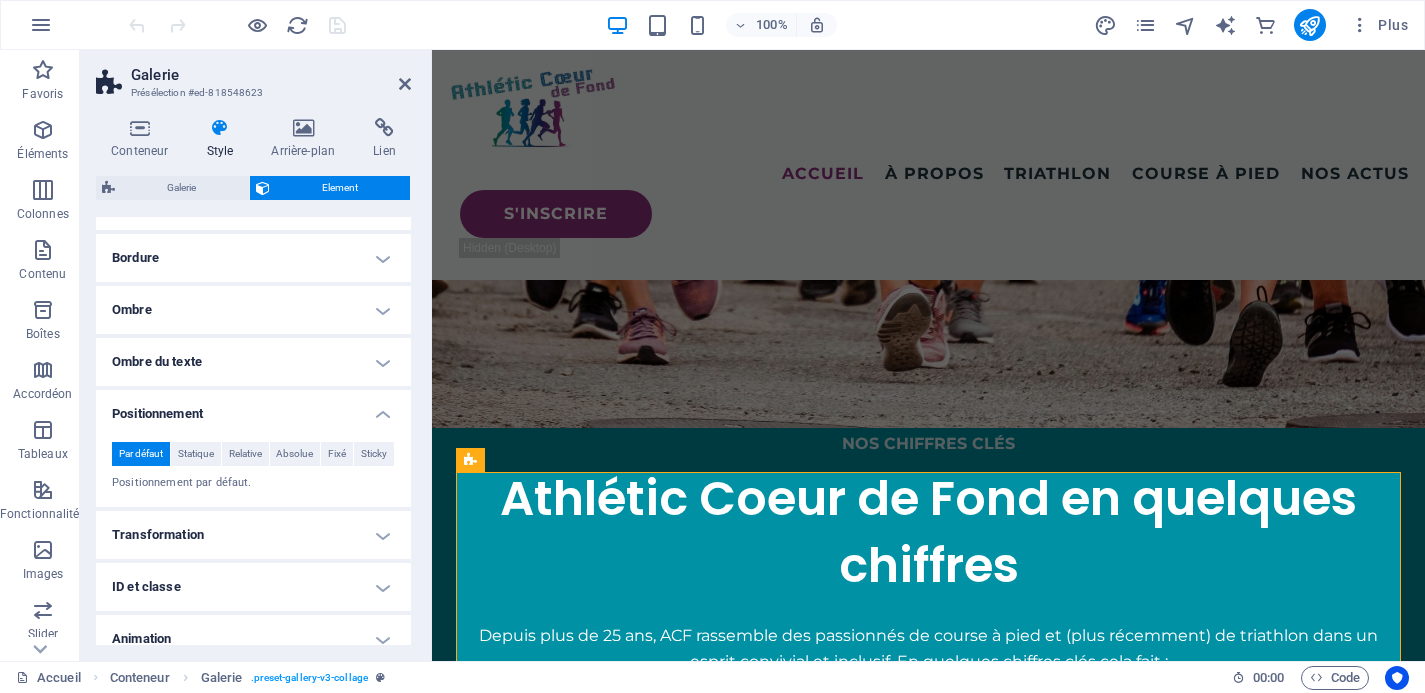 scroll, scrollTop: 503, scrollLeft: 0, axis: vertical 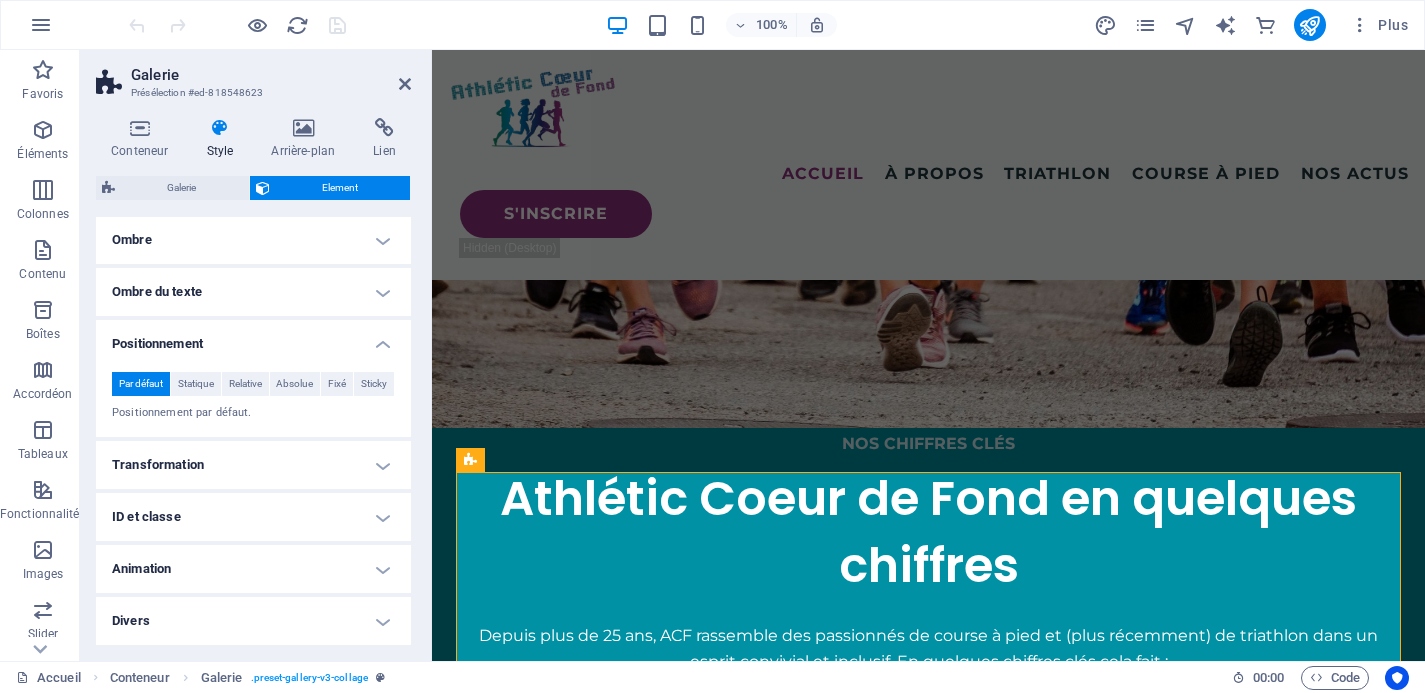 click on "Positionnement" at bounding box center (253, 338) 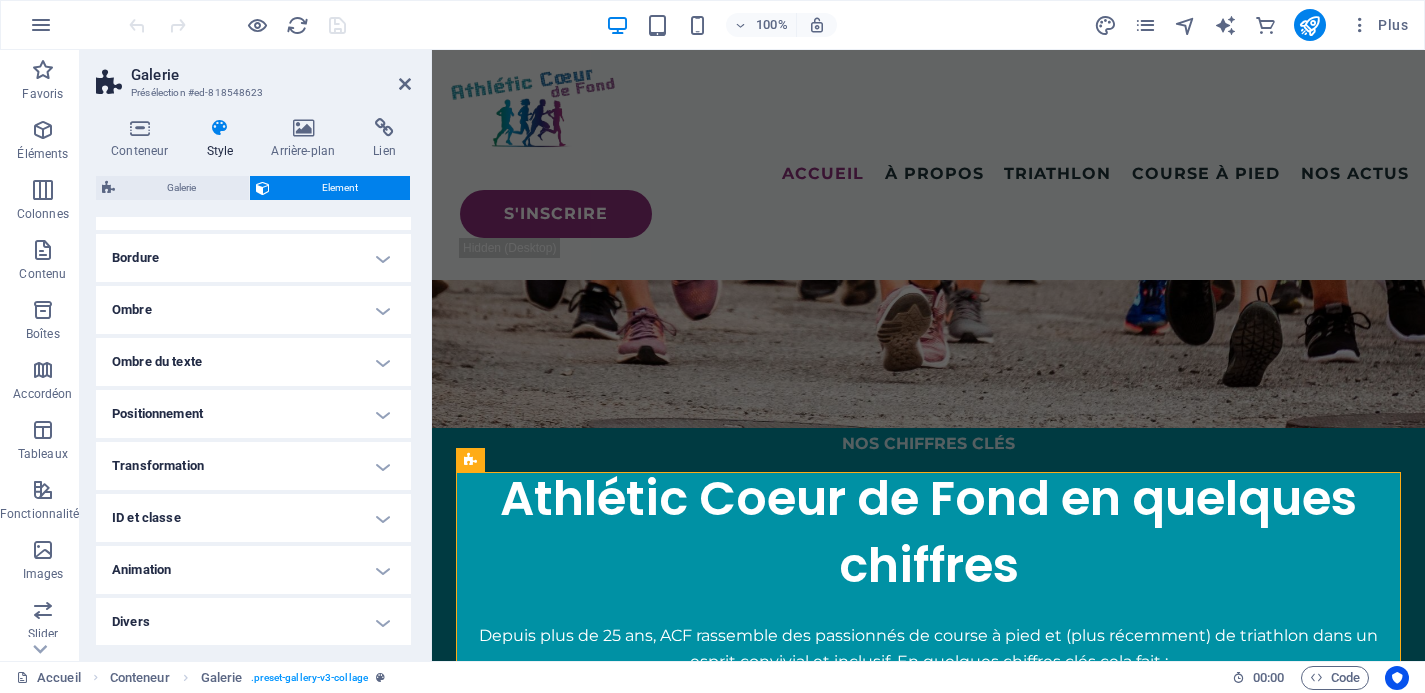 click on "Ombre du texte" at bounding box center (253, 362) 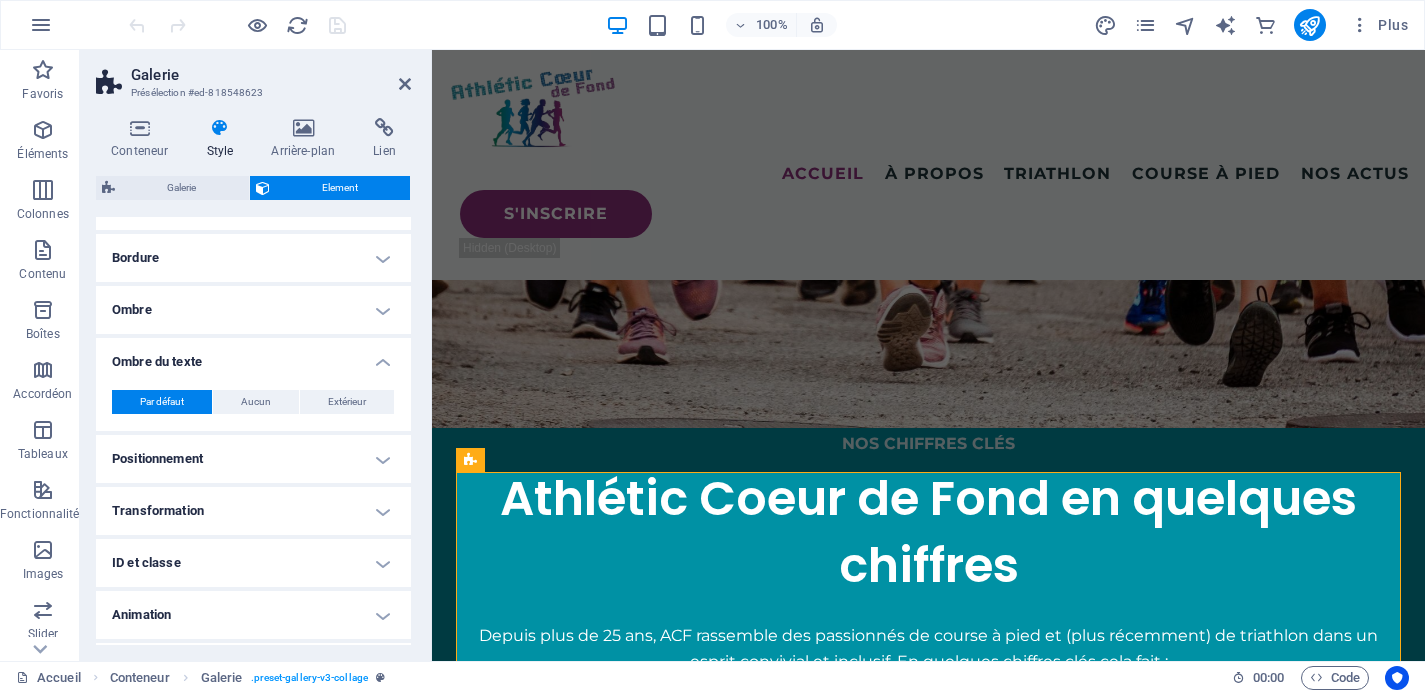 click on "Ombre du texte" at bounding box center (253, 356) 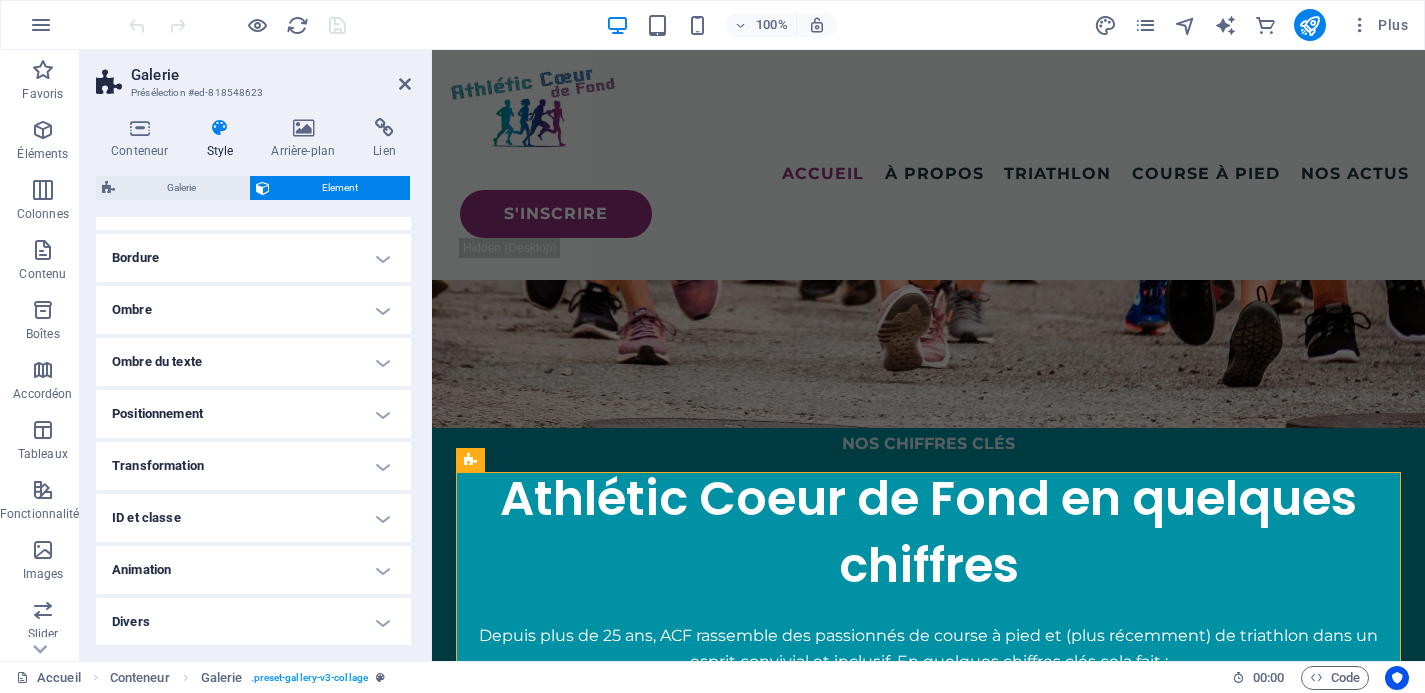 click on "Ombre" at bounding box center [253, 310] 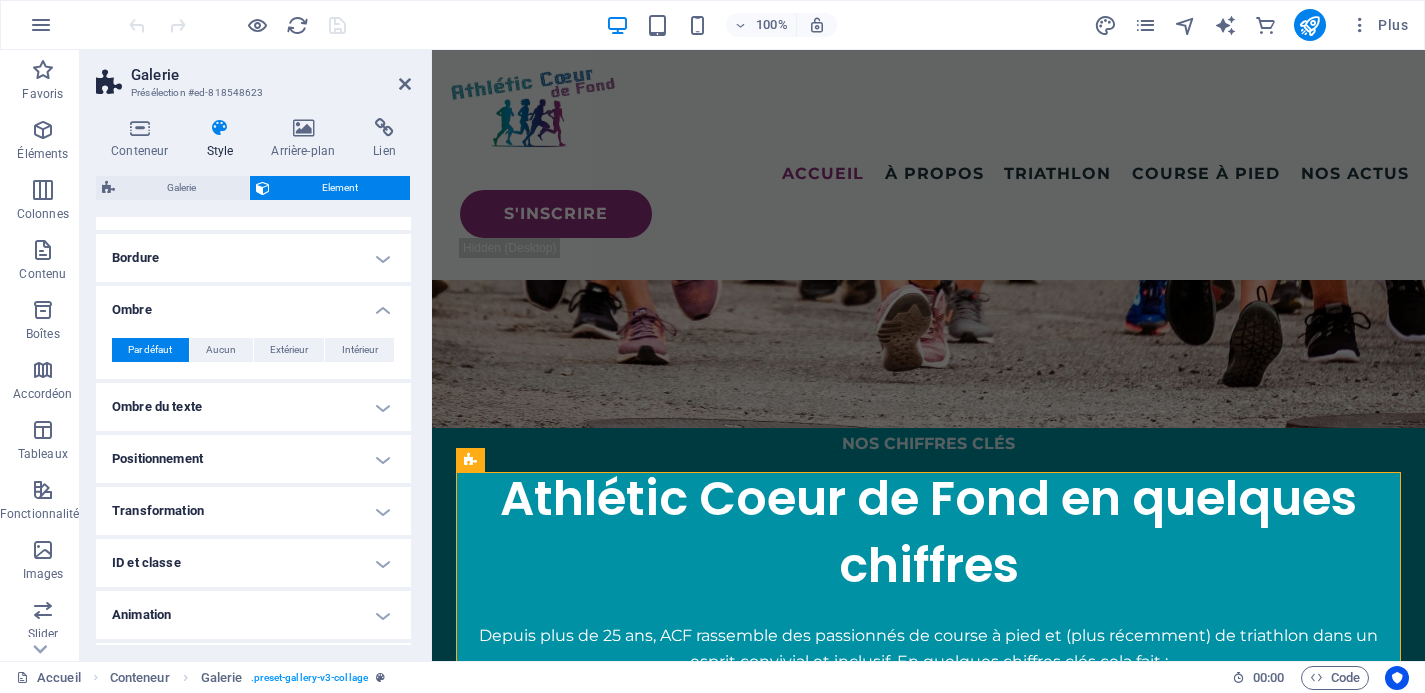 click on "Ombre" at bounding box center (253, 304) 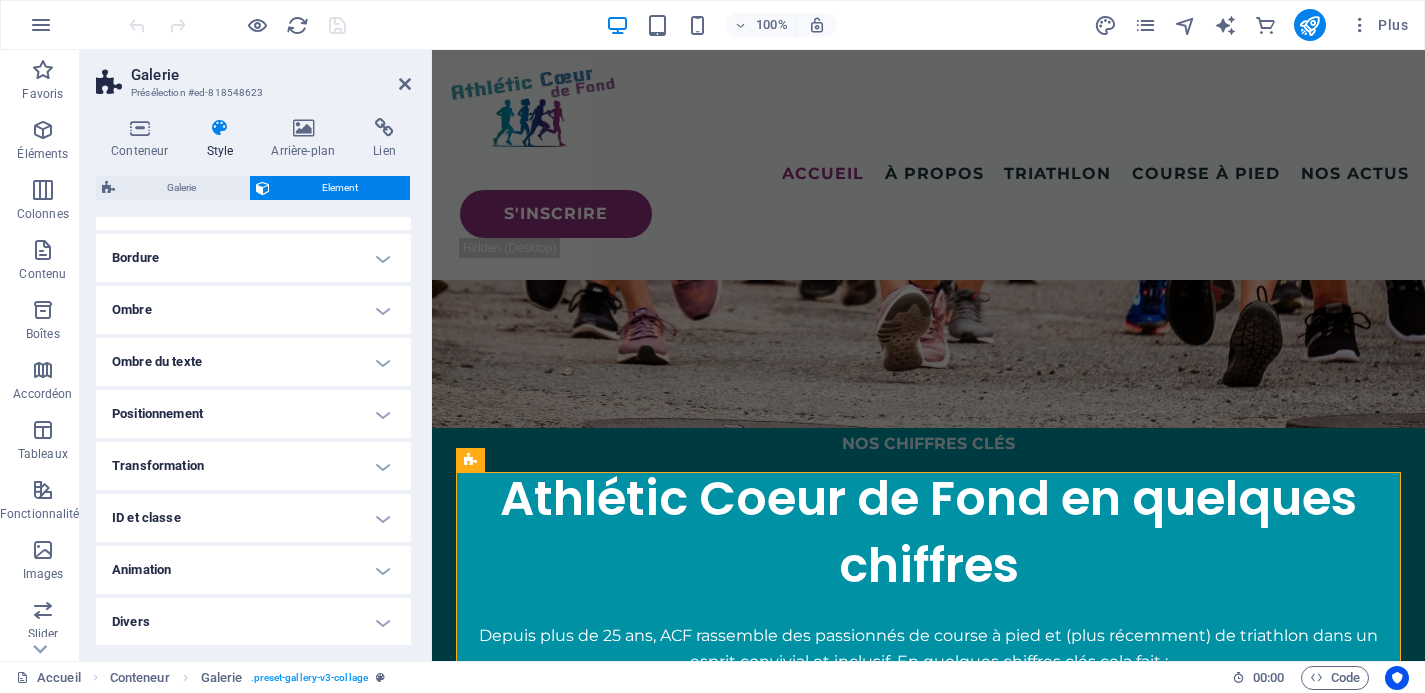 click on "Bordure" at bounding box center [253, 258] 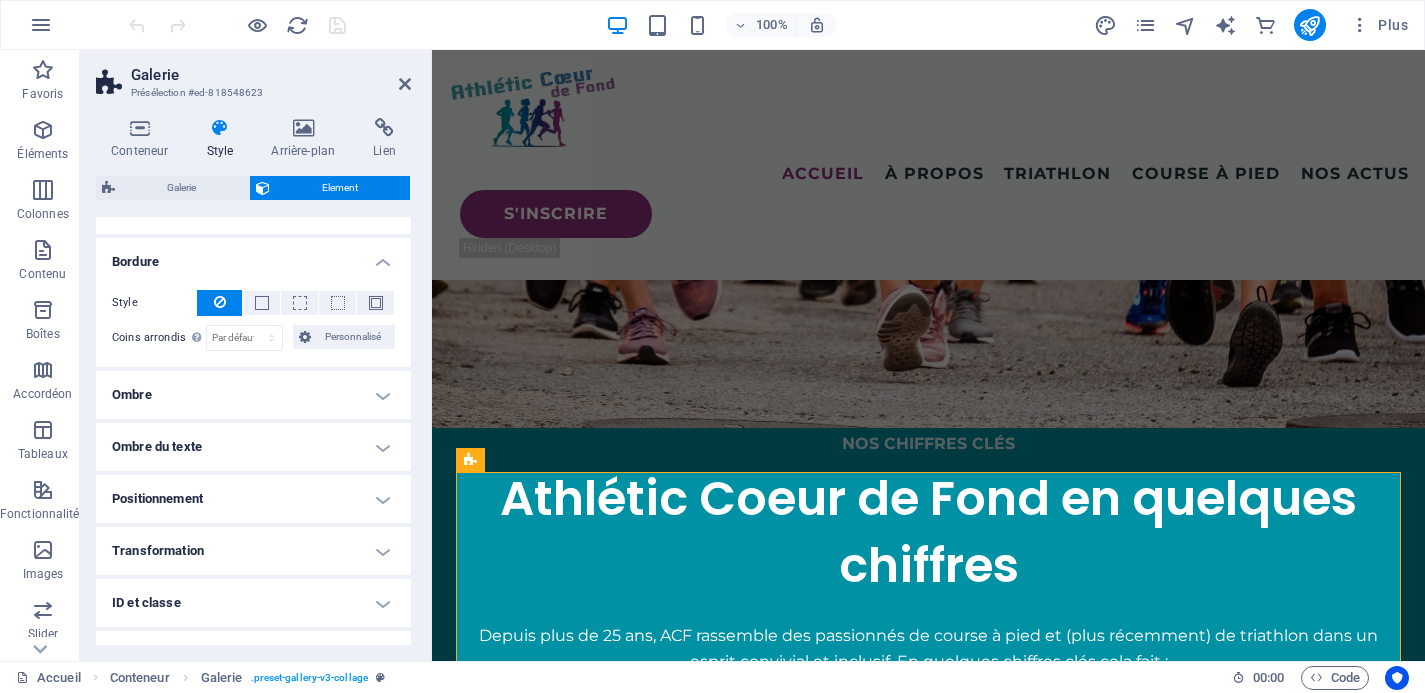 click on "Bordure" at bounding box center [253, 256] 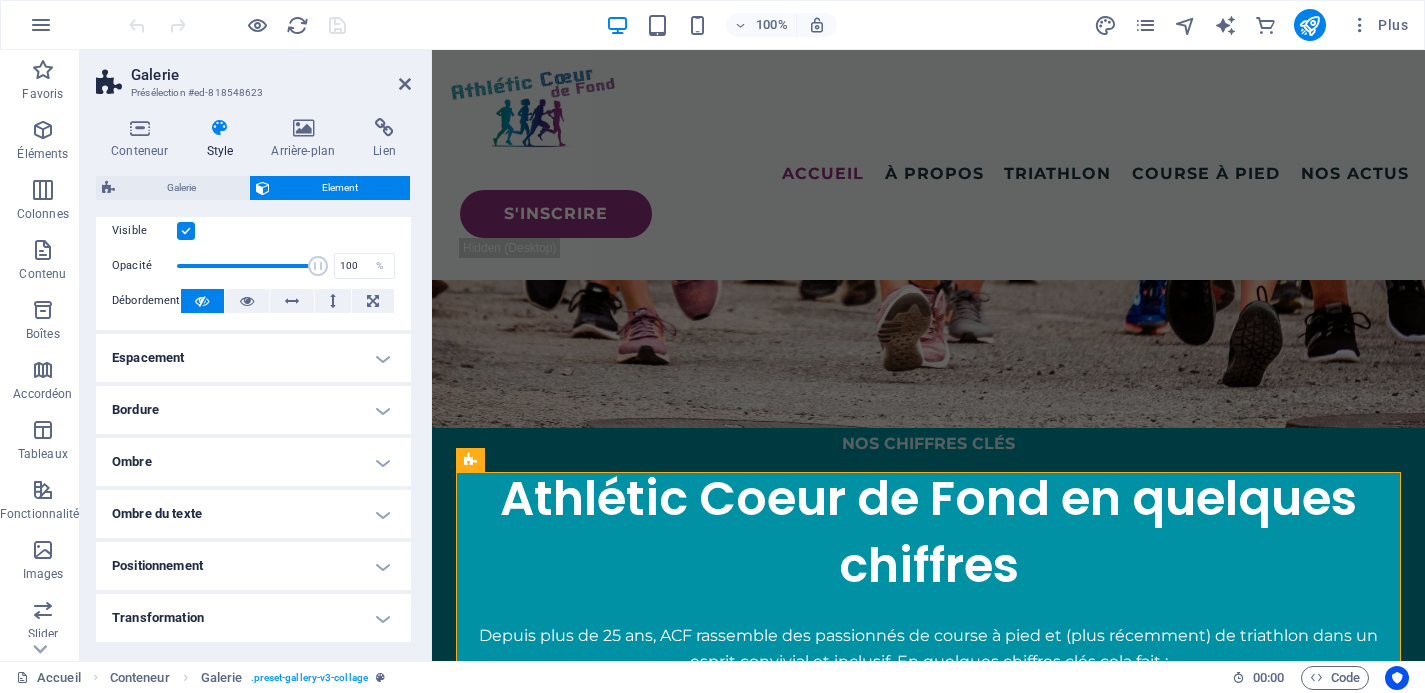 scroll, scrollTop: 275, scrollLeft: 0, axis: vertical 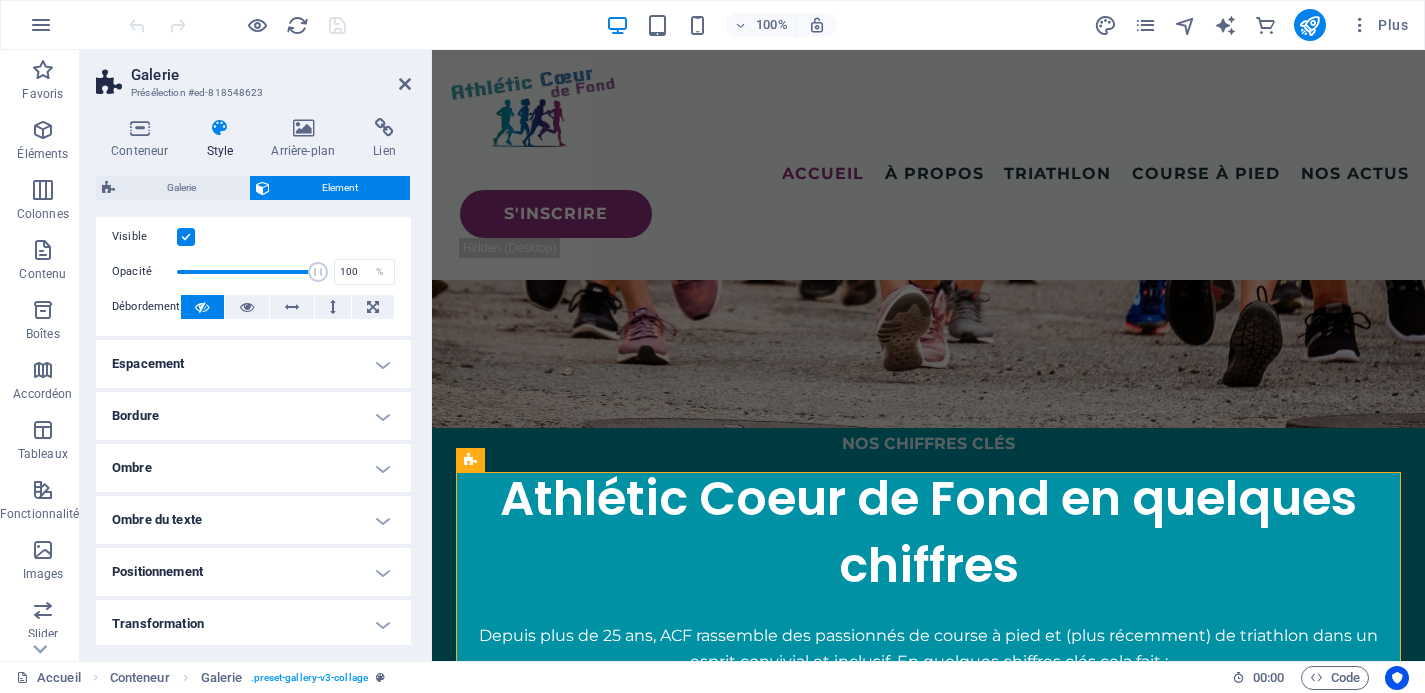 click on "Espacement" at bounding box center [253, 364] 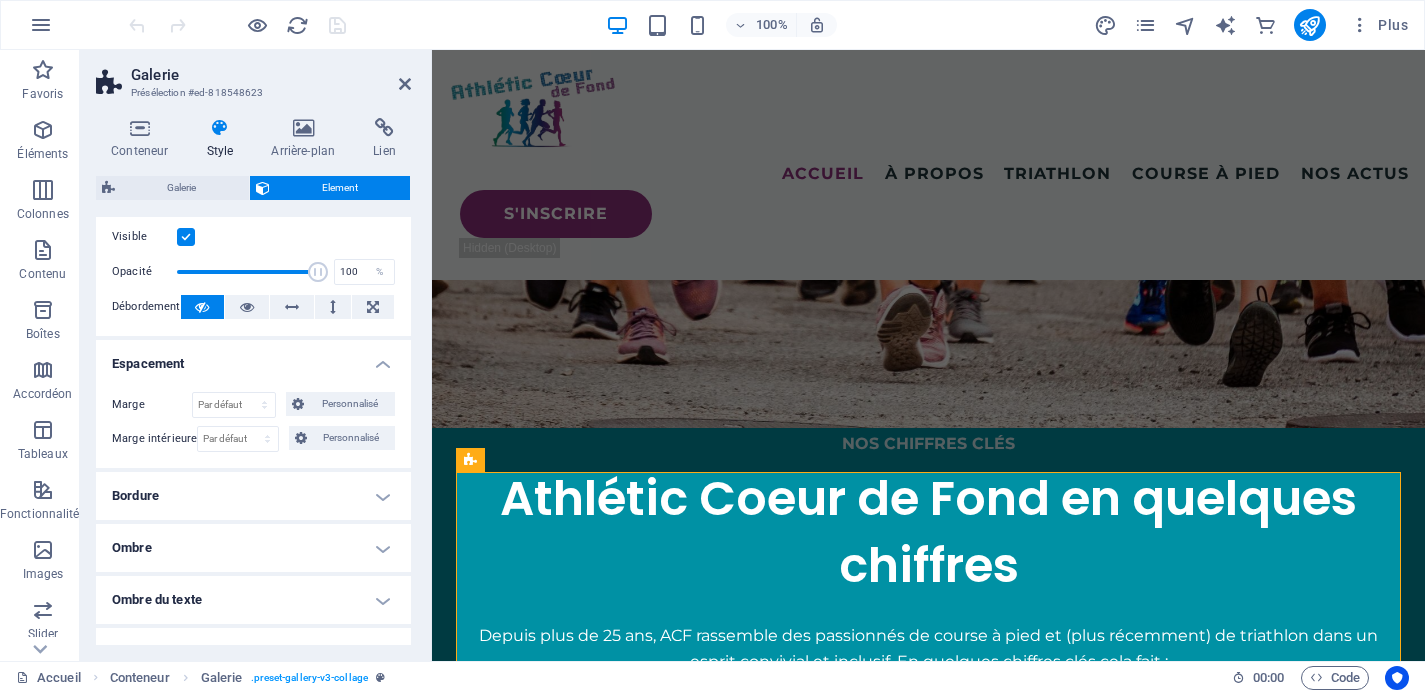 click on "Espacement" at bounding box center [253, 358] 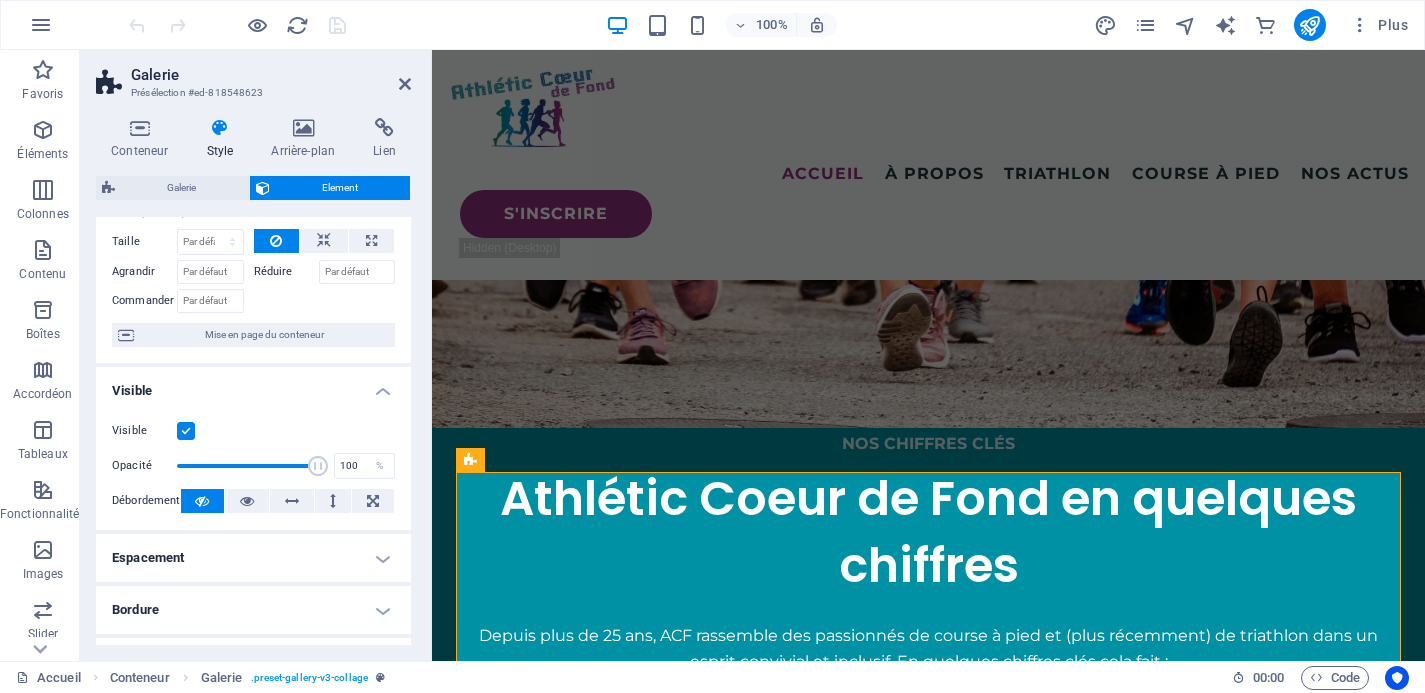 scroll, scrollTop: 80, scrollLeft: 0, axis: vertical 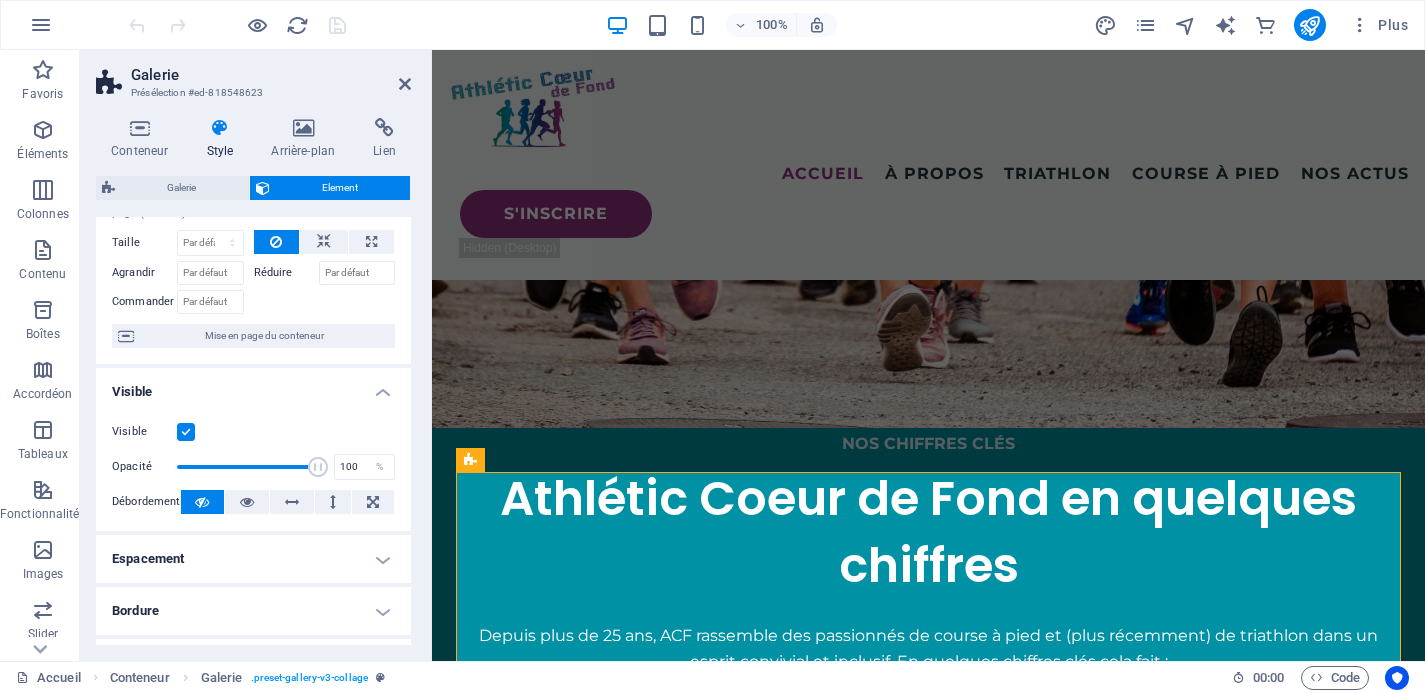 click at bounding box center [186, 432] 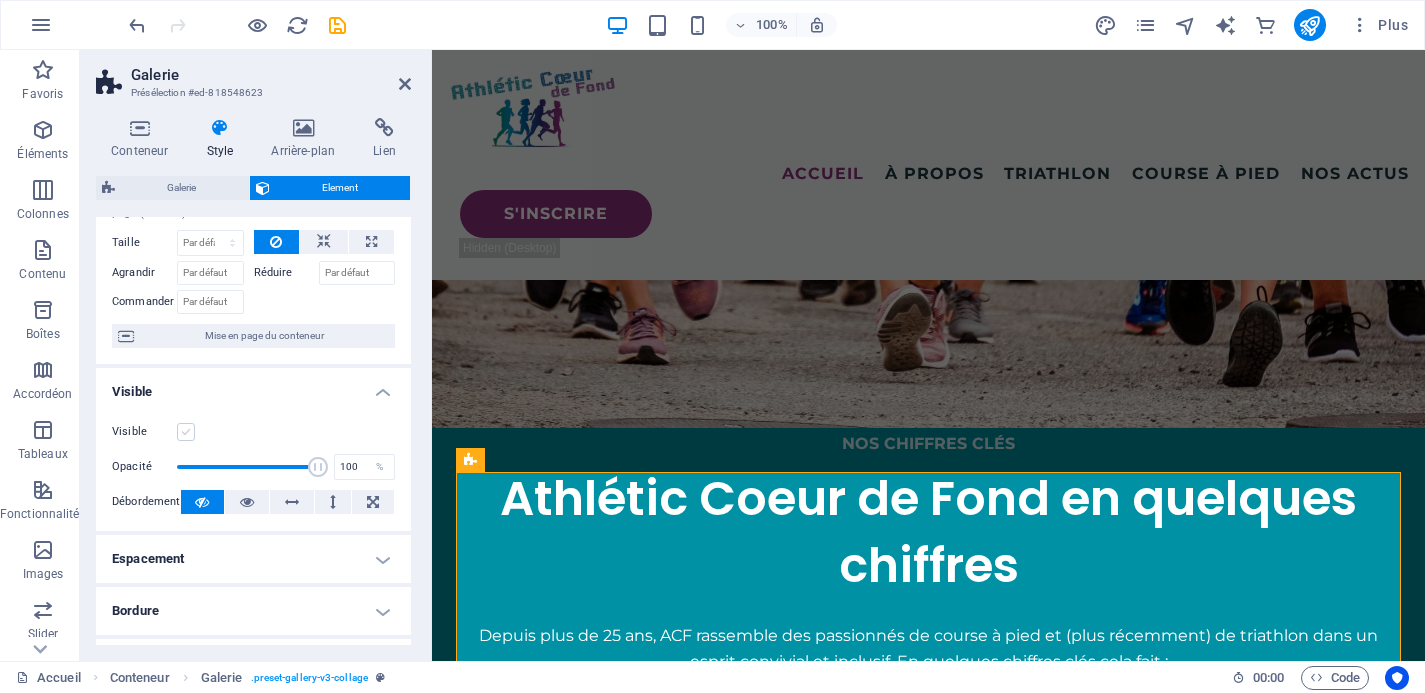click at bounding box center [186, 432] 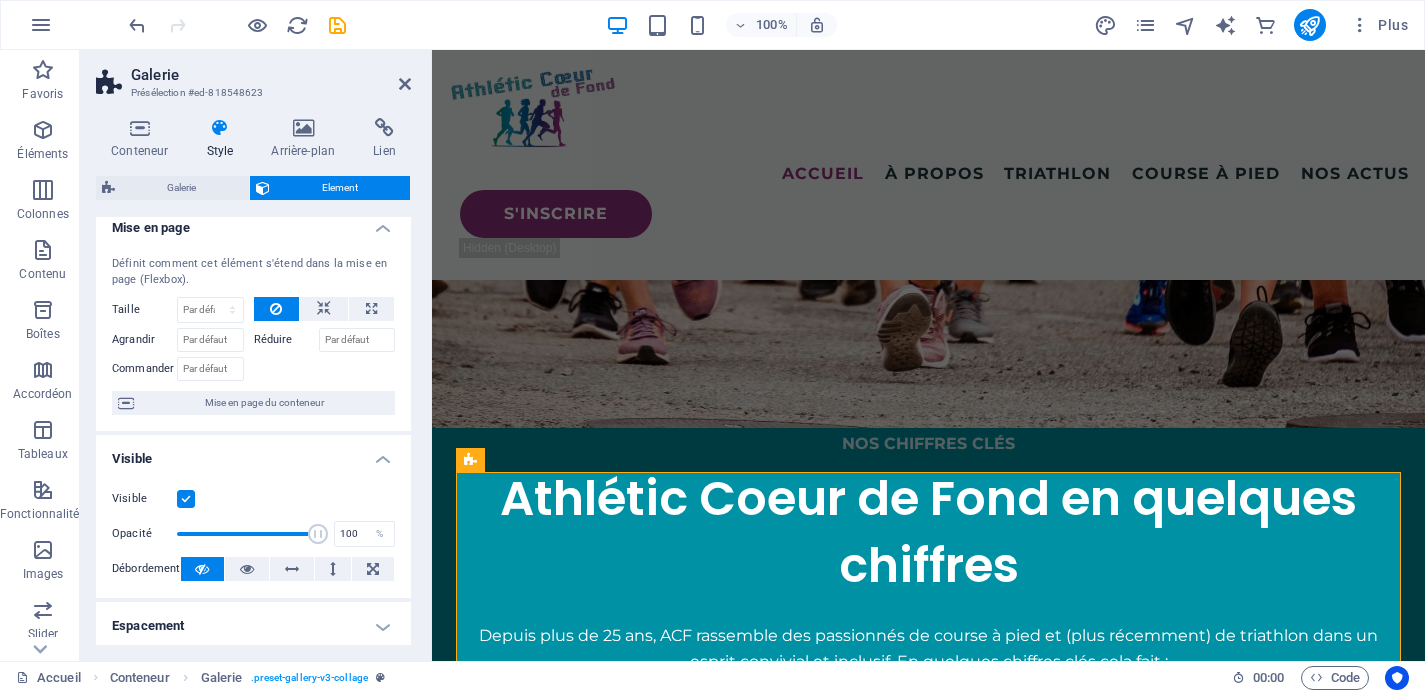 scroll, scrollTop: 0, scrollLeft: 0, axis: both 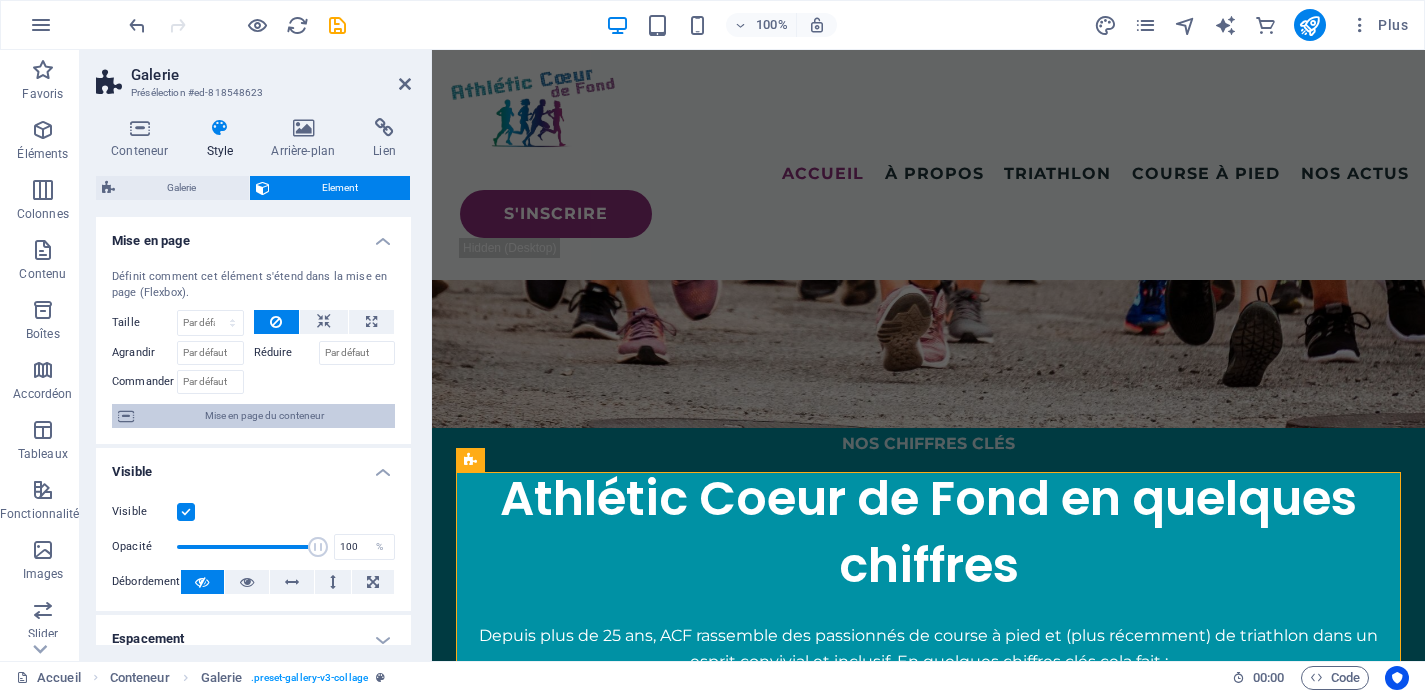 click on "Mise en page du conteneur" at bounding box center [264, 416] 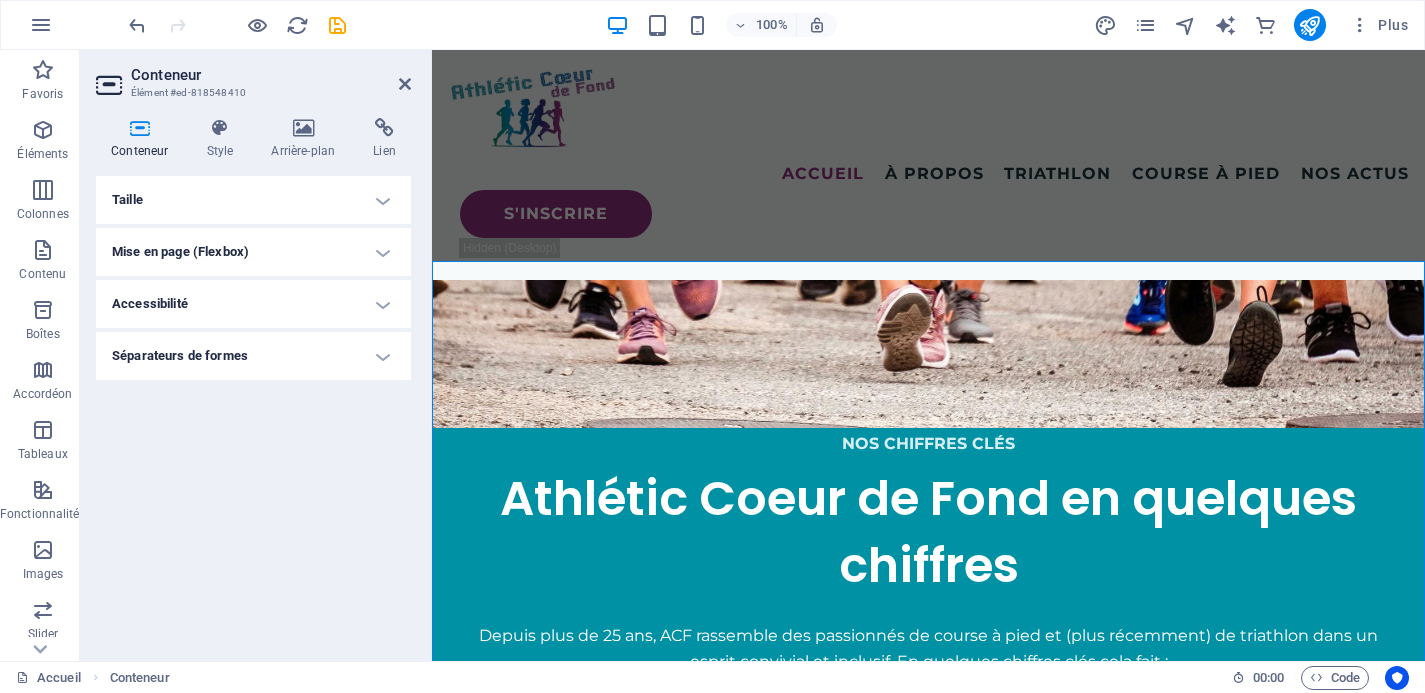 click on "Mise en page (Flexbox)" at bounding box center (253, 252) 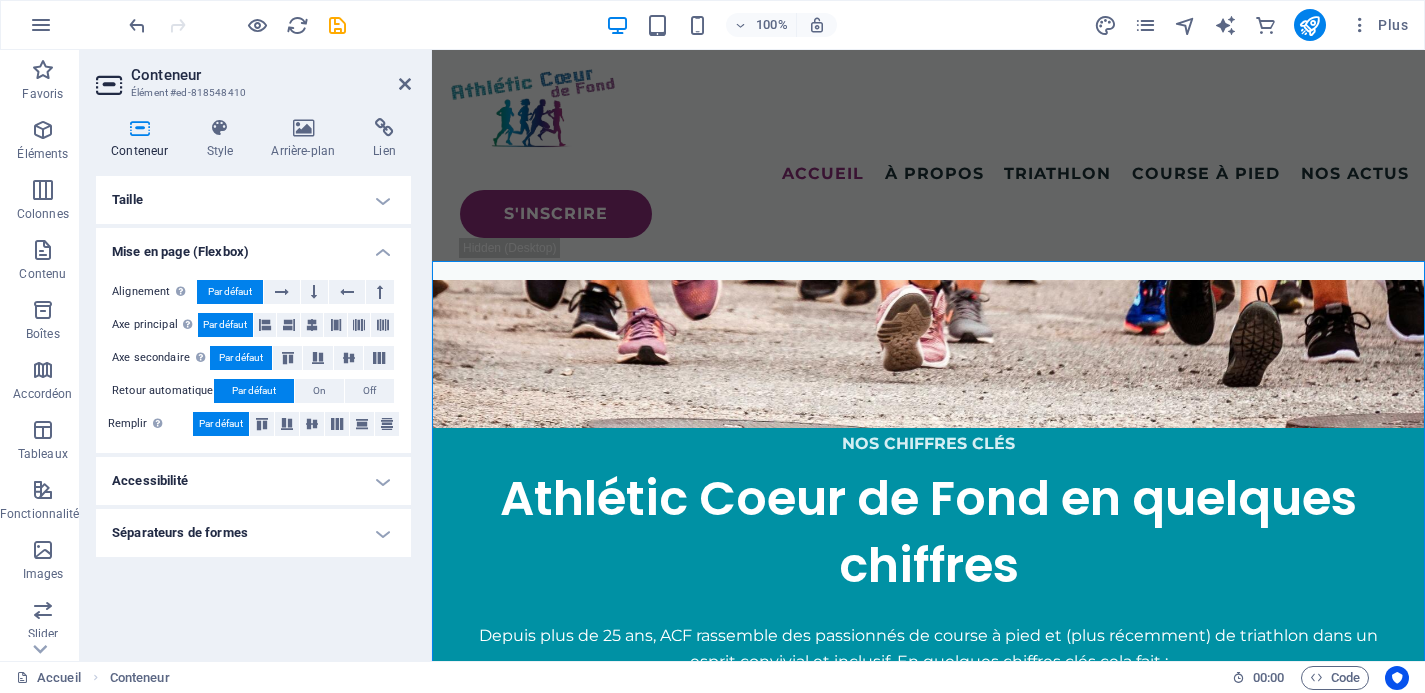 click on "Mise en page (Flexbox)" at bounding box center (253, 246) 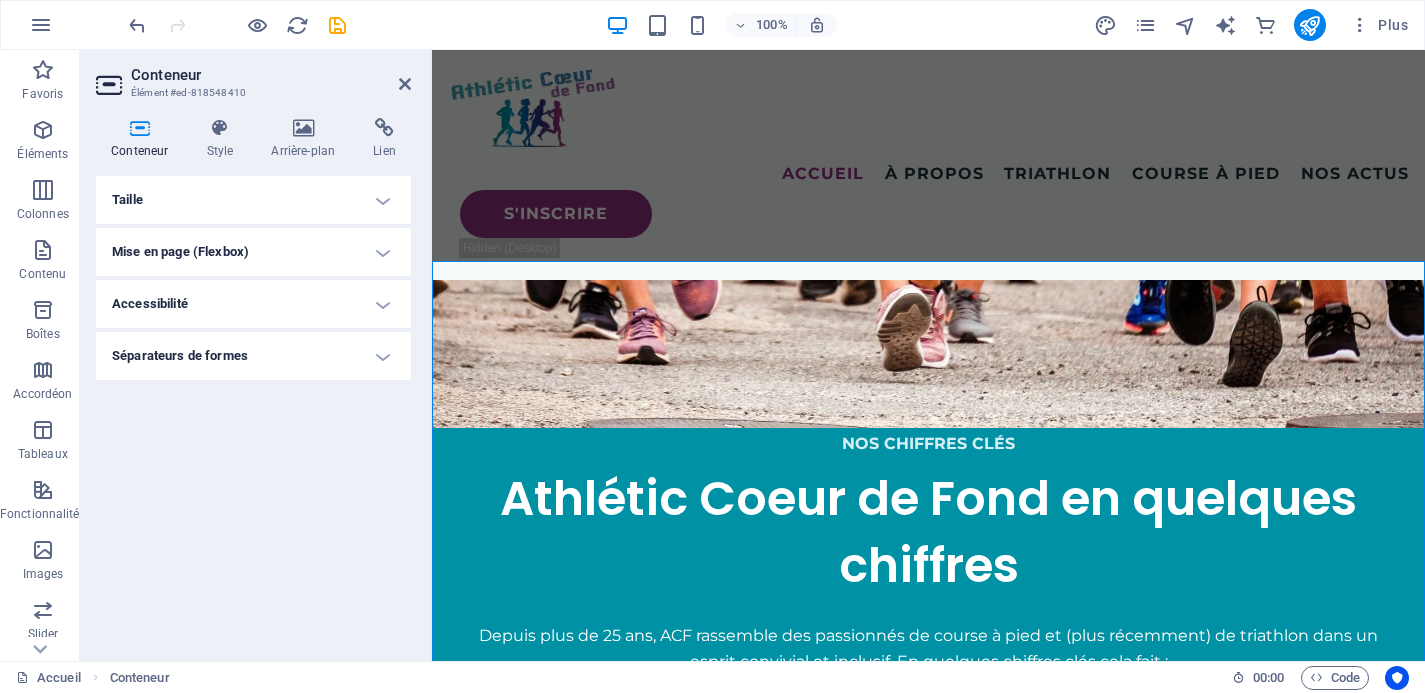click on "Accessibilité" at bounding box center [253, 304] 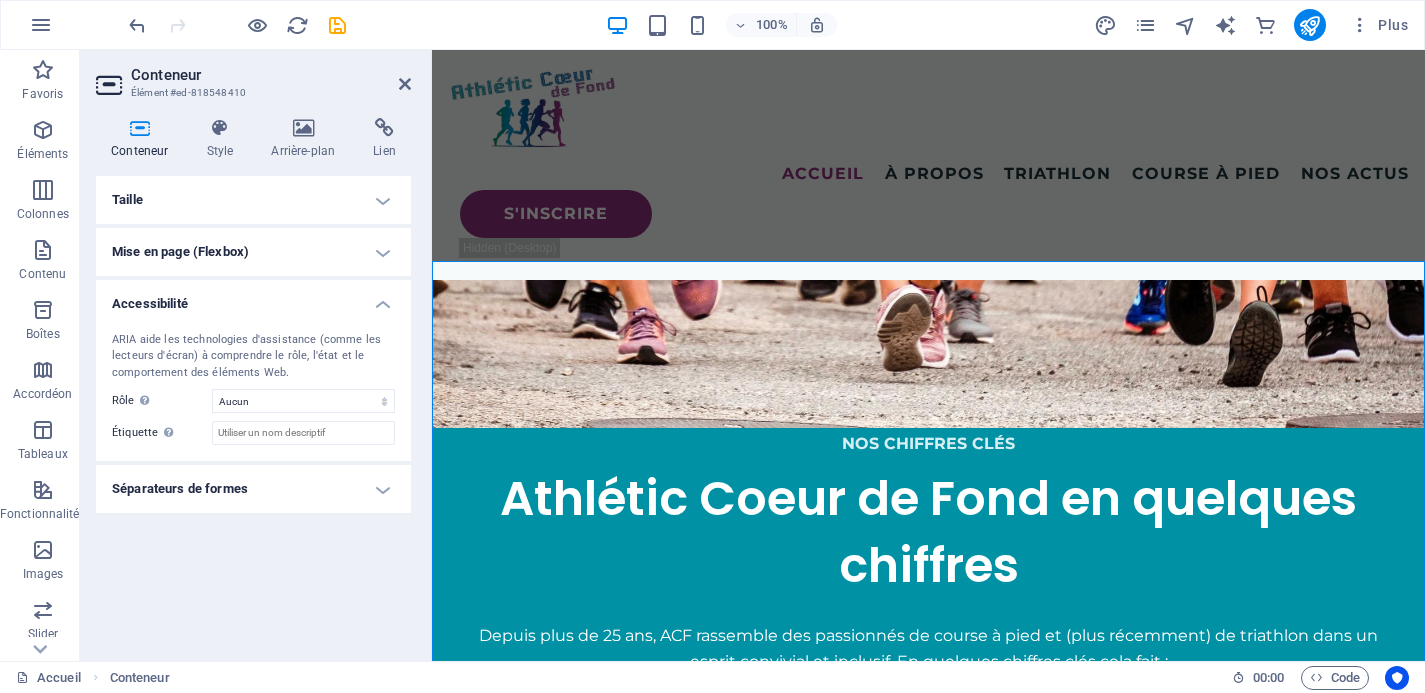 click on "Accessibilité" at bounding box center (253, 298) 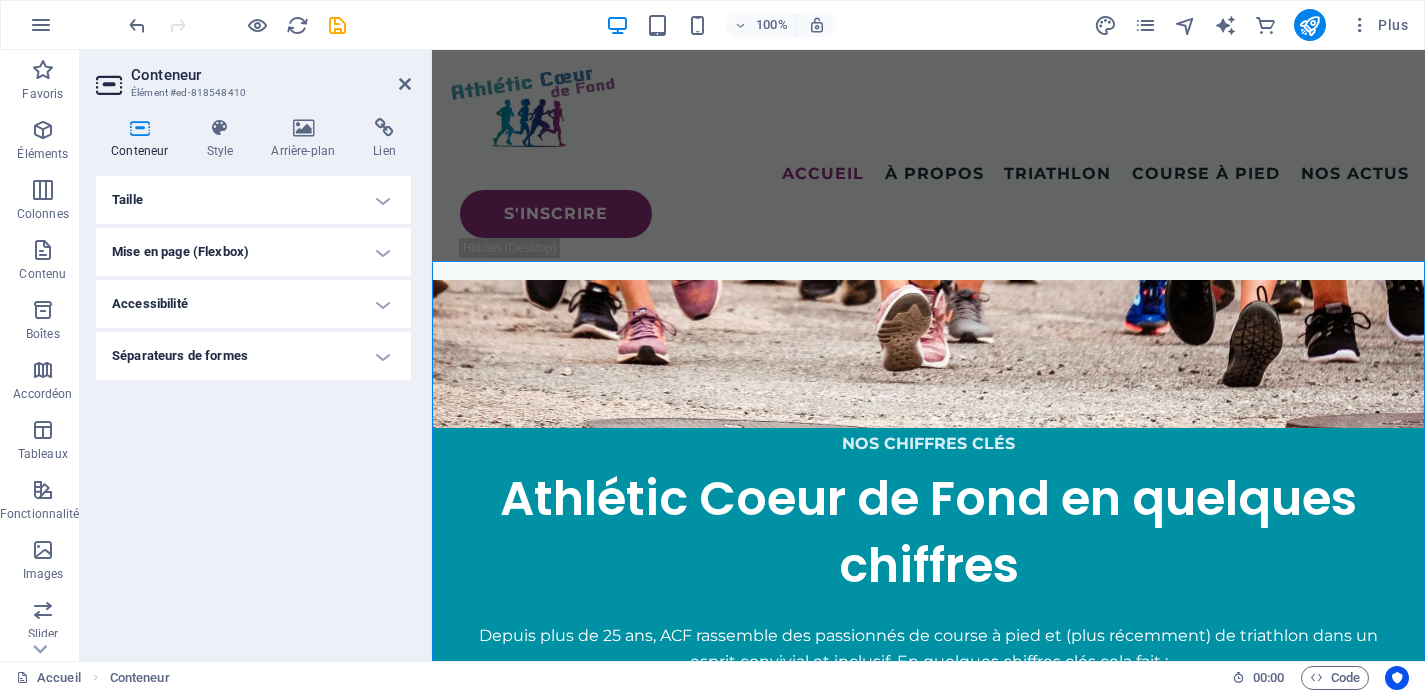 click on "Séparateurs de formes" at bounding box center (253, 356) 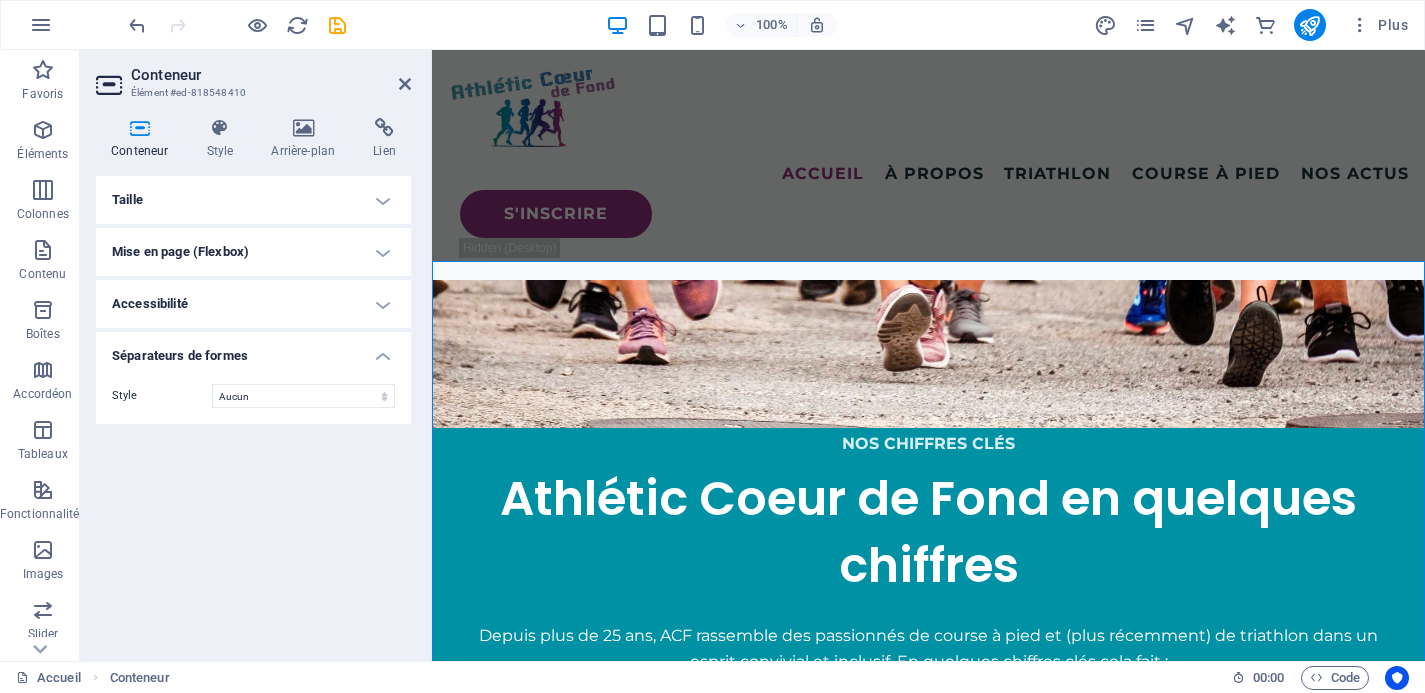 click on "Séparateurs de formes" at bounding box center [253, 350] 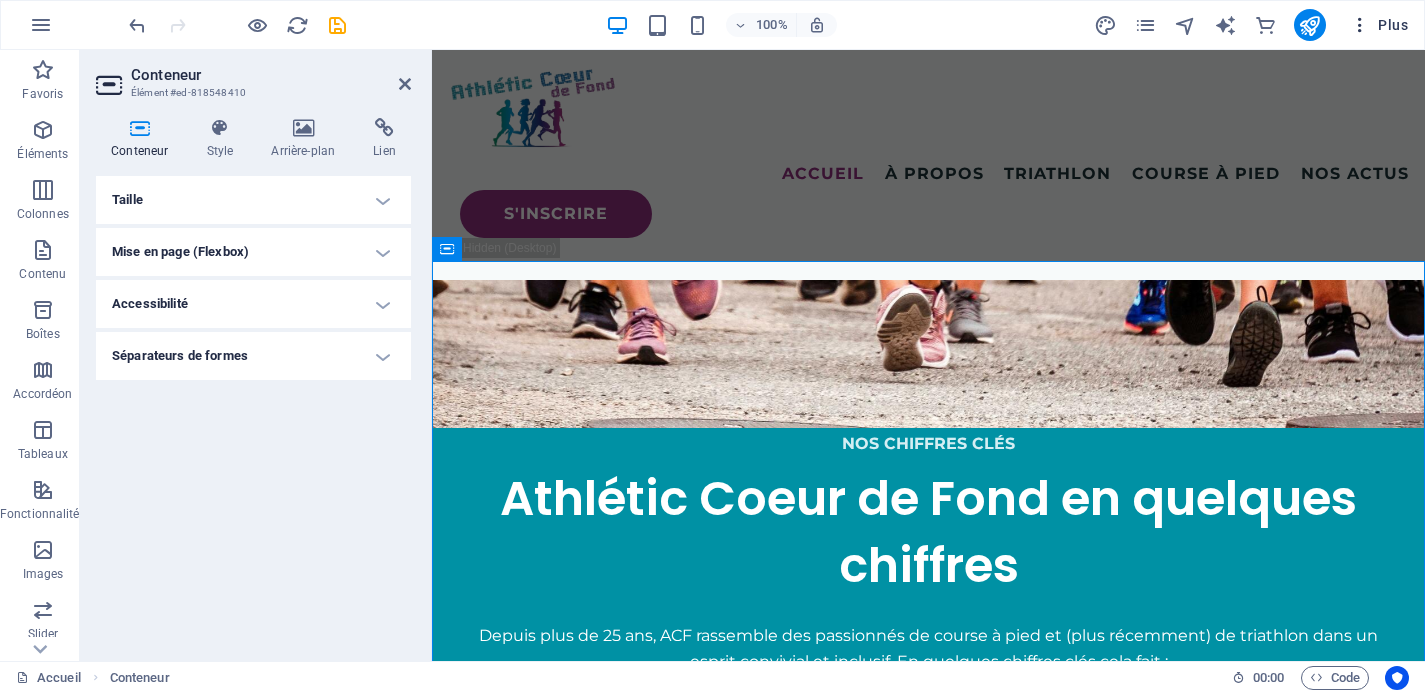 click on "Plus" at bounding box center (1379, 25) 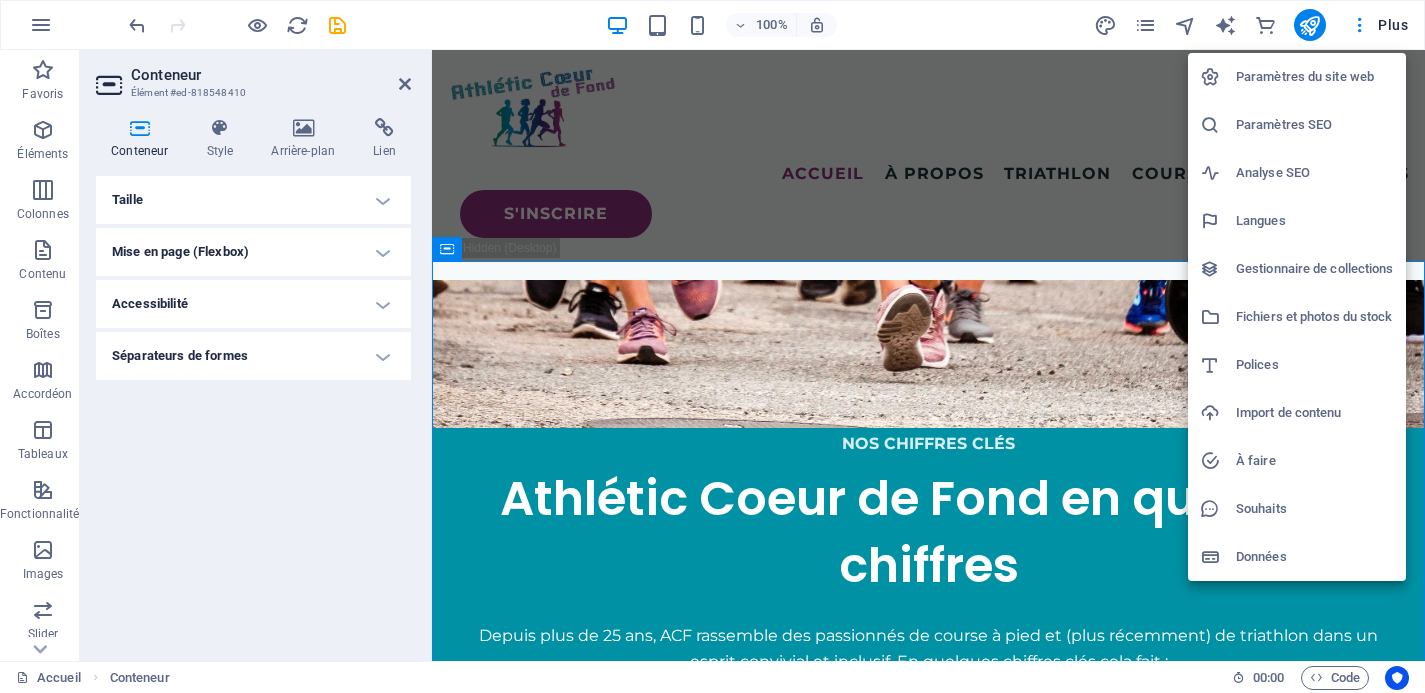 click at bounding box center [712, 346] 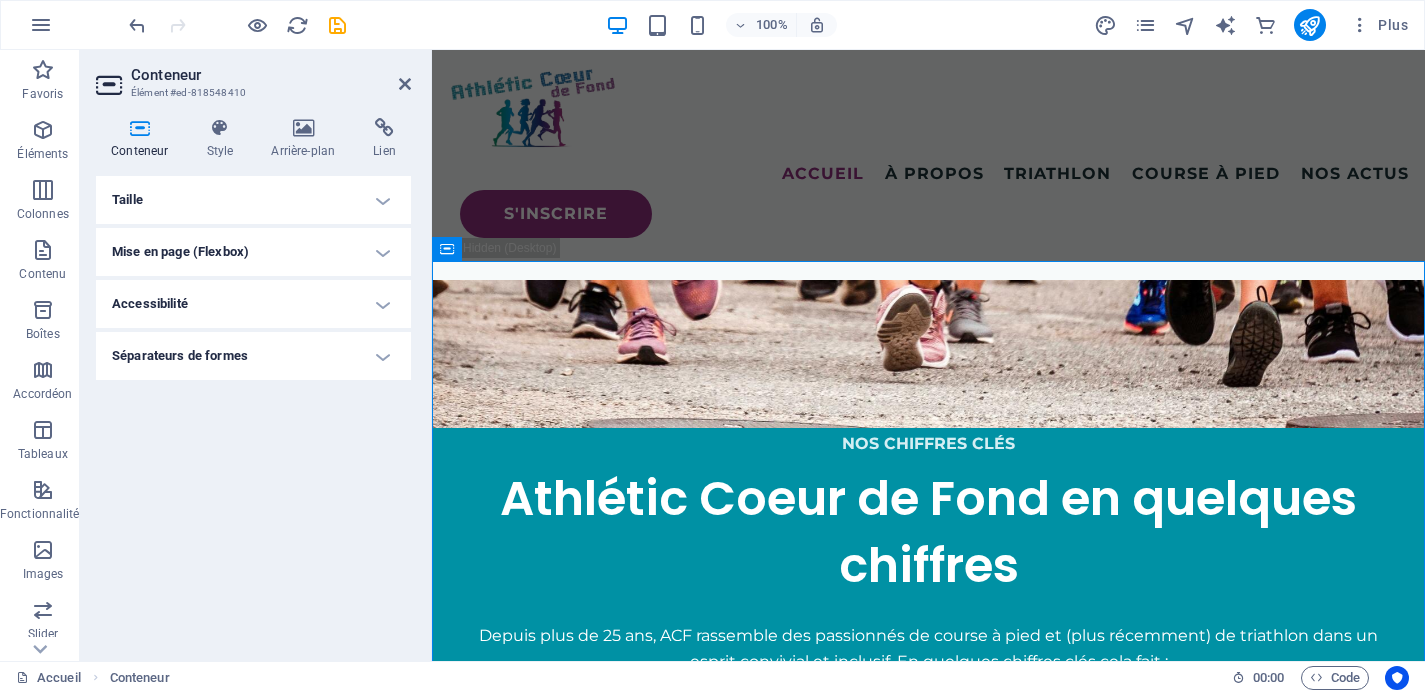 click at bounding box center [1360, 25] 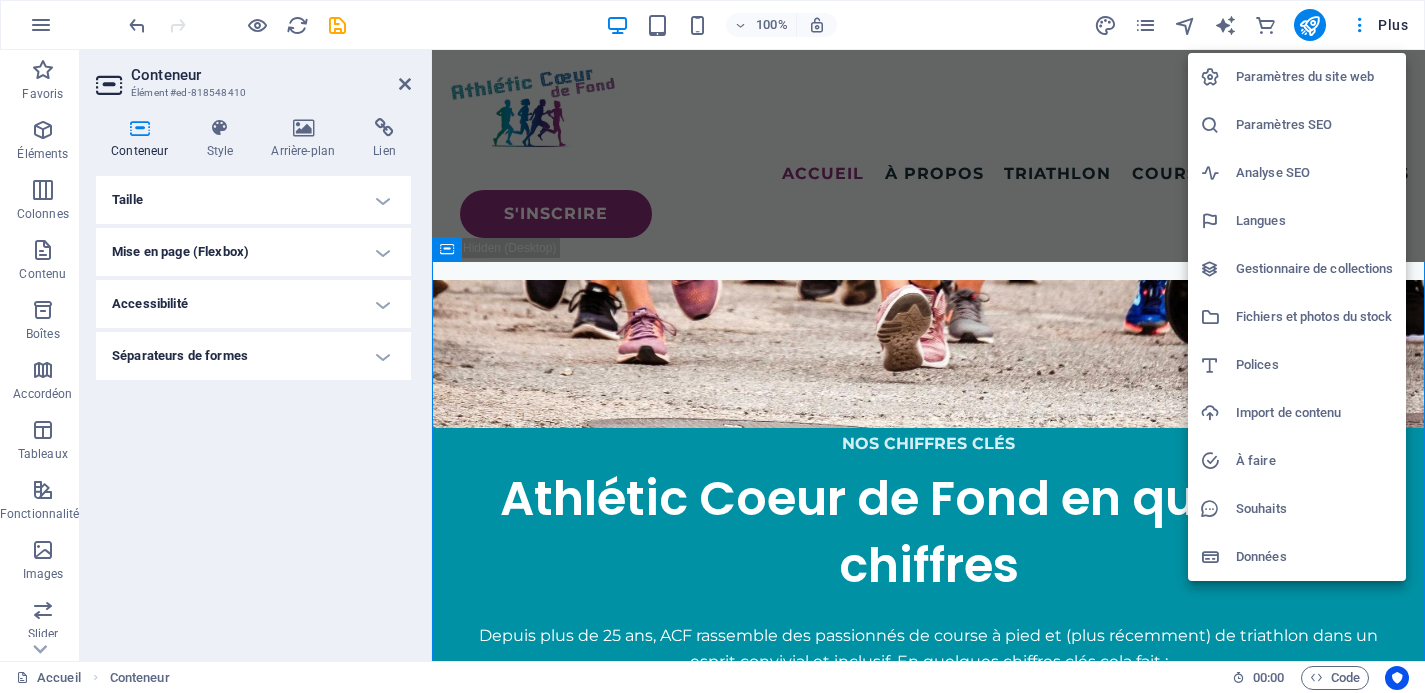 click at bounding box center [712, 346] 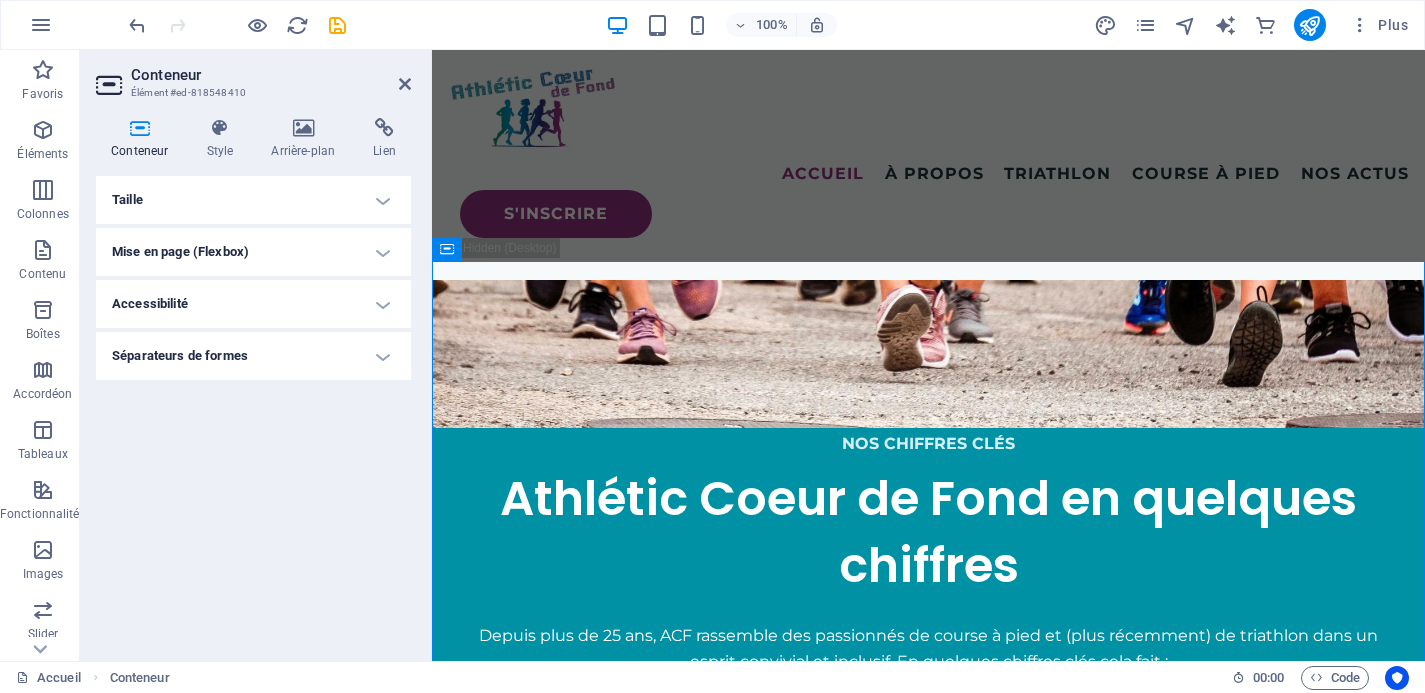 click on "Plus" at bounding box center (1255, 25) 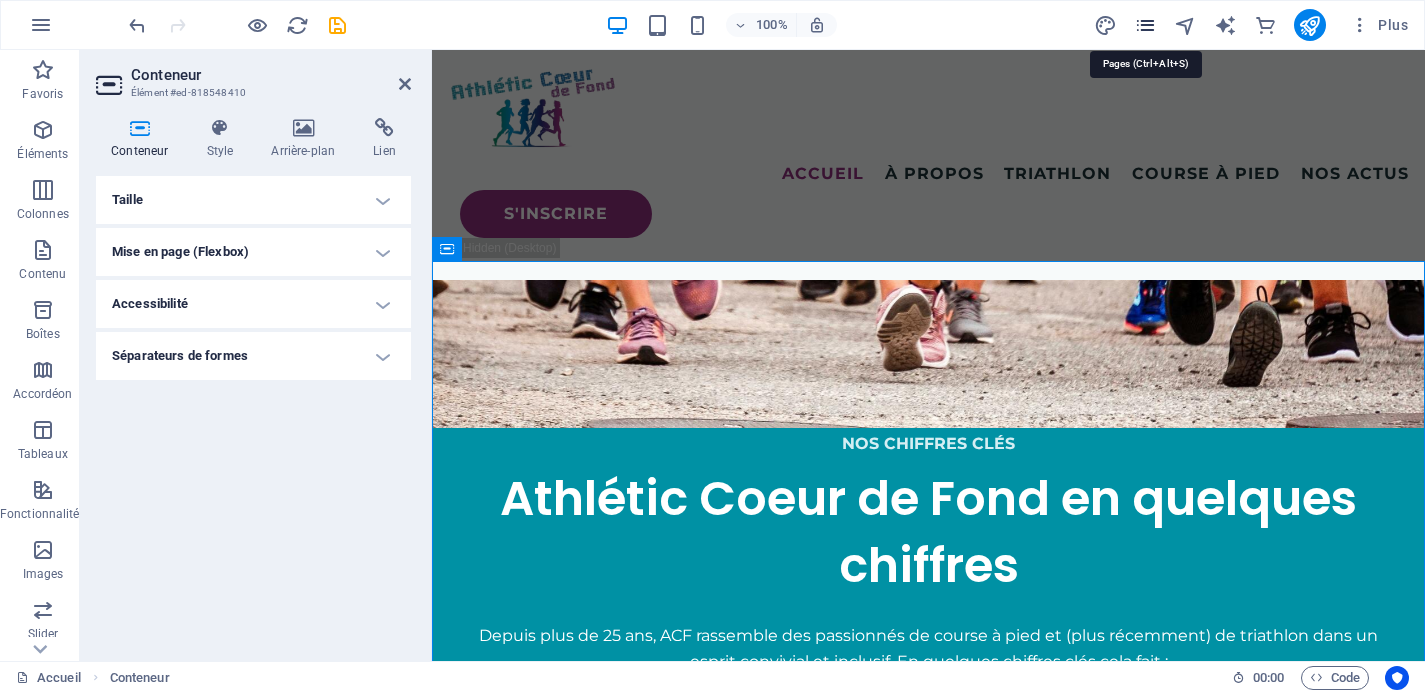 click at bounding box center [1145, 25] 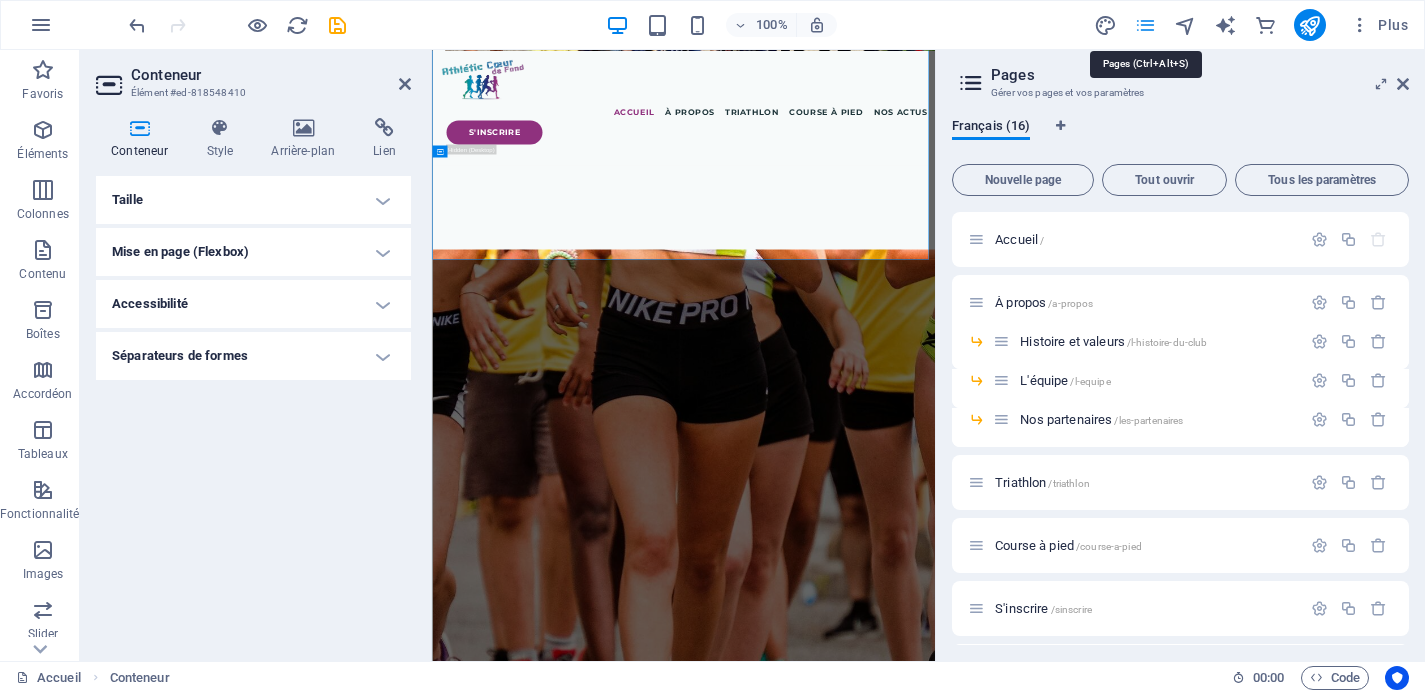 scroll, scrollTop: 7541, scrollLeft: 0, axis: vertical 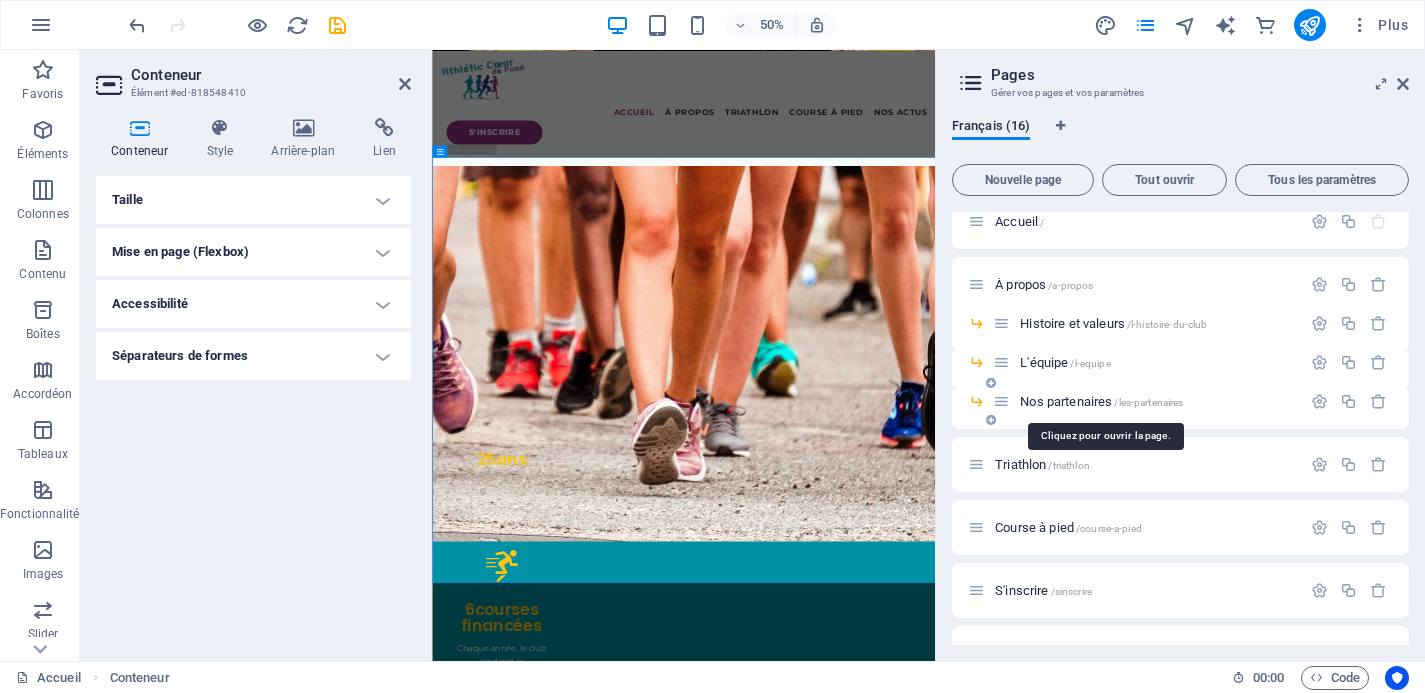 click on "Nos partenaires /les-partenaires" at bounding box center (1101, 401) 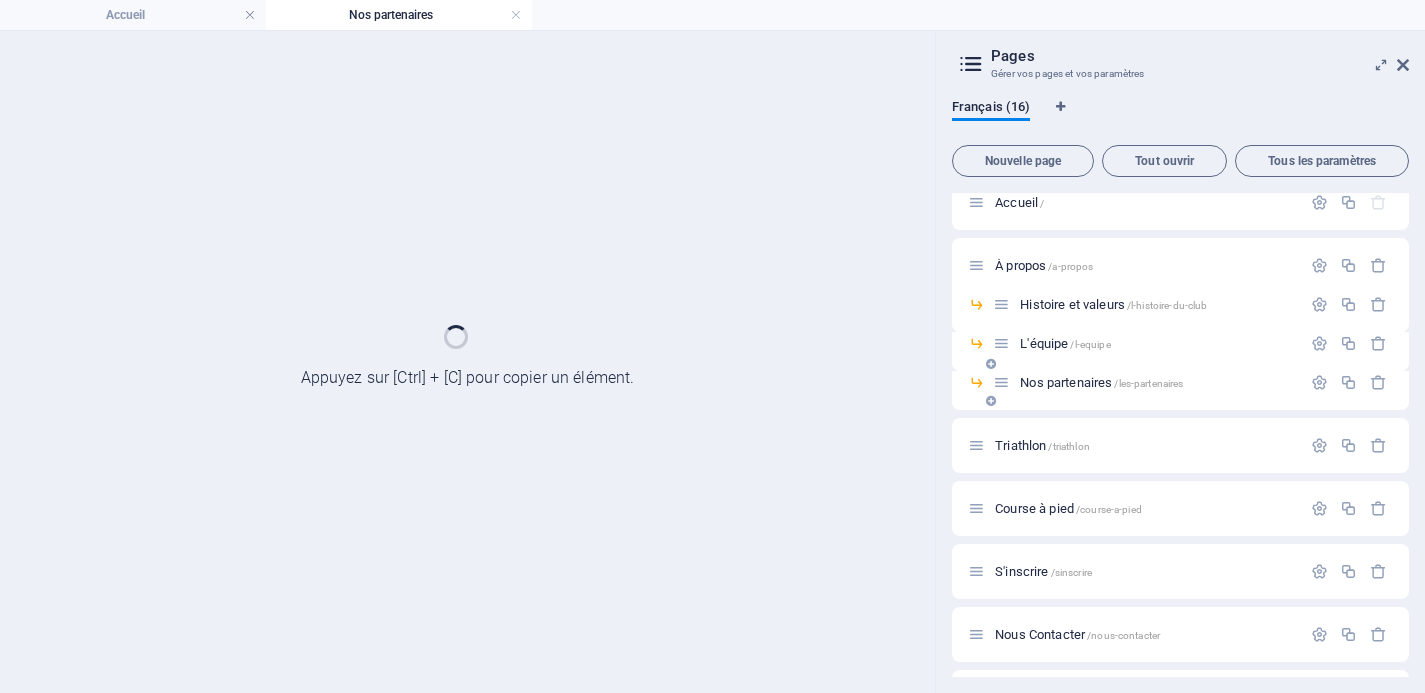 scroll, scrollTop: 0, scrollLeft: 0, axis: both 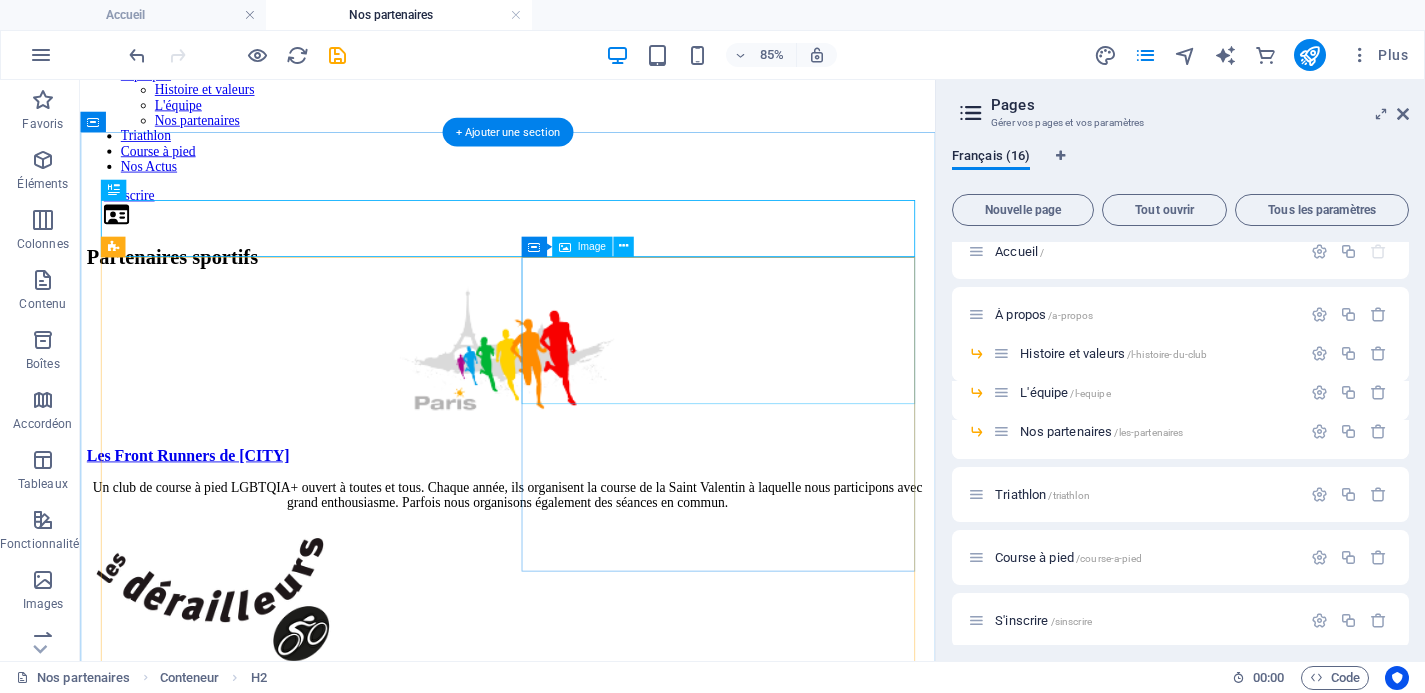 click at bounding box center [583, 690] 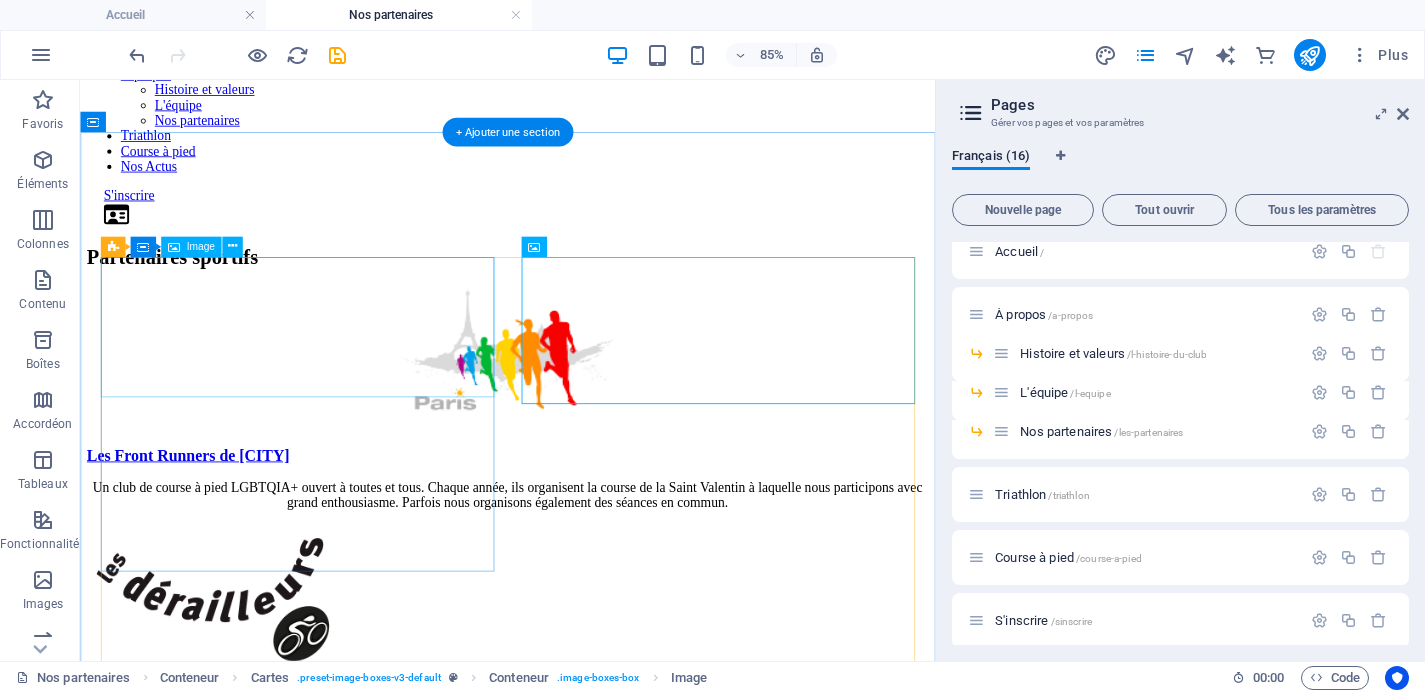click at bounding box center (583, 405) 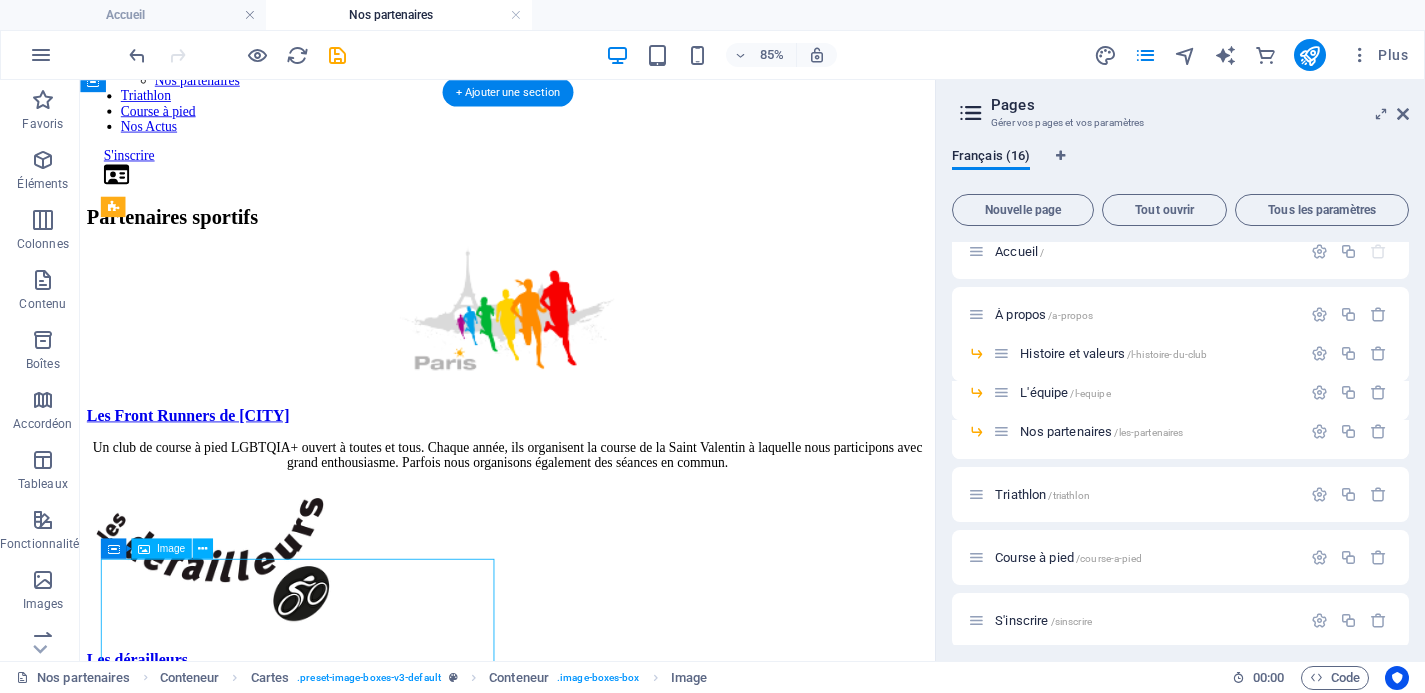 scroll, scrollTop: 209, scrollLeft: 0, axis: vertical 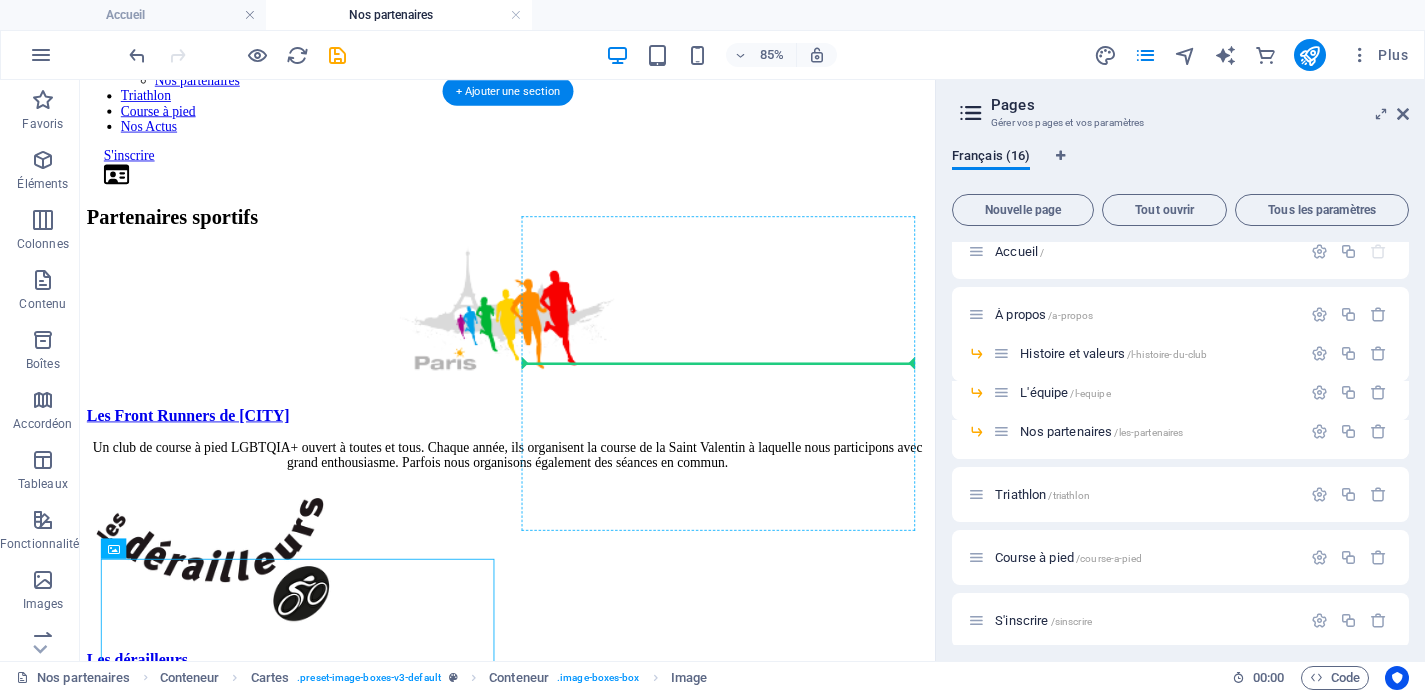 drag, startPoint x: 400, startPoint y: 666, endPoint x: 710, endPoint y: 400, distance: 408.4801 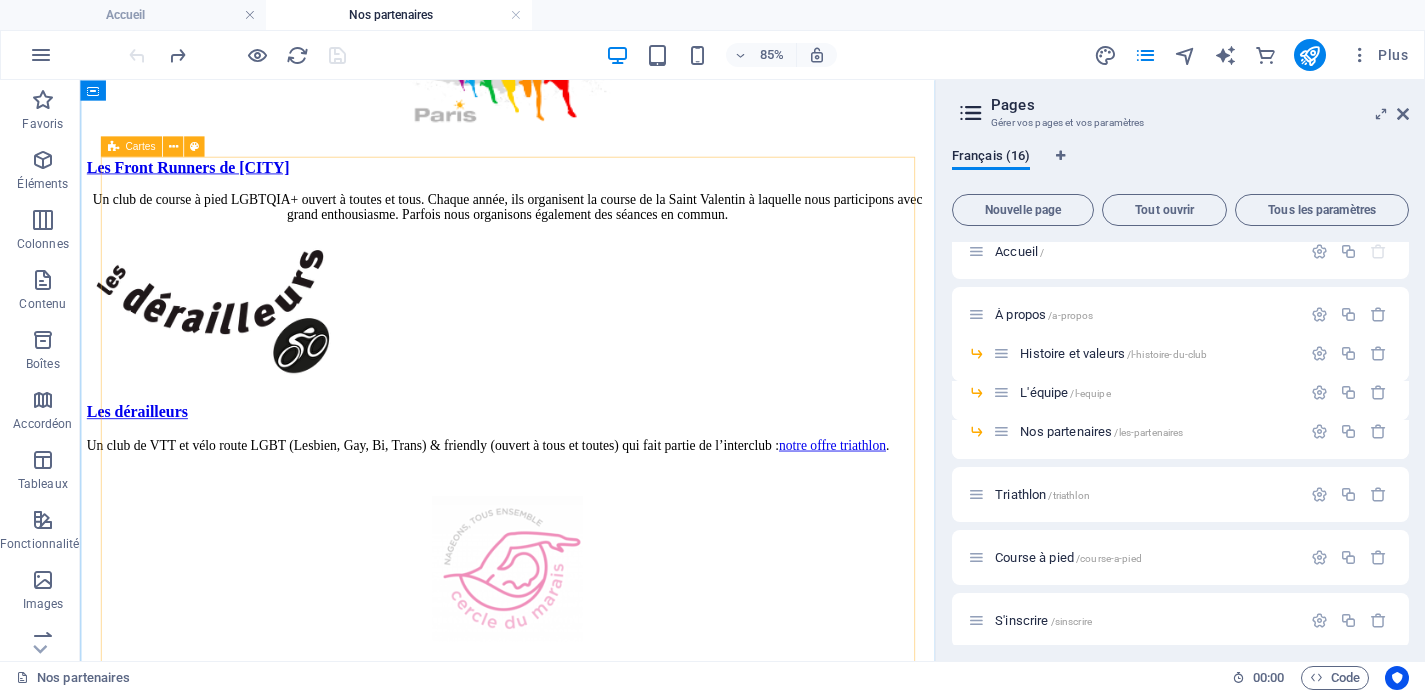 scroll, scrollTop: 503, scrollLeft: 0, axis: vertical 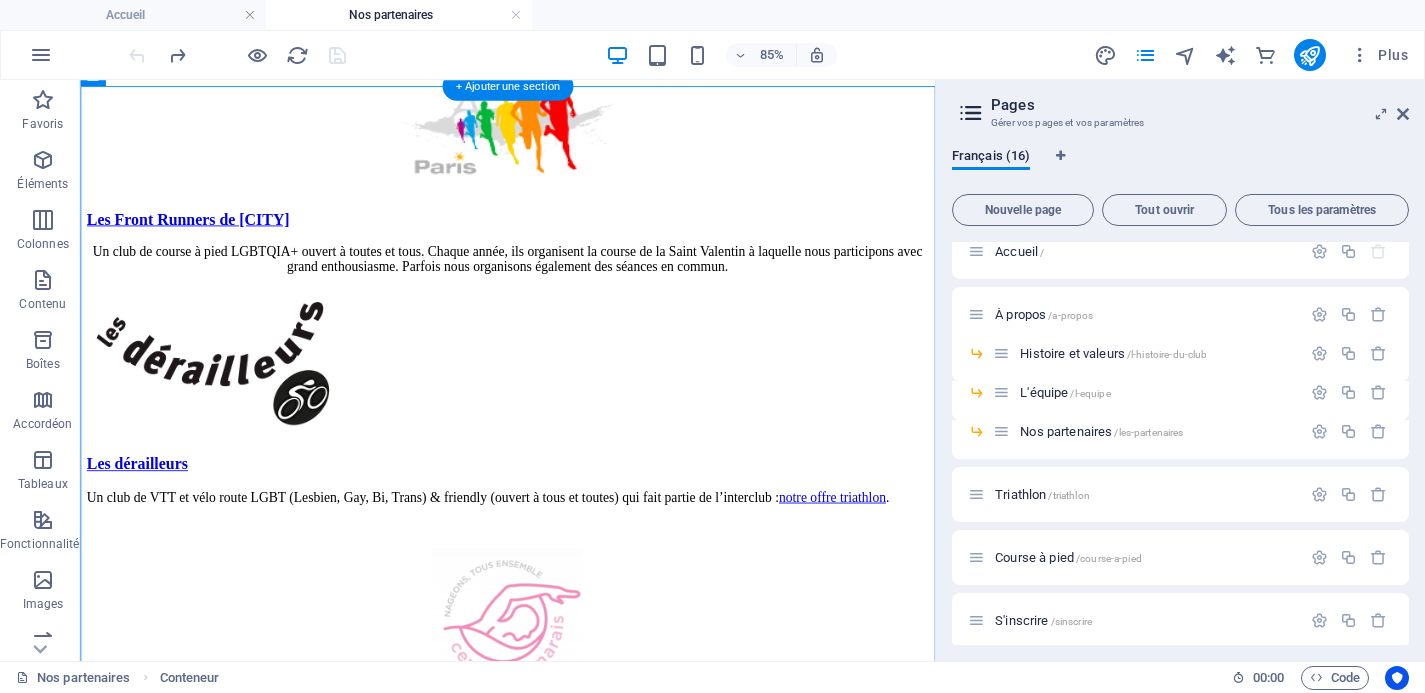 drag, startPoint x: 418, startPoint y: 720, endPoint x: 837, endPoint y: 349, distance: 559.64453 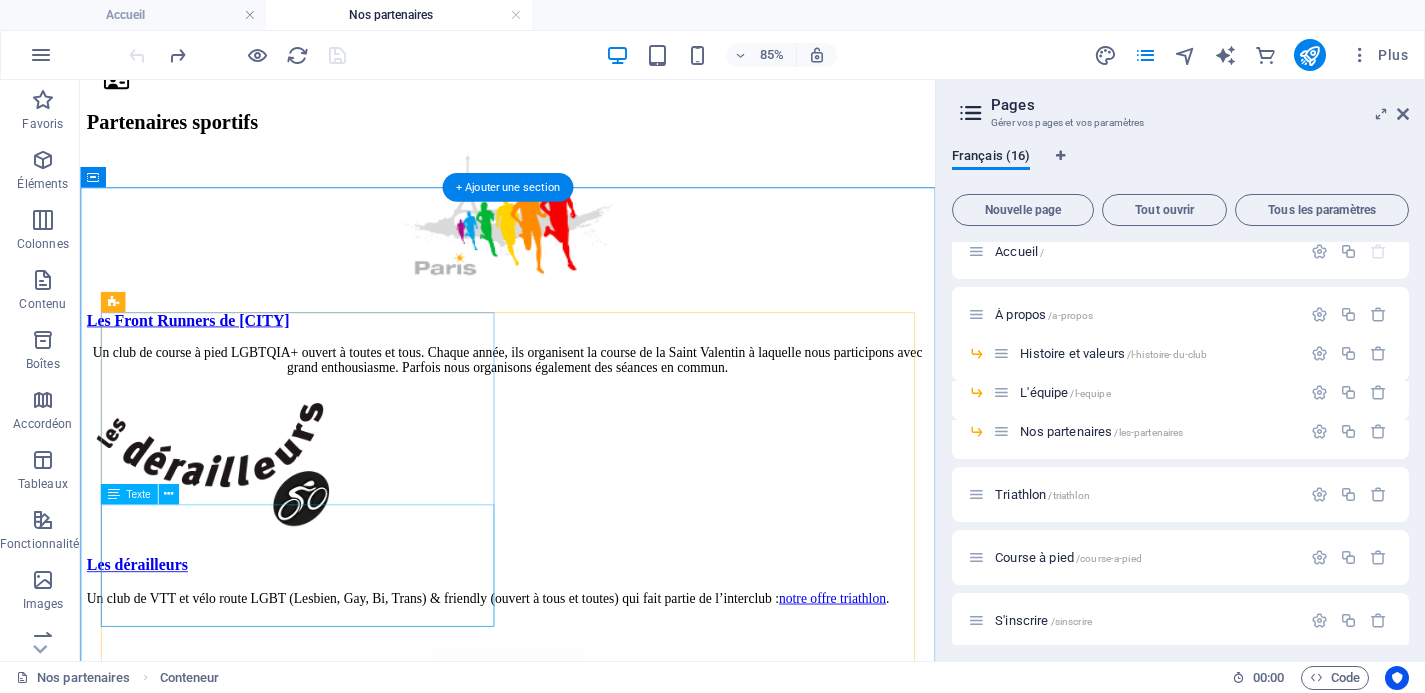 scroll, scrollTop: 357, scrollLeft: 0, axis: vertical 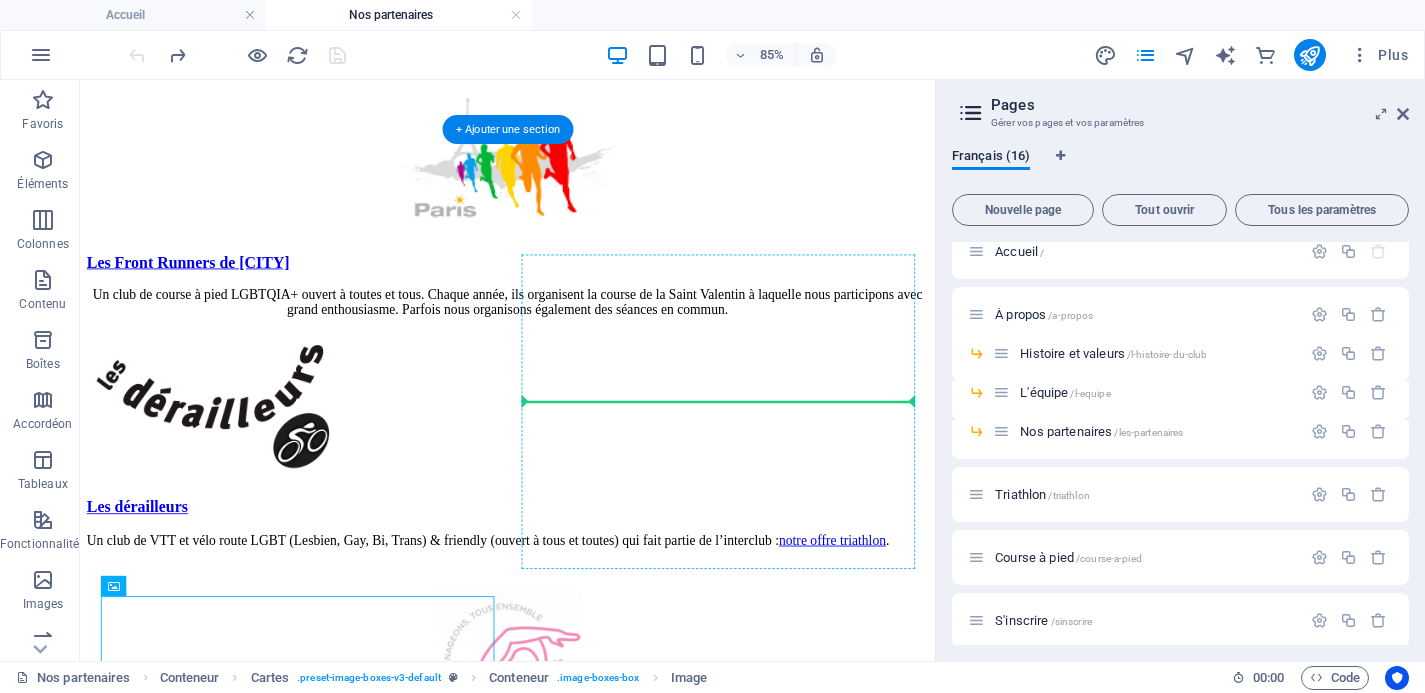 drag, startPoint x: 367, startPoint y: 742, endPoint x: 774, endPoint y: 420, distance: 518.973 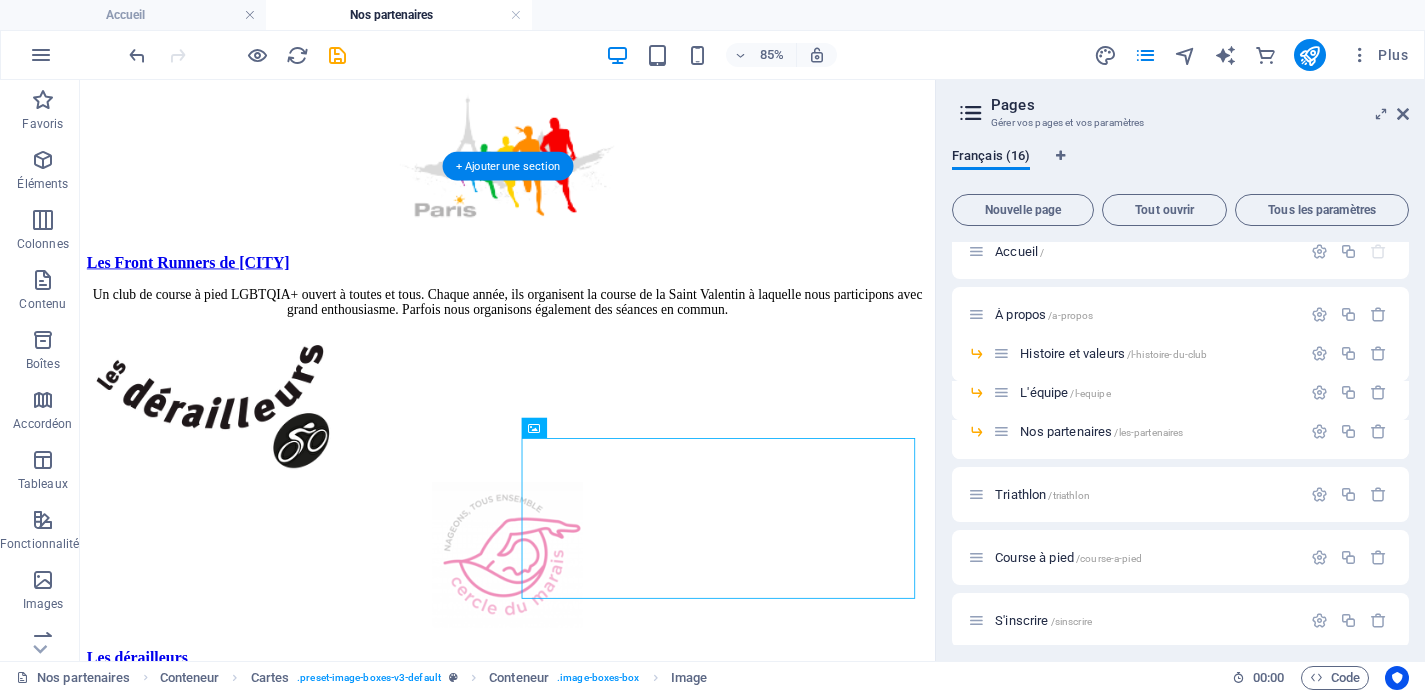 scroll, scrollTop: 250, scrollLeft: 0, axis: vertical 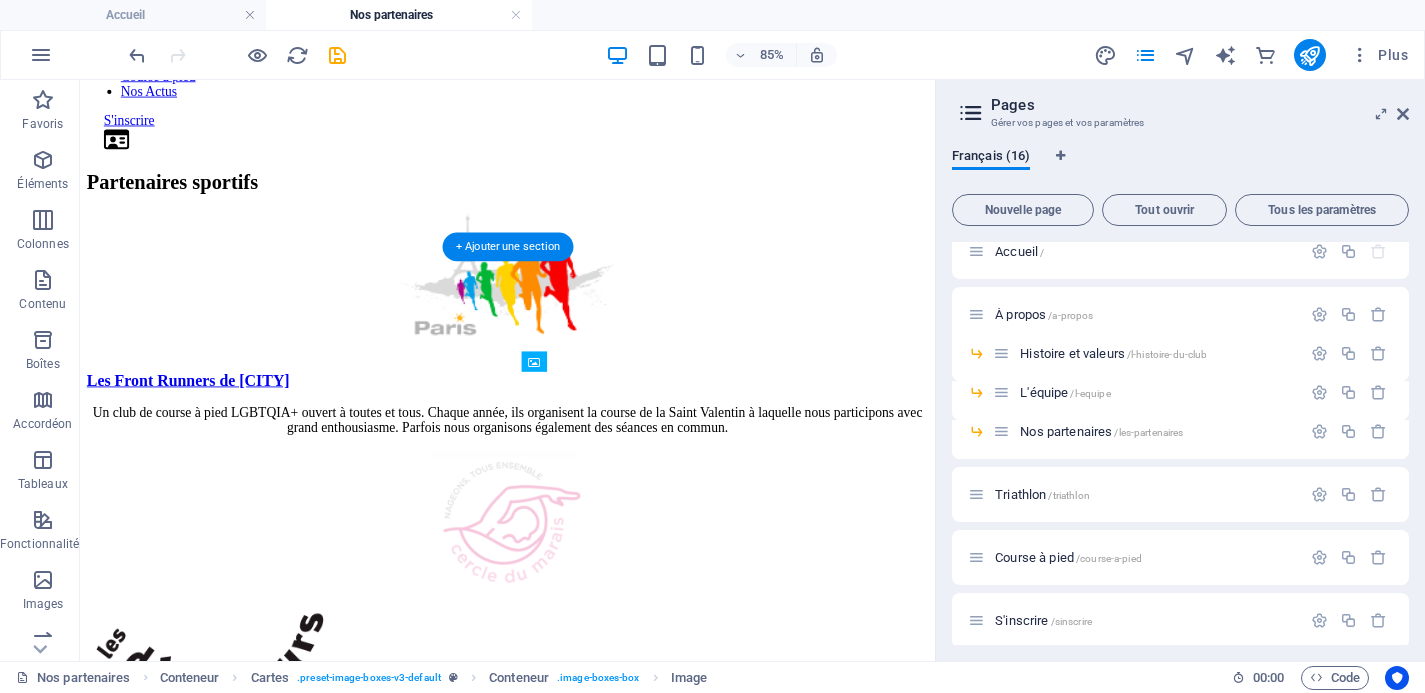 drag, startPoint x: 748, startPoint y: 621, endPoint x: 756, endPoint y: 483, distance: 138.23169 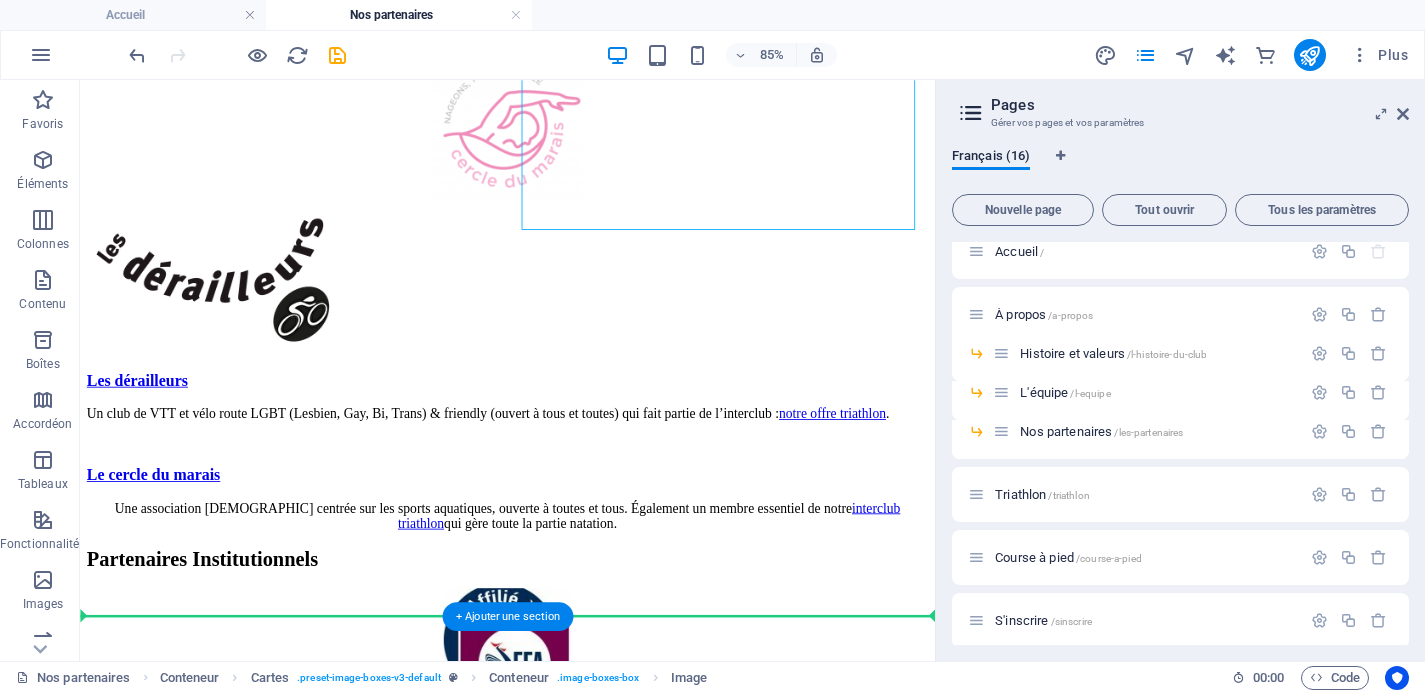 scroll, scrollTop: 868, scrollLeft: 0, axis: vertical 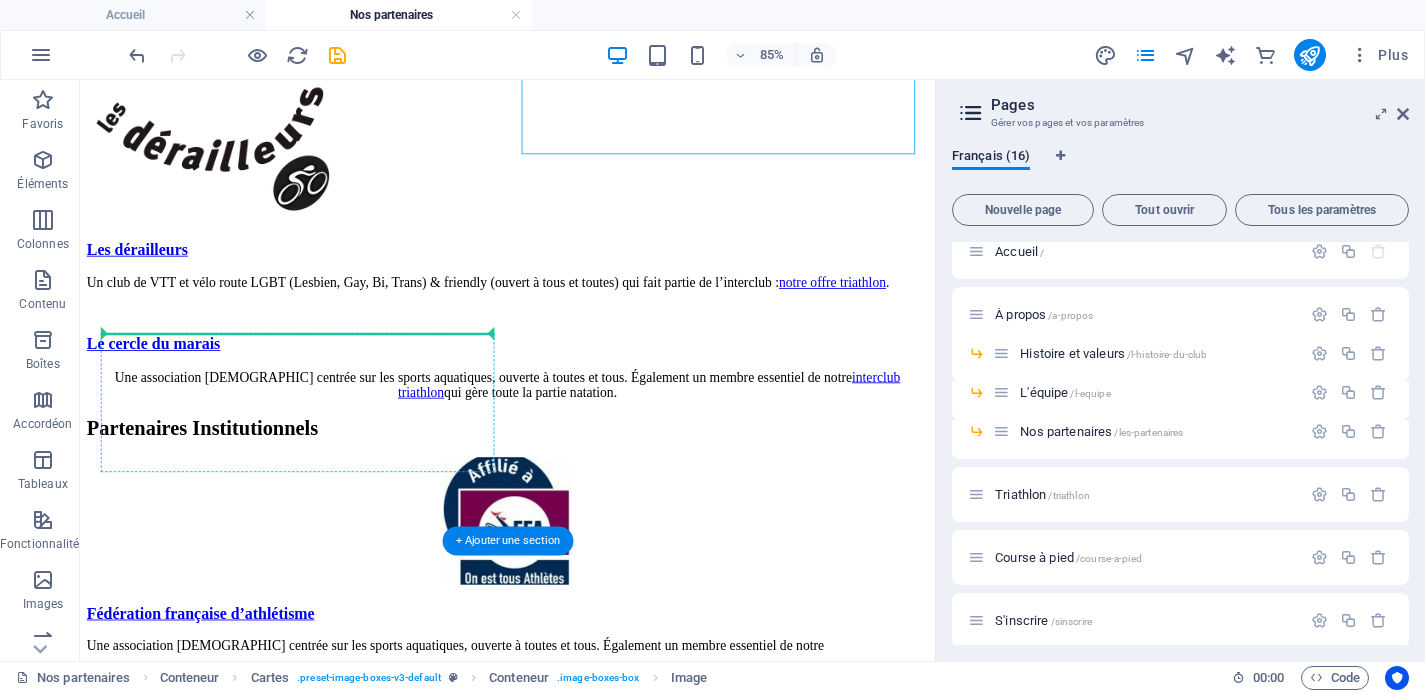 drag, startPoint x: 791, startPoint y: 390, endPoint x: 407, endPoint y: 397, distance: 384.06378 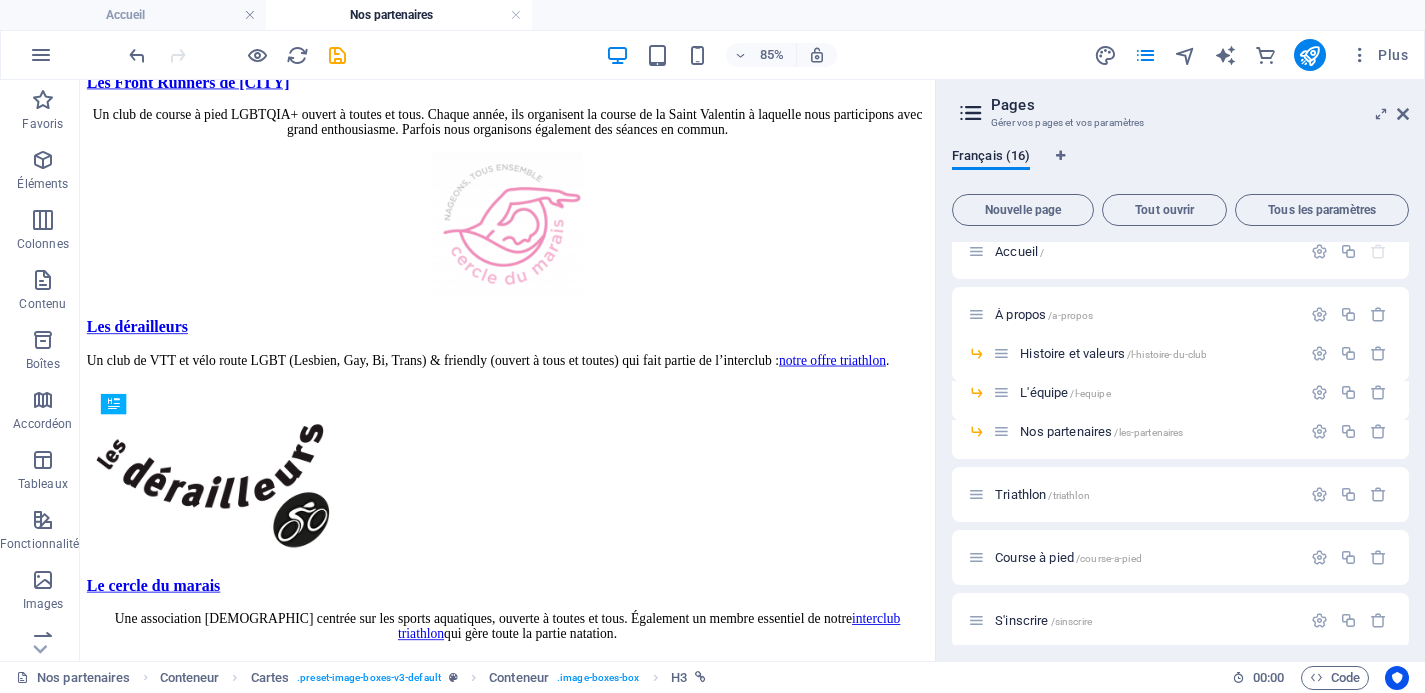 scroll, scrollTop: 602, scrollLeft: 0, axis: vertical 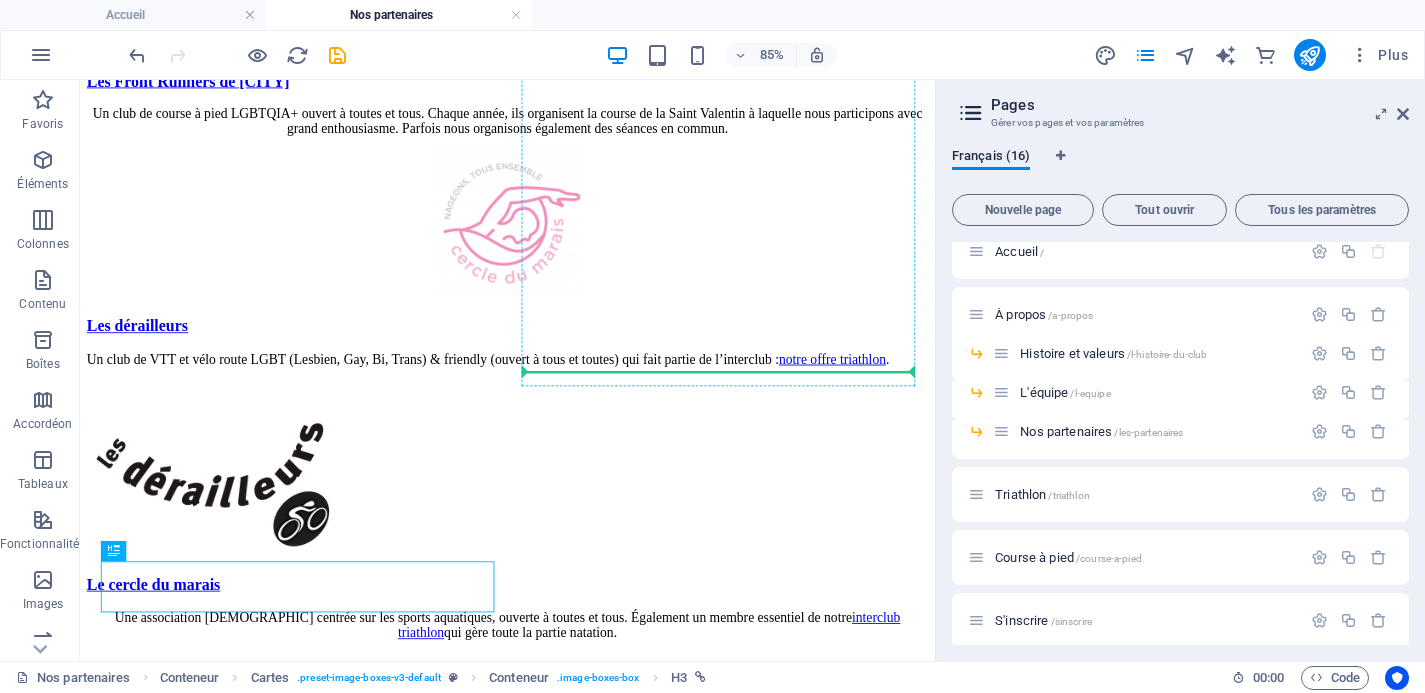 drag, startPoint x: 388, startPoint y: 685, endPoint x: 793, endPoint y: 382, distance: 505.80035 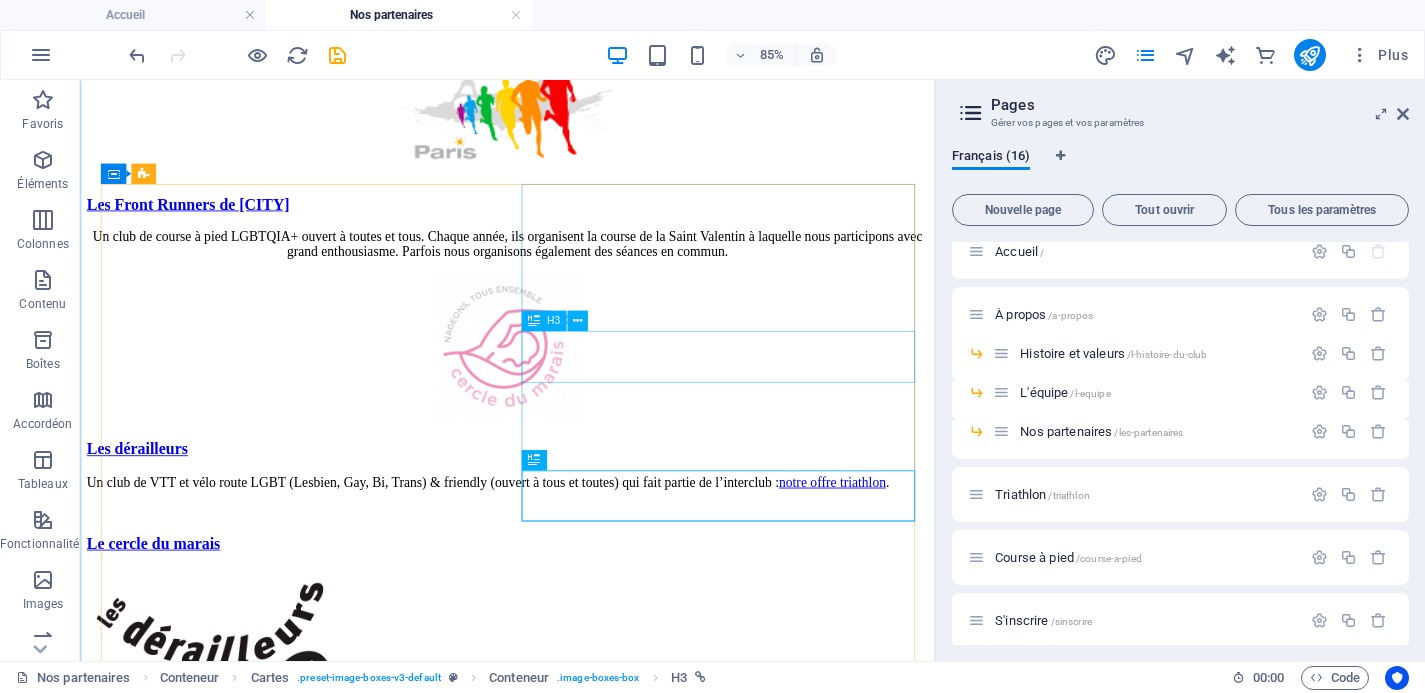 scroll, scrollTop: 441, scrollLeft: 0, axis: vertical 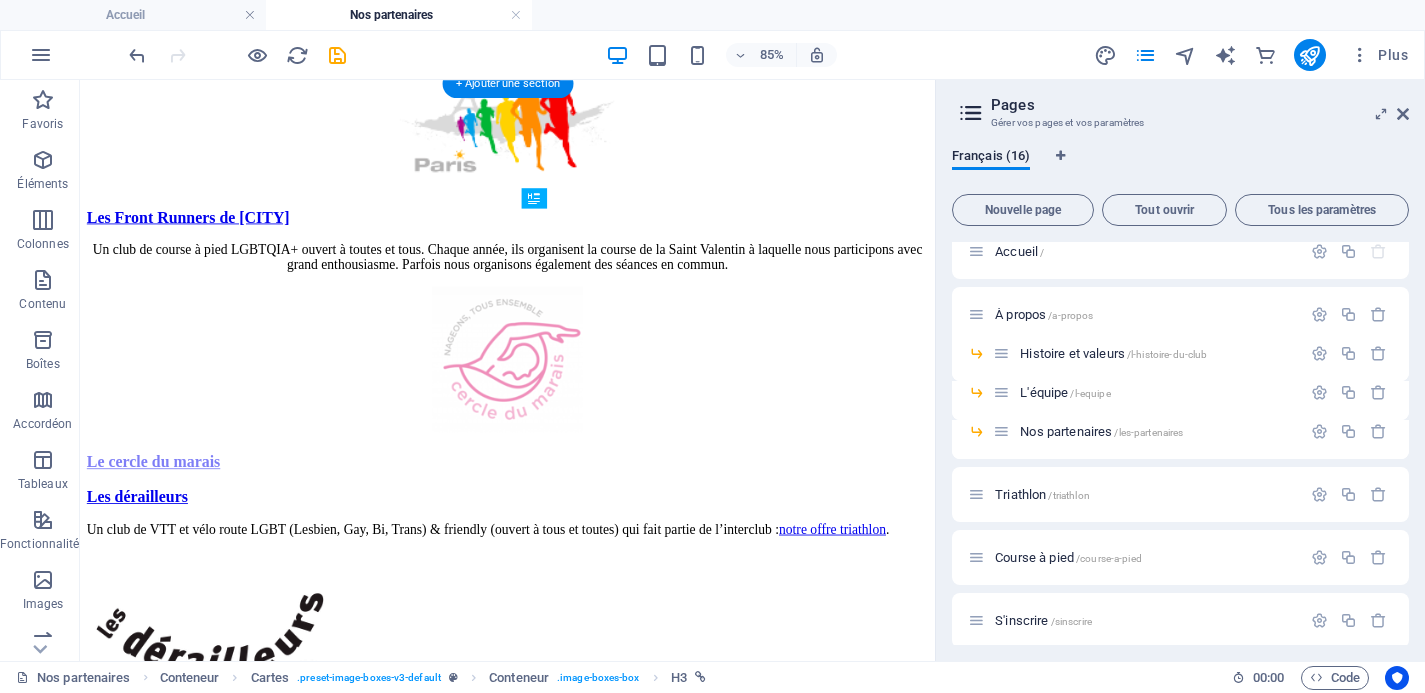drag, startPoint x: 797, startPoint y: 600, endPoint x: 830, endPoint y: 432, distance: 171.2104 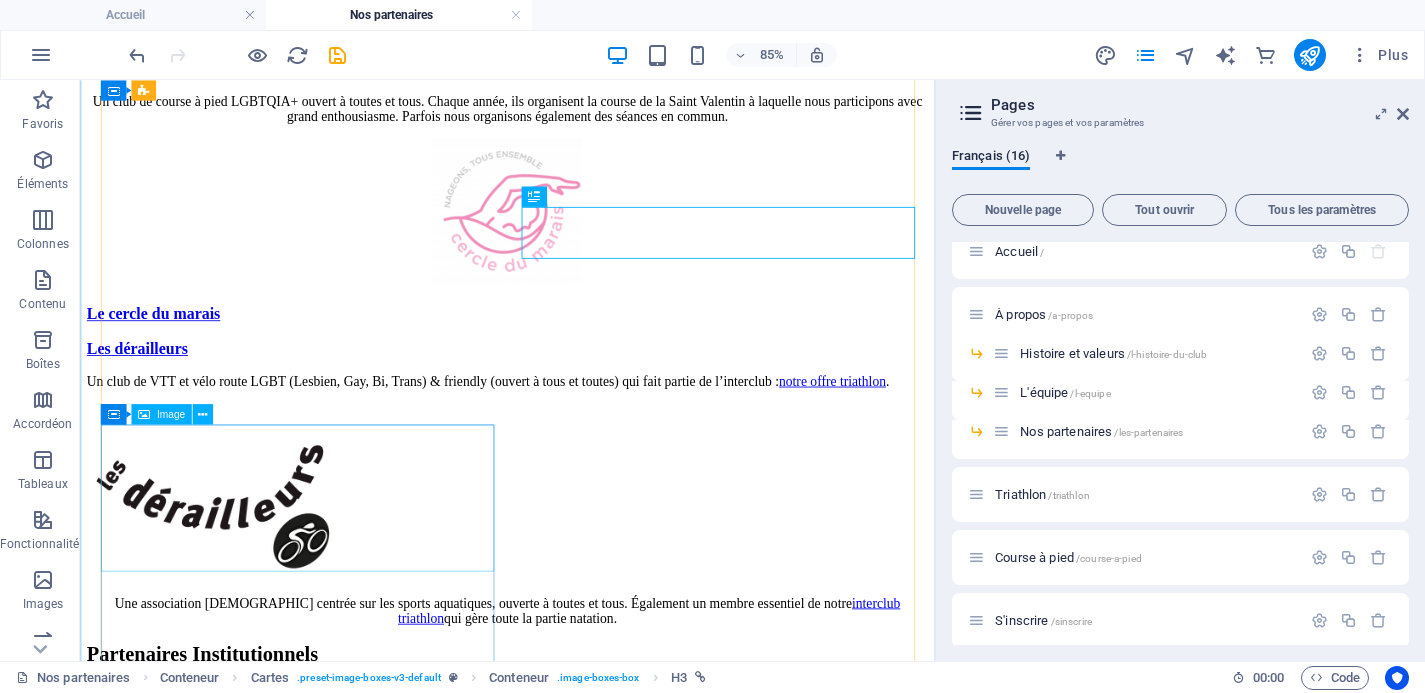 scroll, scrollTop: 611, scrollLeft: 0, axis: vertical 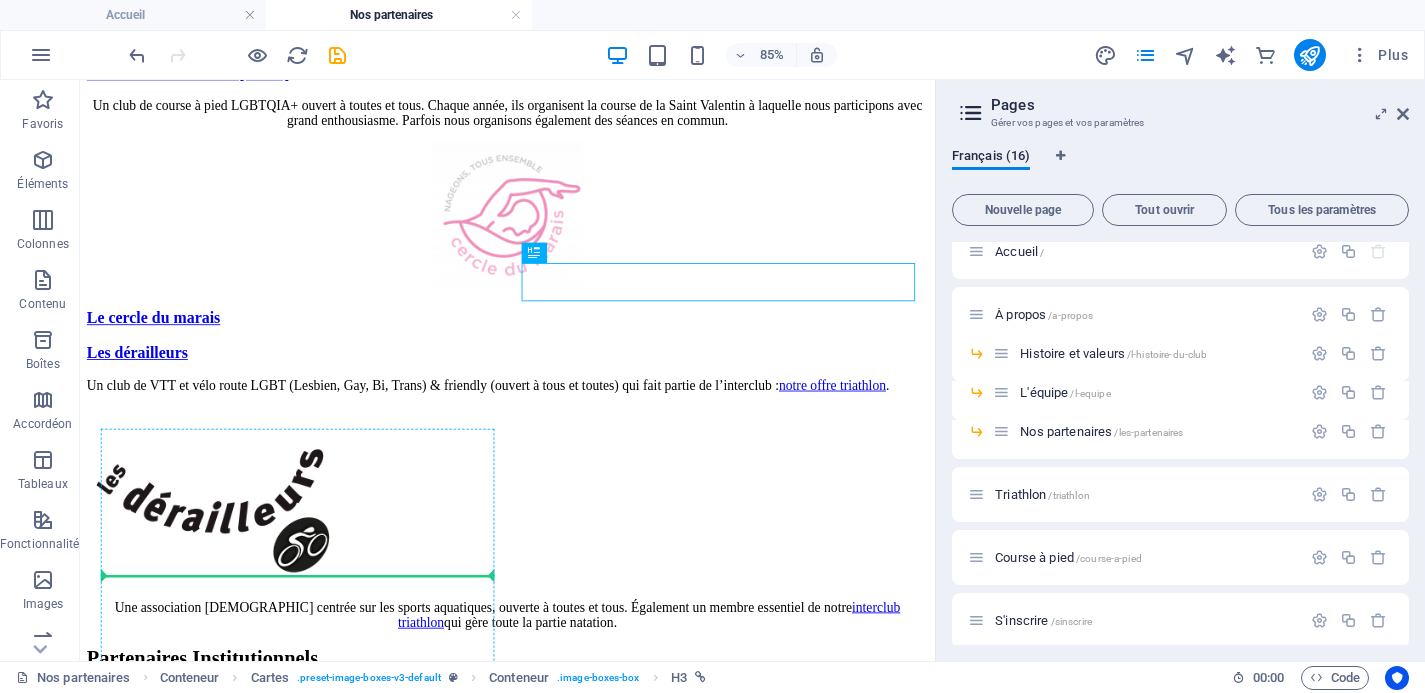 drag, startPoint x: 852, startPoint y: 311, endPoint x: 367, endPoint y: 651, distance: 592.3048 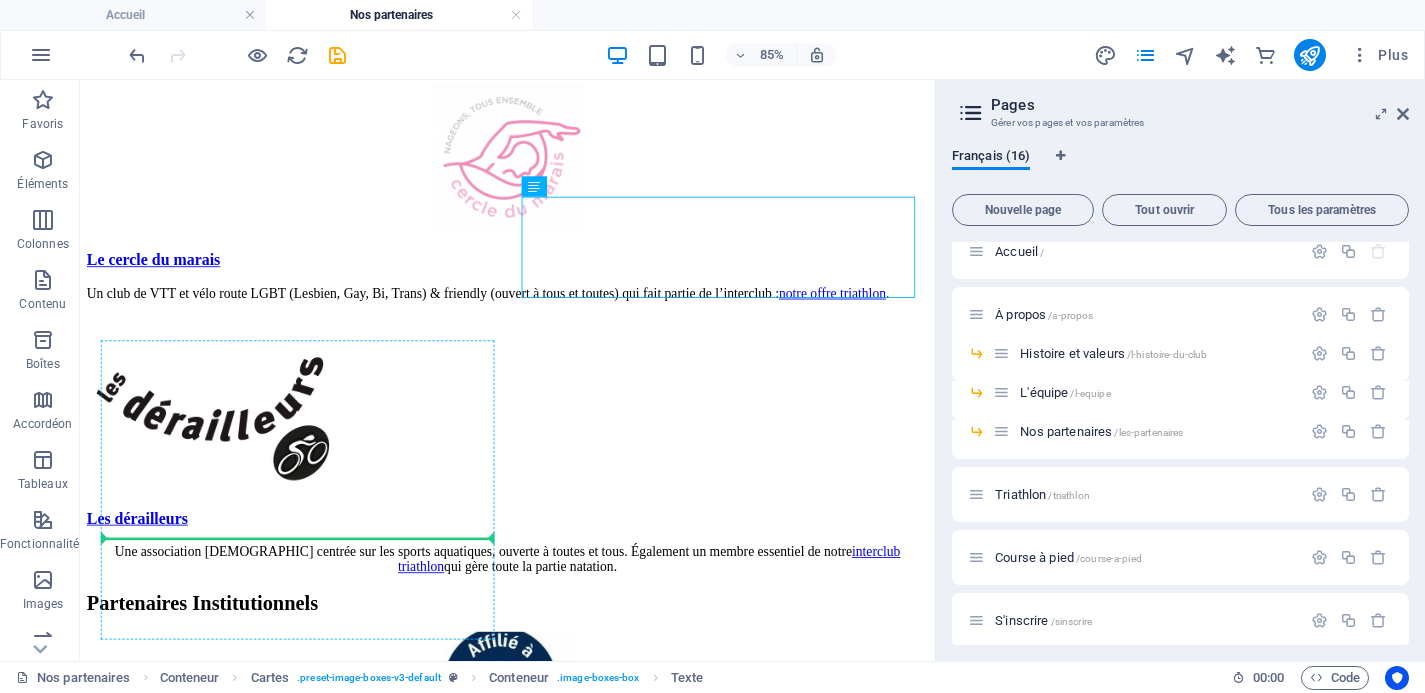 scroll, scrollTop: 696, scrollLeft: 0, axis: vertical 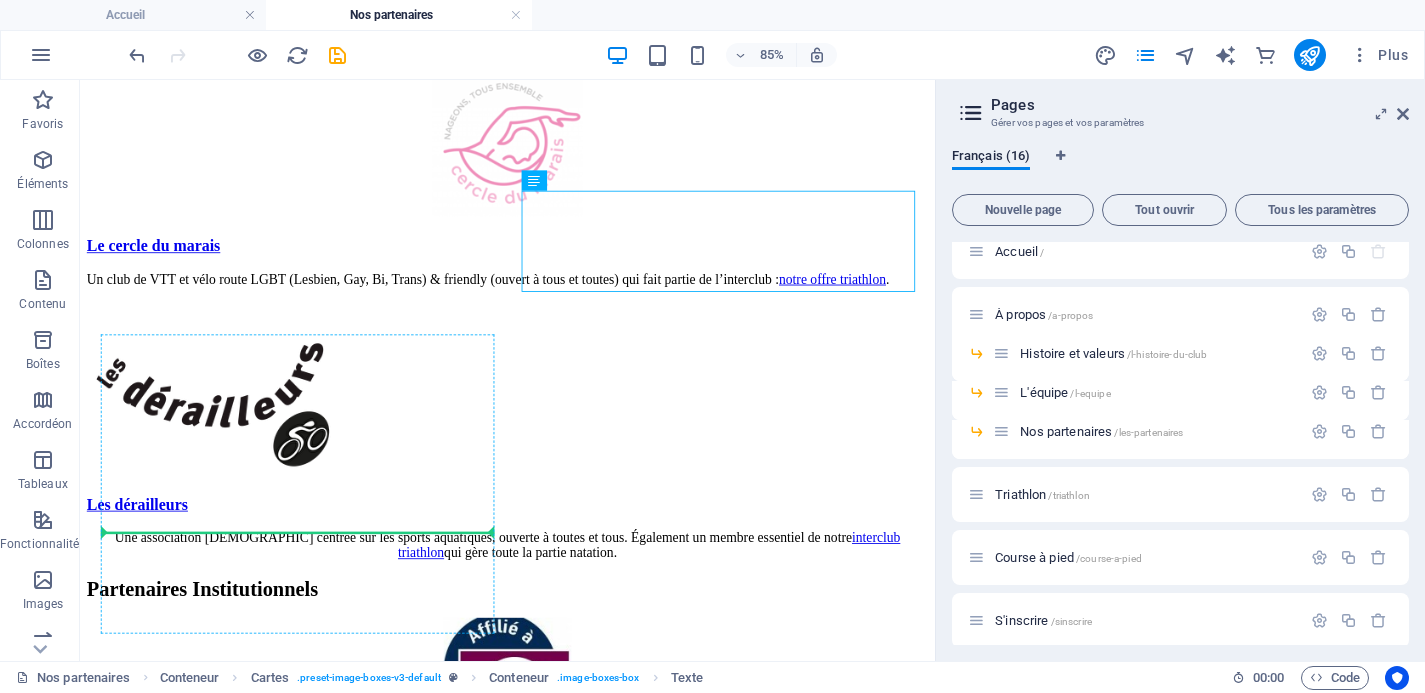 drag, startPoint x: 750, startPoint y: 355, endPoint x: 357, endPoint y: 627, distance: 477.94666 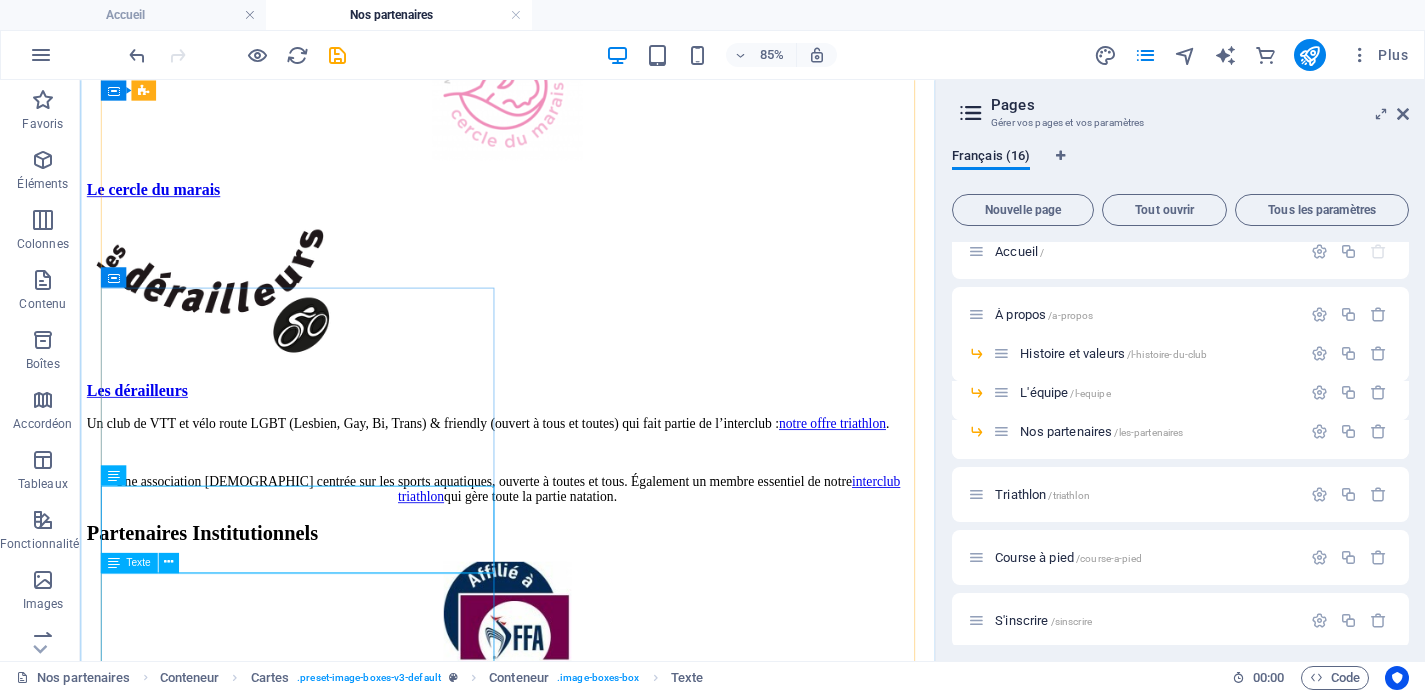 scroll, scrollTop: 765, scrollLeft: 0, axis: vertical 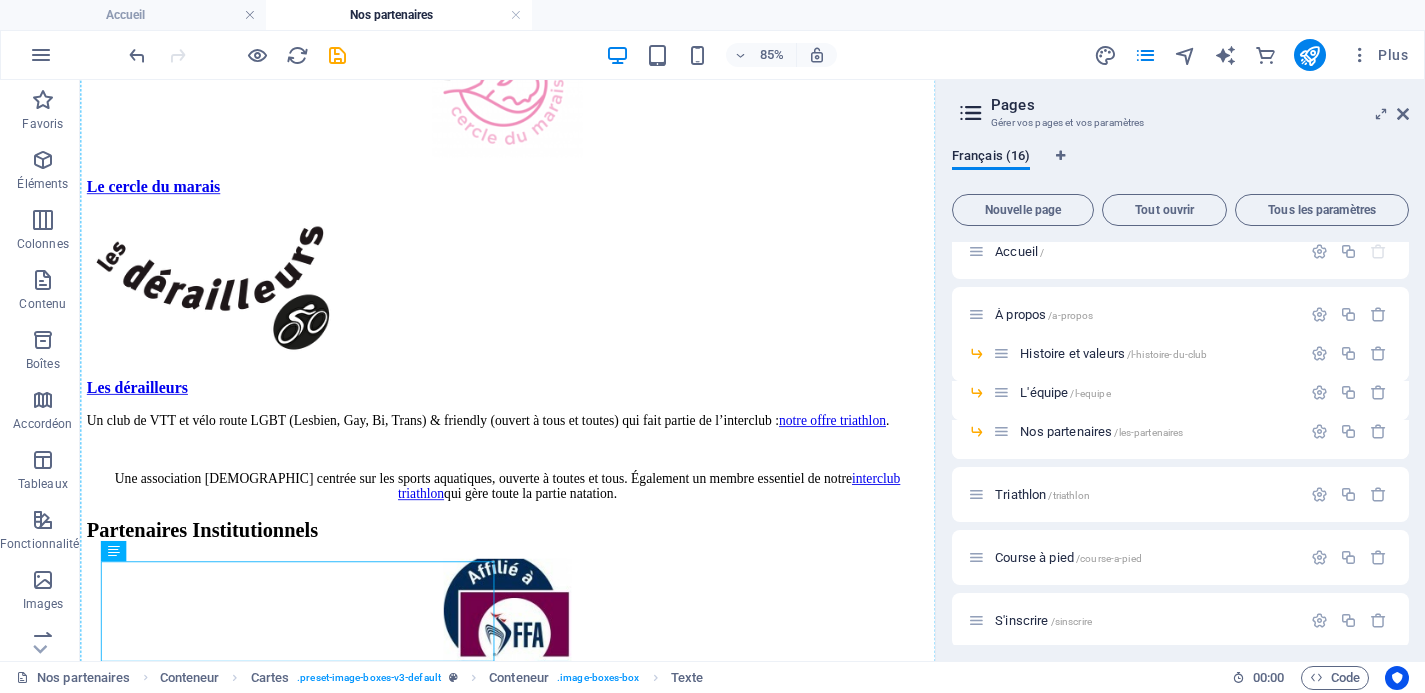 drag, startPoint x: 334, startPoint y: 709, endPoint x: 806, endPoint y: 304, distance: 621.9397 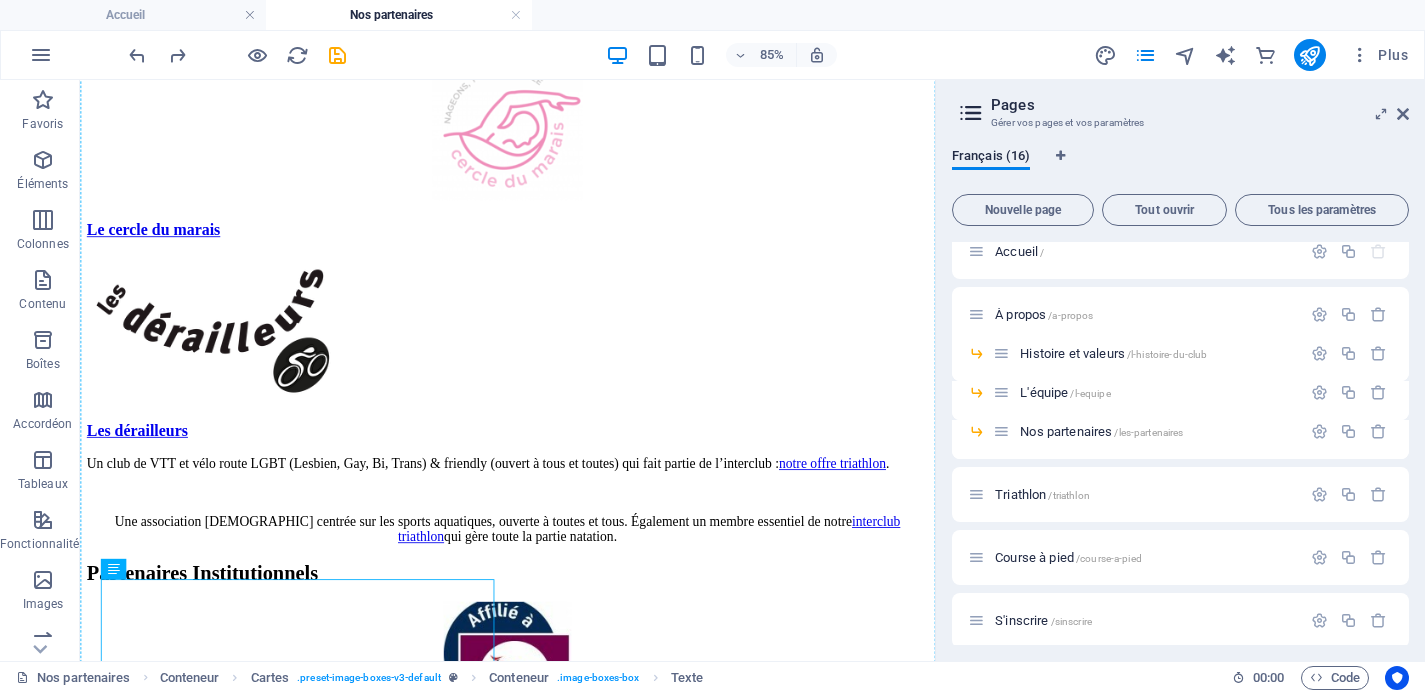 scroll, scrollTop: 662, scrollLeft: 0, axis: vertical 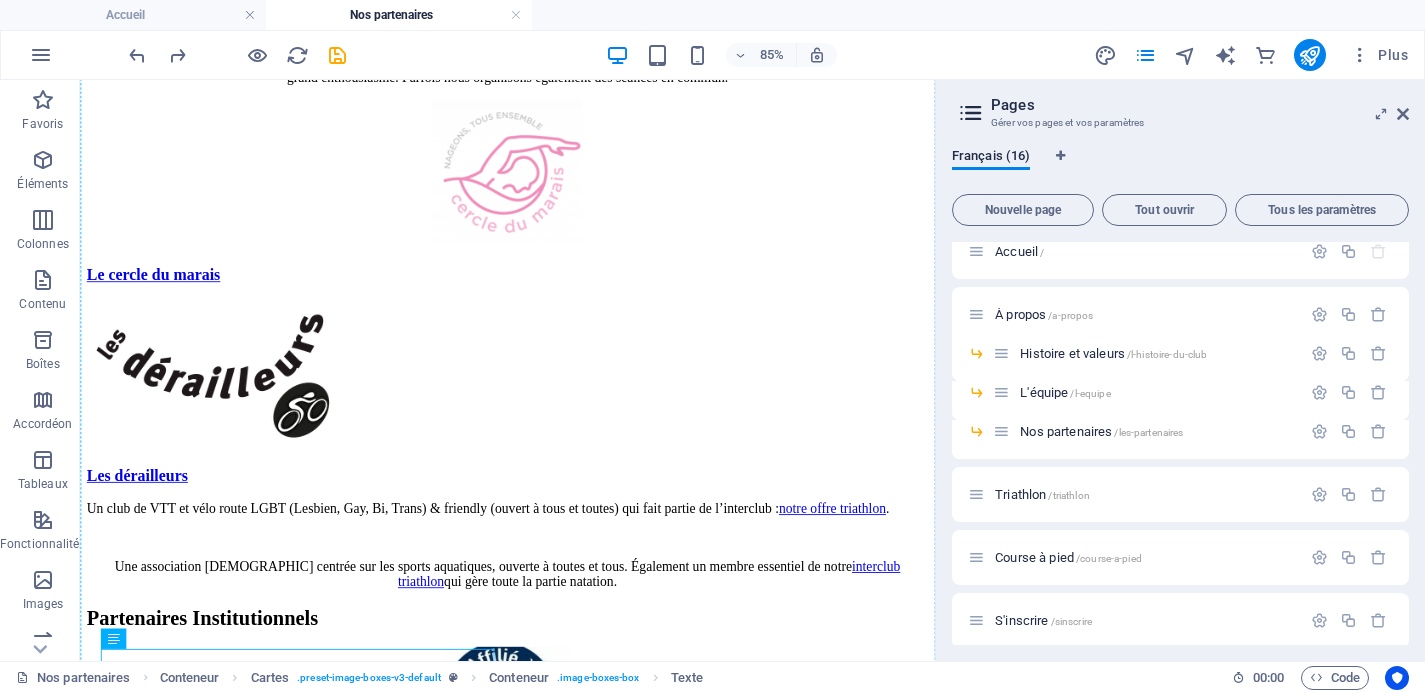 drag, startPoint x: 456, startPoint y: 720, endPoint x: 702, endPoint y: 391, distance: 410.80045 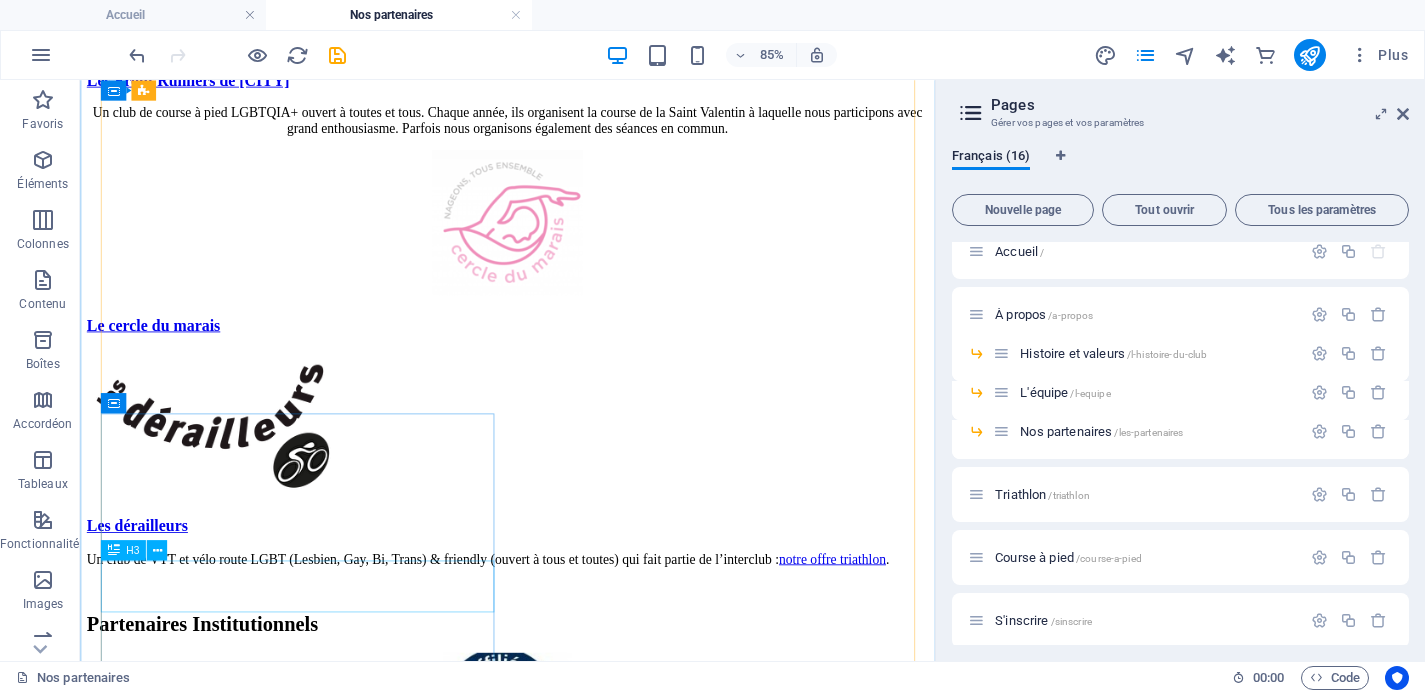 scroll, scrollTop: 656, scrollLeft: 0, axis: vertical 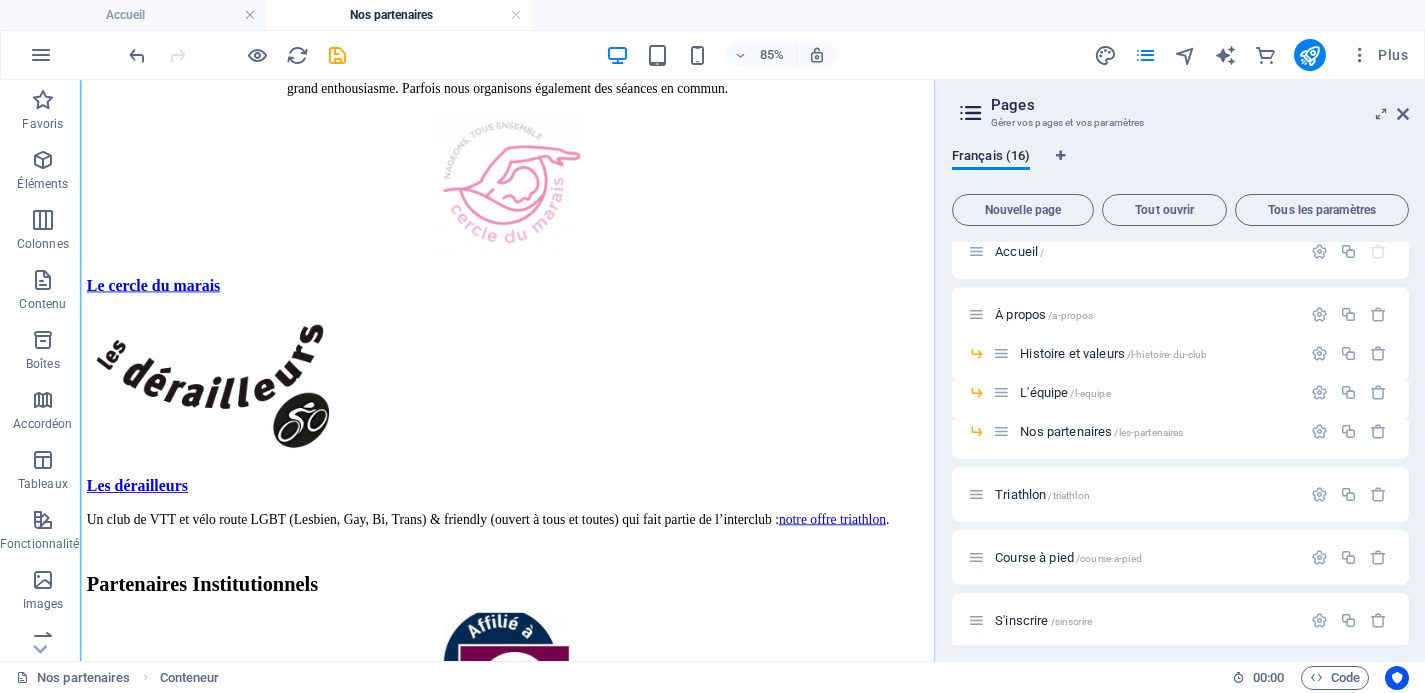 drag, startPoint x: 377, startPoint y: 725, endPoint x: 718, endPoint y: 367, distance: 494.4138 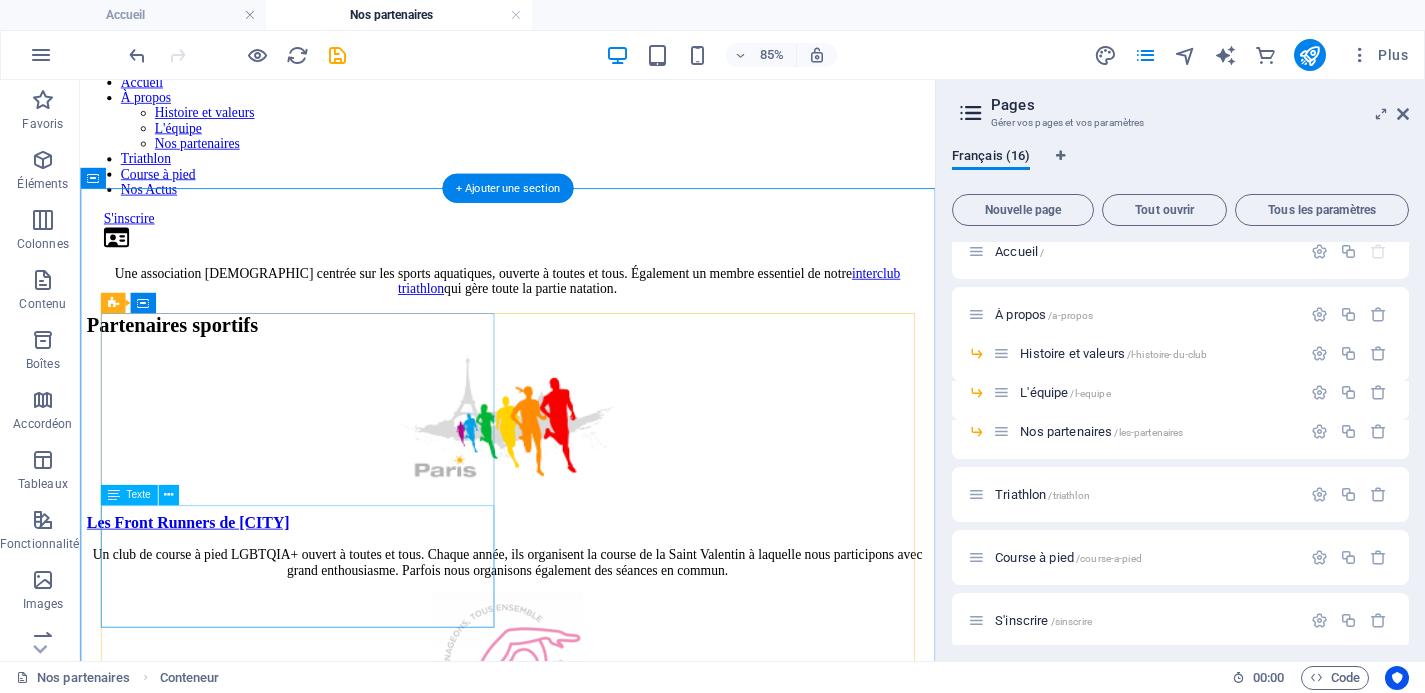 scroll, scrollTop: 105, scrollLeft: 0, axis: vertical 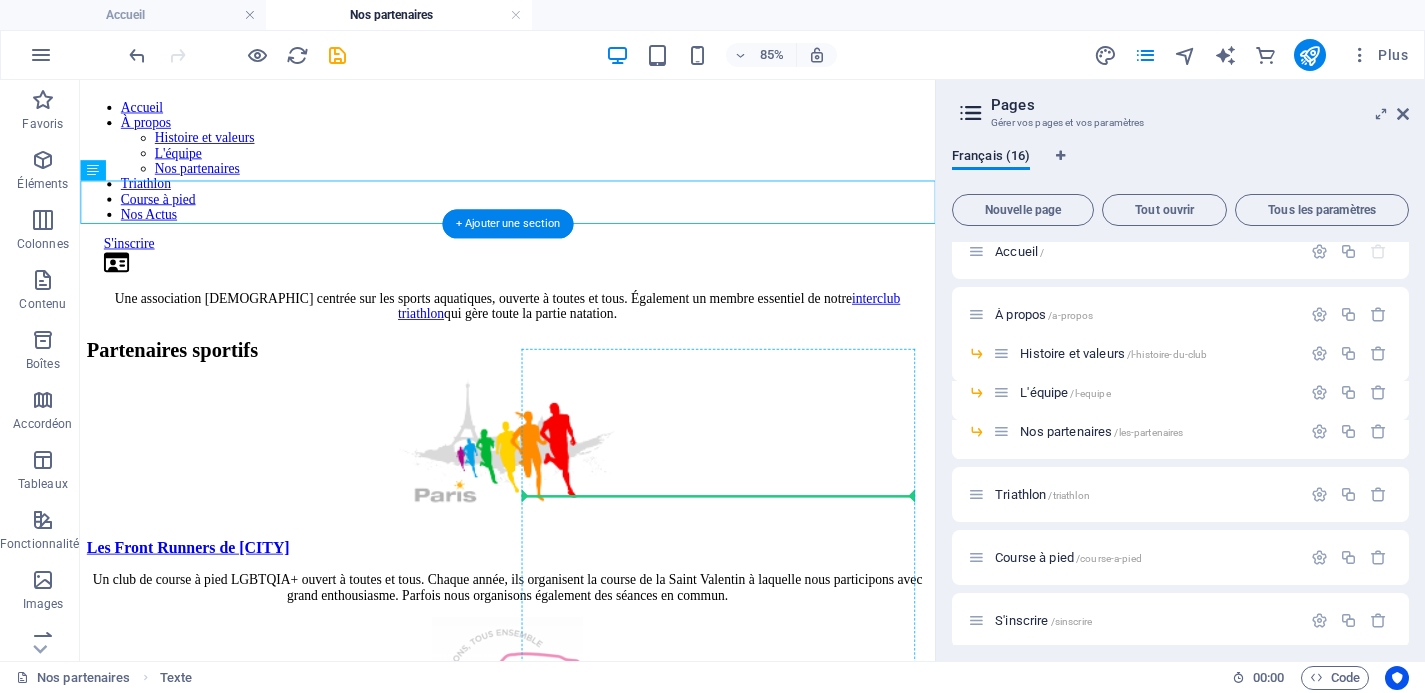 drag, startPoint x: 726, startPoint y: 209, endPoint x: 768, endPoint y: 599, distance: 392.255 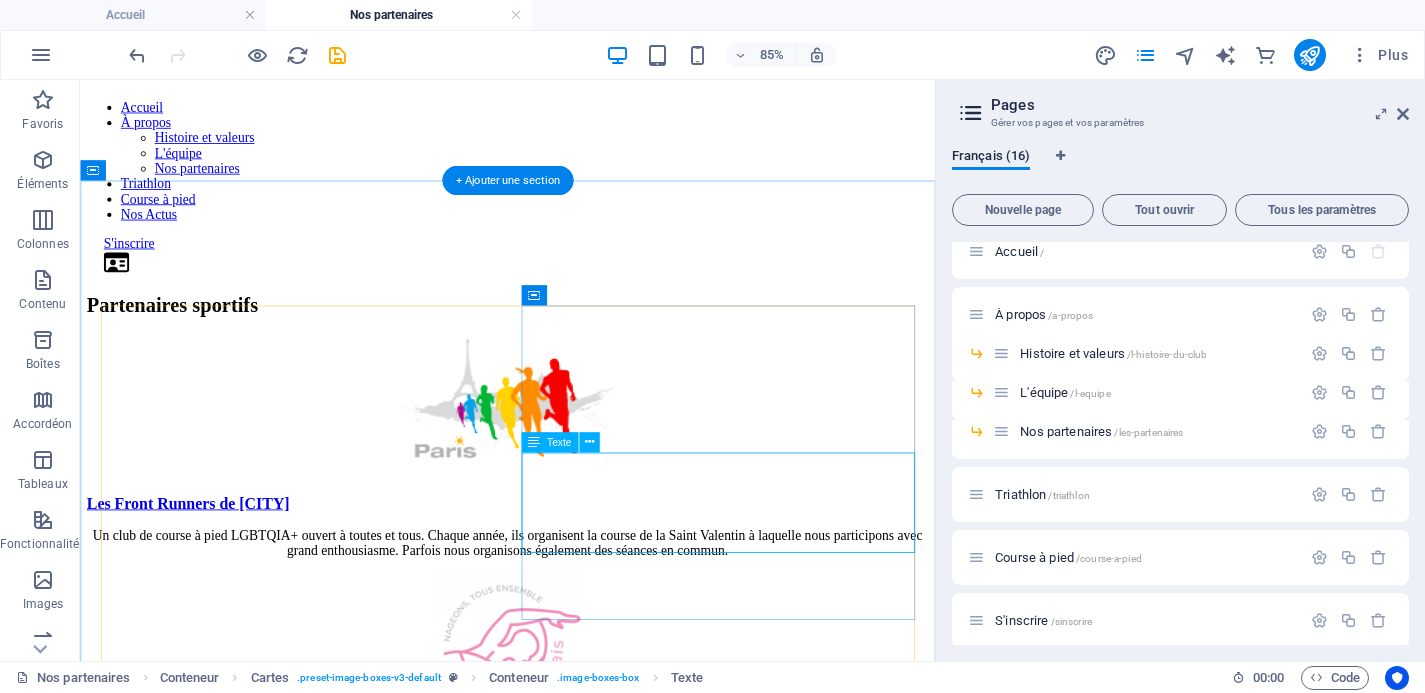 scroll, scrollTop: 125, scrollLeft: 0, axis: vertical 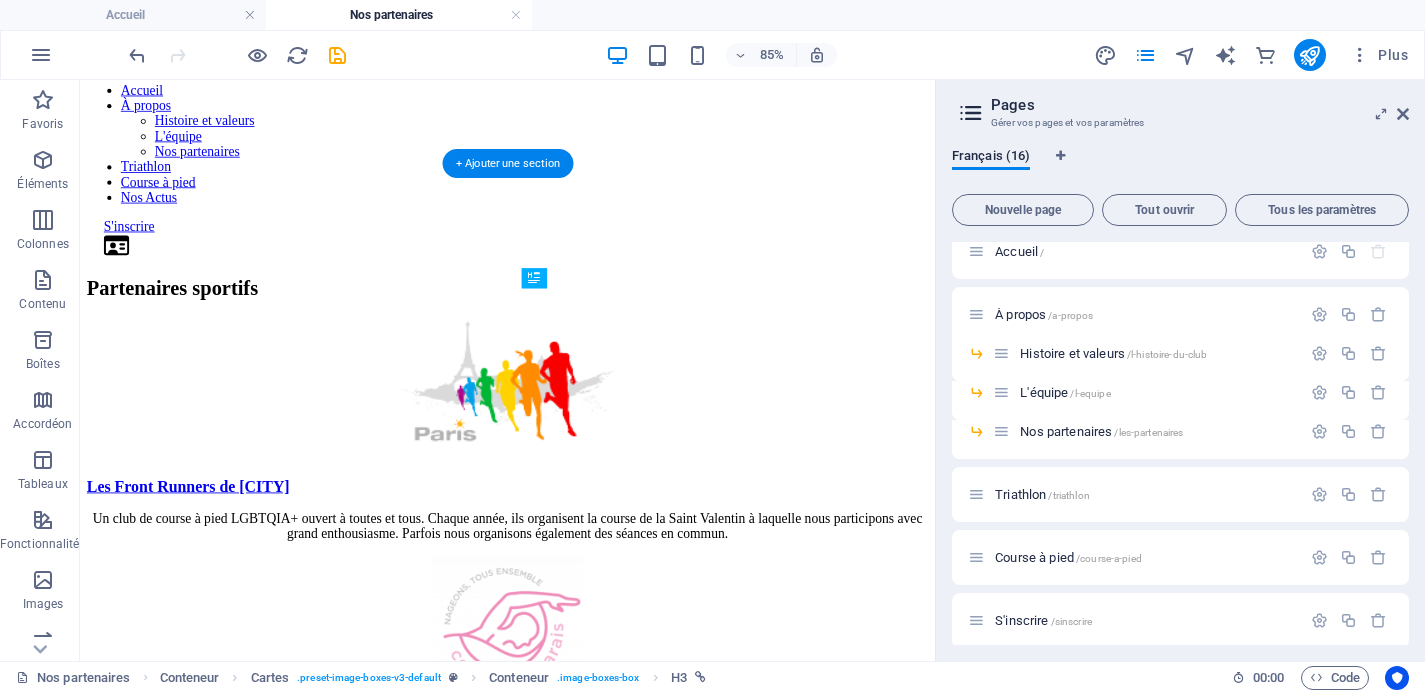 drag, startPoint x: 809, startPoint y: 649, endPoint x: 814, endPoint y: 559, distance: 90.13878 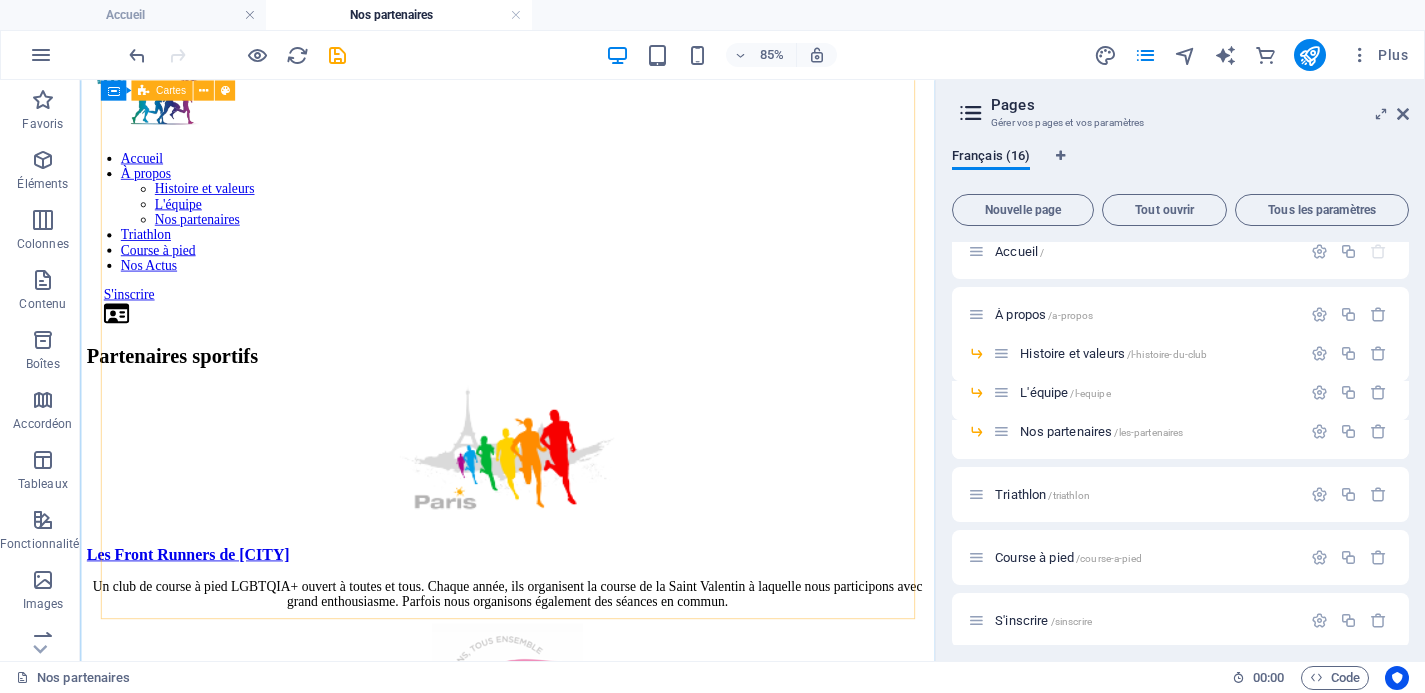 scroll, scrollTop: 0, scrollLeft: 0, axis: both 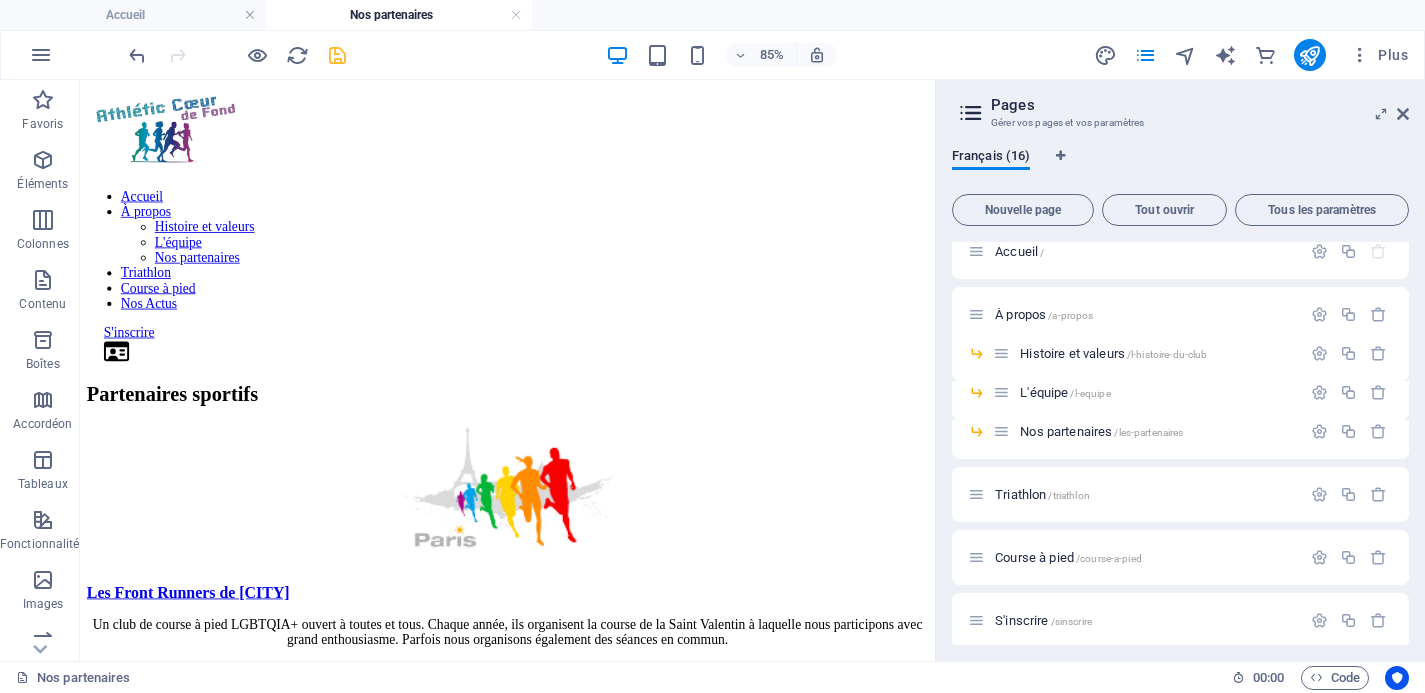 click at bounding box center (337, 55) 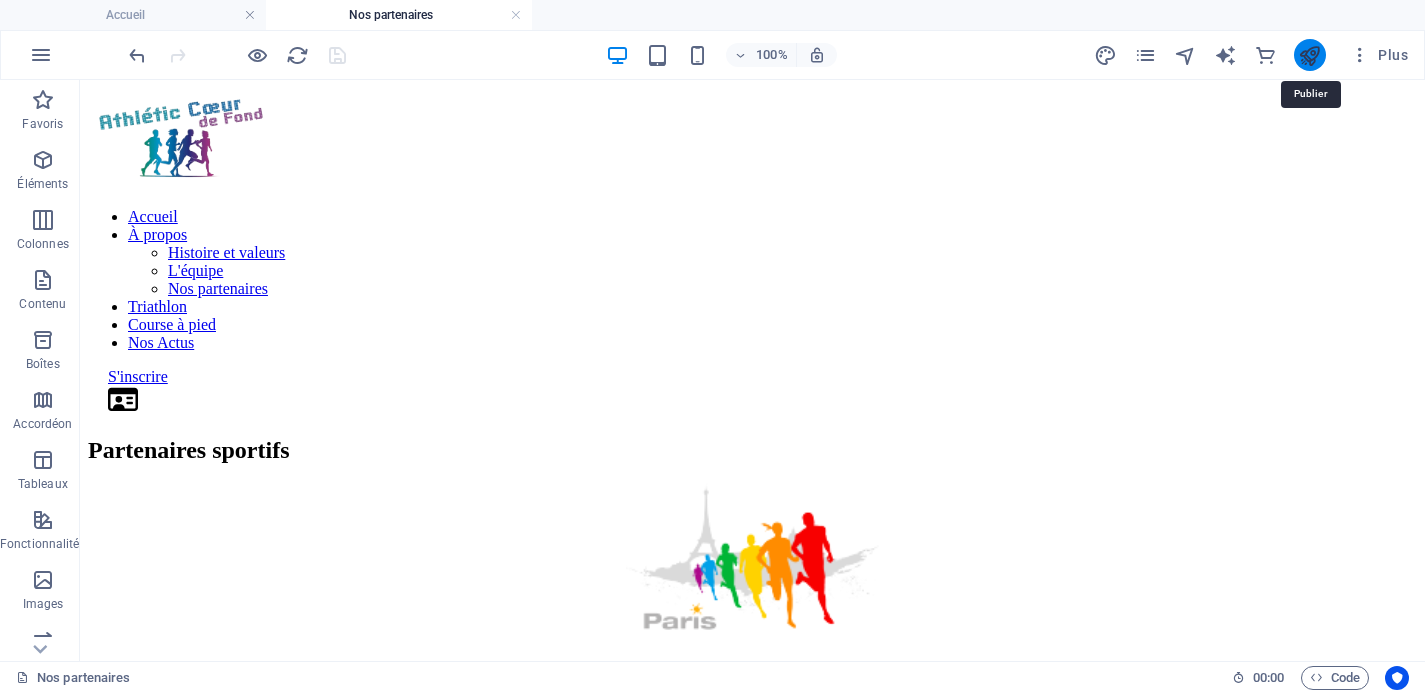 click at bounding box center (1309, 55) 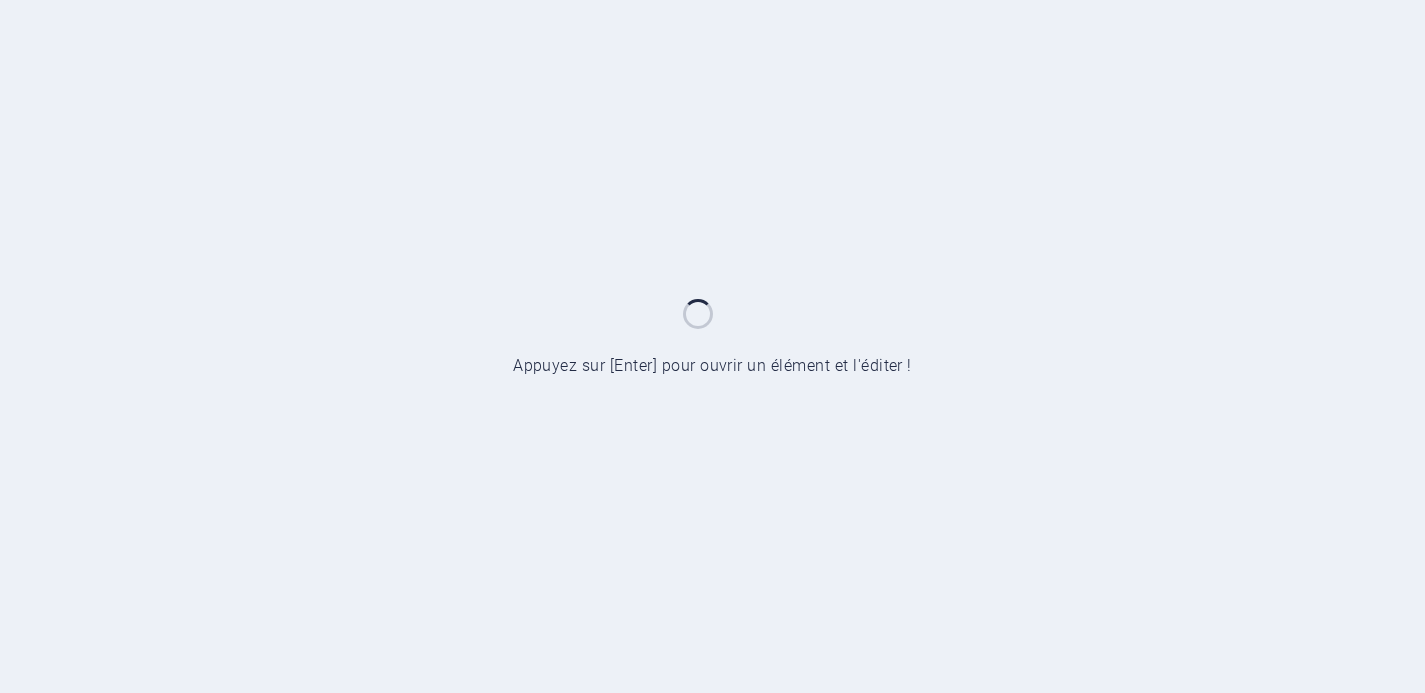 scroll, scrollTop: 0, scrollLeft: 0, axis: both 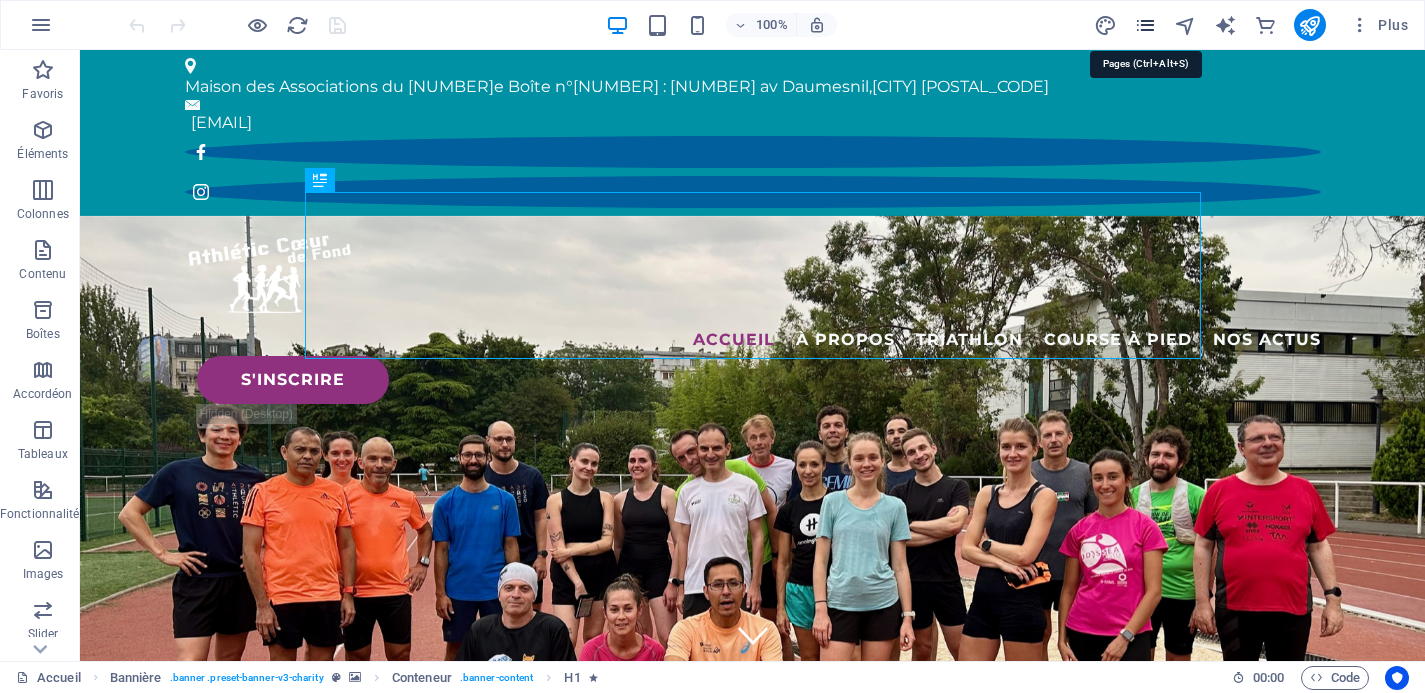 click at bounding box center [1145, 25] 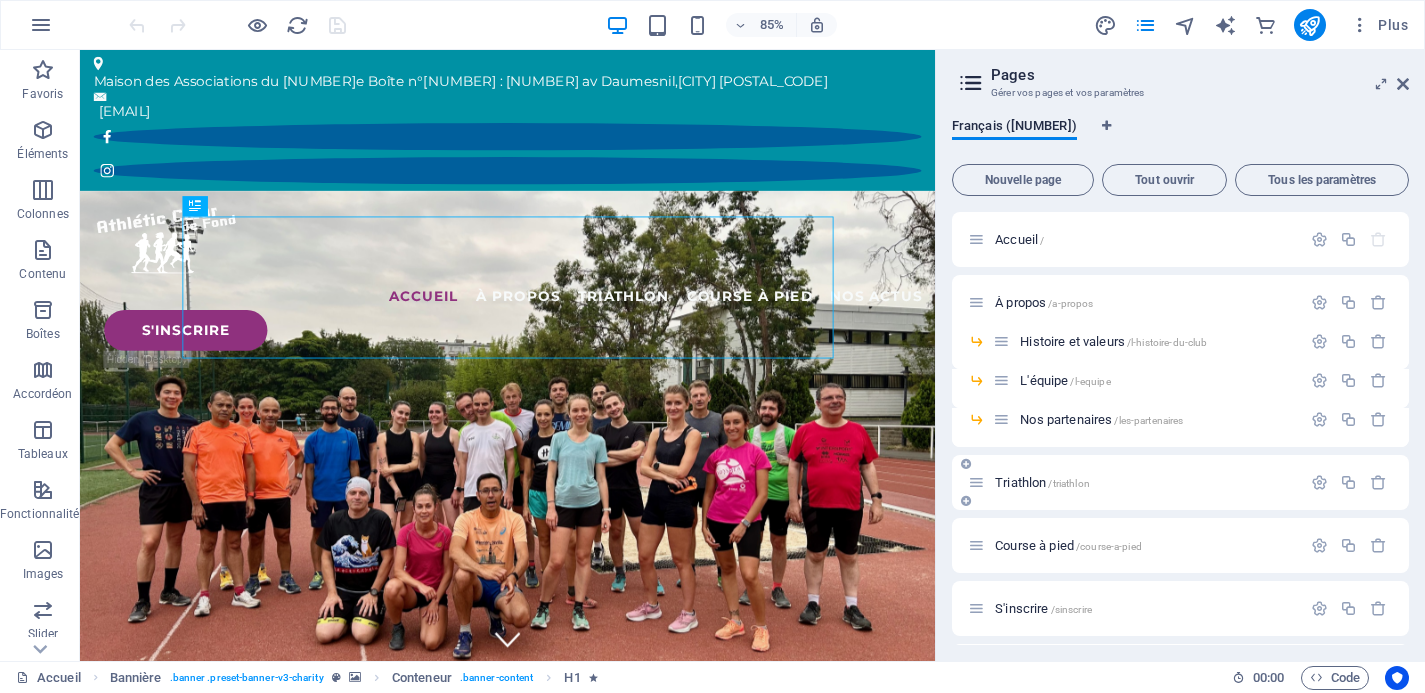 click on "Triathlon /triathlon" at bounding box center (1134, 482) 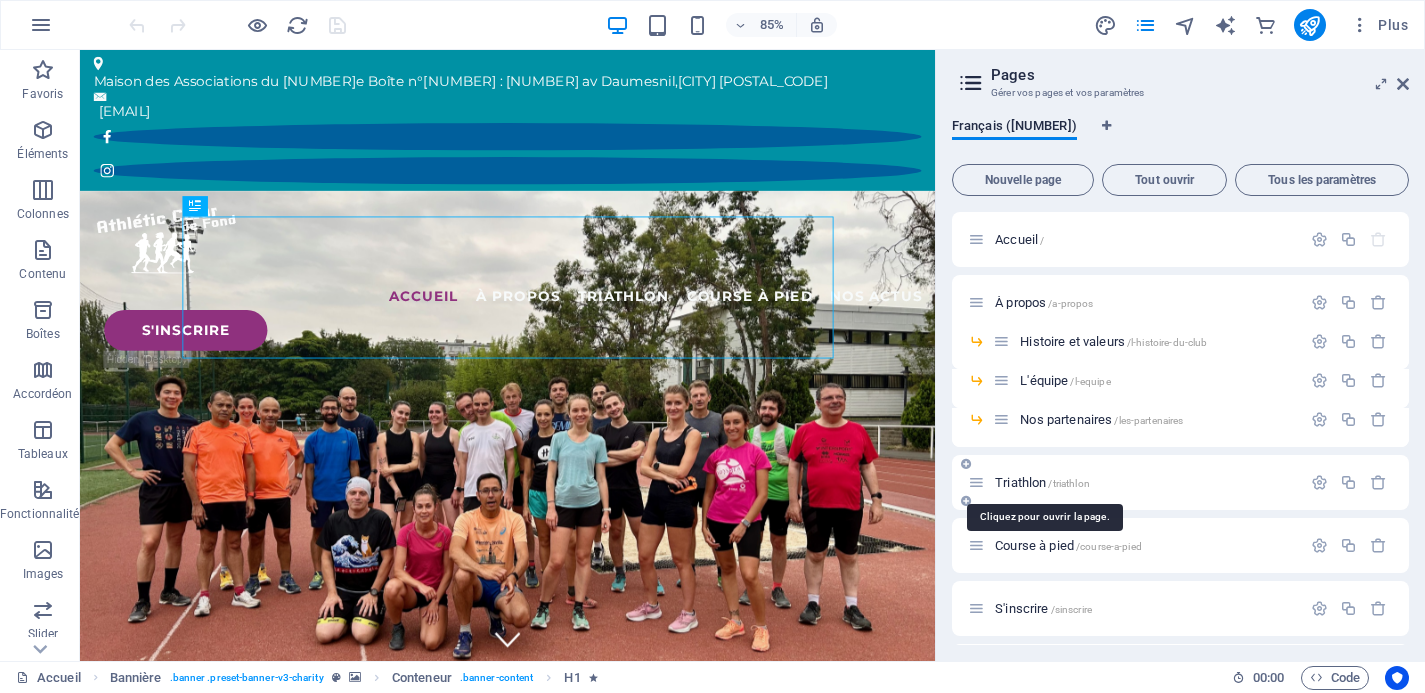 click on "Triathlon /triathlon" at bounding box center (1042, 482) 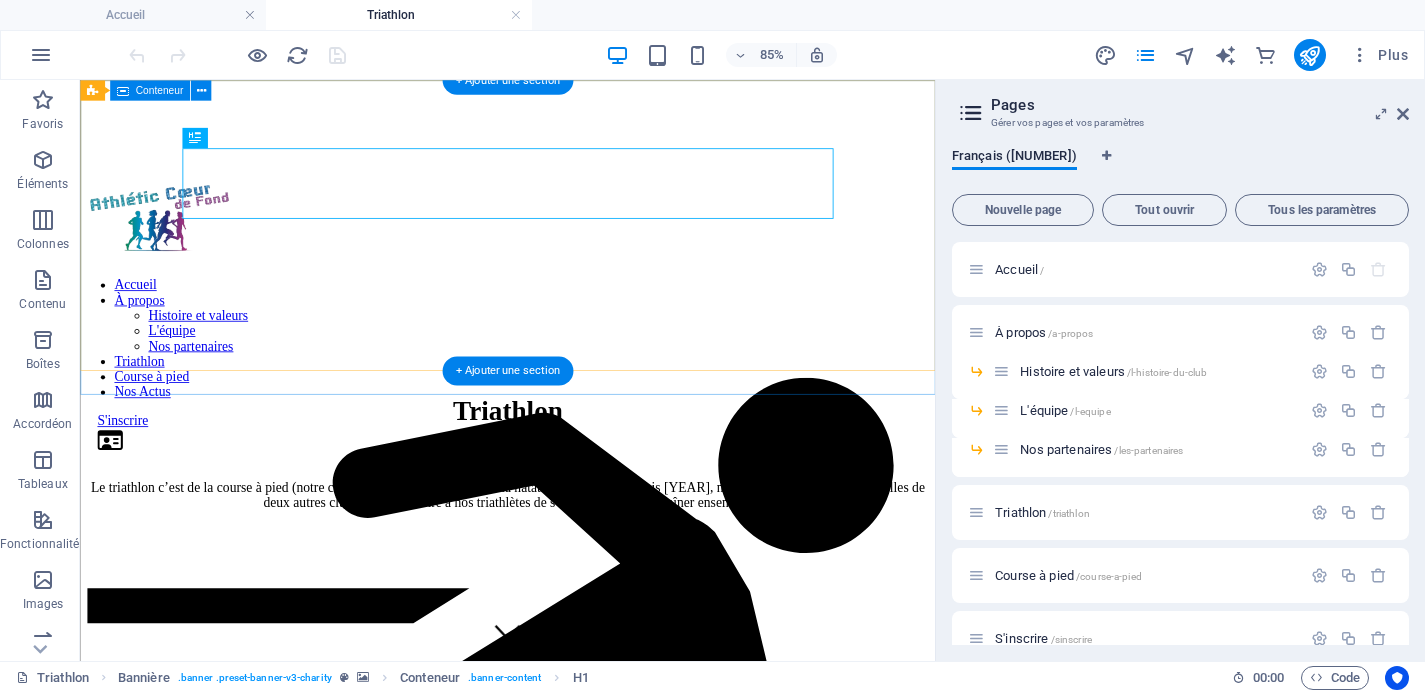 scroll, scrollTop: 0, scrollLeft: 0, axis: both 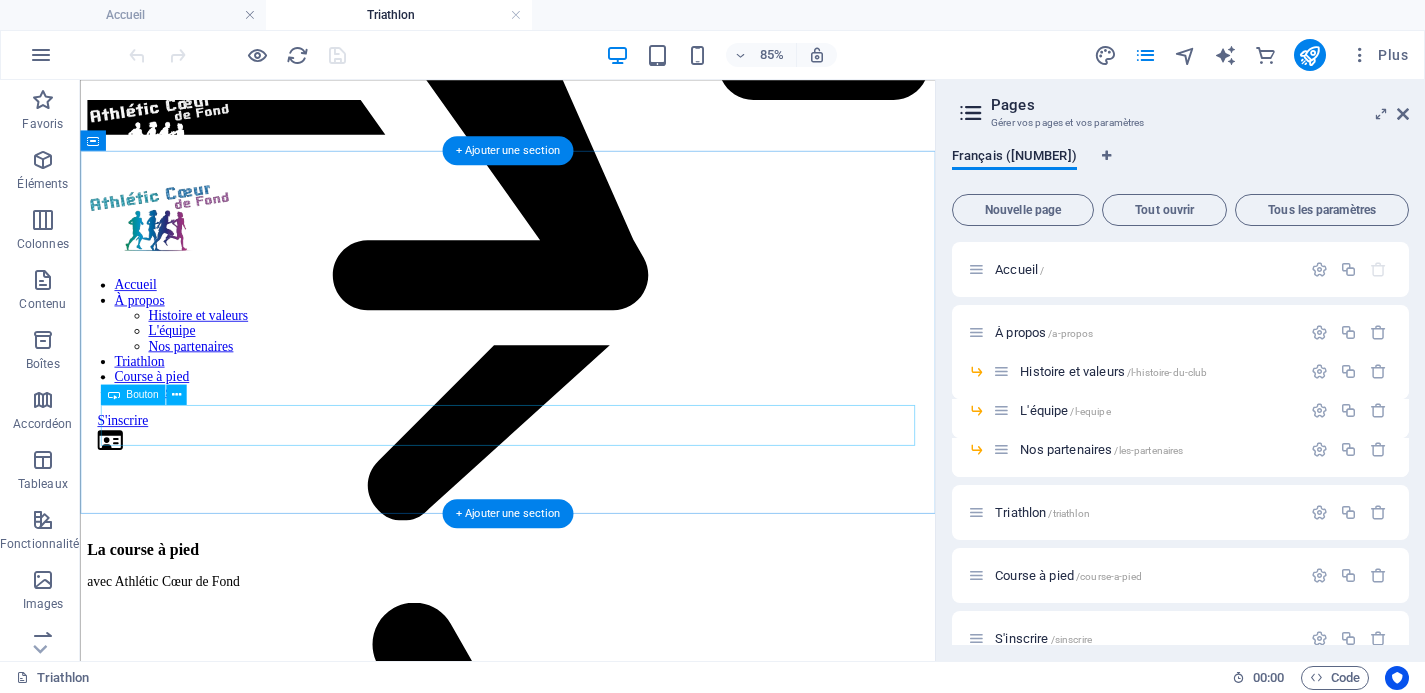 click on "Plus d'infos ?" at bounding box center [583, 2643] 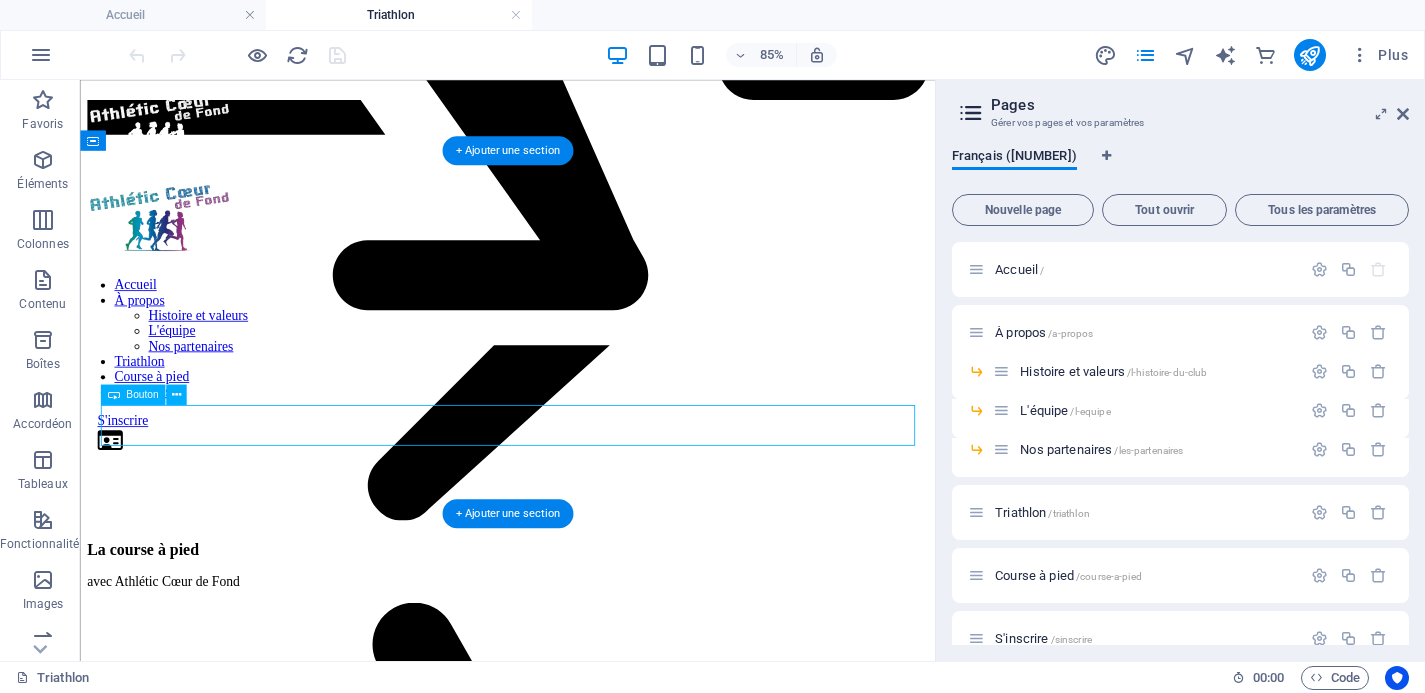 click on "Plus d'infos ?" at bounding box center (583, 2643) 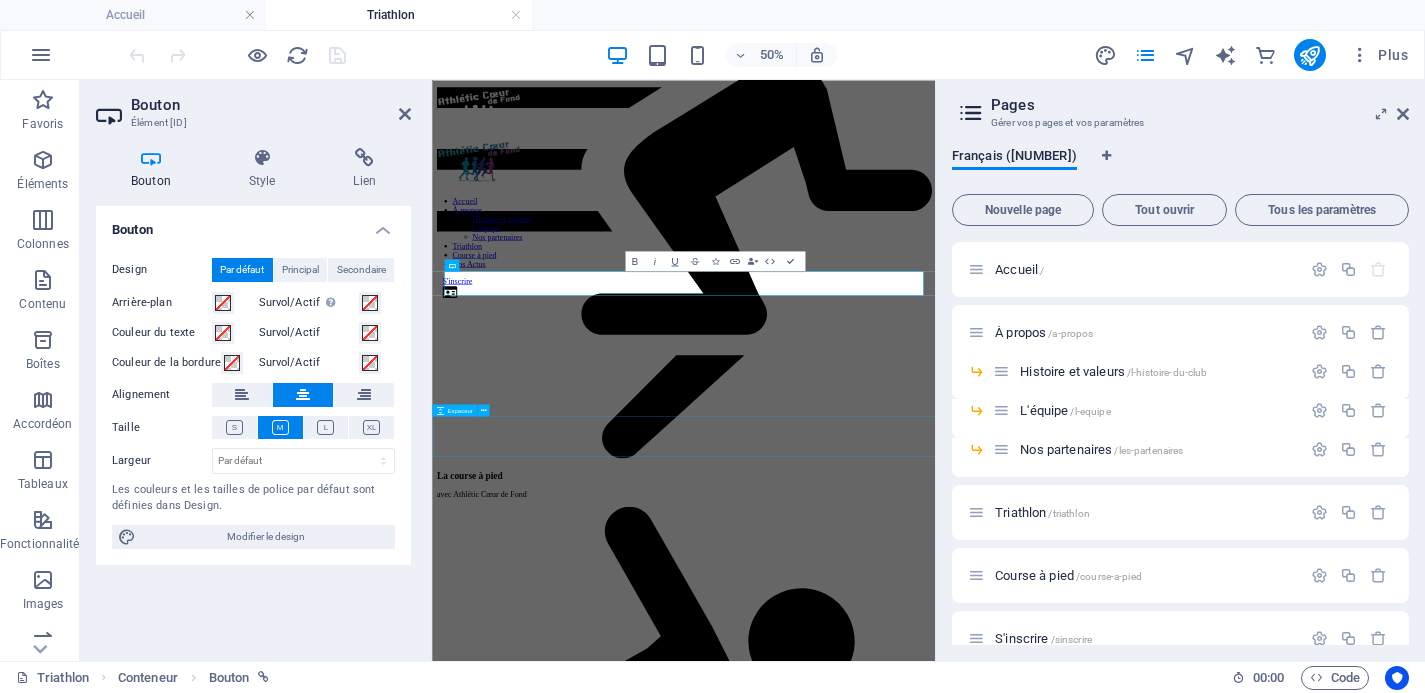 scroll, scrollTop: 1061, scrollLeft: 0, axis: vertical 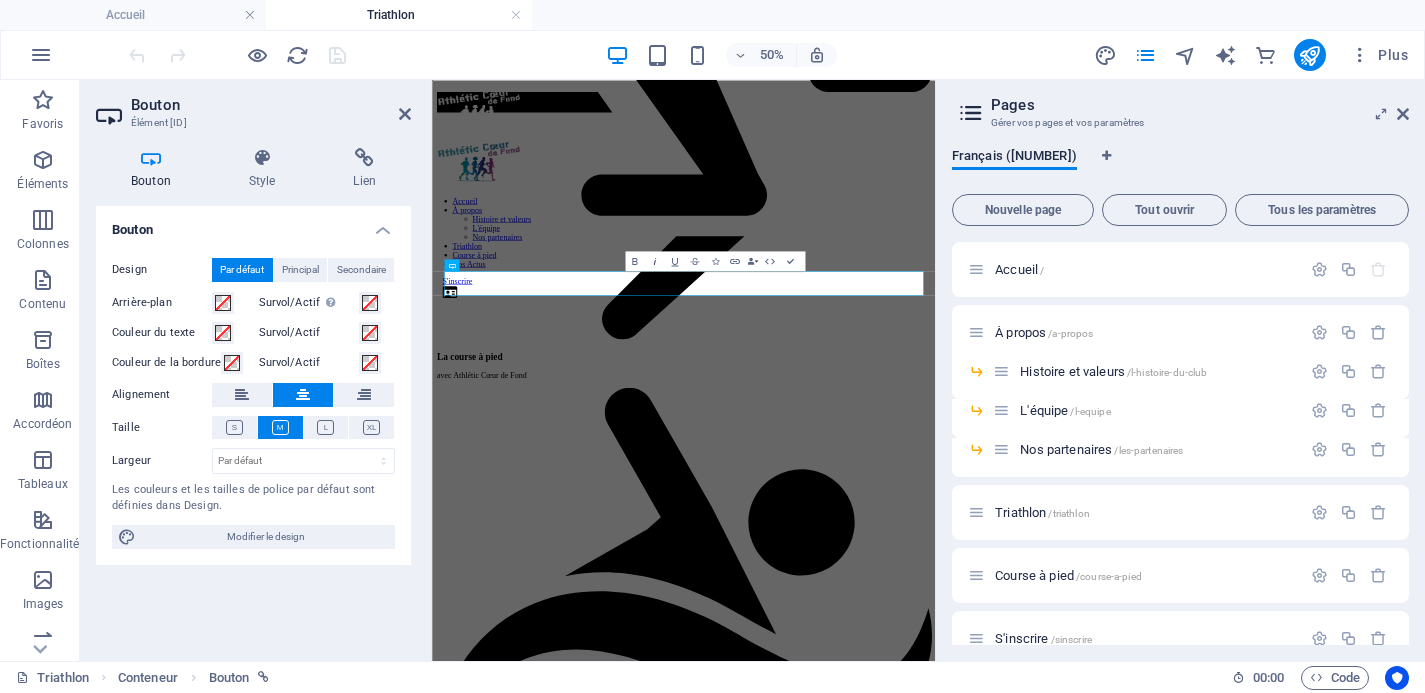 type 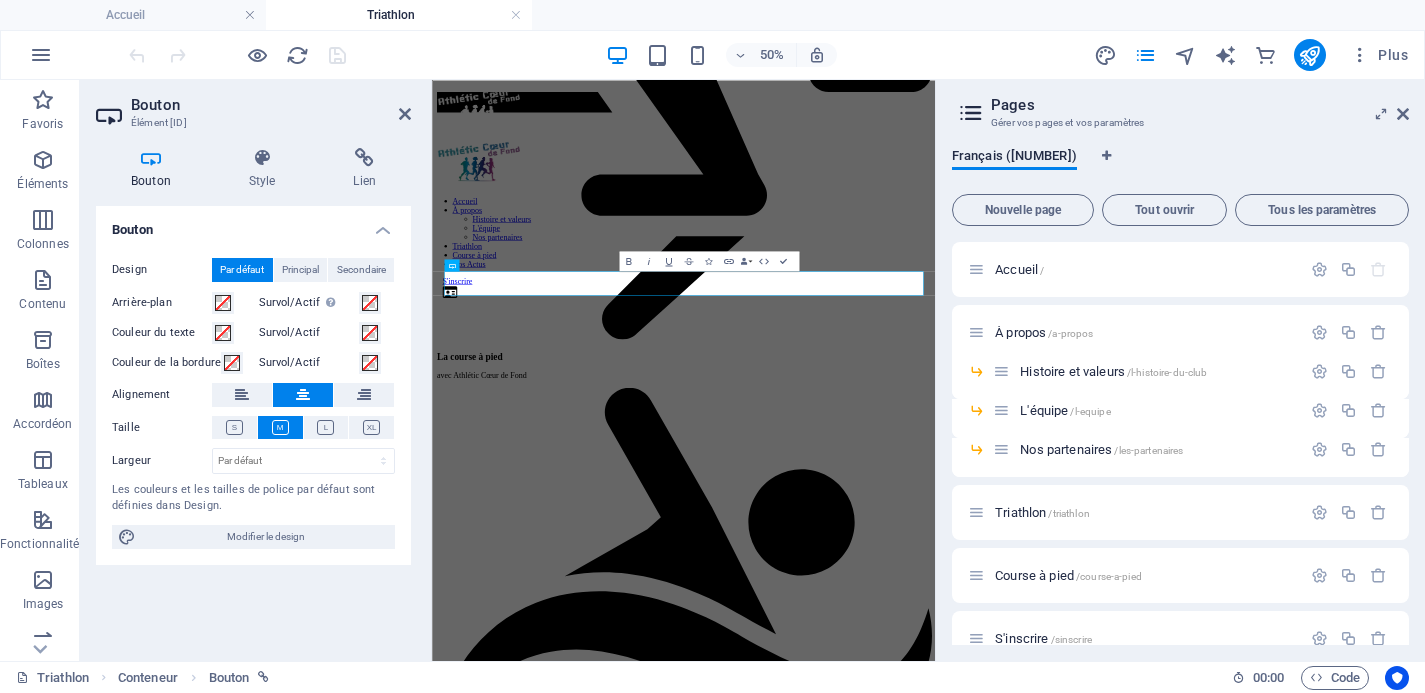 click on "50% Plus" at bounding box center (770, 55) 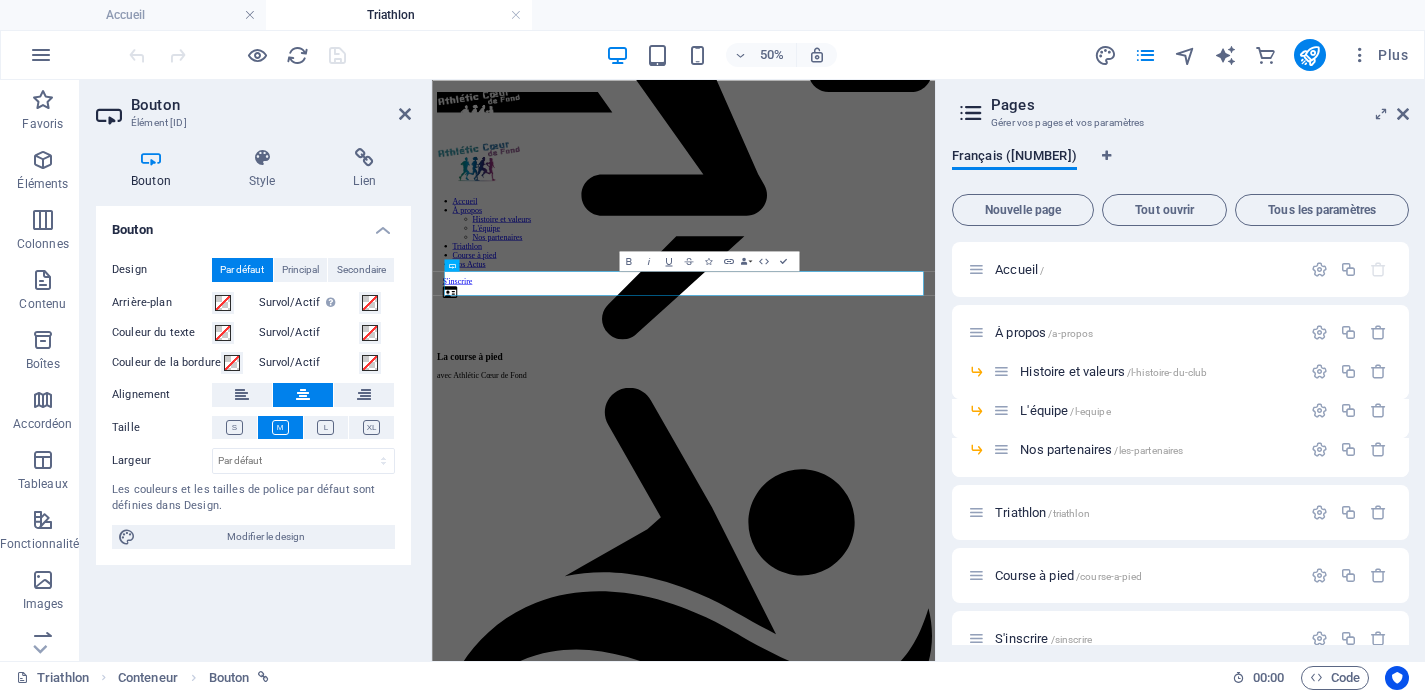 click on "Pages Gérer vos pages et vos paramètres Français (16) Nouvelle page Tout ouvrir Tous les paramètres Accueil / À propos /a-propos Histoire et valeurs /l-histoire-du-club L'équipe /l-equipe Nos partenaires /les-partenaires Triathlon /triathlon Course à pied /course-a-pied S'inscrire /sinscrire Nous Contacter /nous-contacter Nos Actus /actualites Mentions légales /mentions-legales Politique de confidentialités /politique-de-confidentialites Modèle de page Actu /nos-actus L'équipe: Design Page unique /l-equipe-élément Les entraineurs: Design Page unique /les-entraineurs-élément New Collection: Single Page Layout /new-collection-item" at bounding box center (1180, 370) 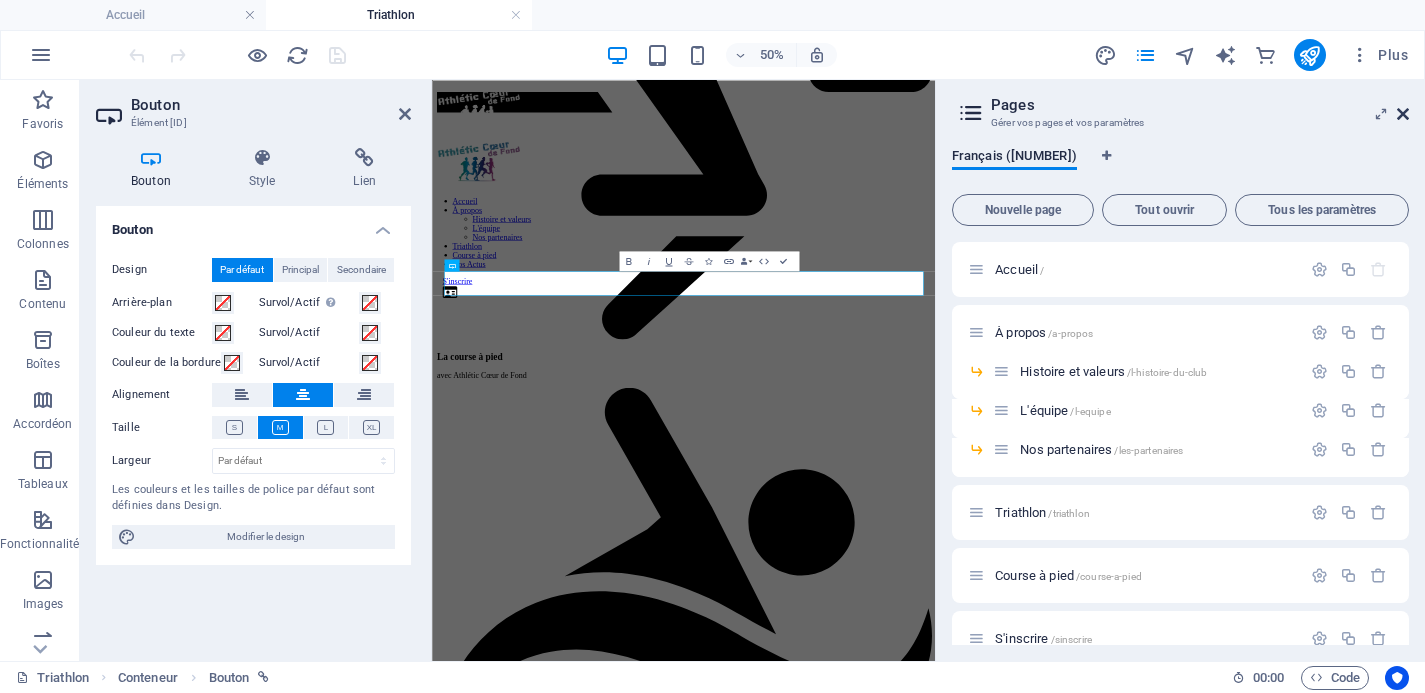 click at bounding box center (1403, 114) 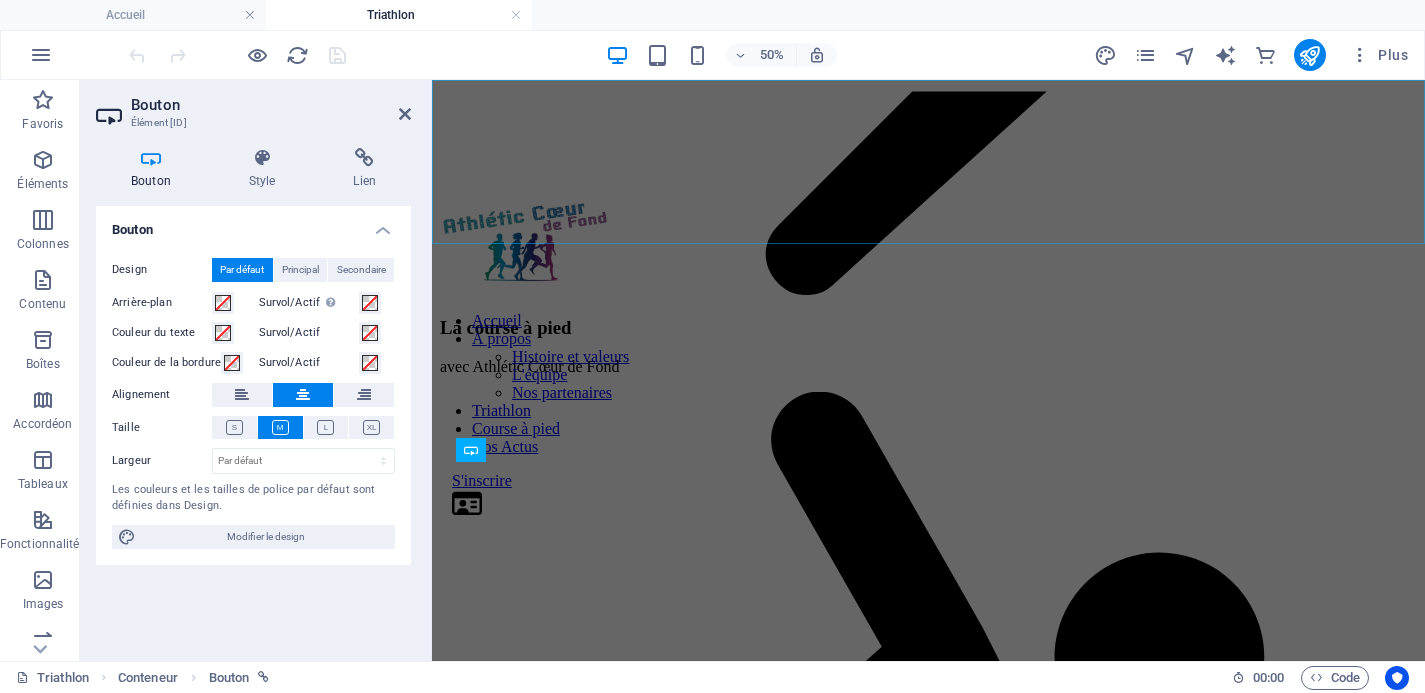 scroll, scrollTop: 770, scrollLeft: 0, axis: vertical 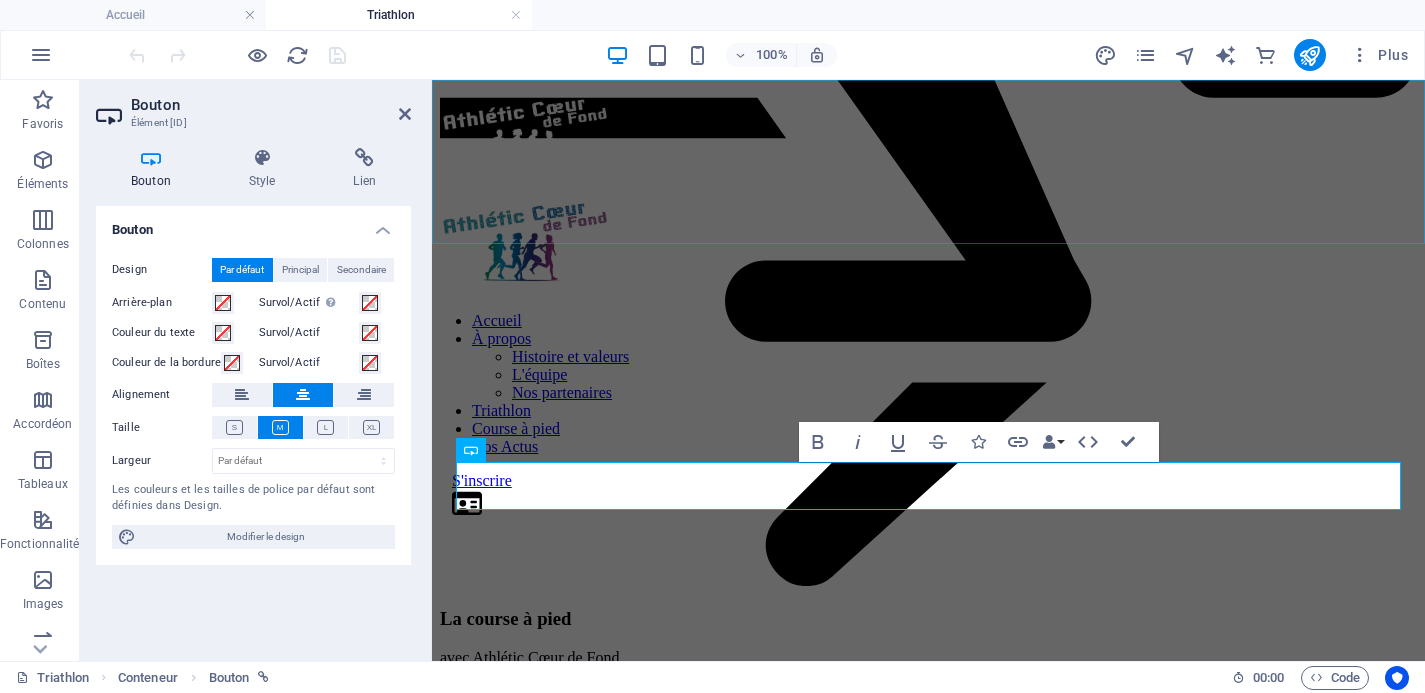 click on "Accueil À propos Histoire et valeurs L'équipe Nos partenaires Triathlon Course à pied Nos Actus S'inscrire" at bounding box center (928, 304) 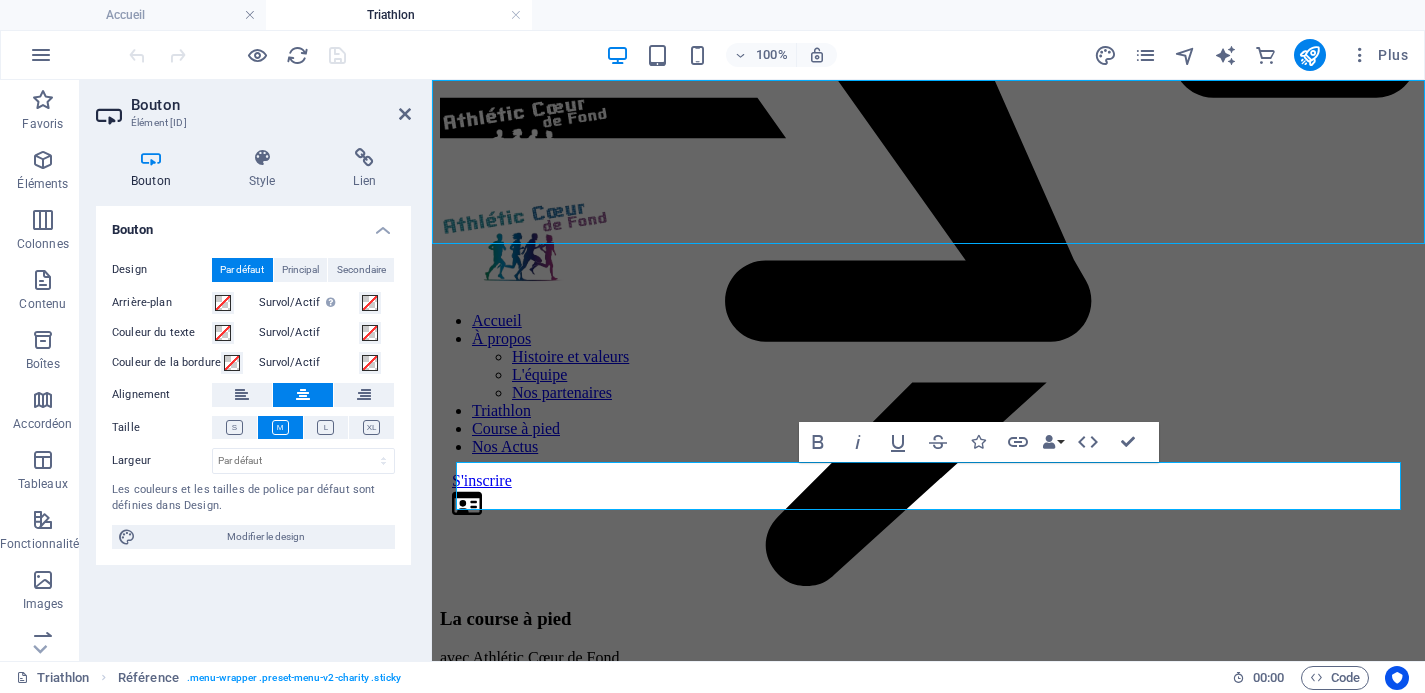 scroll, scrollTop: 722, scrollLeft: 0, axis: vertical 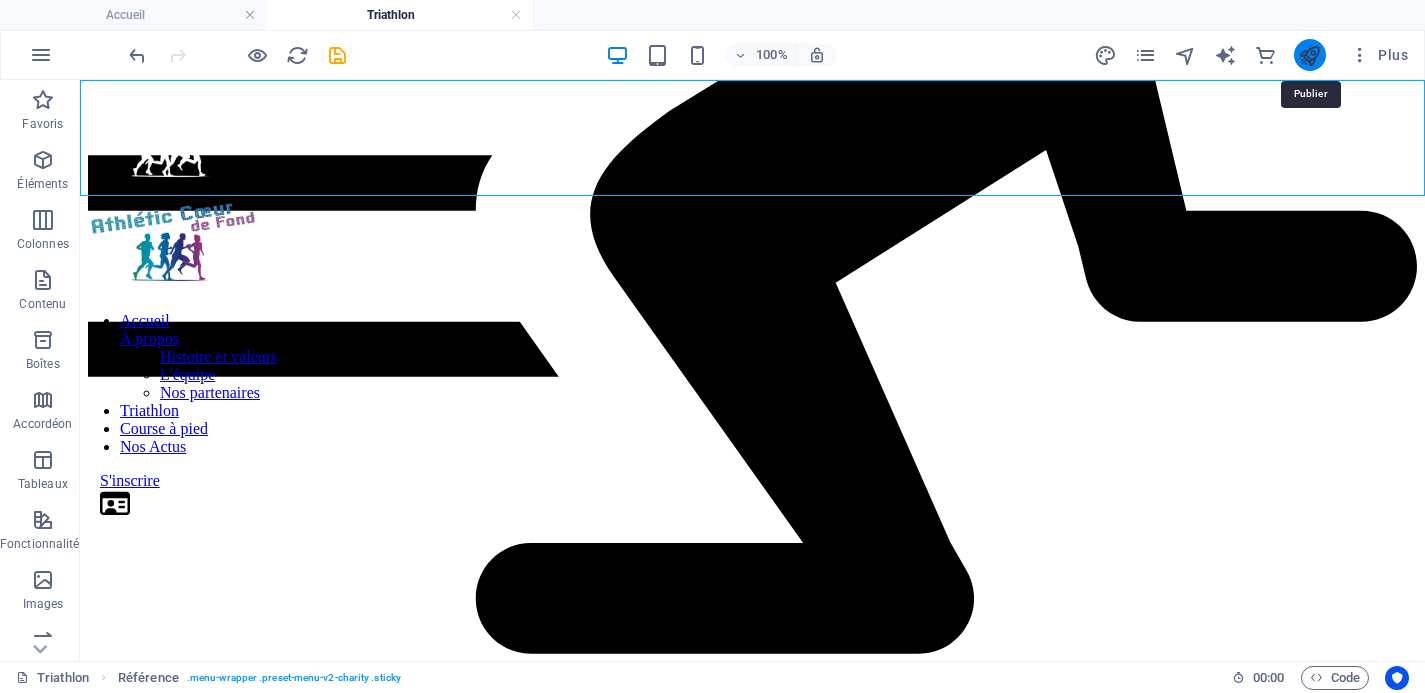 click at bounding box center (1309, 55) 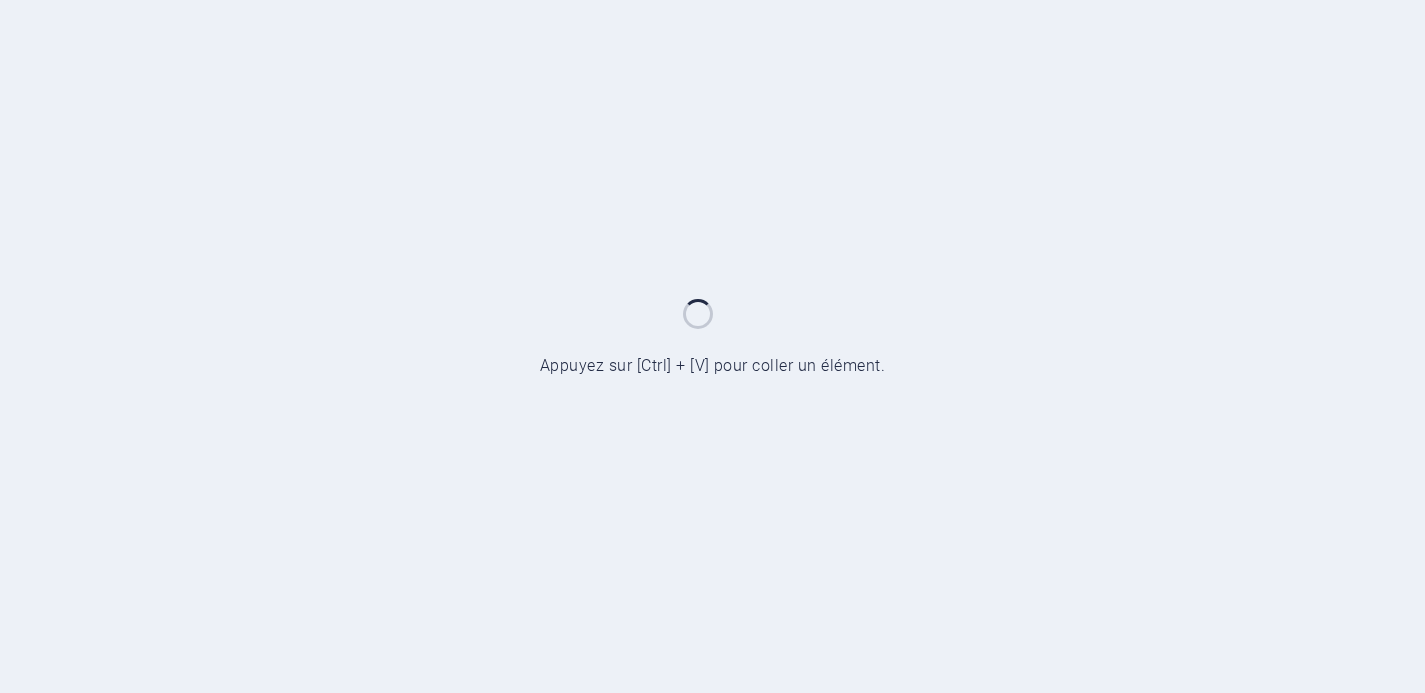 scroll, scrollTop: 0, scrollLeft: 0, axis: both 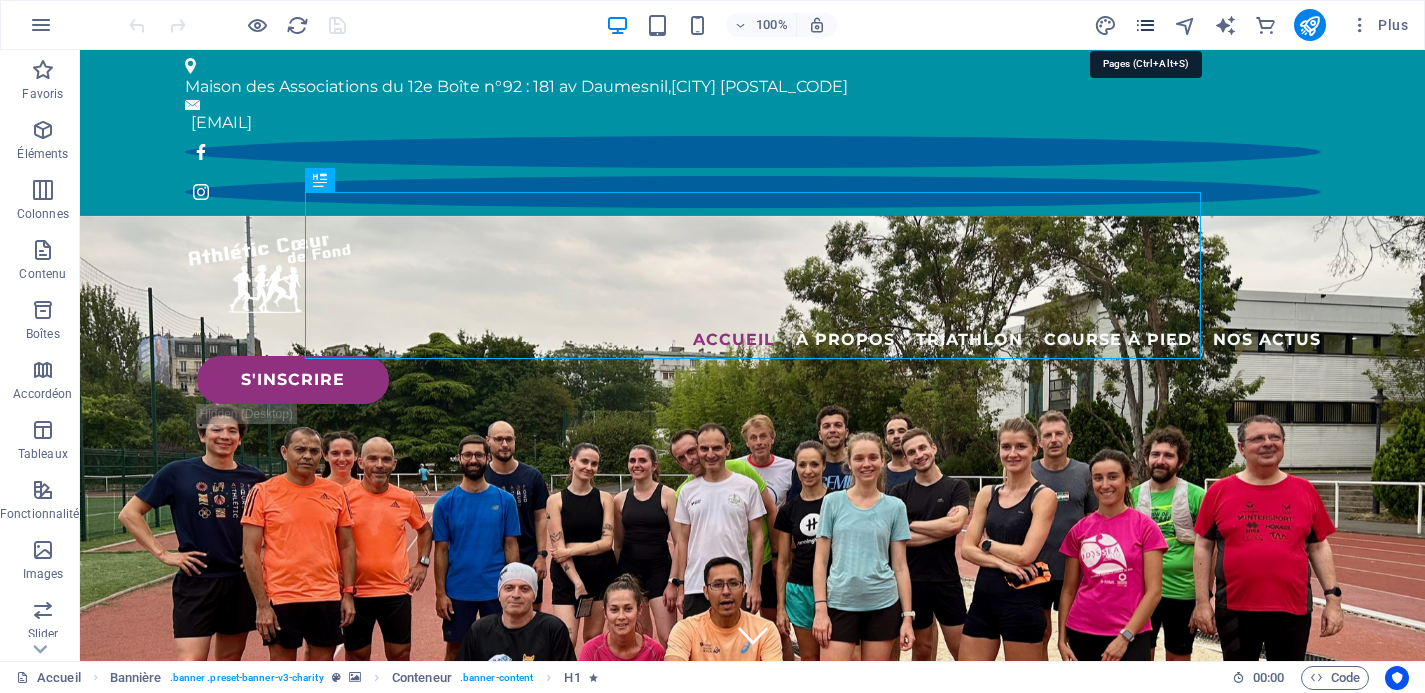 click at bounding box center (1145, 25) 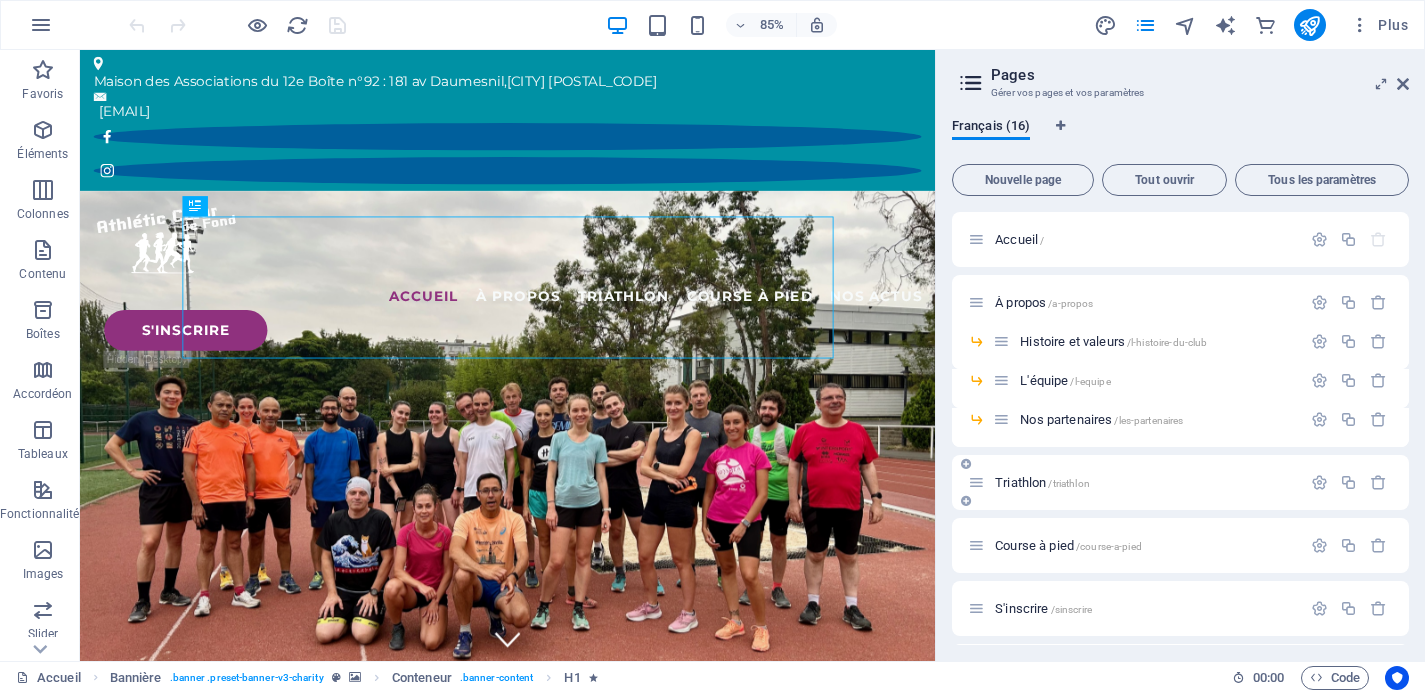 click on "Triathlon /triathlon" at bounding box center (1134, 482) 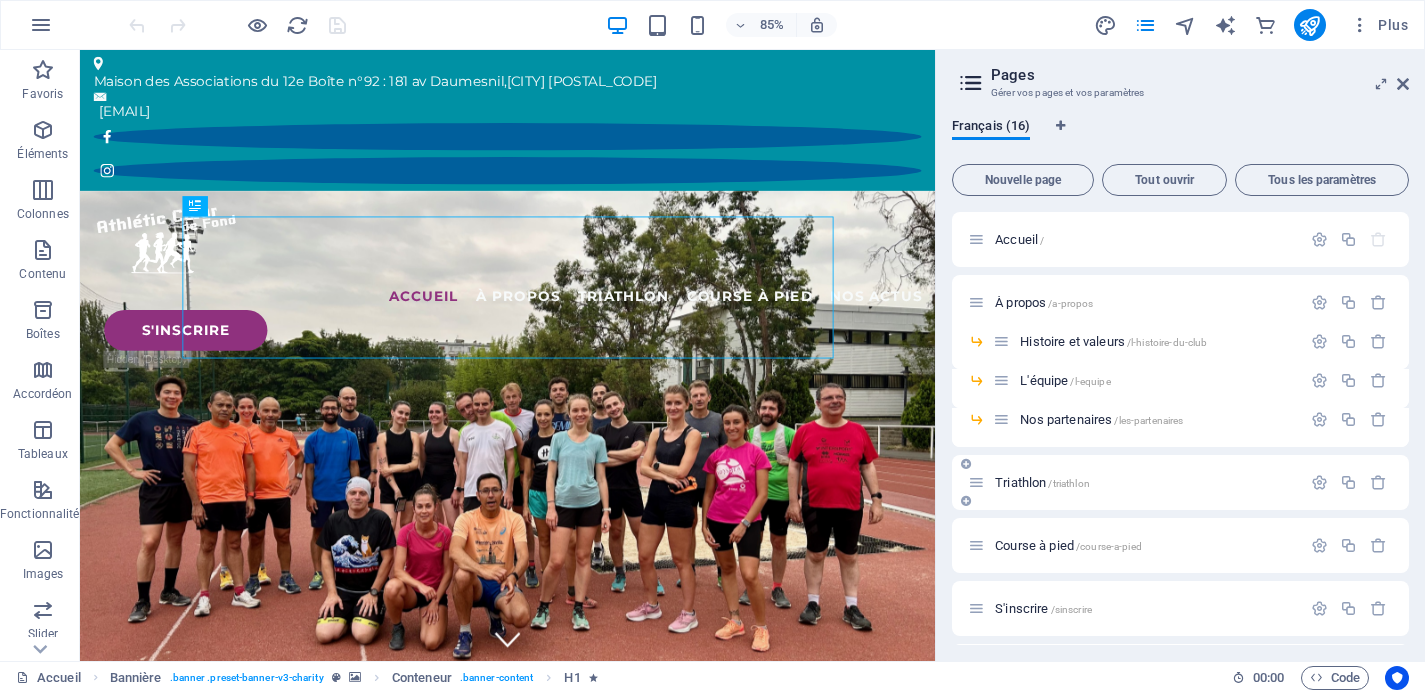 click on "Triathlon /triathlon" at bounding box center [1042, 482] 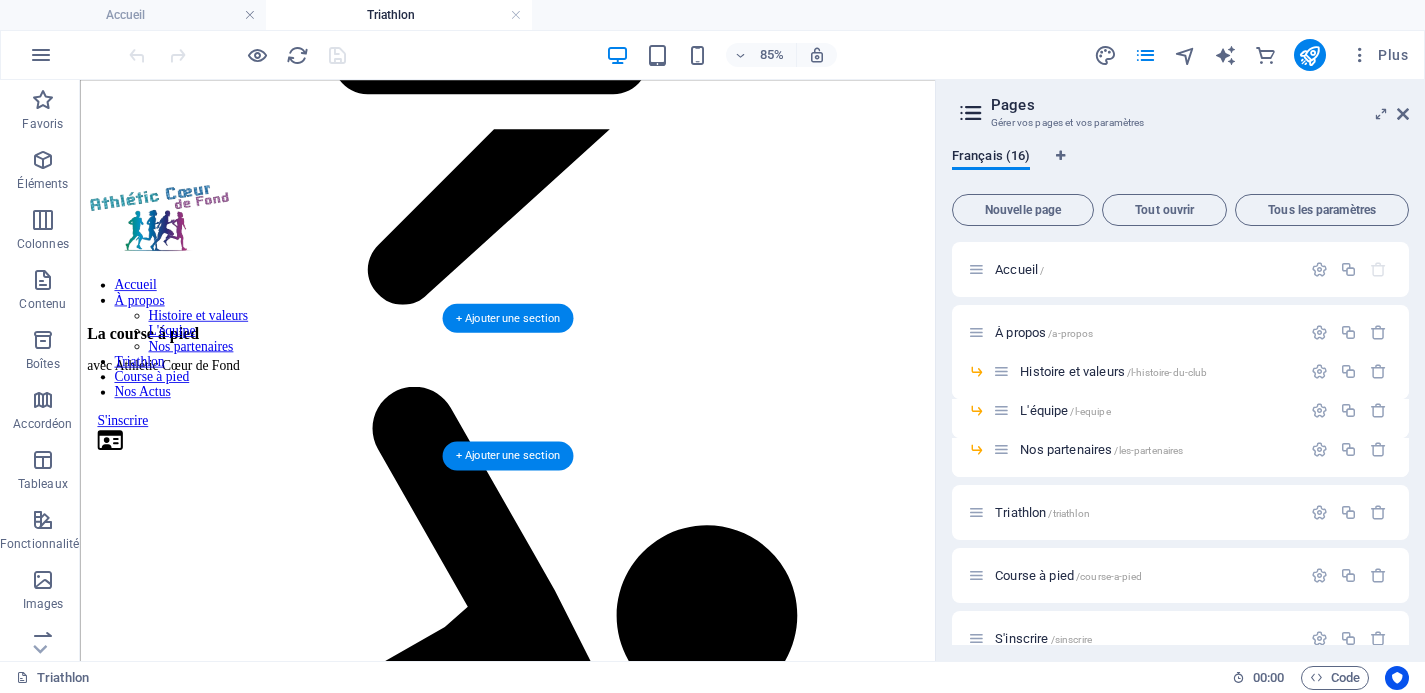 scroll, scrollTop: 1113, scrollLeft: 0, axis: vertical 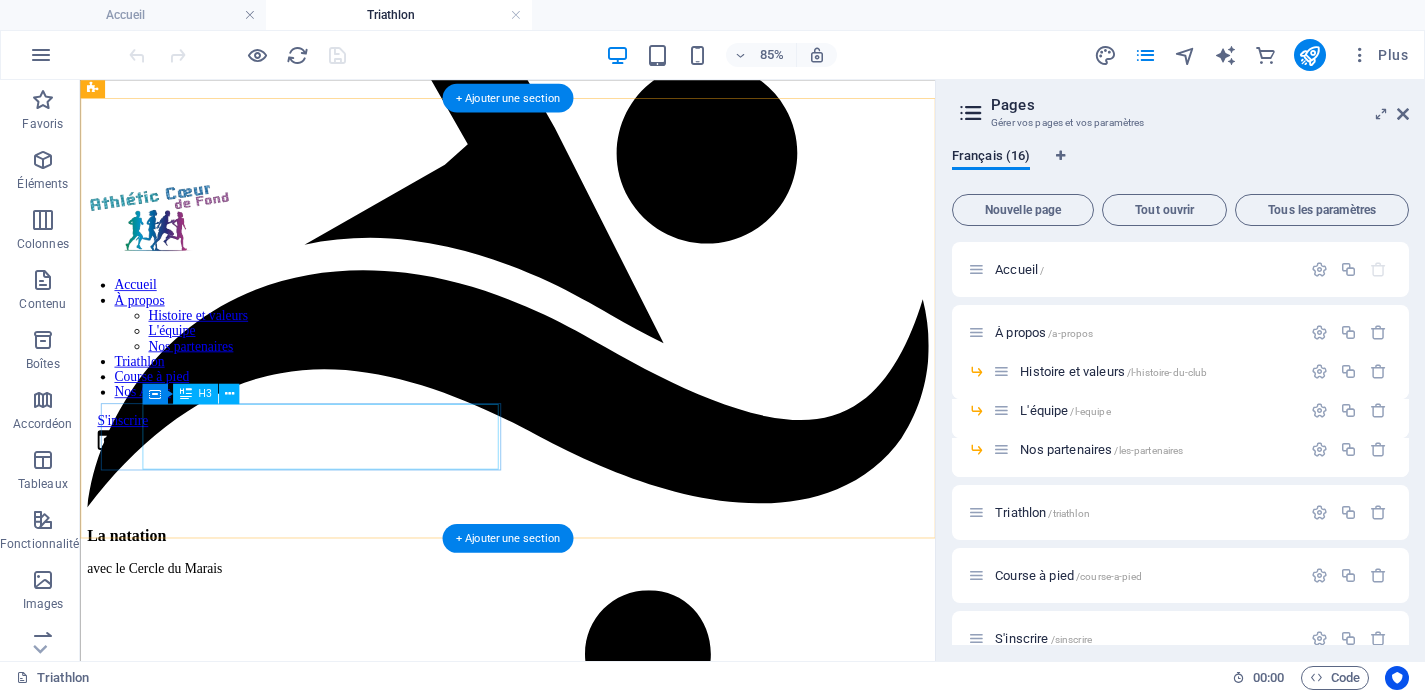 click on "Vélo (séances proposées sur Meetup or via WhatsApp)" at bounding box center [583, 7527] 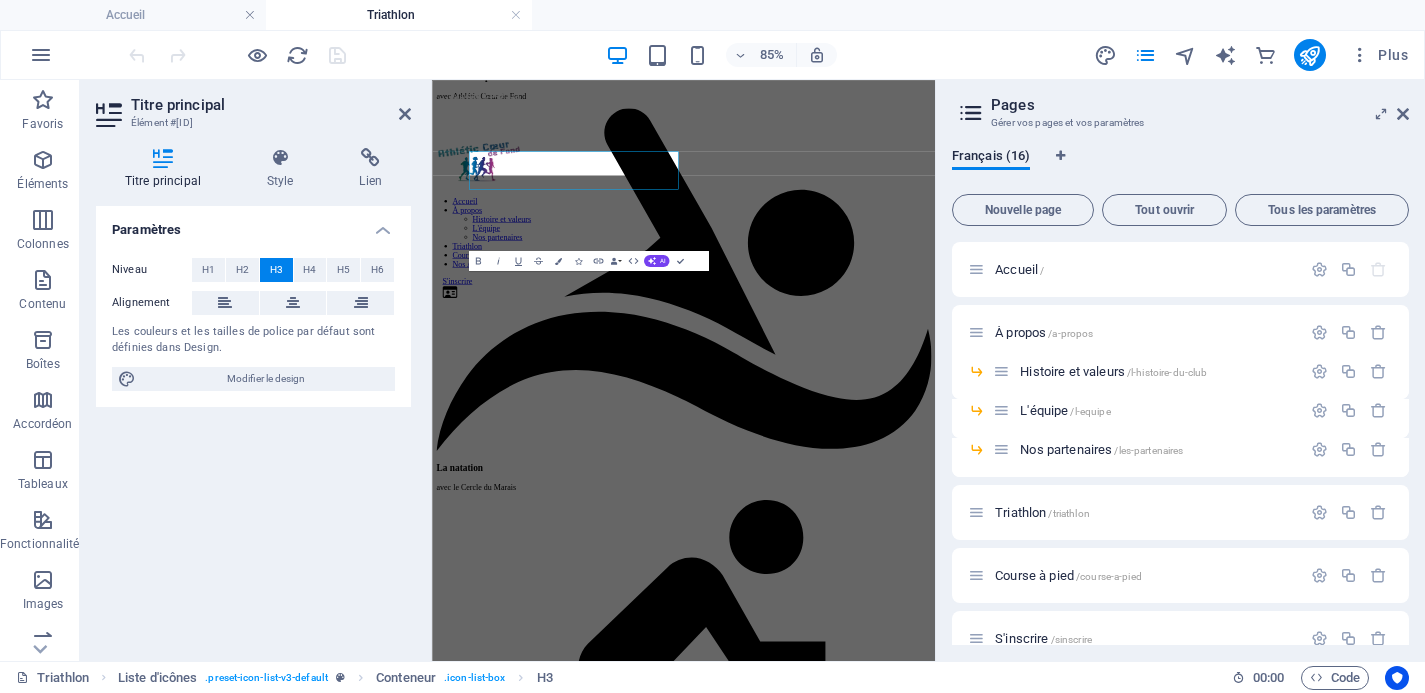 scroll, scrollTop: 1859, scrollLeft: 0, axis: vertical 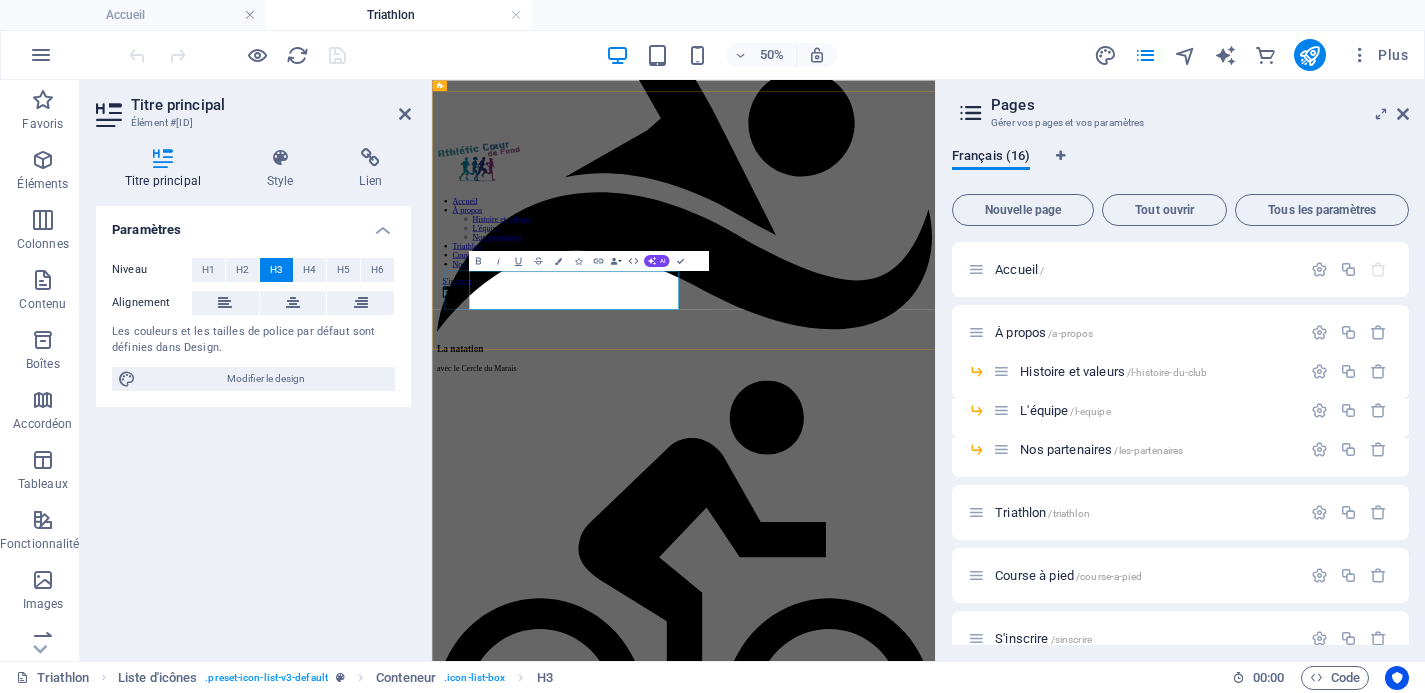 click on "Vélo (séances proposées sur Meetup or via WhatsApp)" at bounding box center (935, 7527) 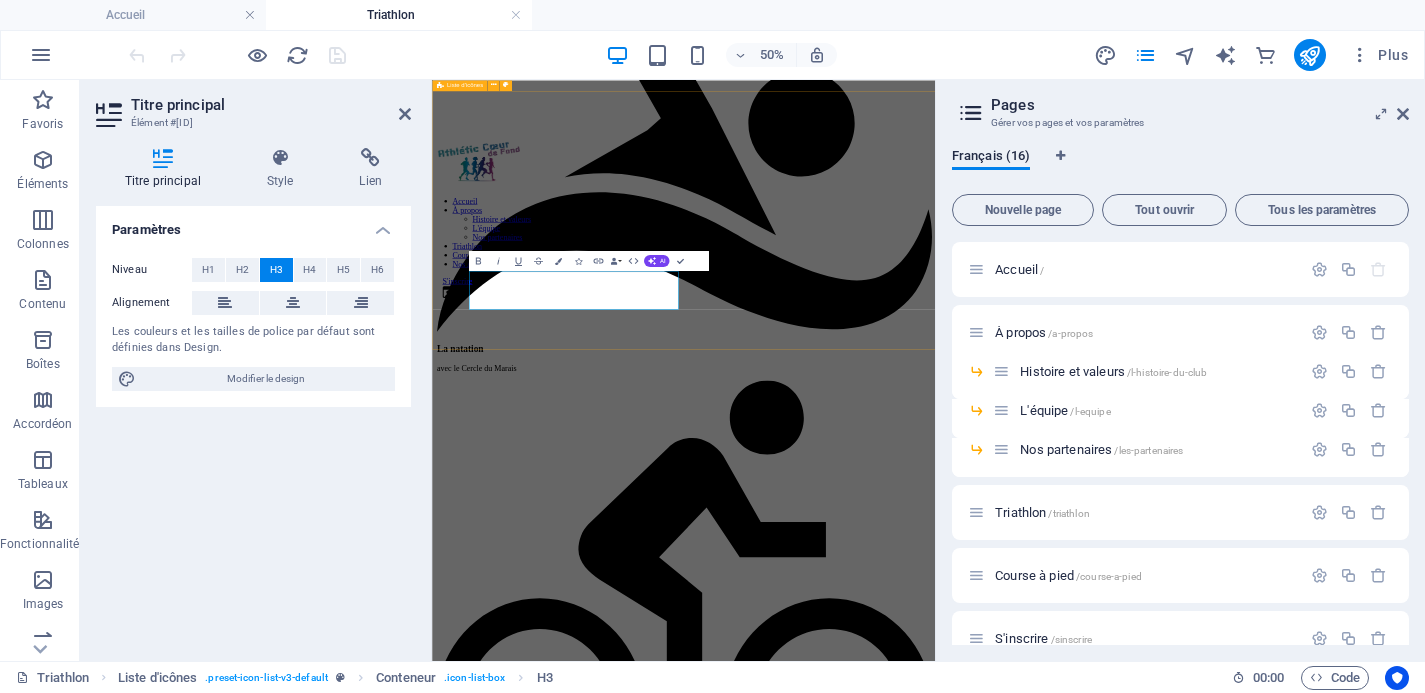 type 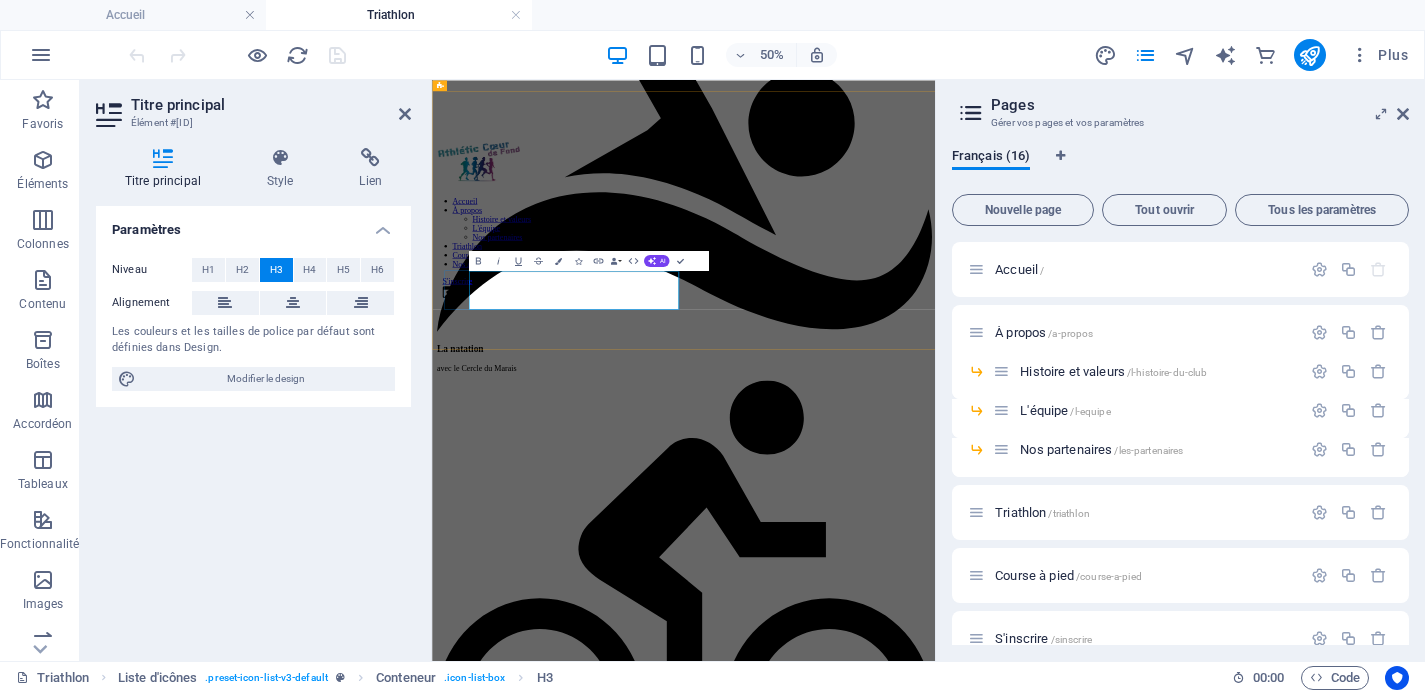 click on "Vélo (séances proposées sur Meetup or via WhatsApp)" at bounding box center [935, 7527] 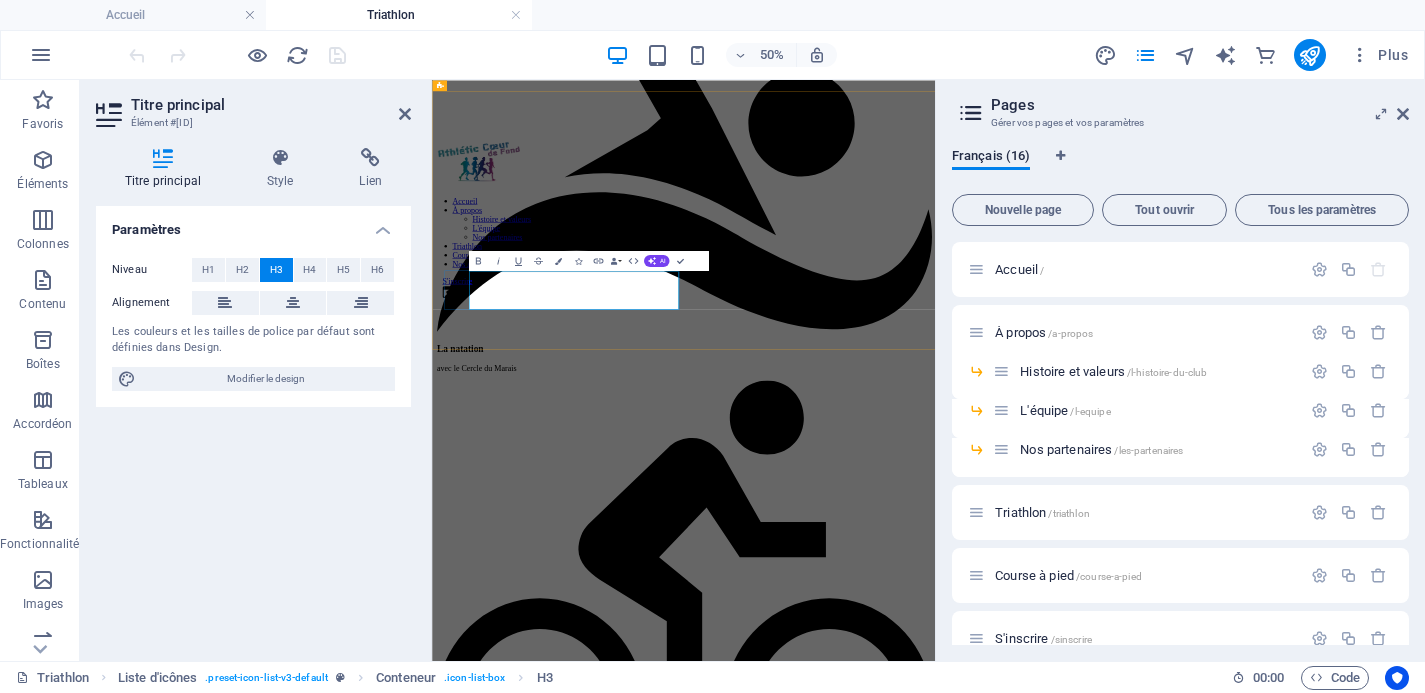 click on "Vélo (séances proposées sur Heylo or via WhatsApp)" at bounding box center (935, 7527) 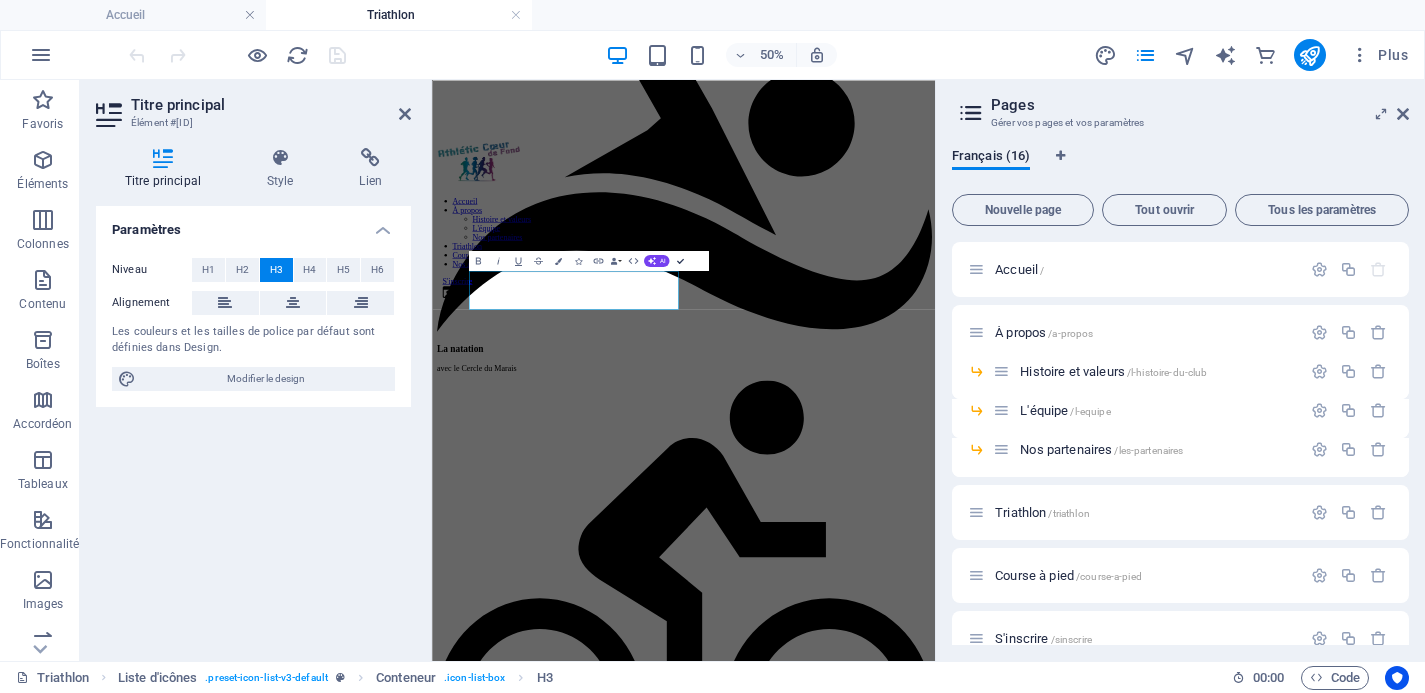 scroll, scrollTop: 1620, scrollLeft: 0, axis: vertical 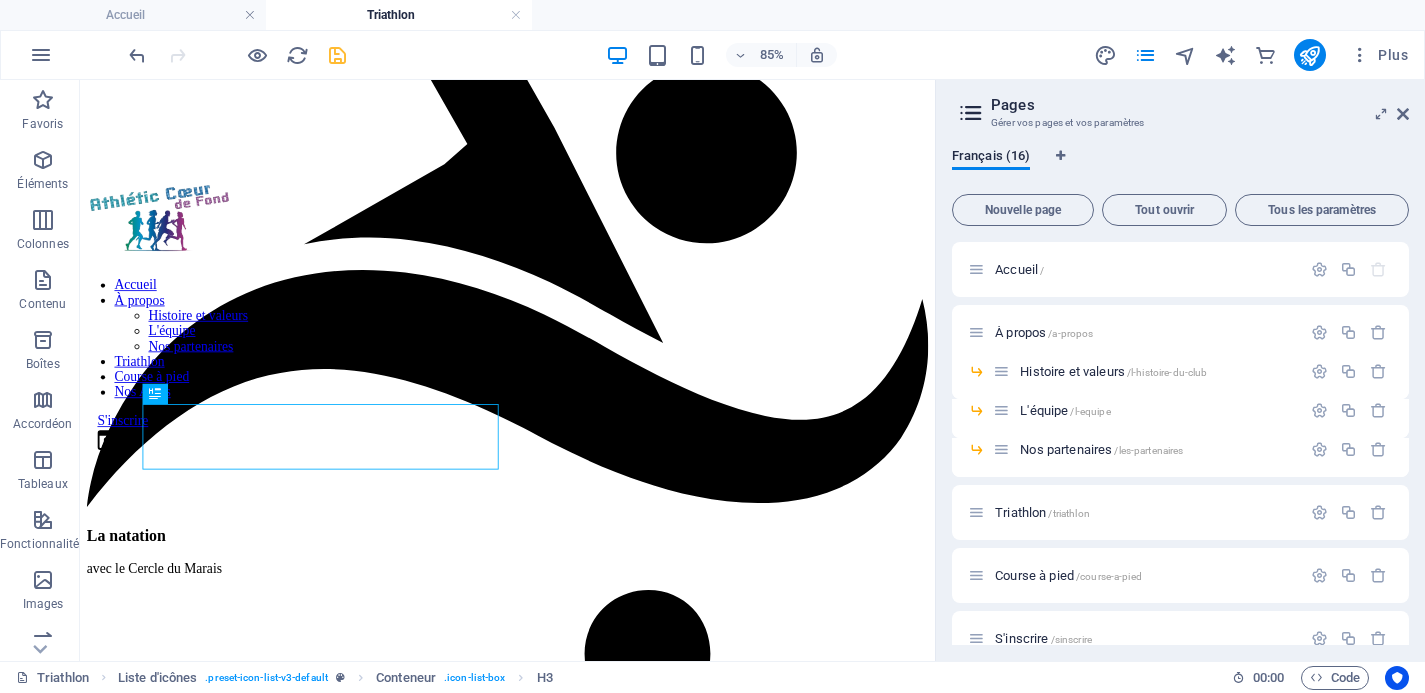 click at bounding box center (337, 55) 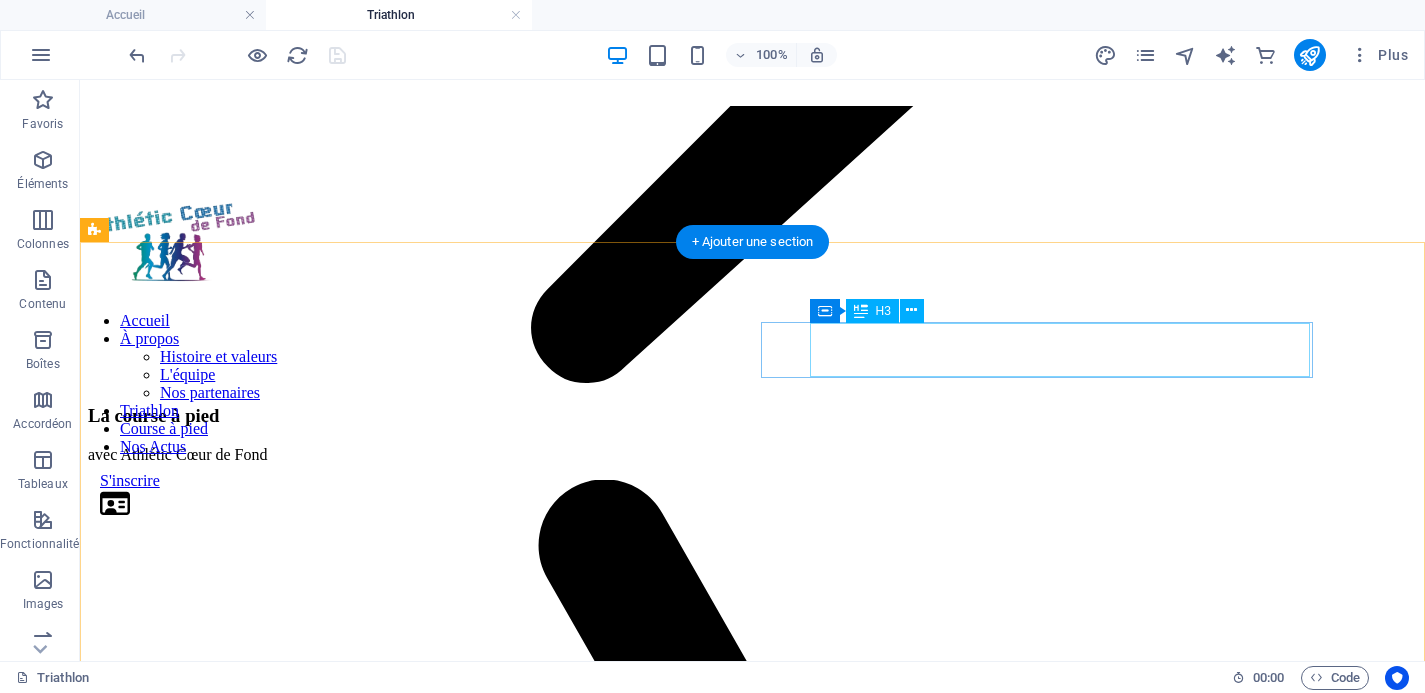 scroll, scrollTop: 1321, scrollLeft: 0, axis: vertical 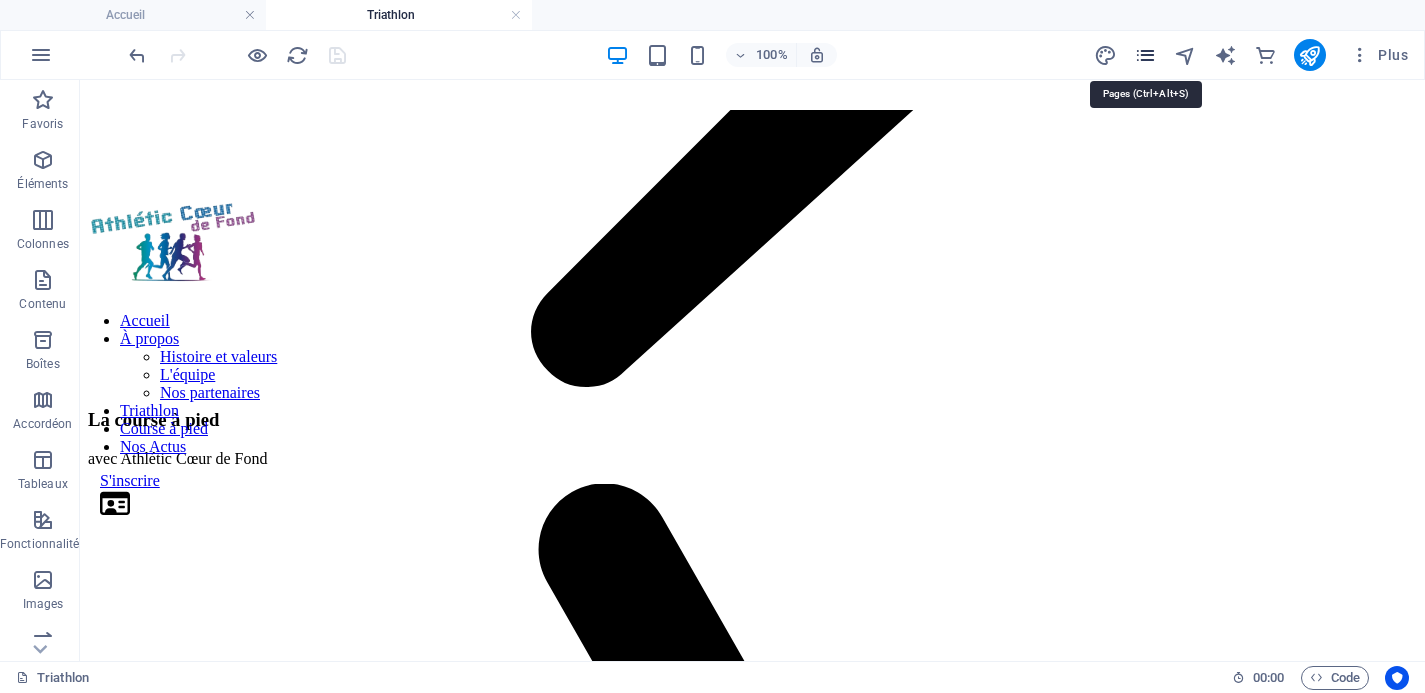click at bounding box center [1145, 55] 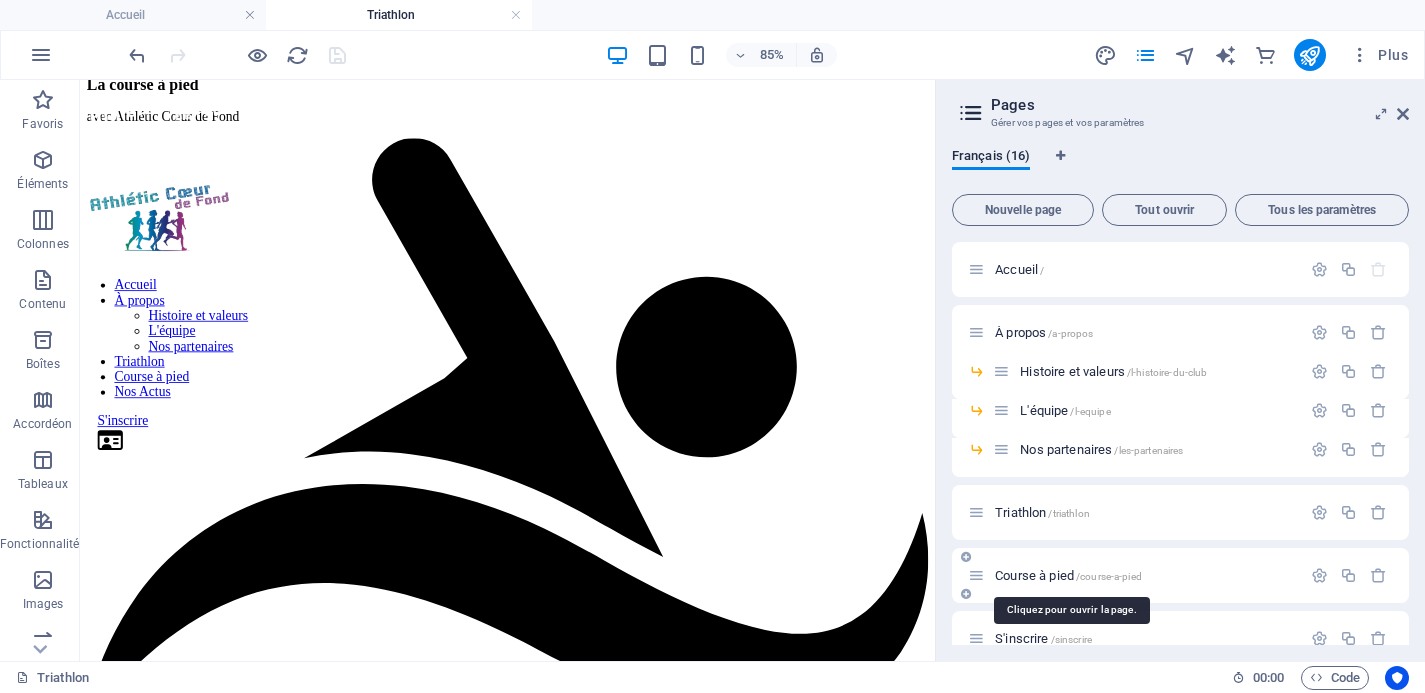 click on "Course à pied /course-a-pied" at bounding box center (1068, 575) 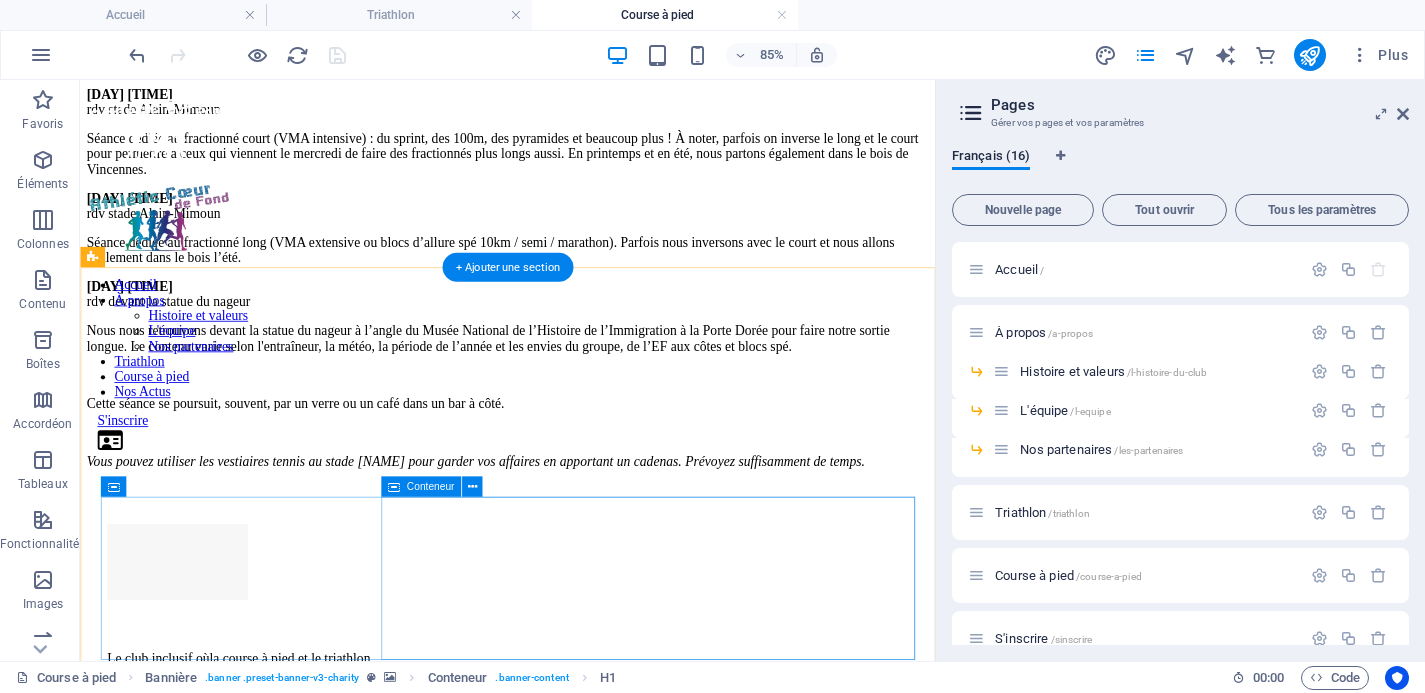 scroll, scrollTop: 1388, scrollLeft: 0, axis: vertical 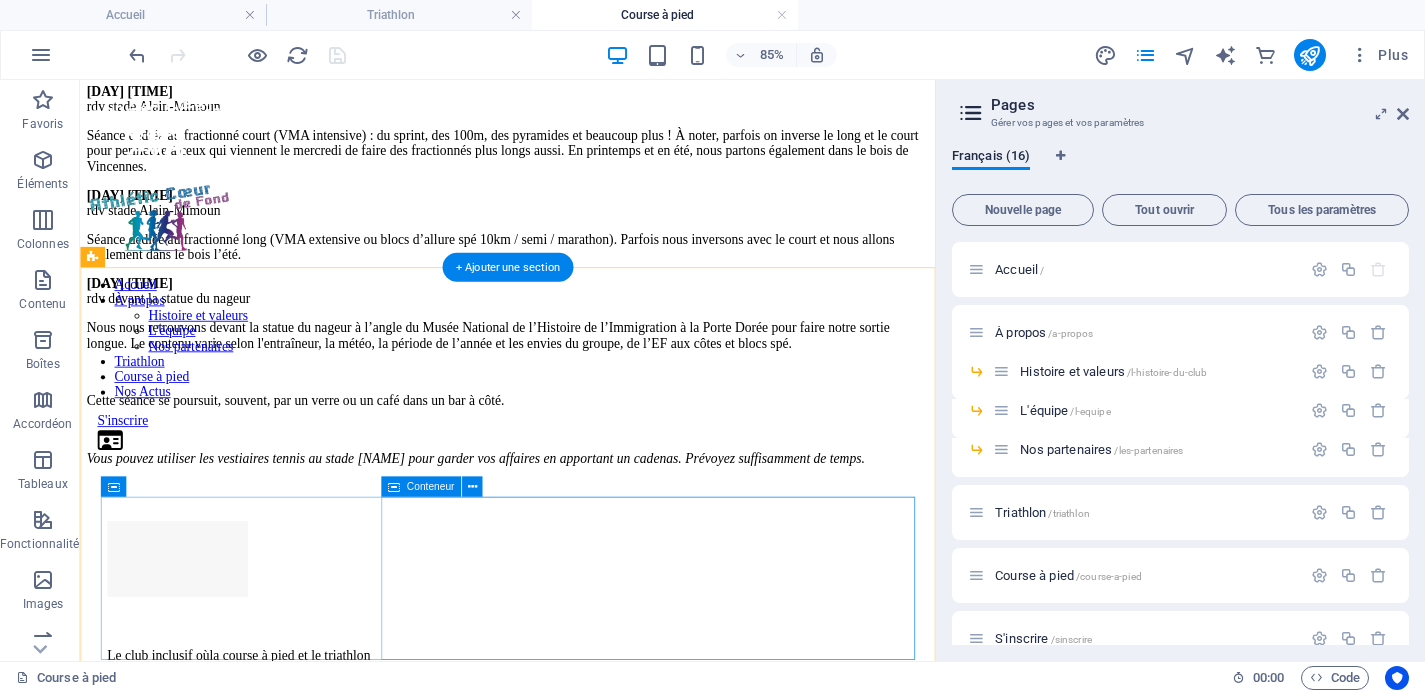 click on "Séance dédiée au fractionné court (VMA intensive) : du sprint, des 100m, des pyramides et beaucoup plus ! À noter, parfois on inverse le long et le court pour permettre à ceux qui viennent le mercredi de faire des fractionnés plus longs aussi. En printemps et en été, nous partons également dans le bois de Vincennes." at bounding box center (583, 164) 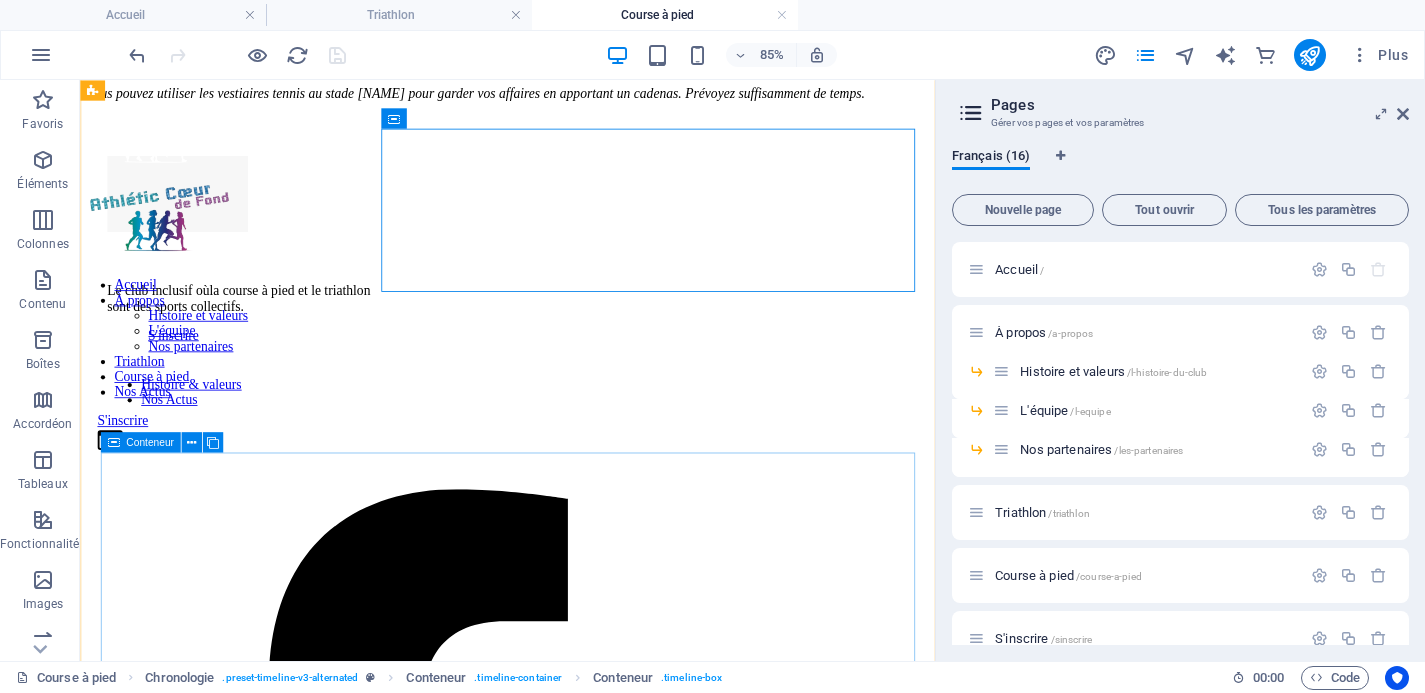 scroll, scrollTop: 1821, scrollLeft: 0, axis: vertical 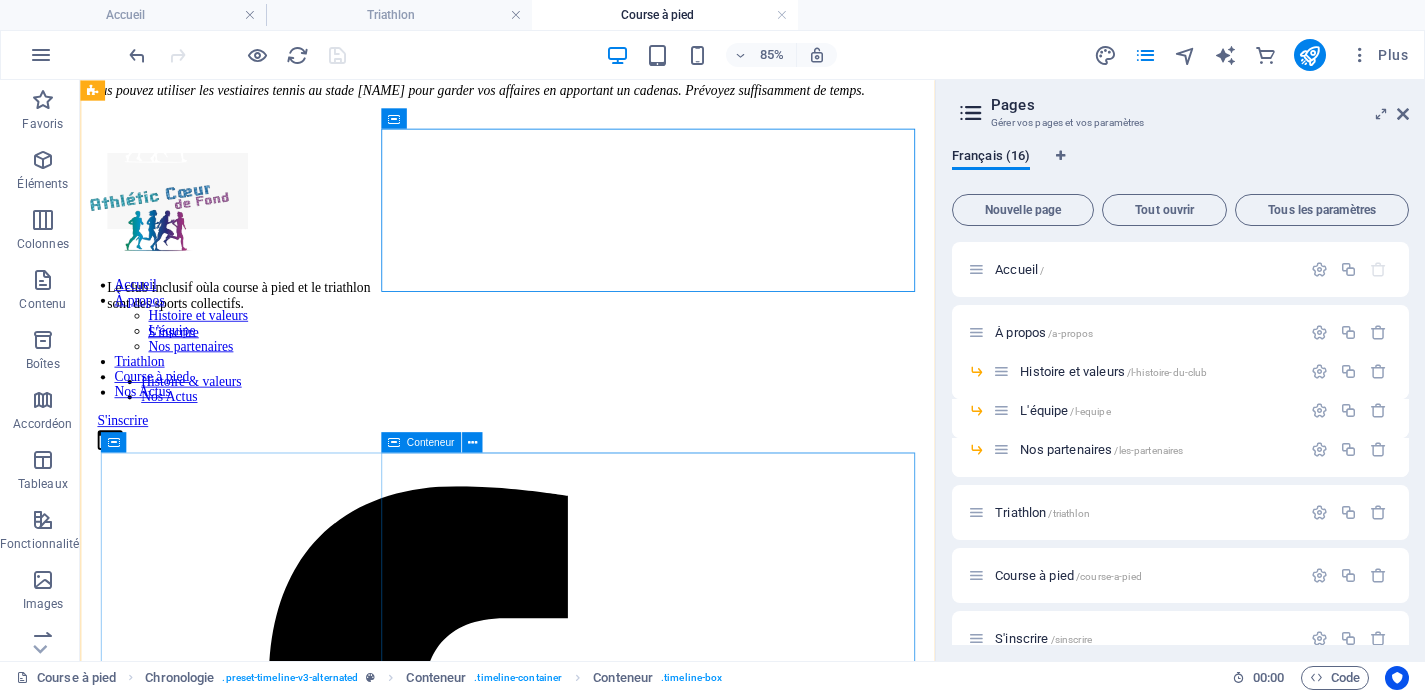 click on "Nous nous retrouvons devant la statue du nageur à l’angle du Musée National de l’Histoire de l’Immigration à la Porte Dorée pour faire notre sortie longue. Le contenu varie selon l'entraîneur, la météo, la période de l’année et les envies du groupe, de l’EF aux côtes et blocs spé.  Cette séance se poursuit, souvent, par un verre ou un café dans un bar à côté.  Vous pouvez utiliser les vestiaires tennis au stade Alain Mimoun pour garder vos affaires en apportant un cadenas. Prévoyez suffisamment de temps." at bounding box center [583, 16] 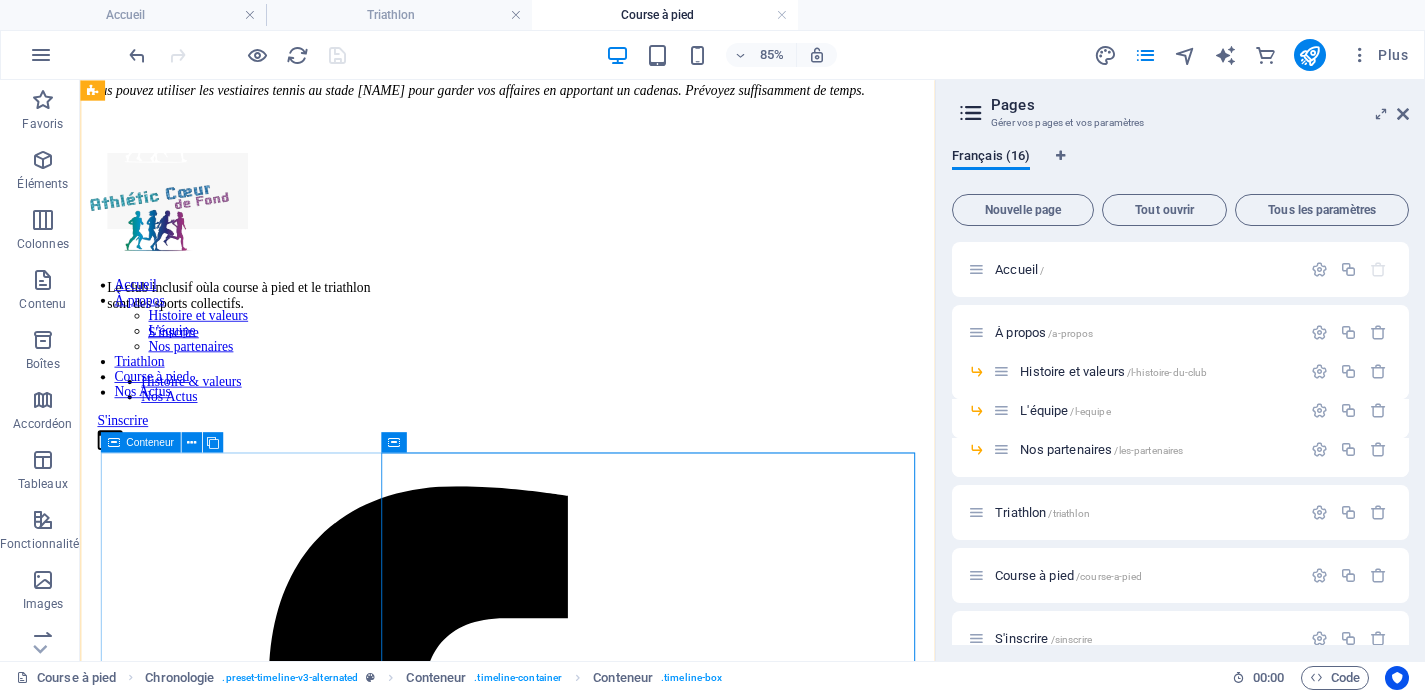 click on "Dimanche 10h-12h   rdv devant la statue du nageur
Nous nous retrouvons devant la statue du nageur à l’angle du Musée National de l’Histoire de l’Immigration à la Porte Dorée pour faire notre sortie longue. Le contenu varie selon l'entraîneur, la météo, la période de l’année et les envies du groupe, de l’EF aux côtes et blocs spé.  Cette séance se poursuit, souvent, par un verre ou un café dans un bar à côté.  Vous pouvez utiliser les vestiaires tennis au stade Alain Mimoun pour garder vos affaires en apportant un cadenas. Prévoyez suffisamment de temps." at bounding box center (583, -10) 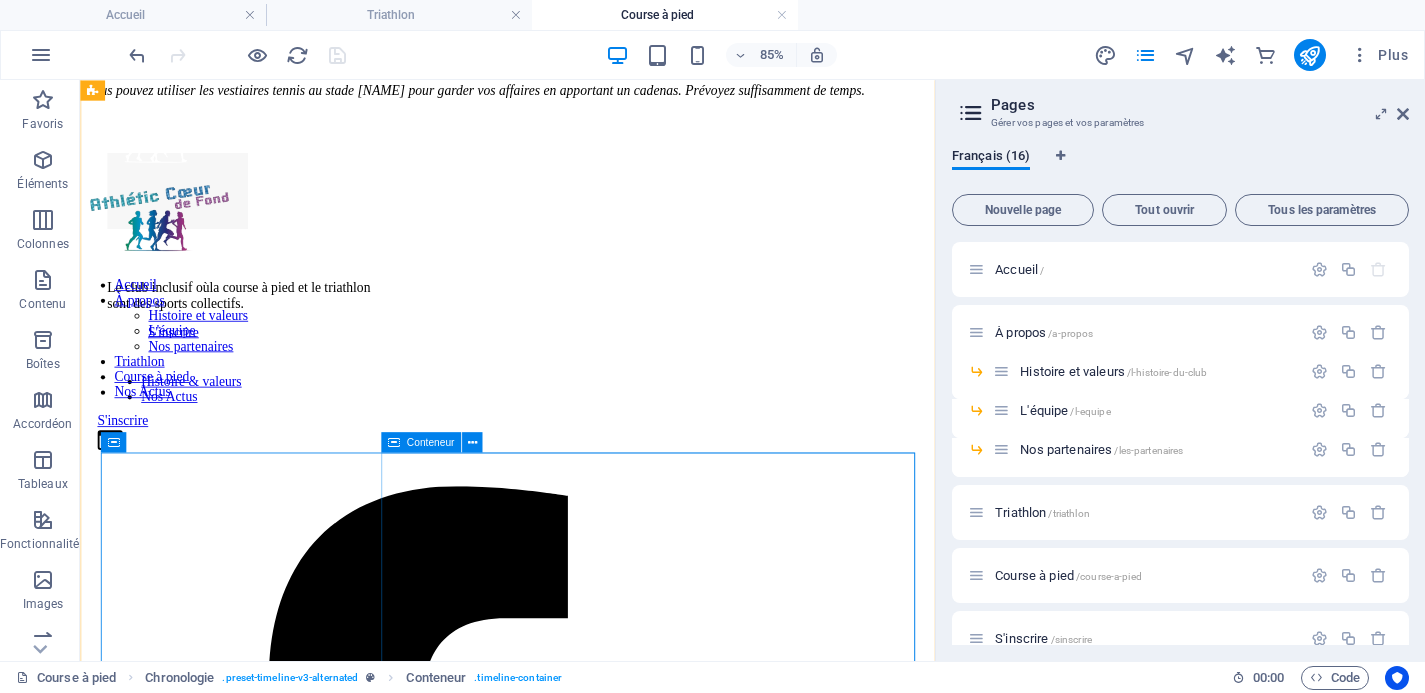 click on "Nous nous retrouvons devant la statue du nageur à l’angle du Musée National de l’Histoire de l’Immigration à la Porte Dorée pour faire notre sortie longue. Le contenu varie selon l'entraîneur, la météo, la période de l’année et les envies du groupe, de l’EF aux côtes et blocs spé.  Cette séance se poursuit, souvent, par un verre ou un café dans un bar à côté.  Vous pouvez utiliser les vestiaires tennis au stade Alain Mimoun pour garder vos affaires en apportant un cadenas. Prévoyez suffisamment de temps." at bounding box center (583, 16) 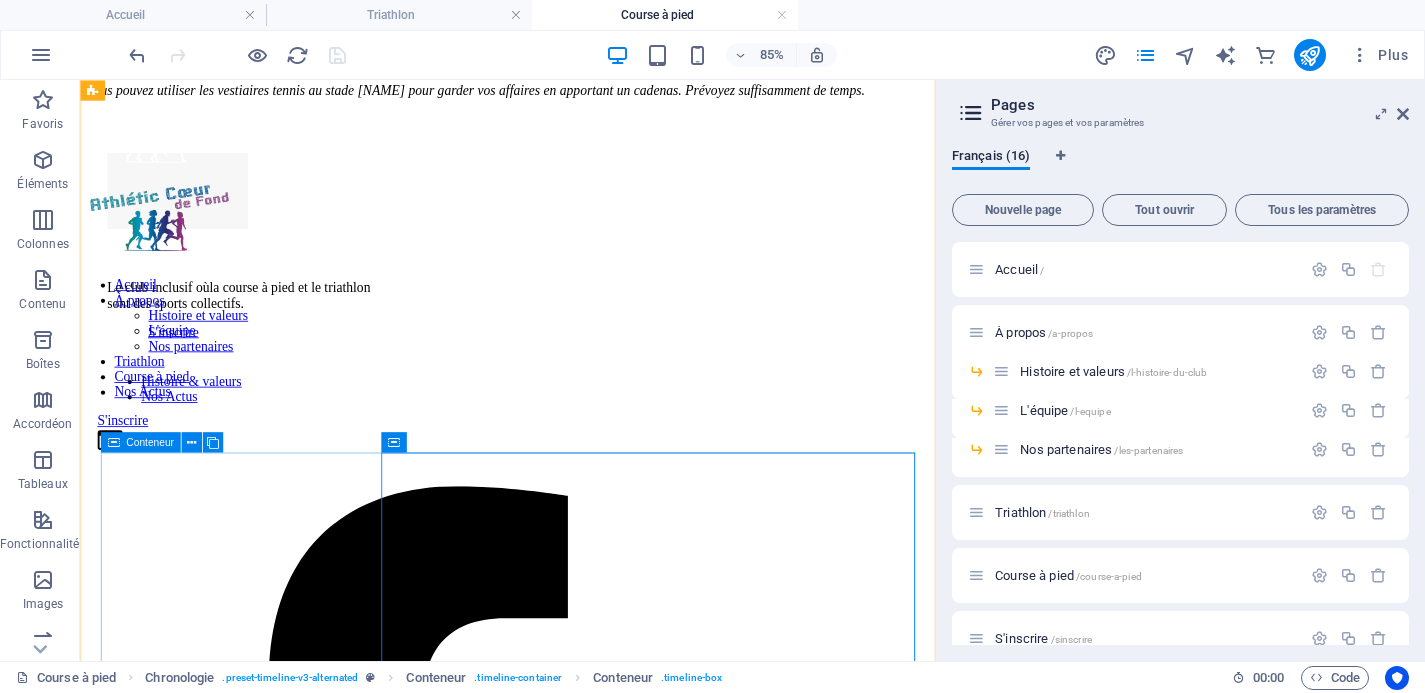 click on "Dimanche 10h-12h   rdv devant la statue du nageur
Nous nous retrouvons devant la statue du nageur à l’angle du Musée National de l’Histoire de l’Immigration à la Porte Dorée pour faire notre sortie longue. Le contenu varie selon l'entraîneur, la météo, la période de l’année et les envies du groupe, de l’EF aux côtes et blocs spé.  Cette séance se poursuit, souvent, par un verre ou un café dans un bar à côté.  Vous pouvez utiliser les vestiaires tennis au stade Alain Mimoun pour garder vos affaires en apportant un cadenas. Prévoyez suffisamment de temps." at bounding box center [583, -10] 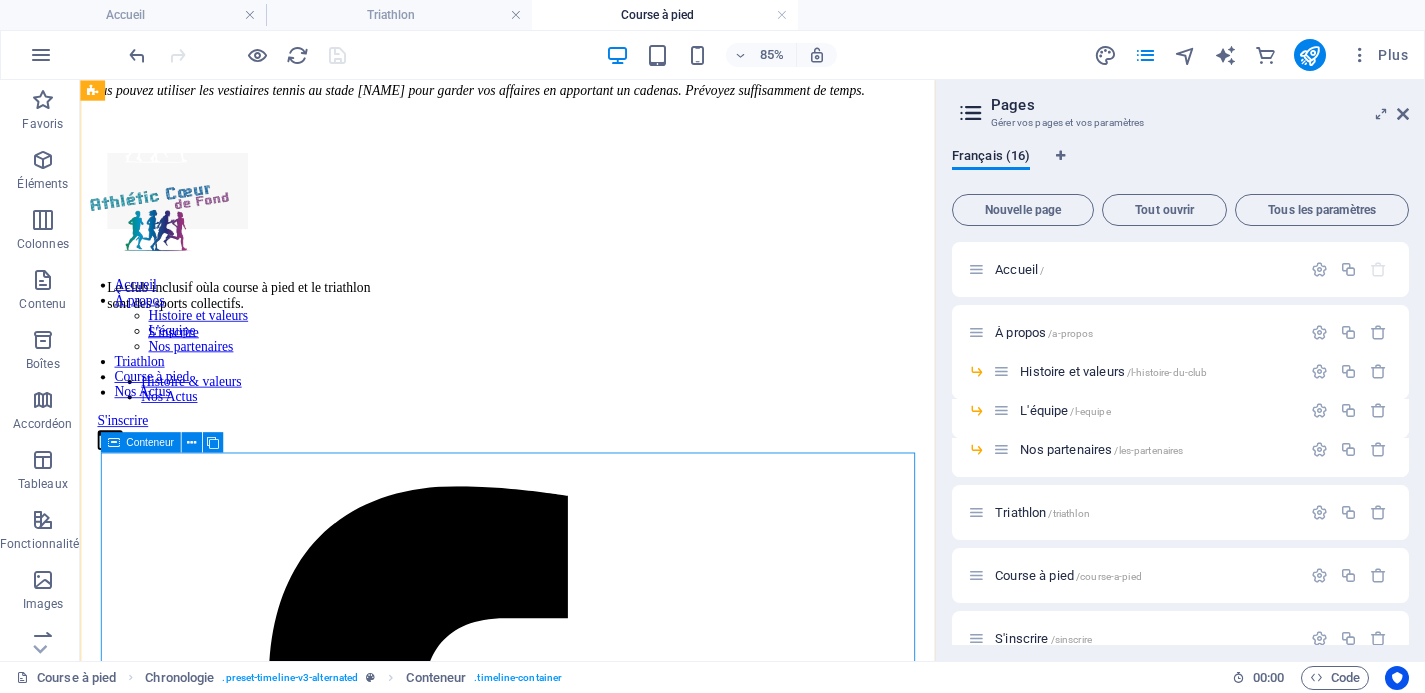 click on "Dimanche 10h-12h   rdv devant la statue du nageur
Nous nous retrouvons devant la statue du nageur à l’angle du Musée National de l’Histoire de l’Immigration à la Porte Dorée pour faire notre sortie longue. Le contenu varie selon l'entraîneur, la météo, la période de l’année et les envies du groupe, de l’EF aux côtes et blocs spé.  Cette séance se poursuit, souvent, par un verre ou un café dans un bar à côté.  Vous pouvez utiliser les vestiaires tennis au stade Alain Mimoun pour garder vos affaires en apportant un cadenas. Prévoyez suffisamment de temps." at bounding box center (583, -10) 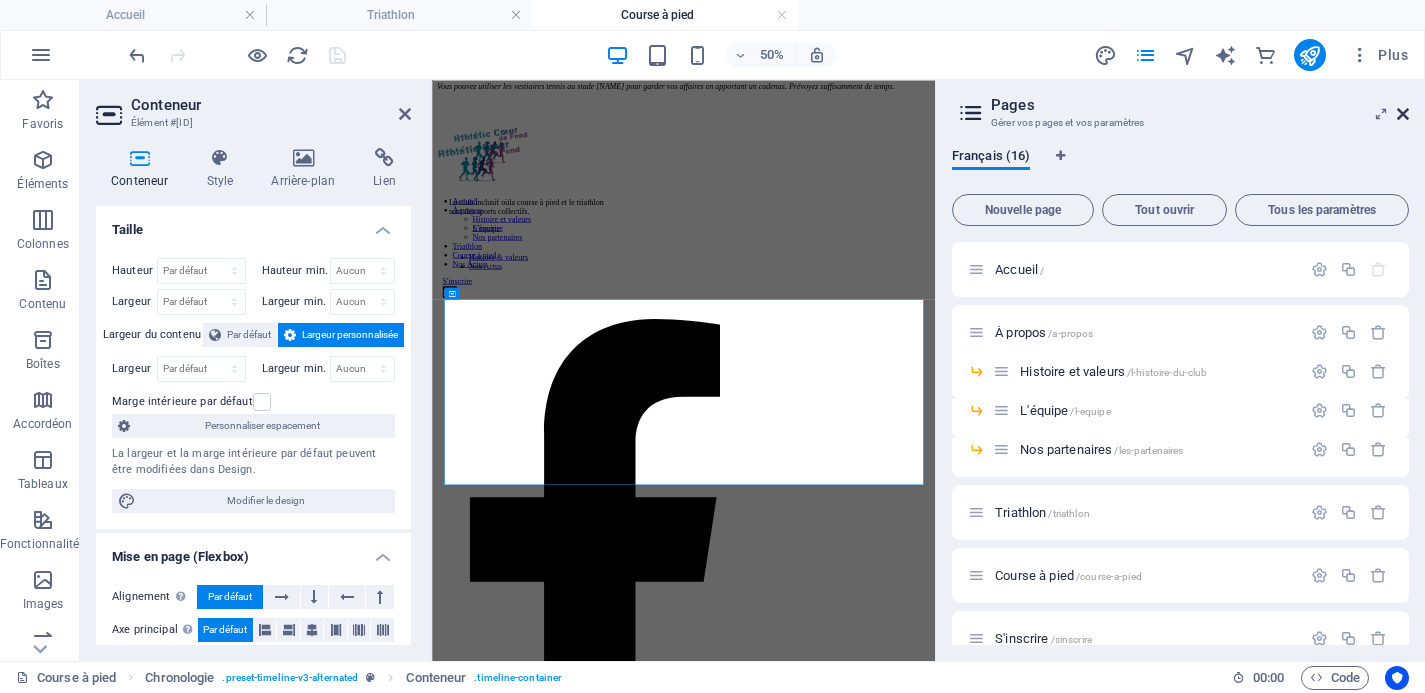 click at bounding box center (1403, 114) 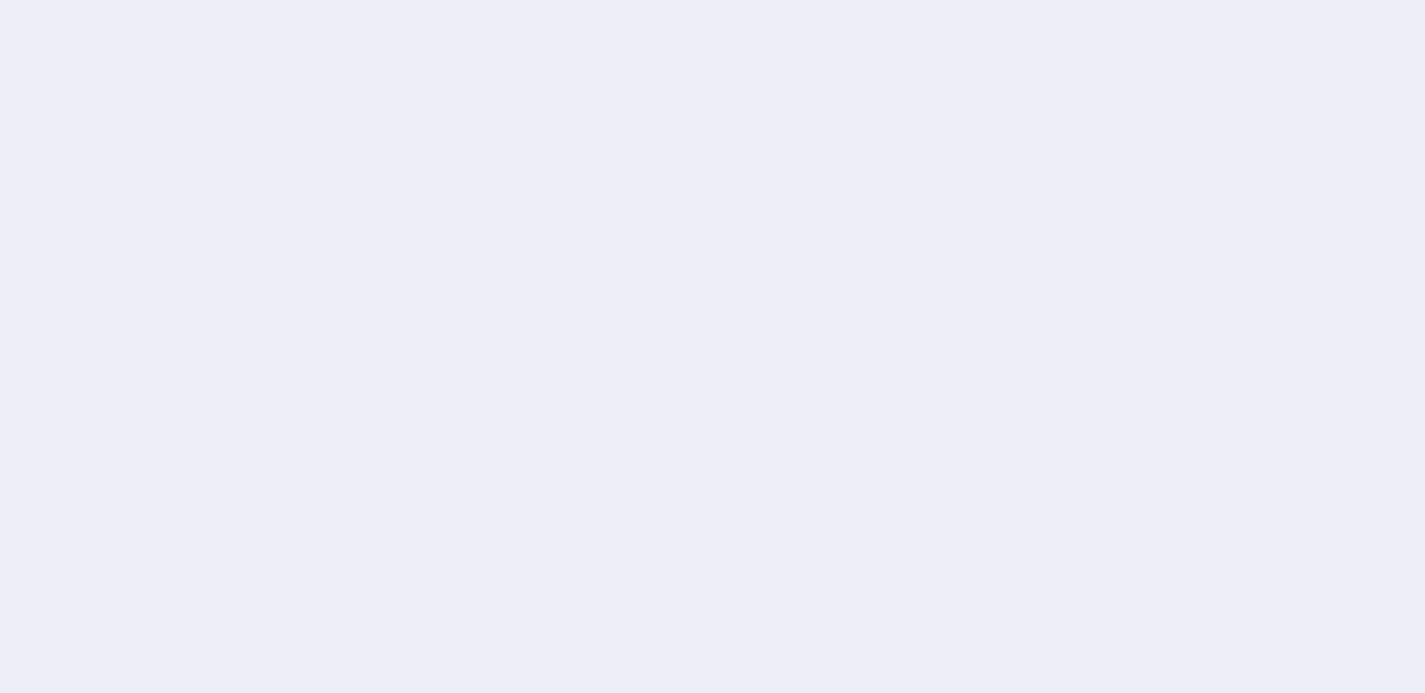 scroll, scrollTop: 0, scrollLeft: 0, axis: both 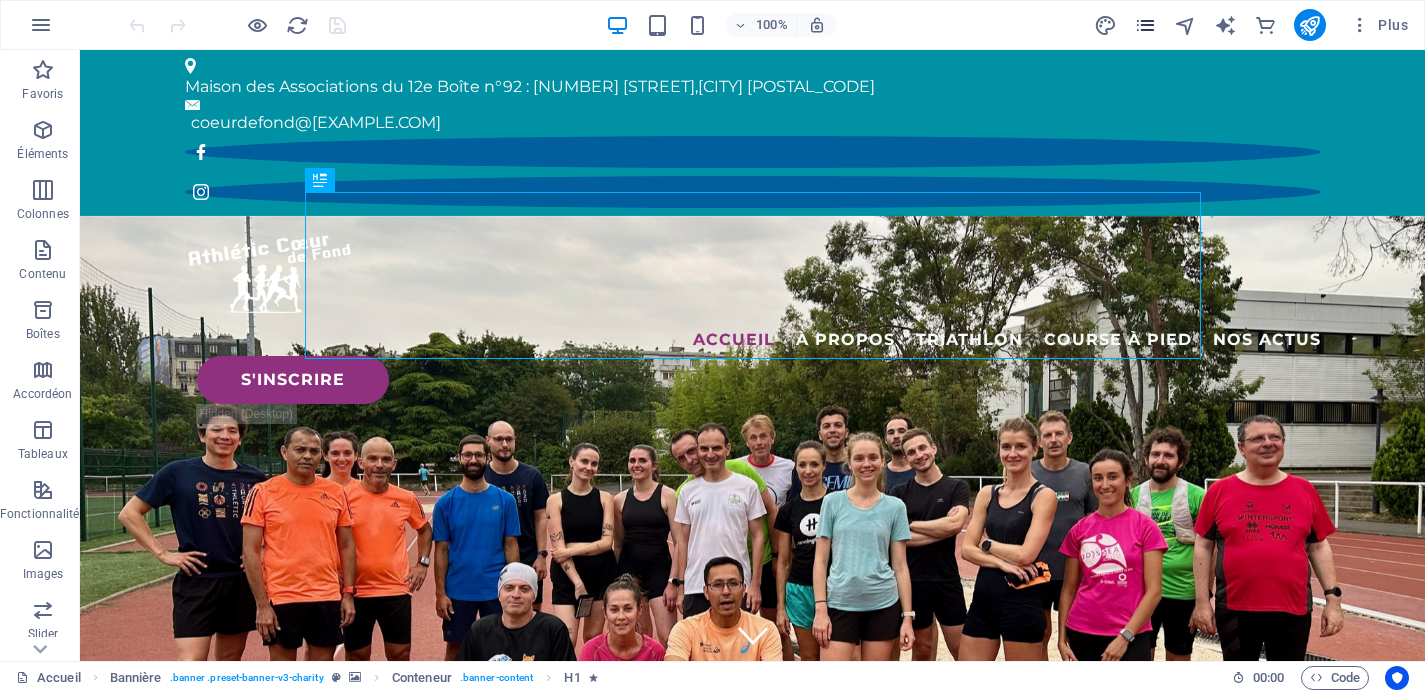 click at bounding box center (1145, 25) 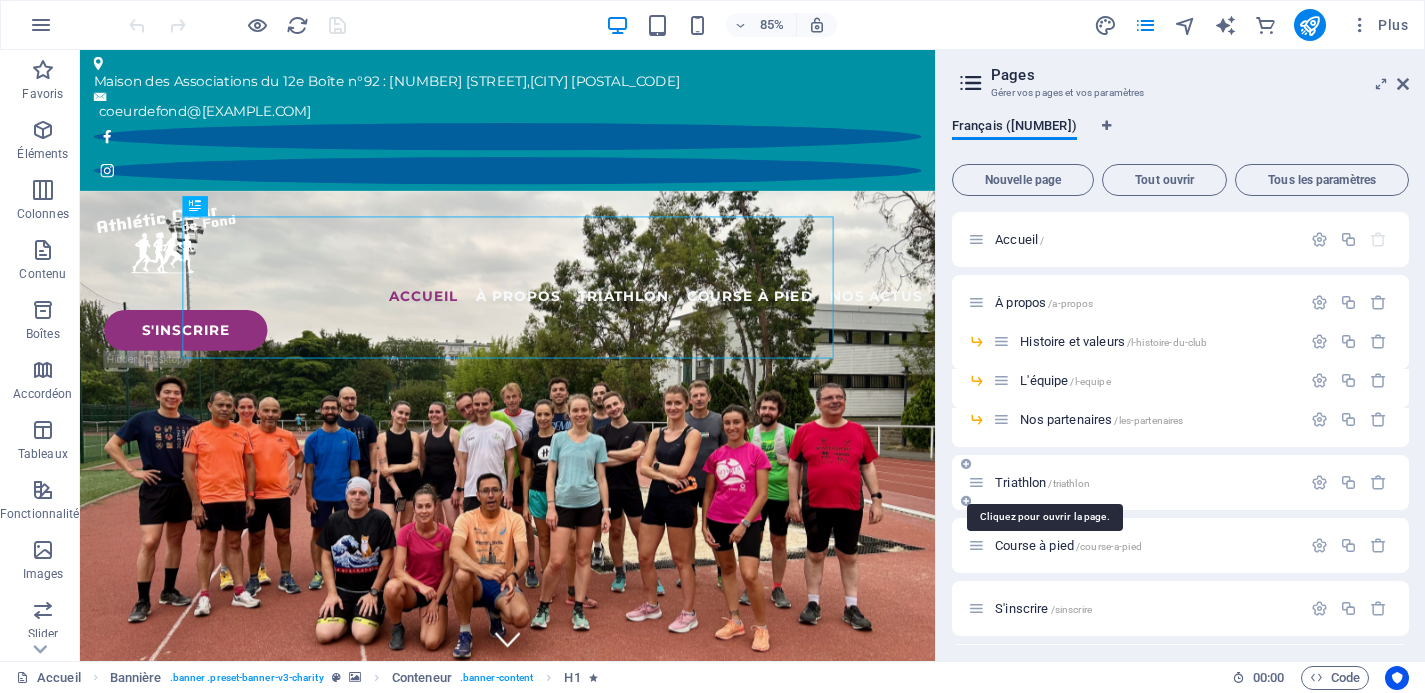 click on "Triathlon /triathlon" at bounding box center (1042, 482) 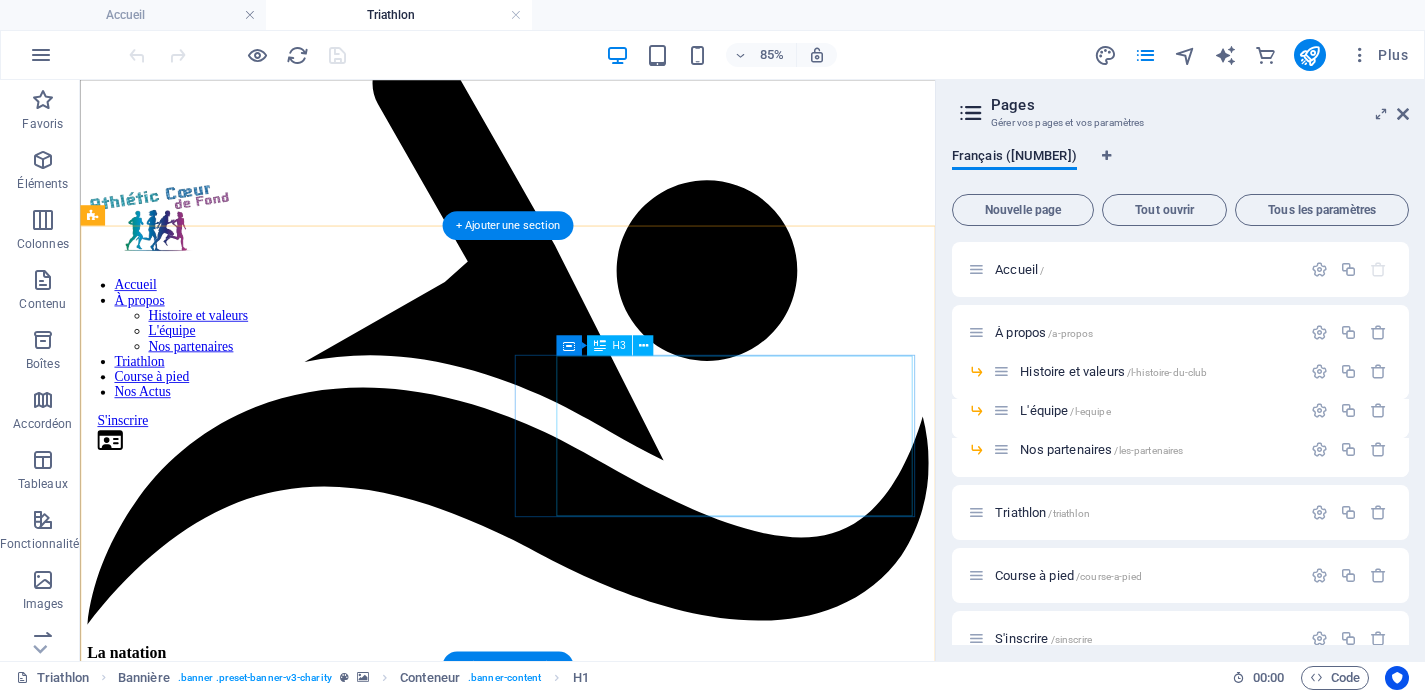 scroll, scrollTop: 1471, scrollLeft: 0, axis: vertical 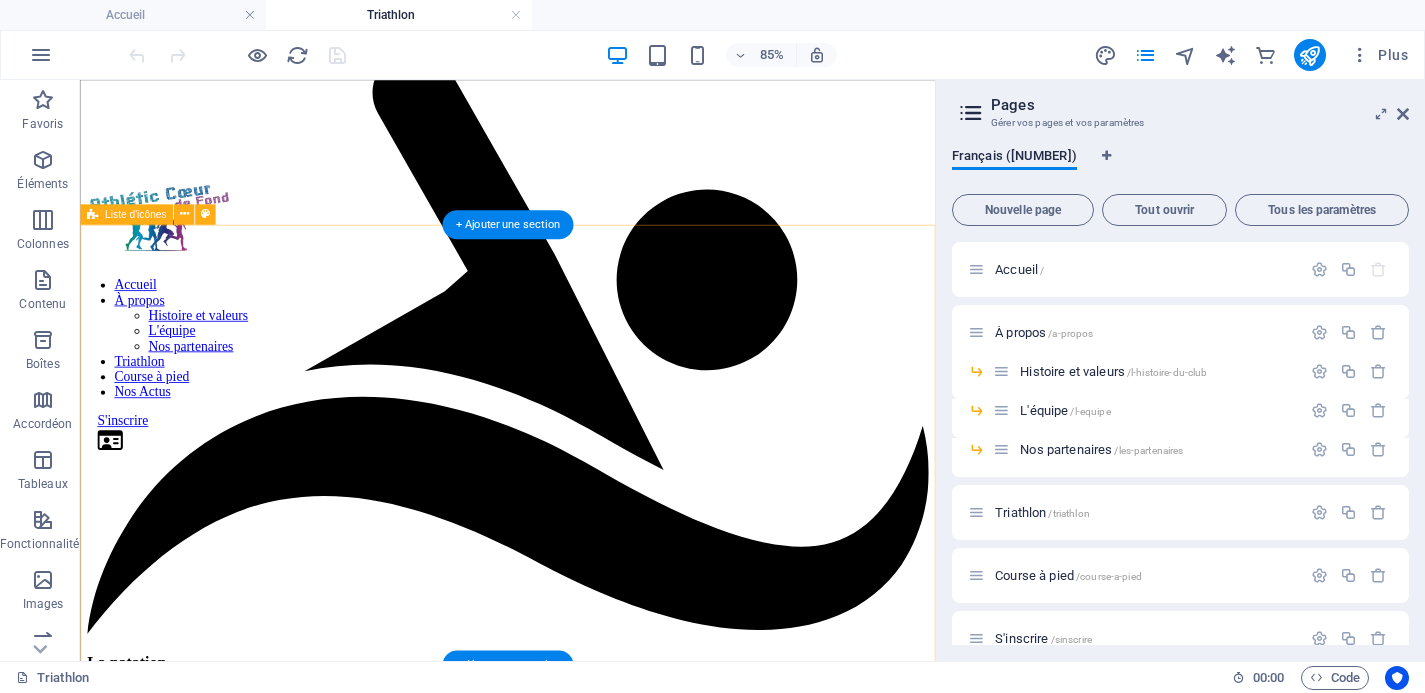 click on "Course à pied (4 entraînements par semaine)" at bounding box center (583, 3396) 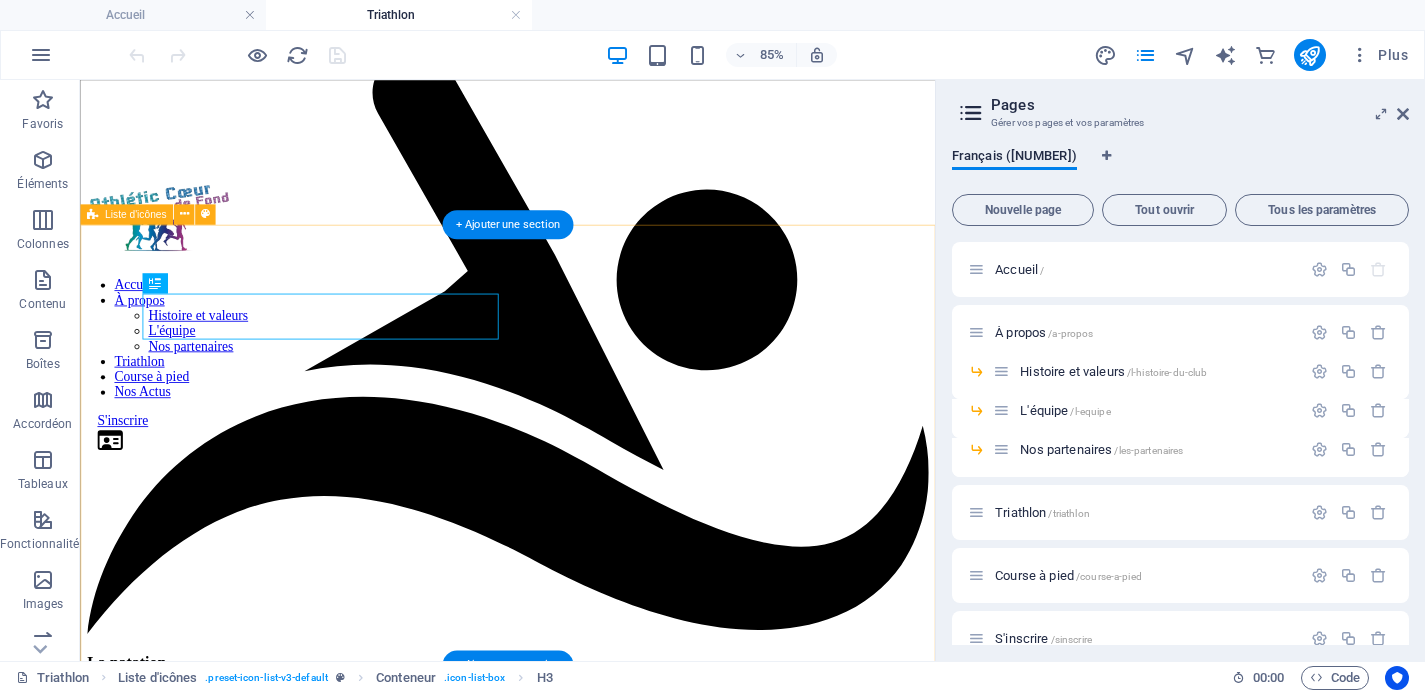 click on "Course à pied (4 entraînements par semaine) Natation (20 créneaux par semaine) Des séances de vélos spécifiques pour le triathlon sont également organisées avec des enchaînements/transitions, ainsi que du fractionné, principalement au polygone du bois de Vincennes. Des séances techniques vous seront également proposées en cours de saison. Des séances de natation en eau libre sont organisées à la base de loisirs de Torcy d’avril à octobre (cotisation supplémentaire de 22€) Vélo - séances proposées sur l'appli Heylo ou via WhatsApp" at bounding box center (583, 5038) 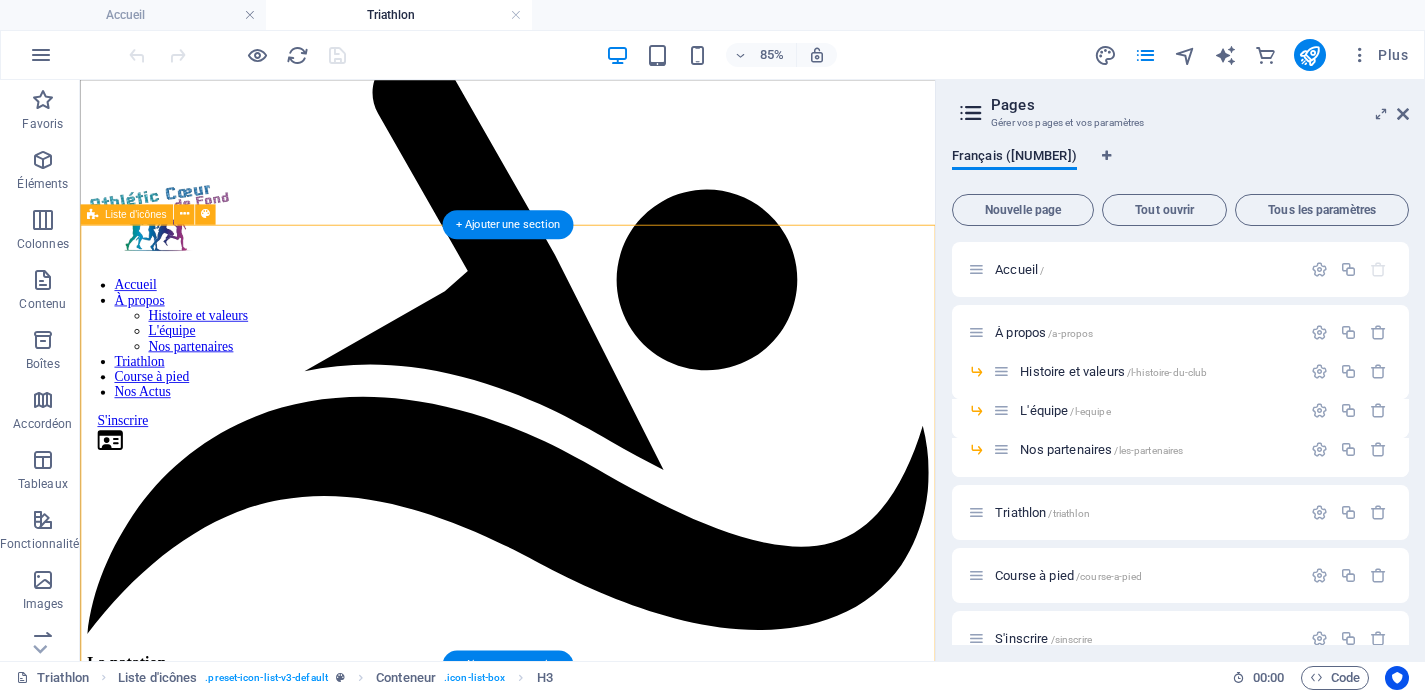 click on "Course à pied (4 entraînements par semaine) Natation (20 créneaux par semaine) Des séances de vélos spécifiques pour le triathlon sont également organisées avec des enchaînements/transitions, ainsi que du fractionné, principalement au polygone du bois de Vincennes. Des séances techniques vous seront également proposées en cours de saison. Des séances de natation en eau libre sont organisées à la base de loisirs de Torcy d’avril à octobre (cotisation supplémentaire de 22€) Vélo - séances proposées sur l'appli Heylo ou via WhatsApp" at bounding box center (583, 5038) 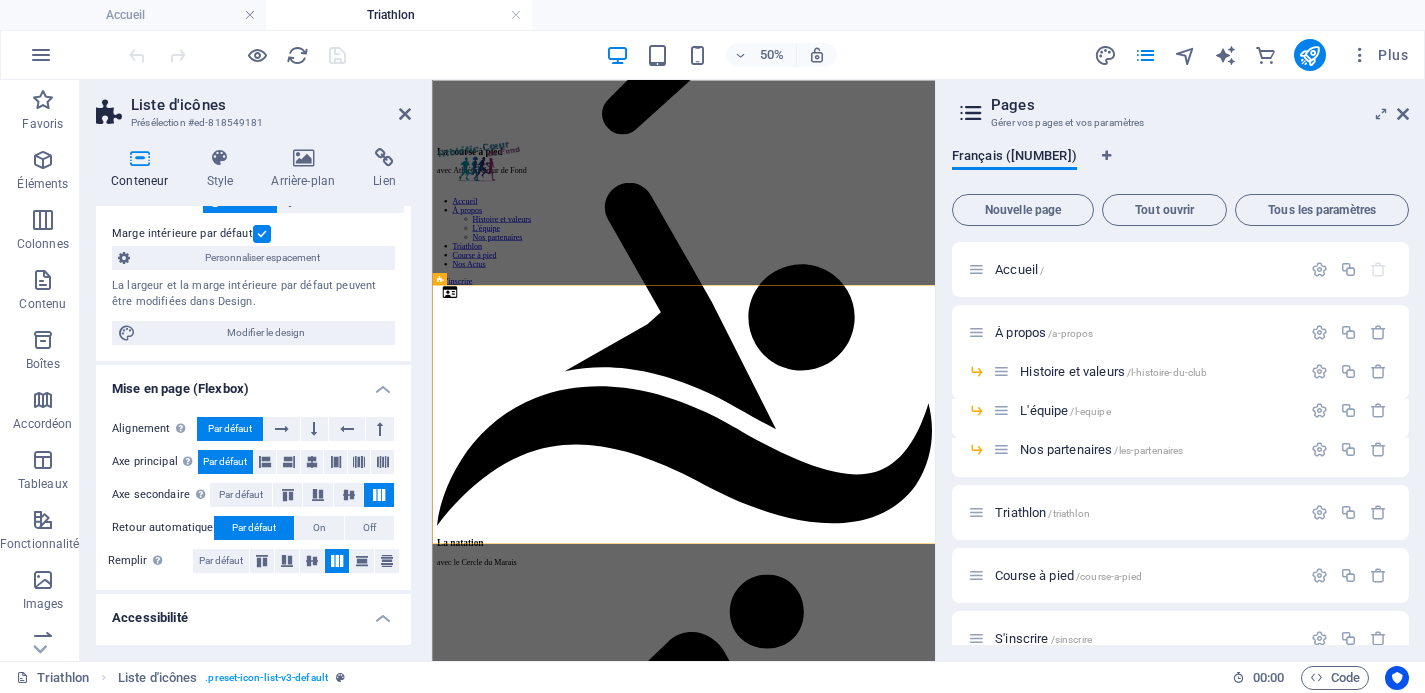 scroll, scrollTop: 50, scrollLeft: 0, axis: vertical 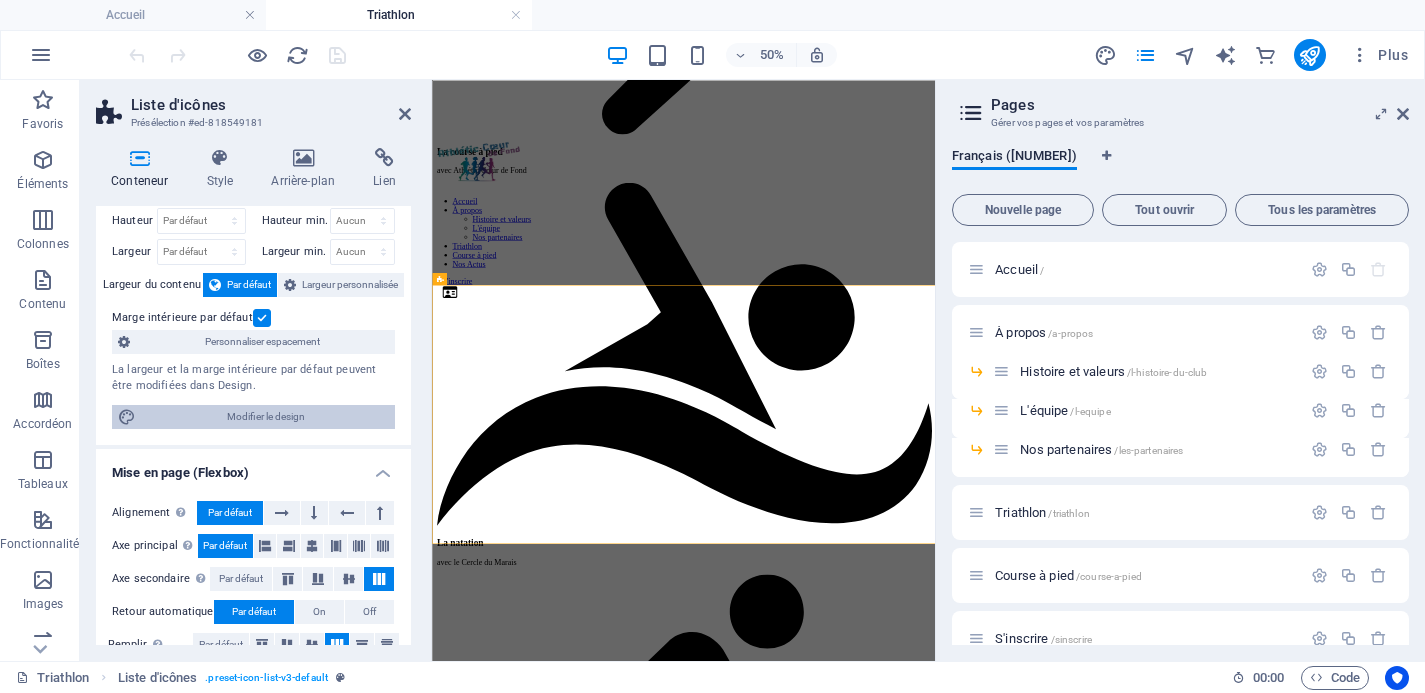 click on "Modifier le design" at bounding box center [265, 417] 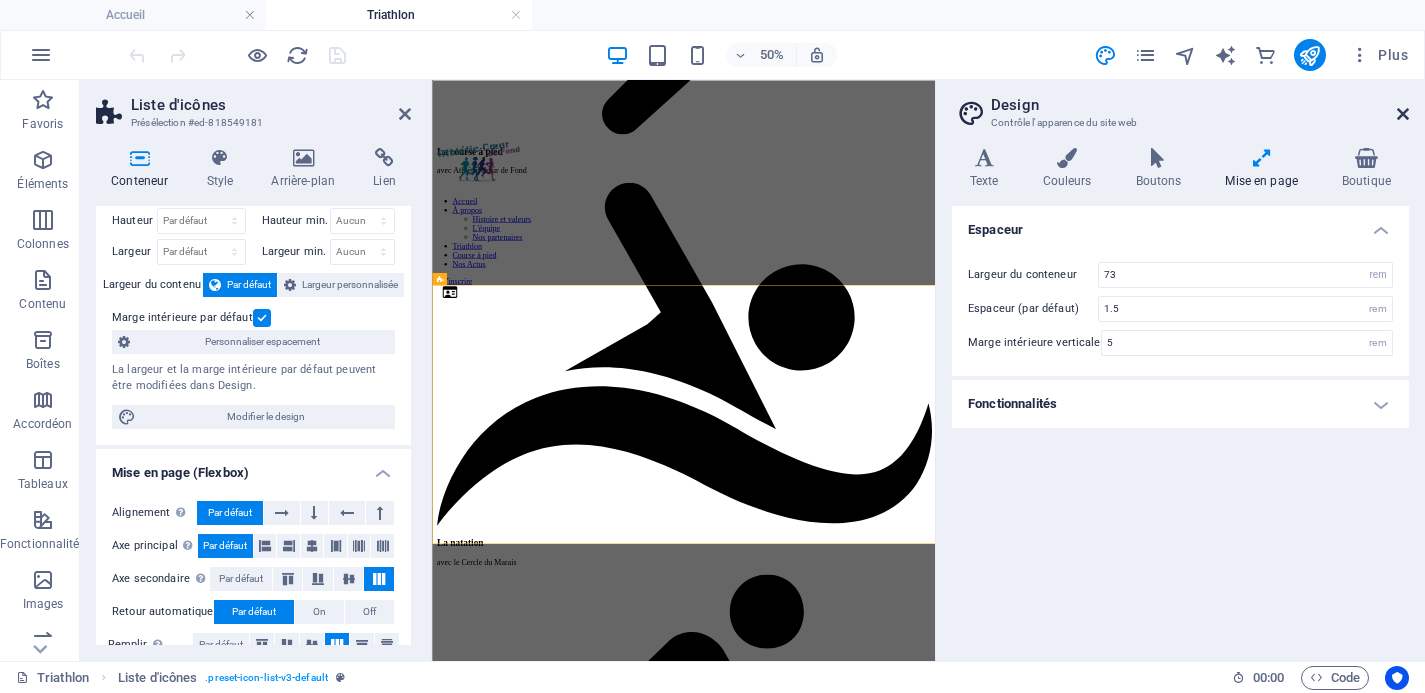 click at bounding box center [1403, 114] 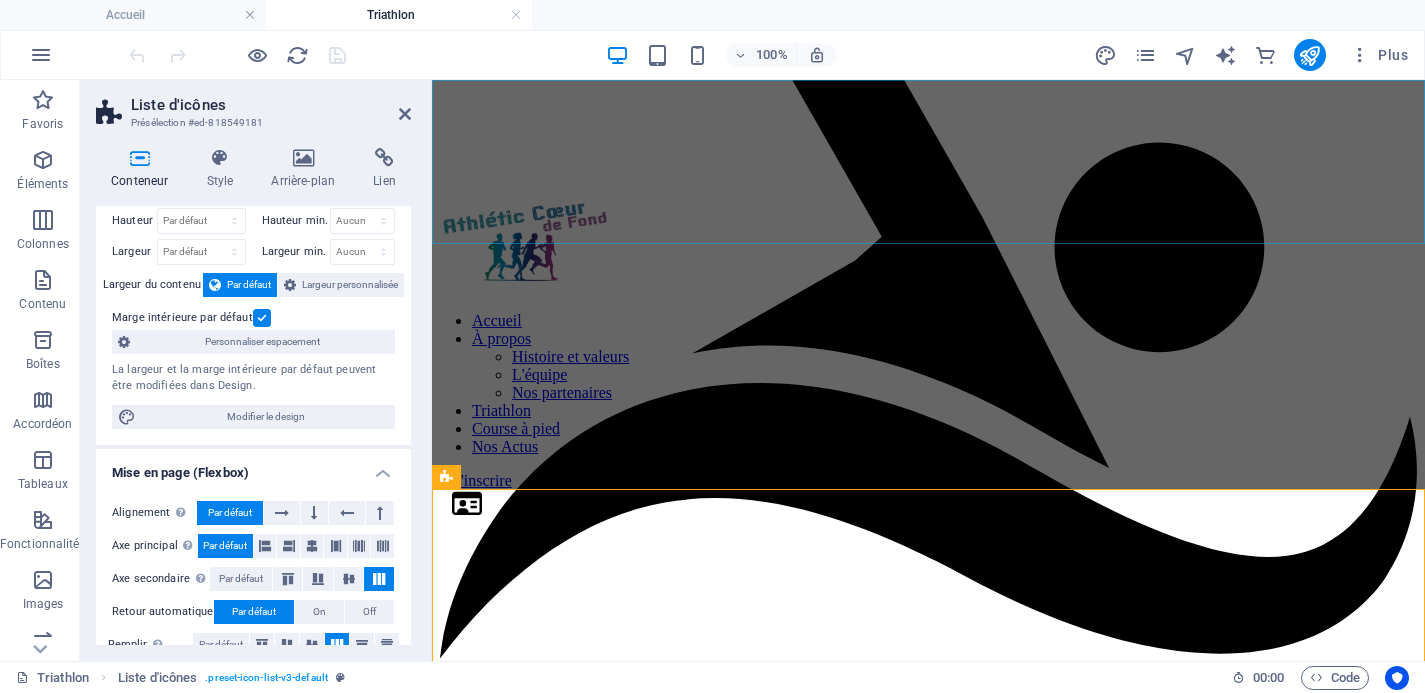 scroll, scrollTop: 1180, scrollLeft: 0, axis: vertical 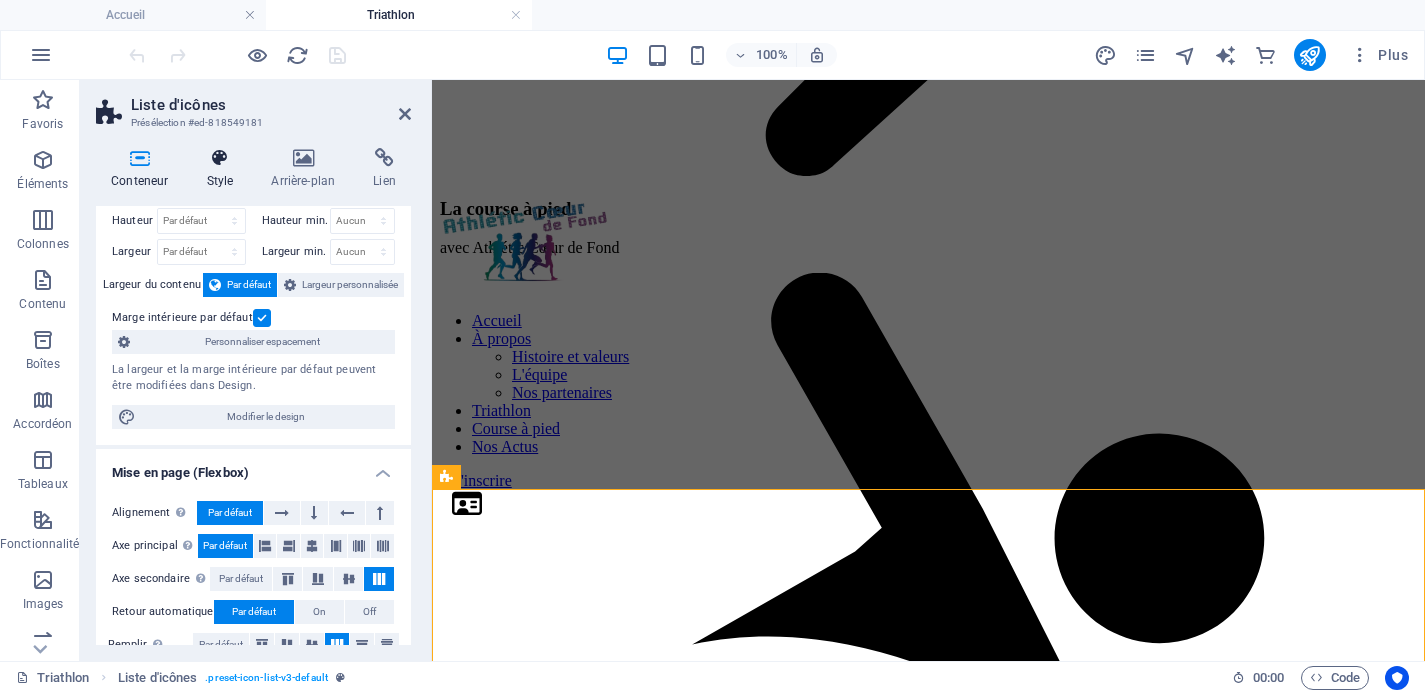 click at bounding box center (219, 158) 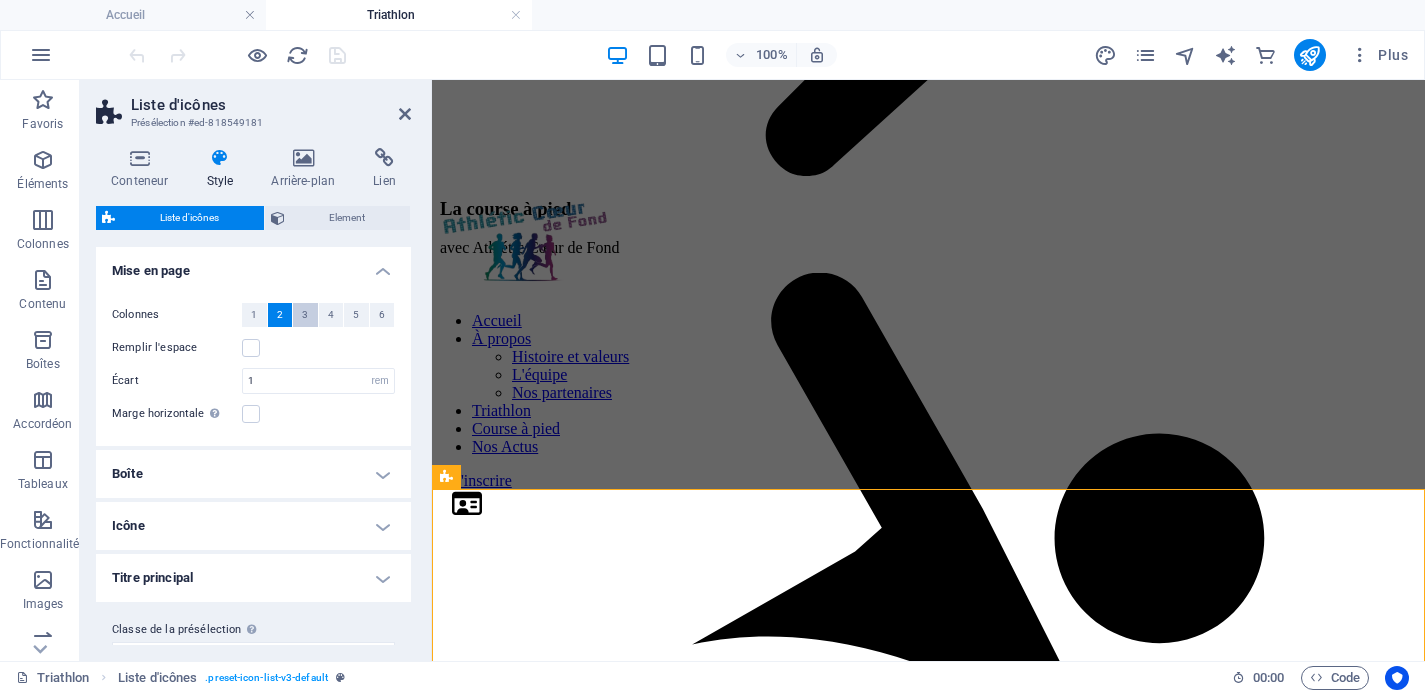 click on "3" at bounding box center (305, 315) 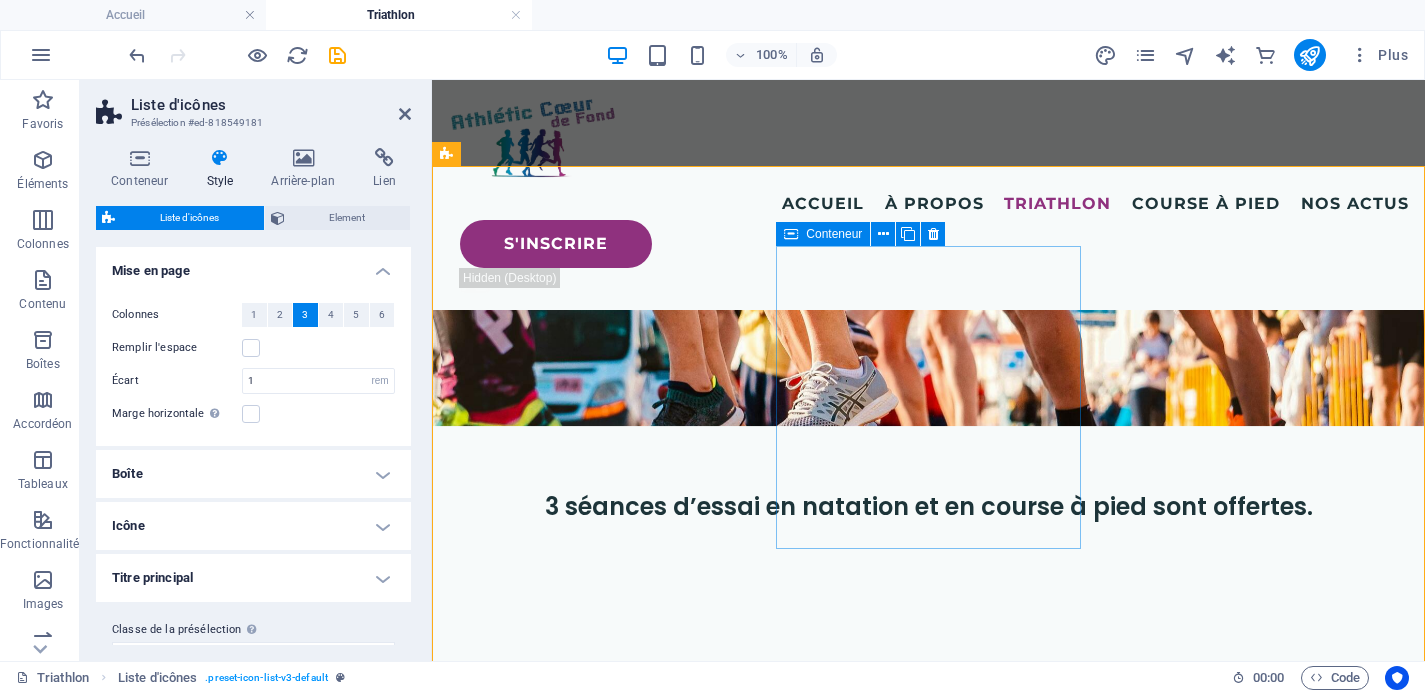 scroll, scrollTop: 1514, scrollLeft: 0, axis: vertical 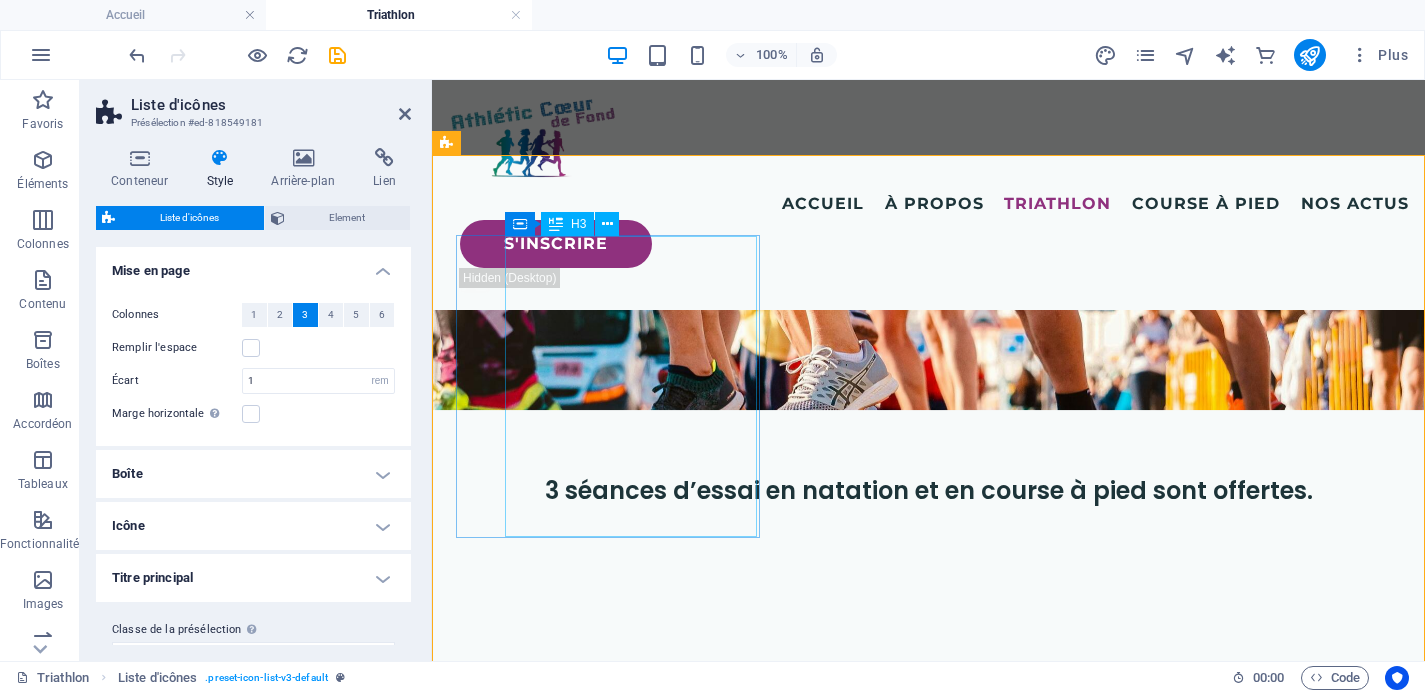 click on "Course à pied (4 entraînements par semaine)" at bounding box center [583, 897] 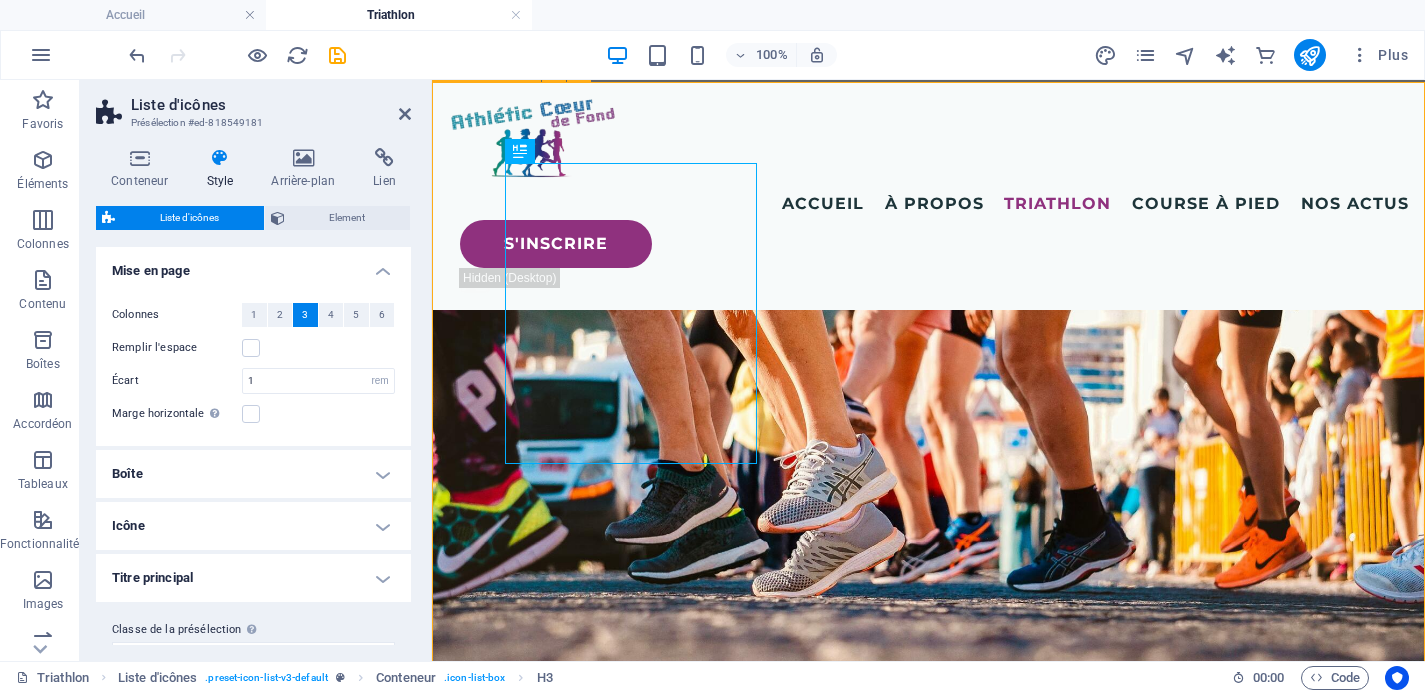 scroll, scrollTop: 1631, scrollLeft: 0, axis: vertical 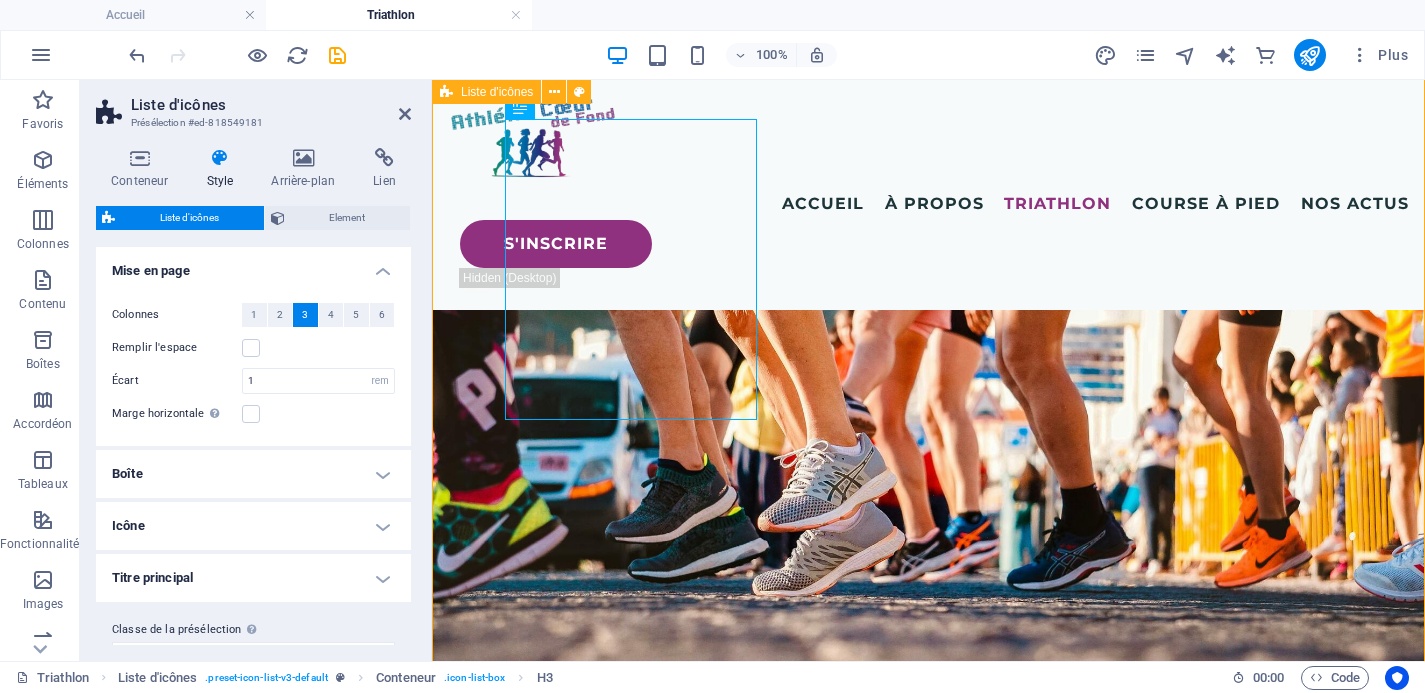 click on "Course à pied (4 entraînements par semaine) Natation (20 créneaux par semaine) Des séances de vélos spécifiques pour le triathlon sont également organisées avec des enchaînements/transitions, ainsi que du fractionné, principalement au polygone du bois de Vincennes. Des séances techniques vous seront également proposées en cours de saison. Des séances de natation en eau libre sont organisées à la base de loisirs de Torcy d’avril à octobre (cotisation supplémentaire de 22€) Vélo - séances proposées sur l'appli Heylo ou via WhatsApp" at bounding box center (928, 1205) 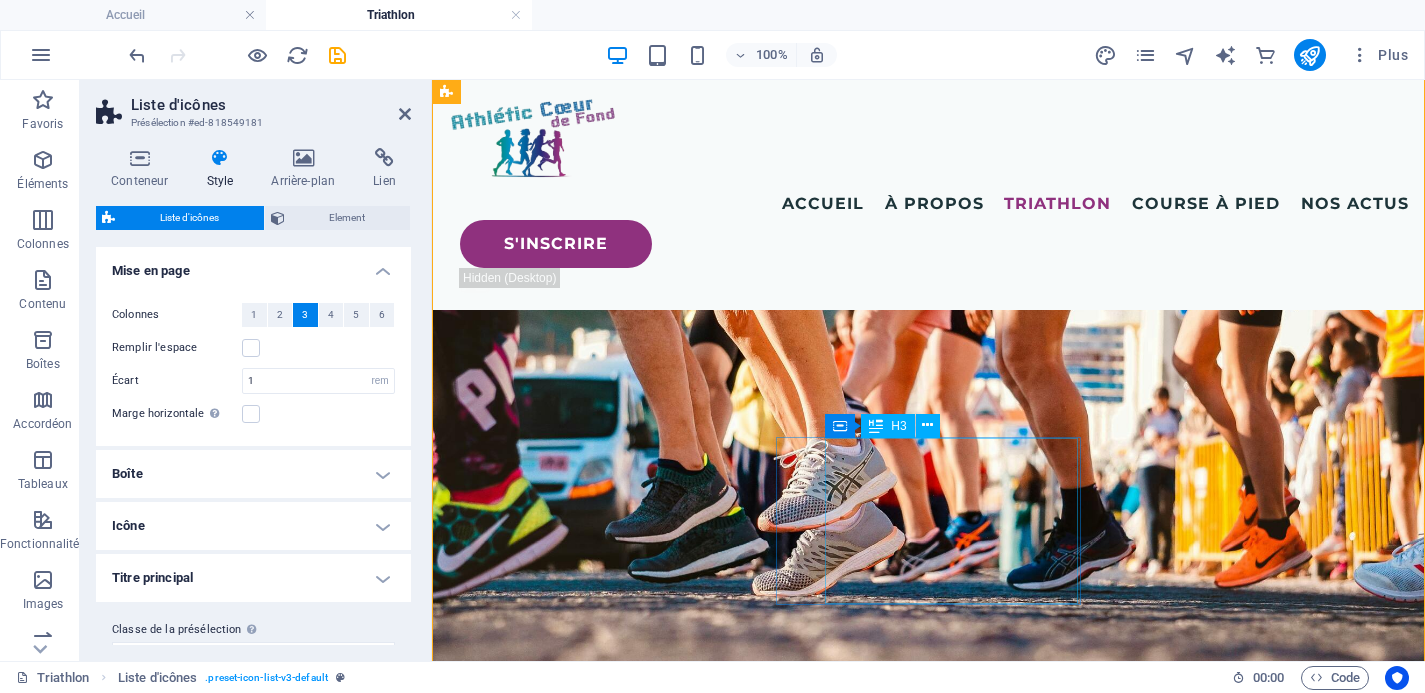 click on "Vélo - séances proposées sur l'appli Heylo ou via WhatsApp" at bounding box center (583, 1678) 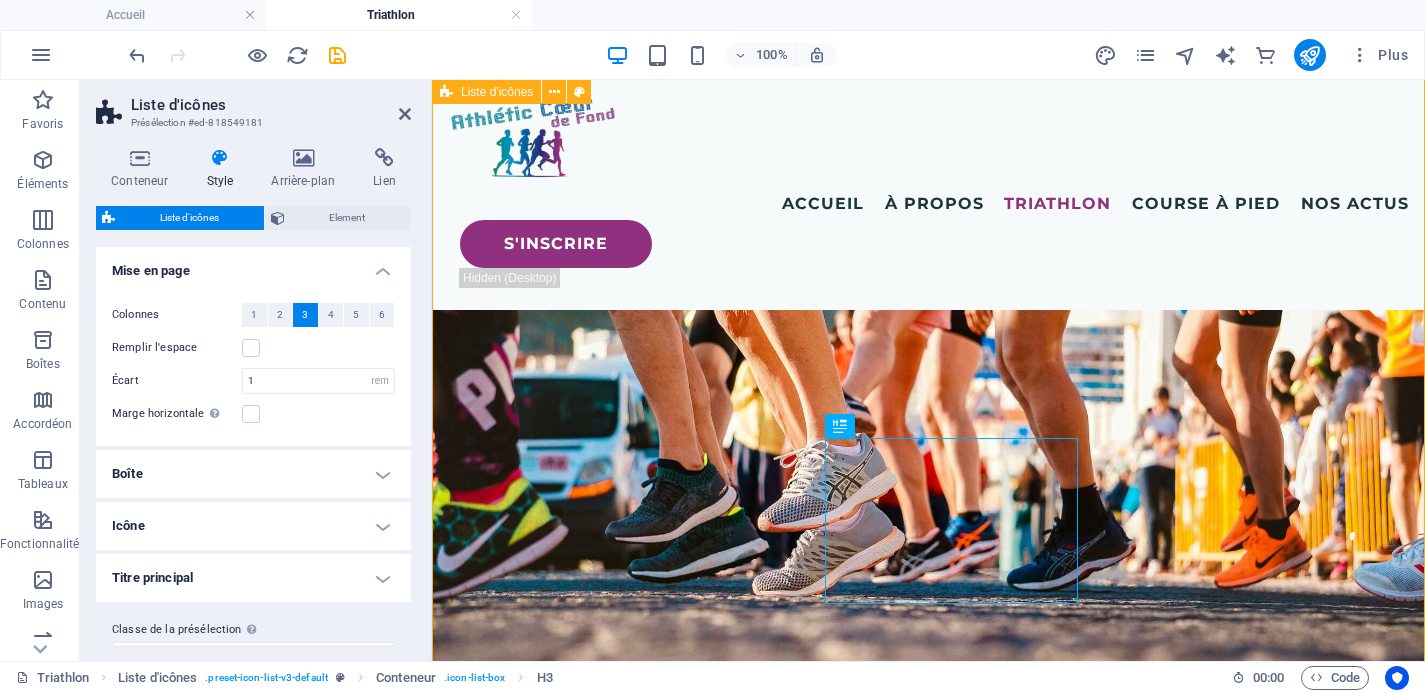 click on "Course à pied (4 entraînements par semaine)  Natation (20 créneaux par semaine) Des séances de vélos spécifiques pour le triathlon sont également organisées avec des enchaînements/transitions, ainsi que du fractionné, principalement au polygone du bois de Vincennes. Des séances techniques vous seront également proposées en cours de saison. Des séances de natation en eau libre sont organisées à la base de loisirs de Torcy d’avril à octobre (cotisation supplémentaire de 22€) Vélo - séances proposées sur l'appli Heylo ou via WhatsApp" at bounding box center (928, 1205) 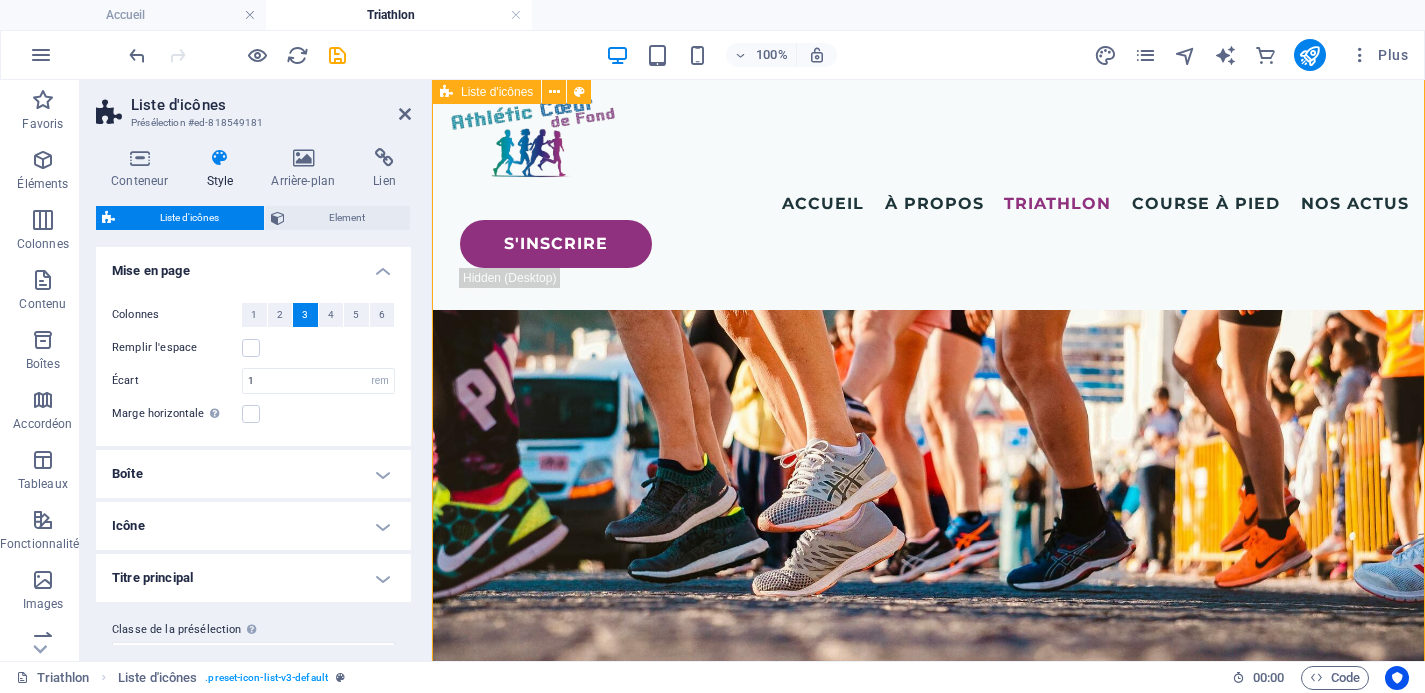 click on "Course à pied (4 entraînements par semaine)  Natation (20 créneaux par semaine) Des séances de vélos spécifiques pour le triathlon sont également organisées avec des enchaînements/transitions, ainsi que du fractionné, principalement au polygone du bois de Vincennes. Des séances techniques vous seront également proposées en cours de saison. Des séances de natation en eau libre sont organisées à la base de loisirs de Torcy d’avril à octobre (cotisation supplémentaire de 22€) Vélo - séances proposées sur l'appli Heylo ou via WhatsApp" at bounding box center [928, 1205] 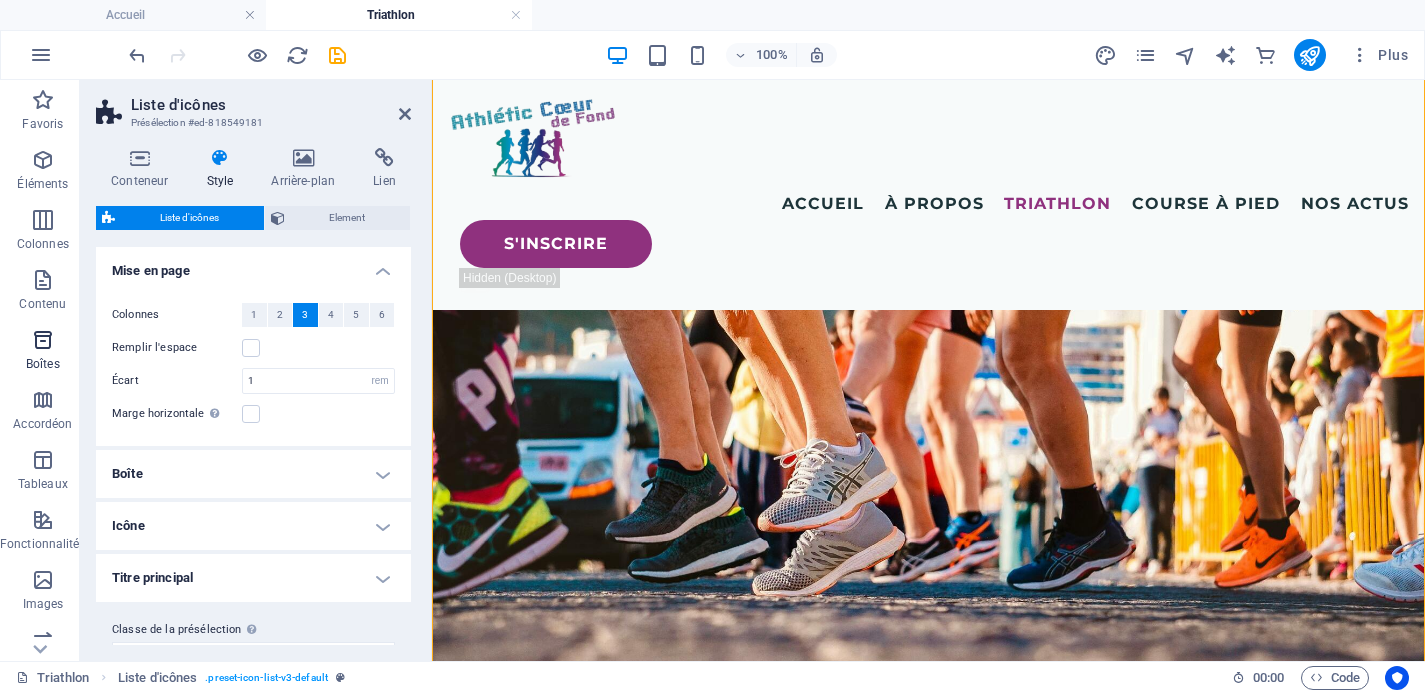 click on "Boîtes" at bounding box center (43, 352) 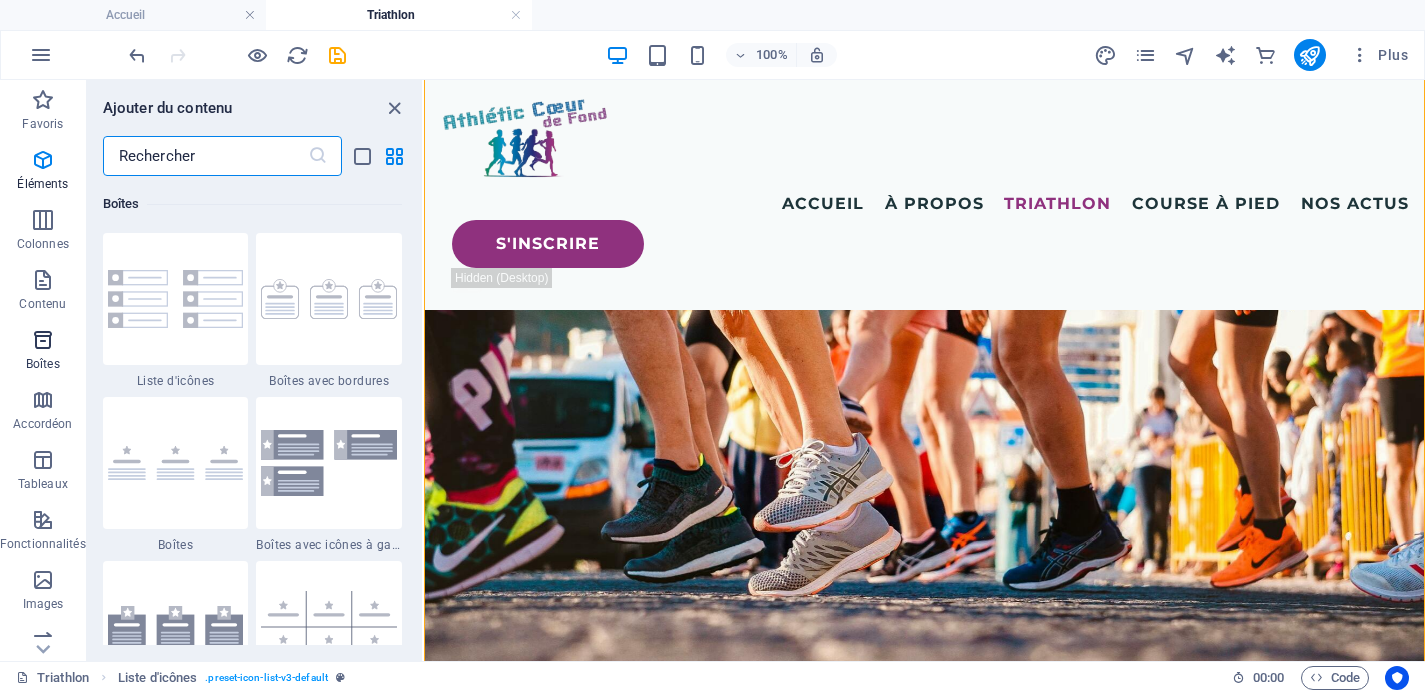 scroll, scrollTop: 5516, scrollLeft: 0, axis: vertical 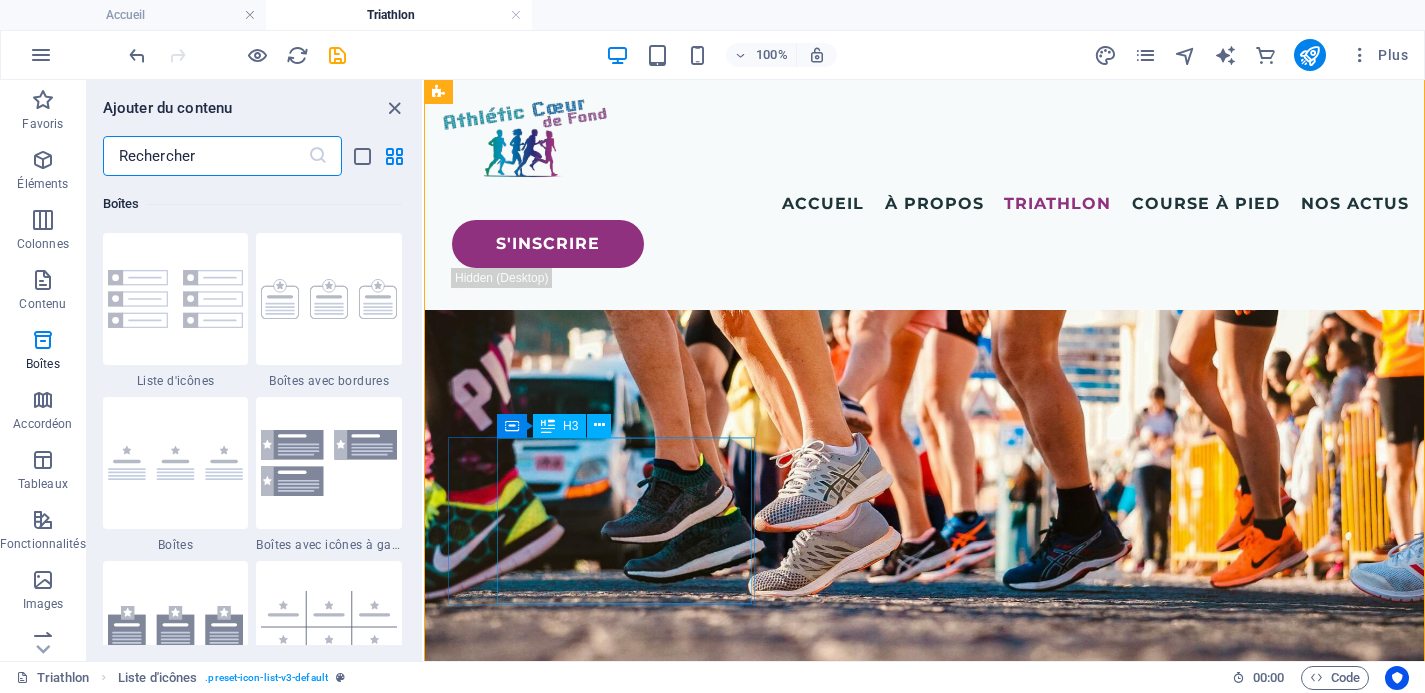 click on "Des séances de natation en eau libre sont organisées à la base de loisirs de Torcy d’avril à octobre (cotisation supplémentaire de 22€)" at bounding box center [576, 1476] 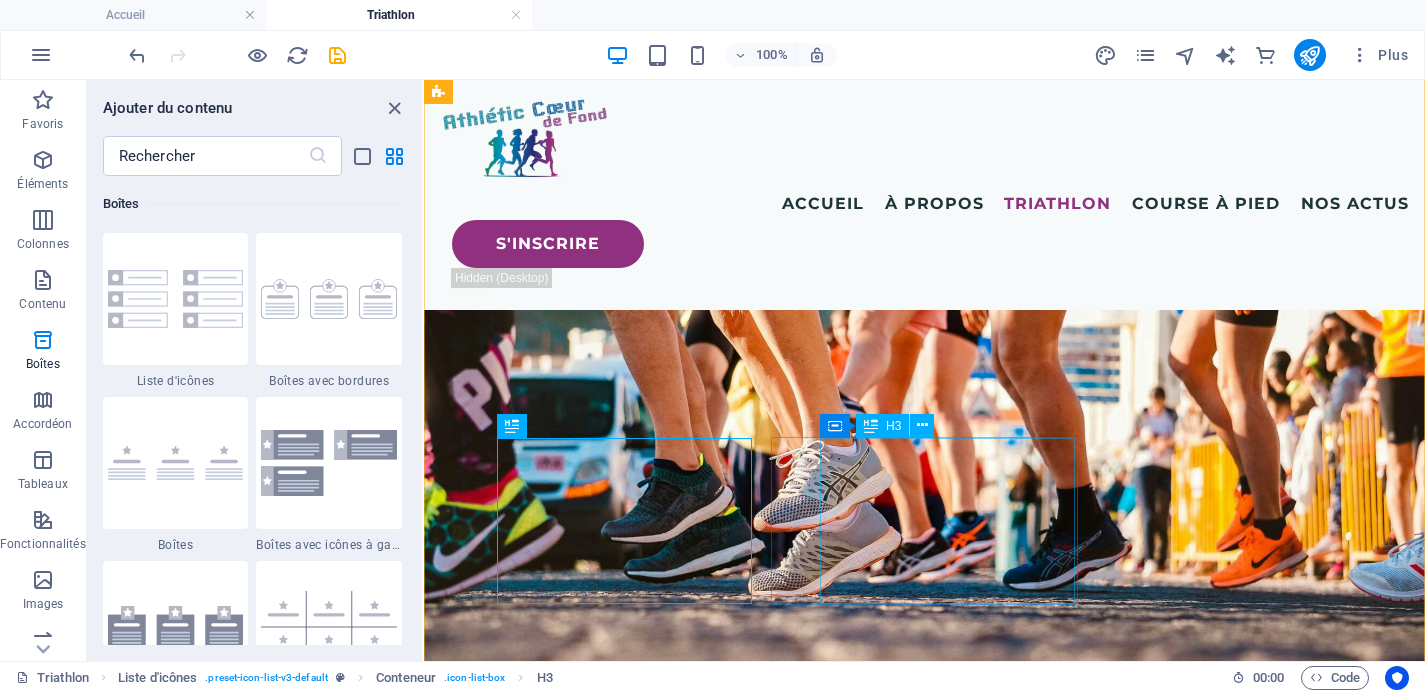 click on "Vélo - séances proposées sur l'appli Heylo ou via WhatsApp" at bounding box center [576, 1678] 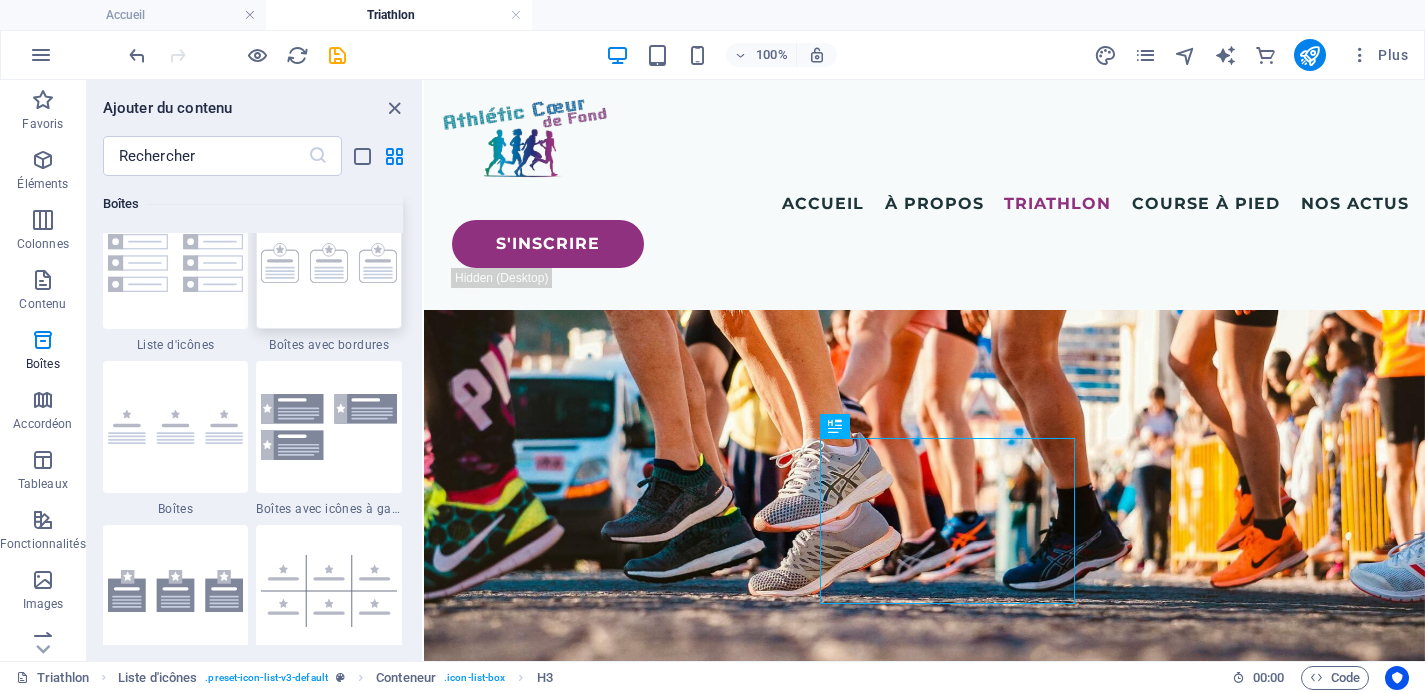 scroll, scrollTop: 5554, scrollLeft: 0, axis: vertical 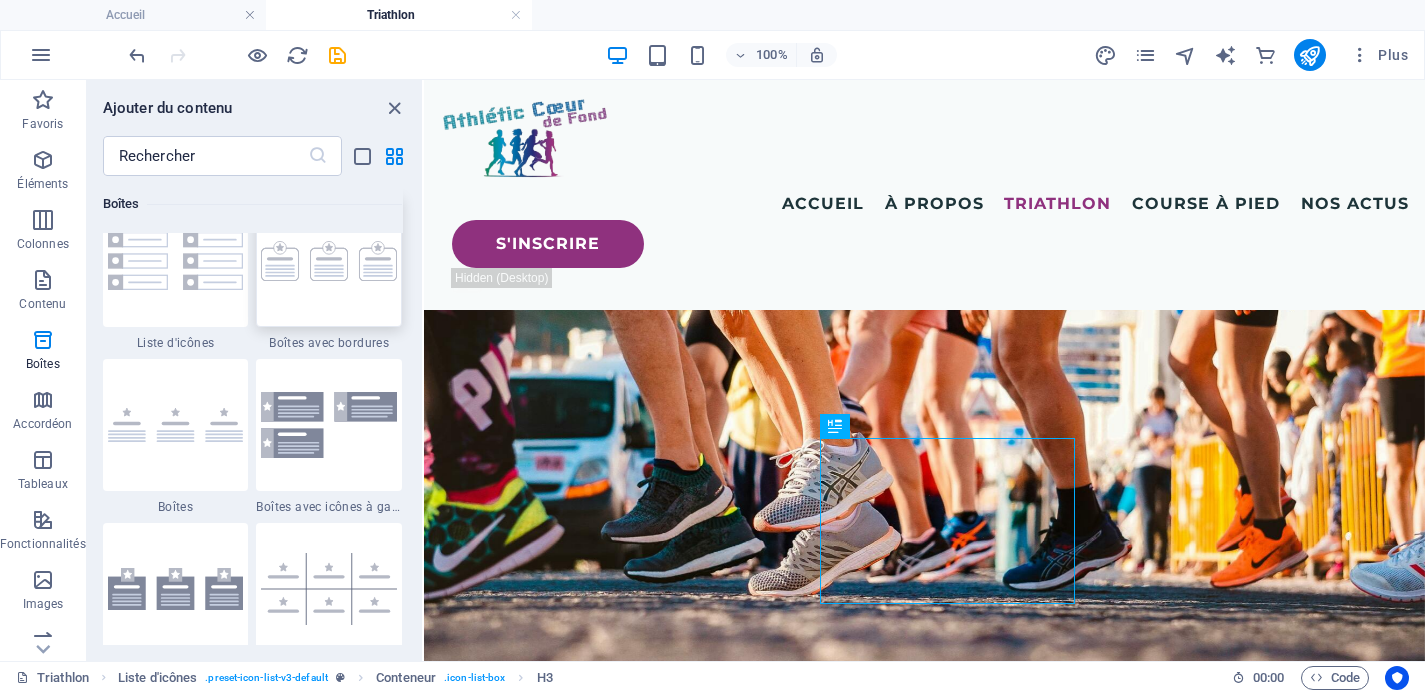 click at bounding box center (329, 261) 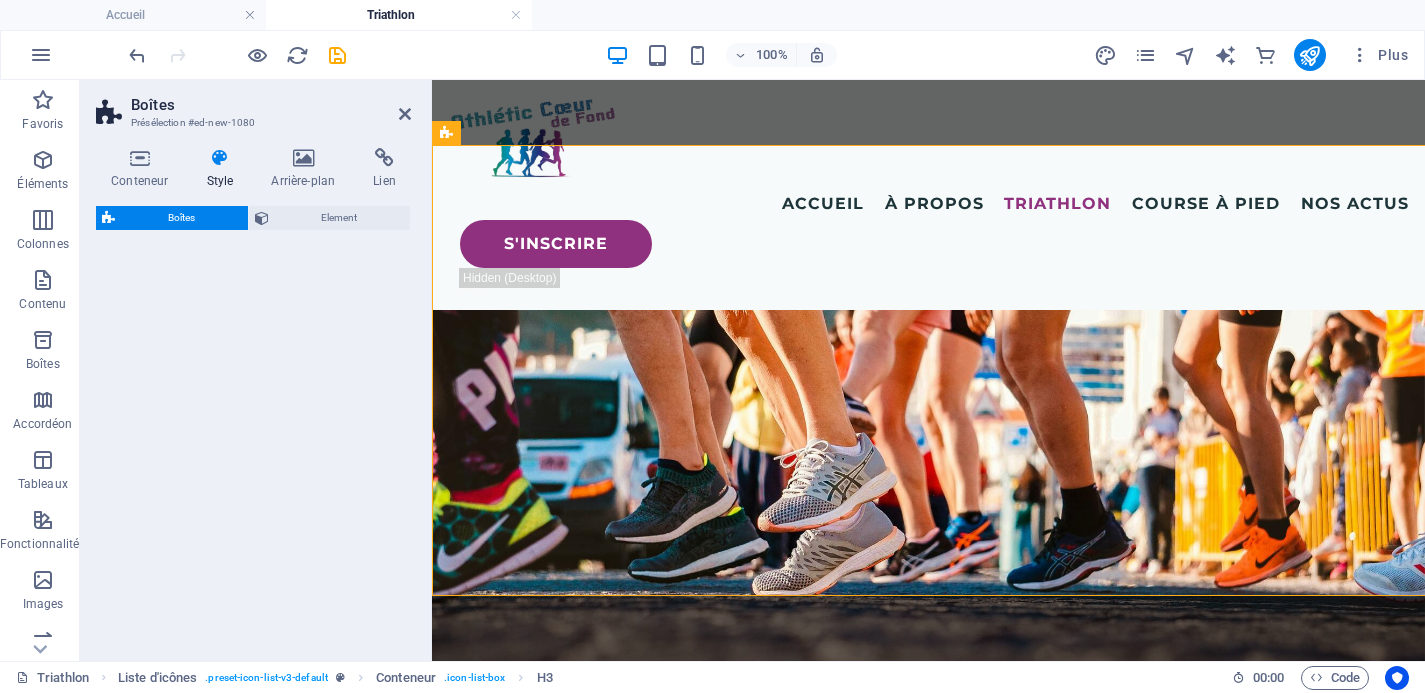 scroll, scrollTop: 2171, scrollLeft: 0, axis: vertical 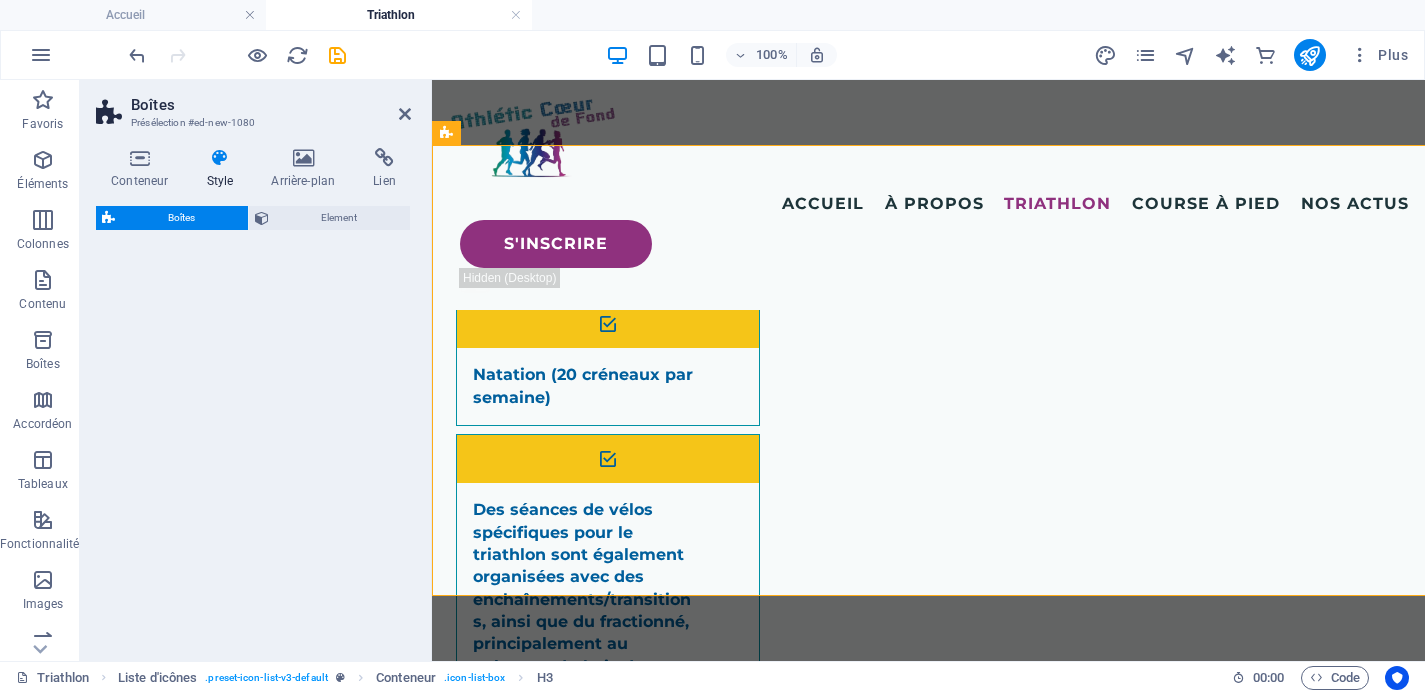 select on "rem" 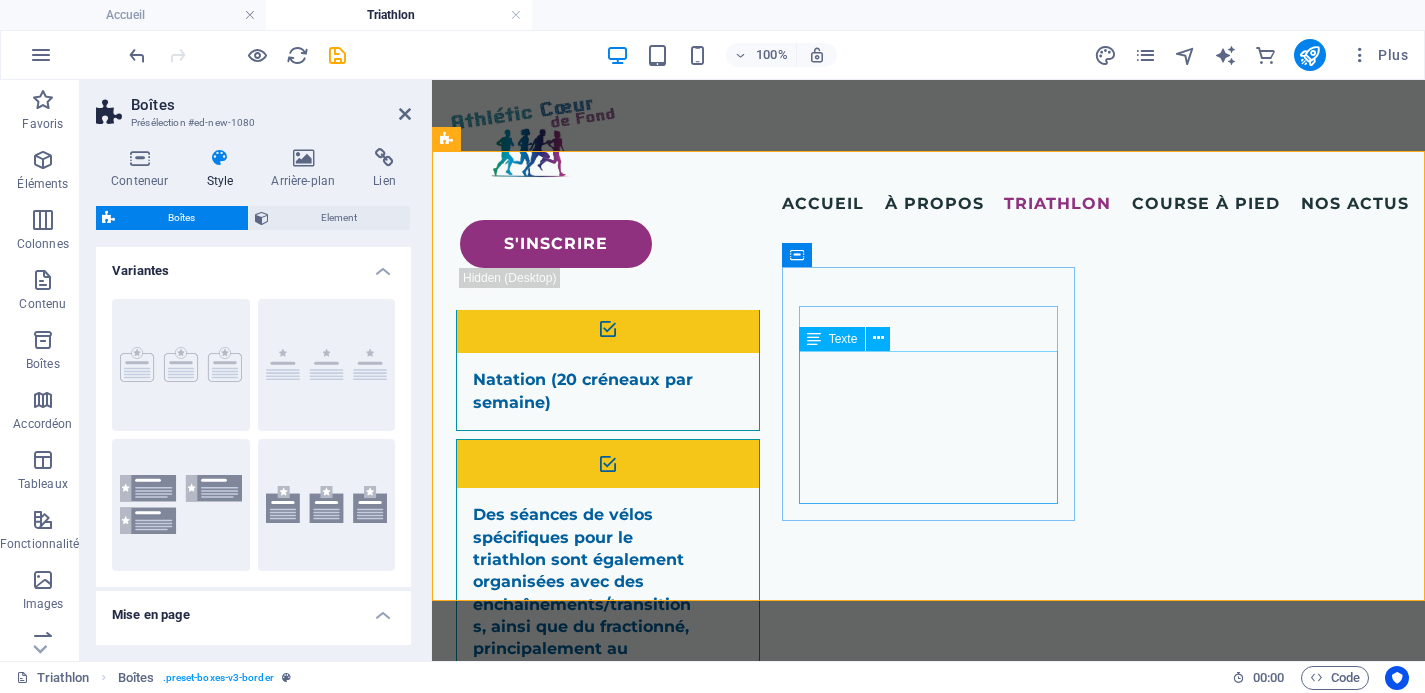 scroll, scrollTop: 2188, scrollLeft: 0, axis: vertical 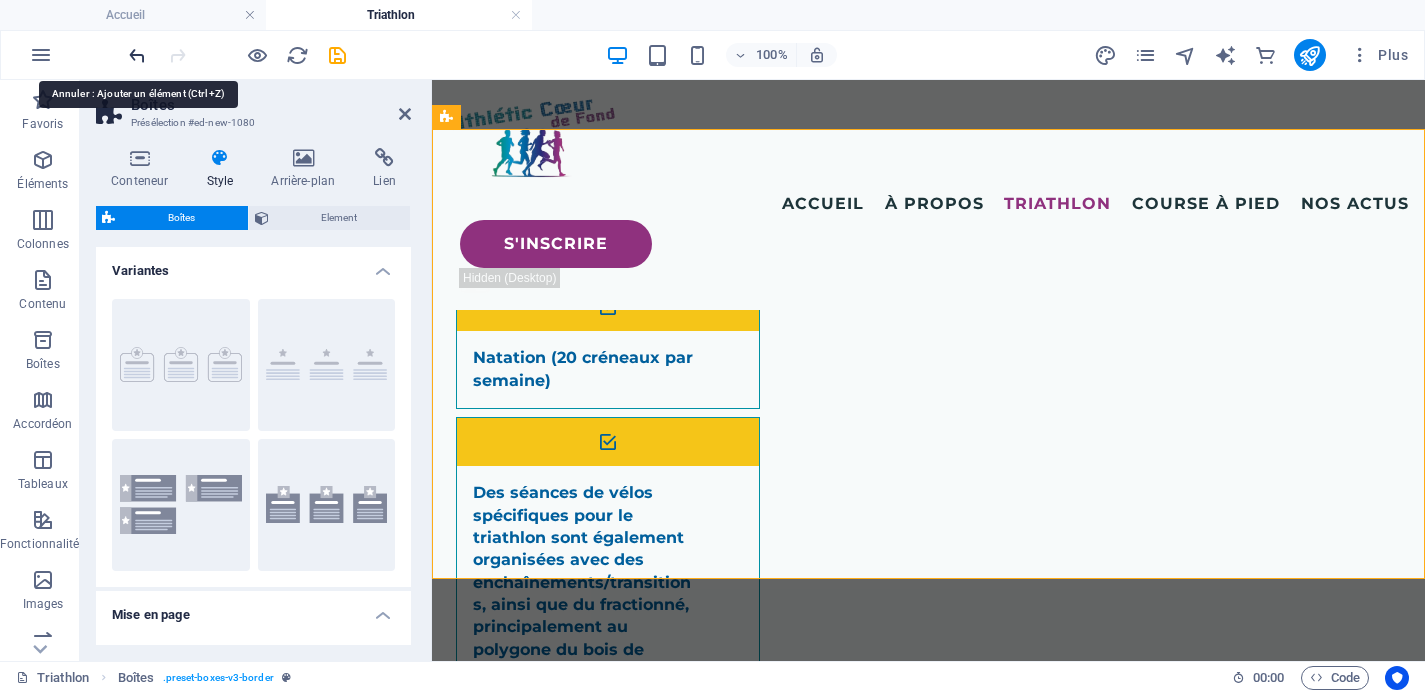 click at bounding box center [137, 55] 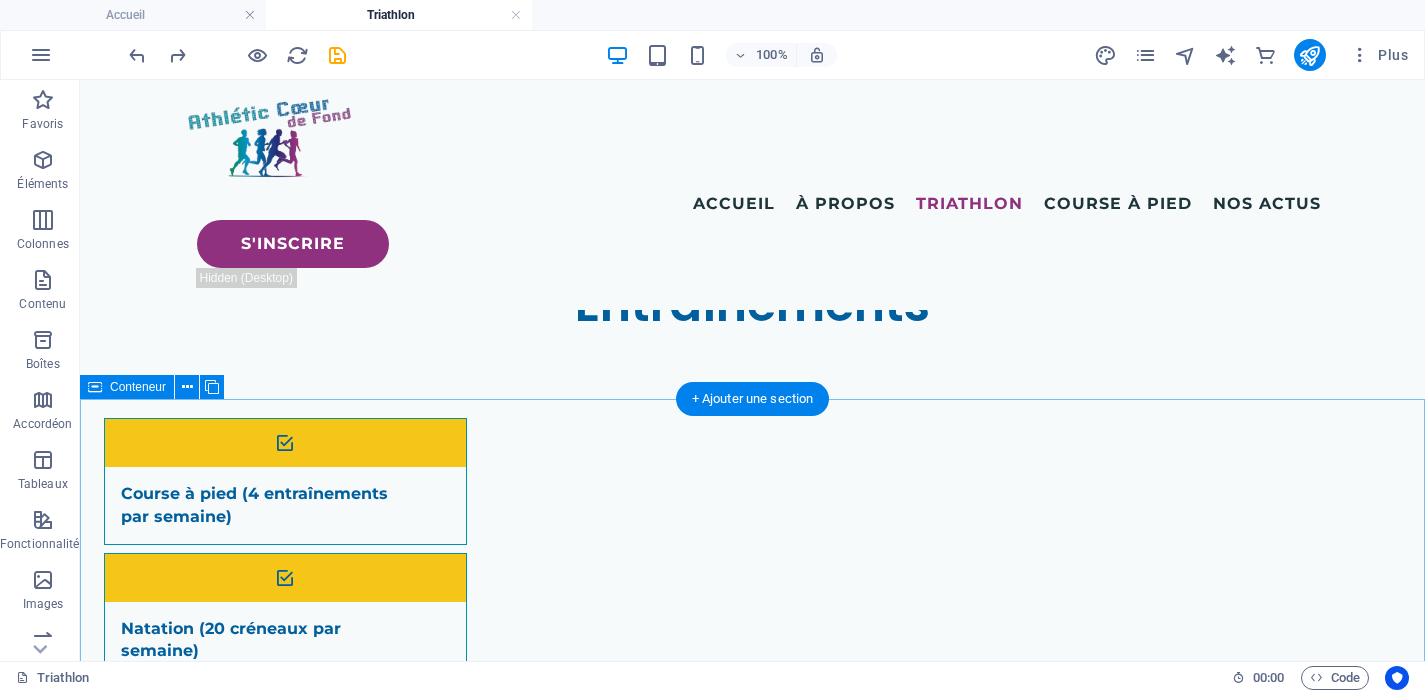 scroll, scrollTop: 1756, scrollLeft: 0, axis: vertical 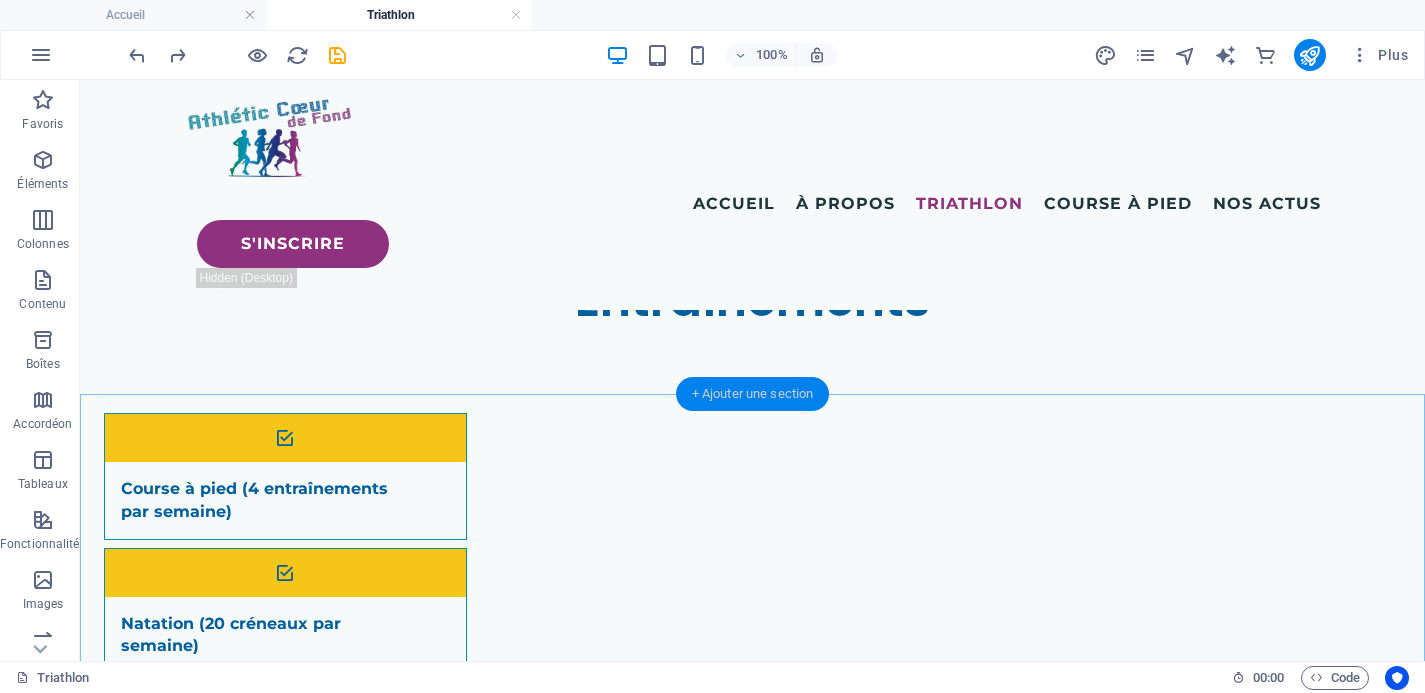 click on "+ Ajouter une section" at bounding box center [753, 394] 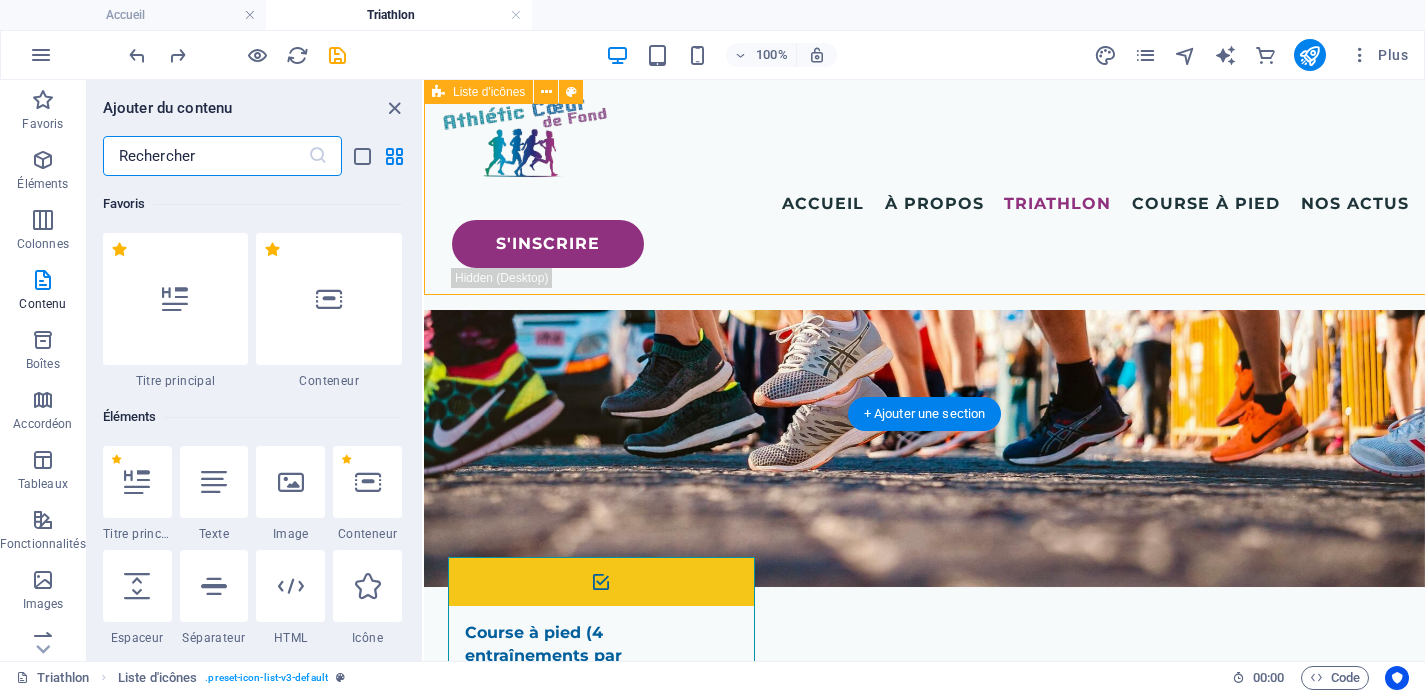 scroll, scrollTop: 1855, scrollLeft: 0, axis: vertical 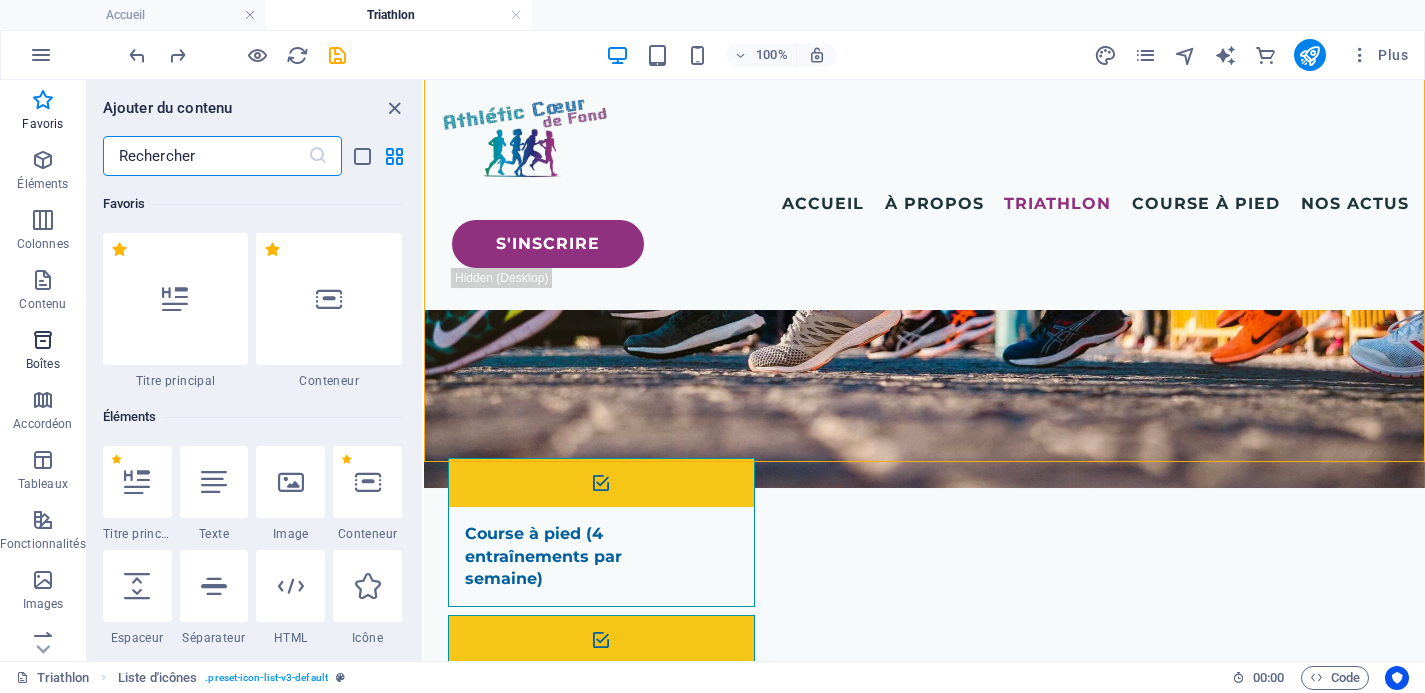 click at bounding box center (43, 340) 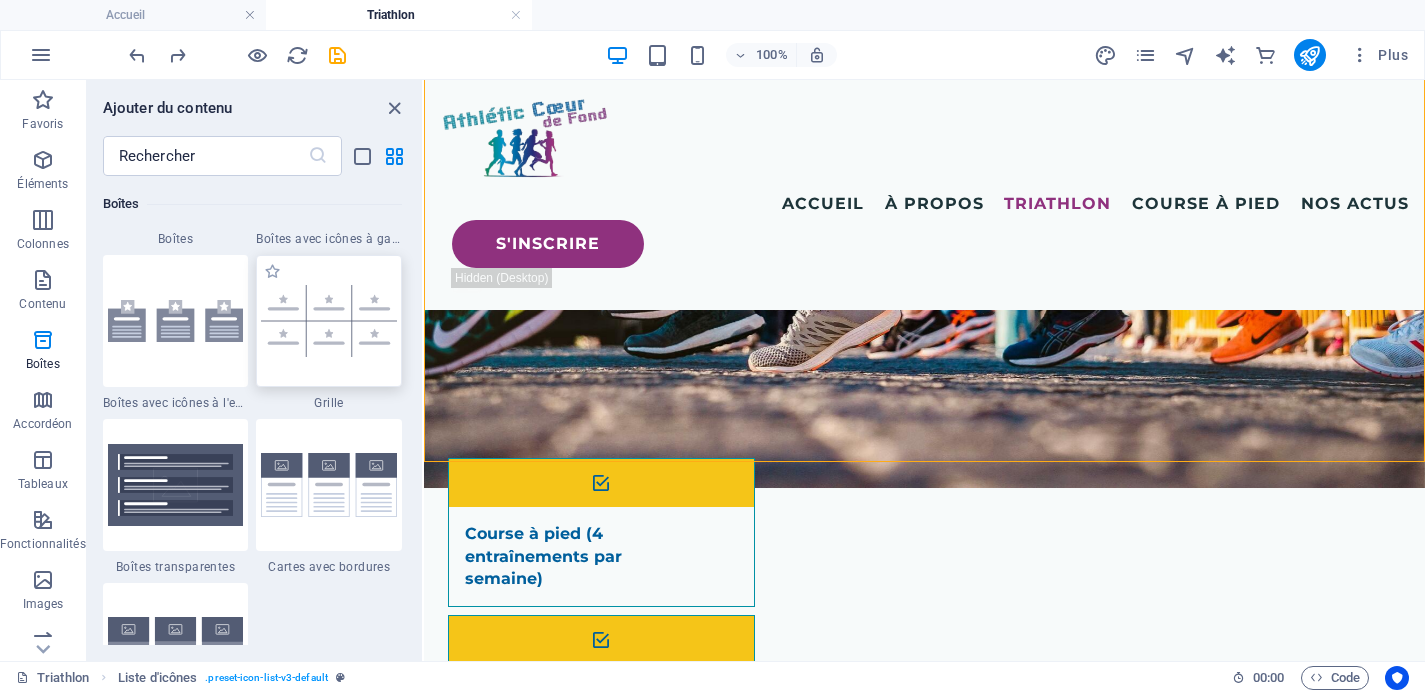 scroll, scrollTop: 5823, scrollLeft: 0, axis: vertical 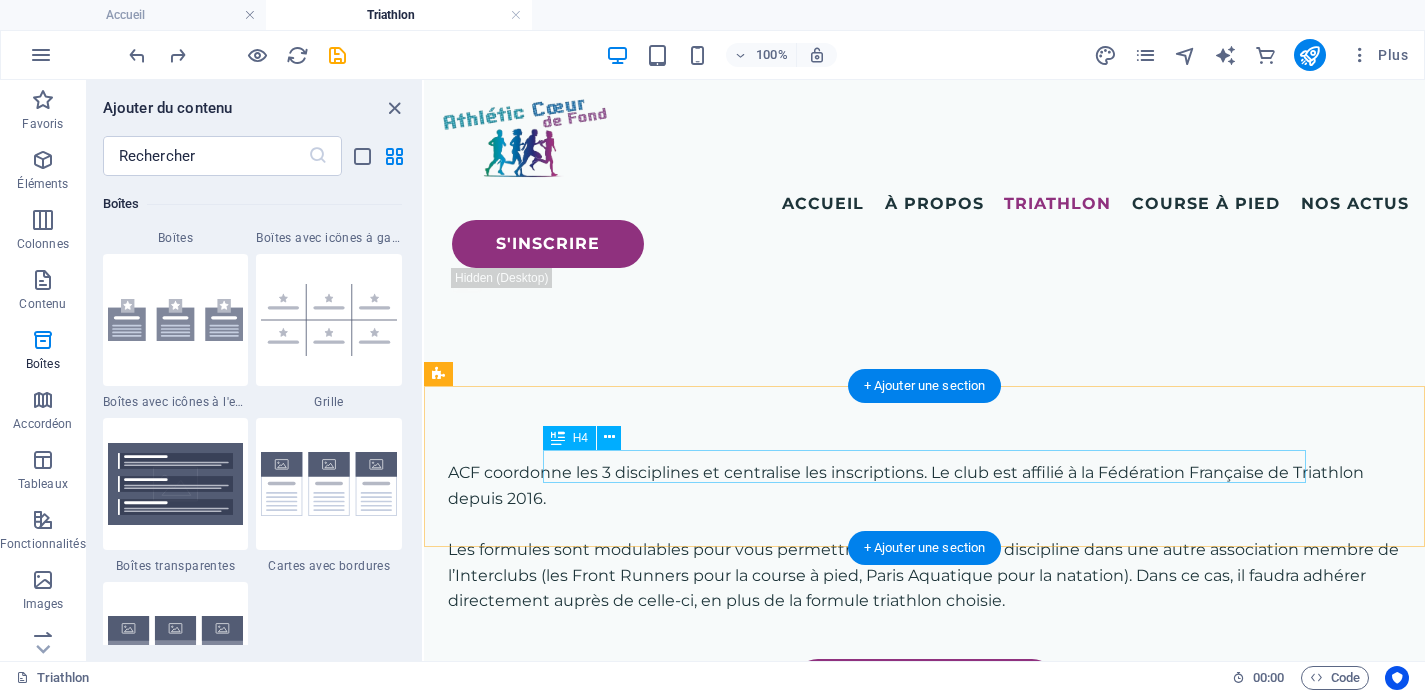 click on "3 séances d’essai en natation et en course à pied sont offertes." at bounding box center [924, 1030] 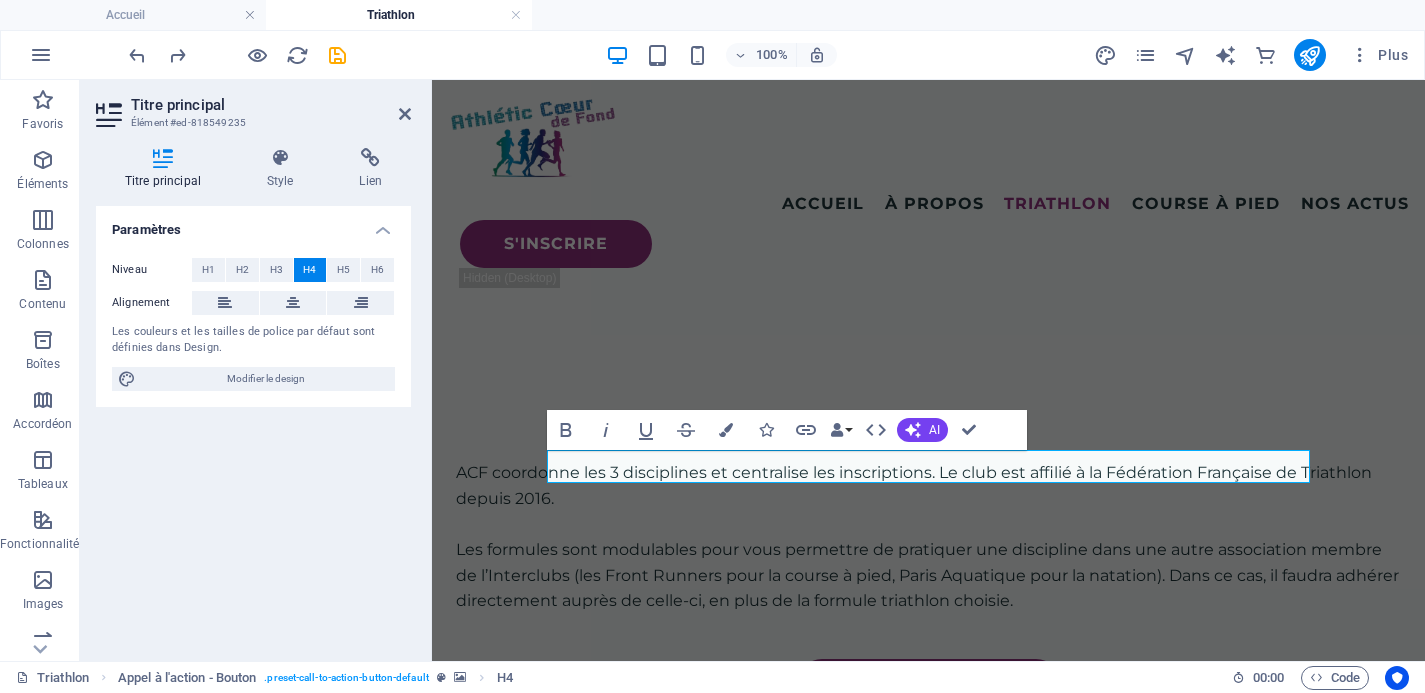 click at bounding box center (928, 868) 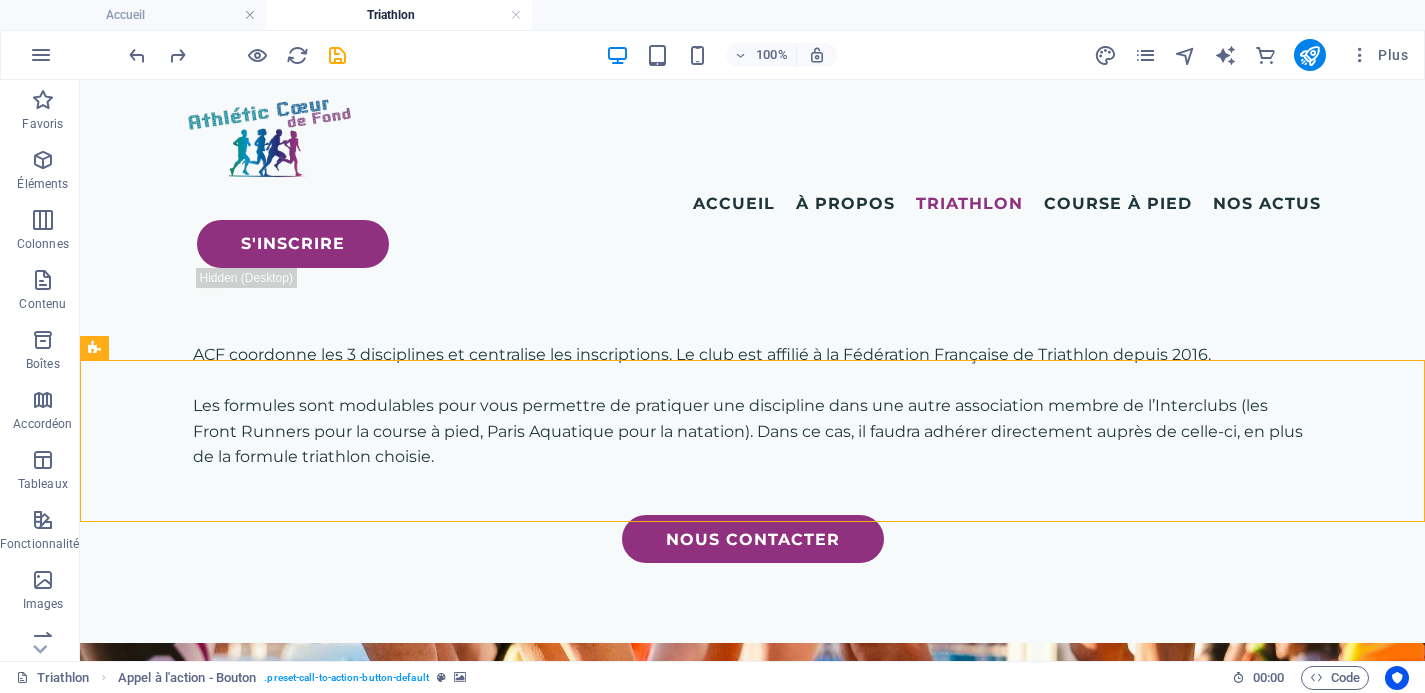 scroll, scrollTop: 901, scrollLeft: 0, axis: vertical 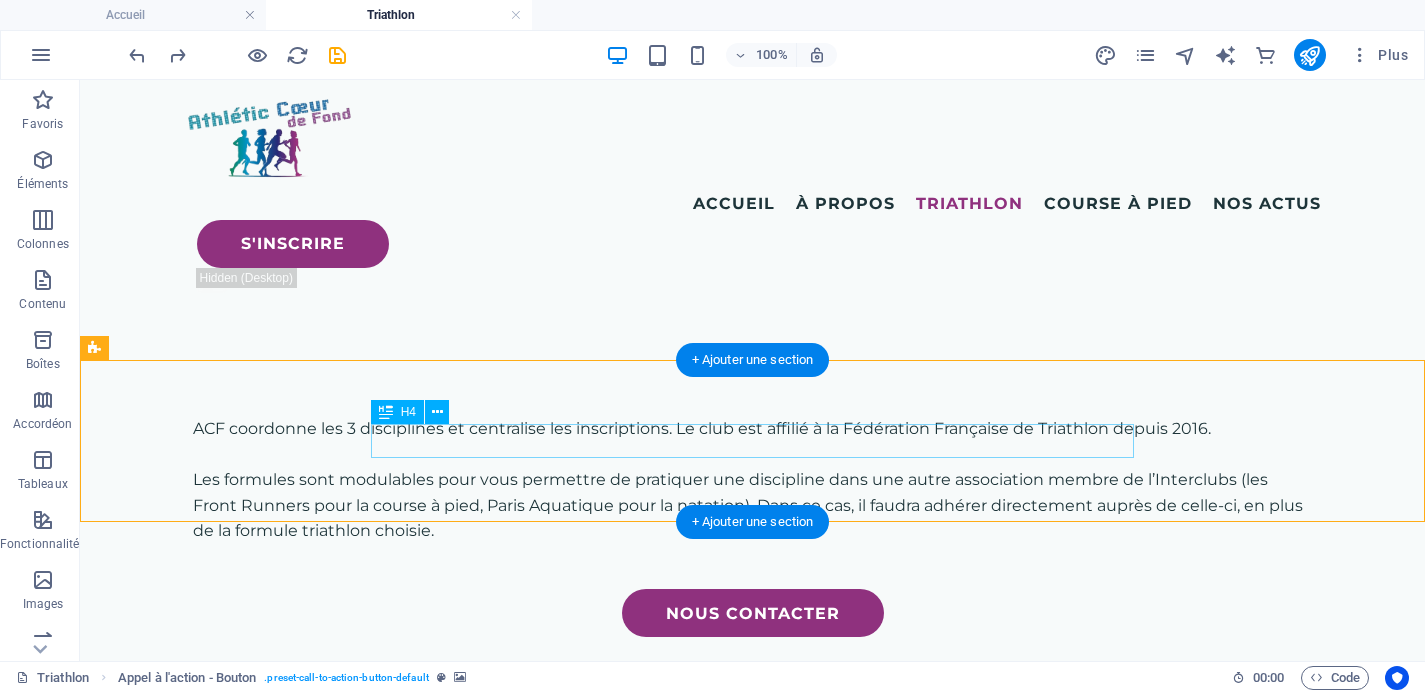 click on "3 séances d’essai en natation et en course à pied sont offertes." at bounding box center (753, 960) 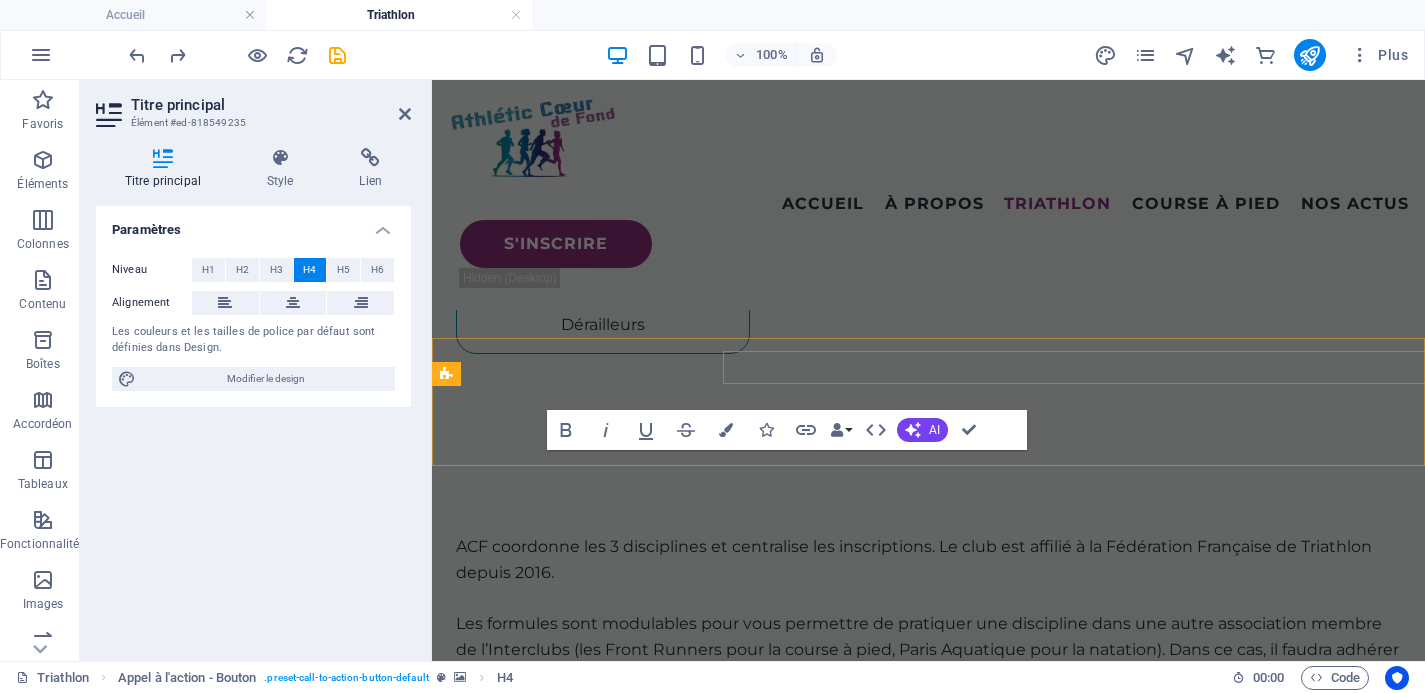 scroll, scrollTop: 975, scrollLeft: 0, axis: vertical 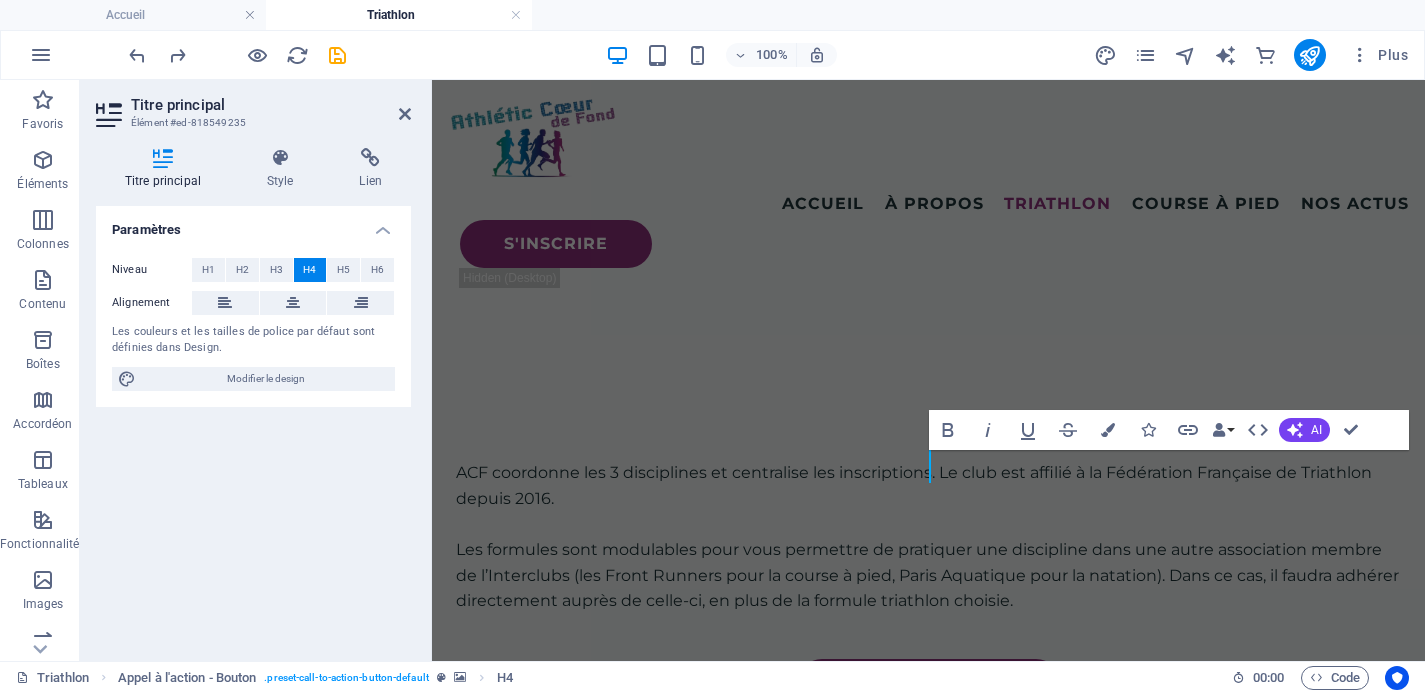 click at bounding box center (928, 868) 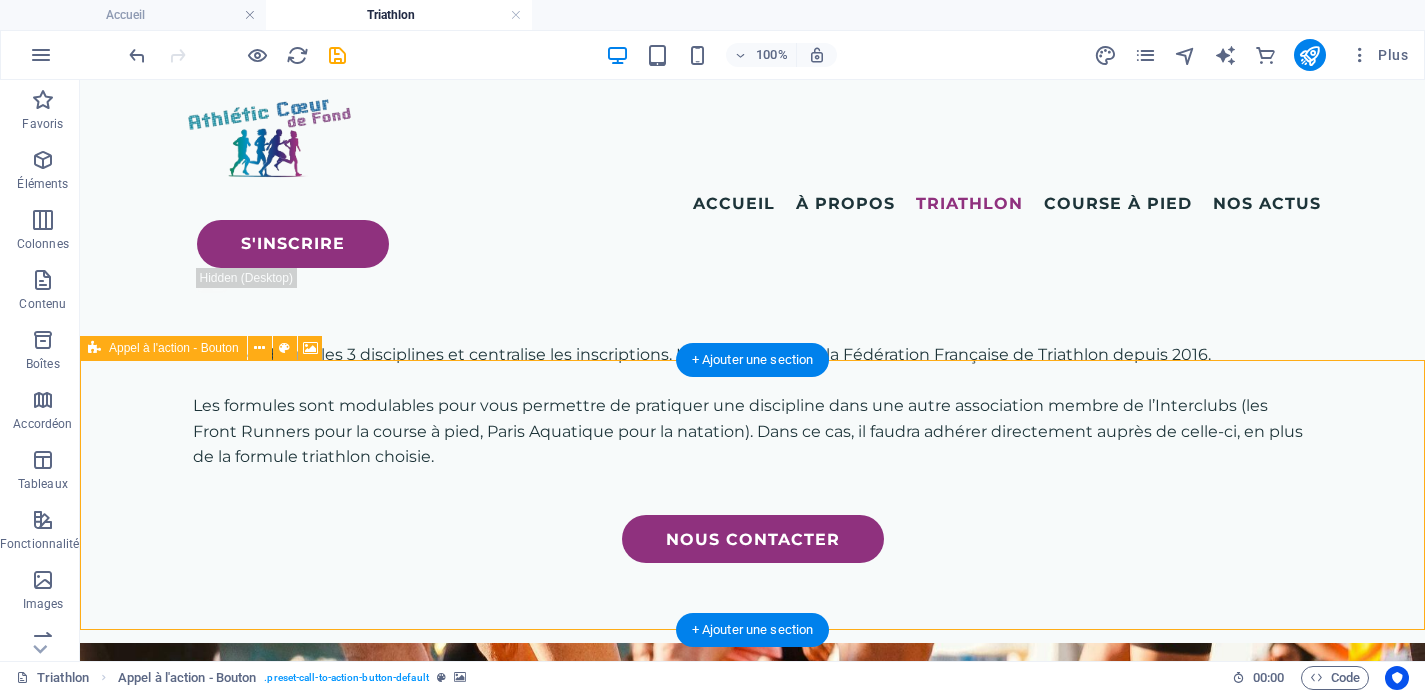 scroll, scrollTop: 901, scrollLeft: 0, axis: vertical 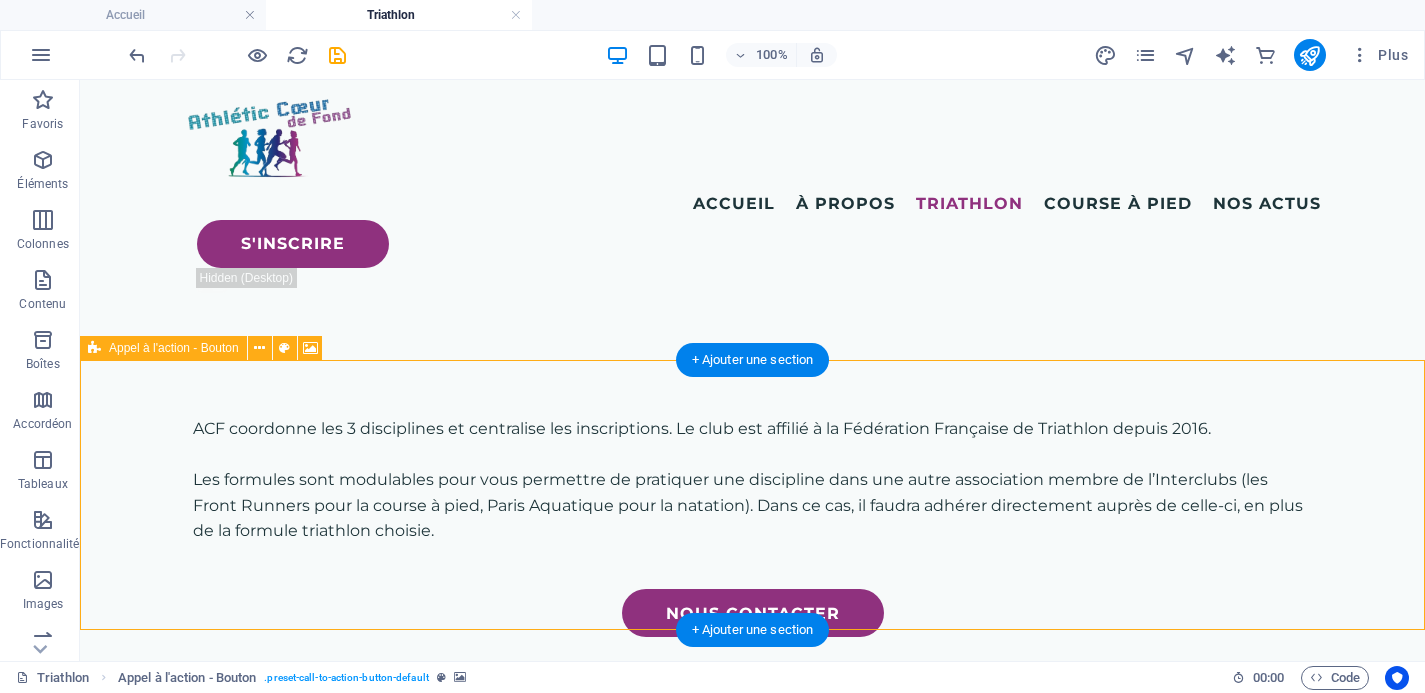 click on "Déposer le contenu ici ou  Ajouter les éléments  Coller le presse-papiers" at bounding box center (753, 1122) 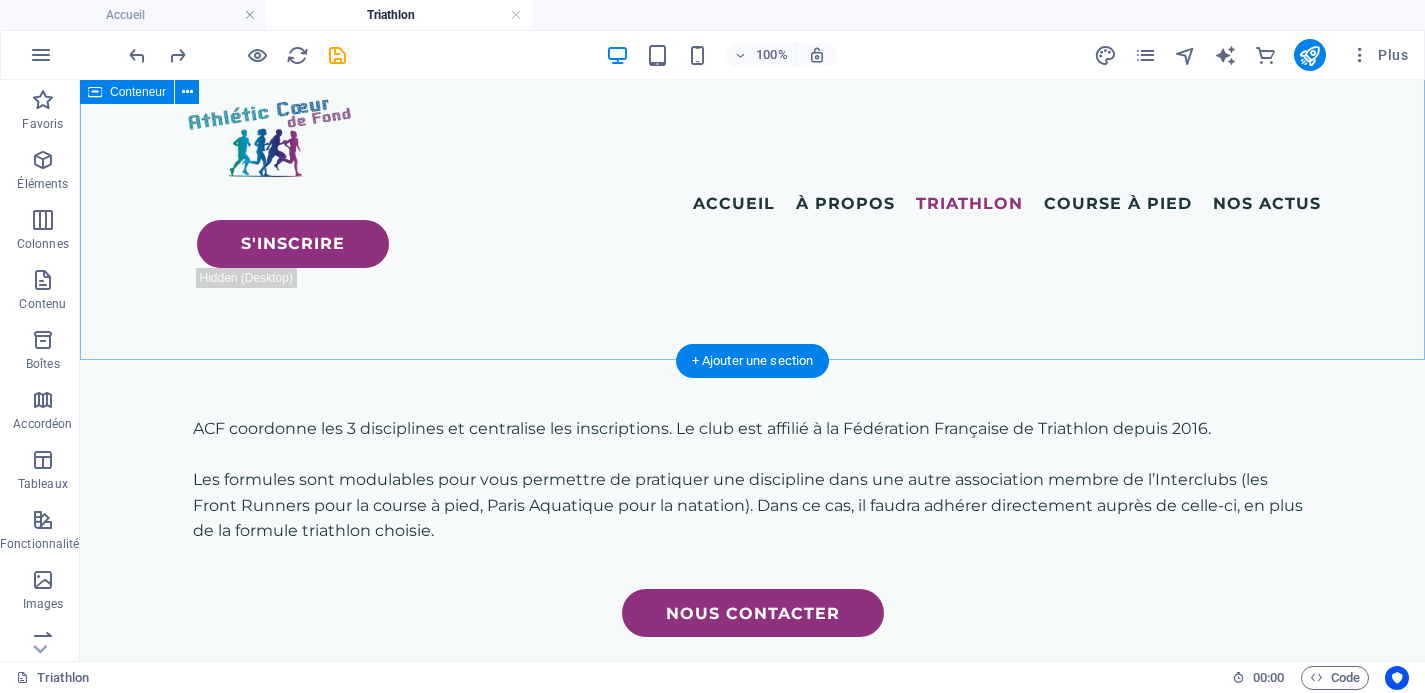 click on "ACF coordonne les 3 disciplines et centralise les inscriptions. Le club est affilié à la Fédération Française de Triathlon depuis 2016.  Les formules sont modulables pour vous permettre de pratiquer une discipline dans une autre association membre de l’Interclubs (les Front Runners pour la course à pied, Paris Aquatique pour la natation). Dans ce cas, il faudra adhérer directement auprès de celle-ci, en plus de la formule triathlon choisie.  NOUS CONTACTER" at bounding box center [752, 517] 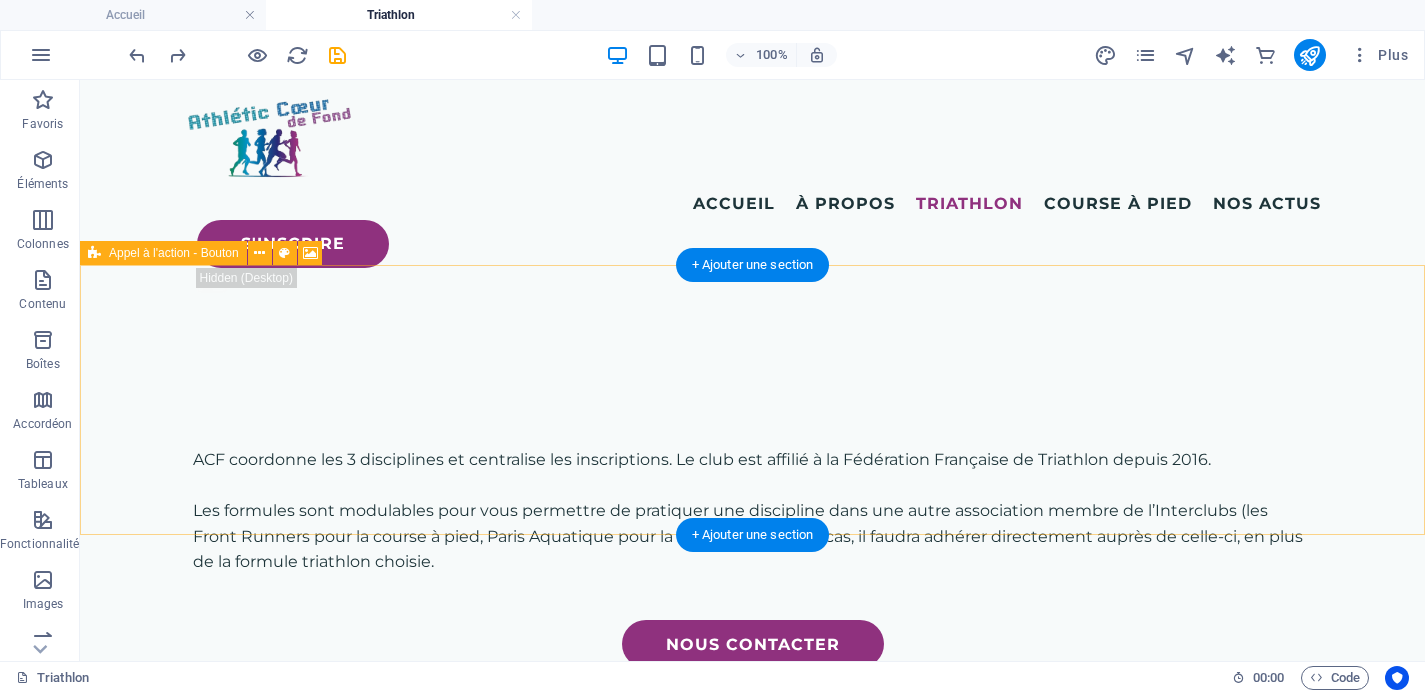 scroll, scrollTop: 1025, scrollLeft: 0, axis: vertical 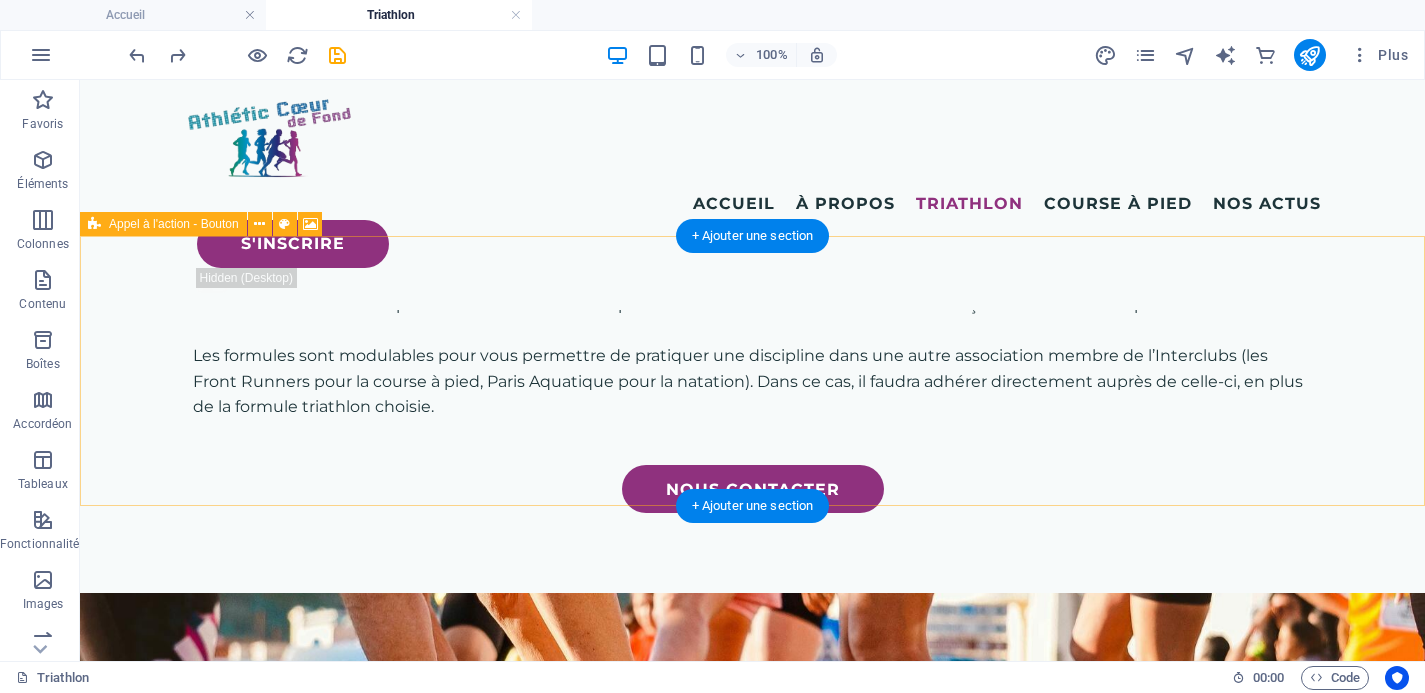 click on "Déposer le contenu ici ou  Ajouter les éléments  Coller le presse-papiers" at bounding box center [753, 998] 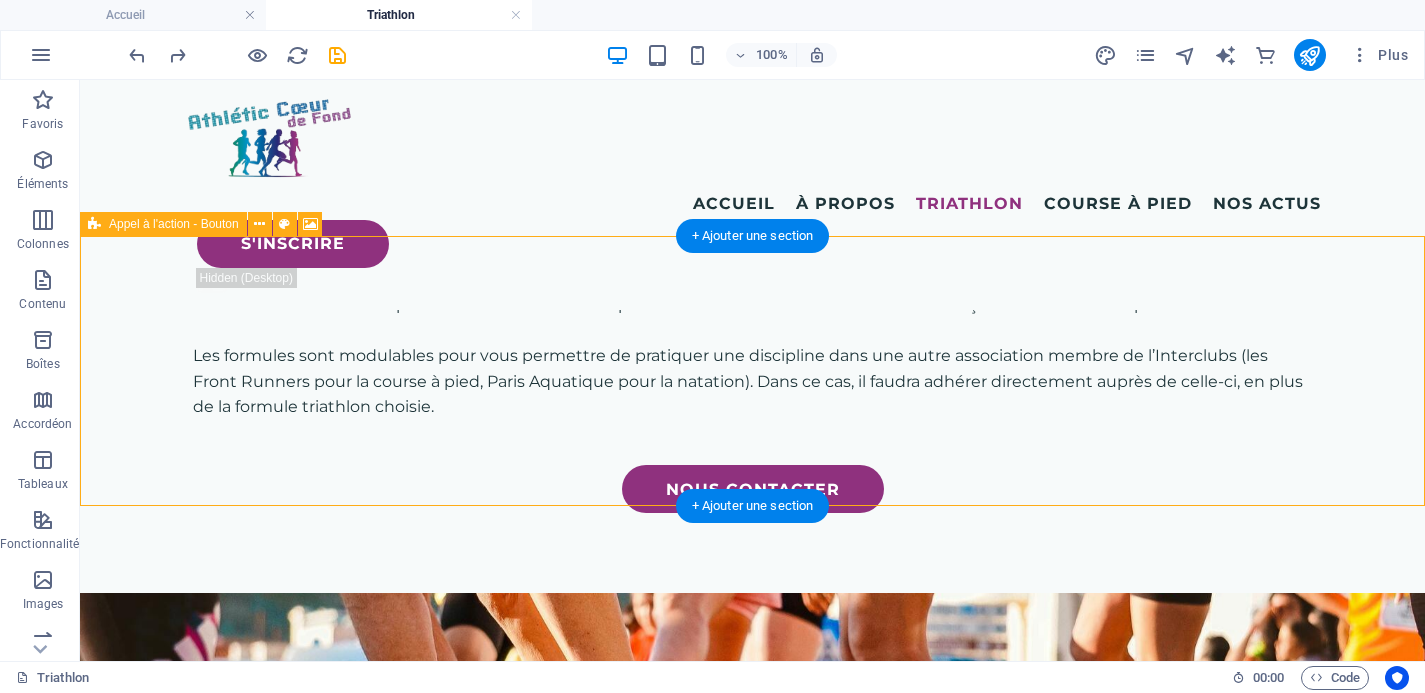 click on "Déposer le contenu ici ou  Ajouter les éléments  Coller le presse-papiers" at bounding box center [753, 998] 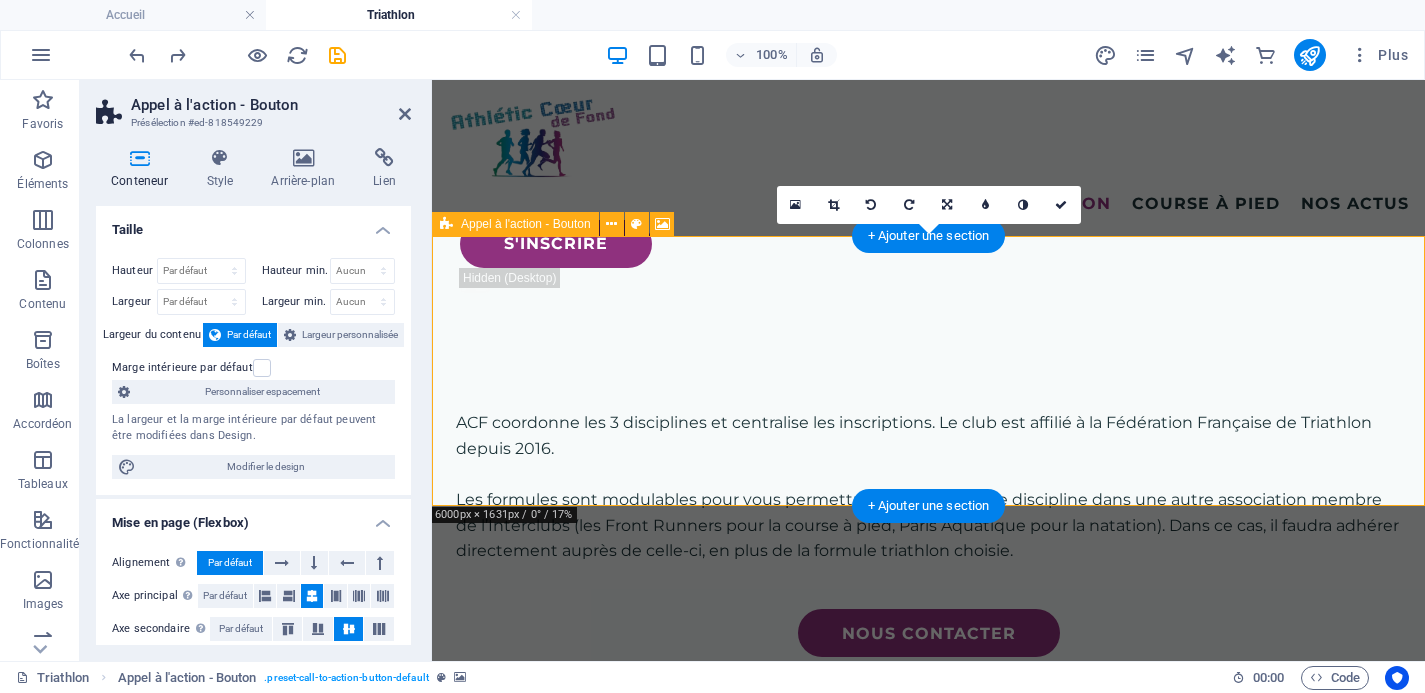 scroll, scrollTop: 1124, scrollLeft: 0, axis: vertical 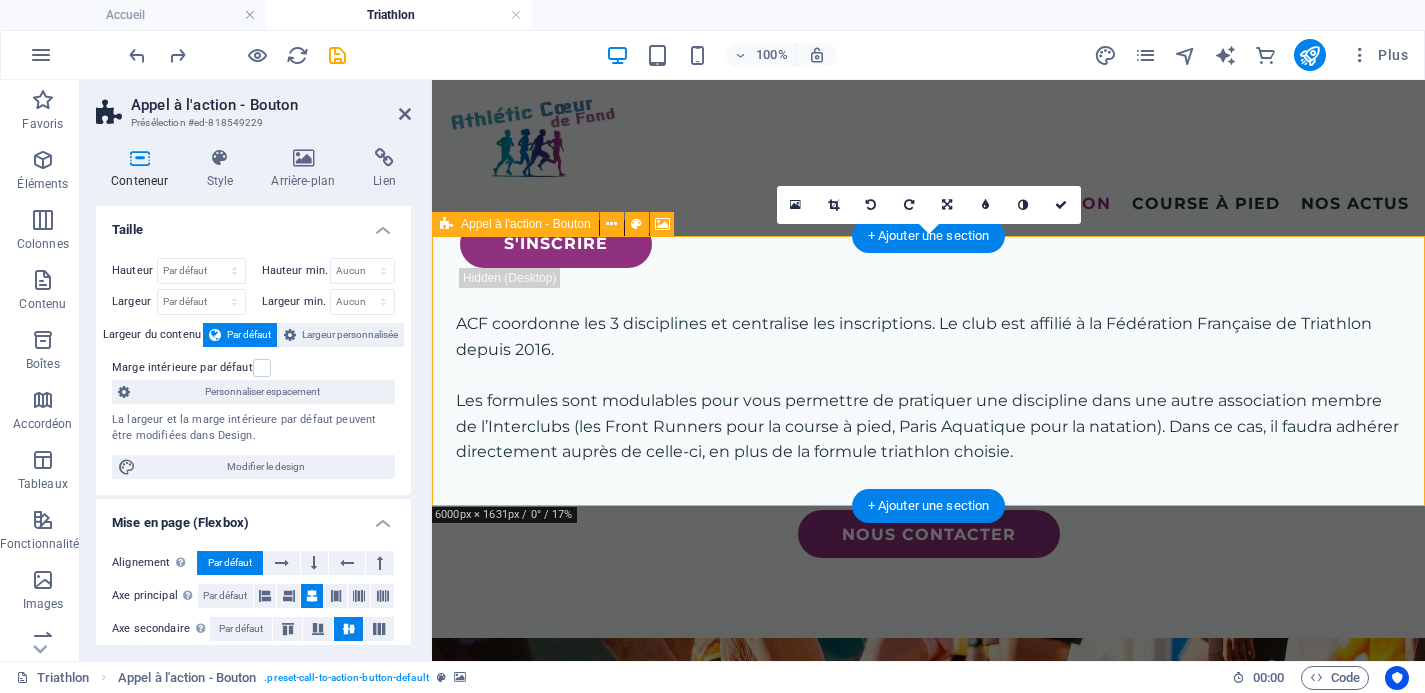 click on "Déposer le contenu ici ou  Ajouter les éléments  Coller le presse-papiers" at bounding box center [928, 1043] 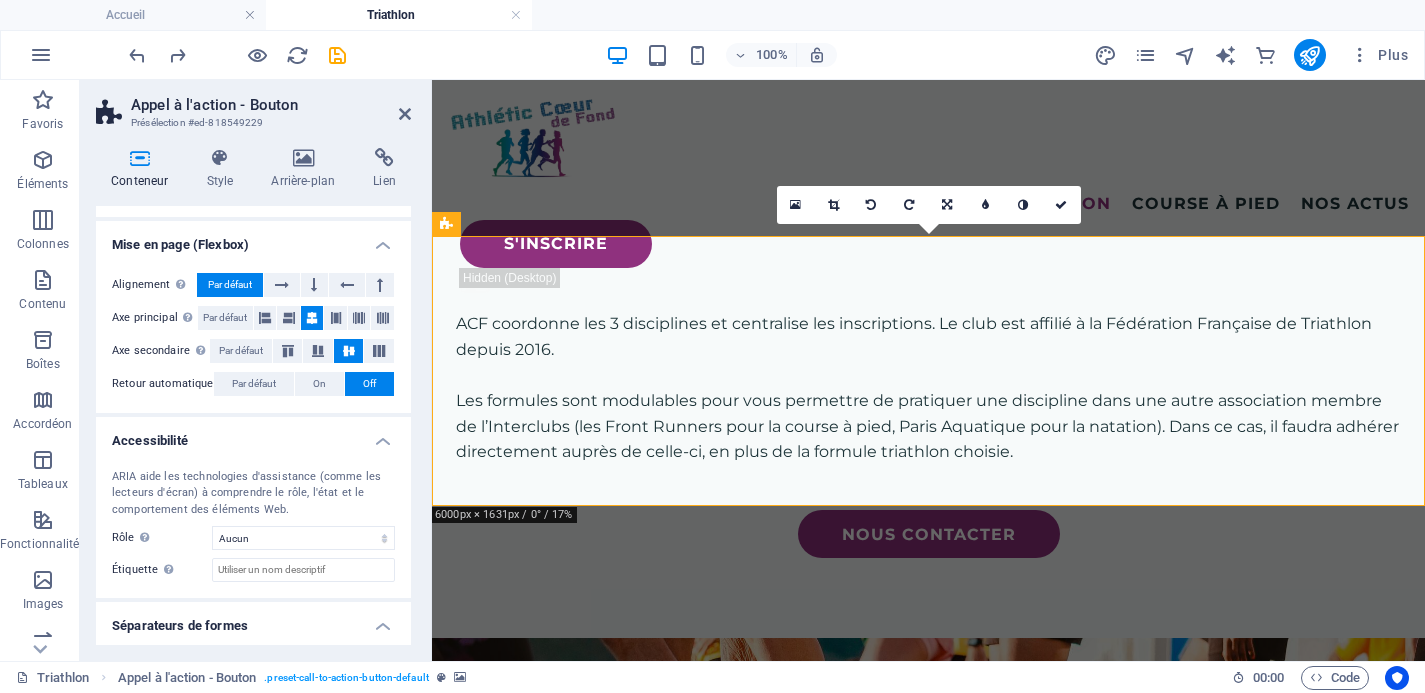 scroll, scrollTop: 327, scrollLeft: 0, axis: vertical 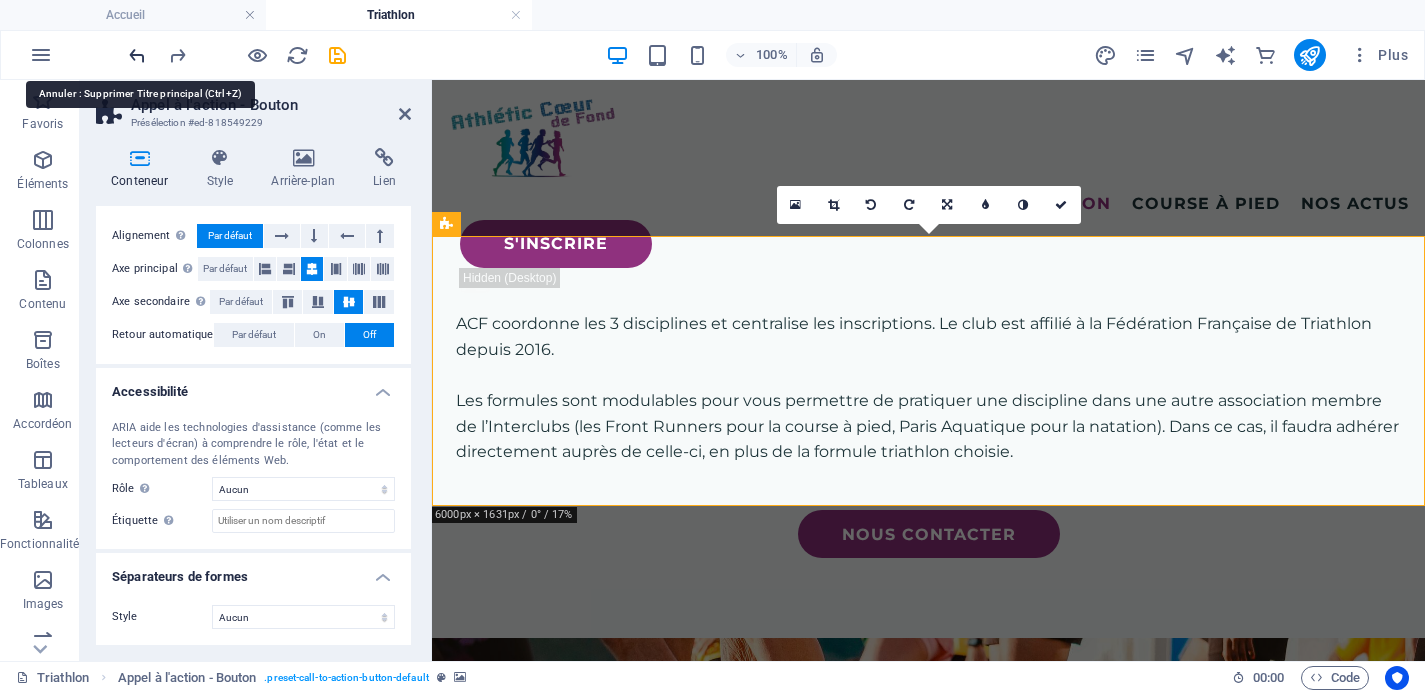 click at bounding box center (137, 55) 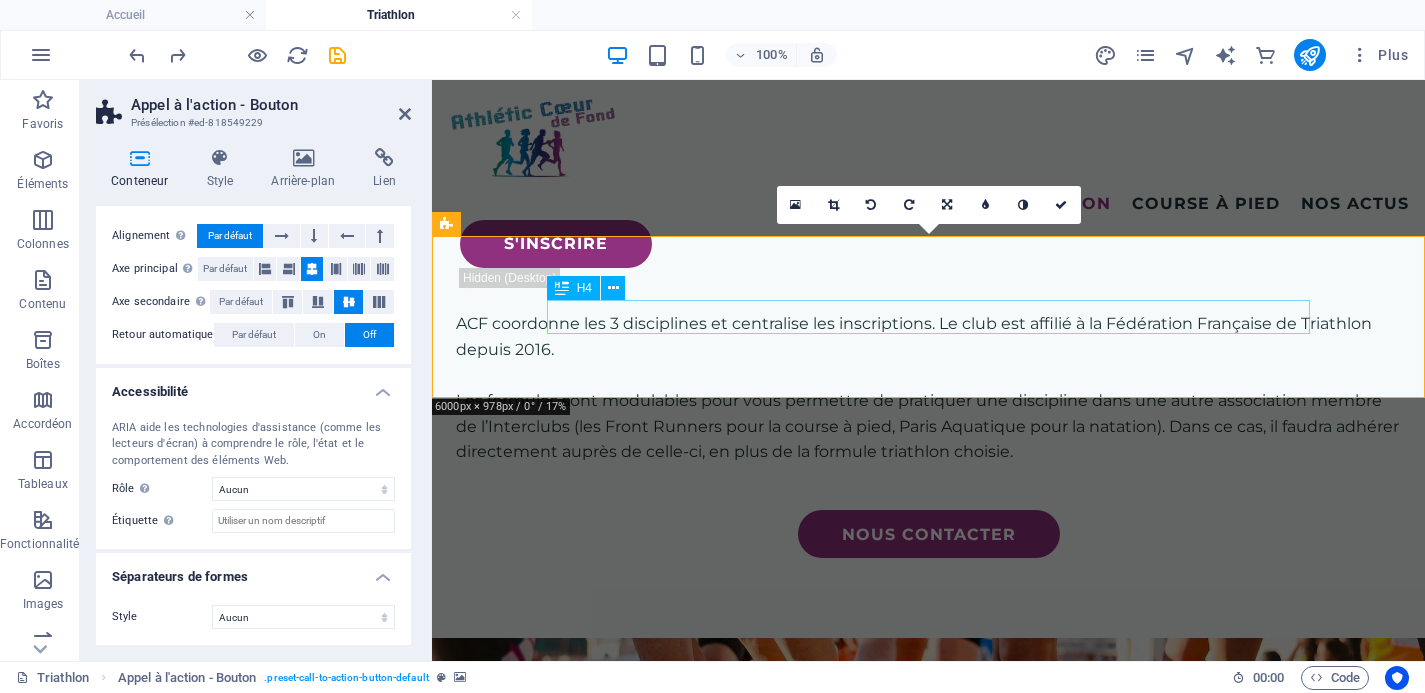 click at bounding box center [928, 719] 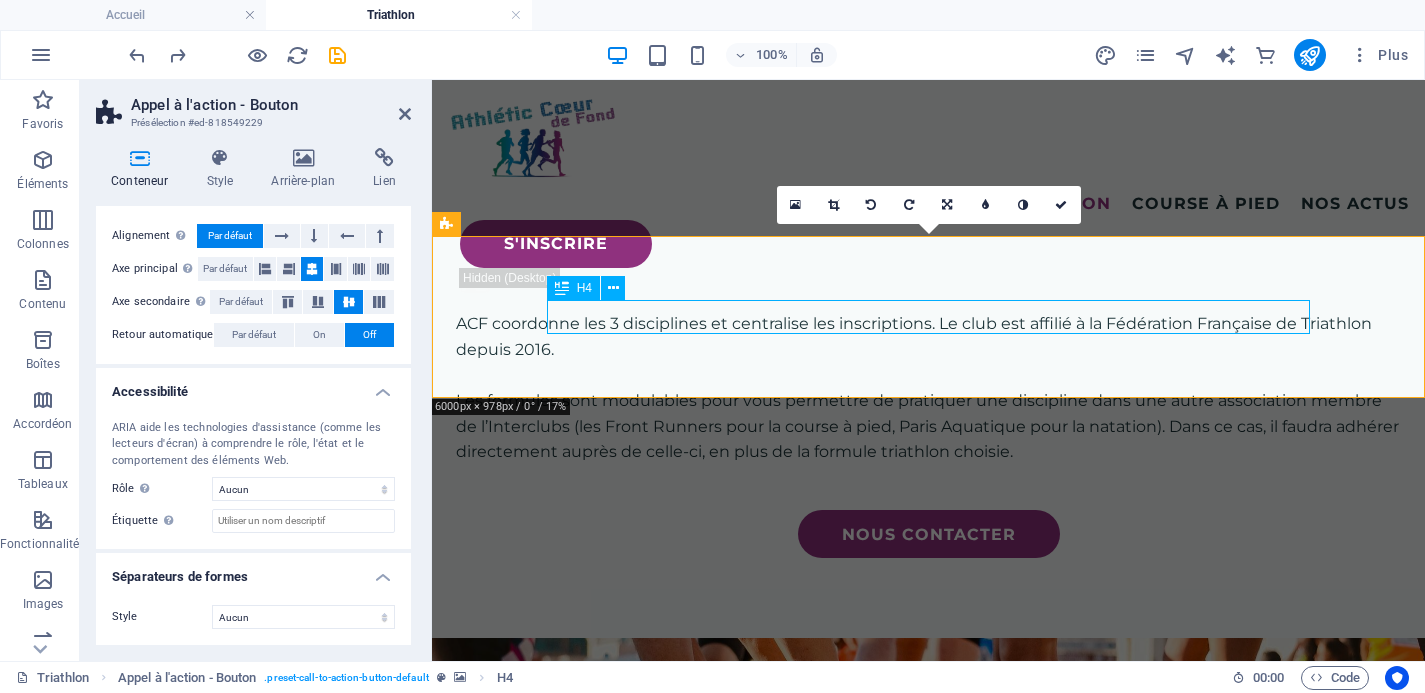 click on "3 séances d’essai en natation et en course à pied sont offertes." at bounding box center (928, 881) 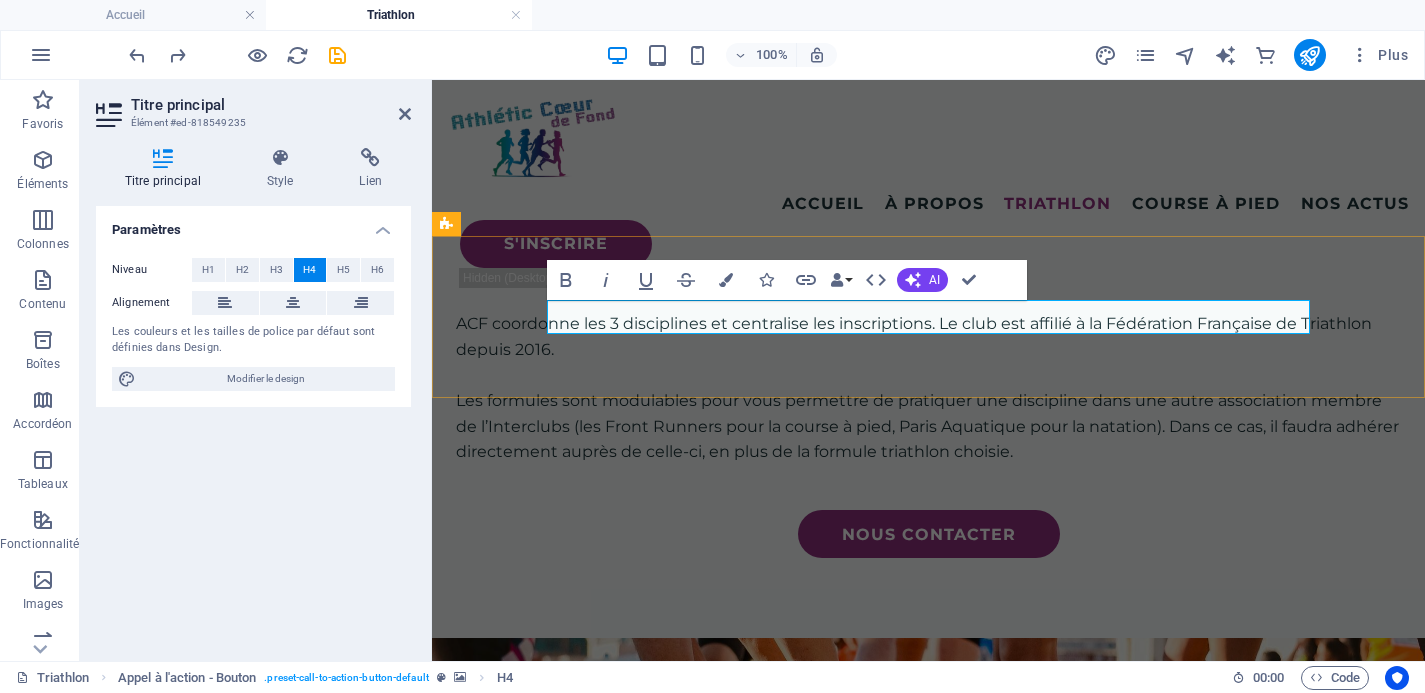 type 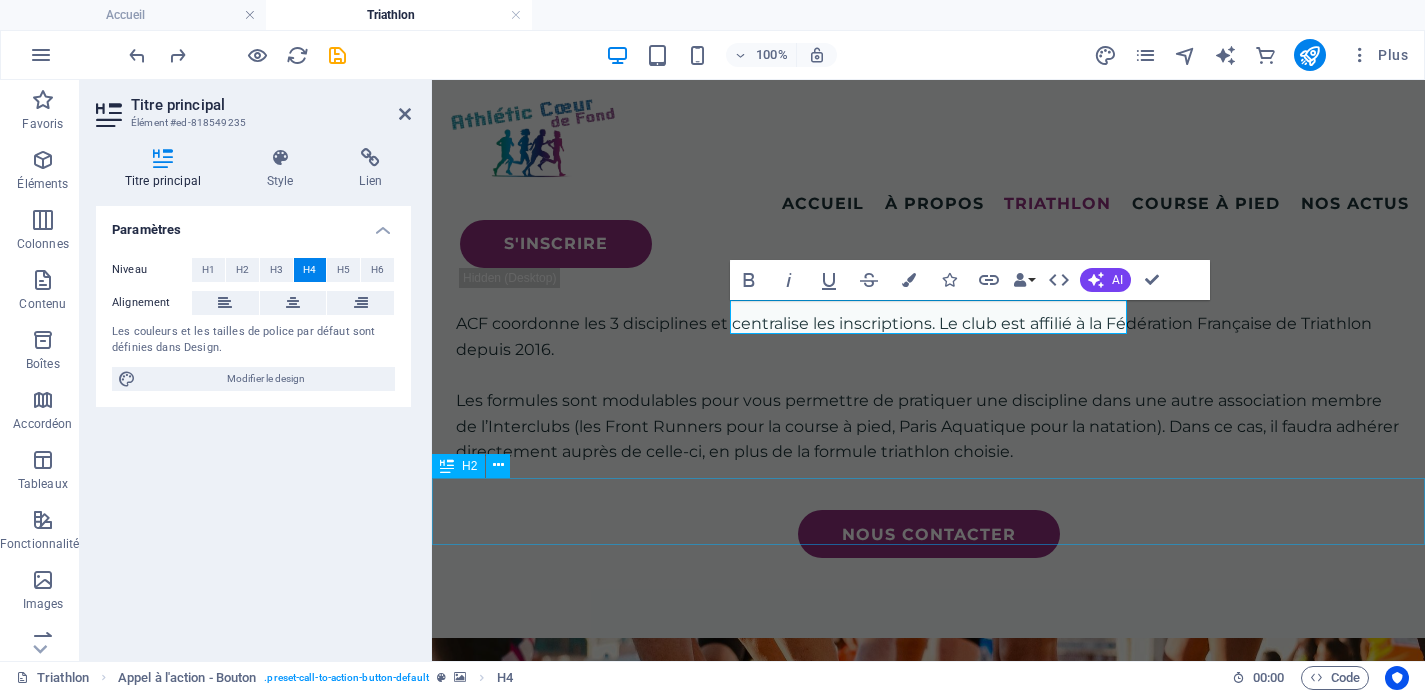 click on "Entrainements" at bounding box center [928, 1075] 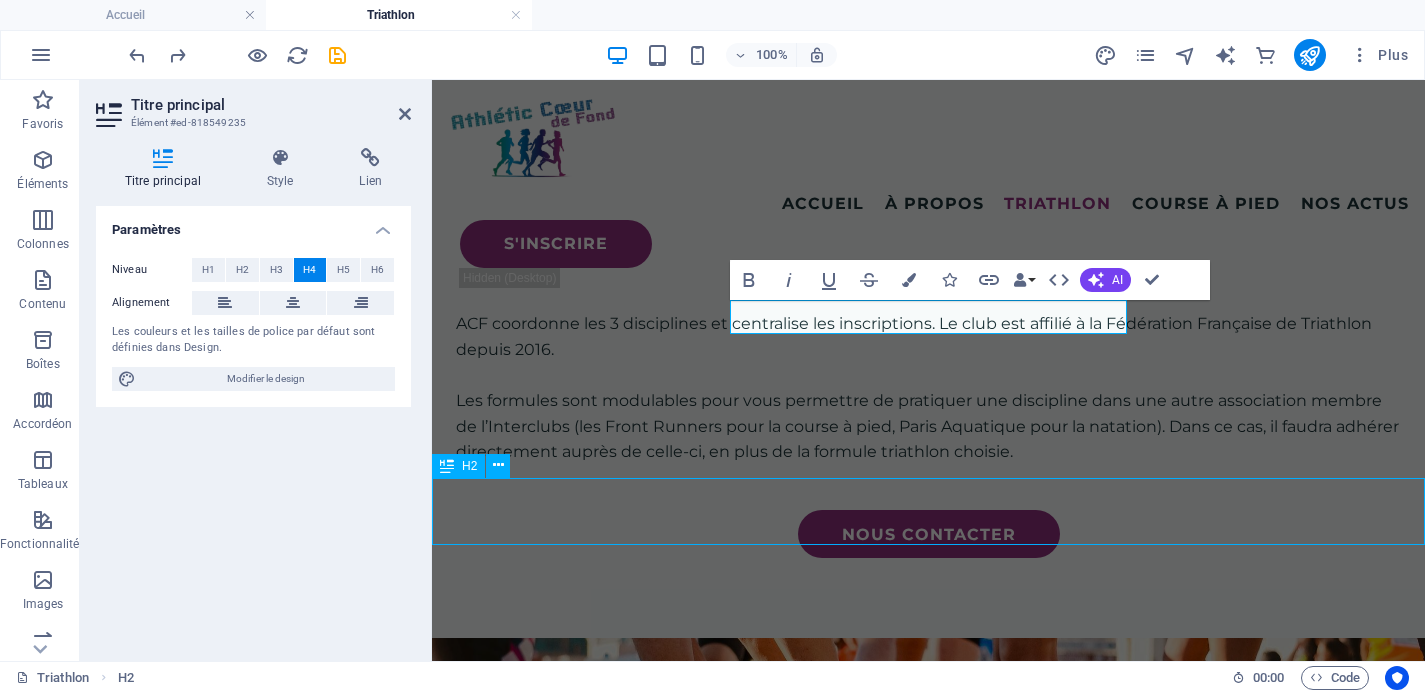 scroll, scrollTop: 1025, scrollLeft: 0, axis: vertical 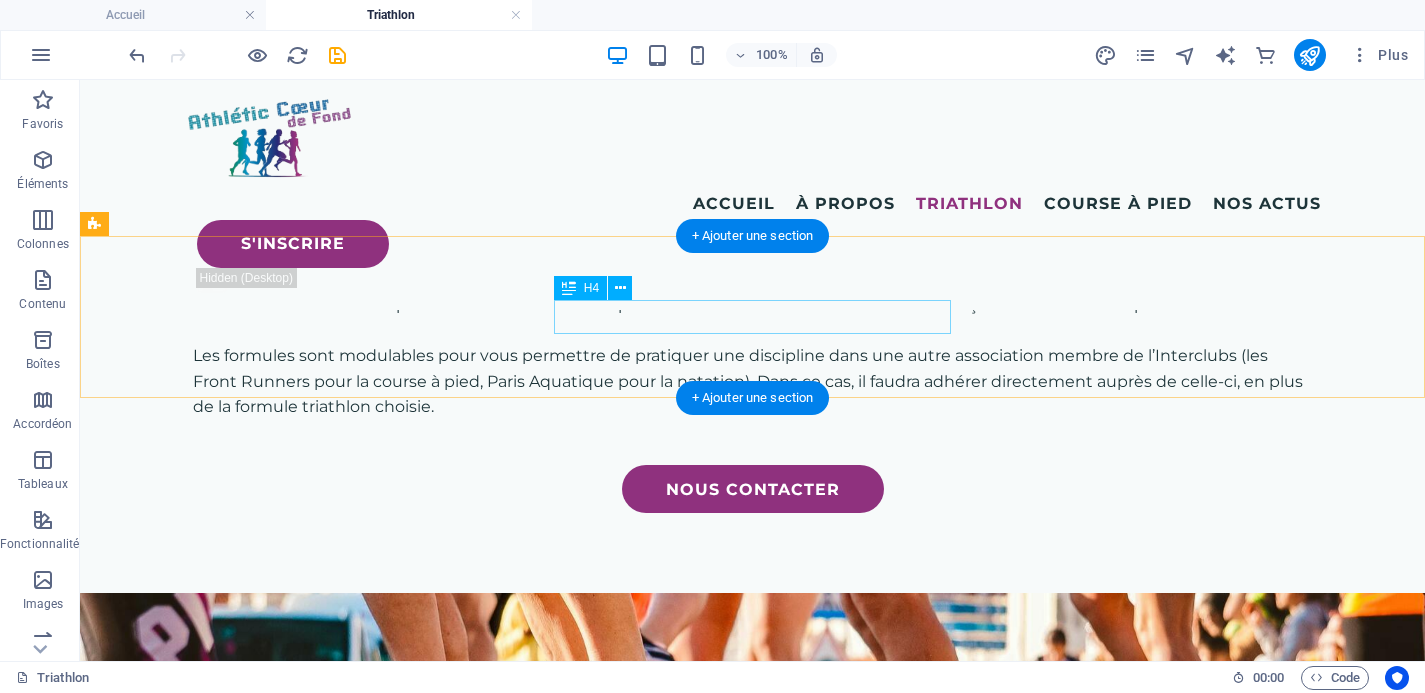 click on "Organisation des entraînements" at bounding box center [753, 836] 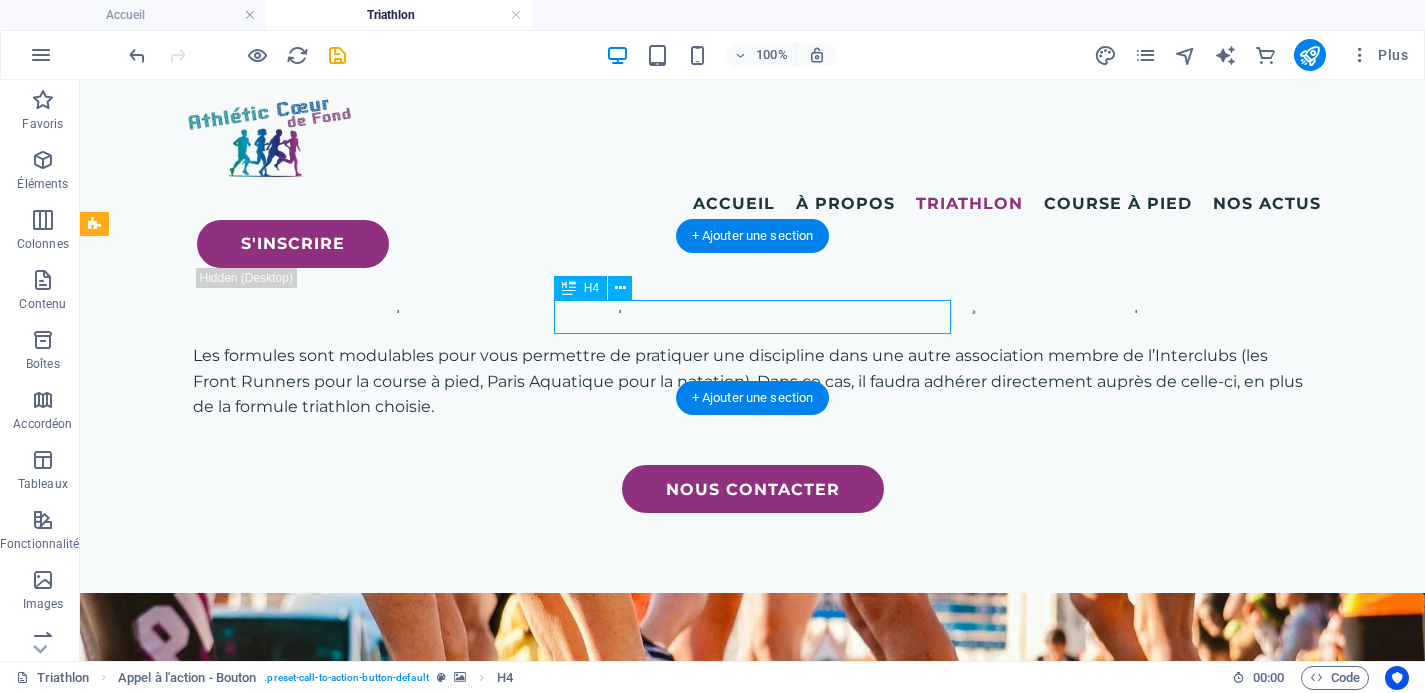 click on "Organisation des entraînements" at bounding box center [753, 836] 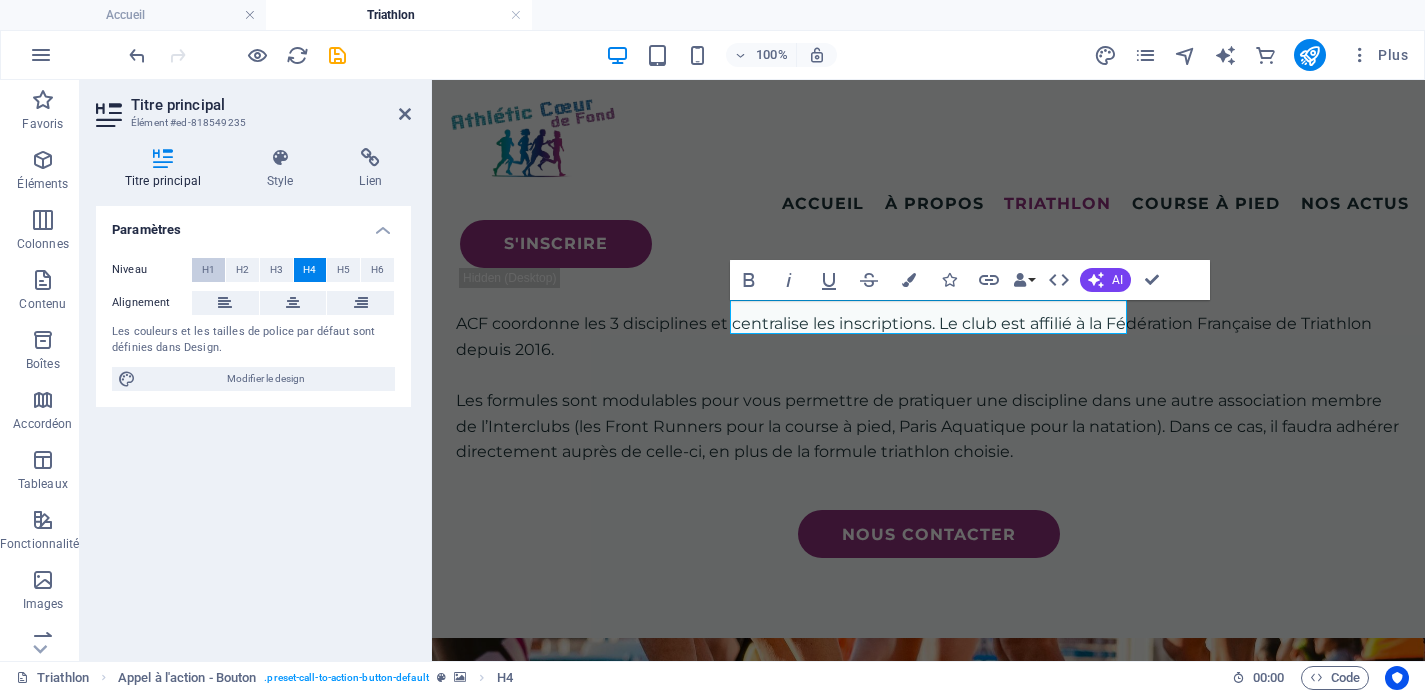 click on "H1" at bounding box center [208, 270] 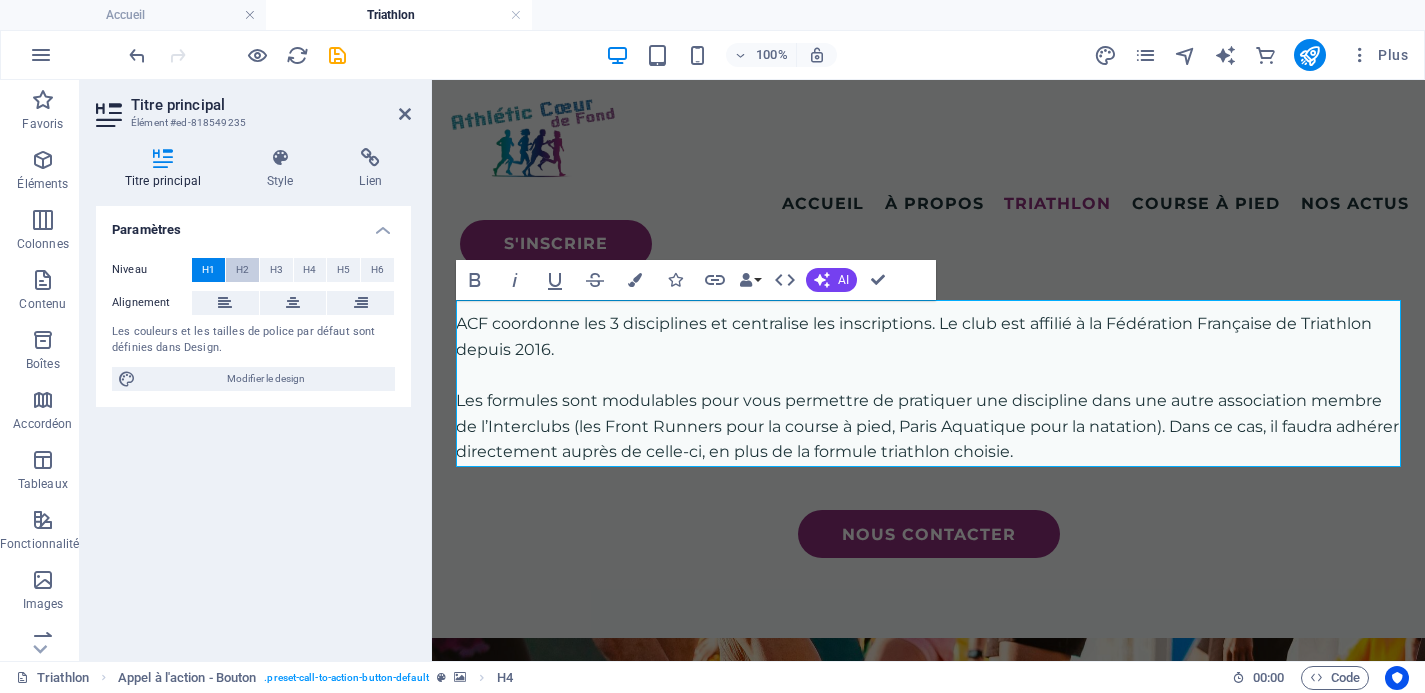 click on "H2" at bounding box center (242, 270) 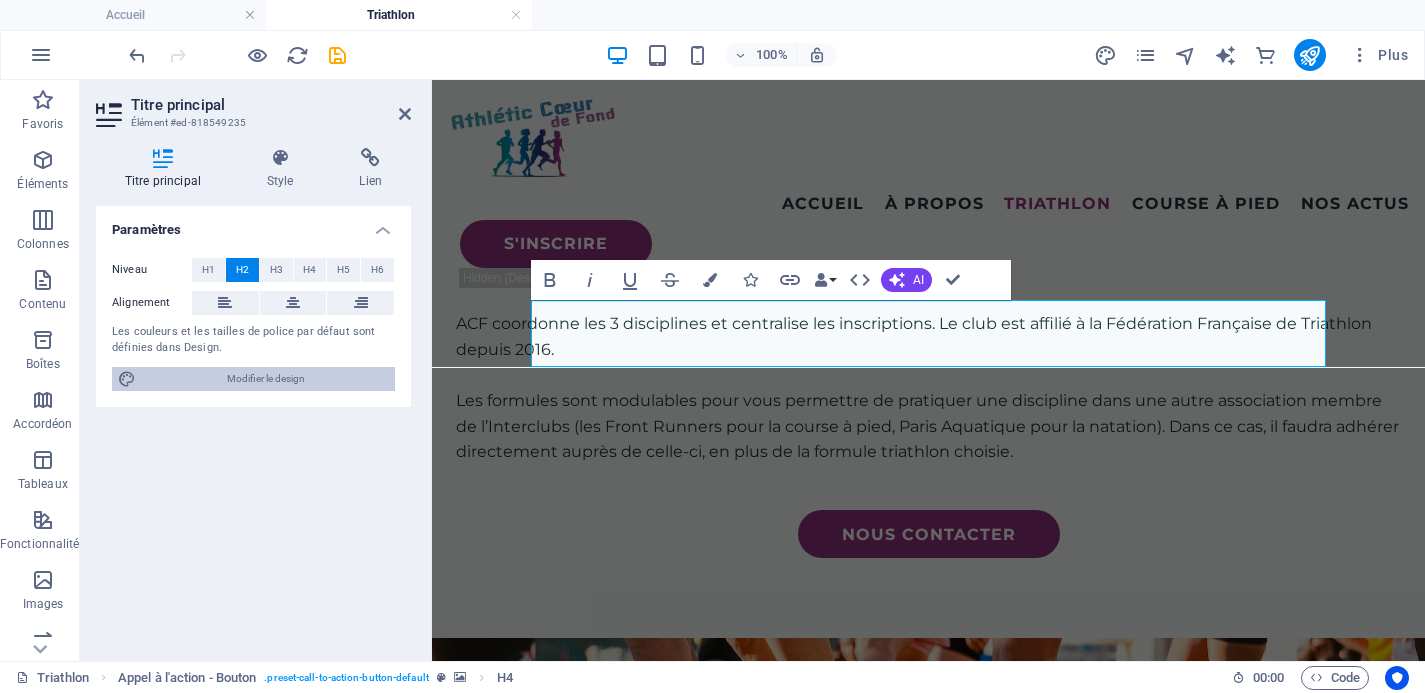 click on "Modifier le design" at bounding box center [265, 379] 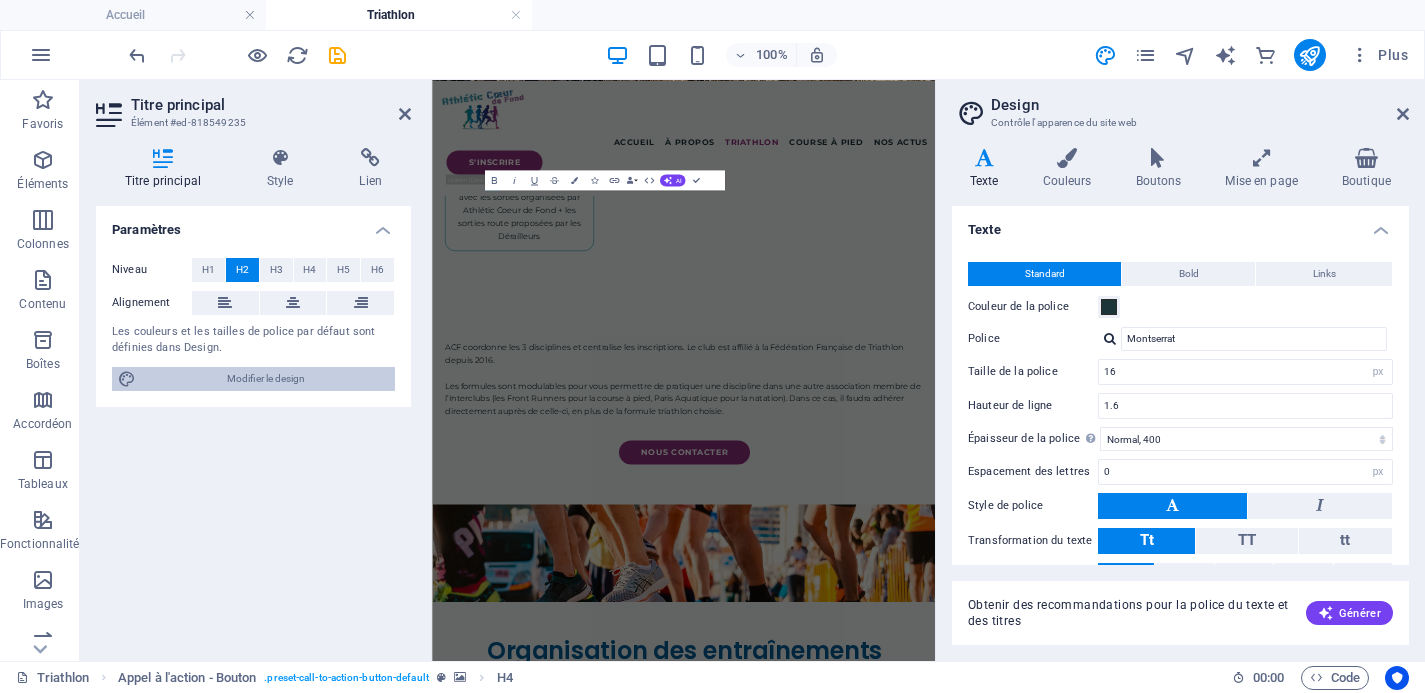 scroll, scrollTop: 1415, scrollLeft: 0, axis: vertical 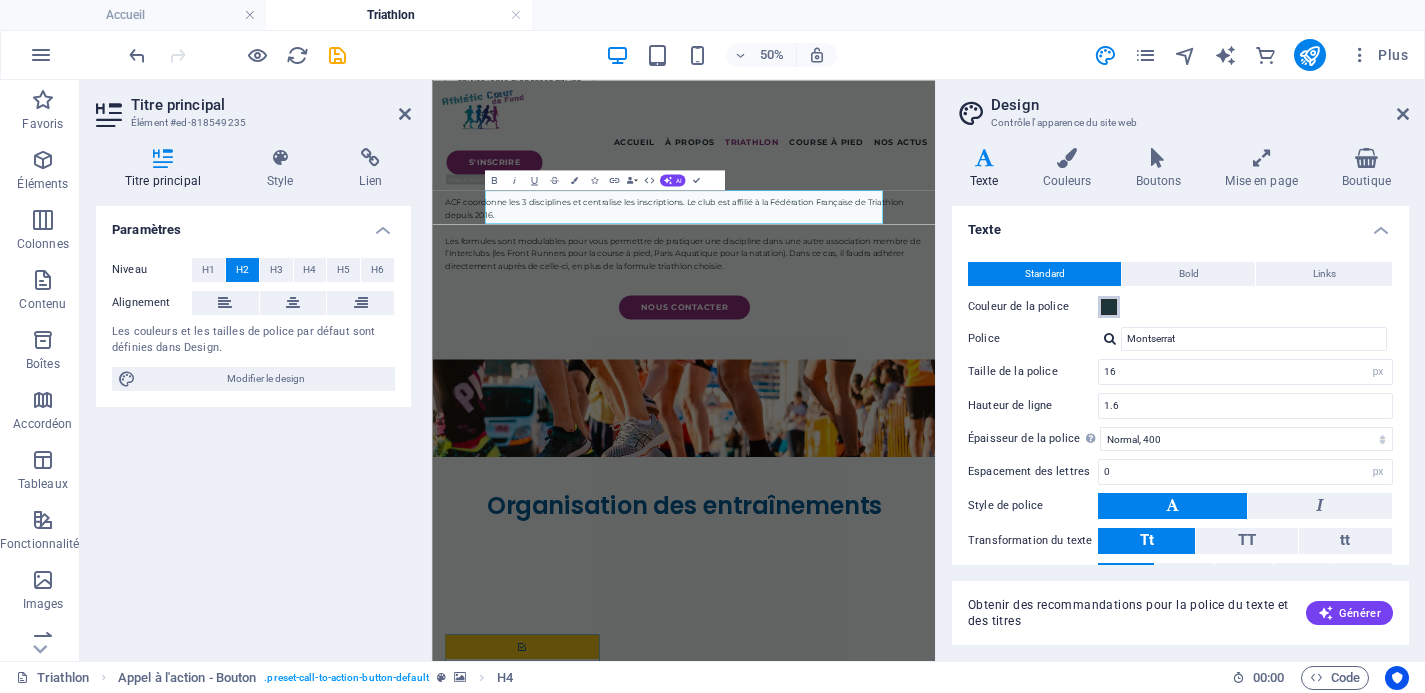 click at bounding box center (1109, 307) 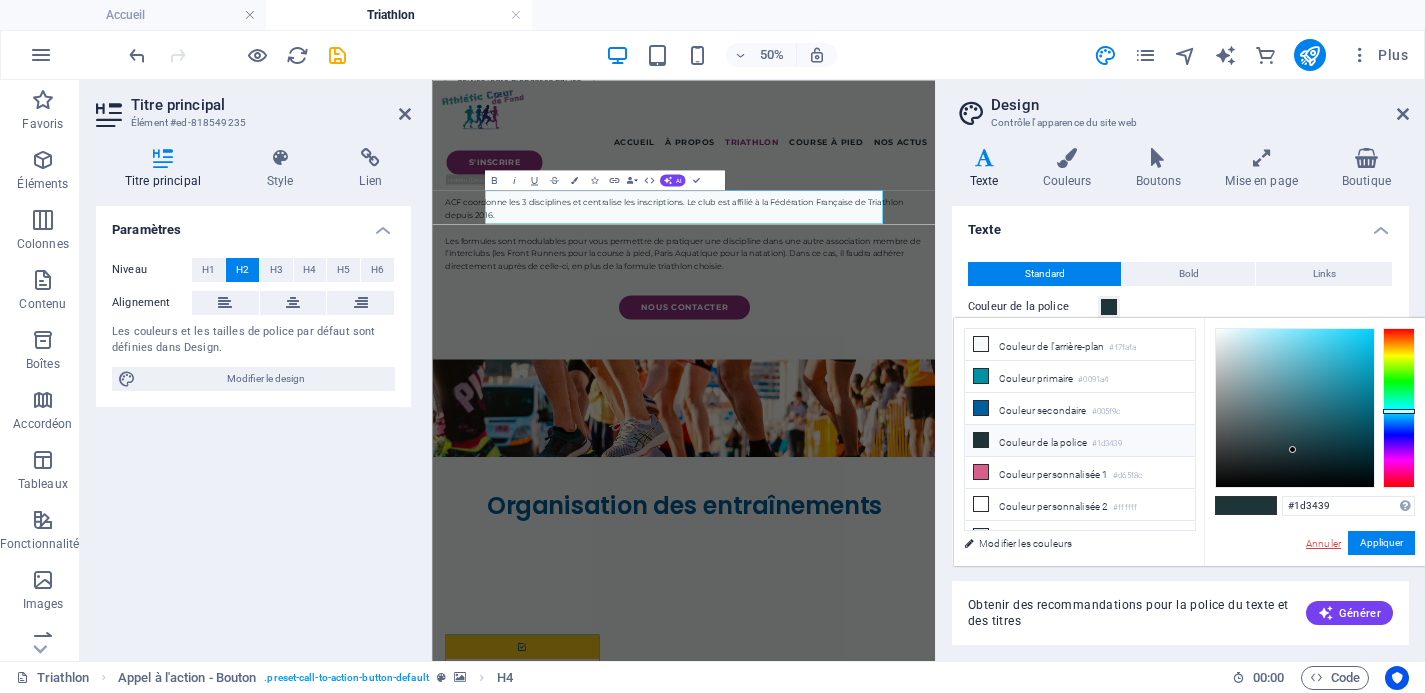 click on "Annuler" at bounding box center (1323, 543) 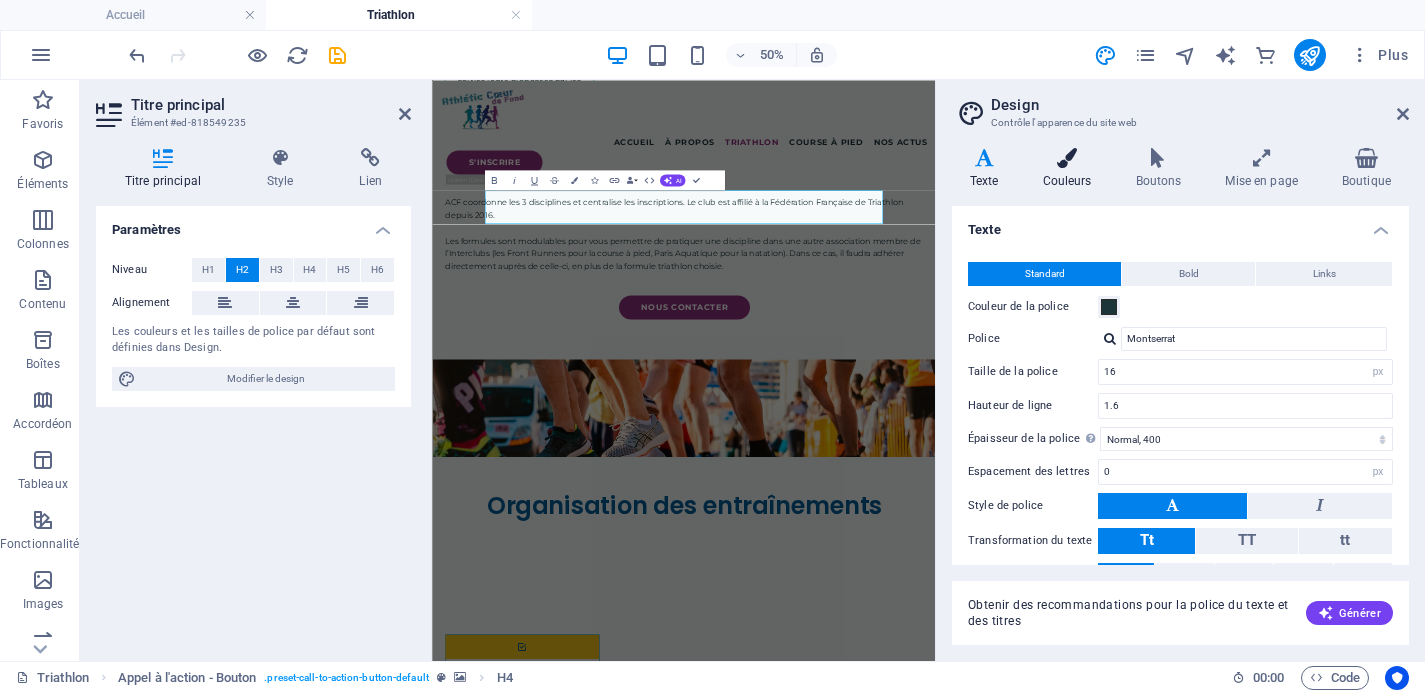 click at bounding box center [1067, 158] 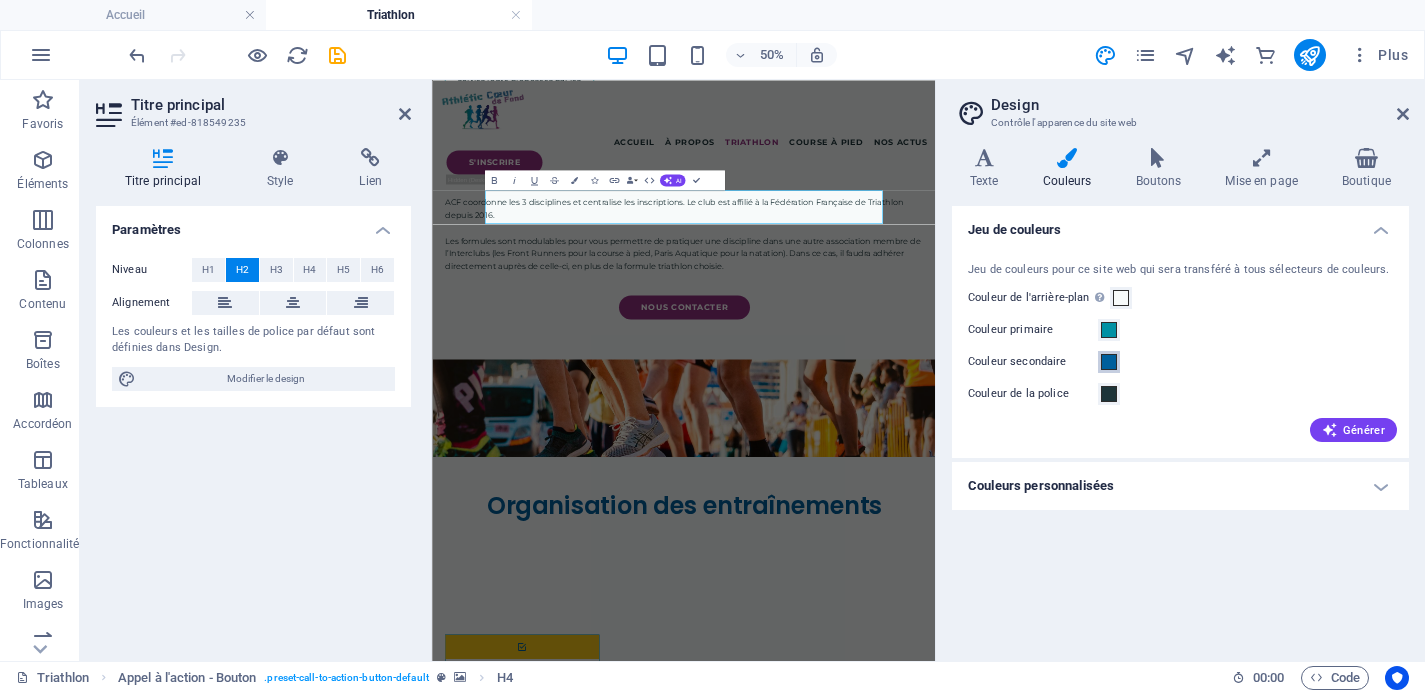 click at bounding box center (1109, 362) 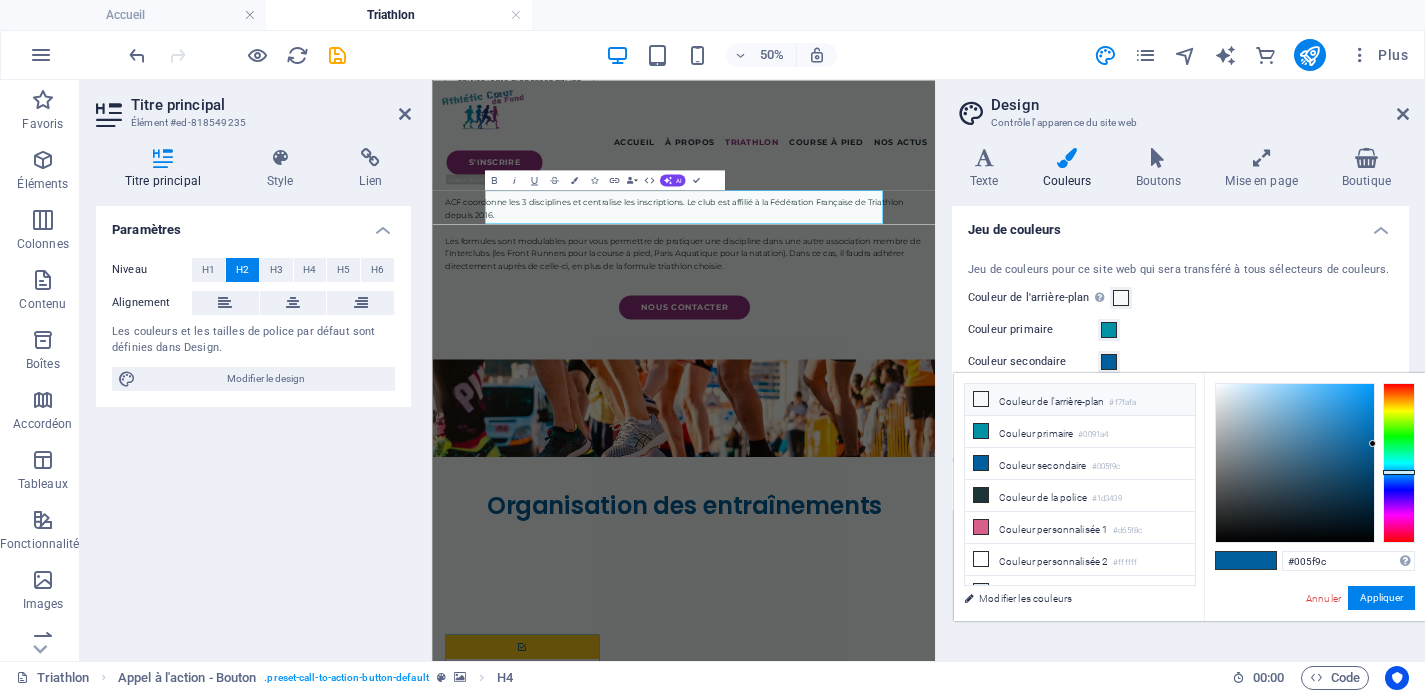 click on "Couleur de l'arrière-plan
#f7fafa" at bounding box center (1080, 400) 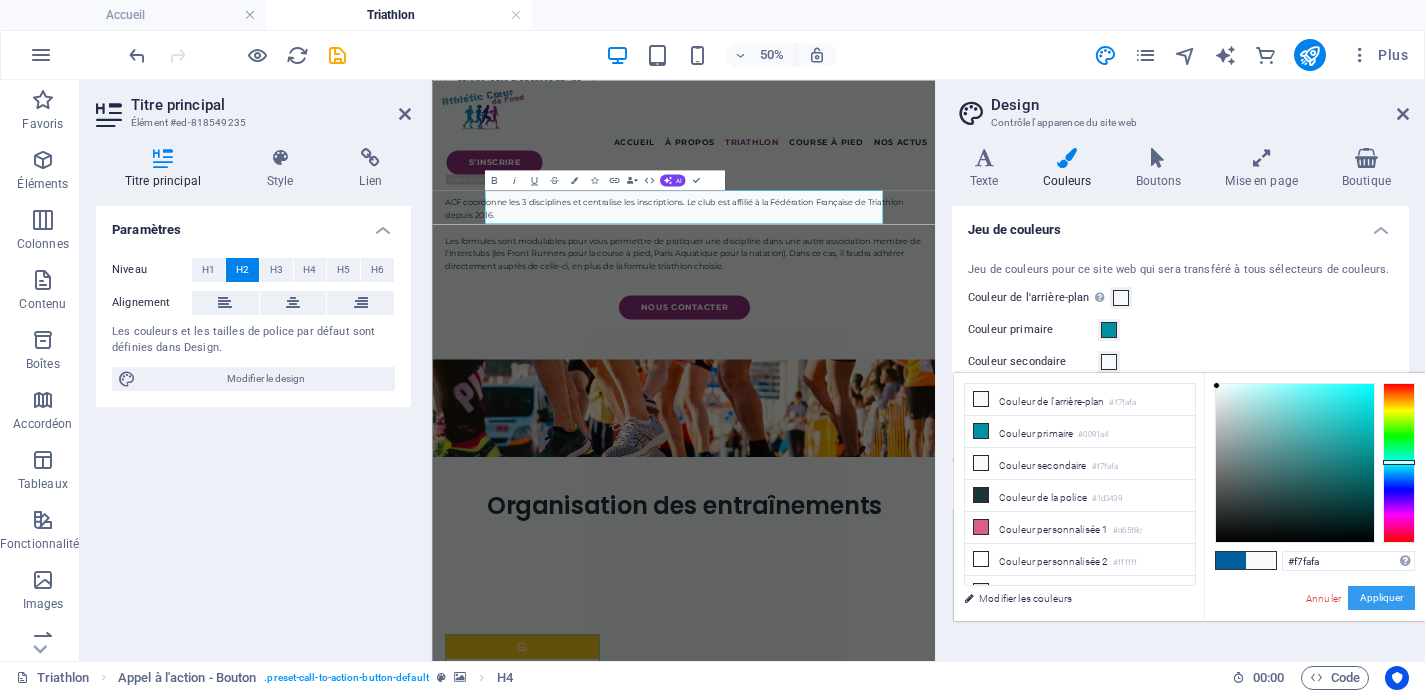 click on "Appliquer" at bounding box center (1381, 598) 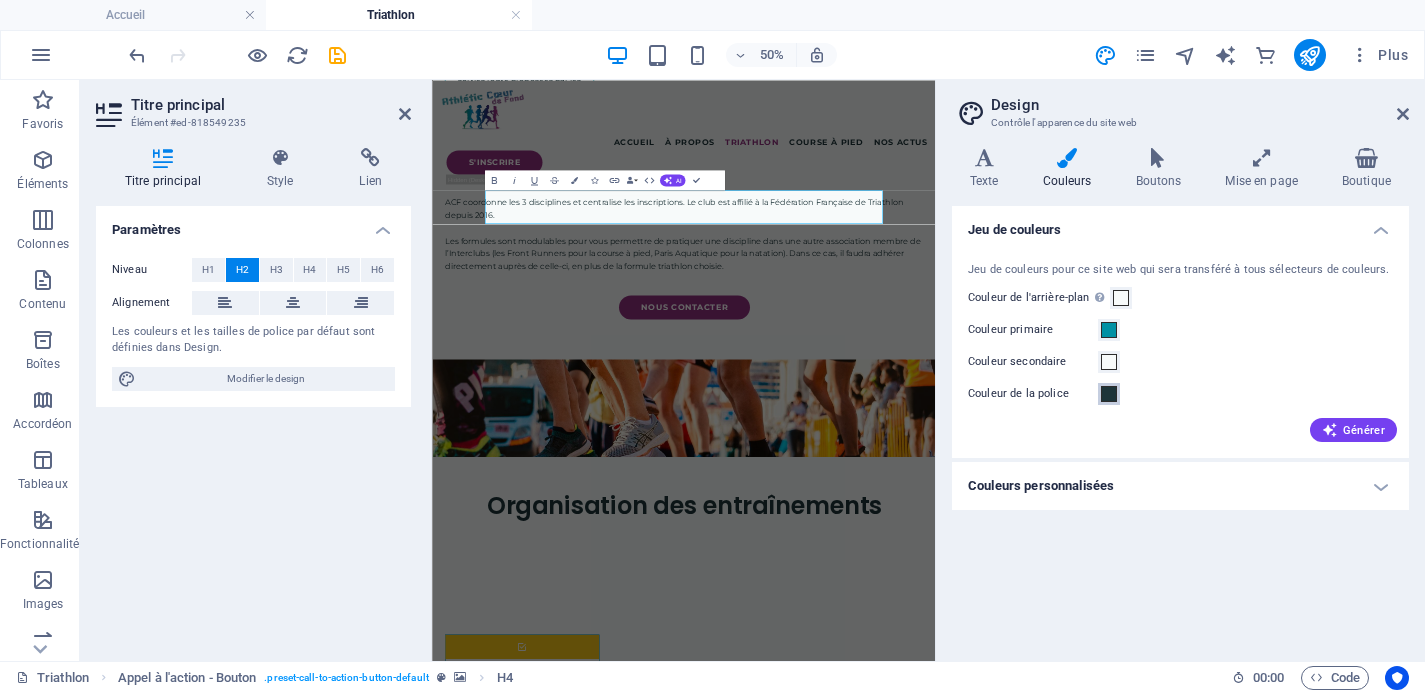 click on "Couleur de la police" at bounding box center (1109, 394) 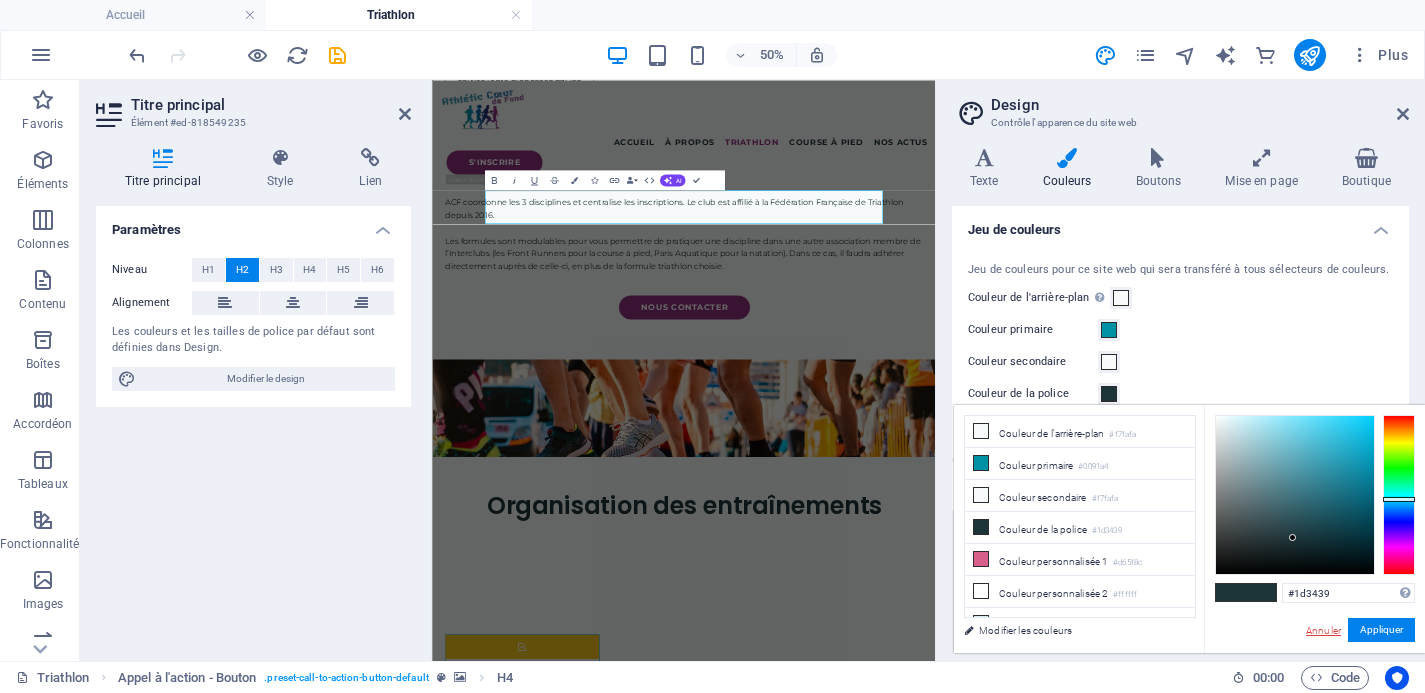 click on "Annuler" at bounding box center (1323, 630) 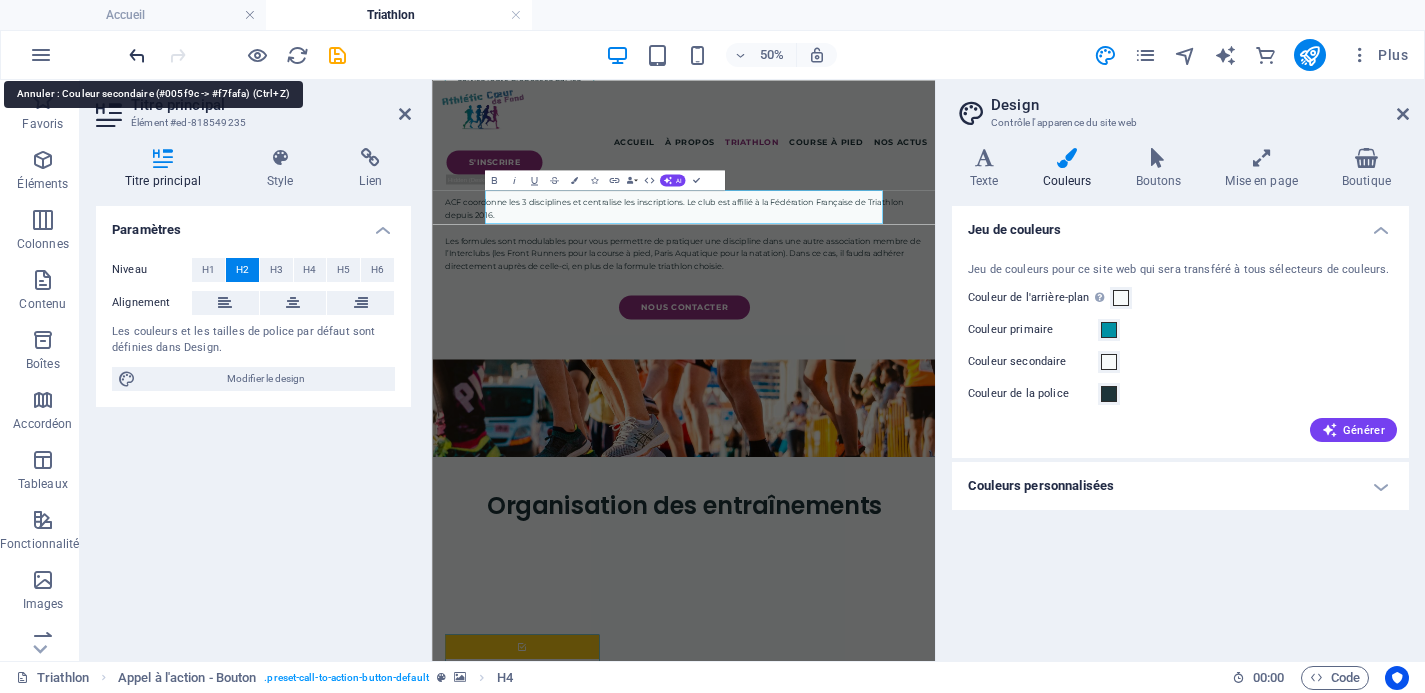click at bounding box center [137, 55] 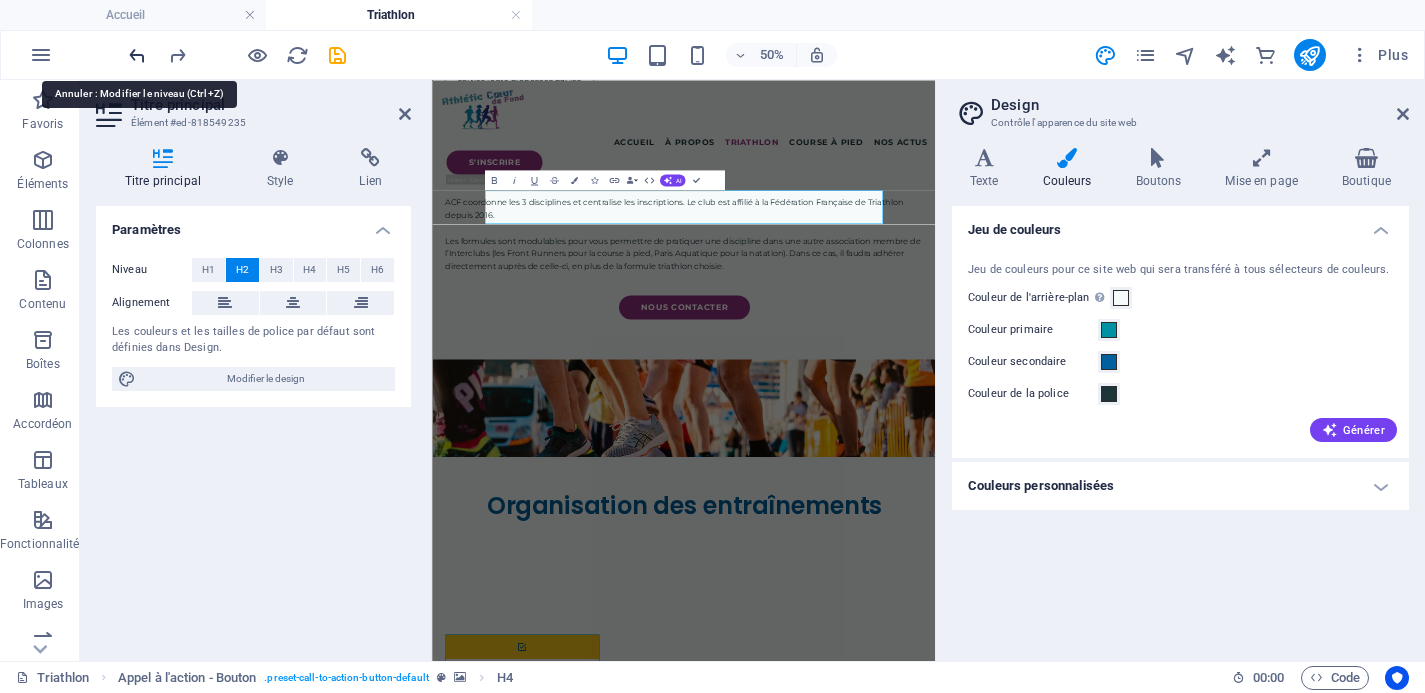 click at bounding box center (137, 55) 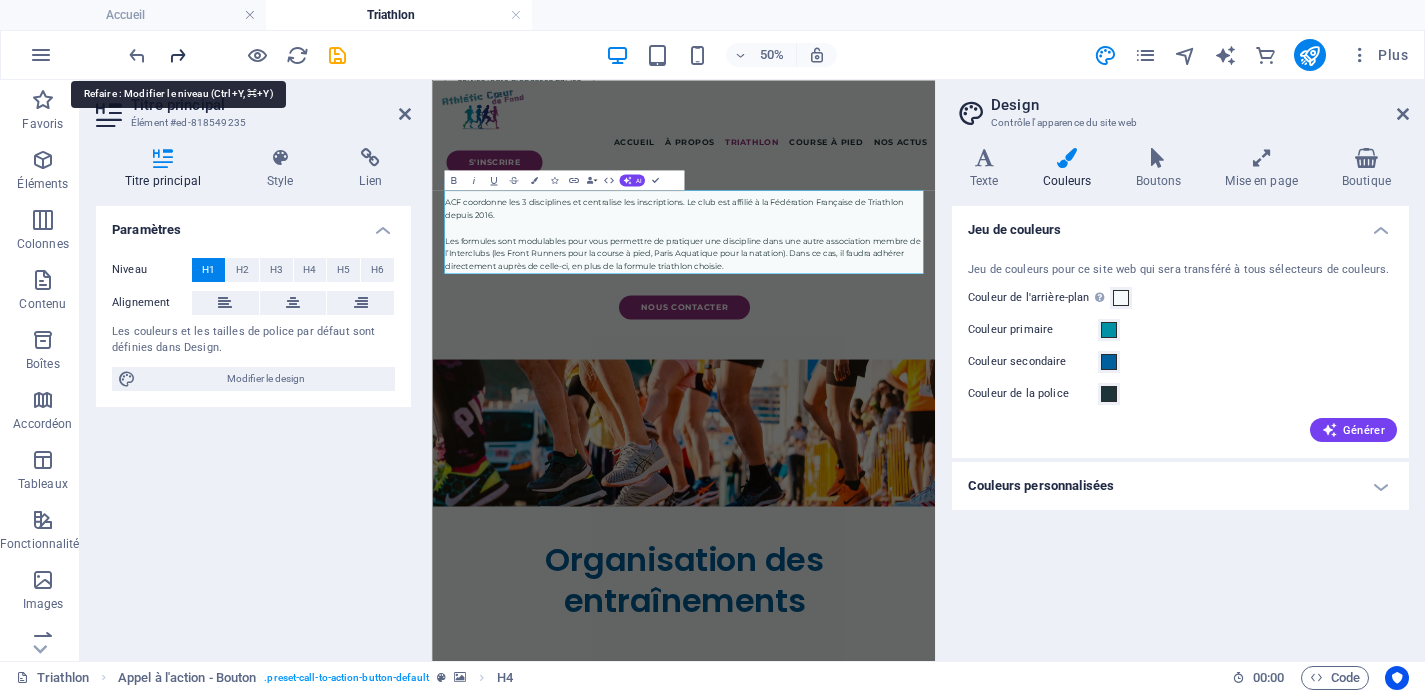 click at bounding box center [177, 55] 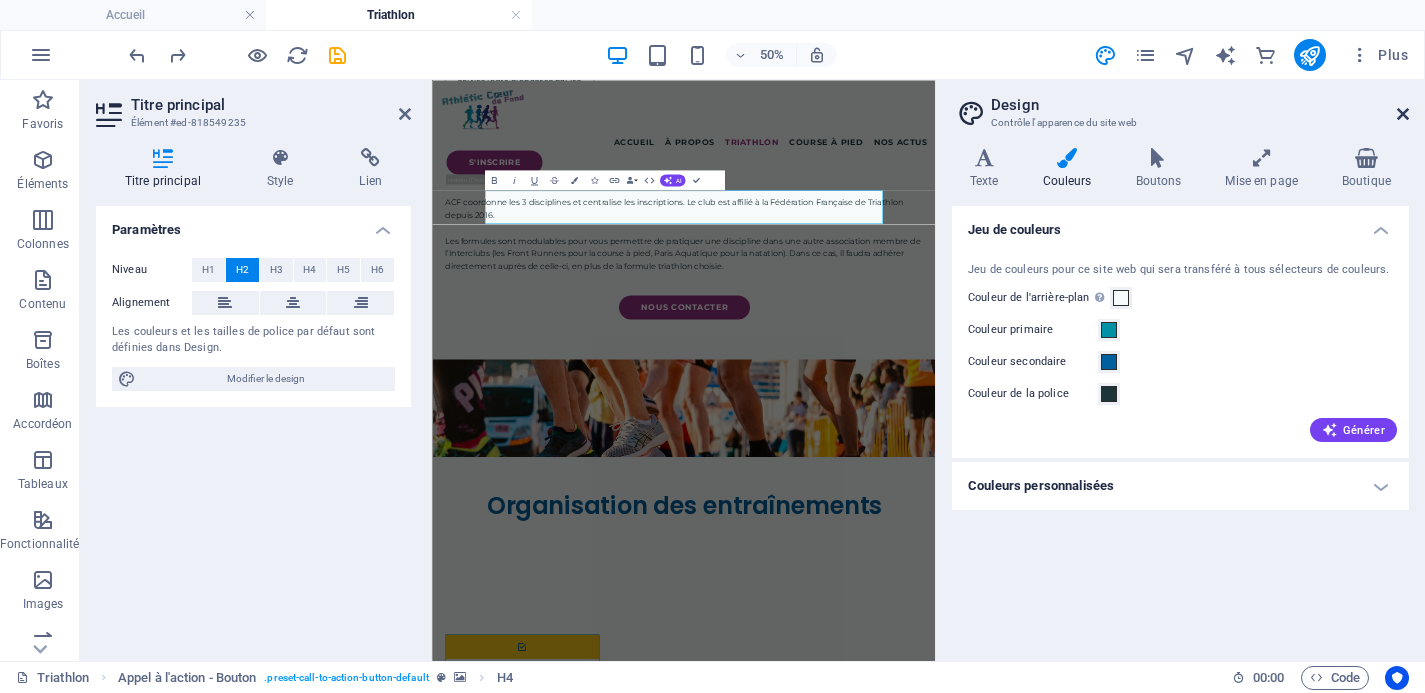 click at bounding box center (1403, 114) 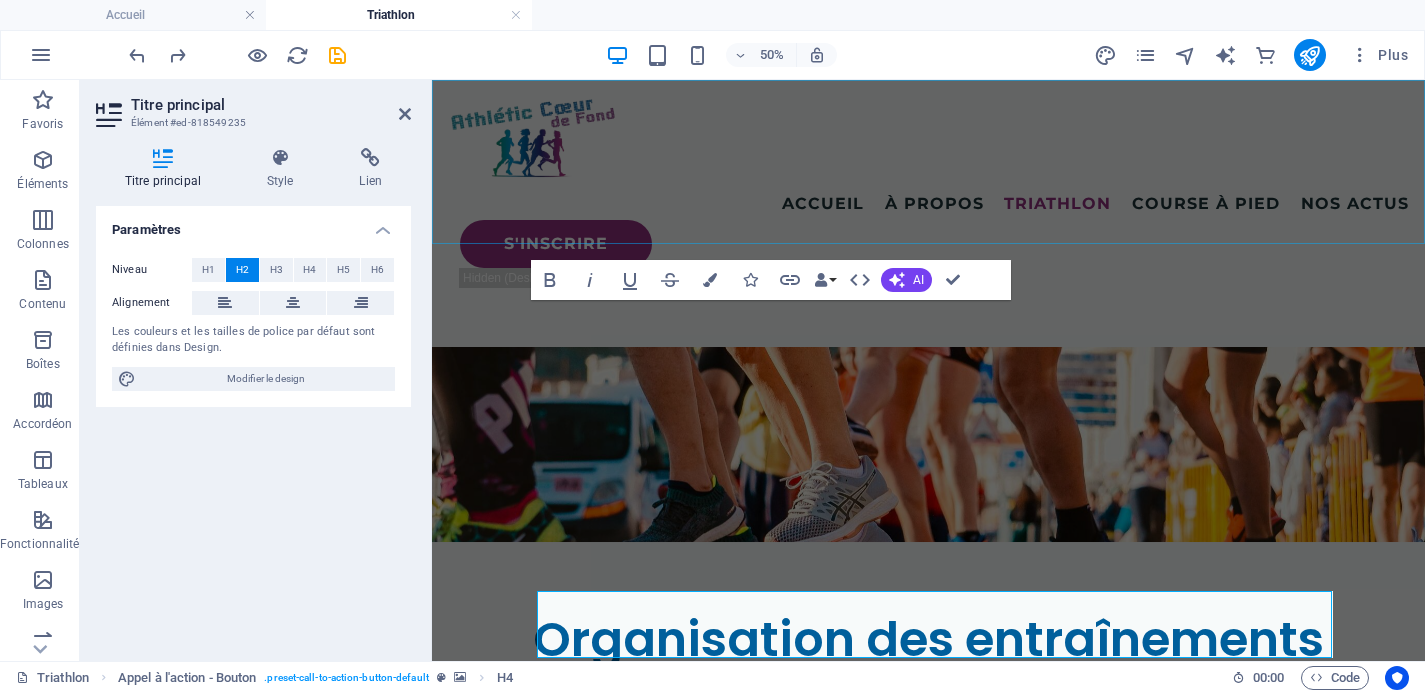 scroll, scrollTop: 1124, scrollLeft: 0, axis: vertical 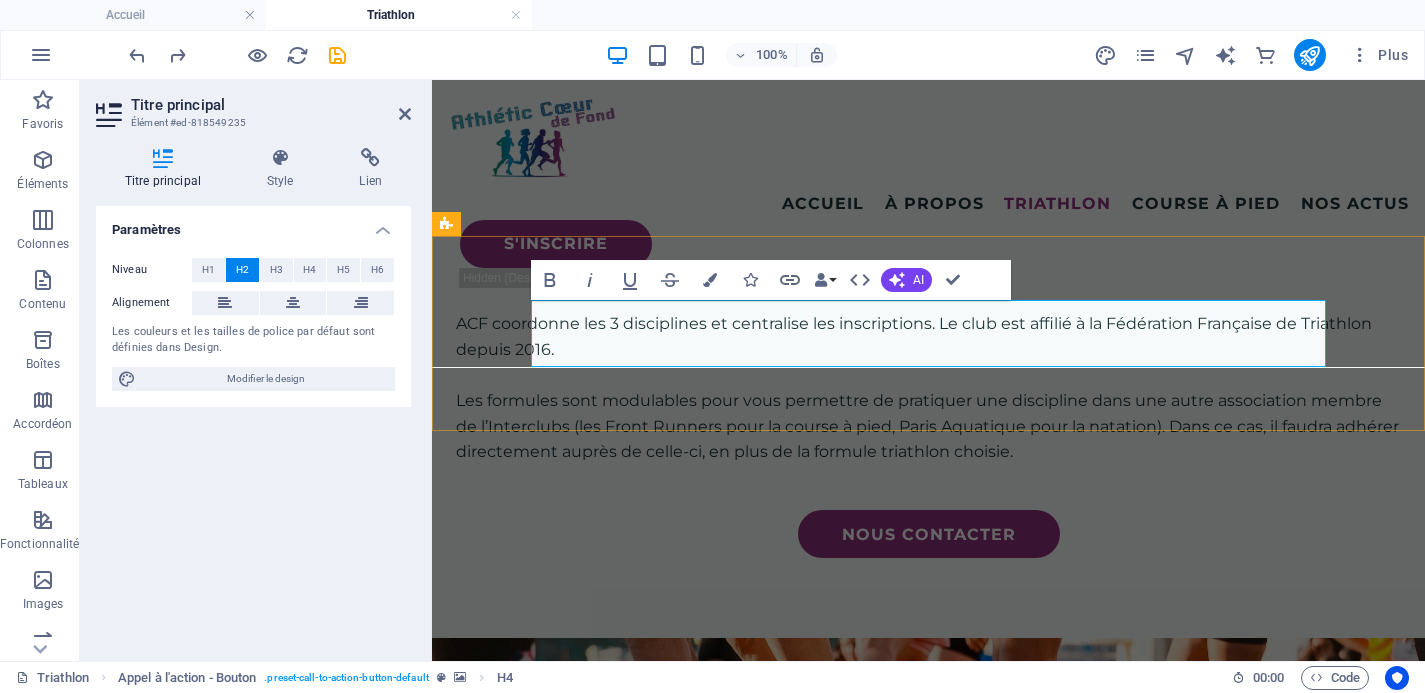 click on "Organisation des entraînements" at bounding box center [928, 930] 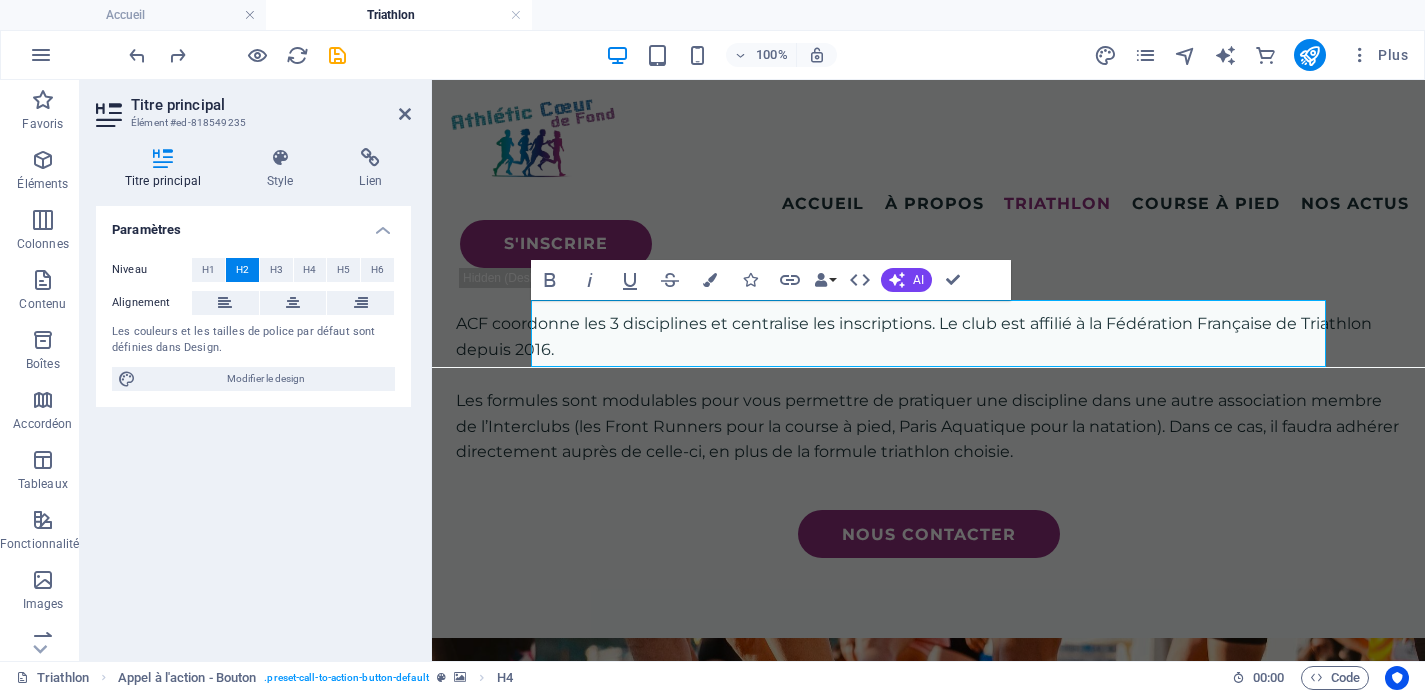 click at bounding box center (928, 735) 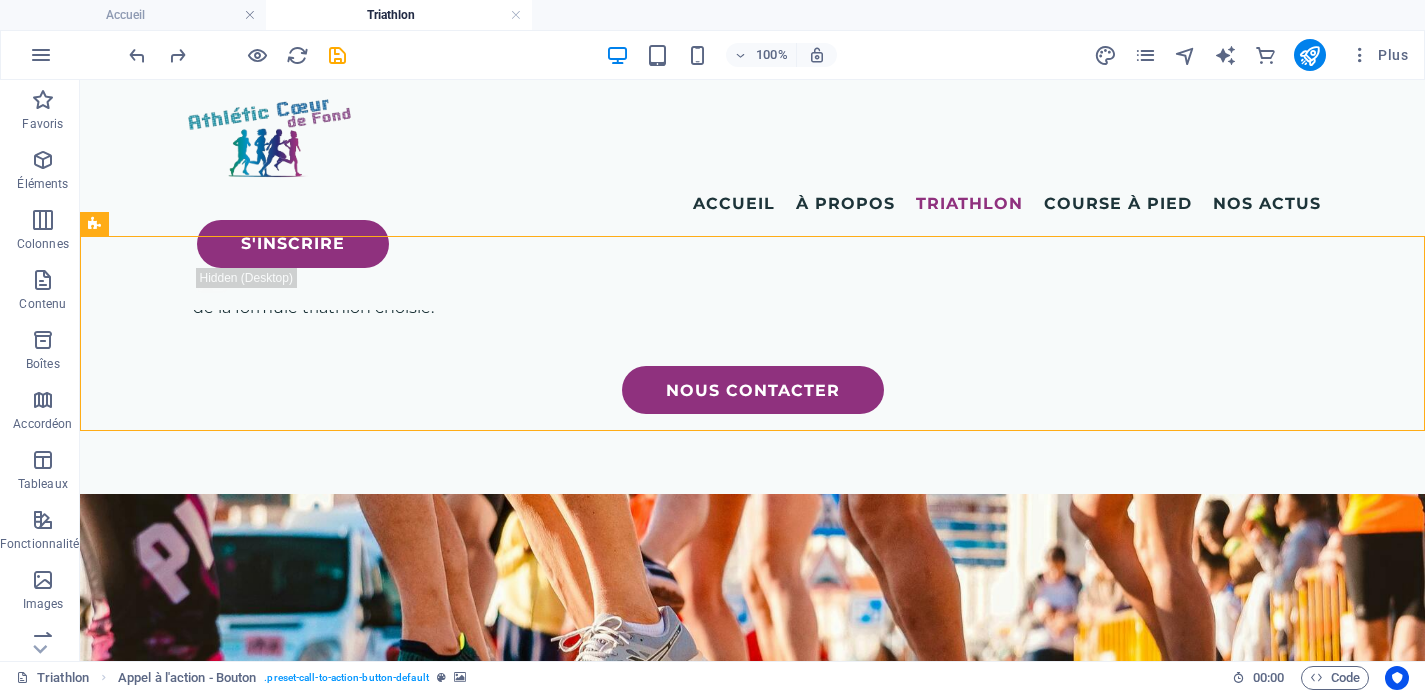 scroll, scrollTop: 1025, scrollLeft: 0, axis: vertical 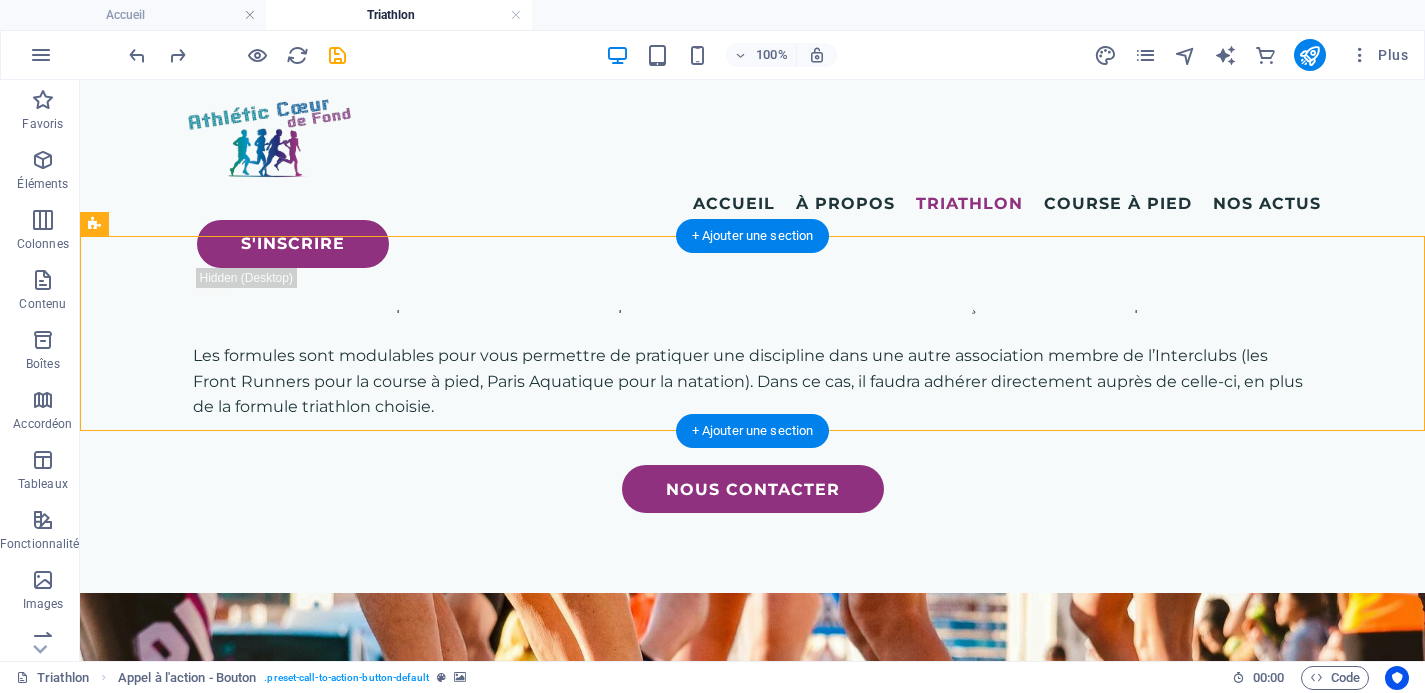 click at bounding box center [752, 690] 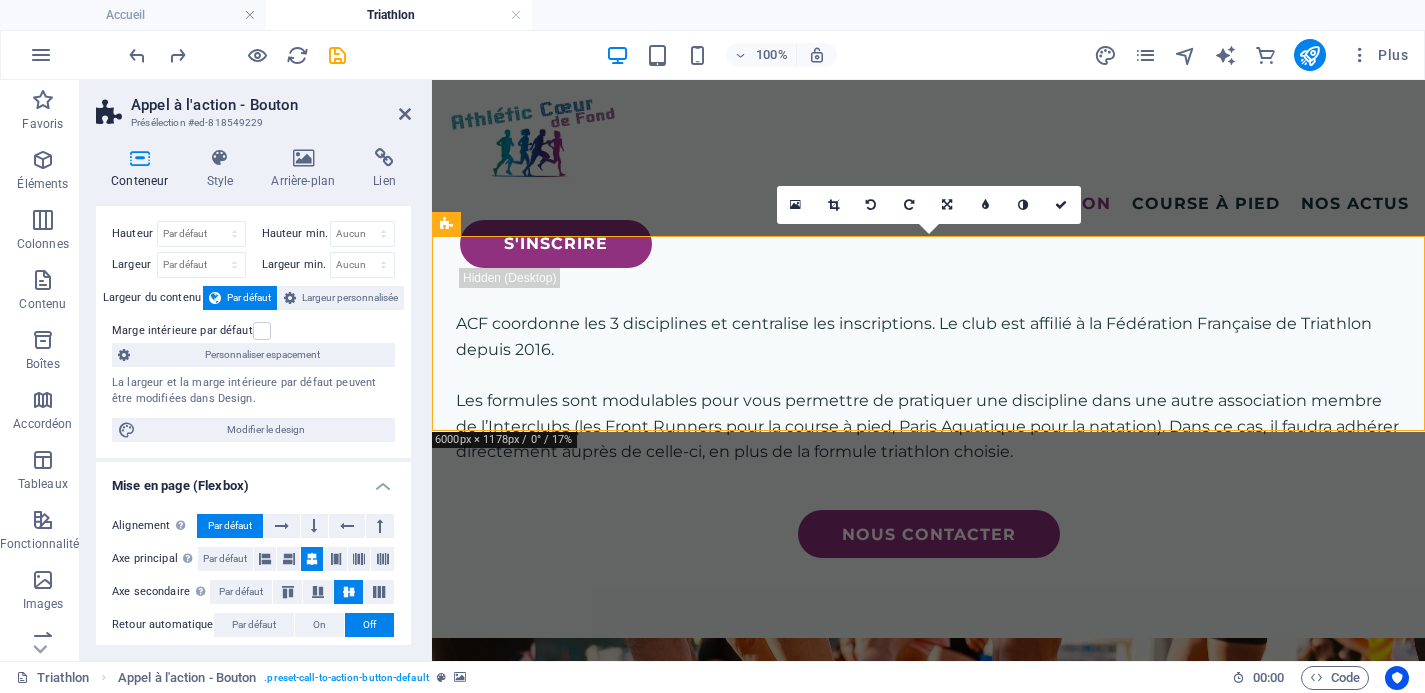 scroll, scrollTop: 0, scrollLeft: 0, axis: both 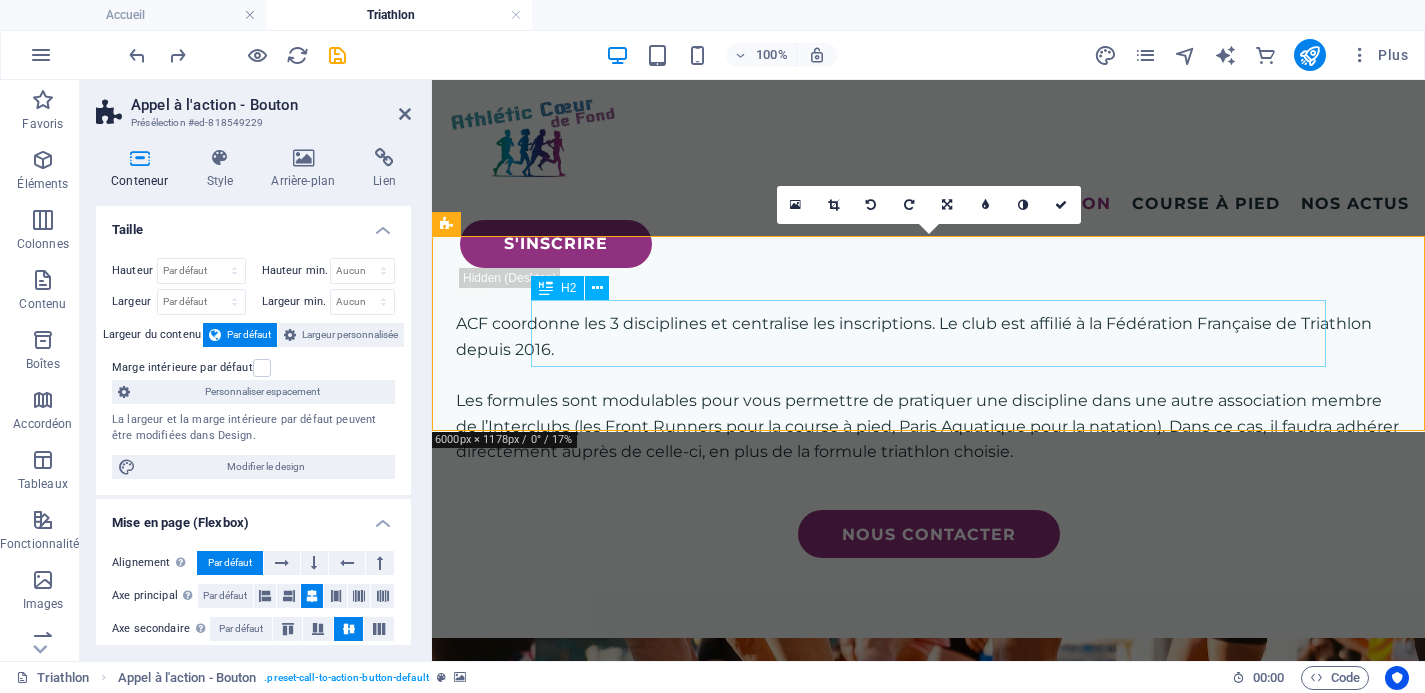 click on "Organisation des entraînements" at bounding box center (928, 930) 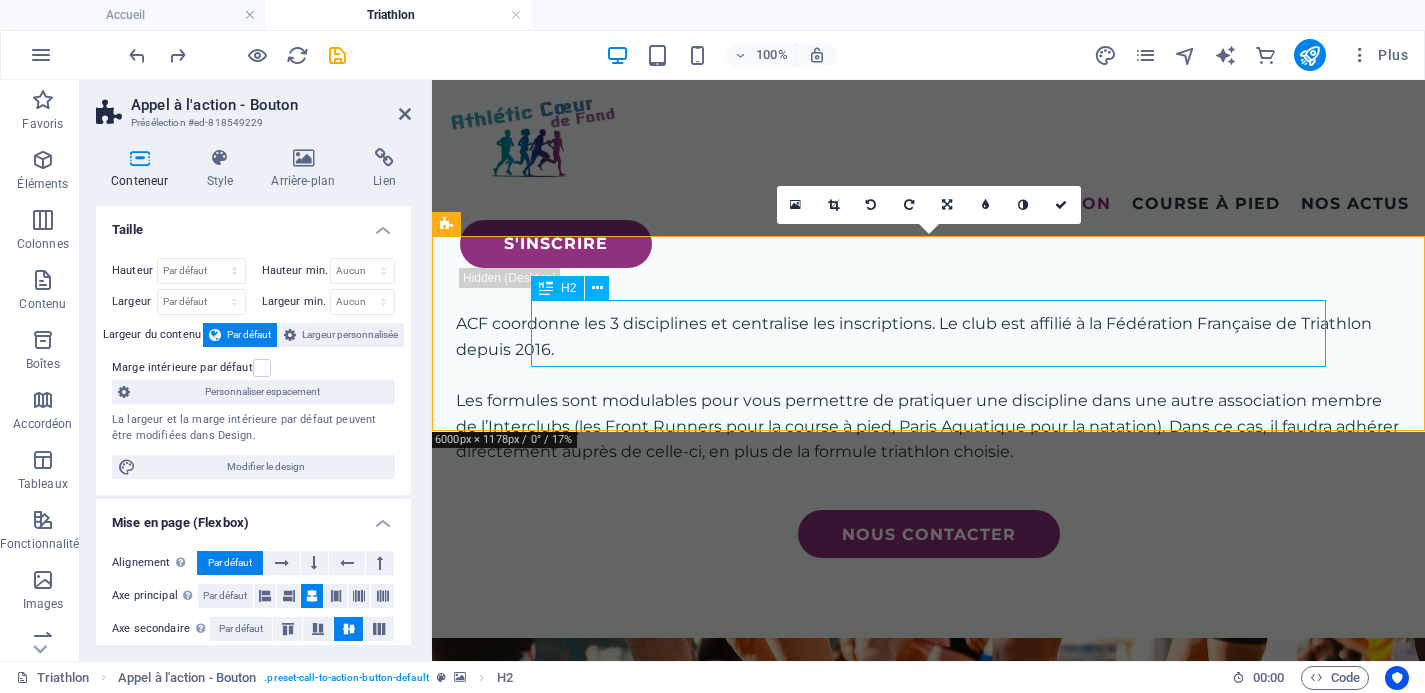 click on "Organisation des entraînements" at bounding box center [928, 930] 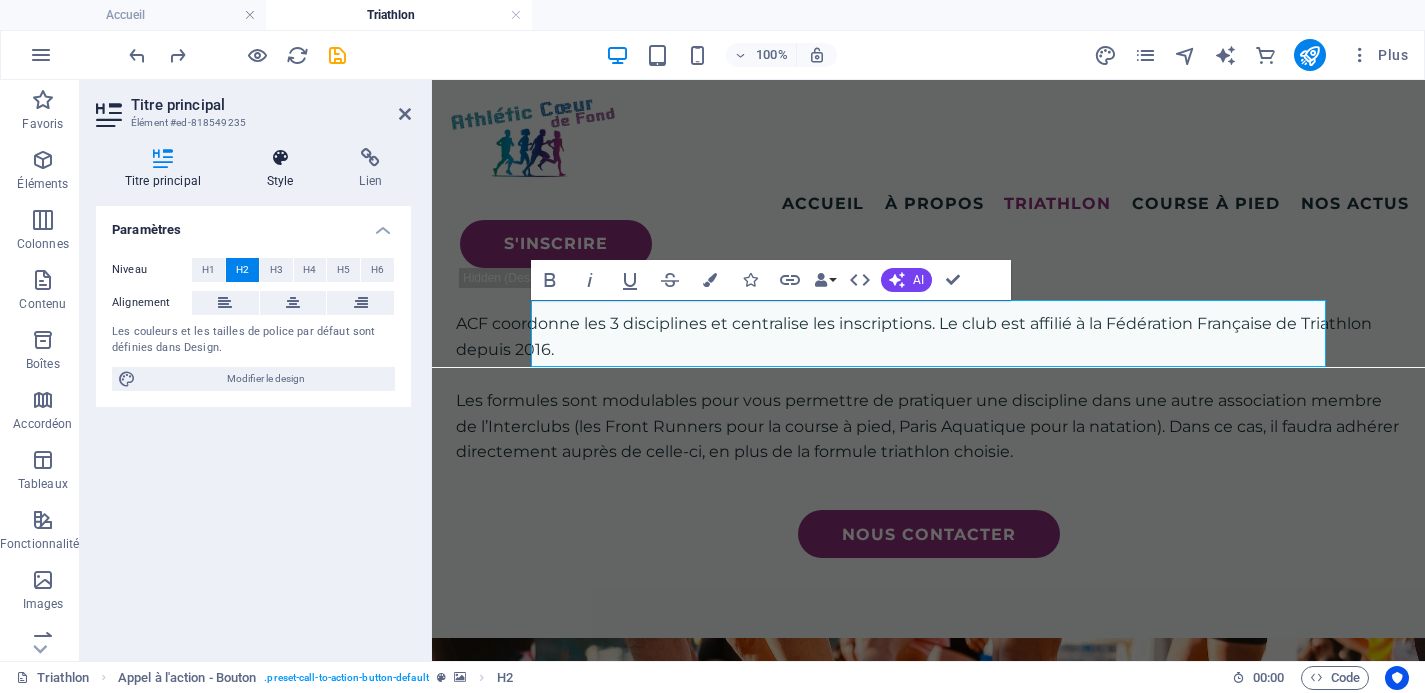 click at bounding box center [280, 158] 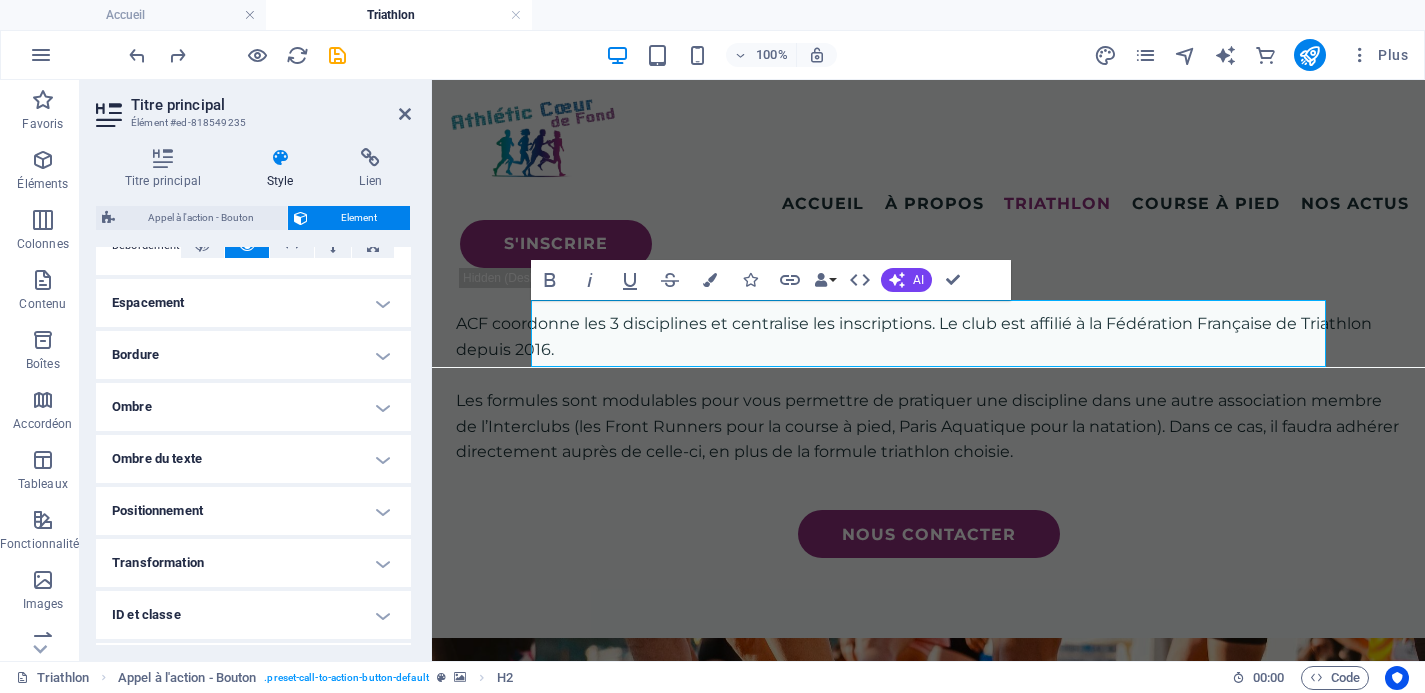 scroll, scrollTop: 463, scrollLeft: 0, axis: vertical 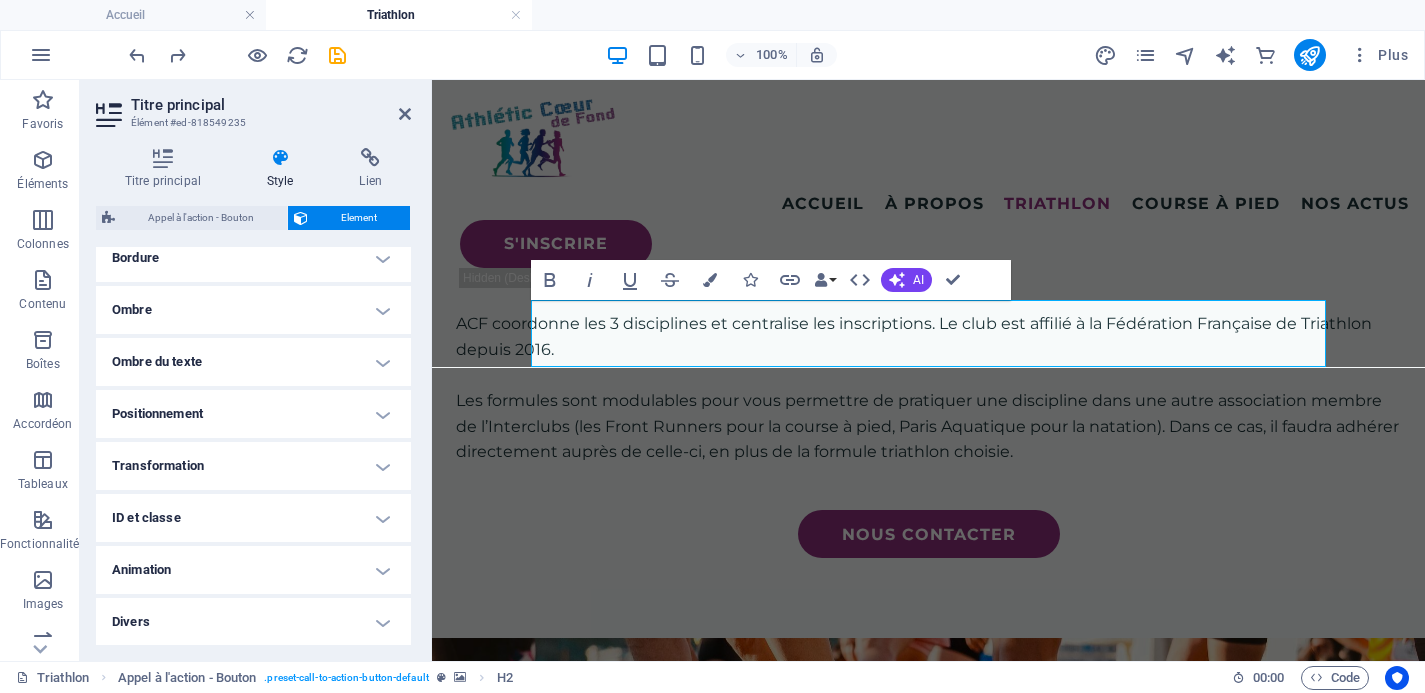 click on "ID et classe" at bounding box center [253, 518] 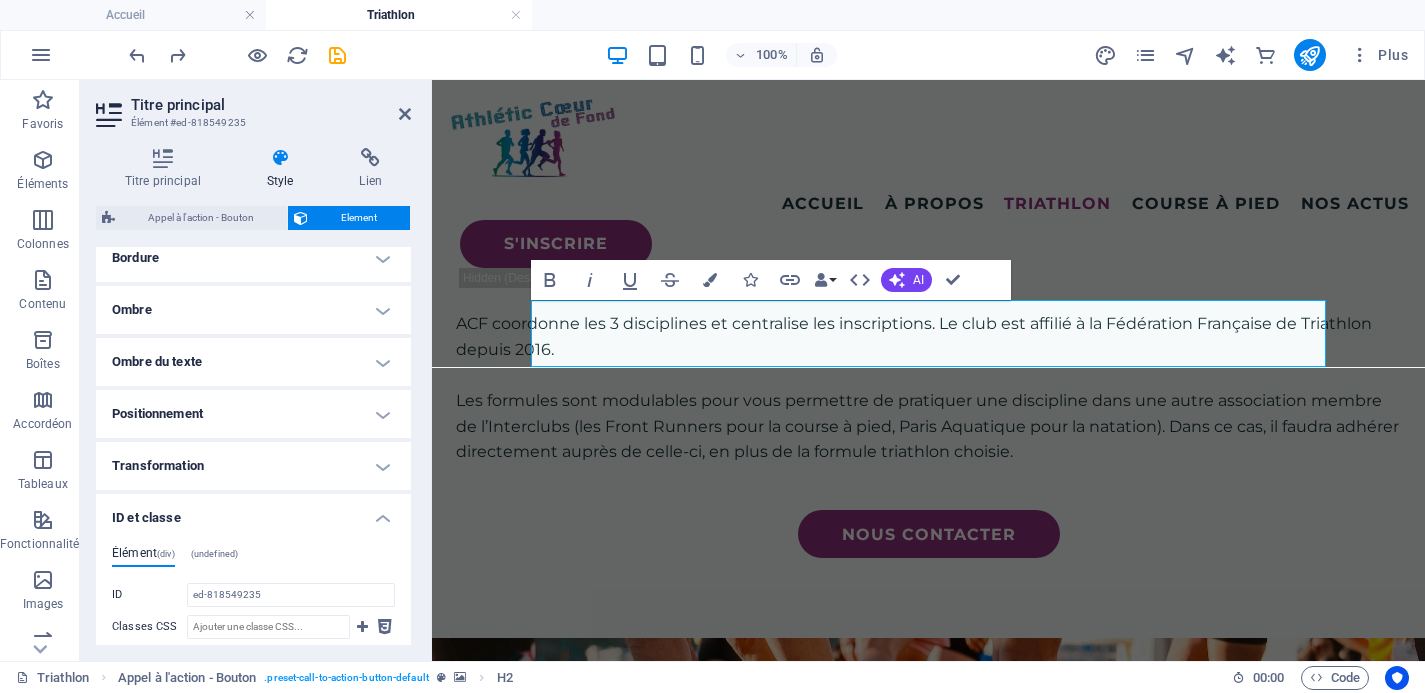click on "ID et classe" at bounding box center (253, 512) 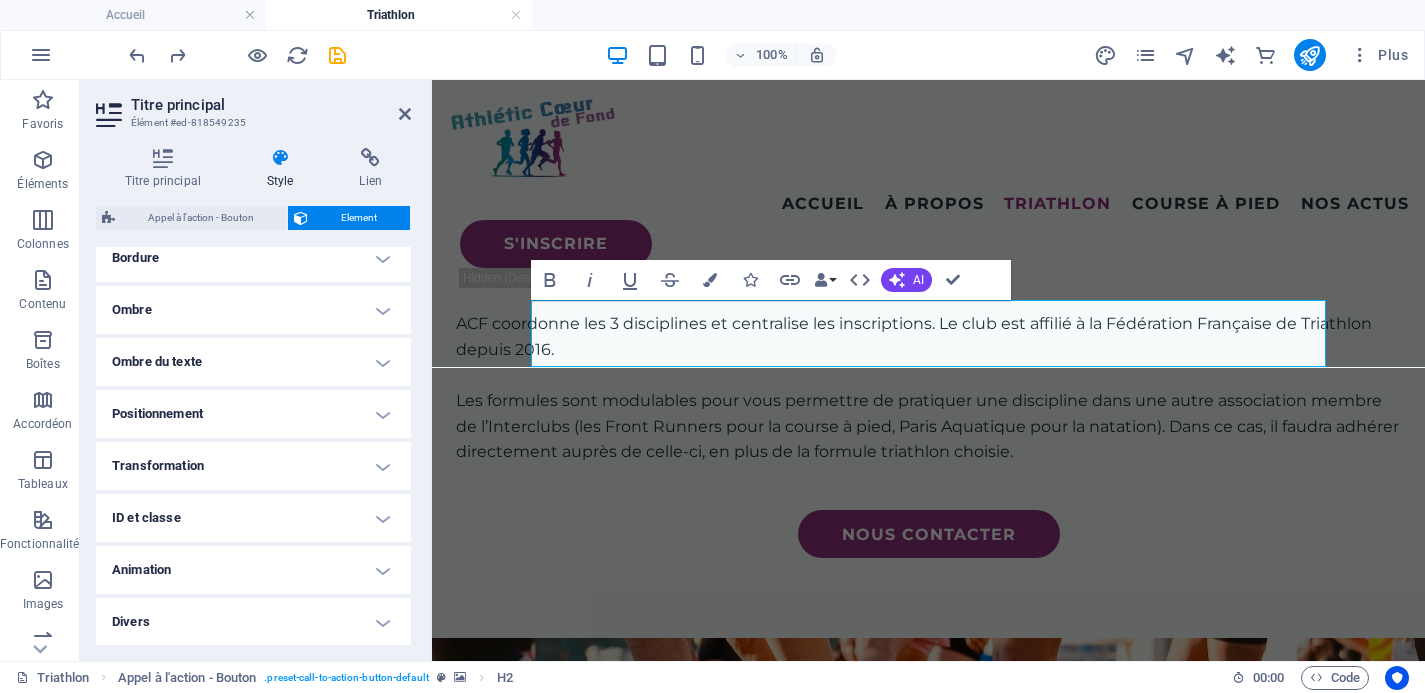click on "ID et classe" at bounding box center [253, 518] 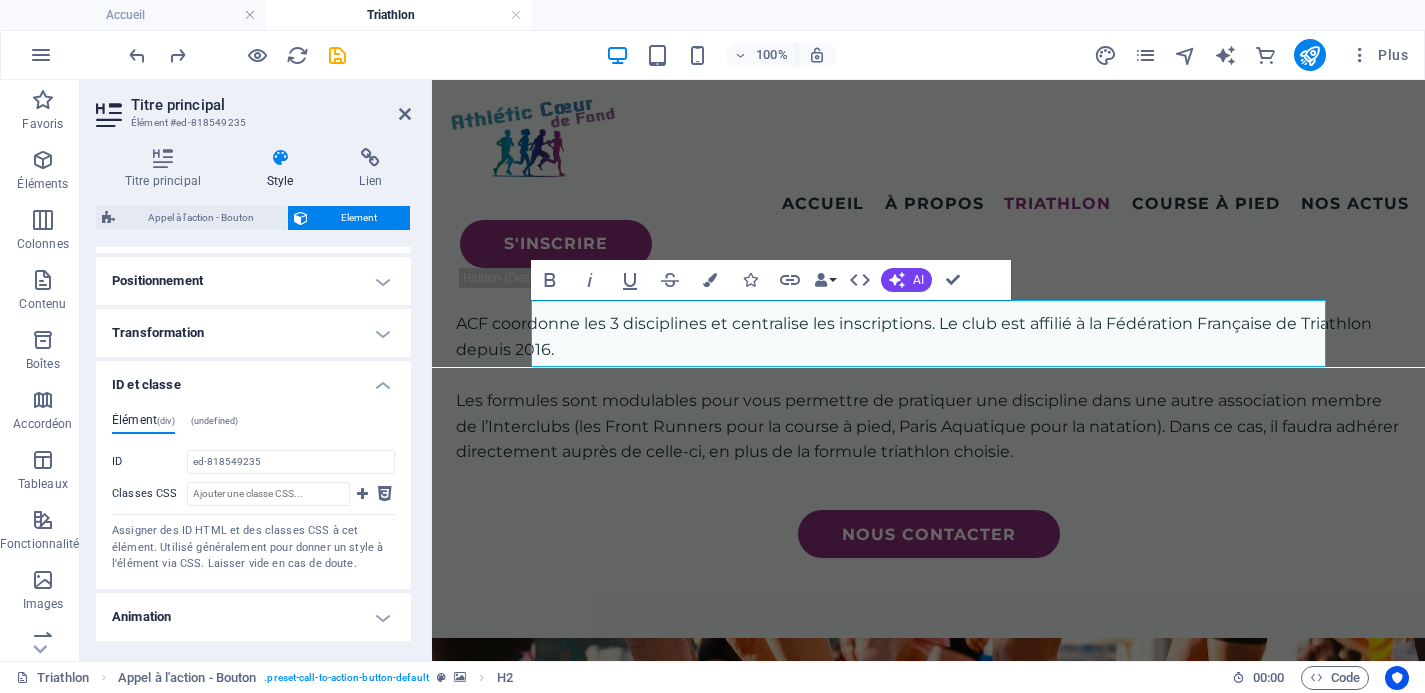 scroll, scrollTop: 599, scrollLeft: 0, axis: vertical 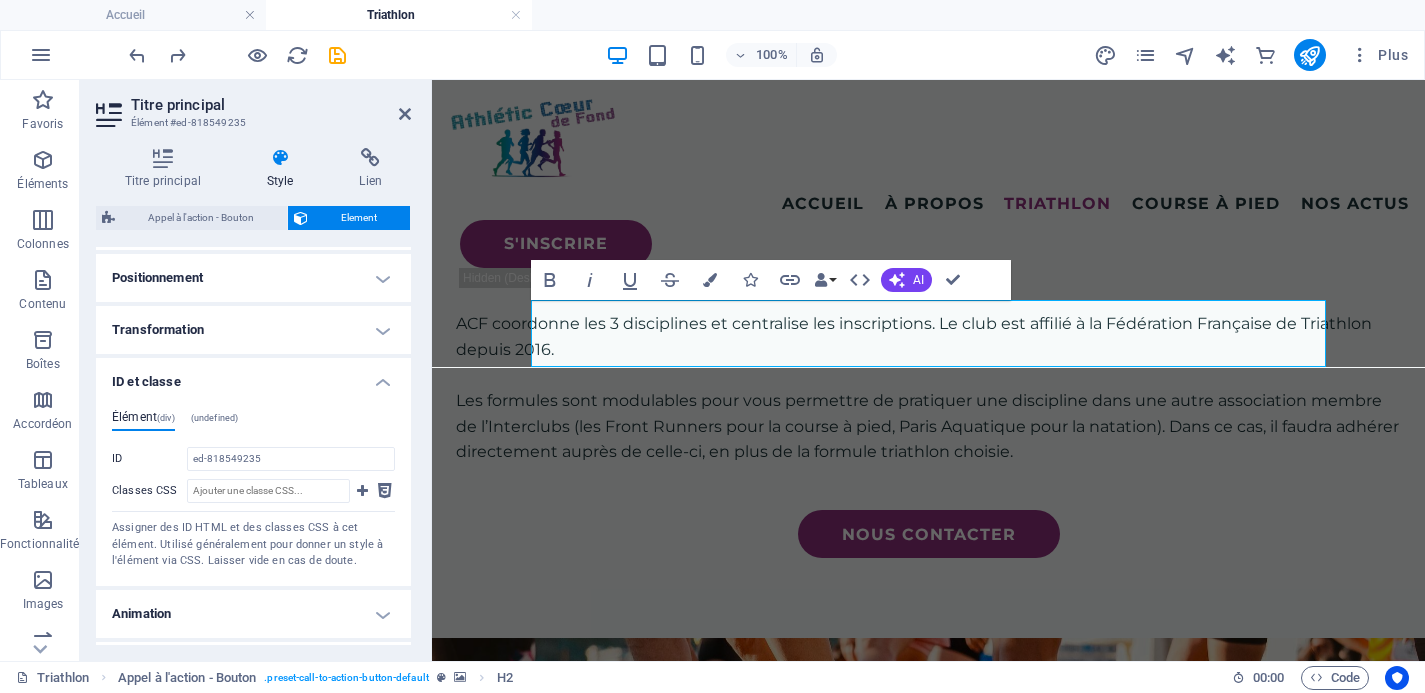 click on "ID et classe" at bounding box center (253, 376) 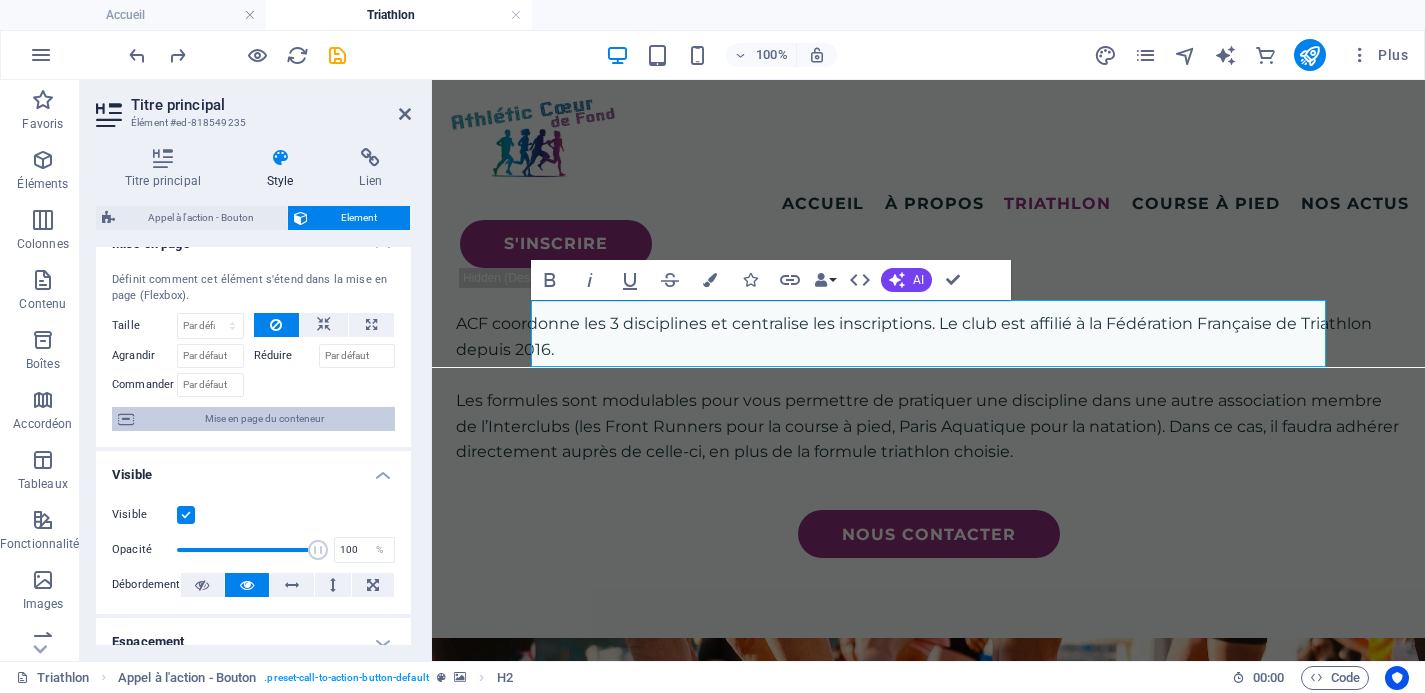 scroll, scrollTop: 0, scrollLeft: 0, axis: both 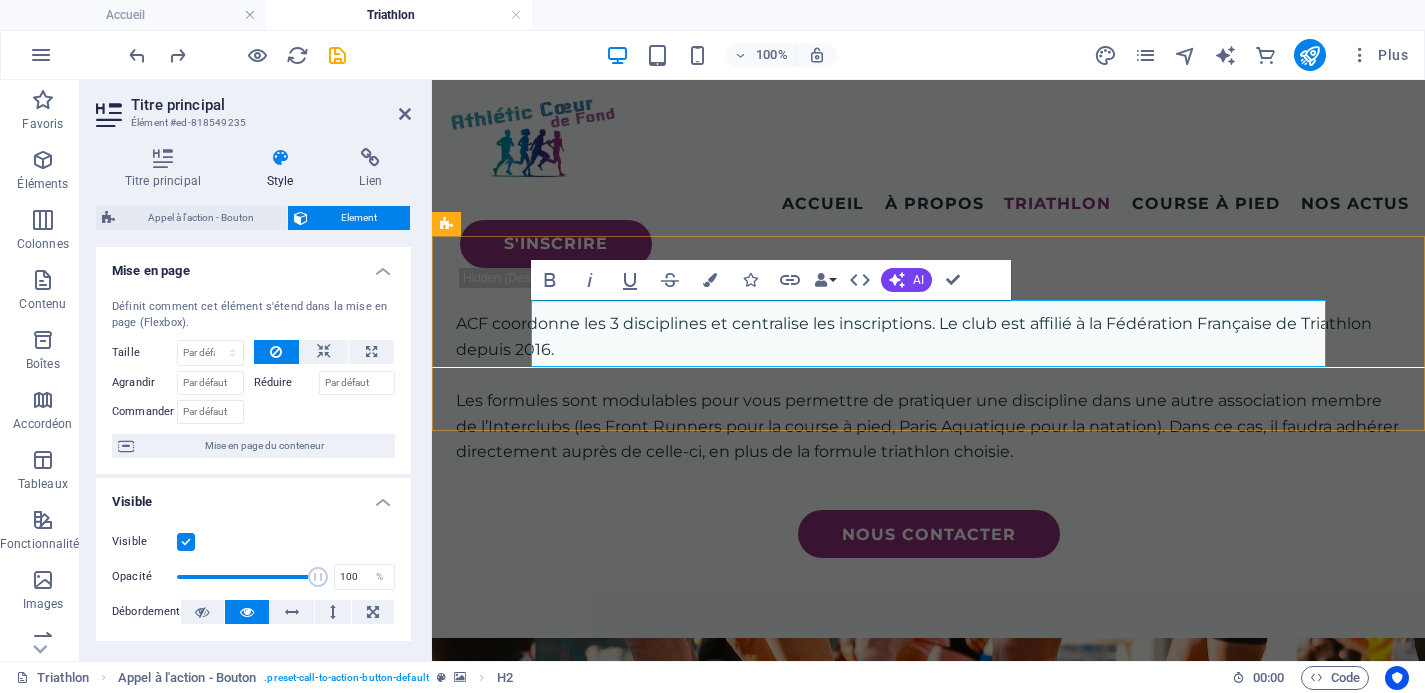 click on "Organisation des entraînements" at bounding box center (928, 930) 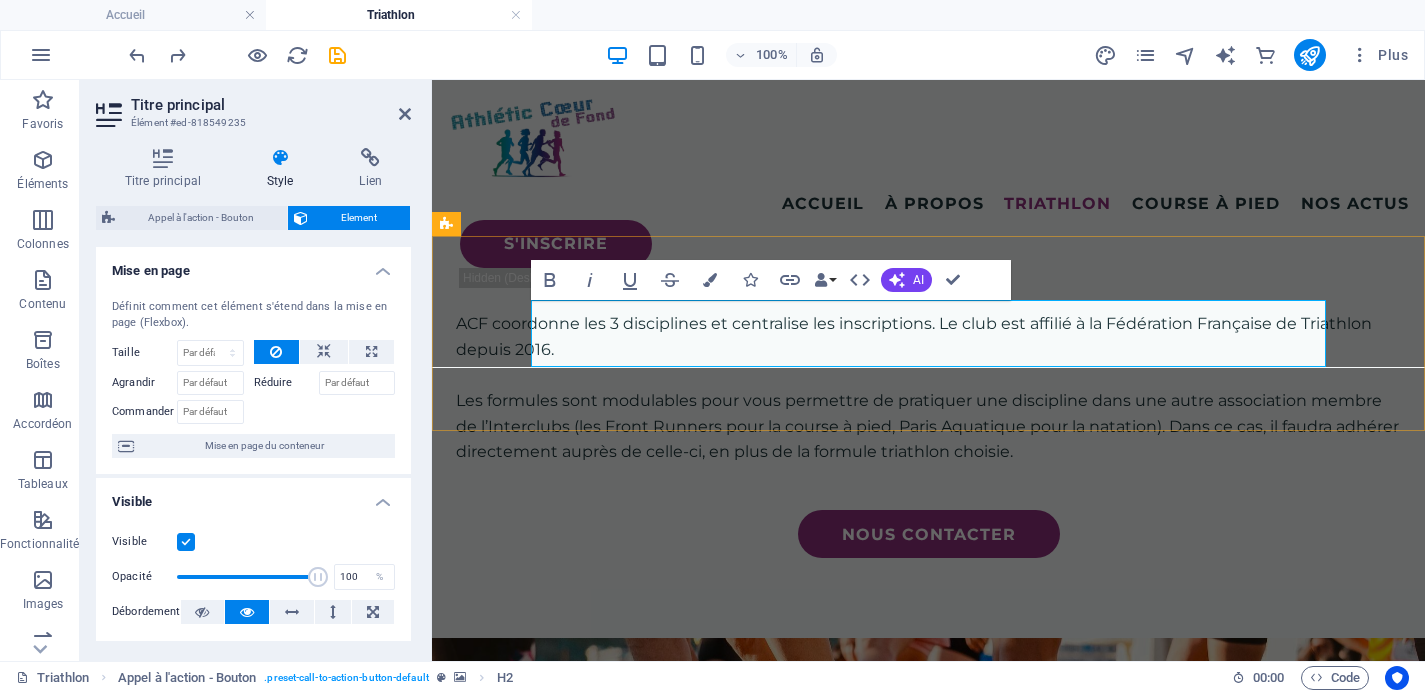 click on "Organisation des entraînements" at bounding box center [928, 930] 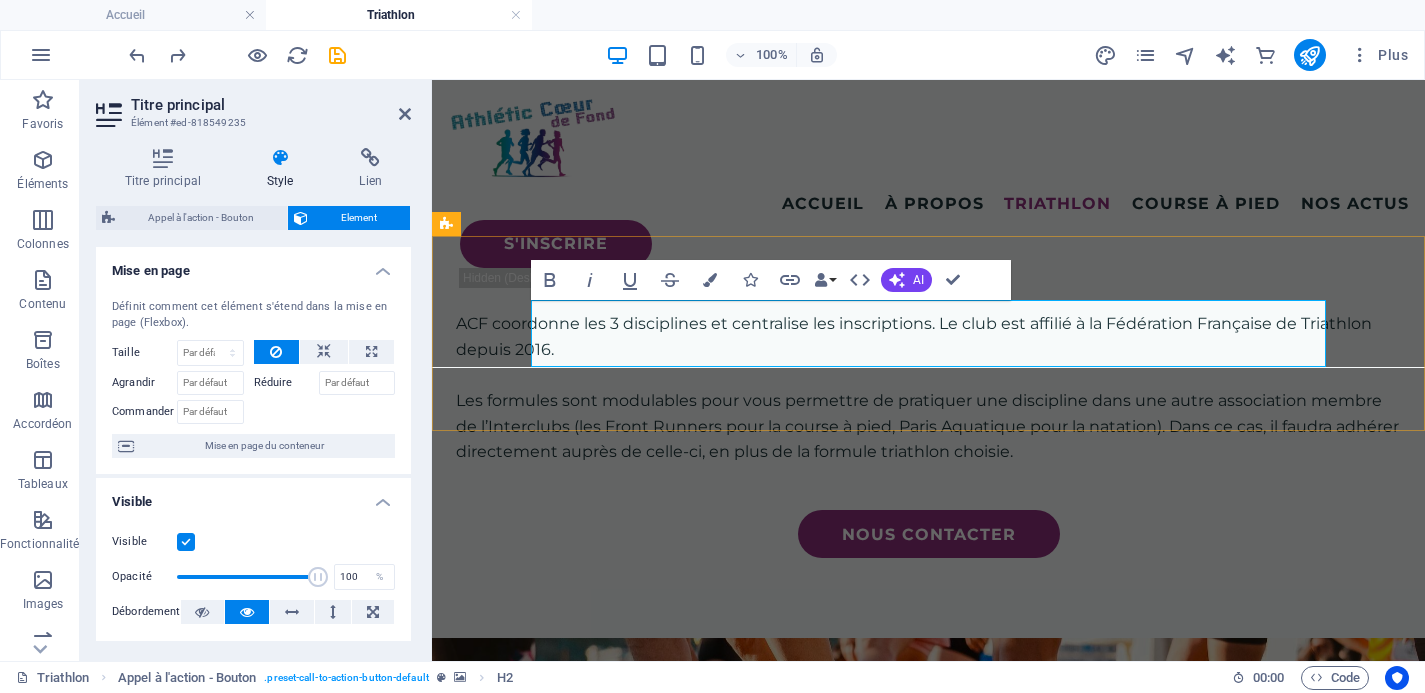 click on "Organisation des entraînements" at bounding box center (928, 930) 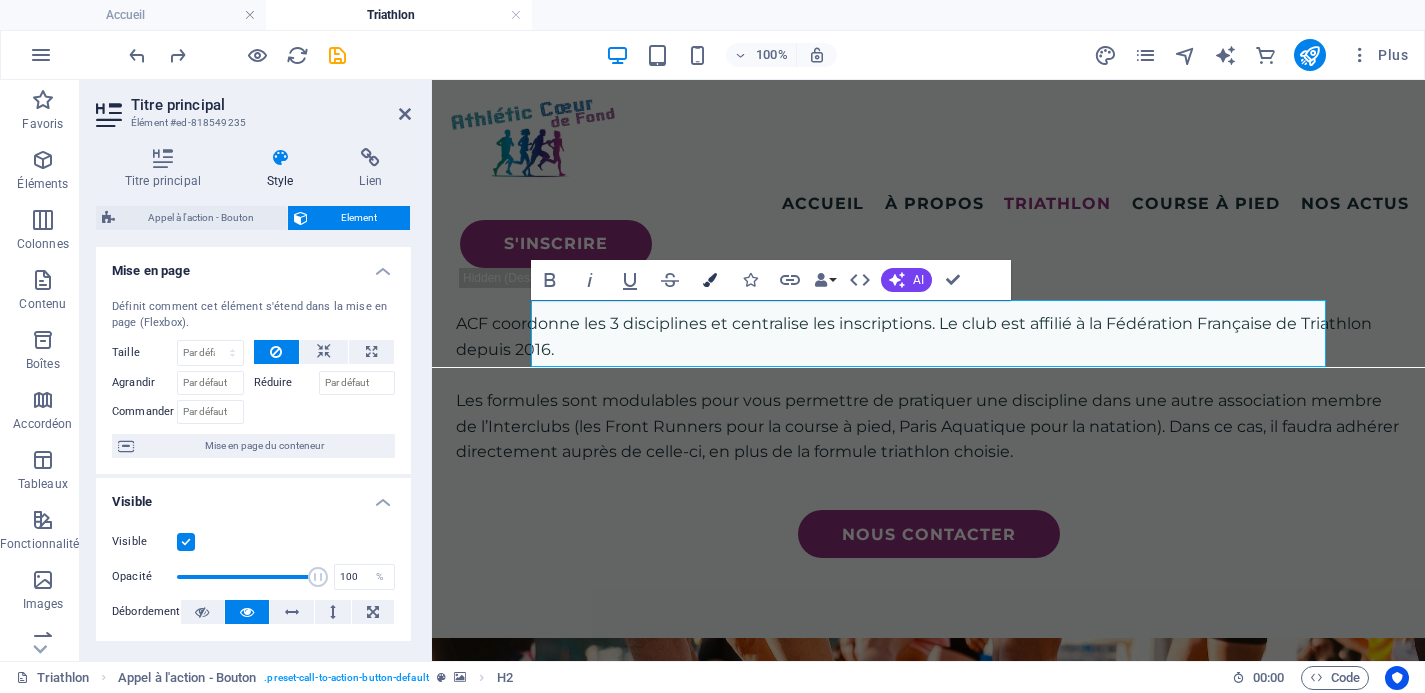 click at bounding box center [710, 280] 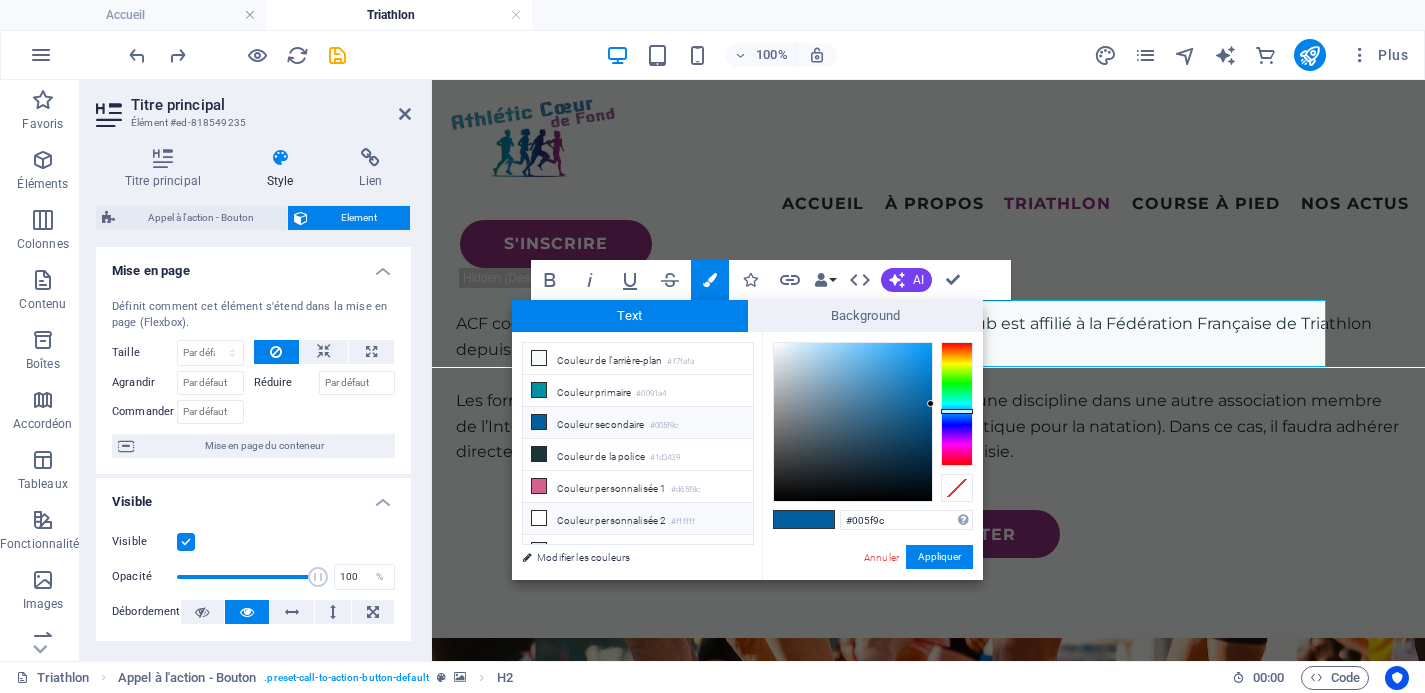 click on "Couleur personnalisée 2
#ffffff" at bounding box center (638, 519) 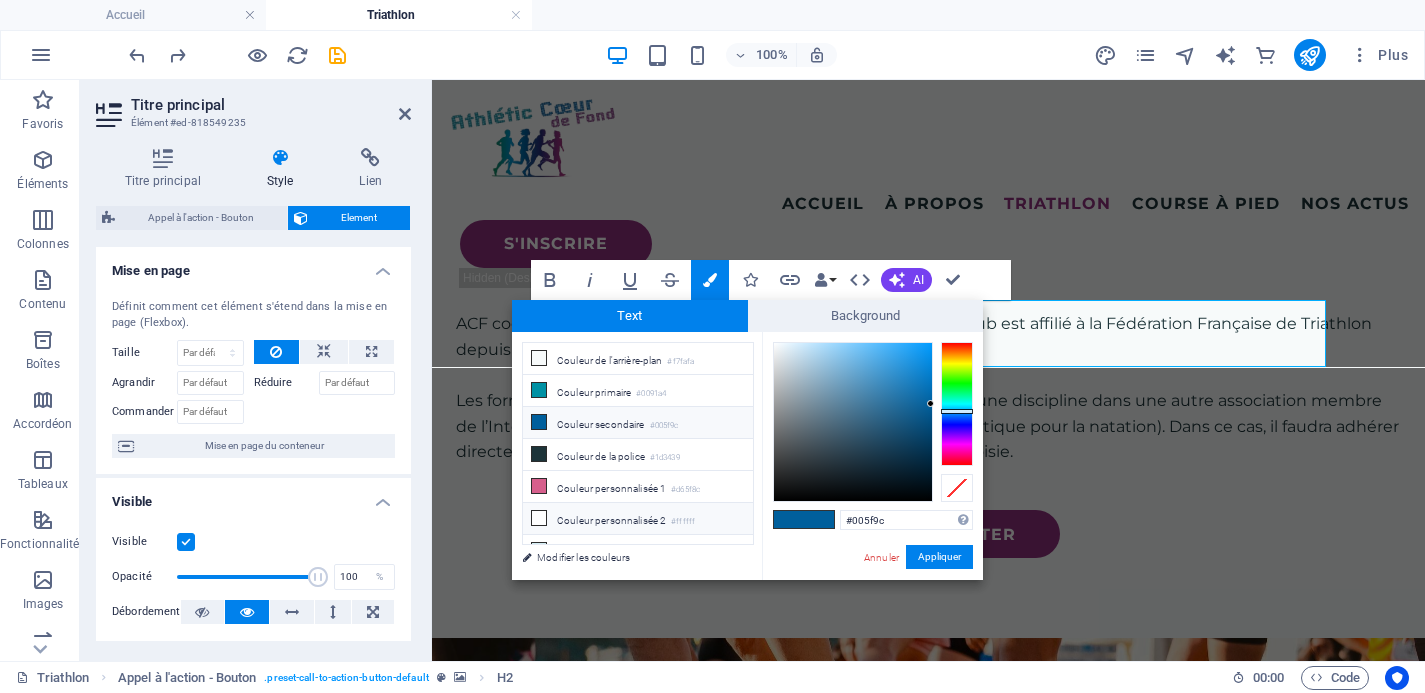 type on "#ffffff" 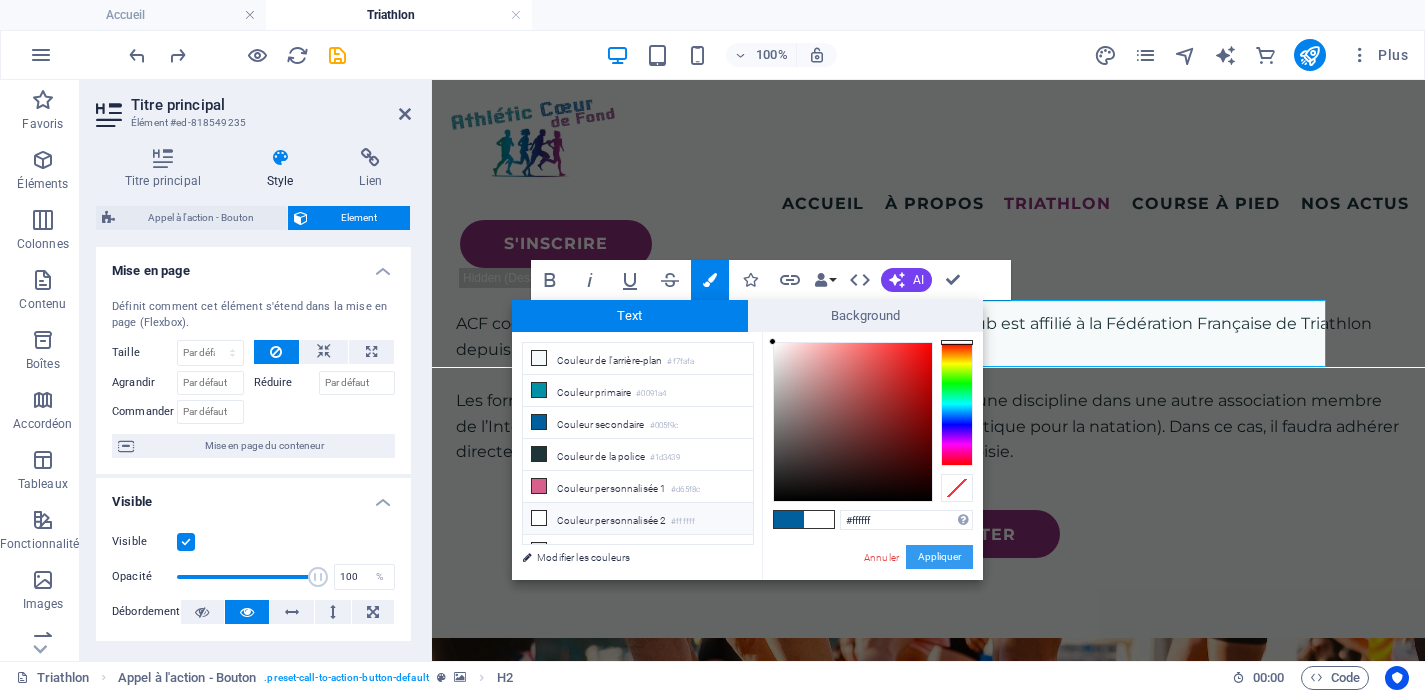 click on "Appliquer" at bounding box center [939, 557] 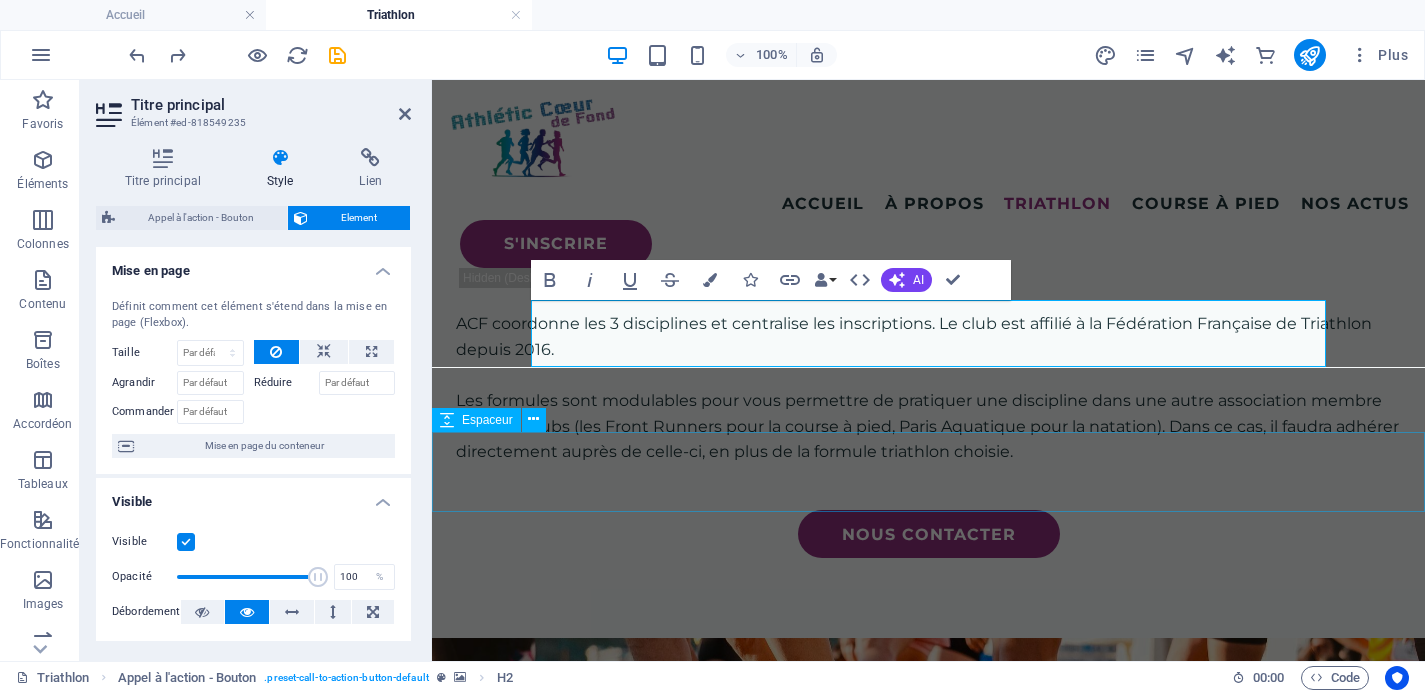 click at bounding box center (928, 1069) 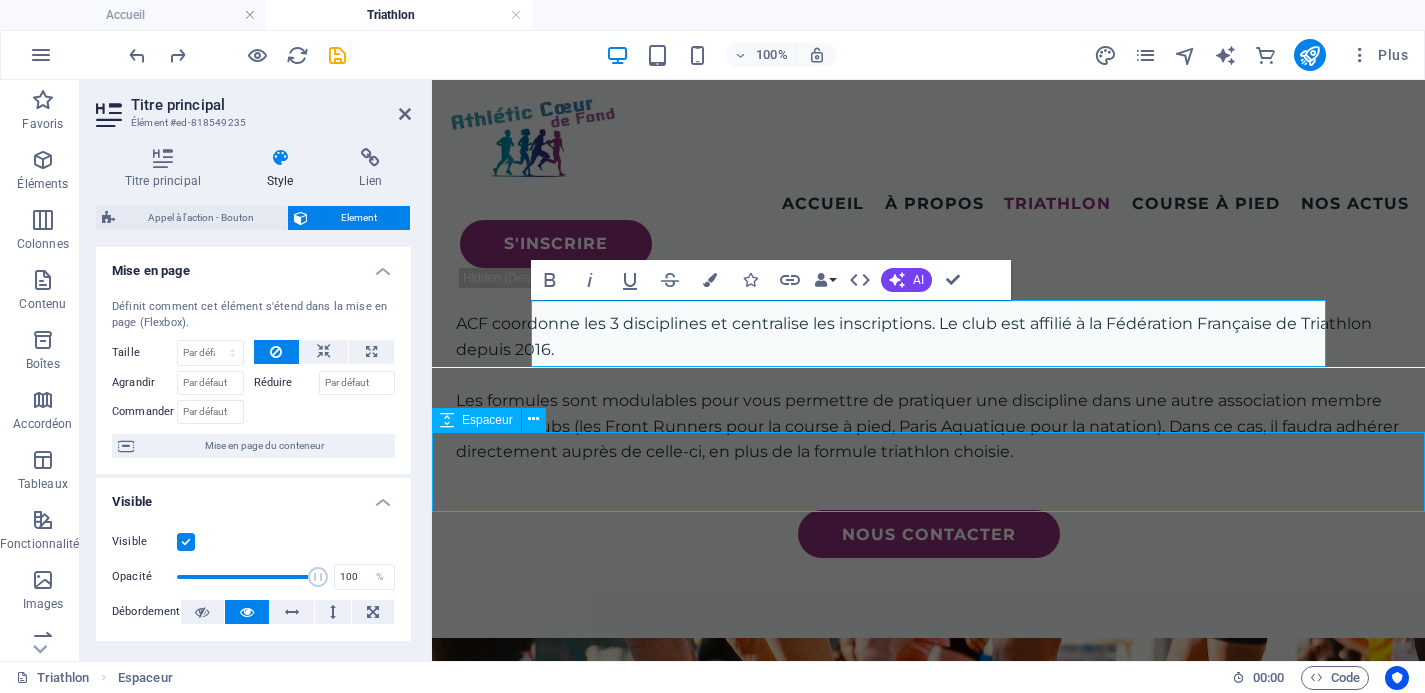 scroll, scrollTop: 1025, scrollLeft: 0, axis: vertical 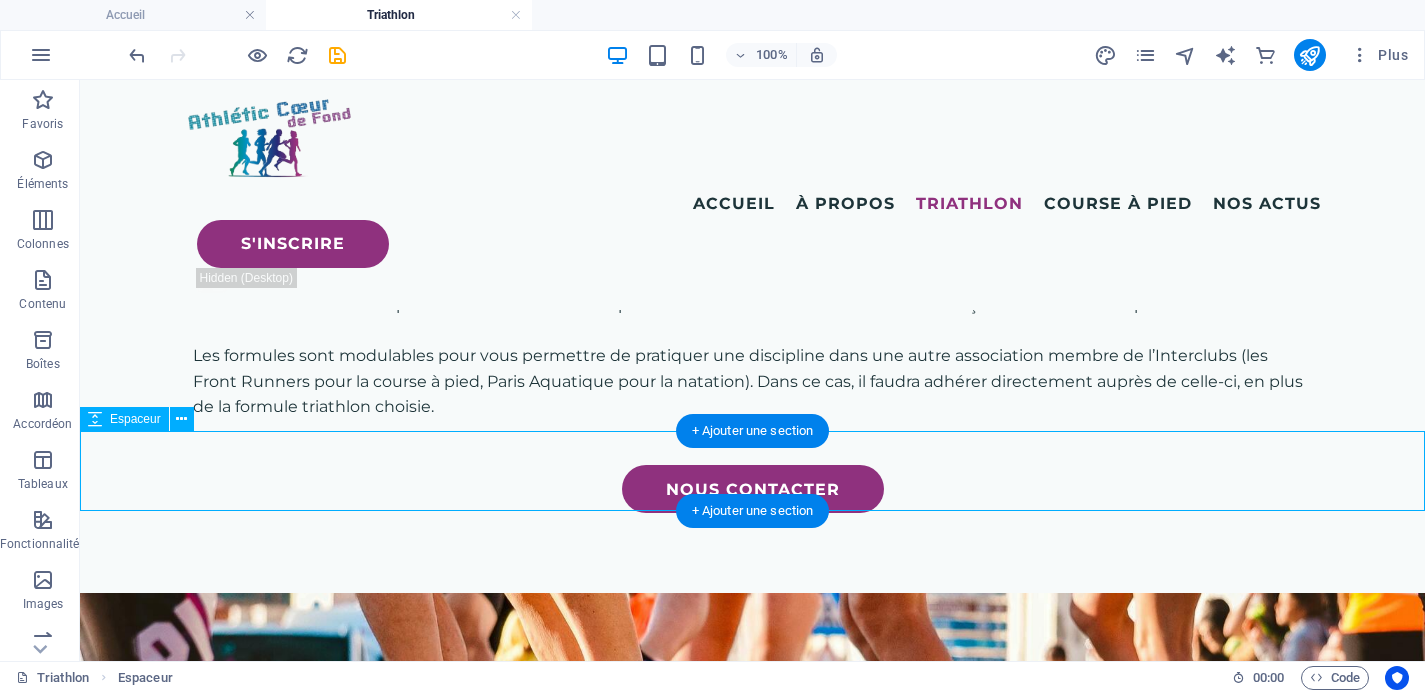 click at bounding box center [752, 1024] 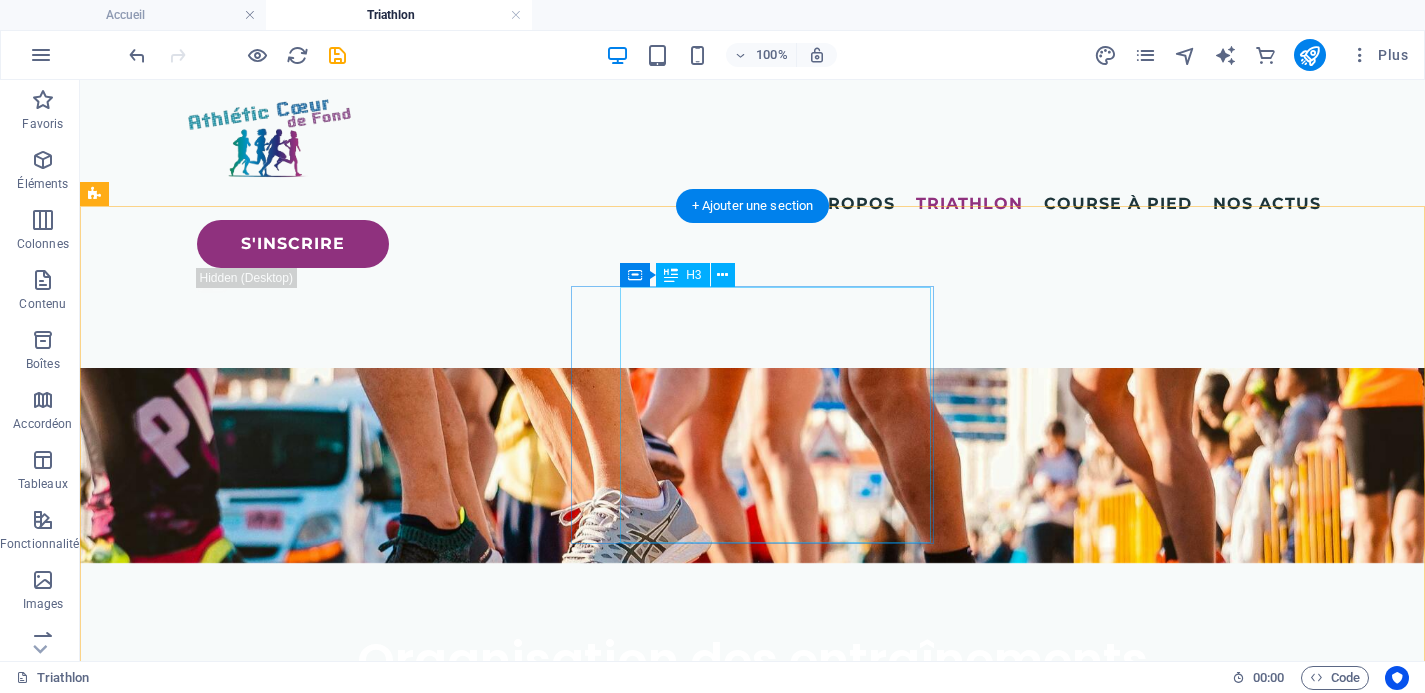 scroll, scrollTop: 1251, scrollLeft: 0, axis: vertical 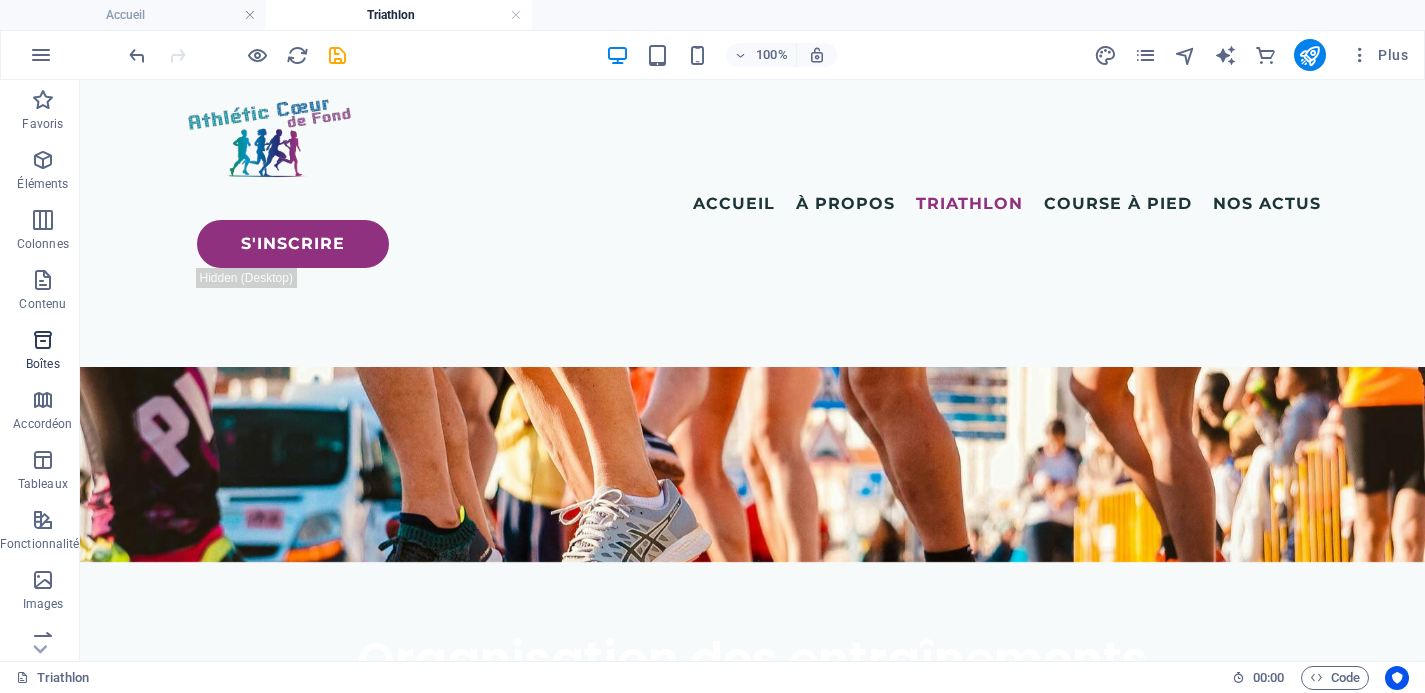 click at bounding box center [43, 340] 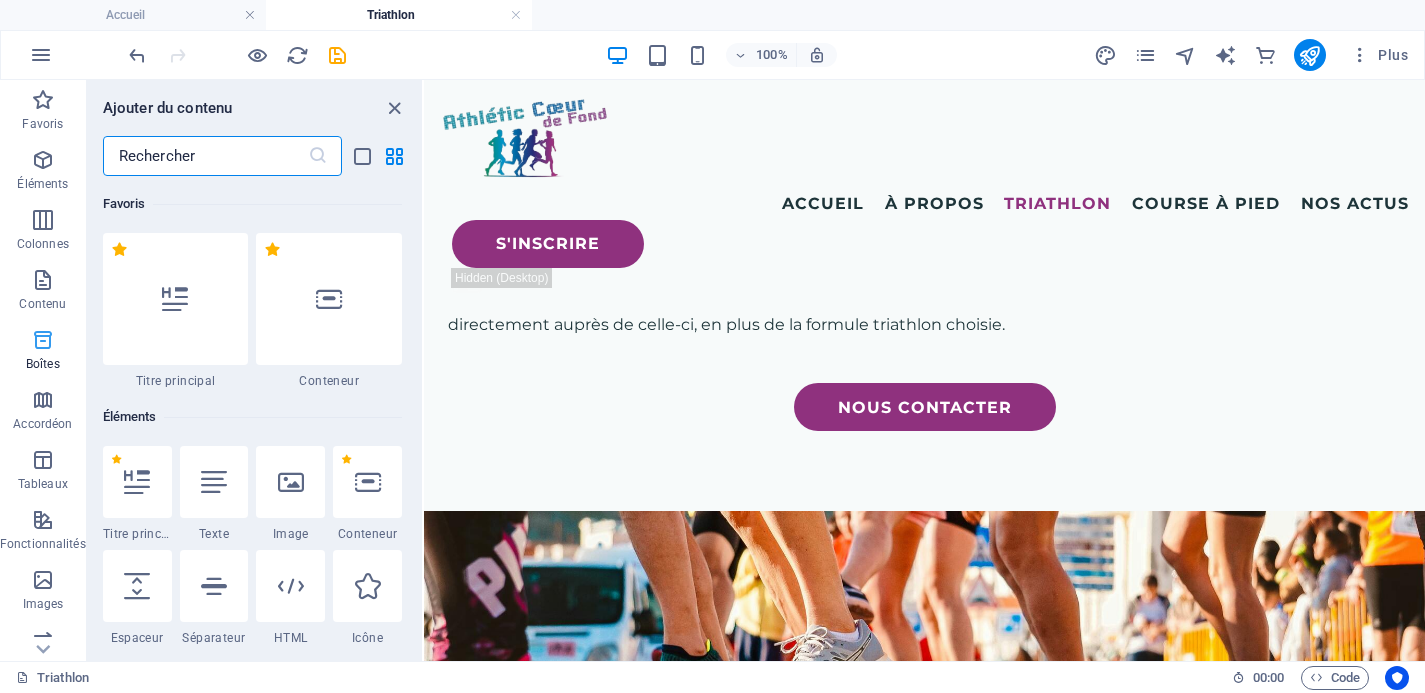 scroll, scrollTop: 1299, scrollLeft: 0, axis: vertical 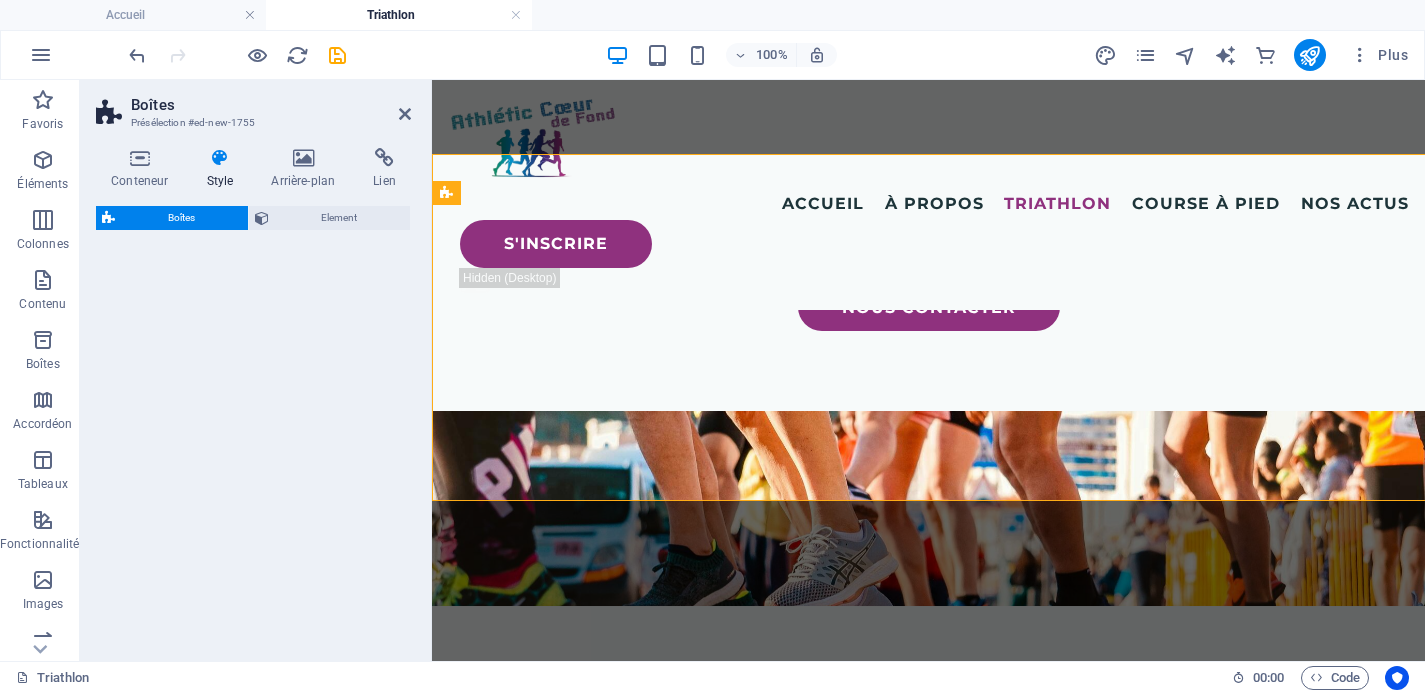 select on "rem" 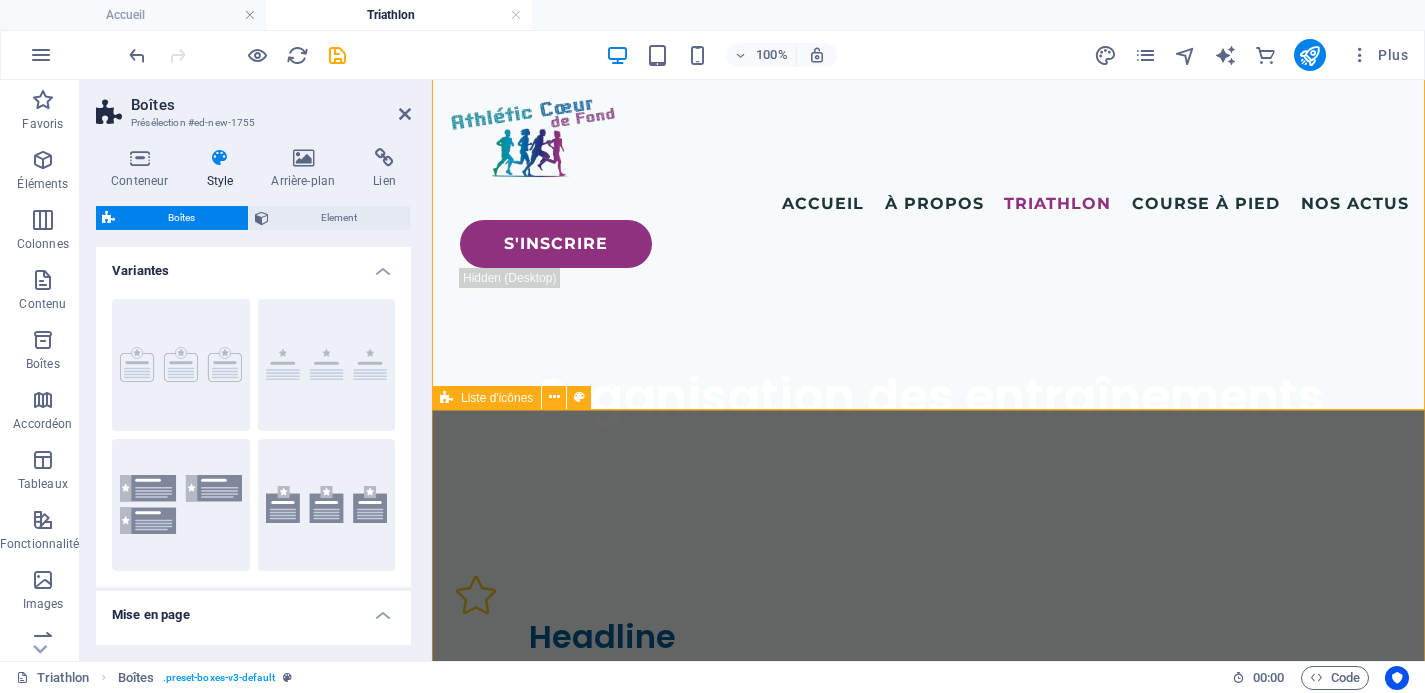 scroll, scrollTop: 1153, scrollLeft: 0, axis: vertical 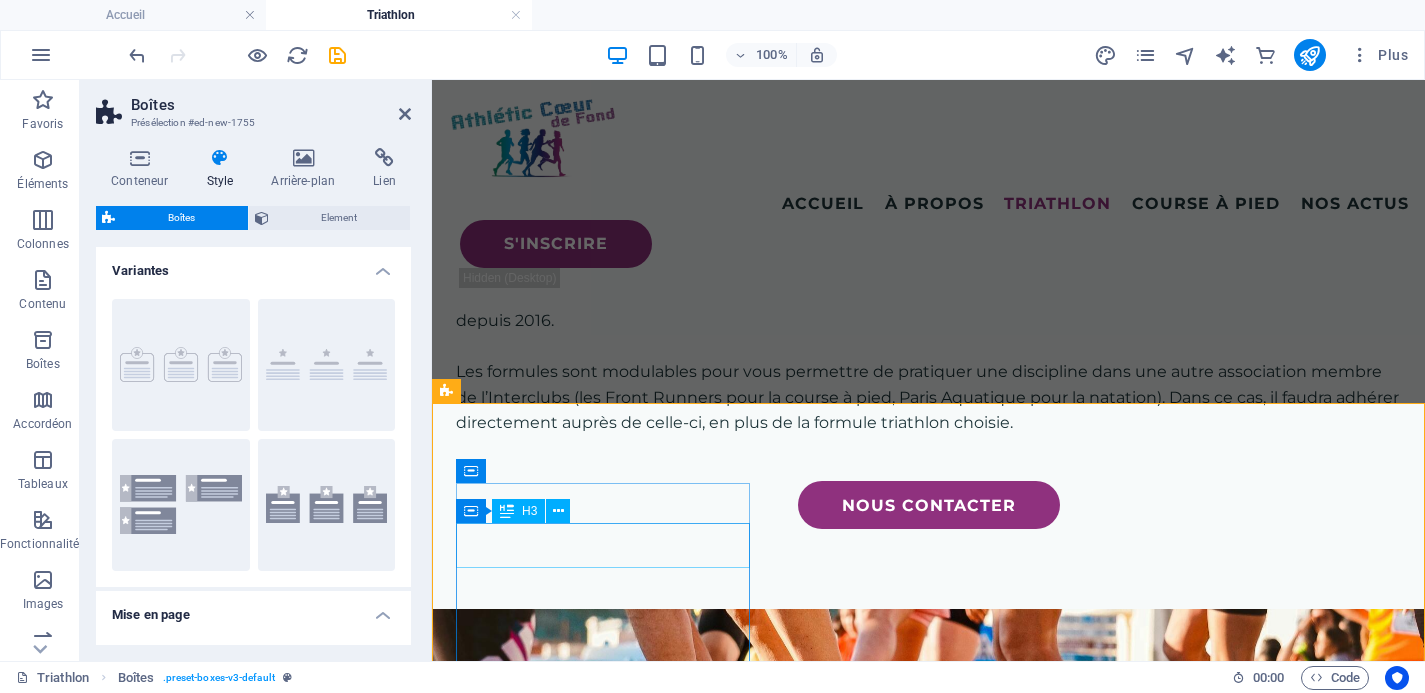 click on "Headline" at bounding box center [603, 1142] 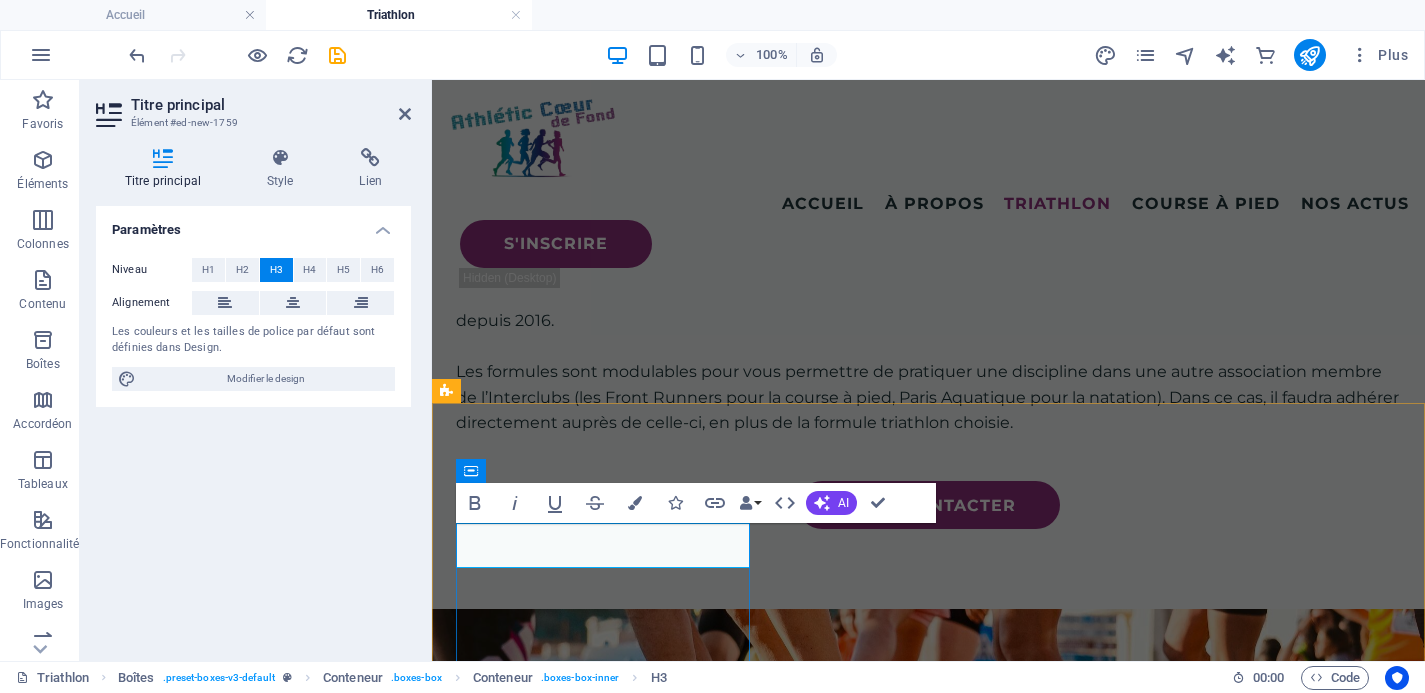 type 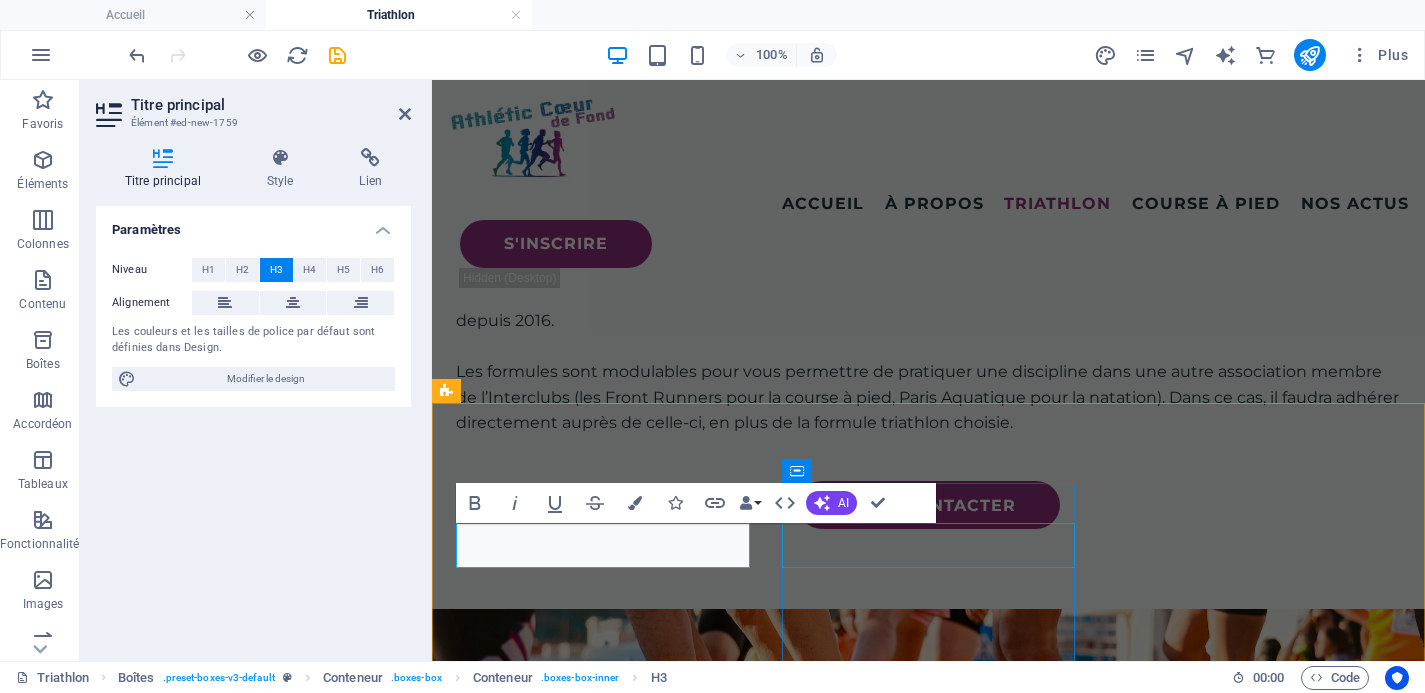 click on "Headline" at bounding box center (603, 1370) 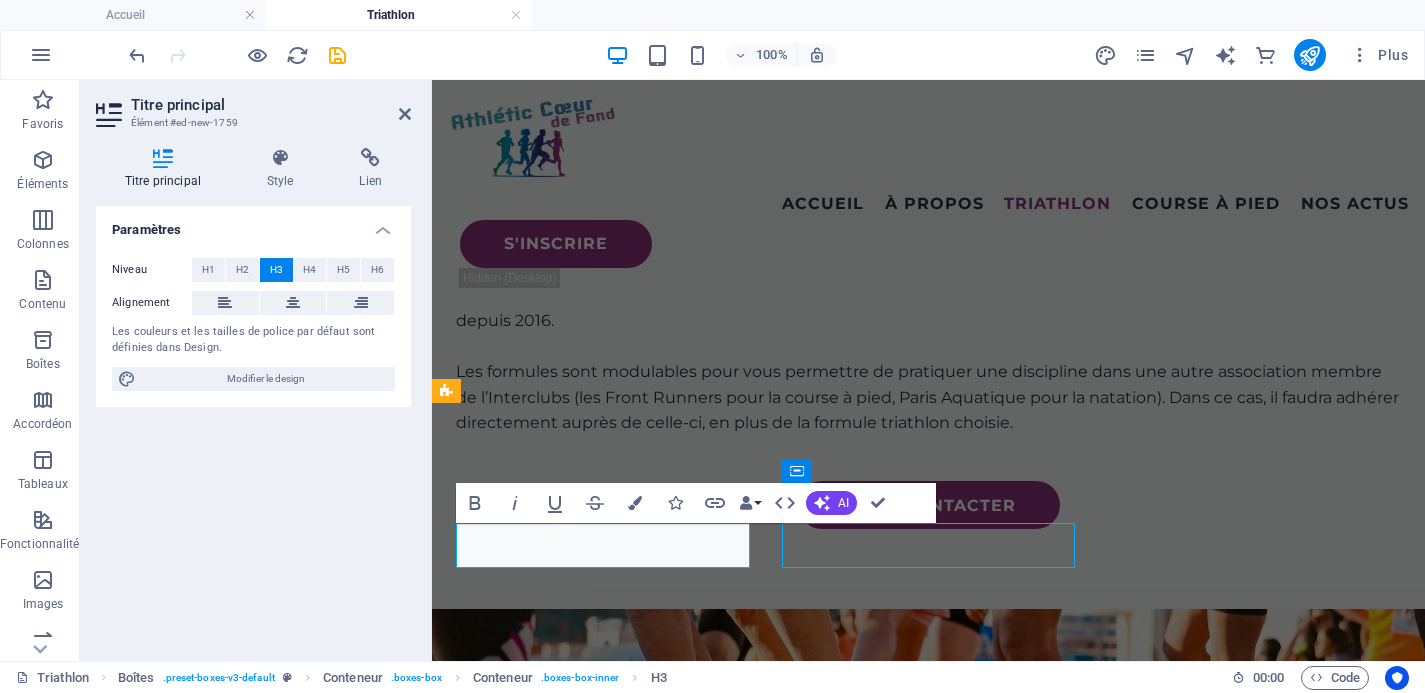 click on "Headline" at bounding box center [603, 1370] 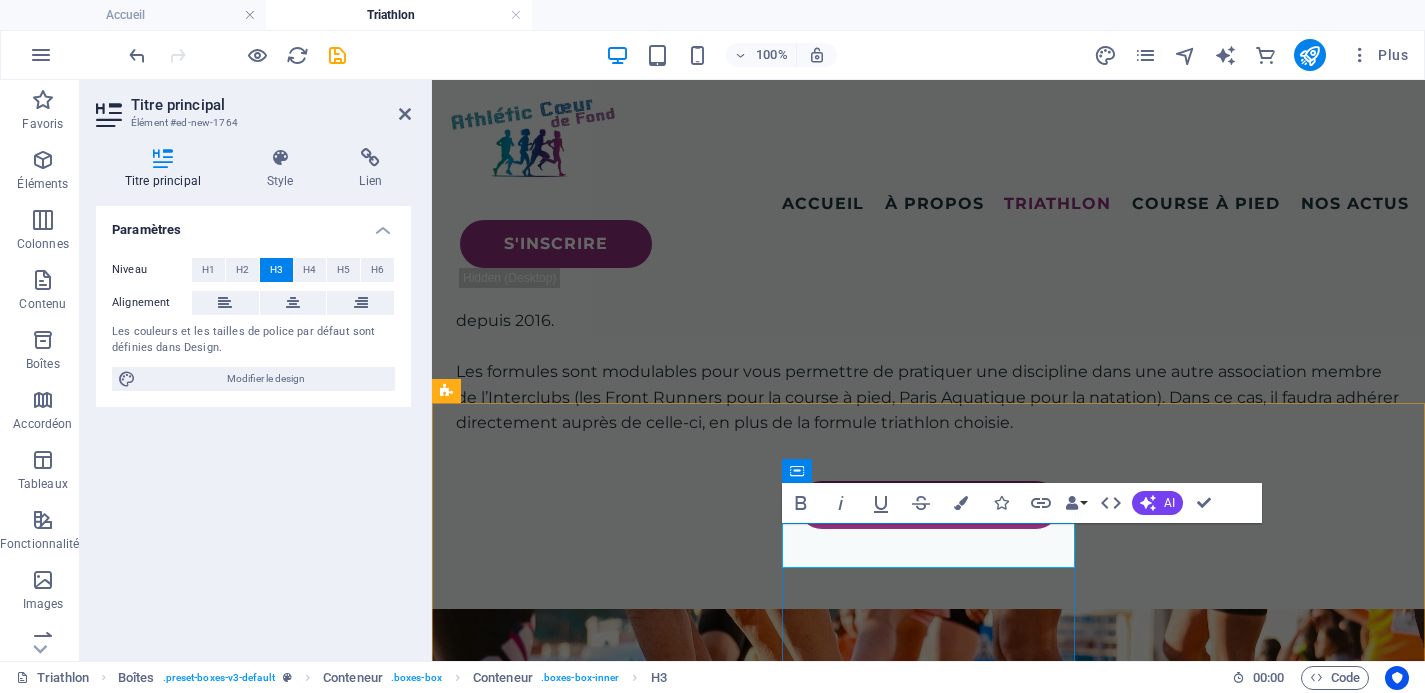 type 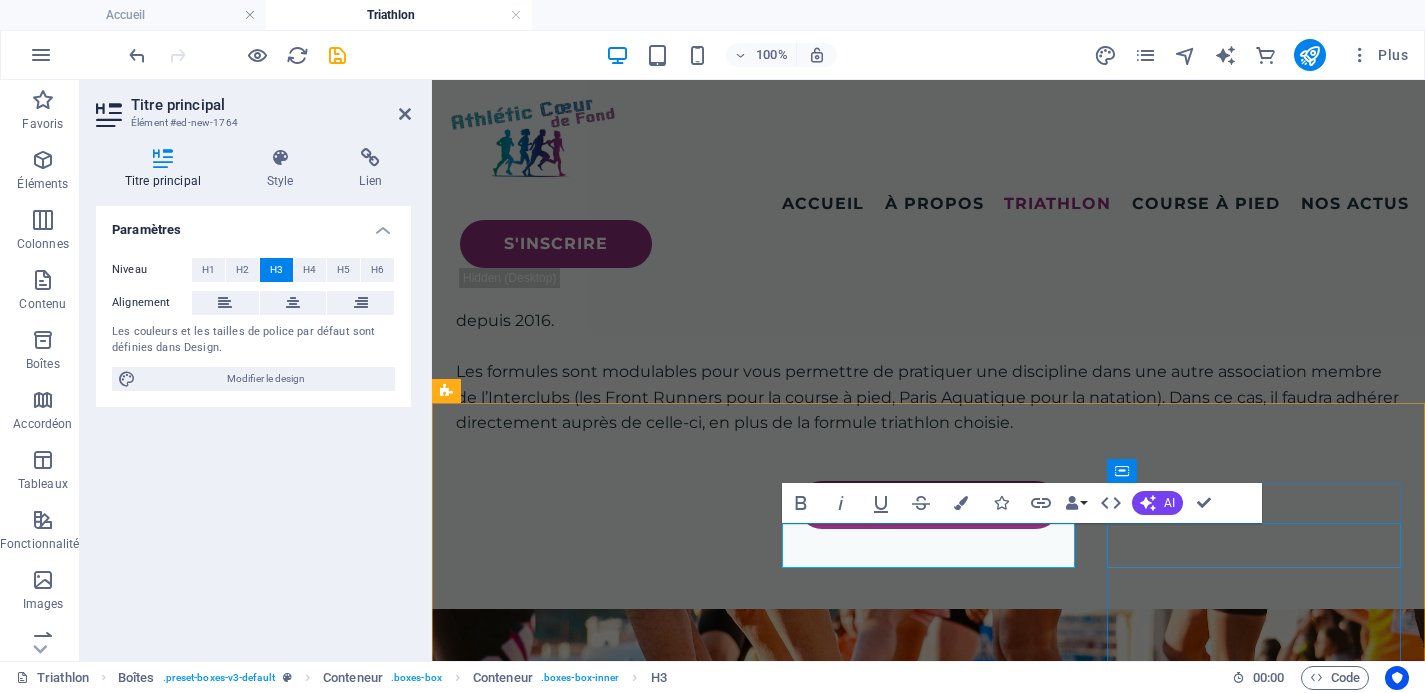 click on "Headline" at bounding box center [603, 1599] 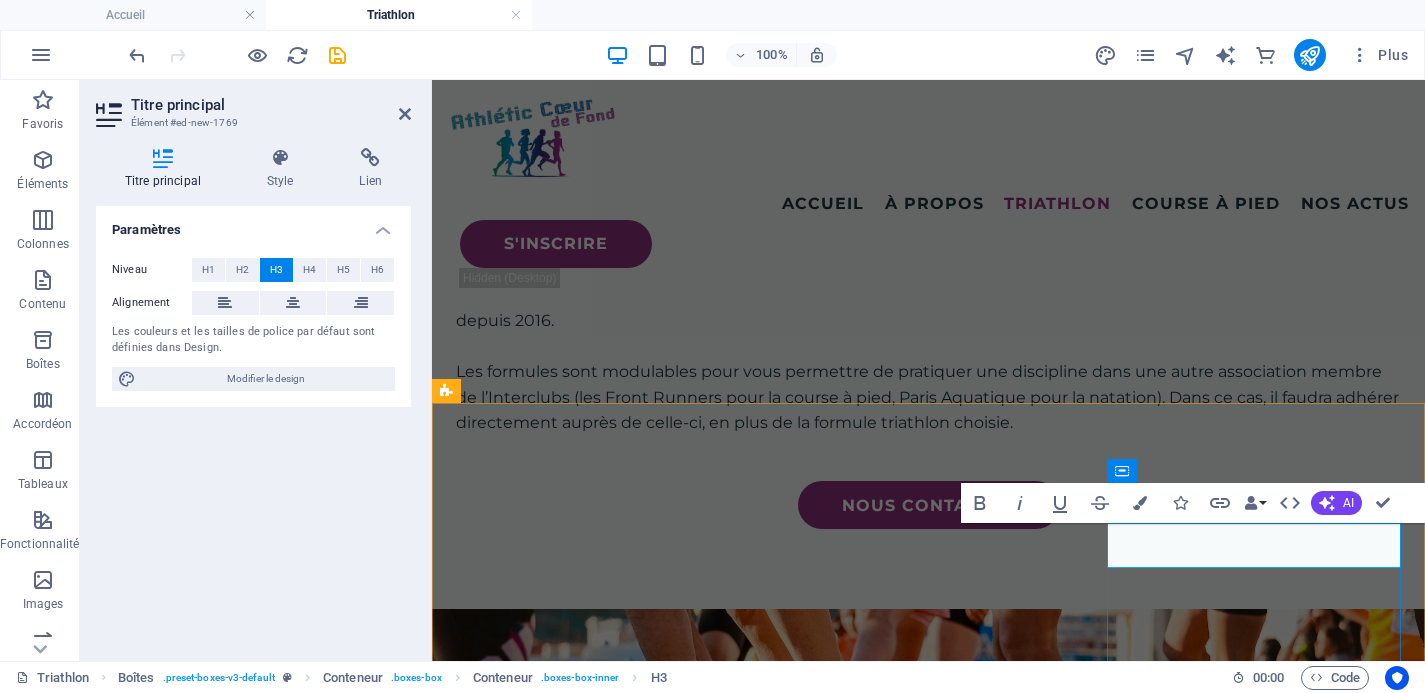 type 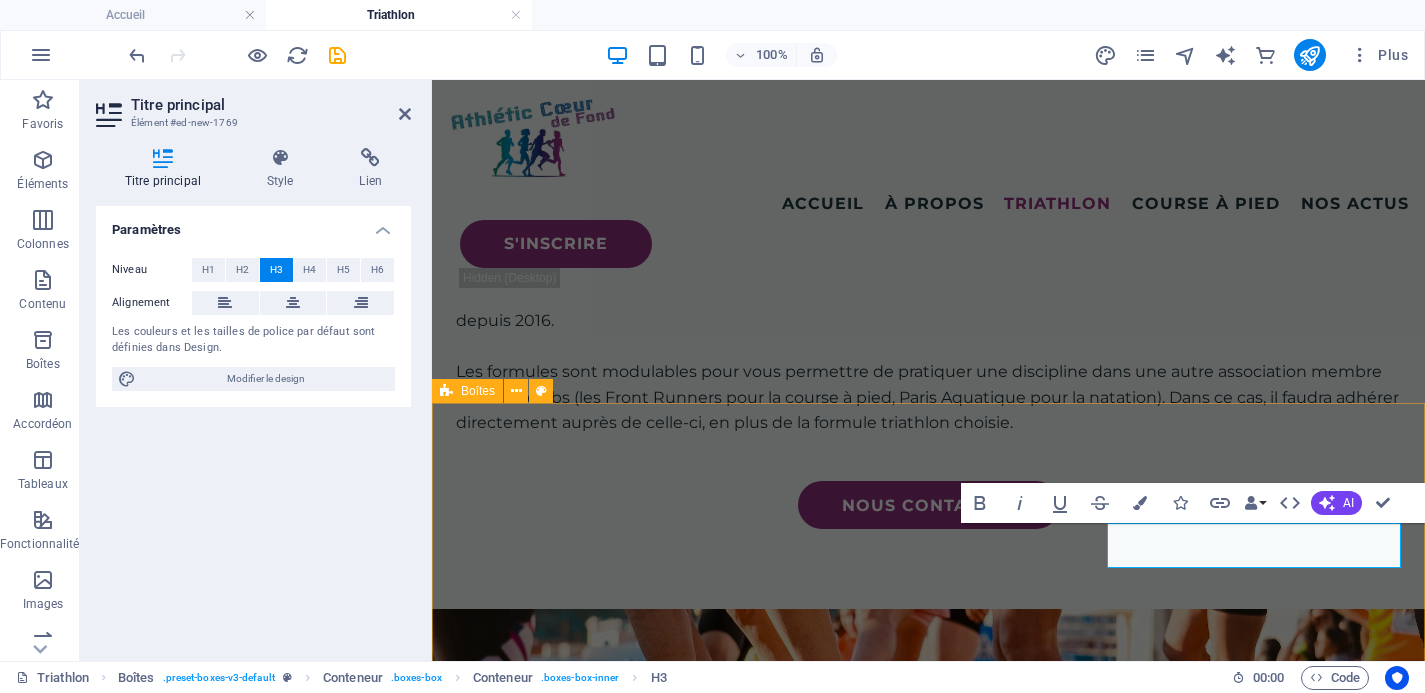 click on "Natation Lorem ipsum dolor sit amet, consectetuer adipiscing elit. Aenean commodo ligula eget dolor. Lorem ipsum dolor sit amet, consectetuer adipiscing elit leget dolor. Vélo Lorem ipsum dolor sit amet, consectetuer adipiscing elit. Aenean commodo ligula eget dolor. Lorem ipsum dolor sit amet, consectetuer adipiscing elit leget dolor. Course à pied Lorem ipsum dolor sit amet, consectetuer adipiscing elit. Aenean commodo ligula eget dolor. Lorem ipsum dolor sit amet, consectetuer adipiscing elit leget dolor." at bounding box center [928, 1415] 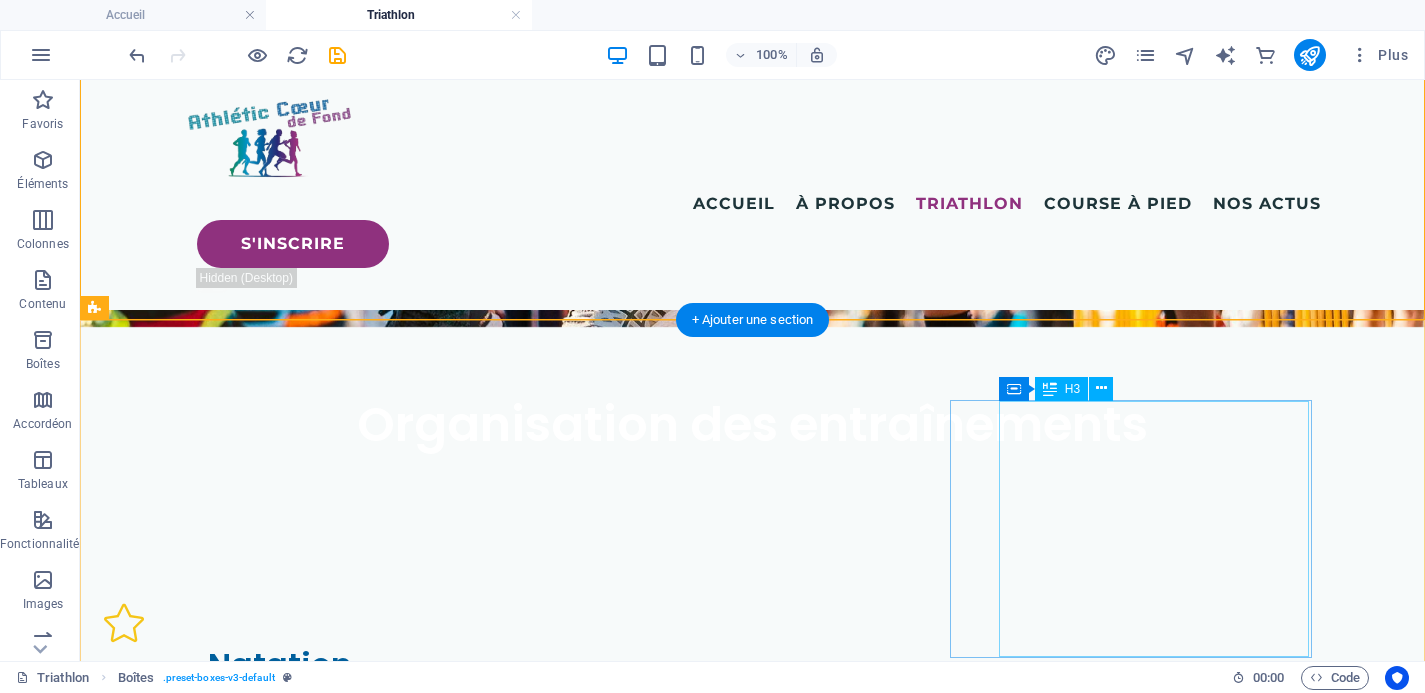 scroll, scrollTop: 1340, scrollLeft: 0, axis: vertical 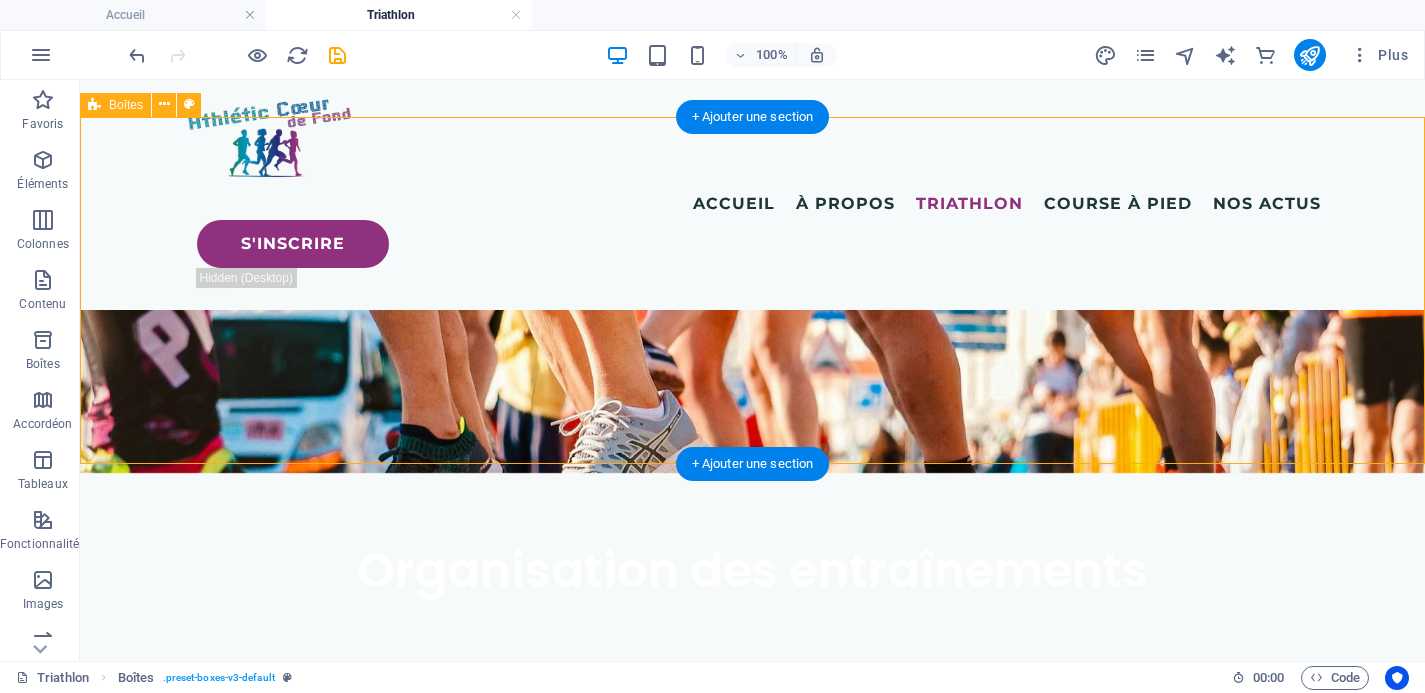 click on "Lorem ipsum dolor sit amet, consectetuer adipiscing elit. Aenean commodo ligula eget dolor. Lorem ipsum dolor sit amet, consectetuer adipiscing elit leget dolor." at bounding box center [280, 1291] 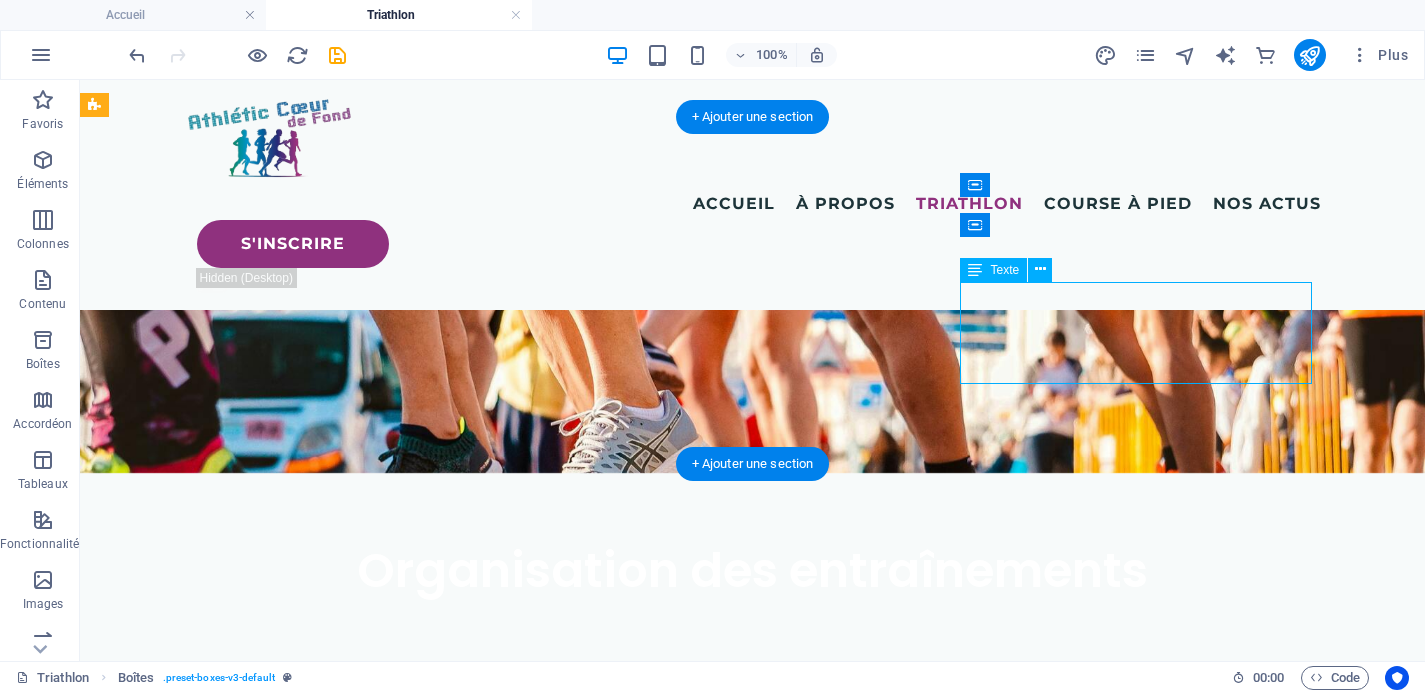 click on "Lorem ipsum dolor sit amet, consectetuer adipiscing elit. Aenean commodo ligula eget dolor. Lorem ipsum dolor sit amet, consectetuer adipiscing elit leget dolor." at bounding box center [280, 1291] 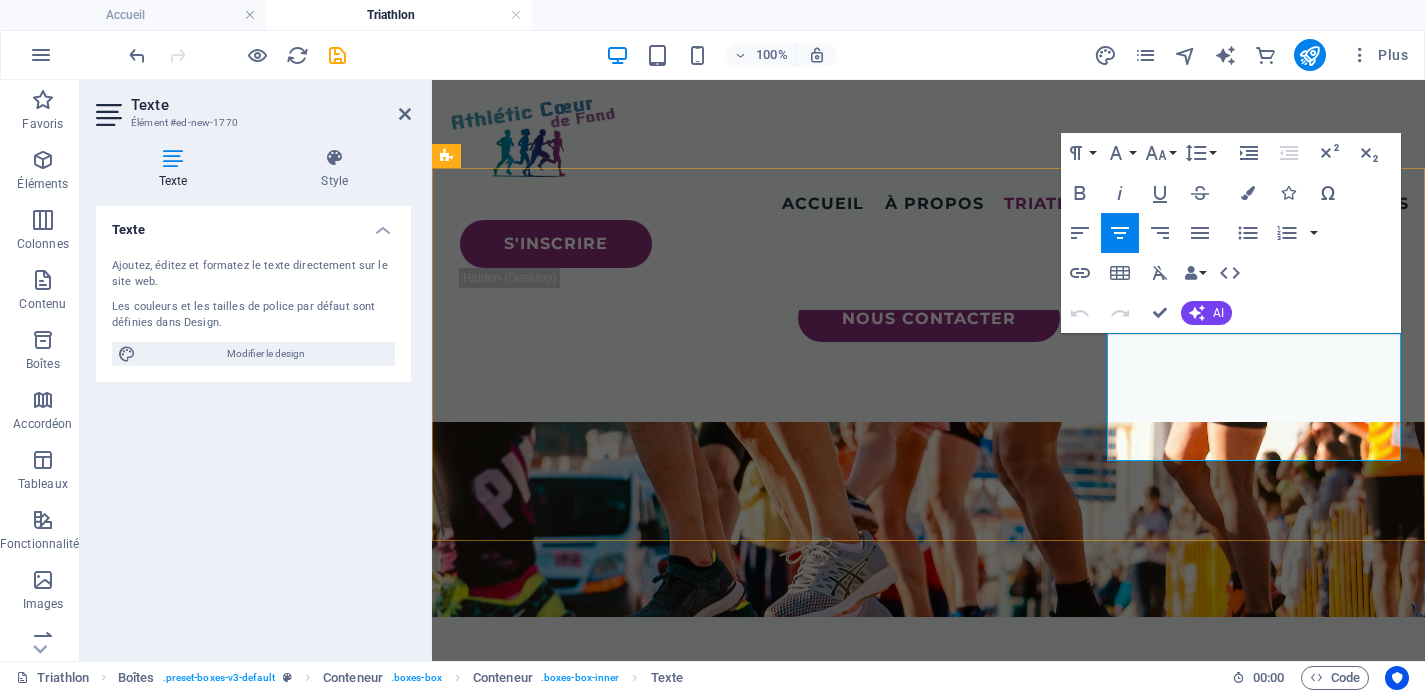 scroll, scrollTop: 1388, scrollLeft: 0, axis: vertical 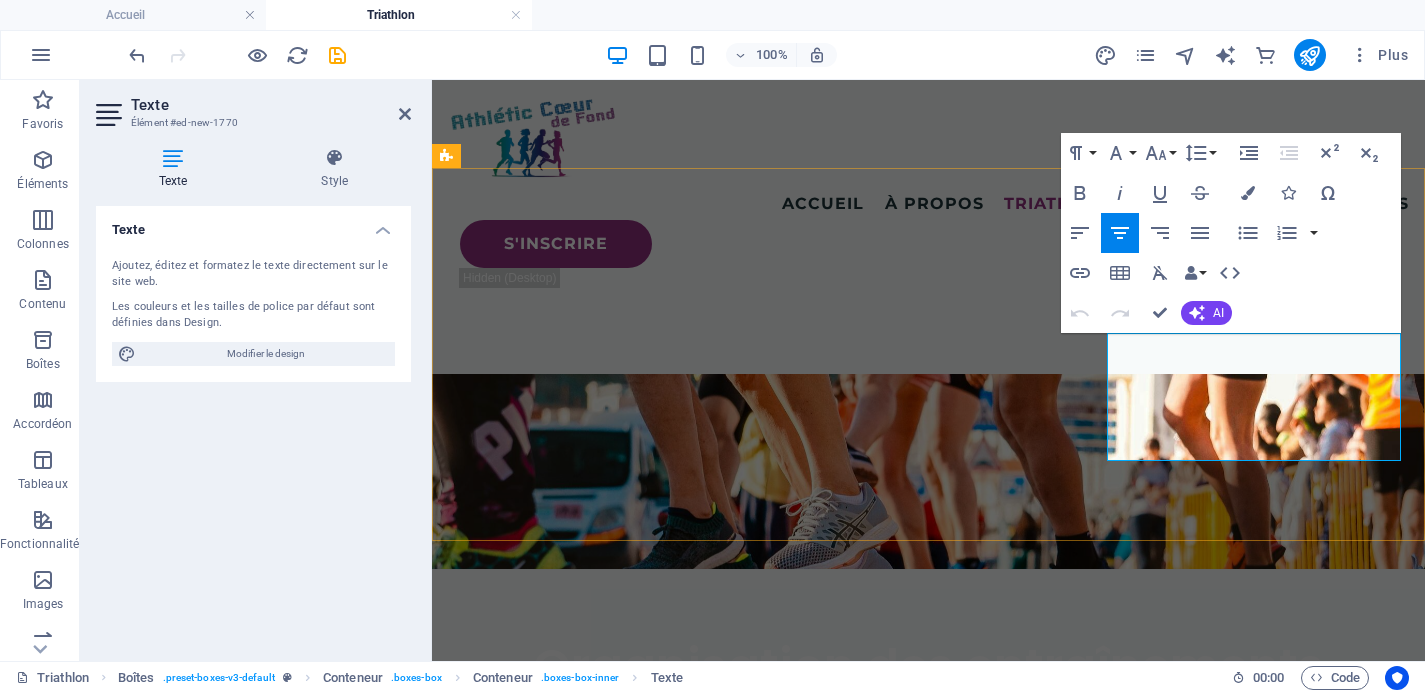 type 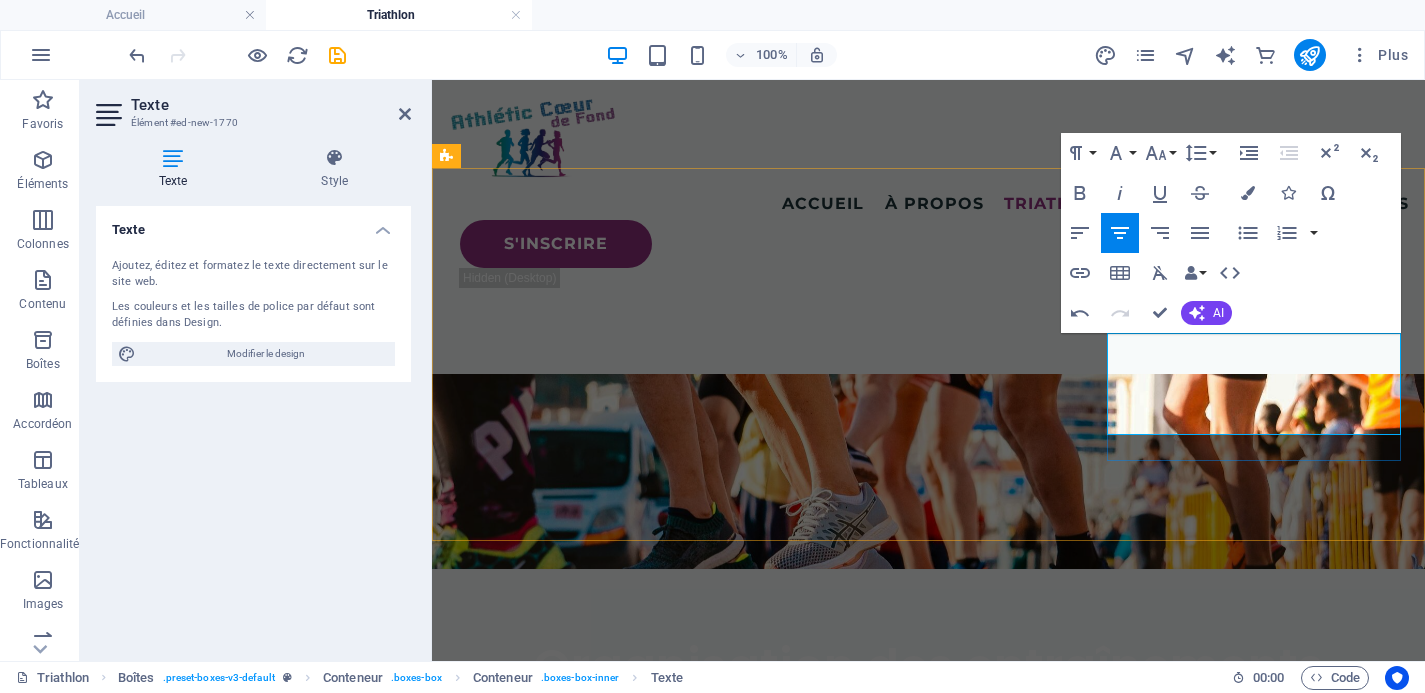 drag, startPoint x: 1373, startPoint y: 423, endPoint x: 1196, endPoint y: 423, distance: 177 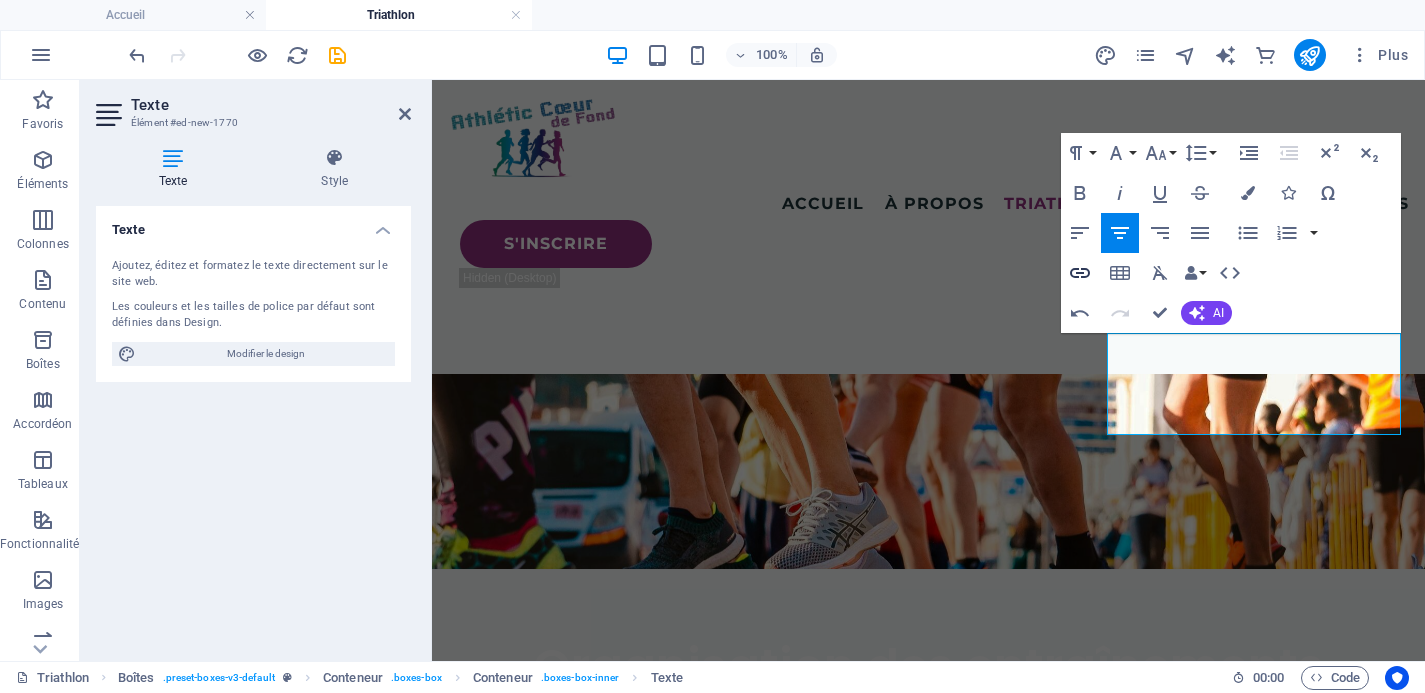 click 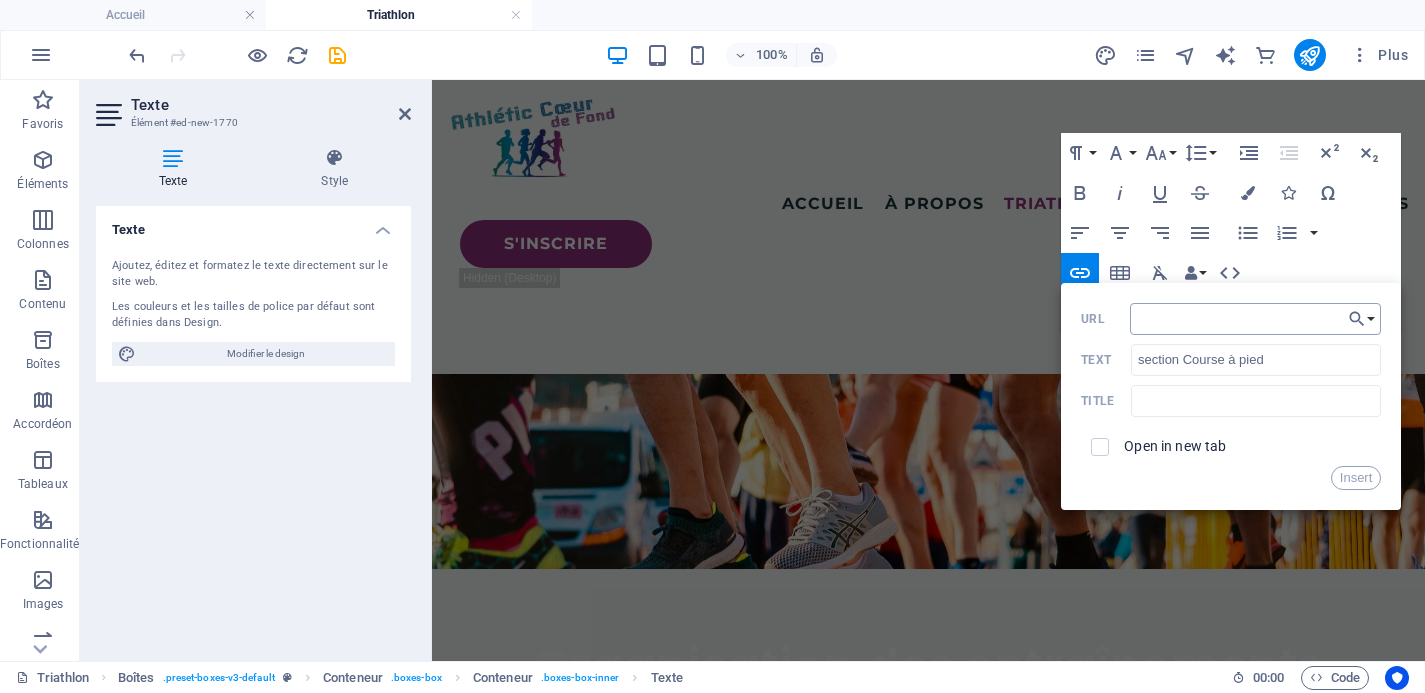 type on "https://coeurdefond.fr/course-a-pied/" 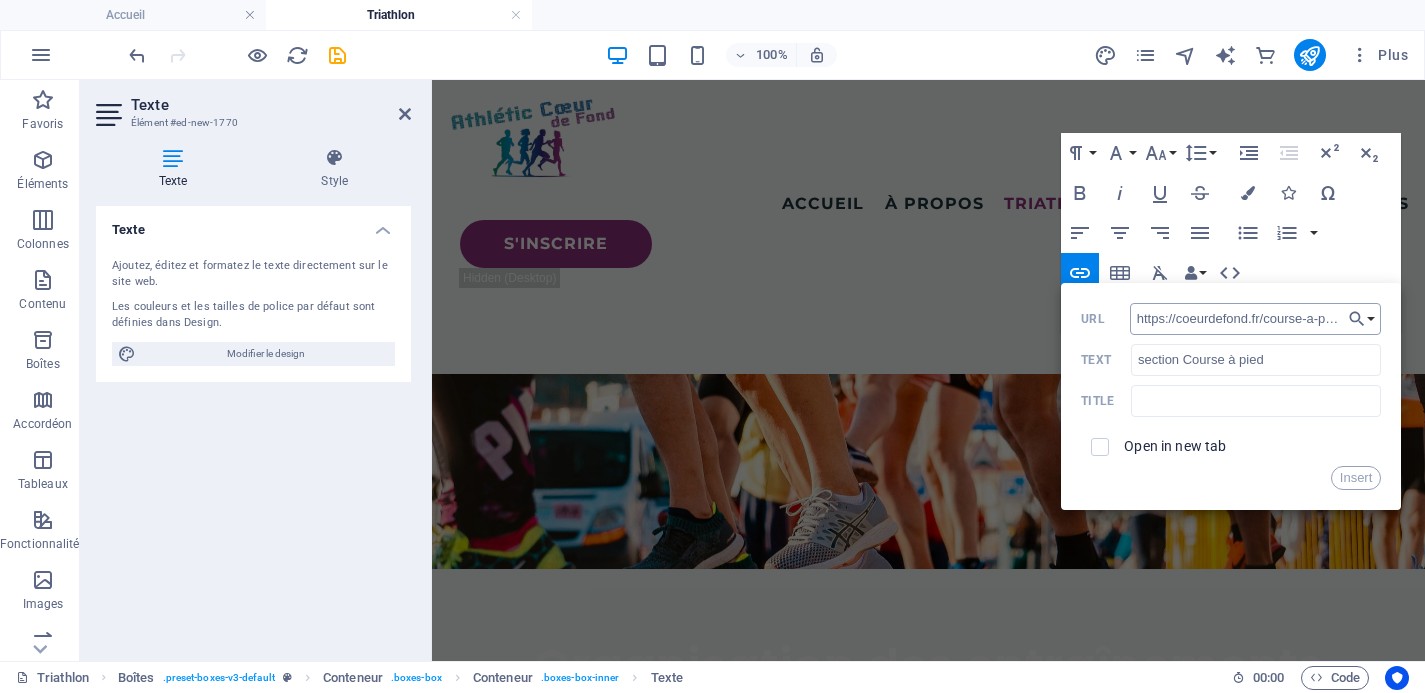 scroll, scrollTop: 0, scrollLeft: 8, axis: horizontal 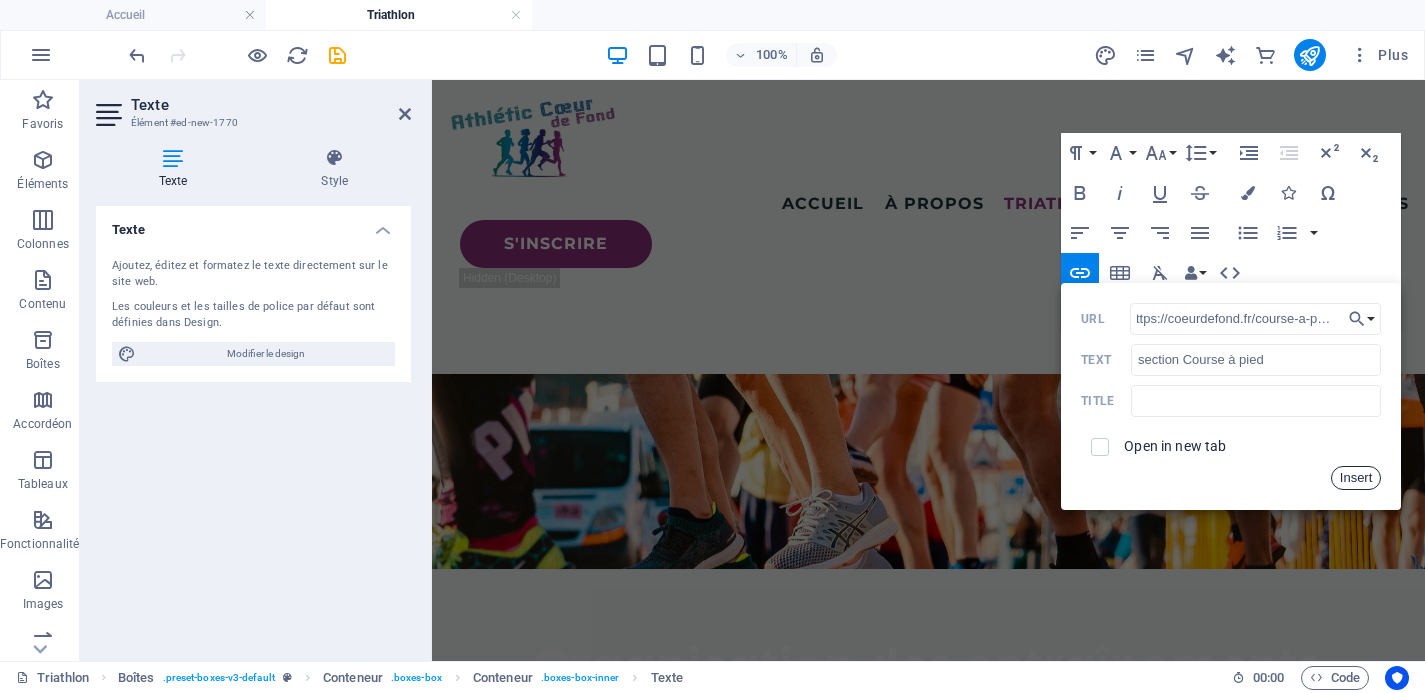 click on "Insert" at bounding box center (1356, 478) 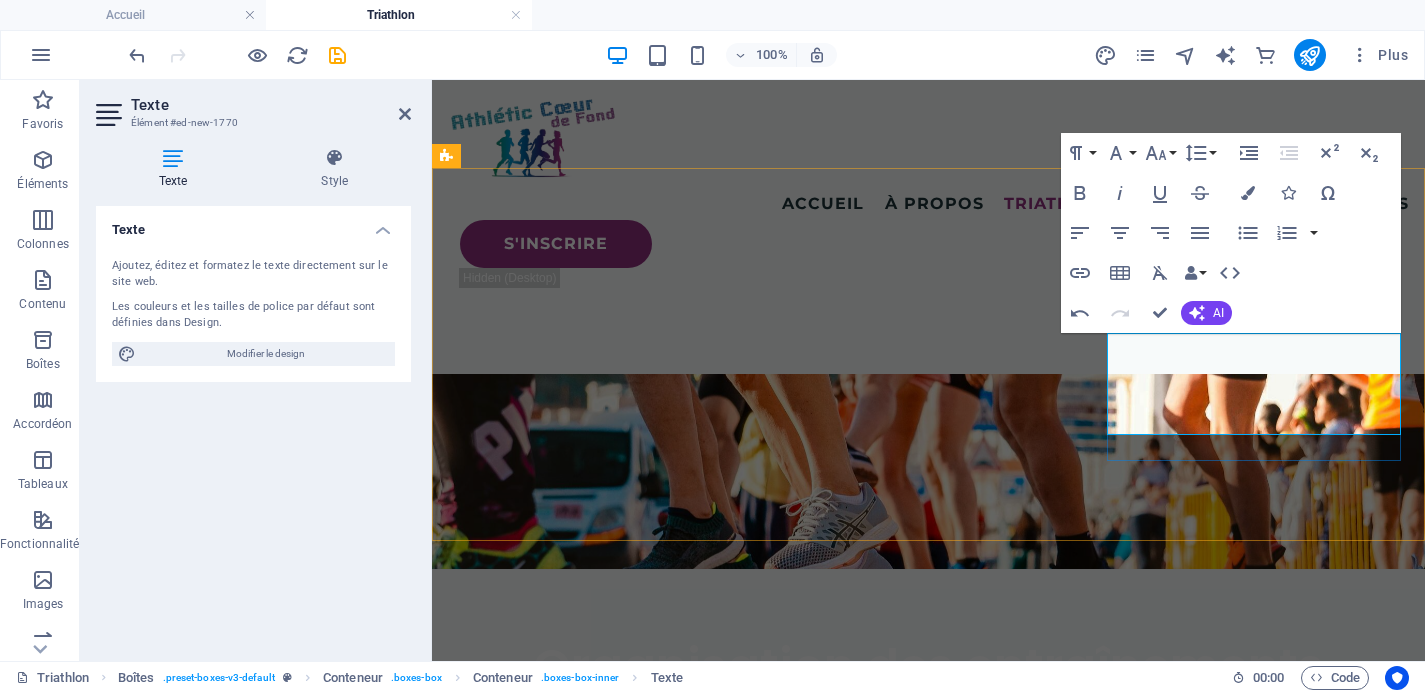 click on "Voir la  section Course à pied" at bounding box center [603, 1463] 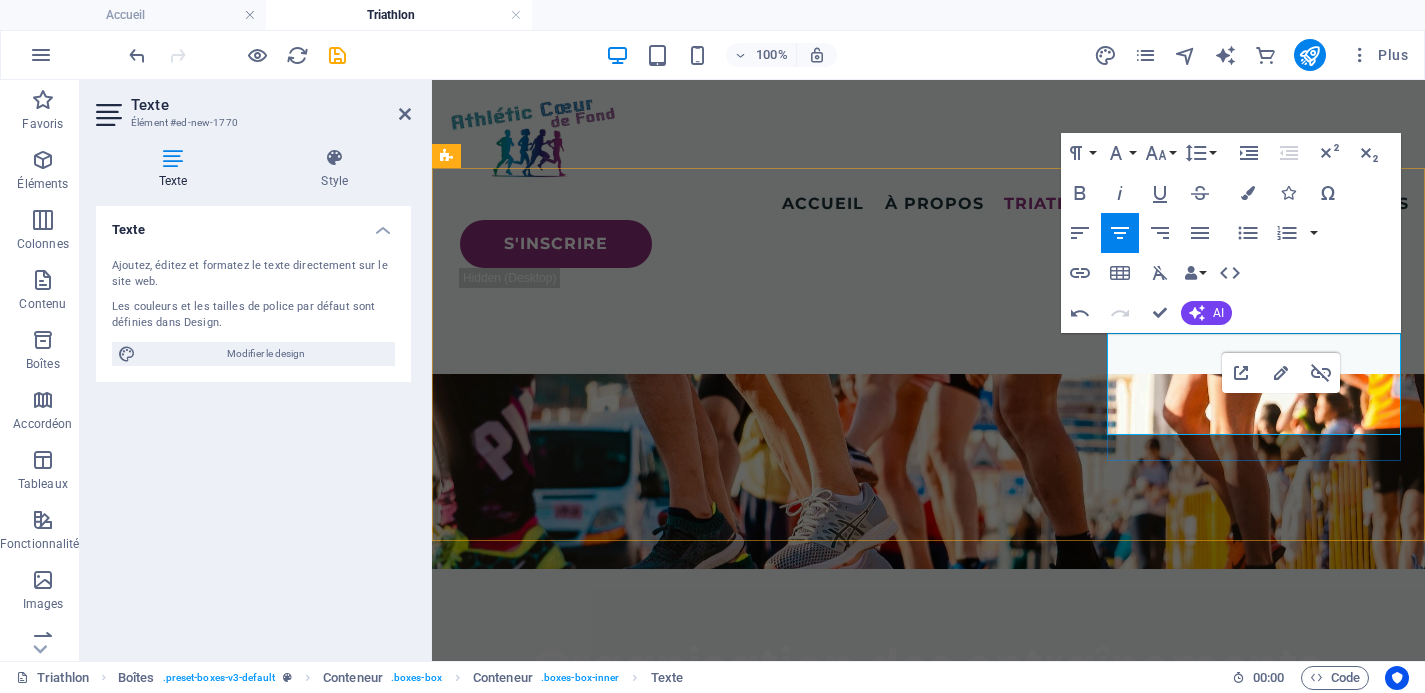 drag, startPoint x: 1378, startPoint y: 420, endPoint x: 1195, endPoint y: 425, distance: 183.0683 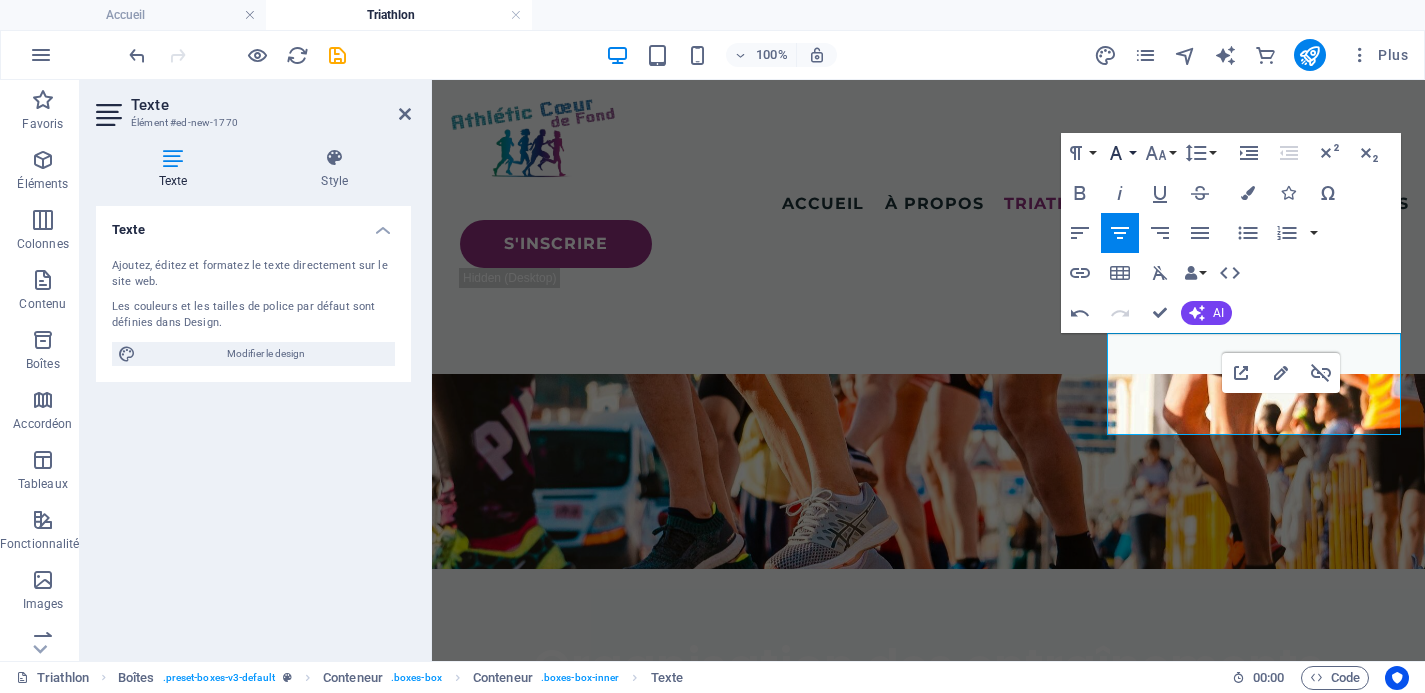 click on "Font Family" at bounding box center [1120, 153] 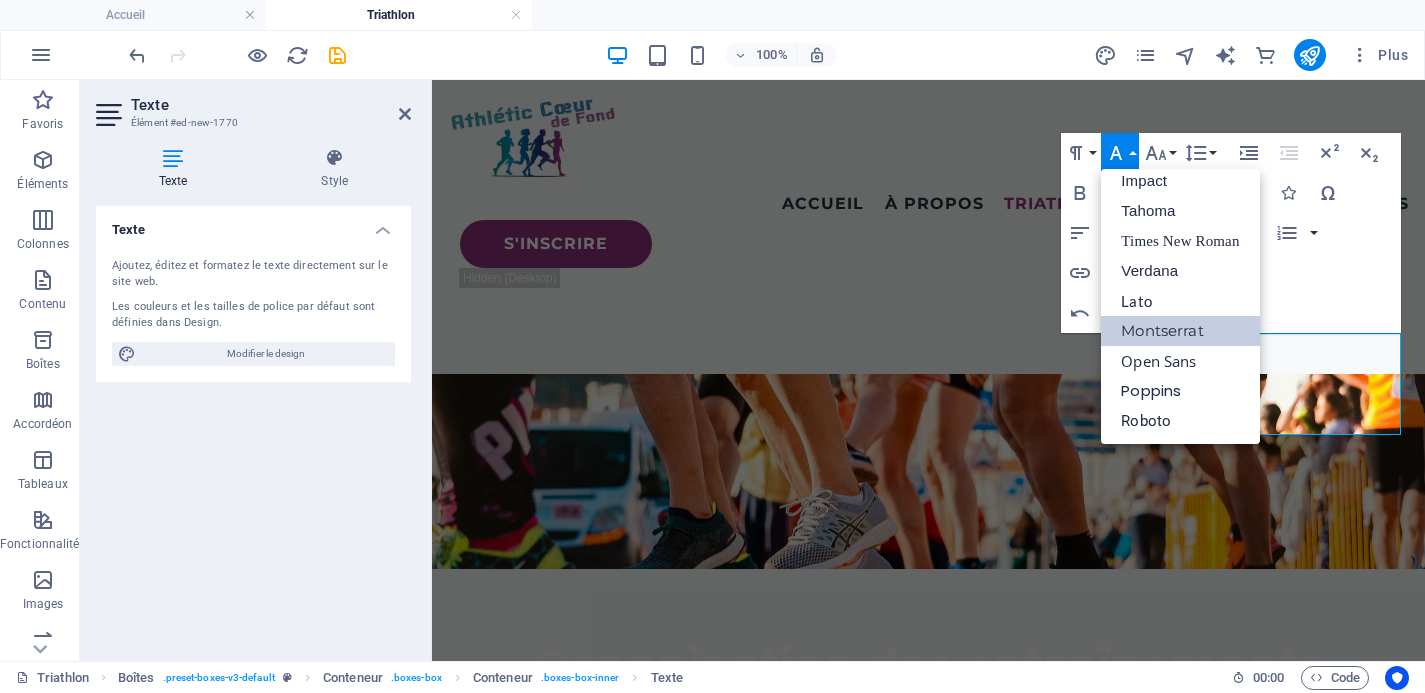 scroll, scrollTop: 71, scrollLeft: 0, axis: vertical 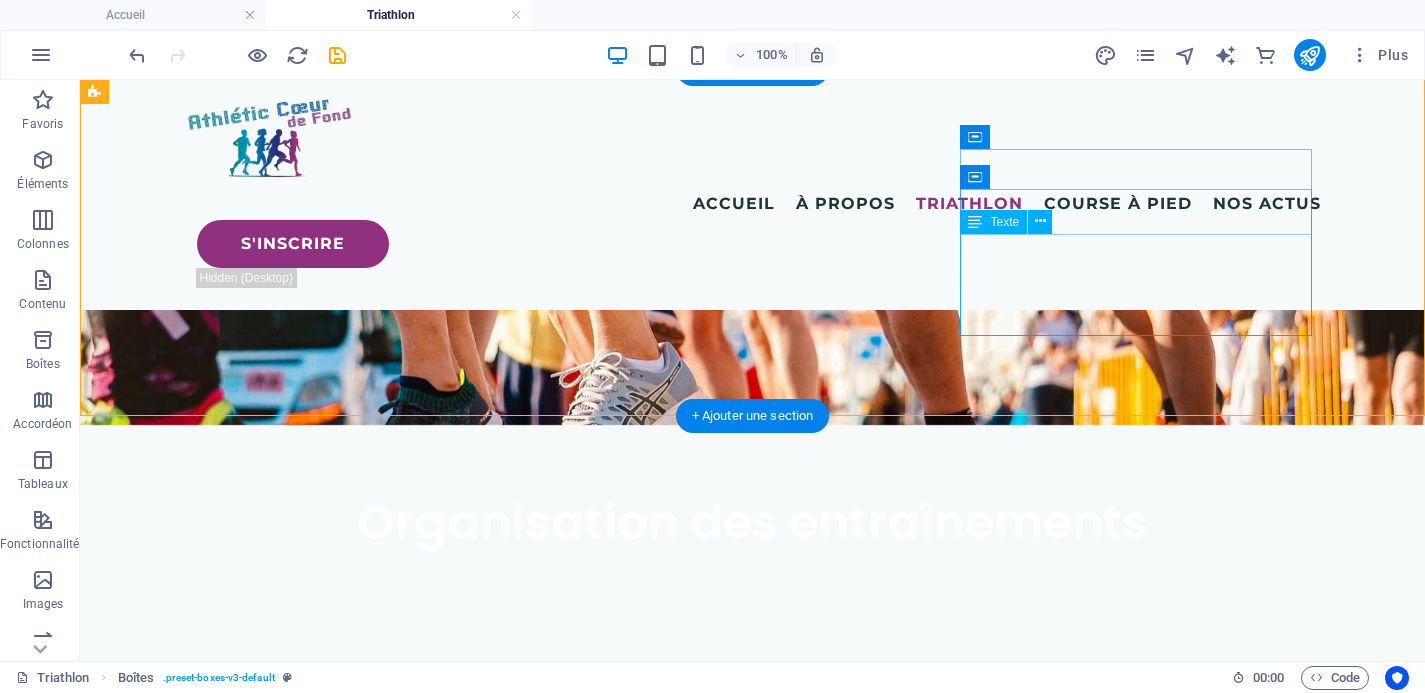 click on "4 entraînements par semaine proposées par ACF Voir la  section Course à pied" at bounding box center [280, 1243] 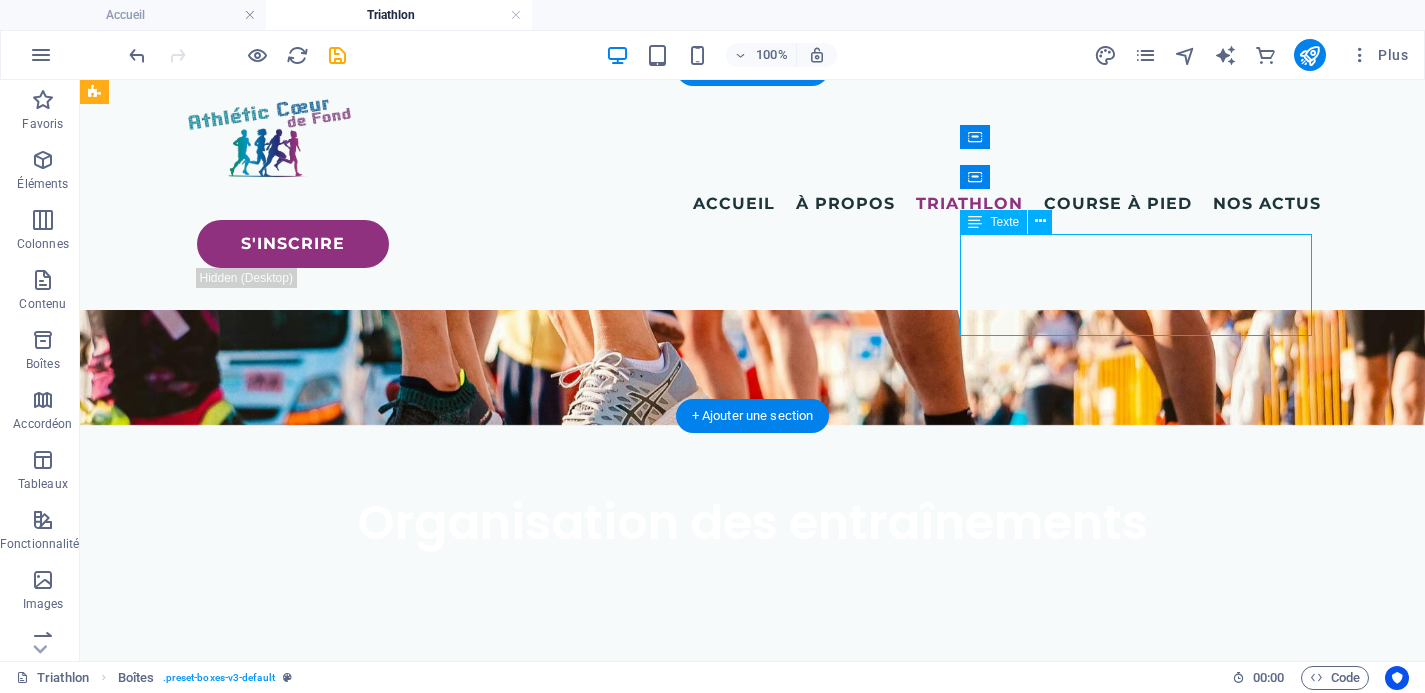 click on "4 entraînements par semaine proposées par ACF Voir la  section Course à pied" at bounding box center [280, 1243] 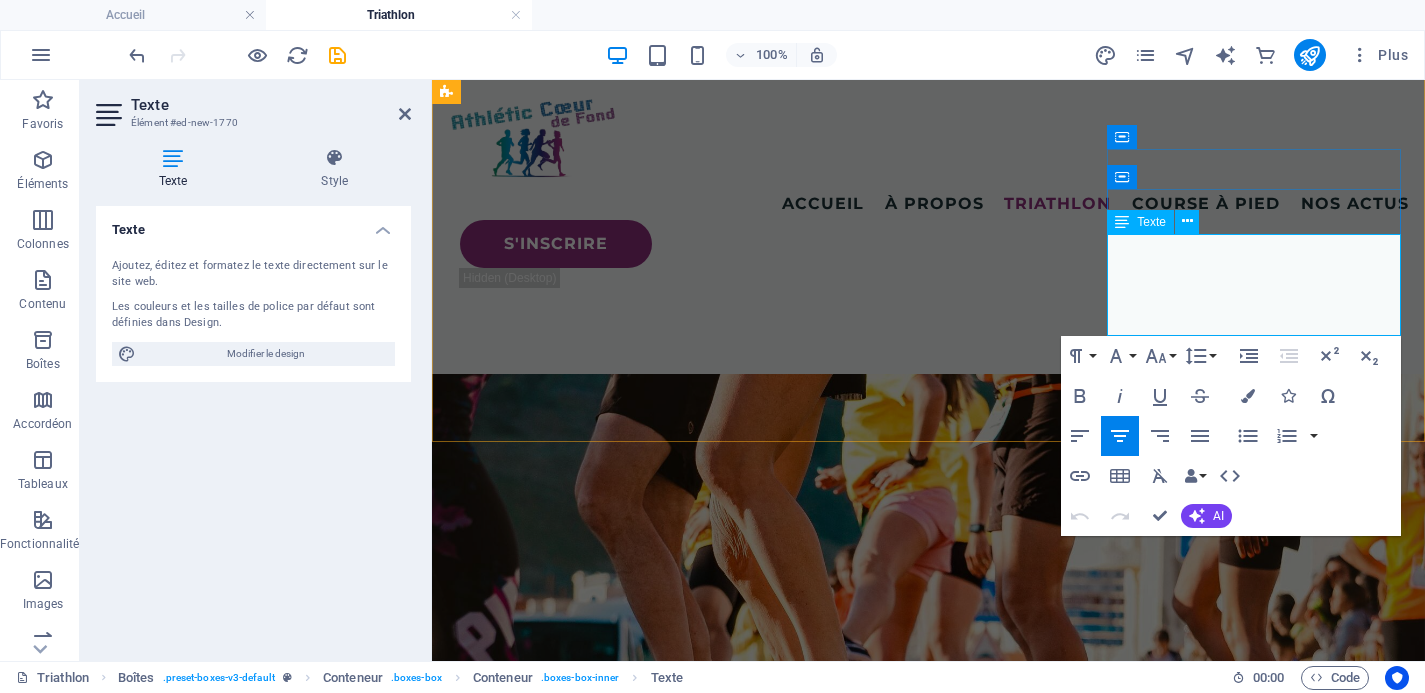 scroll, scrollTop: 1487, scrollLeft: 0, axis: vertical 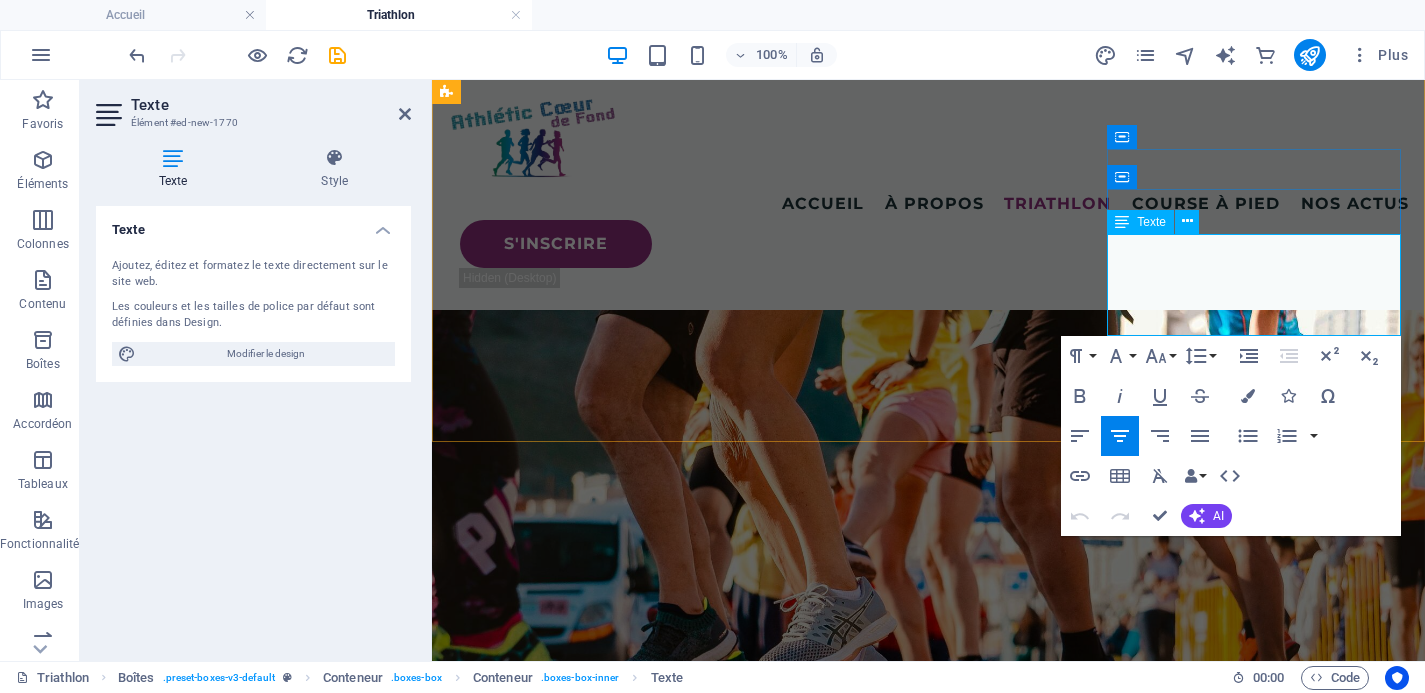 drag, startPoint x: 1369, startPoint y: 322, endPoint x: 1193, endPoint y: 331, distance: 176.22997 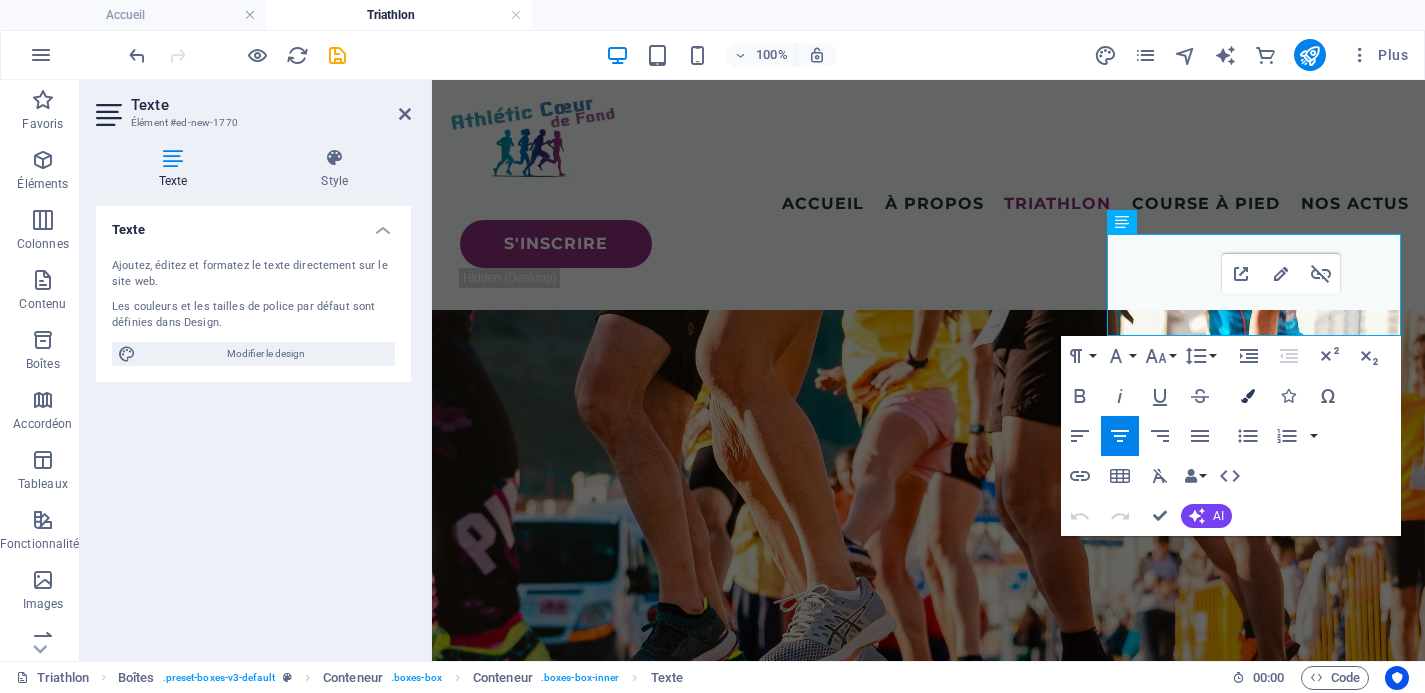click at bounding box center (1248, 396) 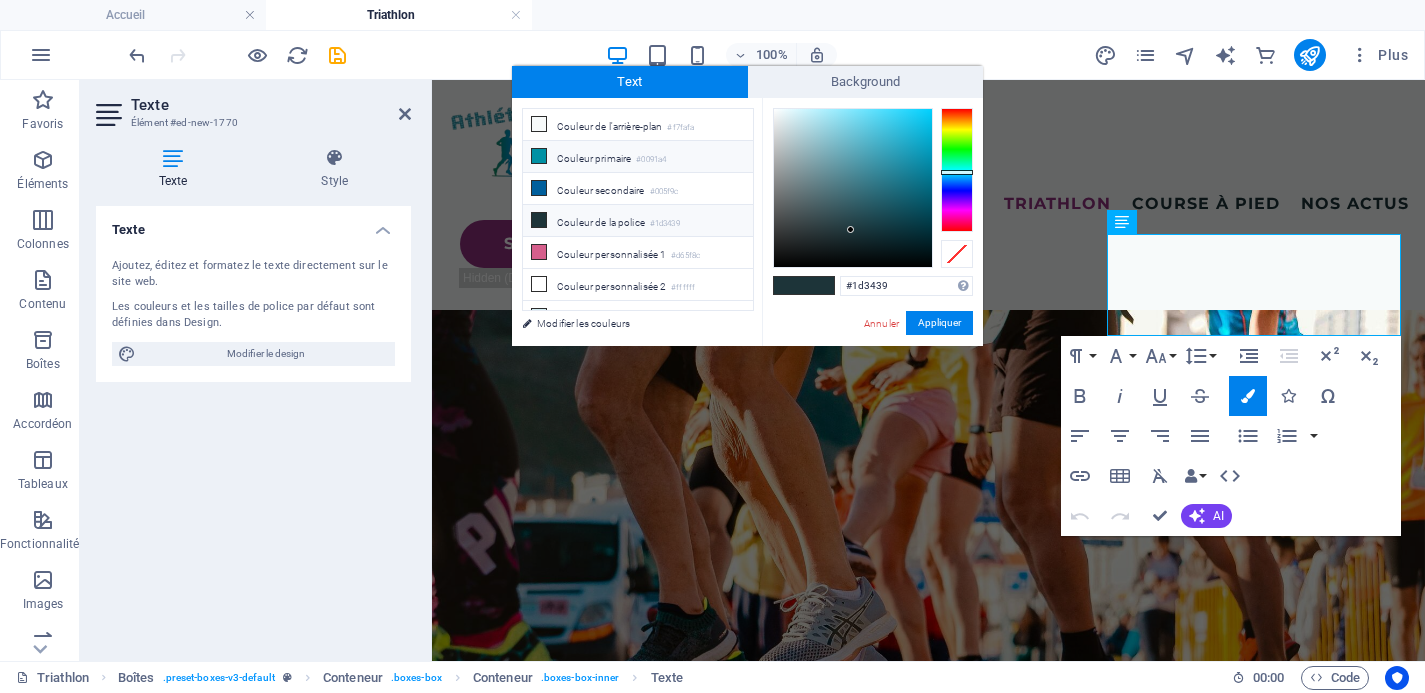 click on "Couleur primaire
#0091a4" at bounding box center (638, 157) 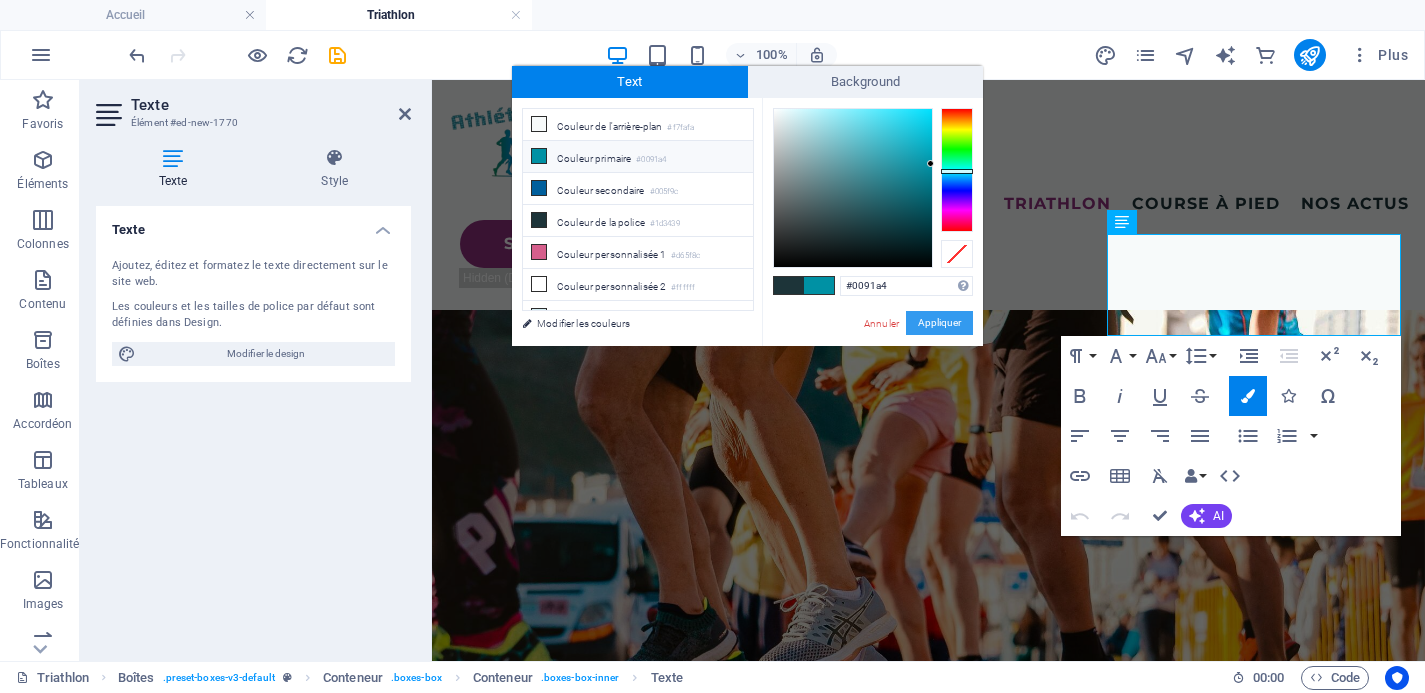 click on "Appliquer" at bounding box center [939, 323] 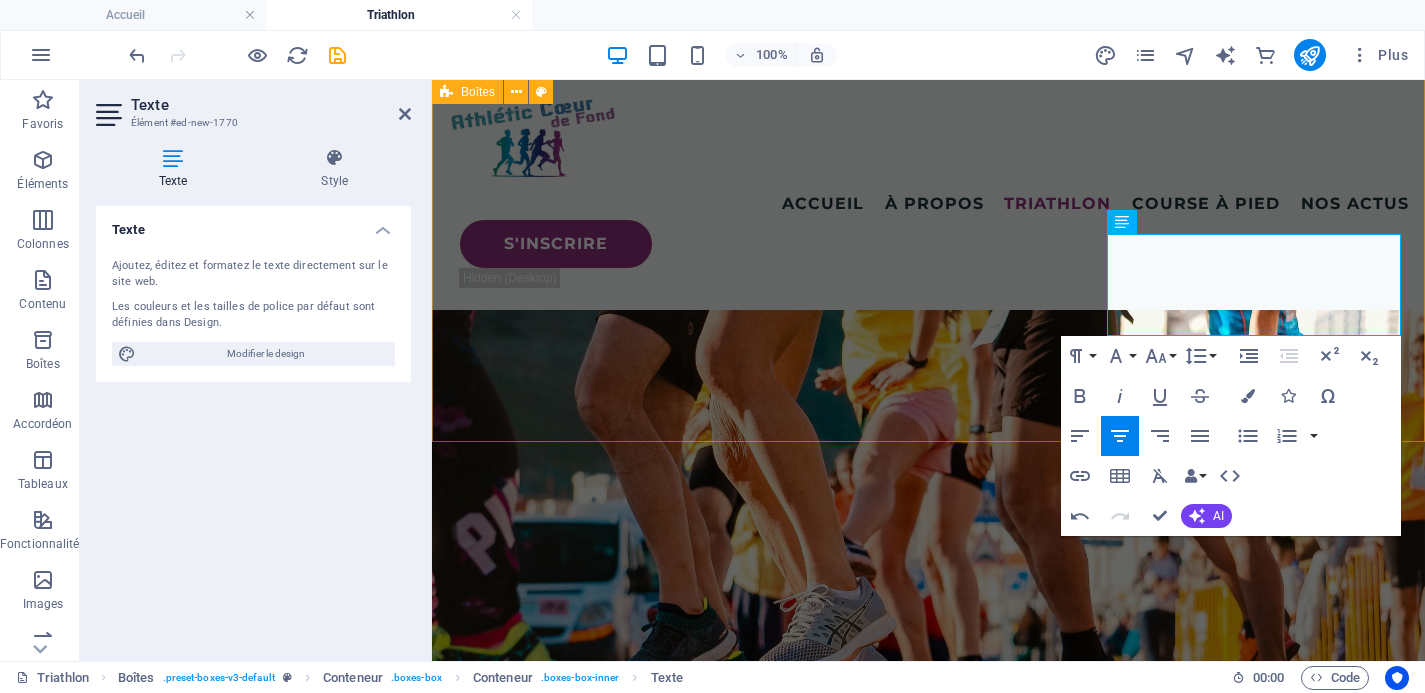 click on "Natation Lorem ipsum dolor sit amet, consectetuer adipiscing elit. Aenean commodo ligula eget dolor. Lorem ipsum dolor sit amet, consectetuer adipiscing elit leget dolor. Vélo Lorem ipsum dolor sit amet, consectetuer adipiscing elit. Aenean commodo ligula eget dolor. Lorem ipsum dolor sit amet, consectetuer adipiscing elit leget dolor. Course à pied 4 entraînements par semaine proposées par ACF Voir la  section Course à pied" at bounding box center [928, 1068] 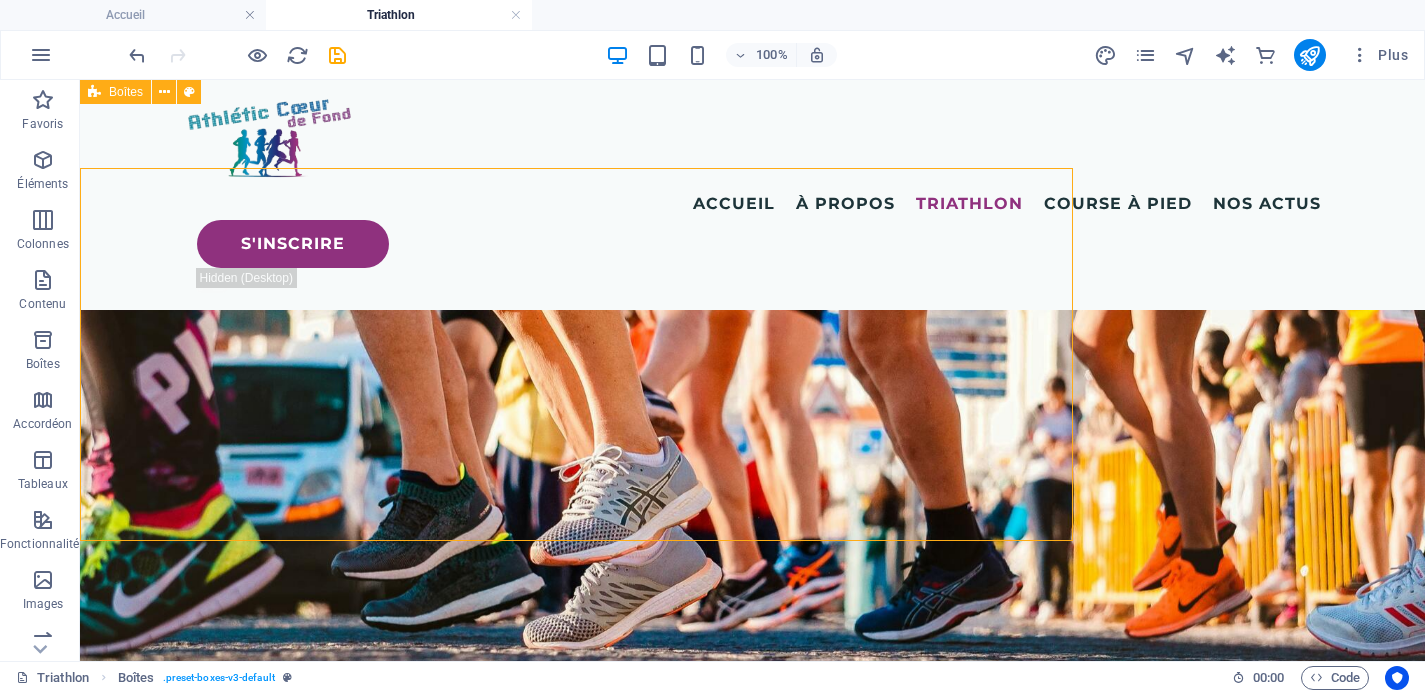 scroll, scrollTop: 1388, scrollLeft: 0, axis: vertical 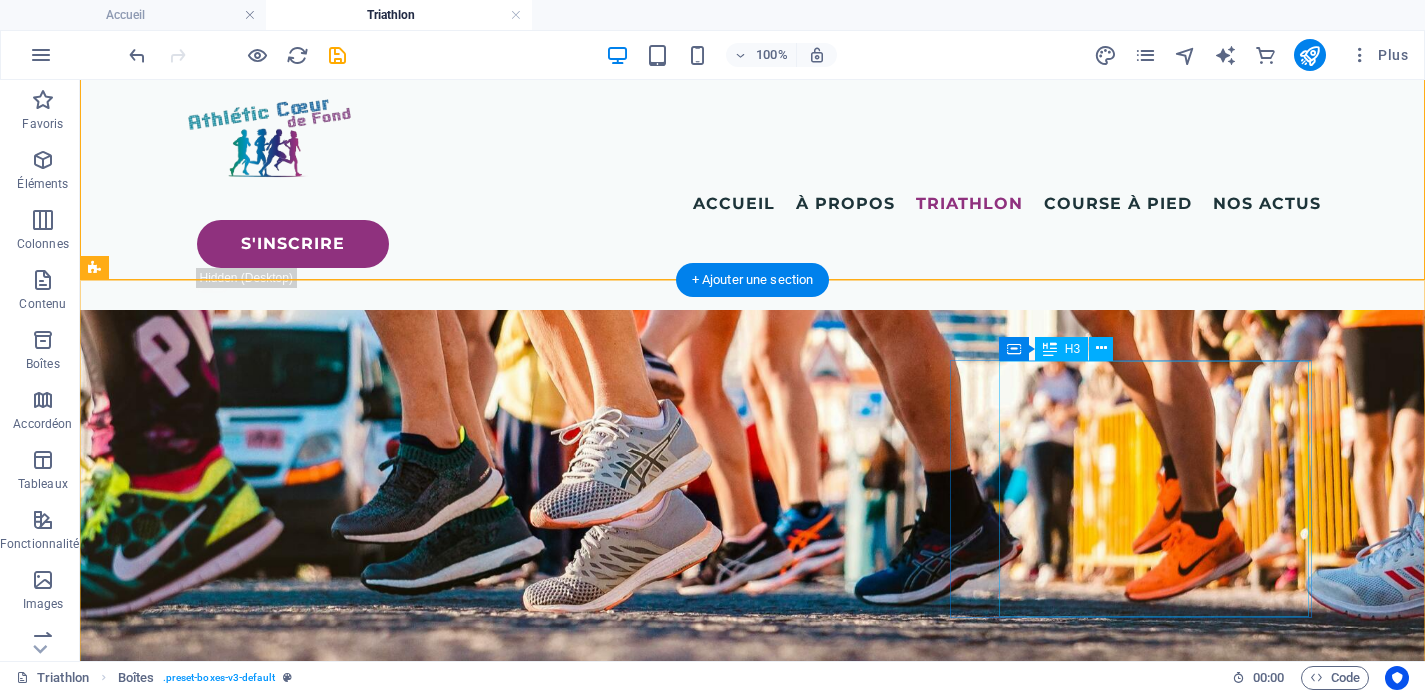 click on "Des séances de vélos spécifiques pour le triathlon sont également organisées avec des enchaînements/transitions, ainsi que du fractionné, principalement au polygone du bois de Vincennes. Des séances techniques vous seront également proposées en cours de saison." at bounding box center [260, 1765] 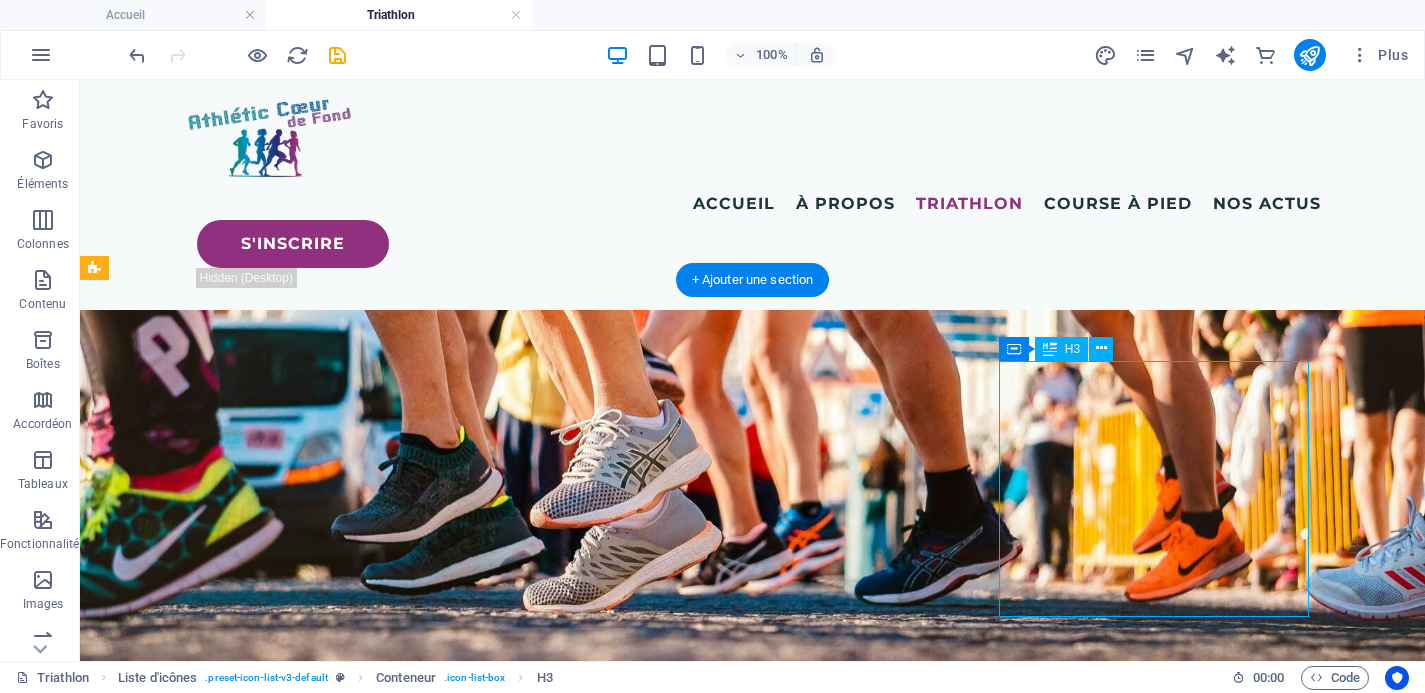 click on "Des séances de vélos spécifiques pour le triathlon sont également organisées avec des enchaînements/transitions, ainsi que du fractionné, principalement au polygone du bois de Vincennes. Des séances techniques vous seront également proposées en cours de saison." at bounding box center [260, 1765] 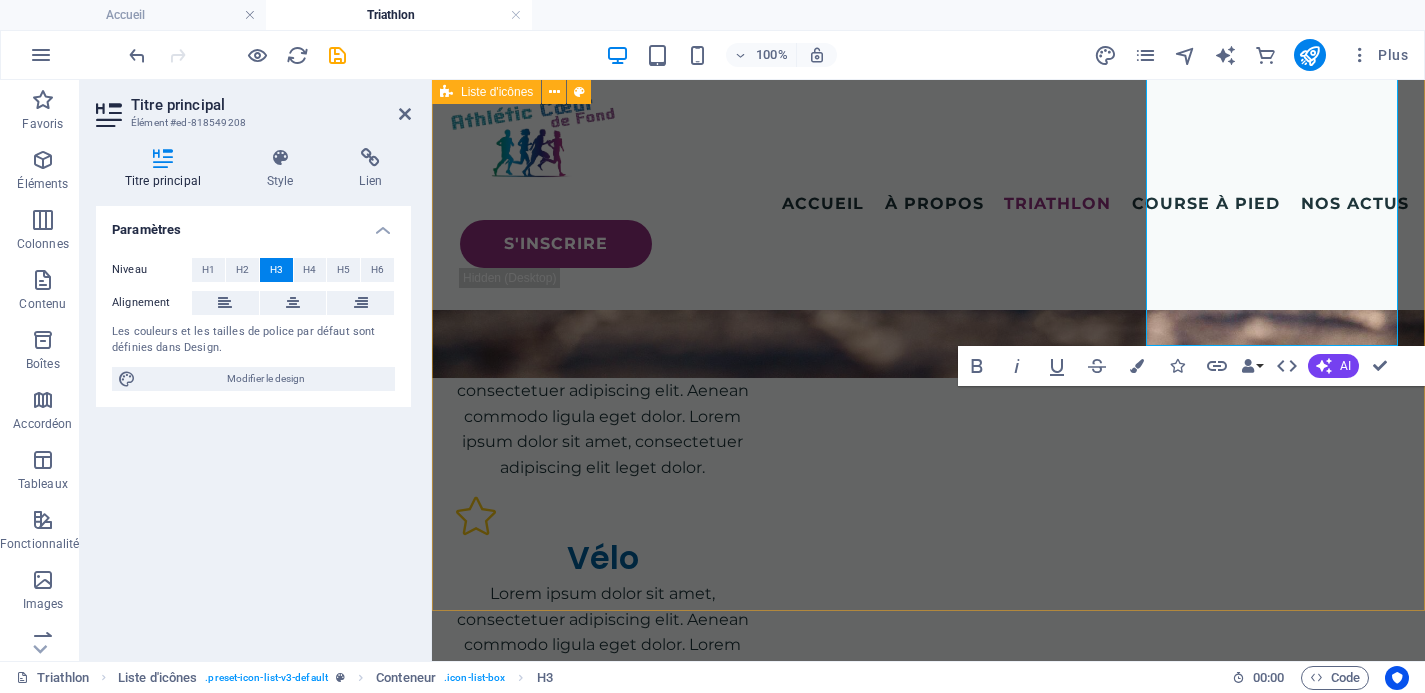 scroll, scrollTop: 1966, scrollLeft: 0, axis: vertical 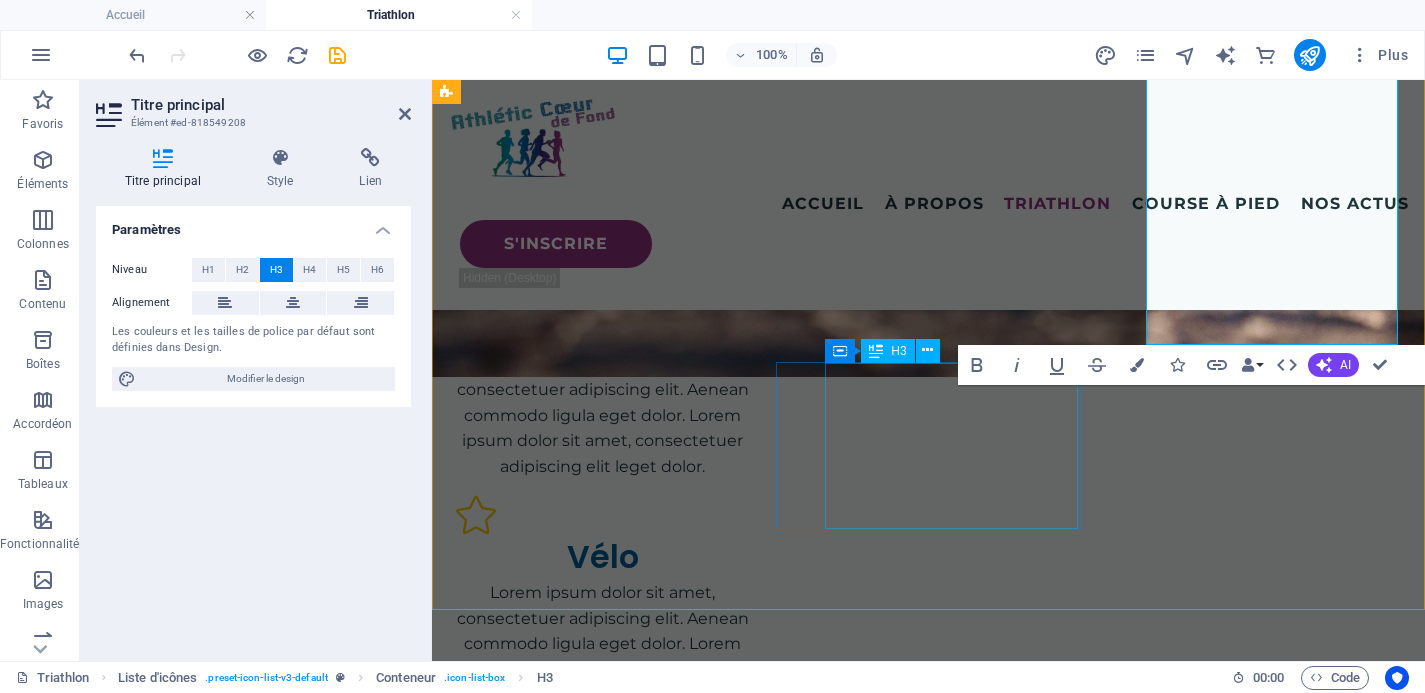 click on "Vélo - séances proposées sur l'appli Heylo ou via WhatsApp" at bounding box center [583, 2067] 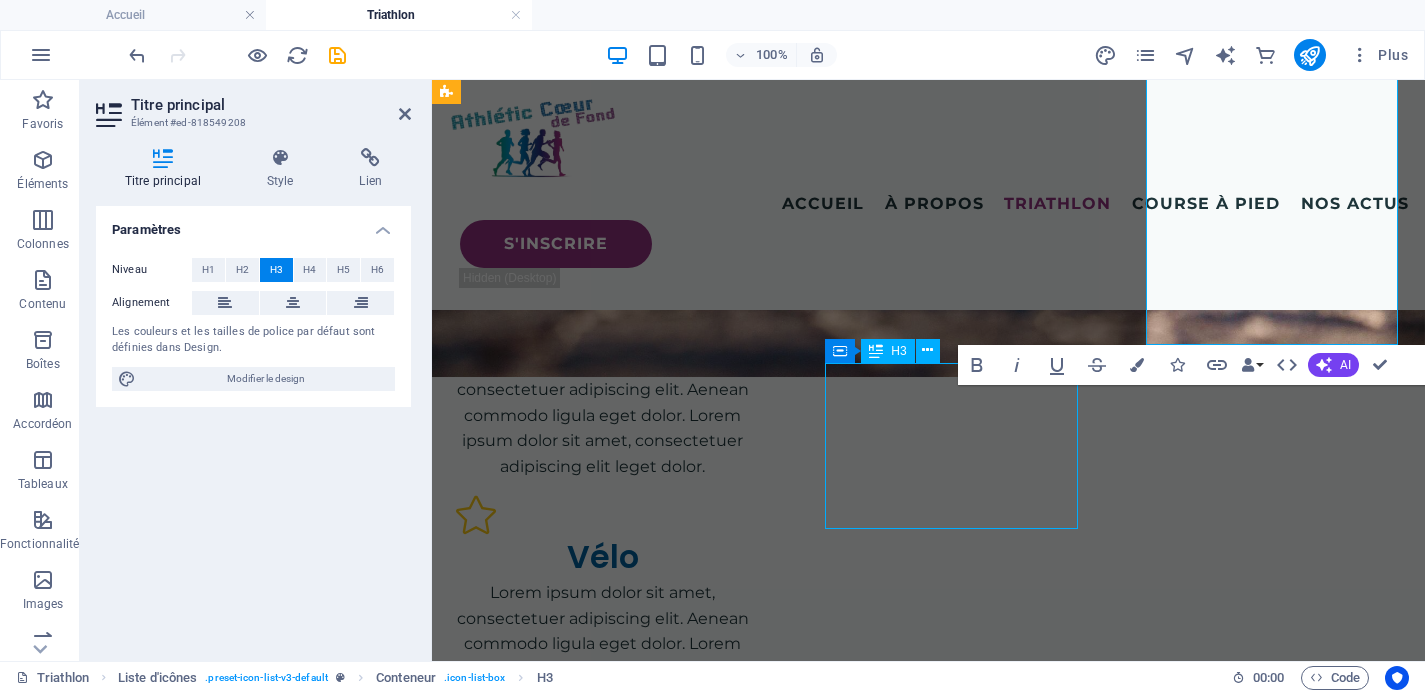 click on "Vélo - séances proposées sur l'appli Heylo ou via WhatsApp" at bounding box center [583, 2067] 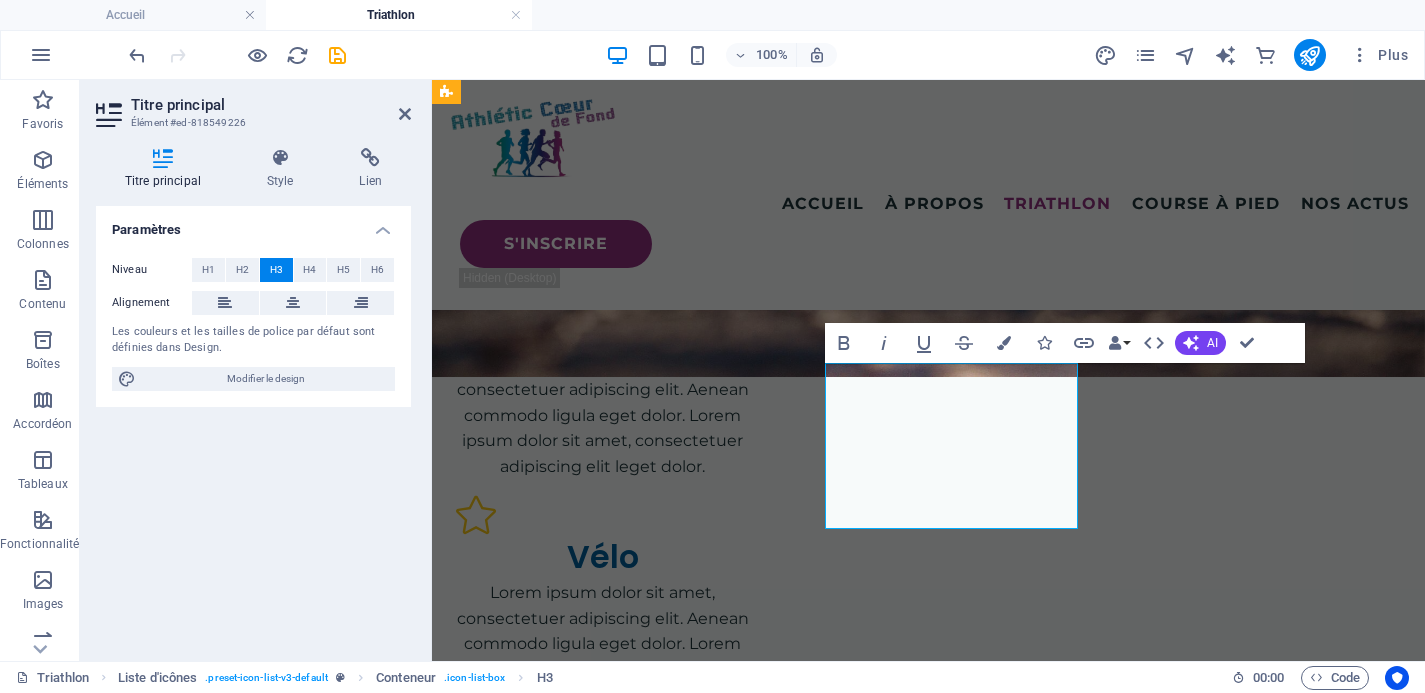 click on "Vélo - séances proposées sur l'appli Heylo ou via WhatsApp" at bounding box center [583, 2067] 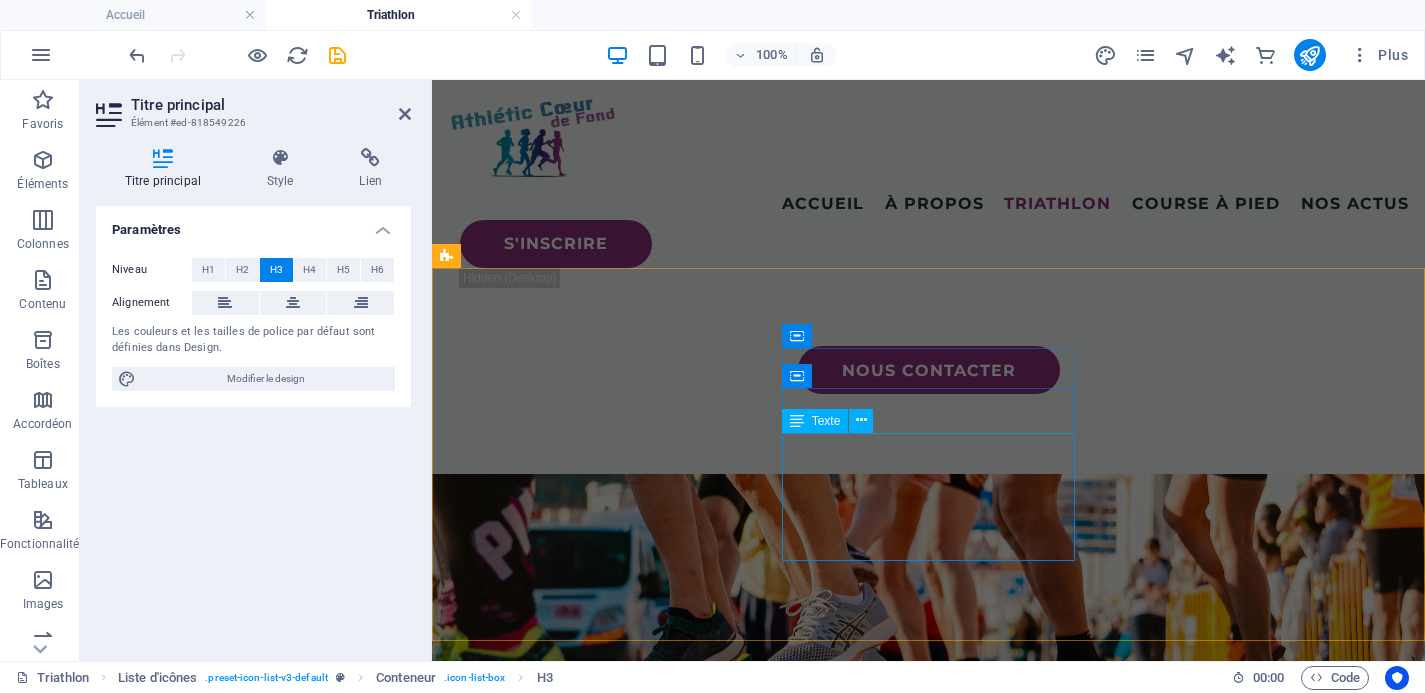click on "Lorem ipsum dolor sit amet, consectetuer adipiscing elit. Aenean commodo ligula eget dolor. Lorem ipsum dolor sit amet, consectetuer adipiscing elit leget dolor." at bounding box center [603, 1322] 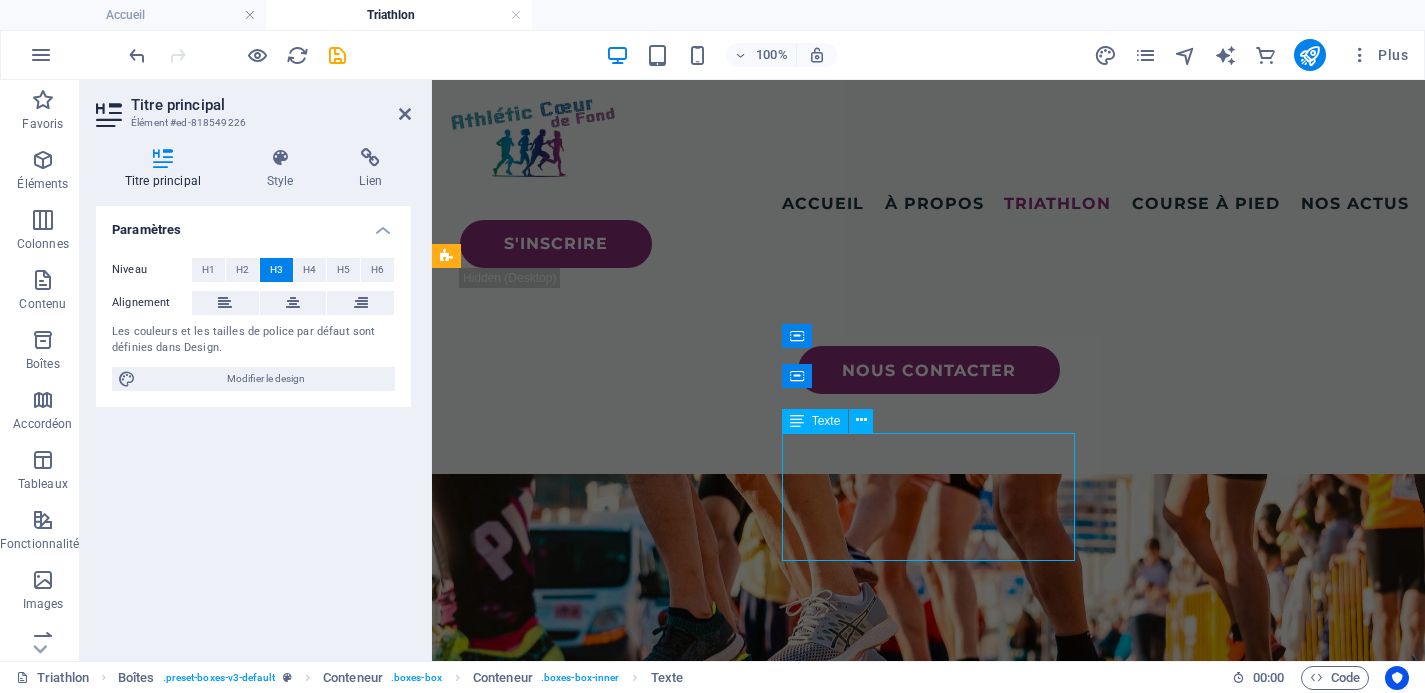 click on "Lorem ipsum dolor sit amet, consectetuer adipiscing elit. Aenean commodo ligula eget dolor. Lorem ipsum dolor sit amet, consectetuer adipiscing elit leget dolor." at bounding box center (603, 1322) 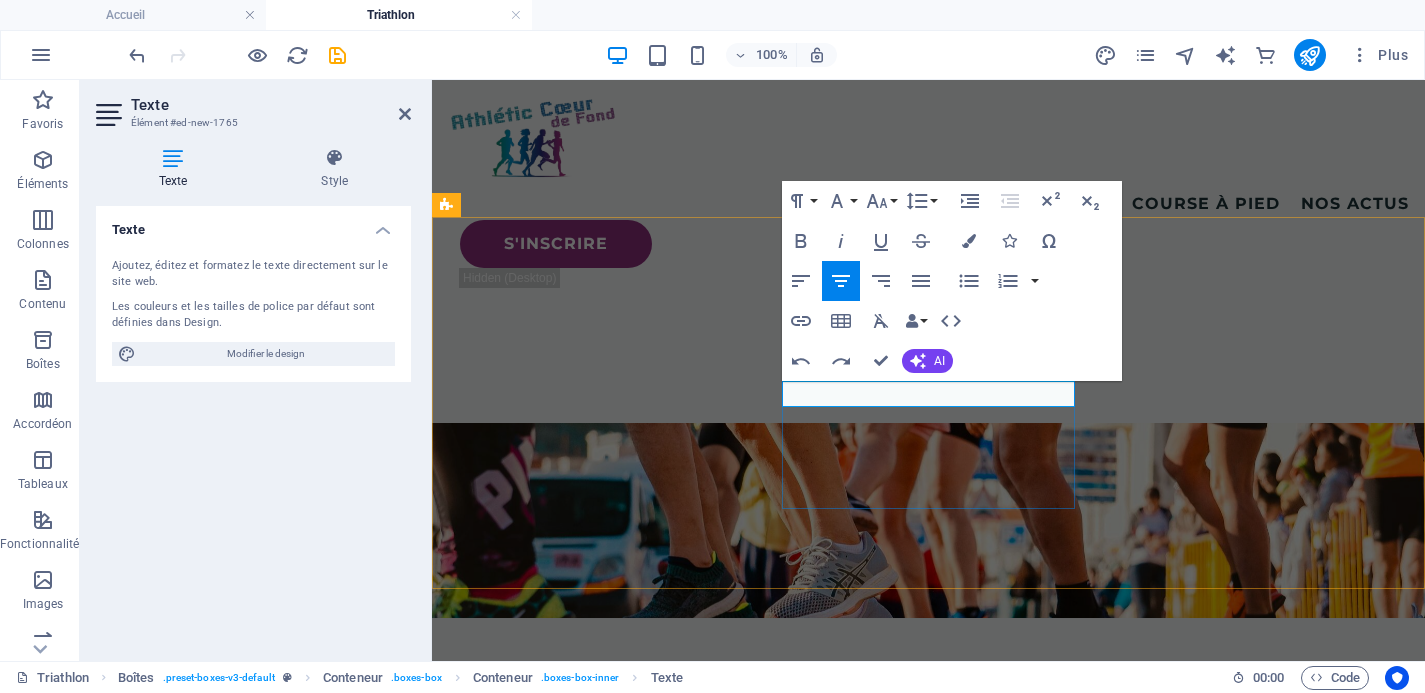 click on "Vélo" at bounding box center [603, 1177] 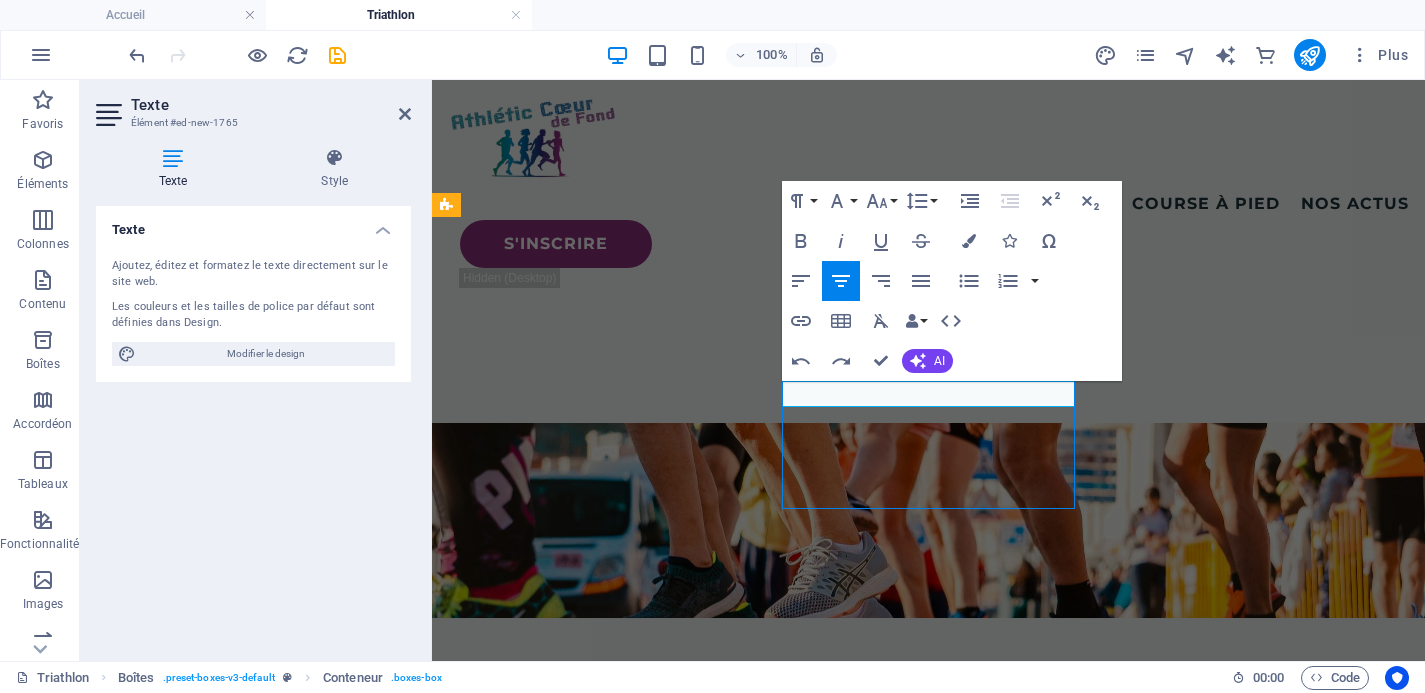 scroll, scrollTop: 1288, scrollLeft: 0, axis: vertical 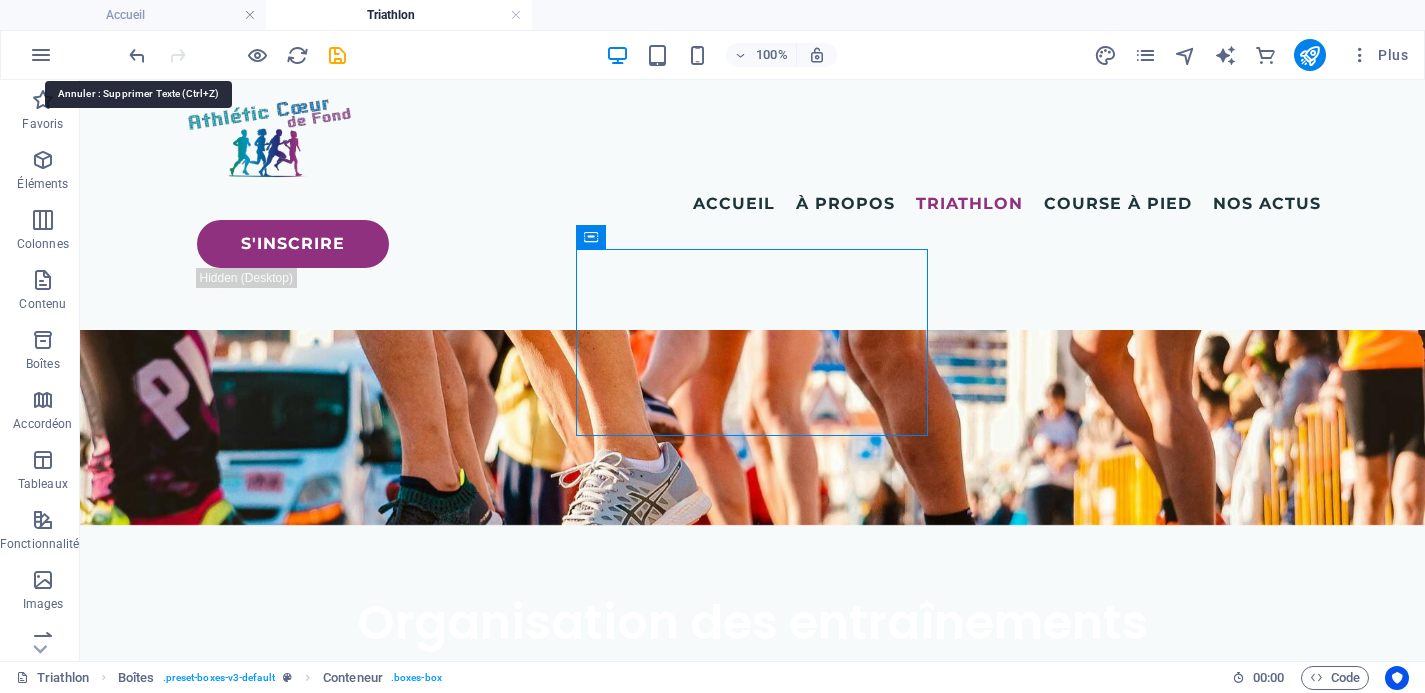 click on "100% Plus" at bounding box center (712, 55) 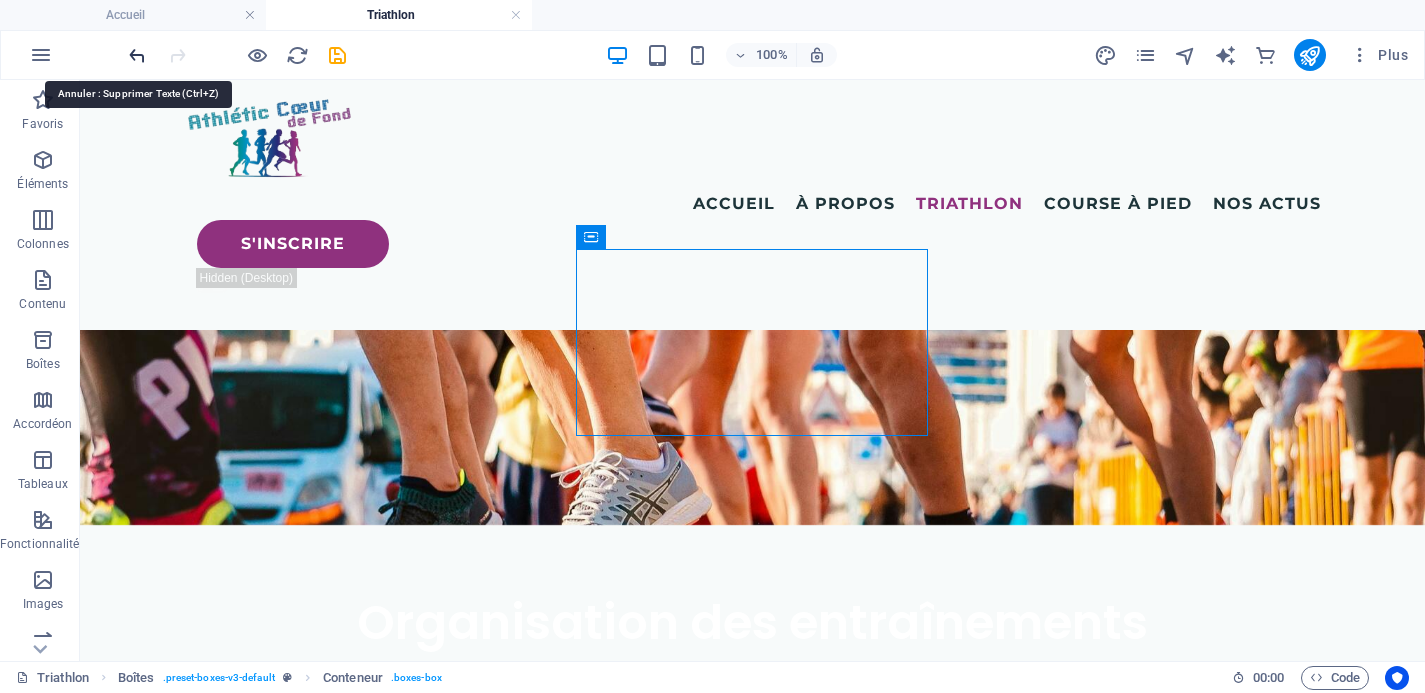 click at bounding box center [137, 55] 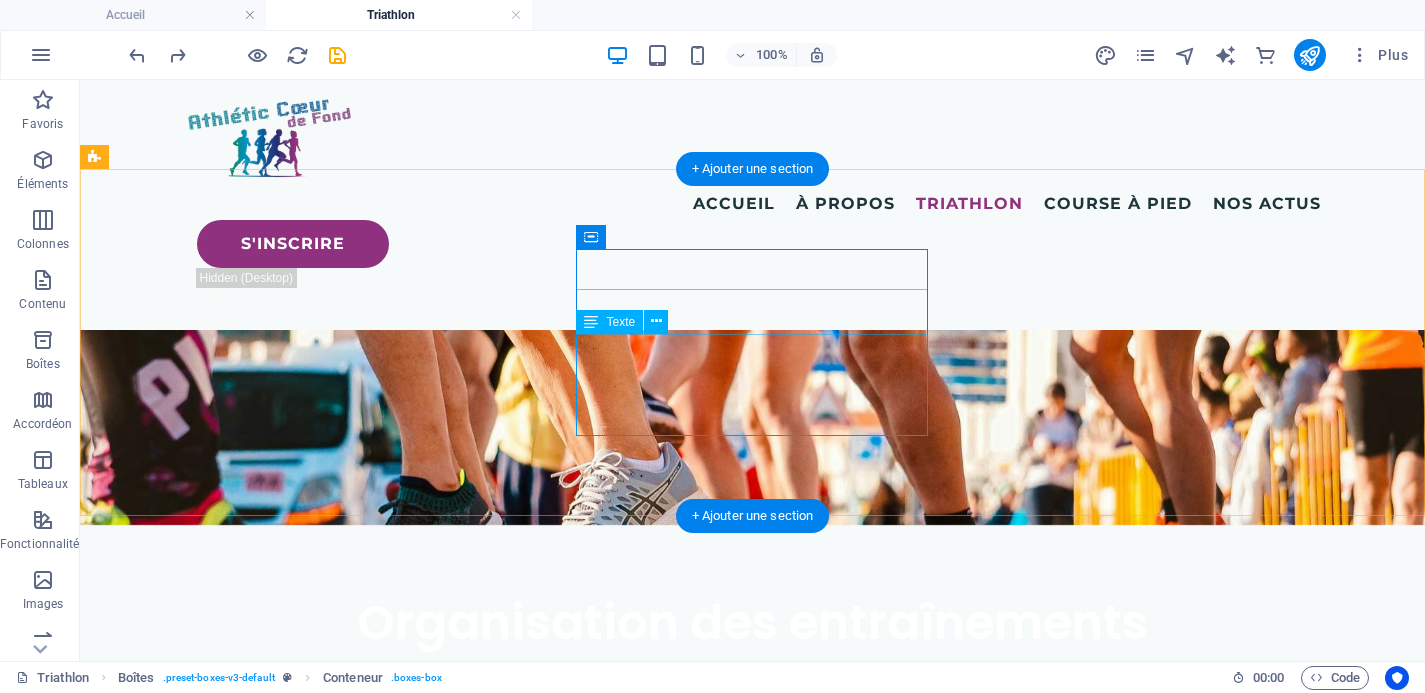 click on "Lorem ipsum dolor sit amet, consectetuer adipiscing elit. Aenean commodo ligula eget dolor. Lorem ipsum dolor sit amet, consectetuer adipiscing elit leget dolor." at bounding box center [280, 1140] 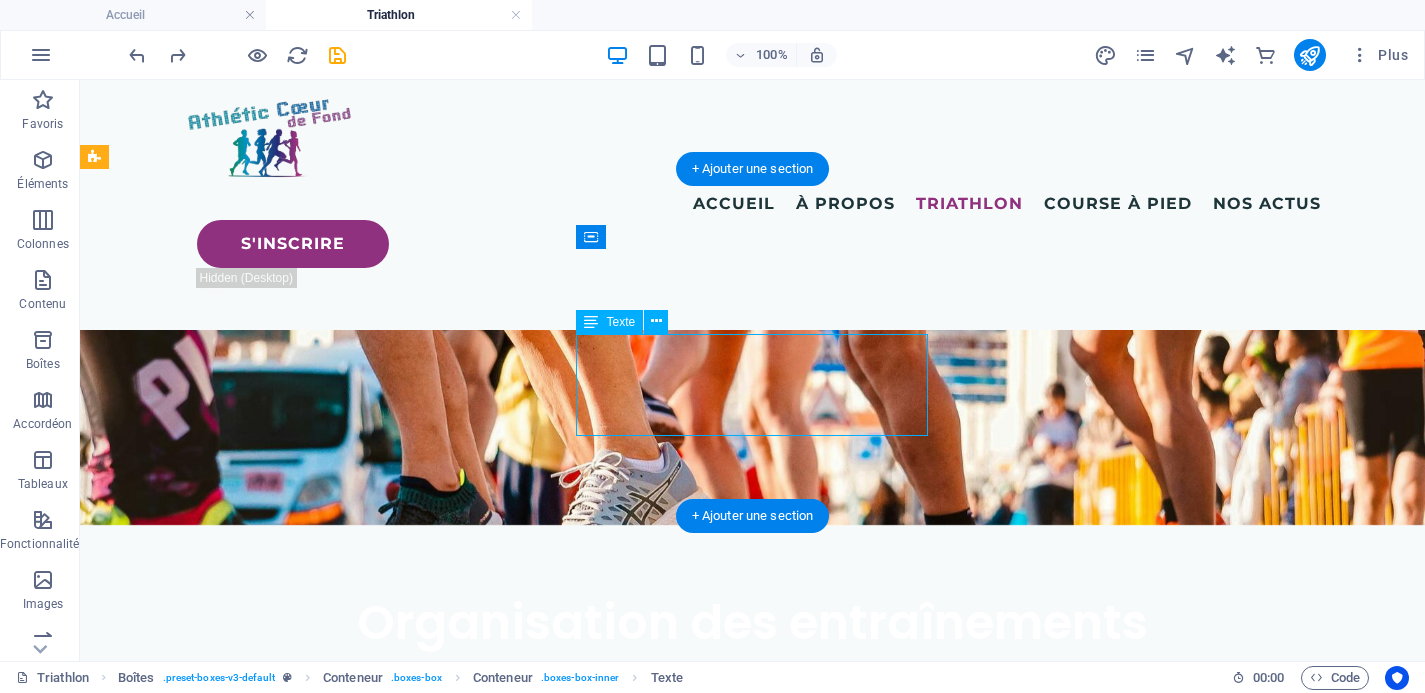 click on "Lorem ipsum dolor sit amet, consectetuer adipiscing elit. Aenean commodo ligula eget dolor. Lorem ipsum dolor sit amet, consectetuer adipiscing elit leget dolor." at bounding box center (280, 1140) 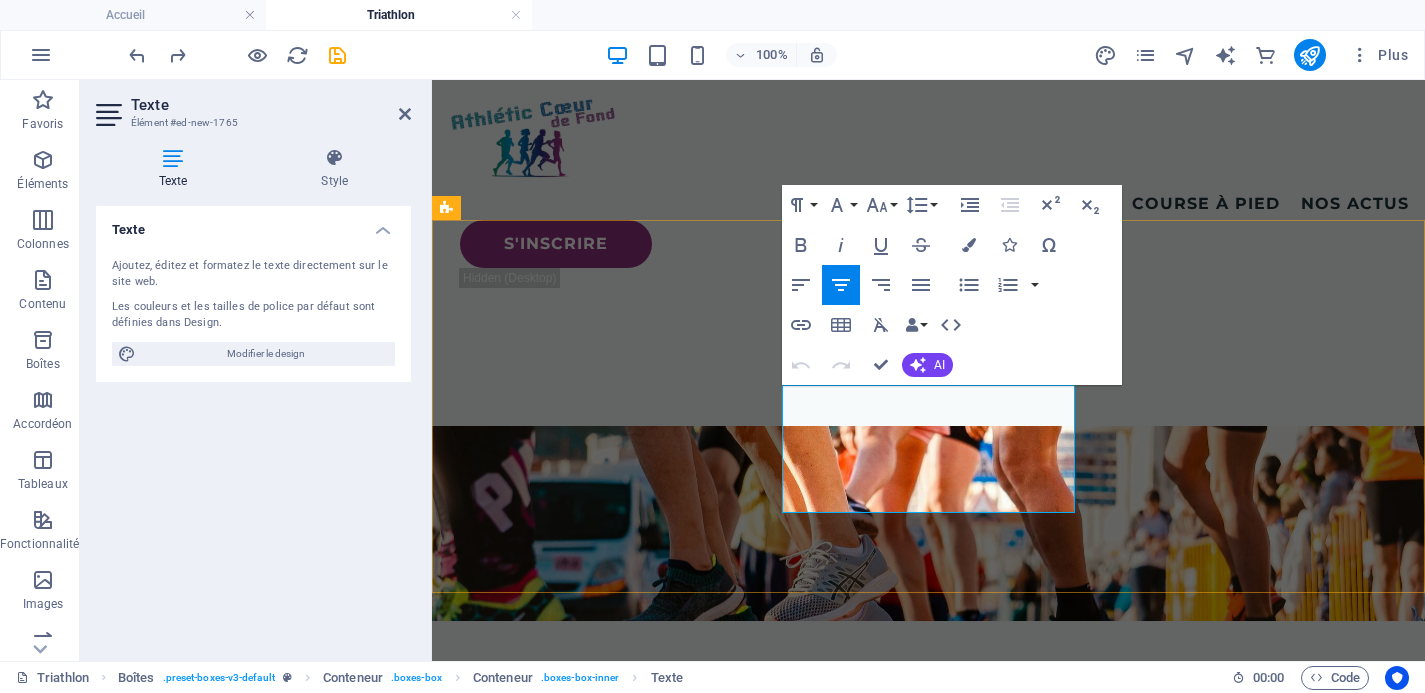 click on "Lorem ipsum dolor sit amet, consectetuer adipiscing elit. Aenean commodo ligula eget dolor. Lorem ipsum dolor sit amet, consectetuer adipiscing elit leget dolor." at bounding box center [603, 1274] 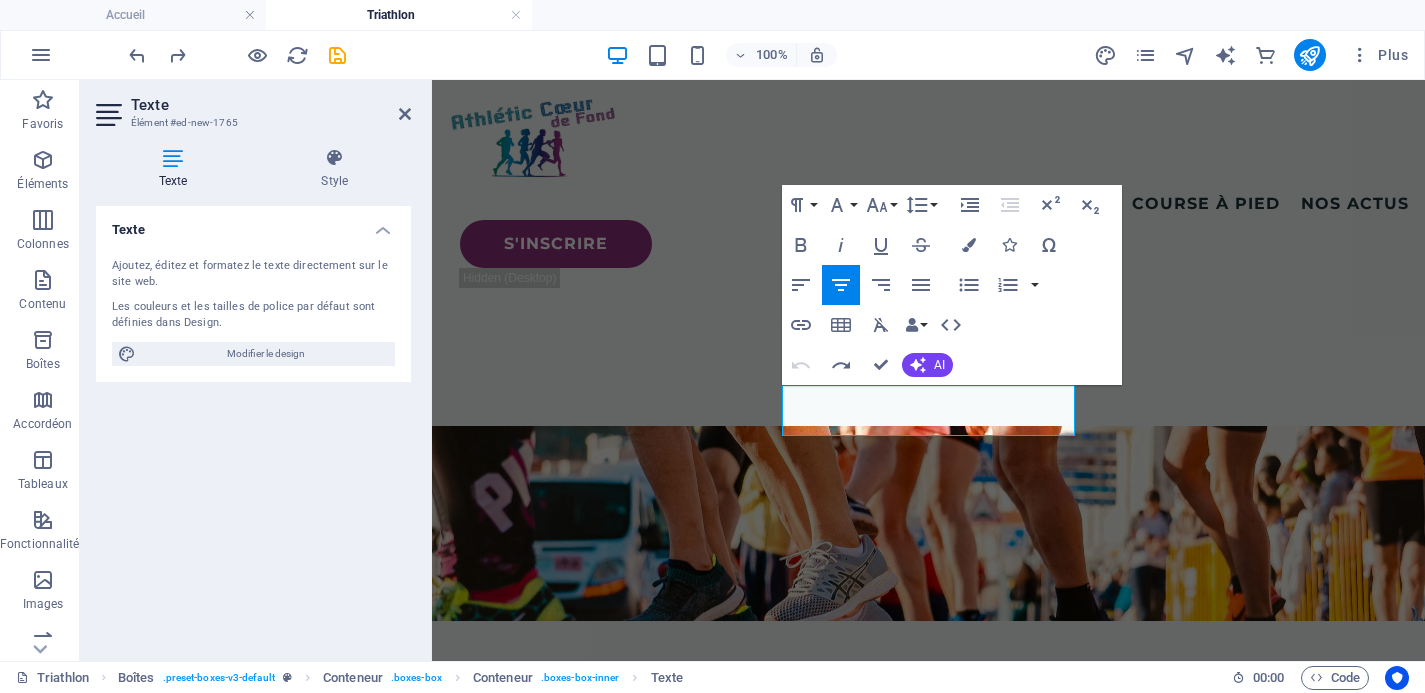 scroll, scrollTop: 403, scrollLeft: 9, axis: both 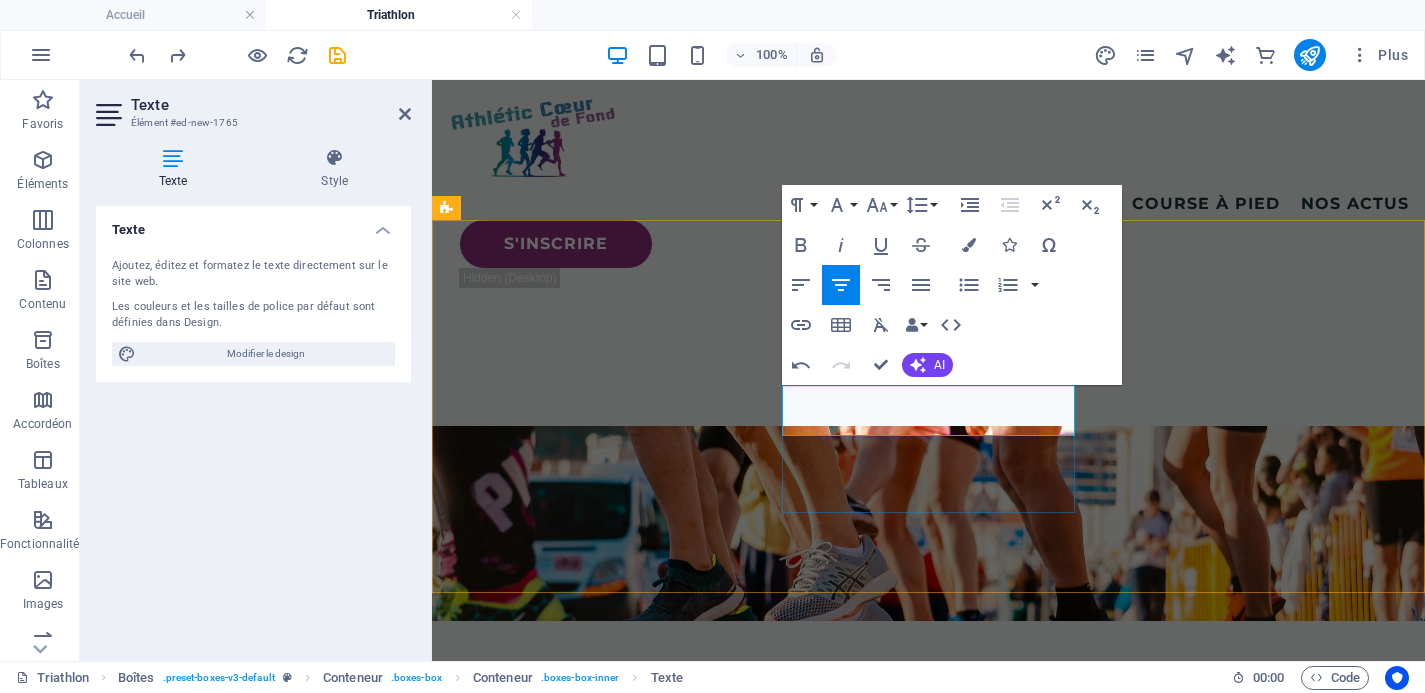 click on "séances proposées sur l'appli Heylo ou via WhatsApp" at bounding box center [603, 1235] 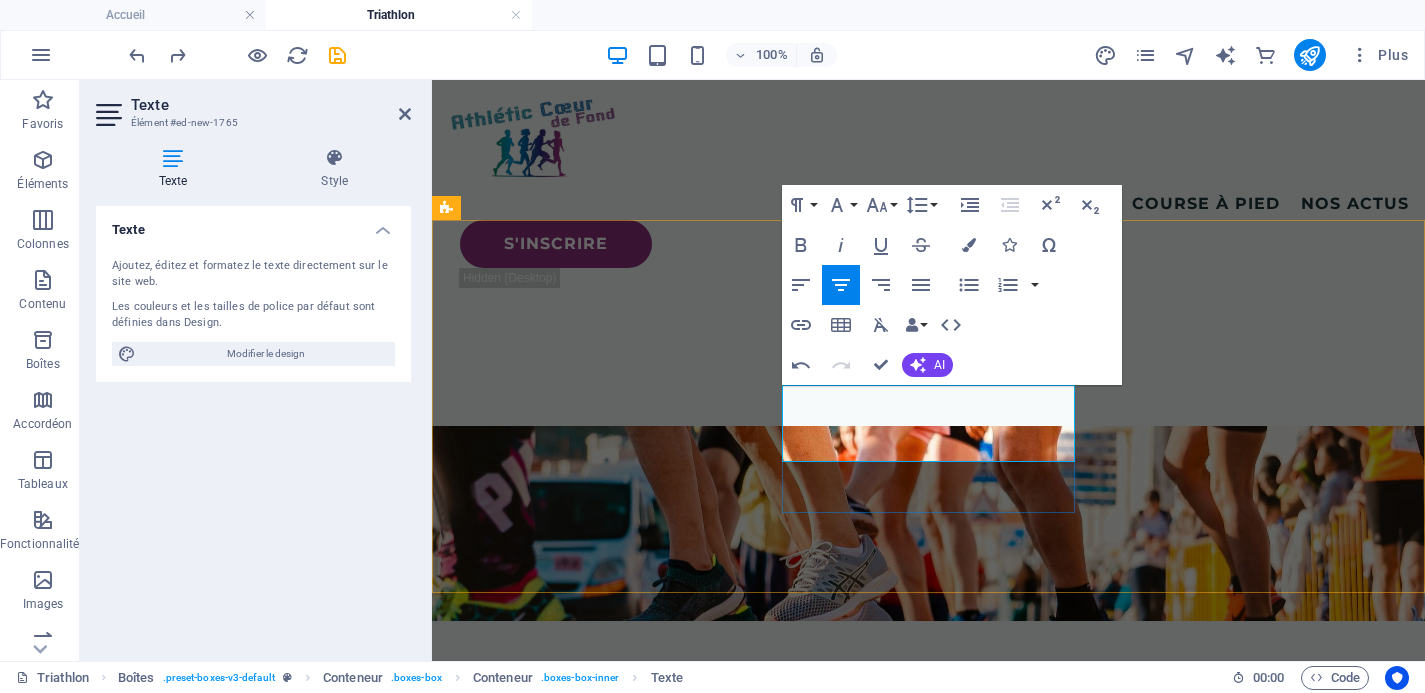 type 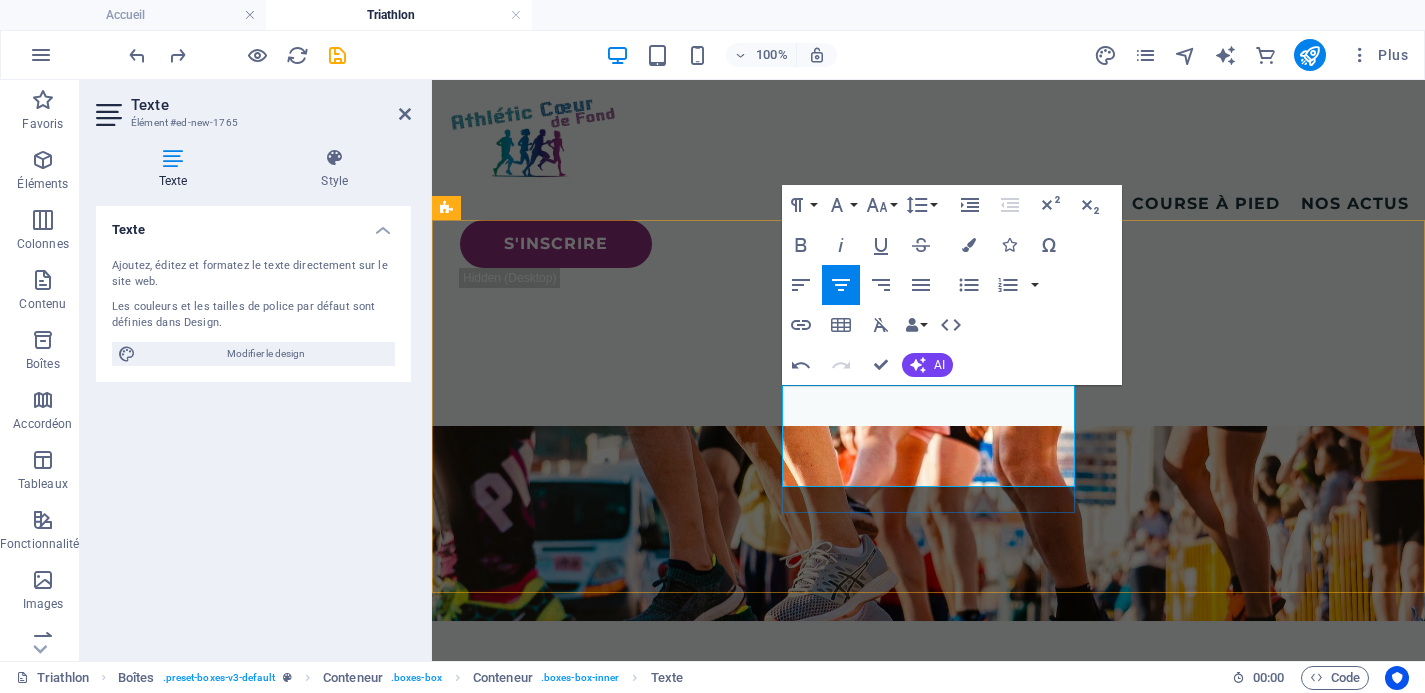 drag, startPoint x: 880, startPoint y: 474, endPoint x: 820, endPoint y: 474, distance: 60 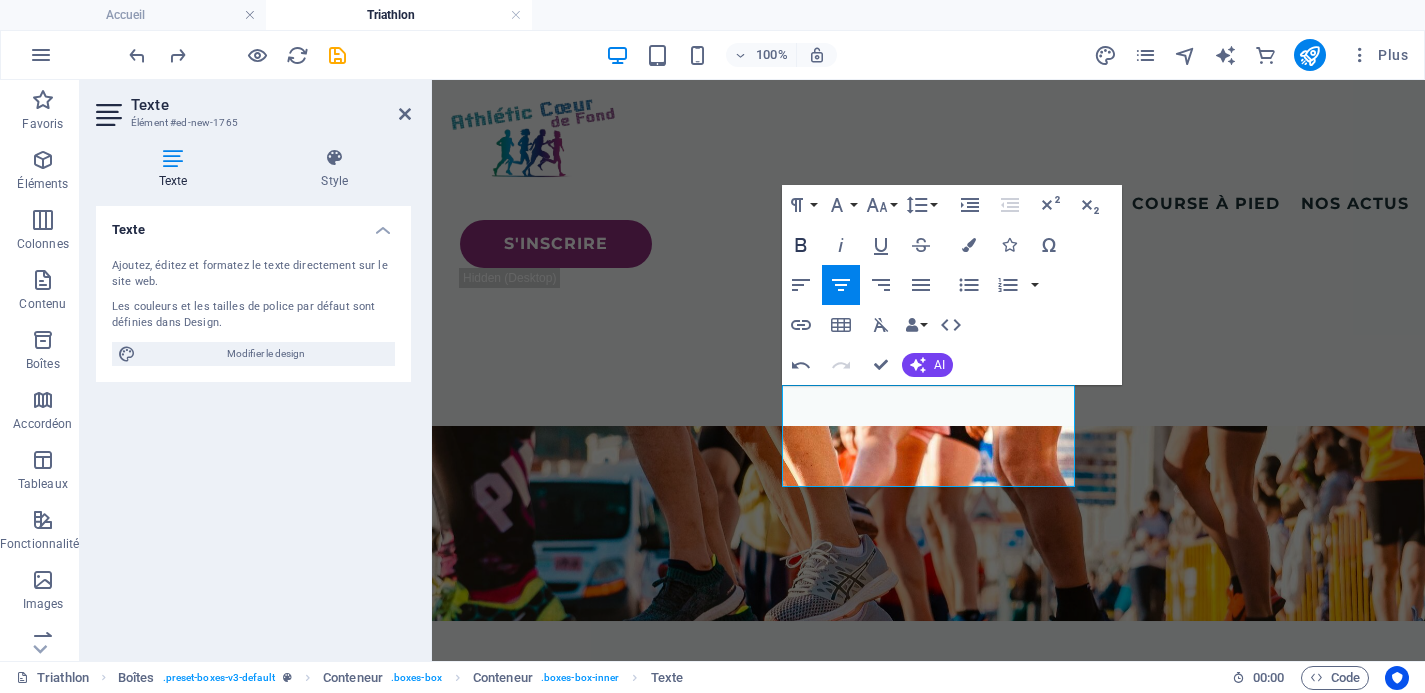 click 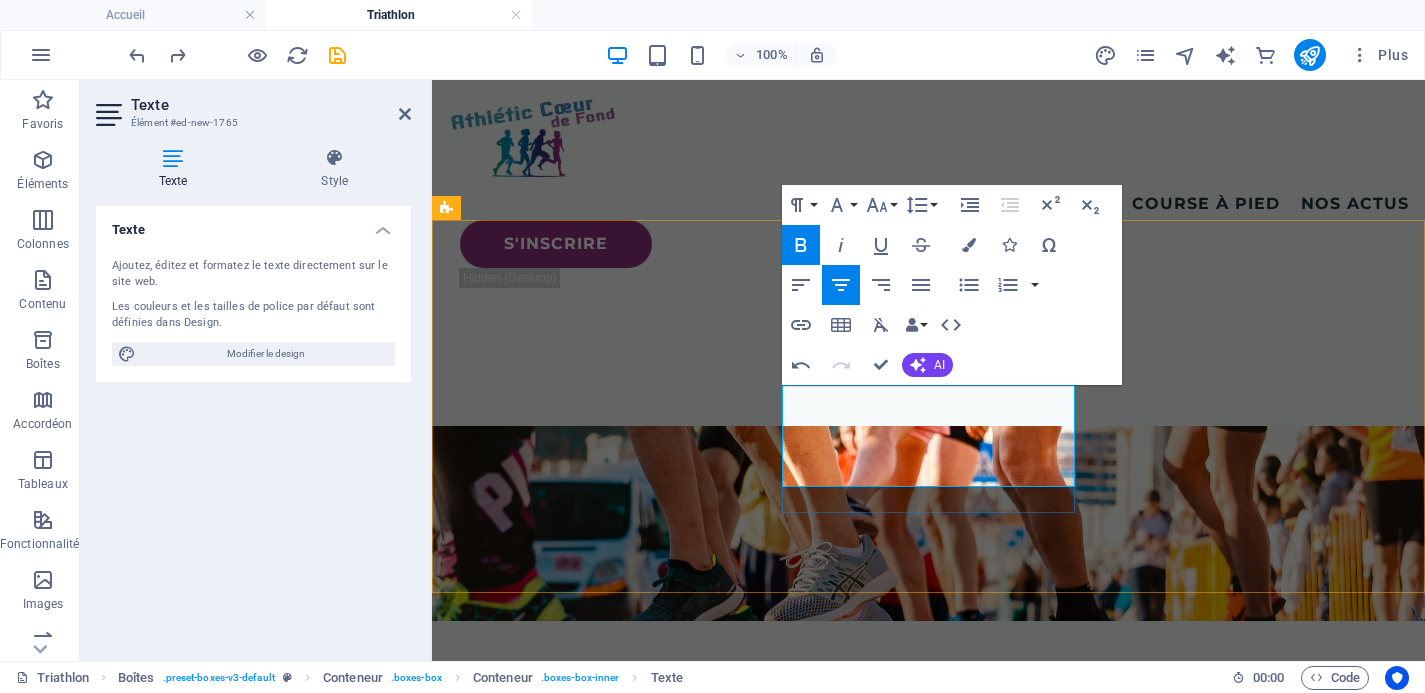 drag, startPoint x: 1027, startPoint y: 474, endPoint x: 942, endPoint y: 474, distance: 85 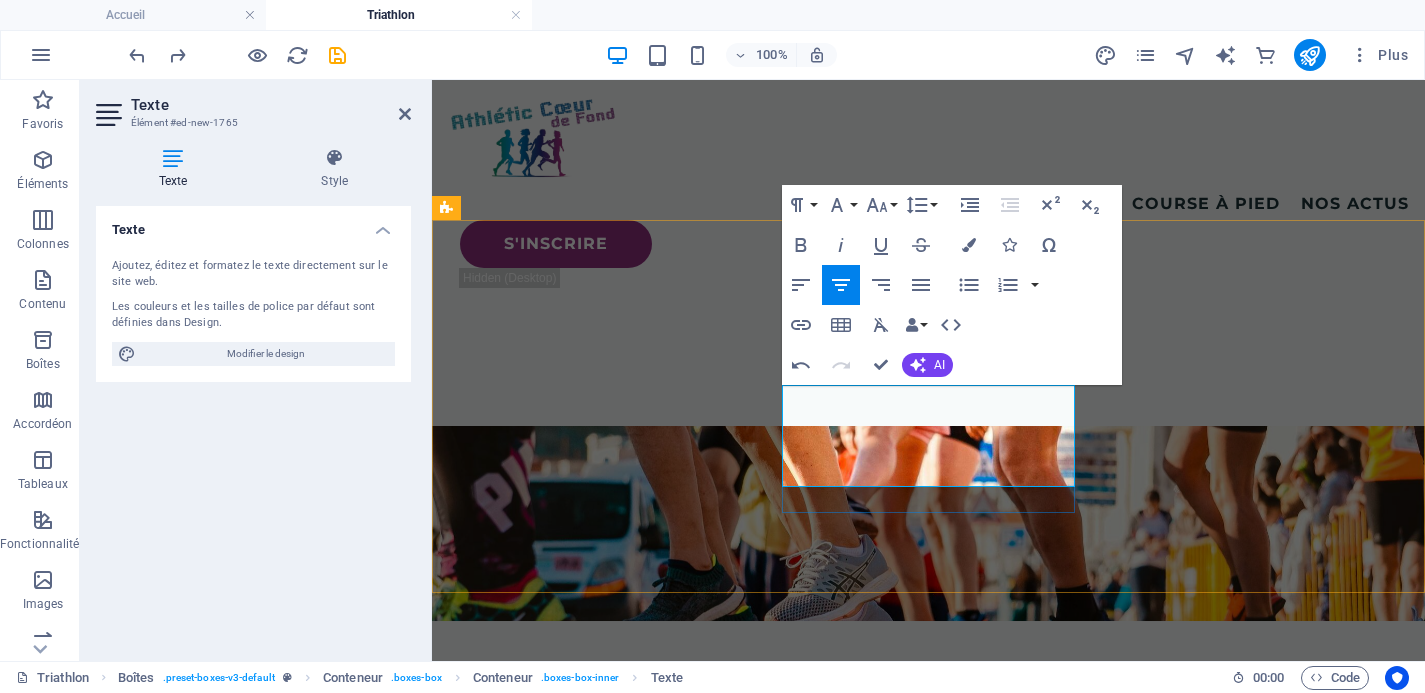 click on "- Séances club  - séances proposées par les adhérents volontaires sur l'appli  Heylo  ou via WhatsApp" at bounding box center (603, 1261) 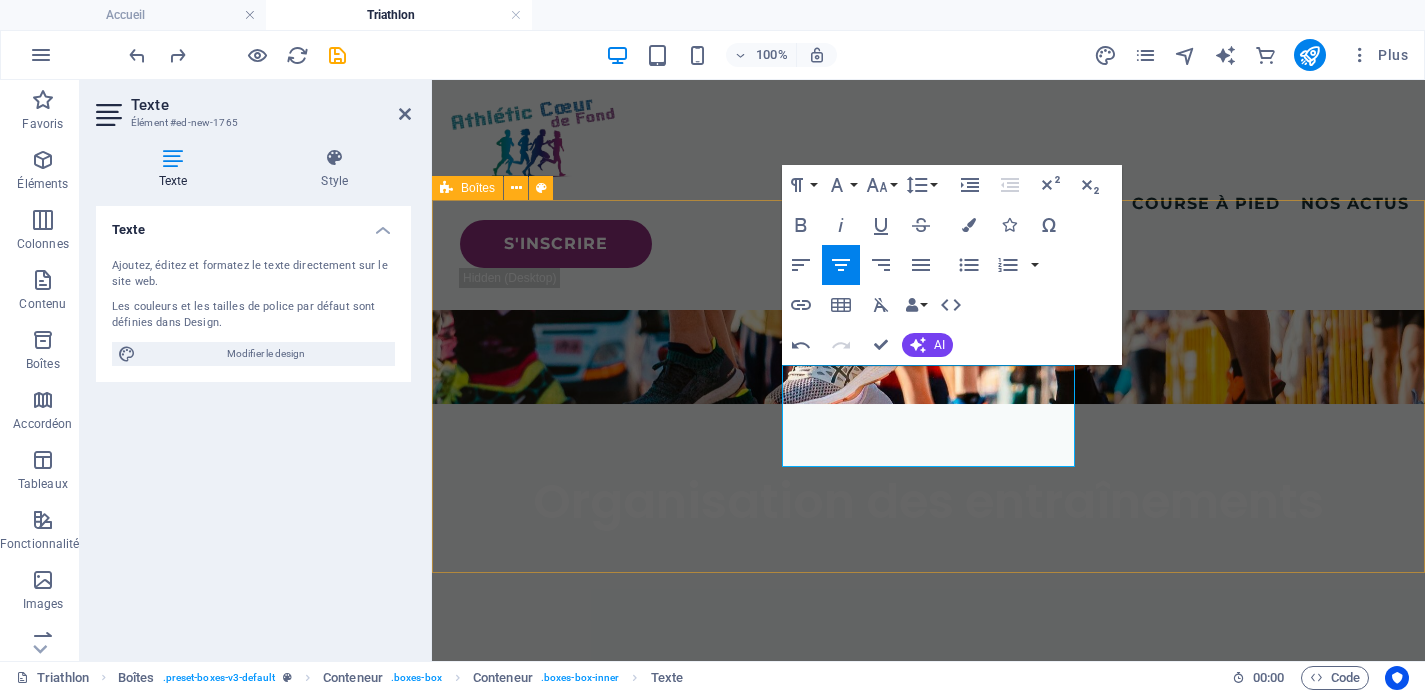 scroll, scrollTop: 1356, scrollLeft: 0, axis: vertical 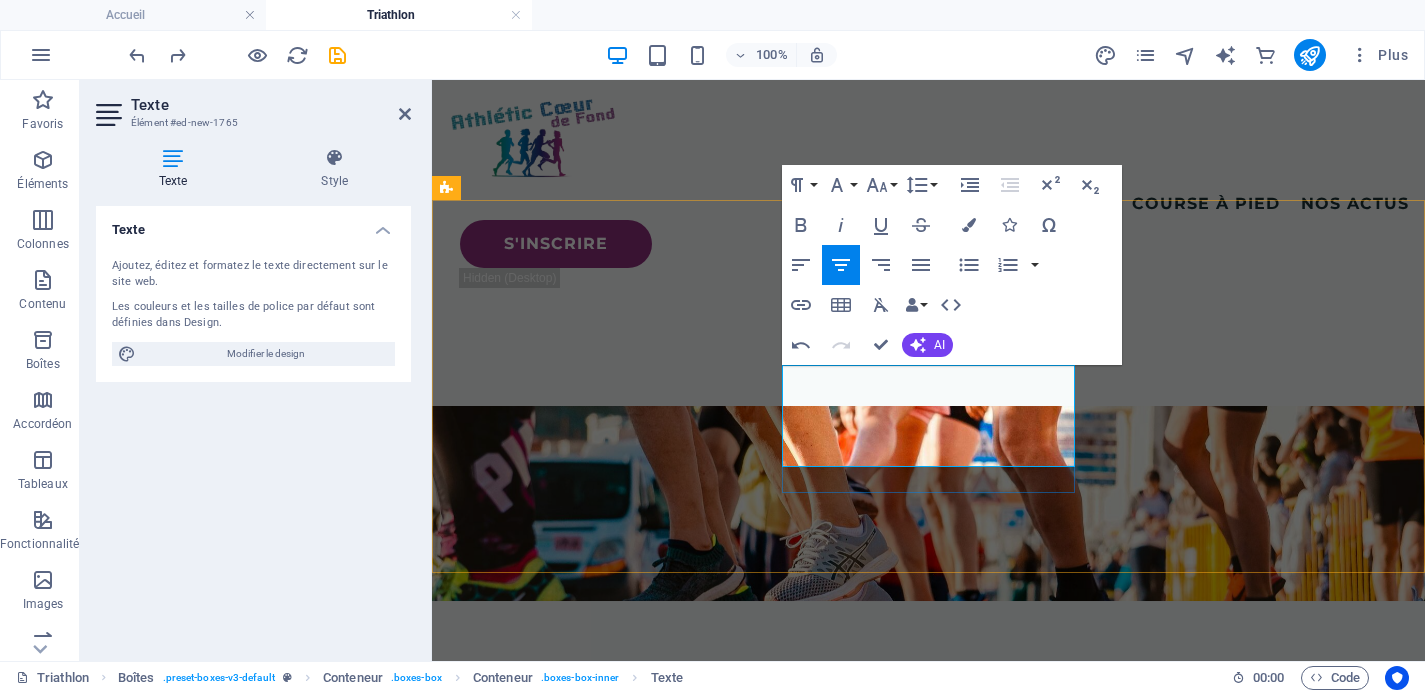 click on "- Séances club  - Séances proposées par les adhérents volontaires sur l'appli  Heylo  ou via WhatsApp" at bounding box center [603, 1241] 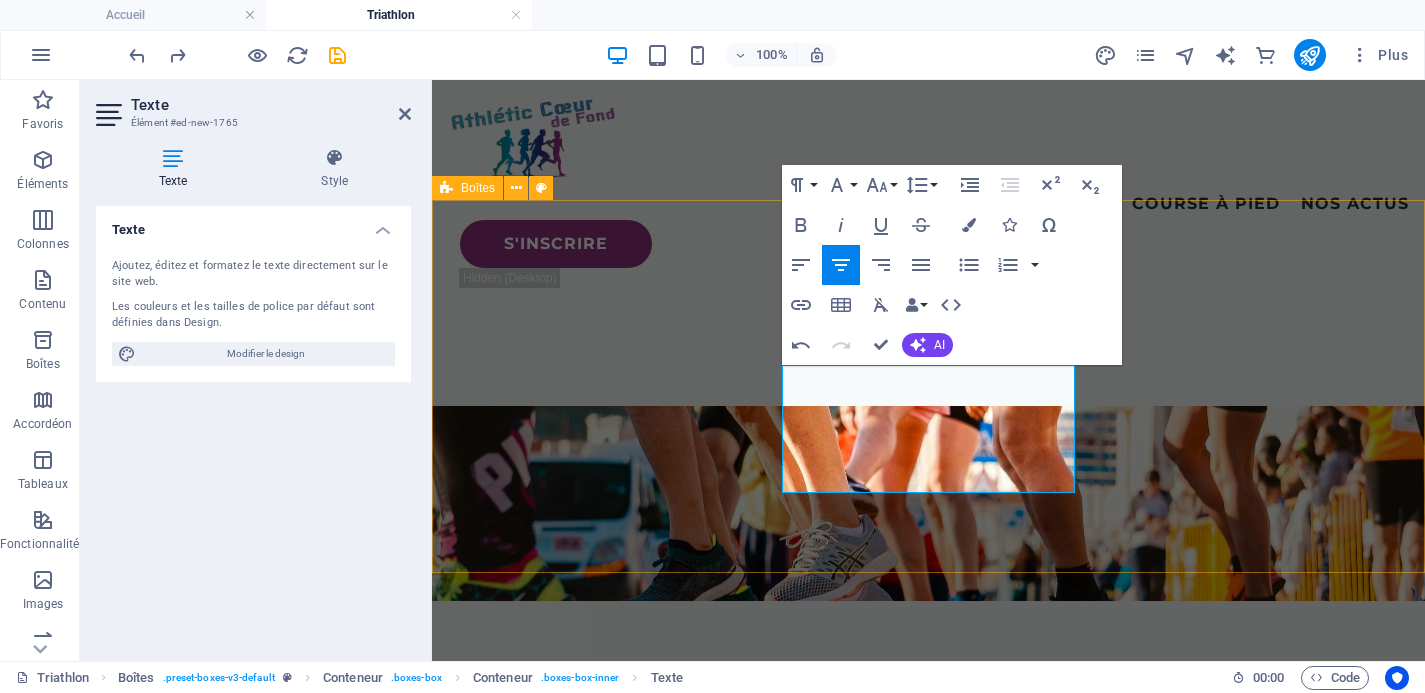 click on "Natation Lorem ipsum dolor sit amet, consectetuer adipiscing elit. Aenean commodo ligula eget dolor. Lorem ipsum dolor sit amet, consectetuer adipiscing elit leget dolor. Vélo - Séances club organisées au Polygone (fractionné et transitions) - Séances proposées par les adhérents volontaires sur l'appli  Heylo  ou via WhatsApp séances proposées sur l'appli Heylo ou via WhatsApp Course à pied 4 entraînements par semaine proposées par ACF Voir la  section Course à pied" at bounding box center [928, 1199] 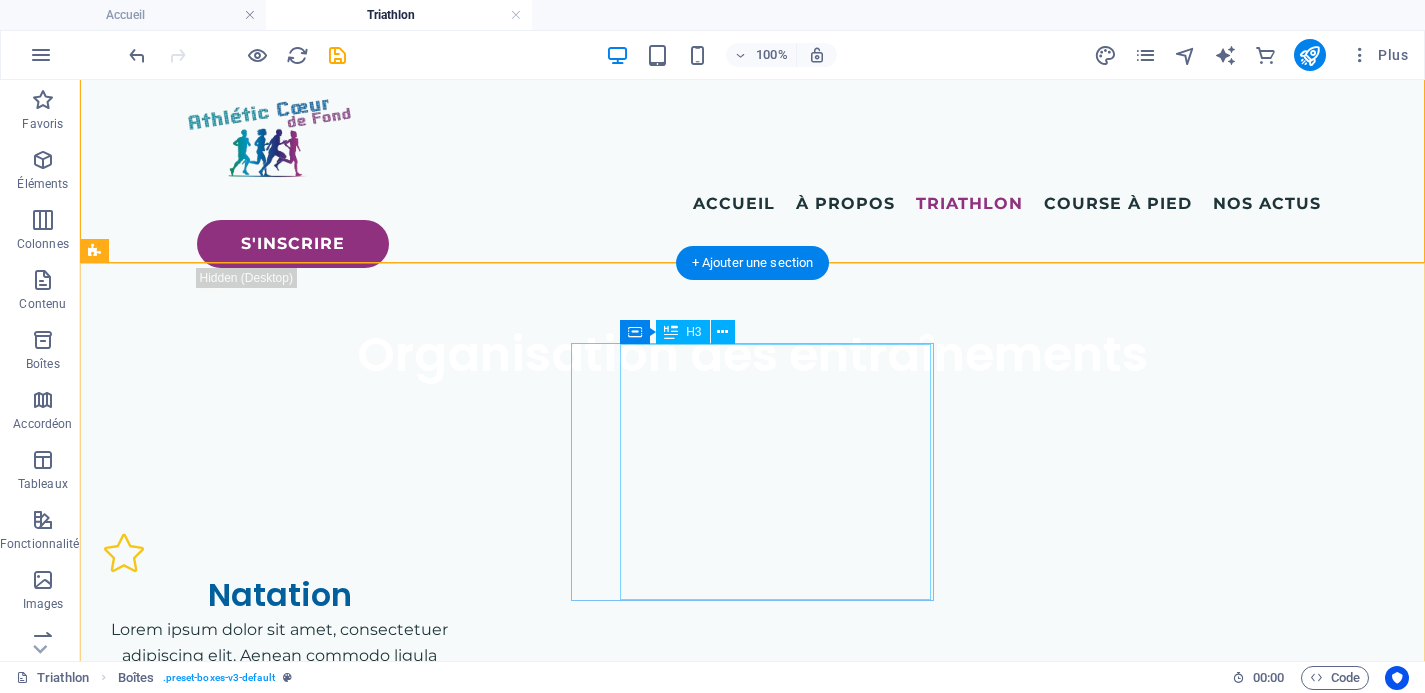 scroll, scrollTop: 1708, scrollLeft: 0, axis: vertical 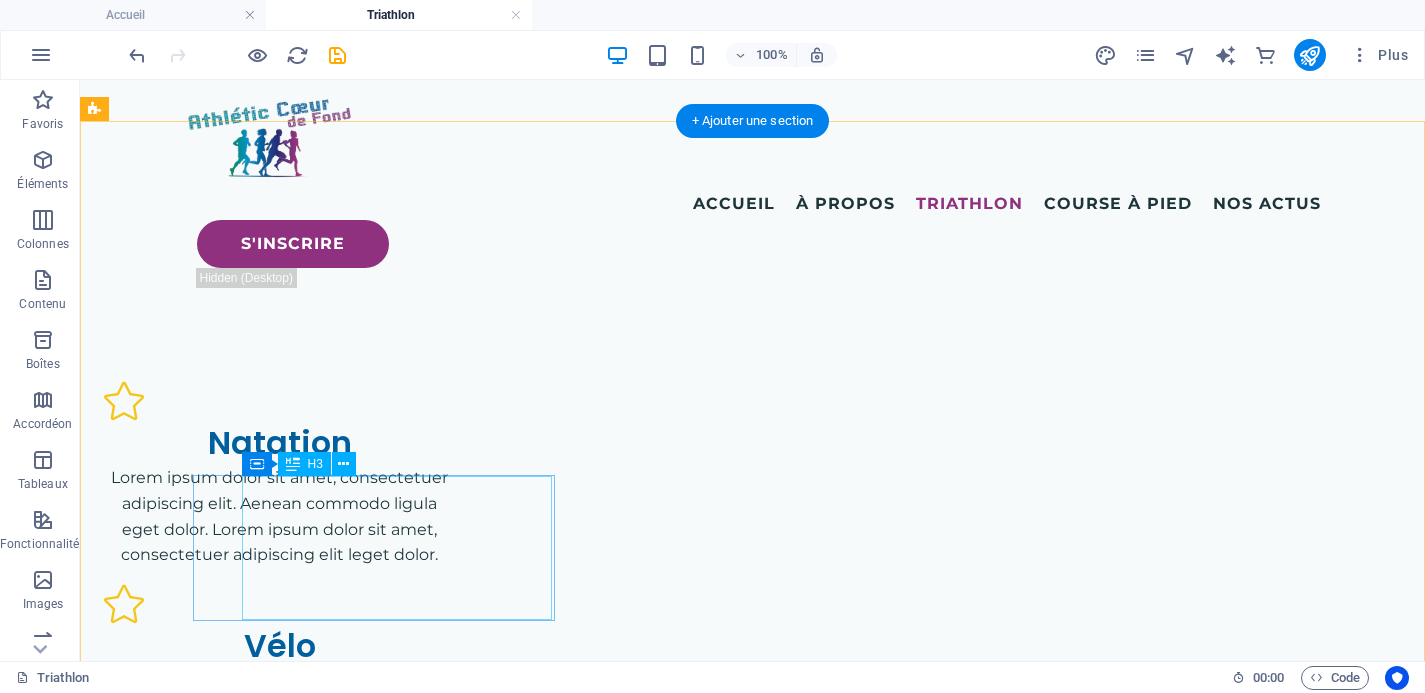click on "Des séances de natation en eau libre sont organisées à la base de loisirs de Torcy d’avril à octobre (cotisation supplémentaire de 22€)" at bounding box center (260, 1839) 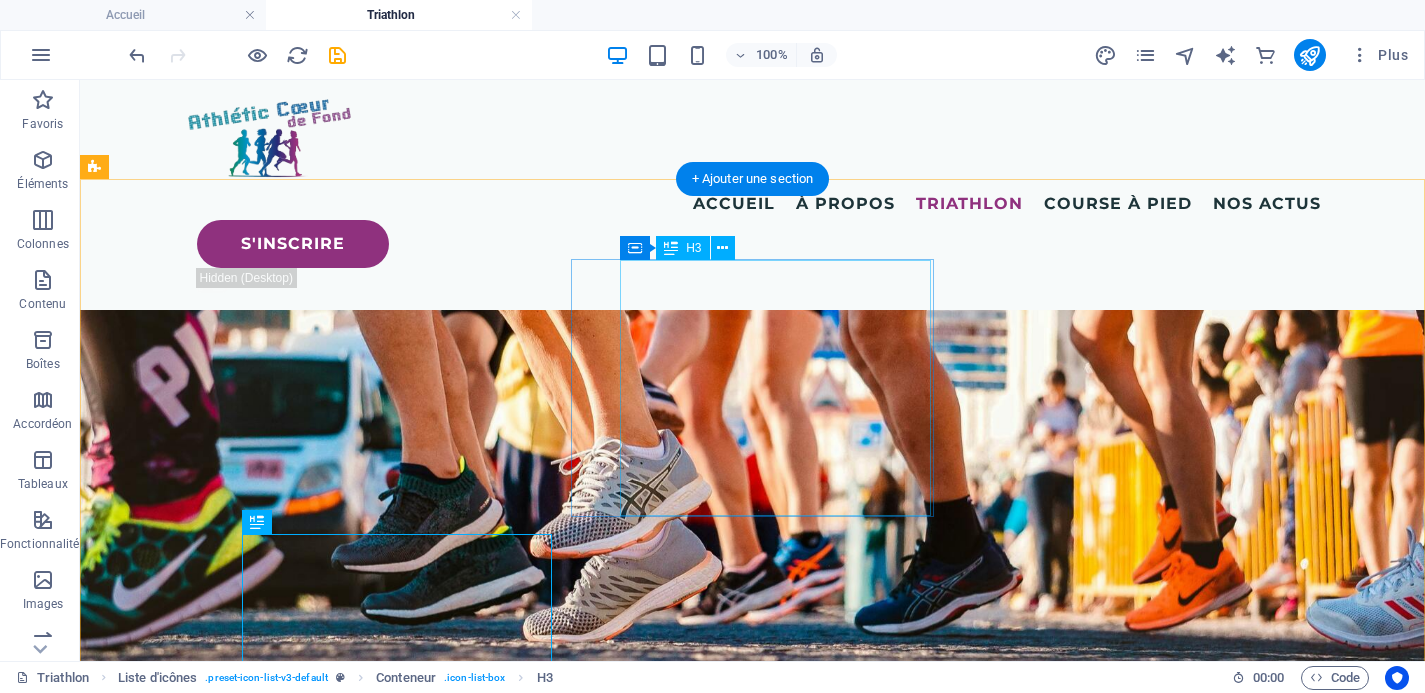 scroll, scrollTop: 1185, scrollLeft: 0, axis: vertical 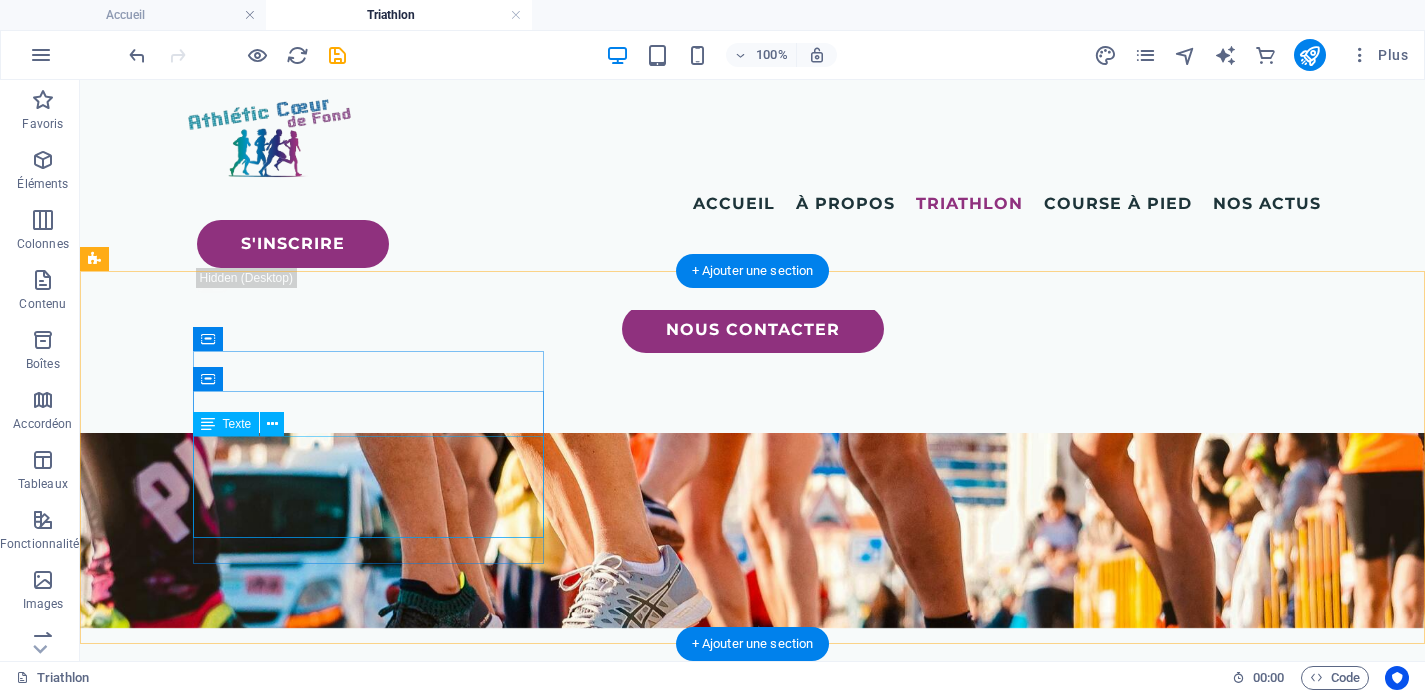 click on "Lorem ipsum dolor sit amet, consectetuer adipiscing elit. Aenean commodo ligula eget dolor. Lorem ipsum dolor sit amet, consectetuer adipiscing elit leget dolor." at bounding box center [280, 1039] 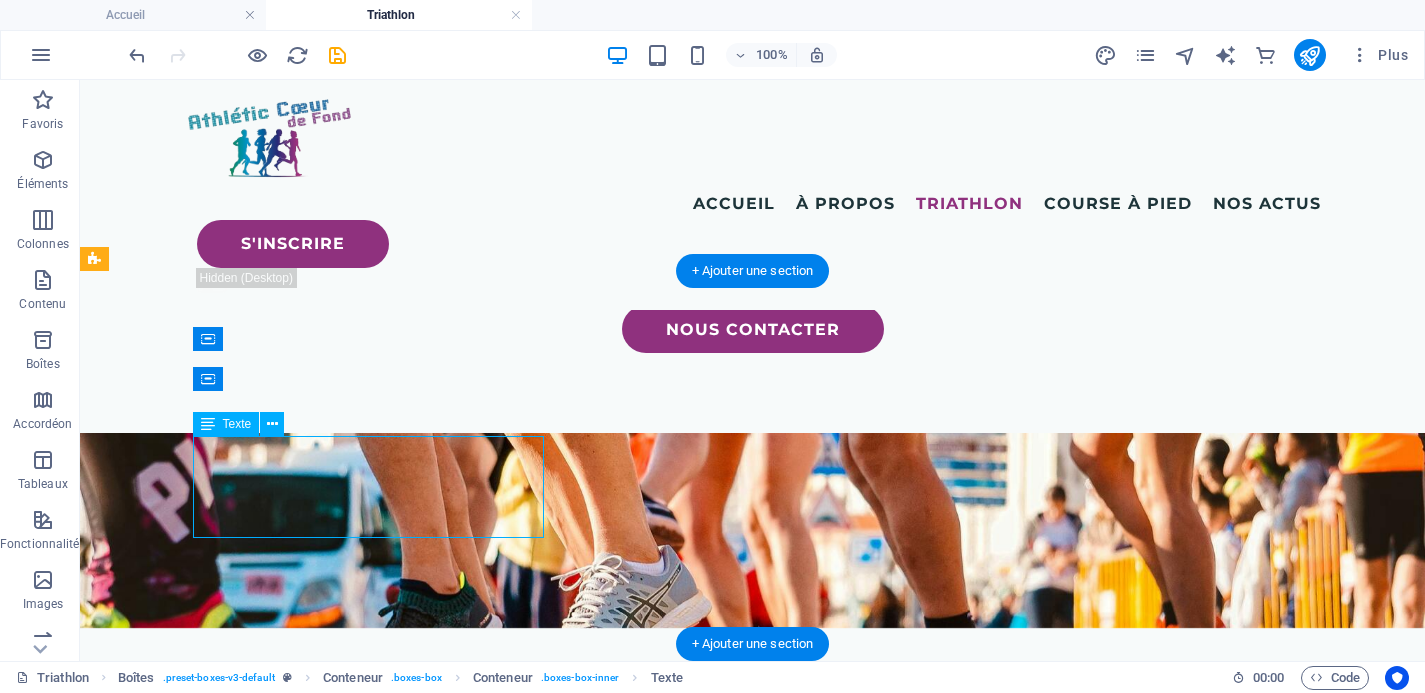 click on "Lorem ipsum dolor sit amet, consectetuer adipiscing elit. Aenean commodo ligula eget dolor. Lorem ipsum dolor sit amet, consectetuer adipiscing elit leget dolor." at bounding box center [280, 1039] 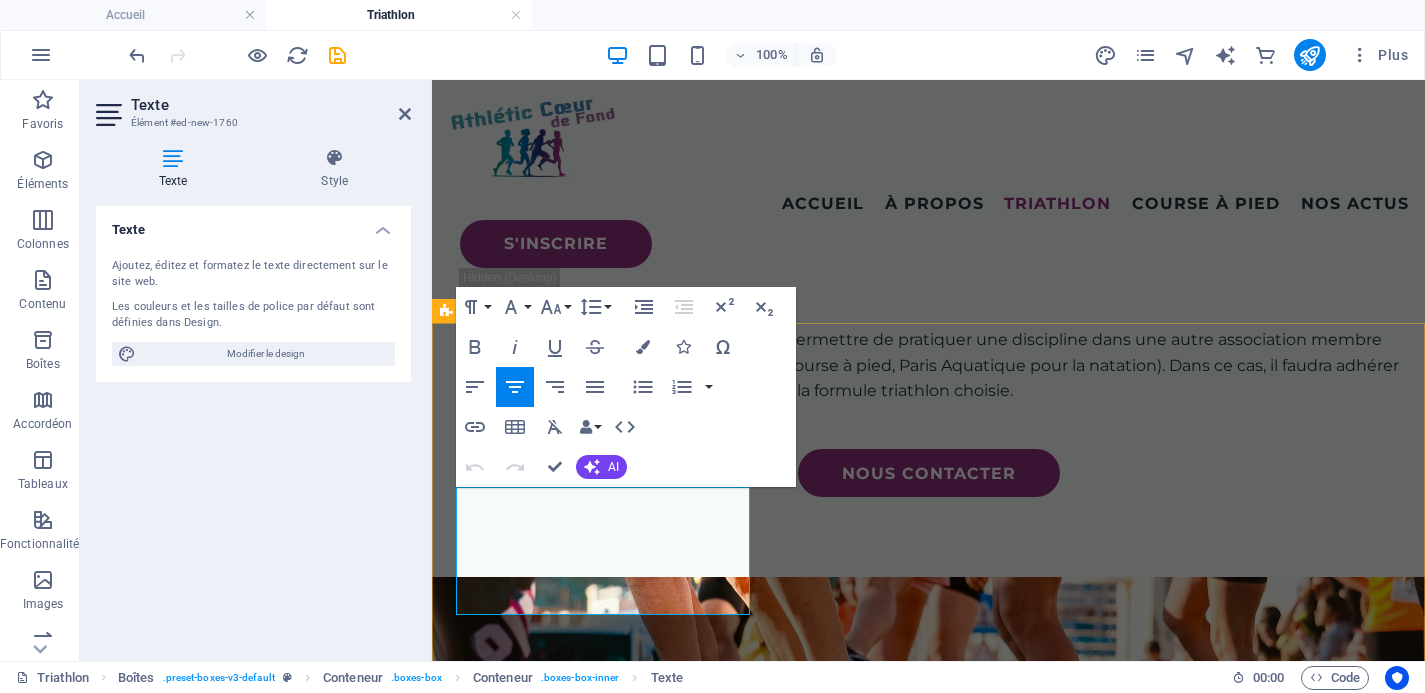 scroll, scrollTop: 1233, scrollLeft: 0, axis: vertical 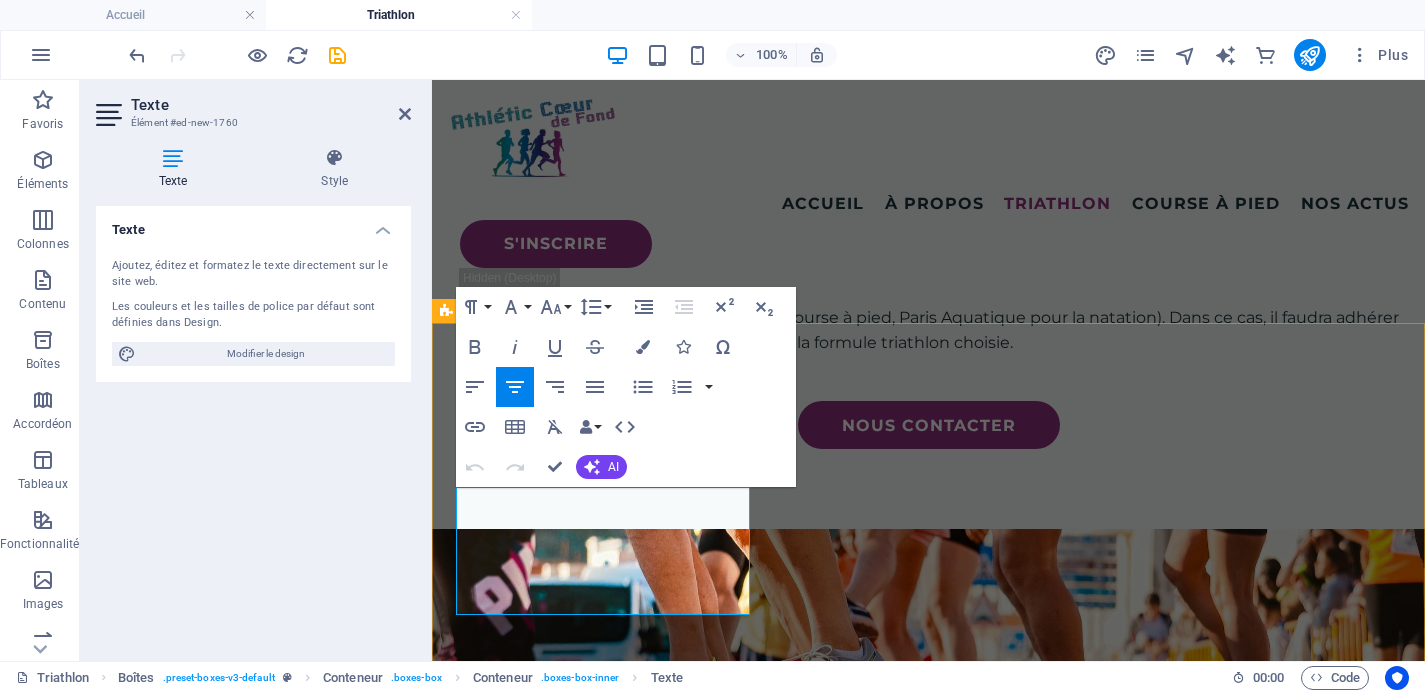 type 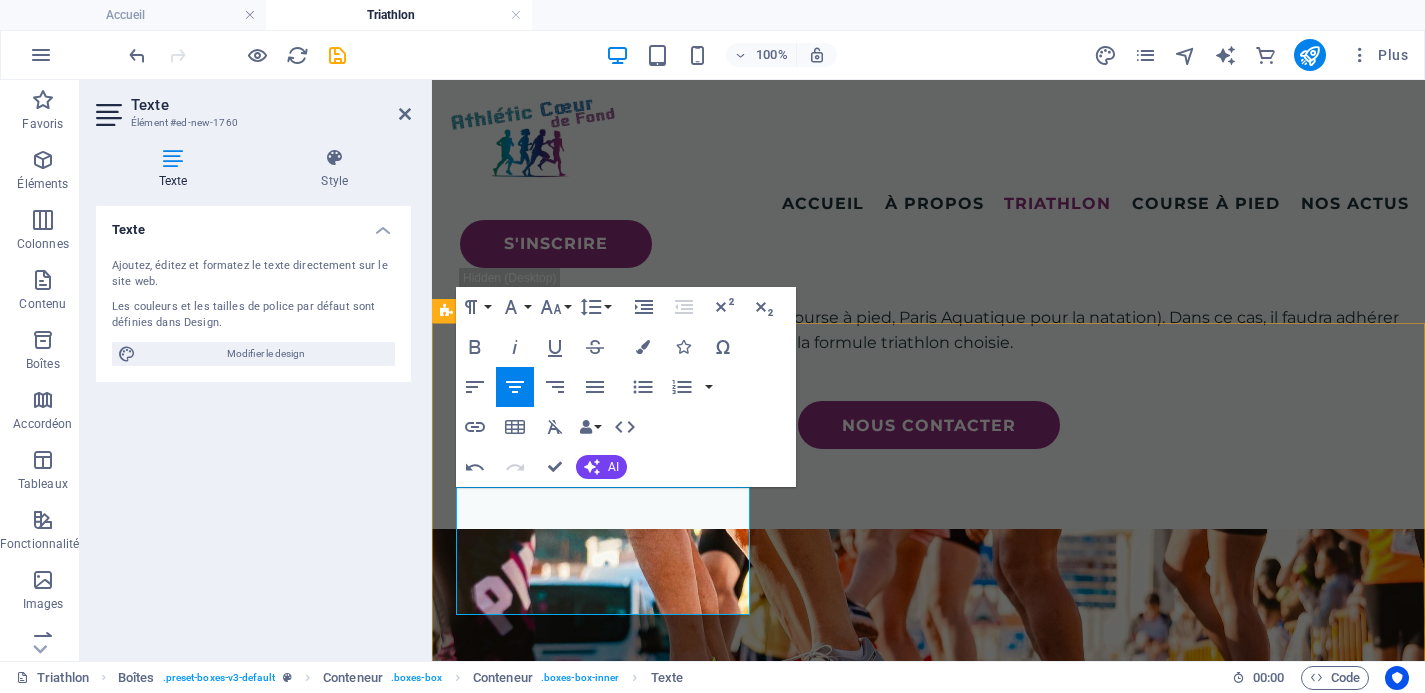 click on "- Entraînement piscine : 20 créneaux proposées par Le Cercle du Marais (avec adhésion Formule tri complète)" at bounding box center (603, 1135) 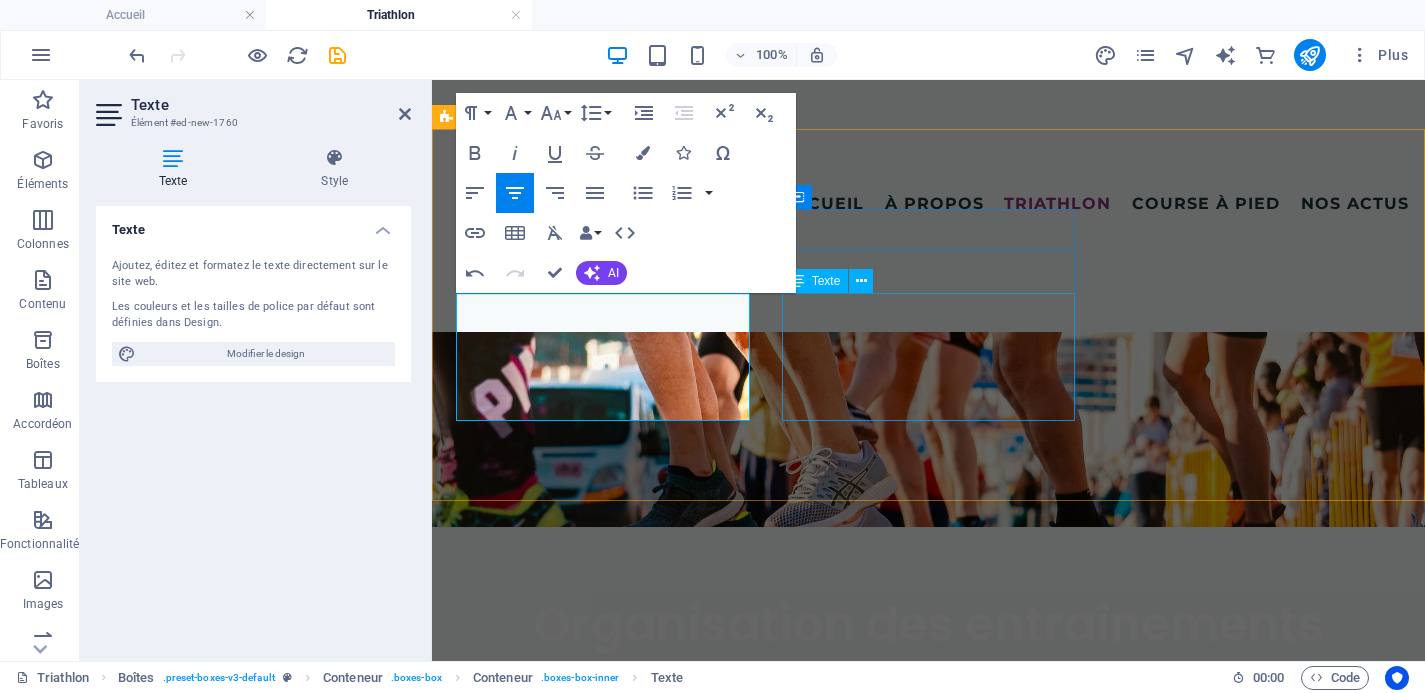 scroll, scrollTop: 1424, scrollLeft: 0, axis: vertical 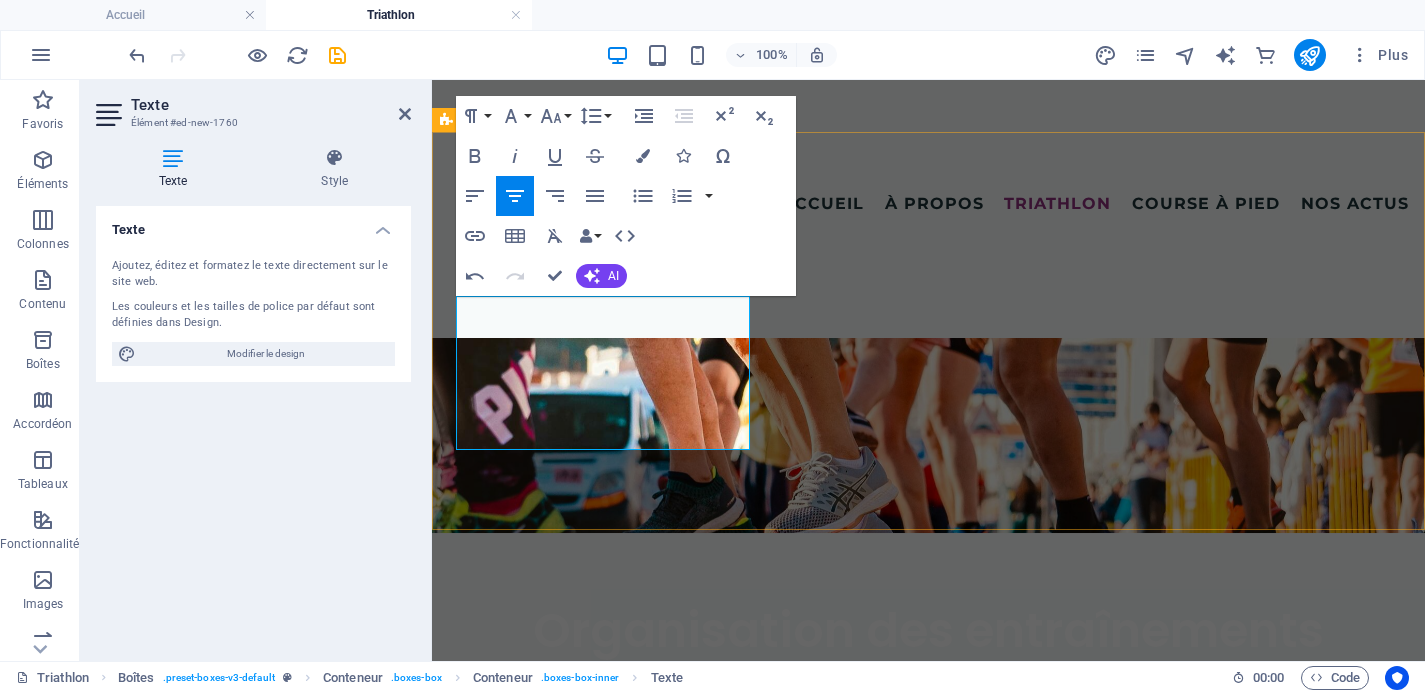 click on "Natation - Entraînements piscine : 20 créneaux proposées par Le Cercle du Marais (avec adhésion Formule tri complète) - Entraînements eau libre à Torcy, d'avril à octobre (22€ supp) Vélo - Séances club organisées au Polygone (fractionné et transitions) - Séances proposées par les adhérents volontaires sur l'appli  Heylo  ou via WhatsApp Course à pied 4 entraînements par semaine proposées par ACF Voir la  section Course à pied" at bounding box center (928, 1144) 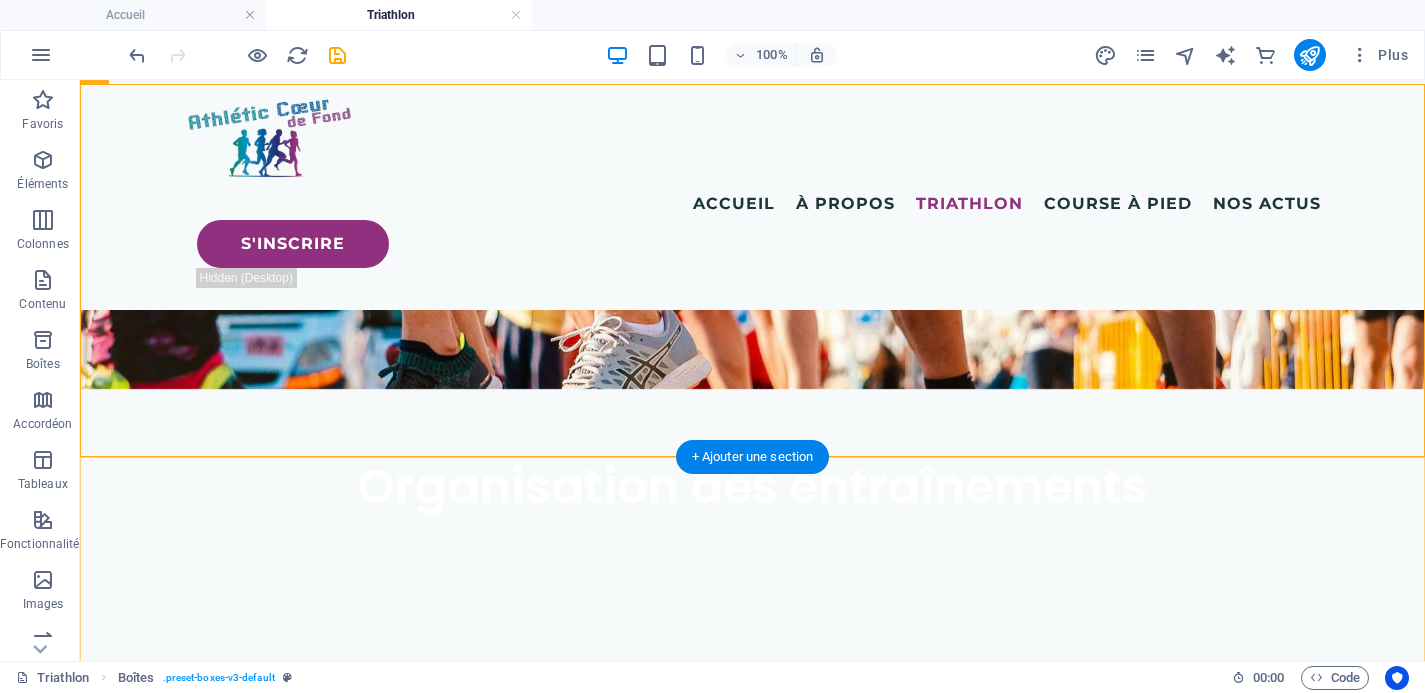 scroll, scrollTop: 1373, scrollLeft: 0, axis: vertical 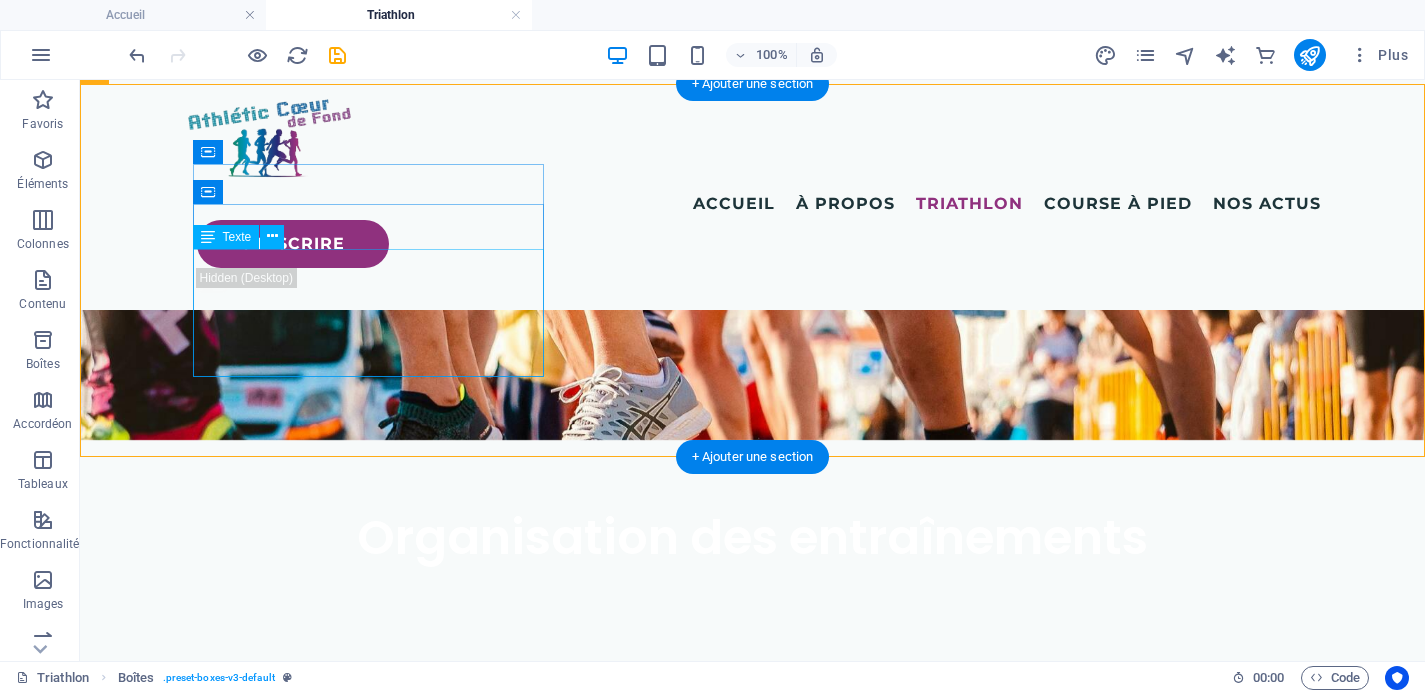 click on "- Entraînements piscine : 20 créneaux proposées par Le Cercle du Marais (avec adhésion Formule tri complète) - Entraînements eau libre à Torcy, d'avril à octobre (22€ supp)" at bounding box center (280, 864) 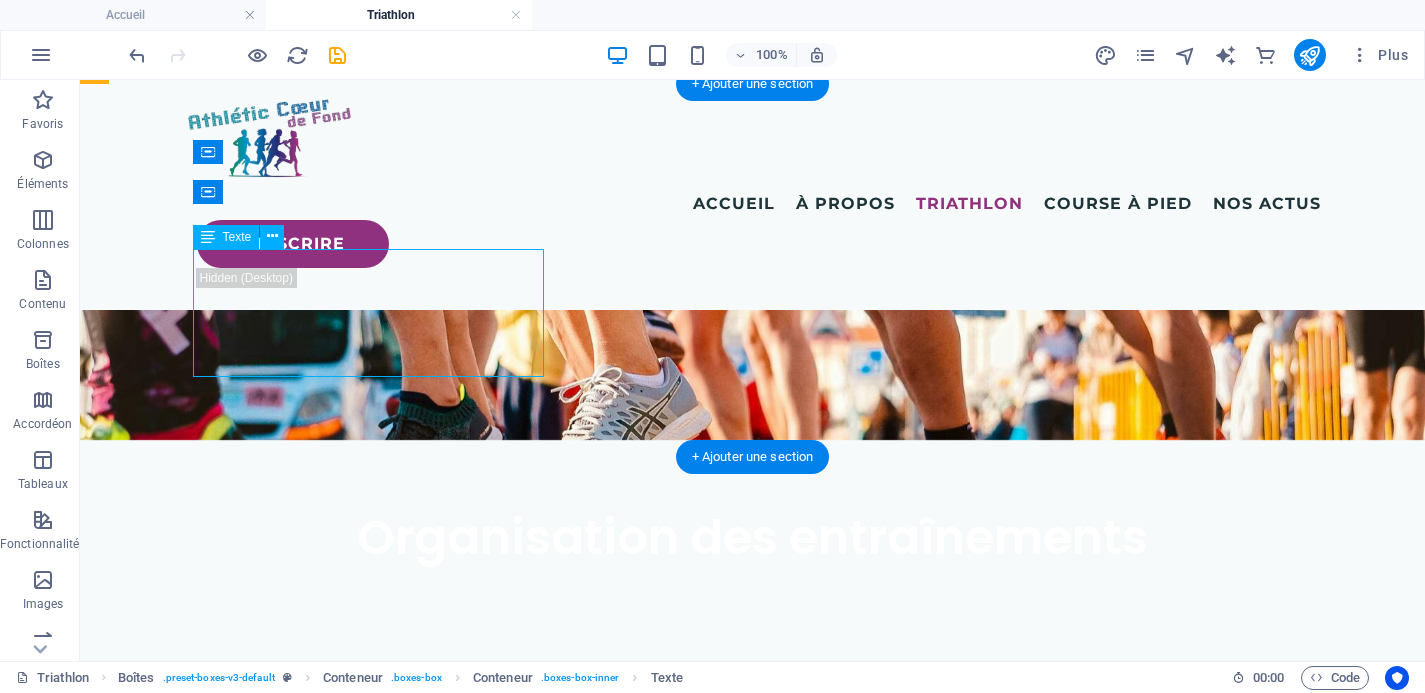 click on "- Entraînements piscine : 20 créneaux proposées par Le Cercle du Marais (avec adhésion Formule tri complète) - Entraînements eau libre à Torcy, d'avril à octobre (22€ supp)" at bounding box center [280, 864] 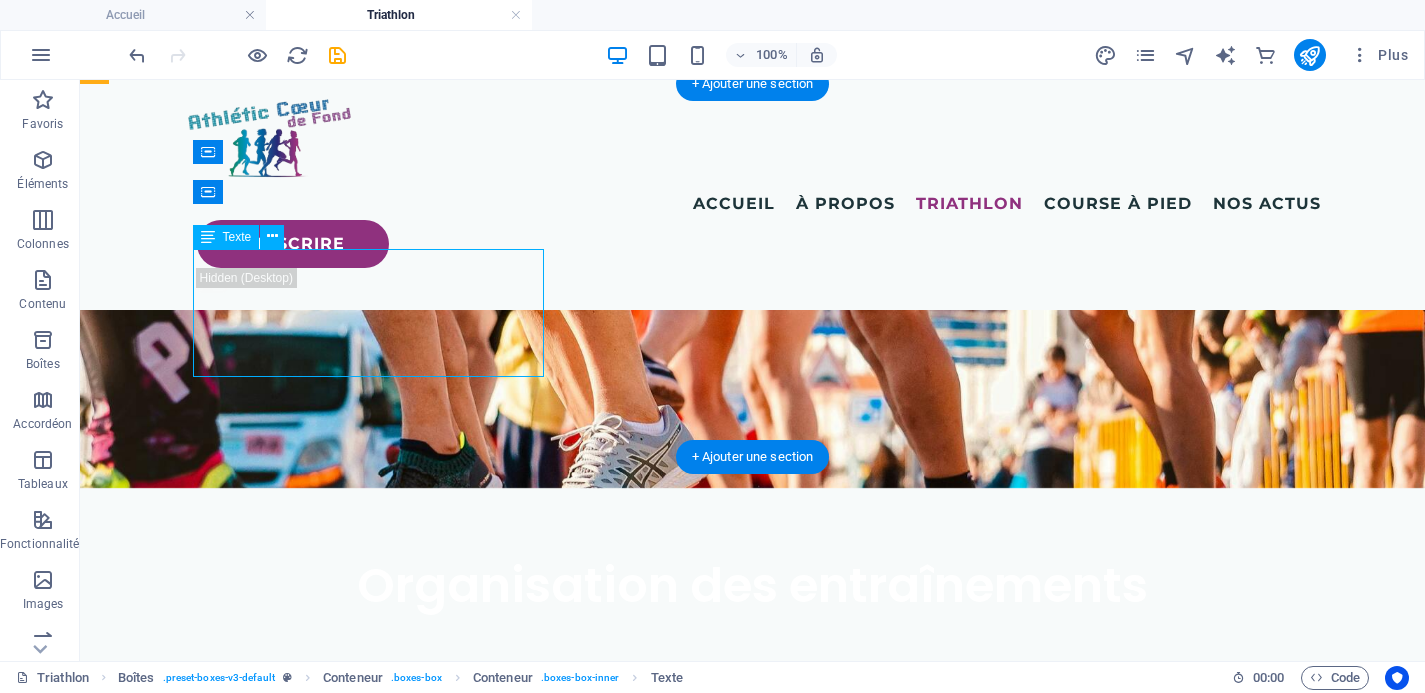 scroll, scrollTop: 1421, scrollLeft: 0, axis: vertical 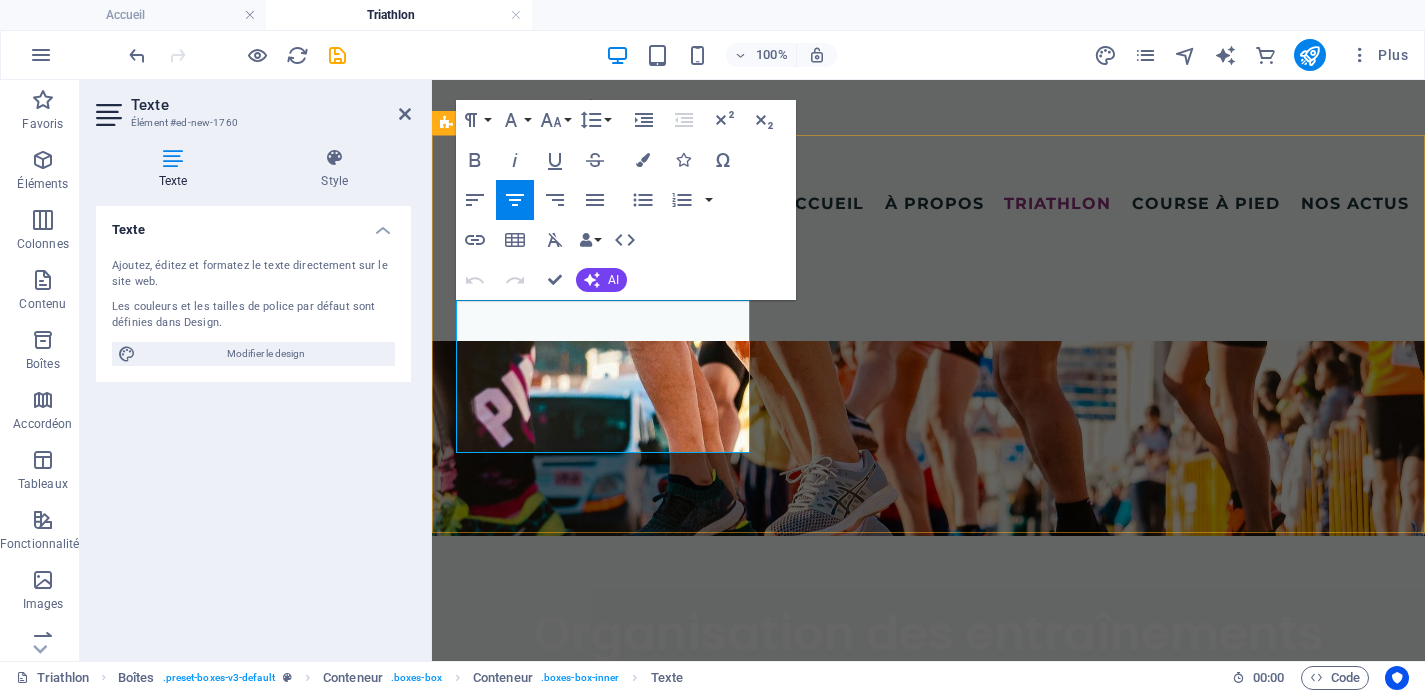 drag, startPoint x: 720, startPoint y: 447, endPoint x: 899, endPoint y: 330, distance: 213.84573 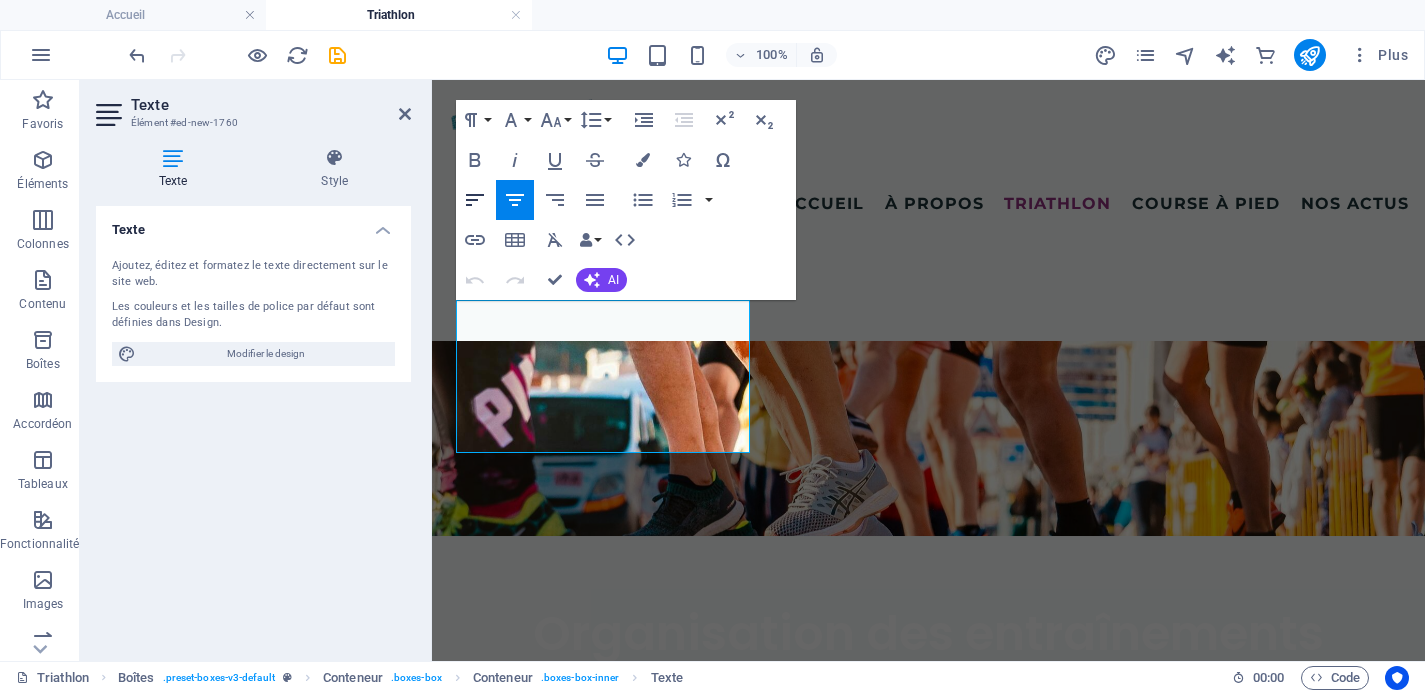 click 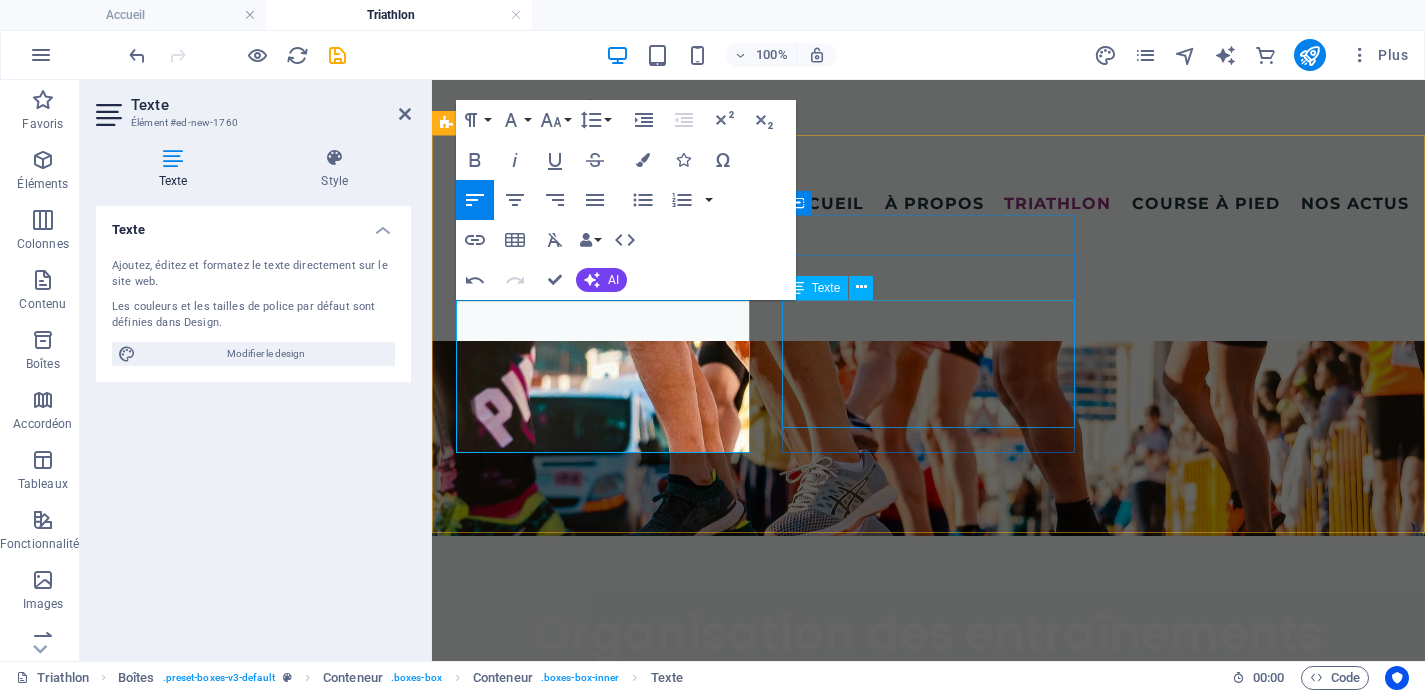 click on "- Séances club organisées au Polygone (fractionné et transitions) - Séances proposées par les adhérents volontaires sur l'appli  Heylo  ou via WhatsApp" at bounding box center [603, 1215] 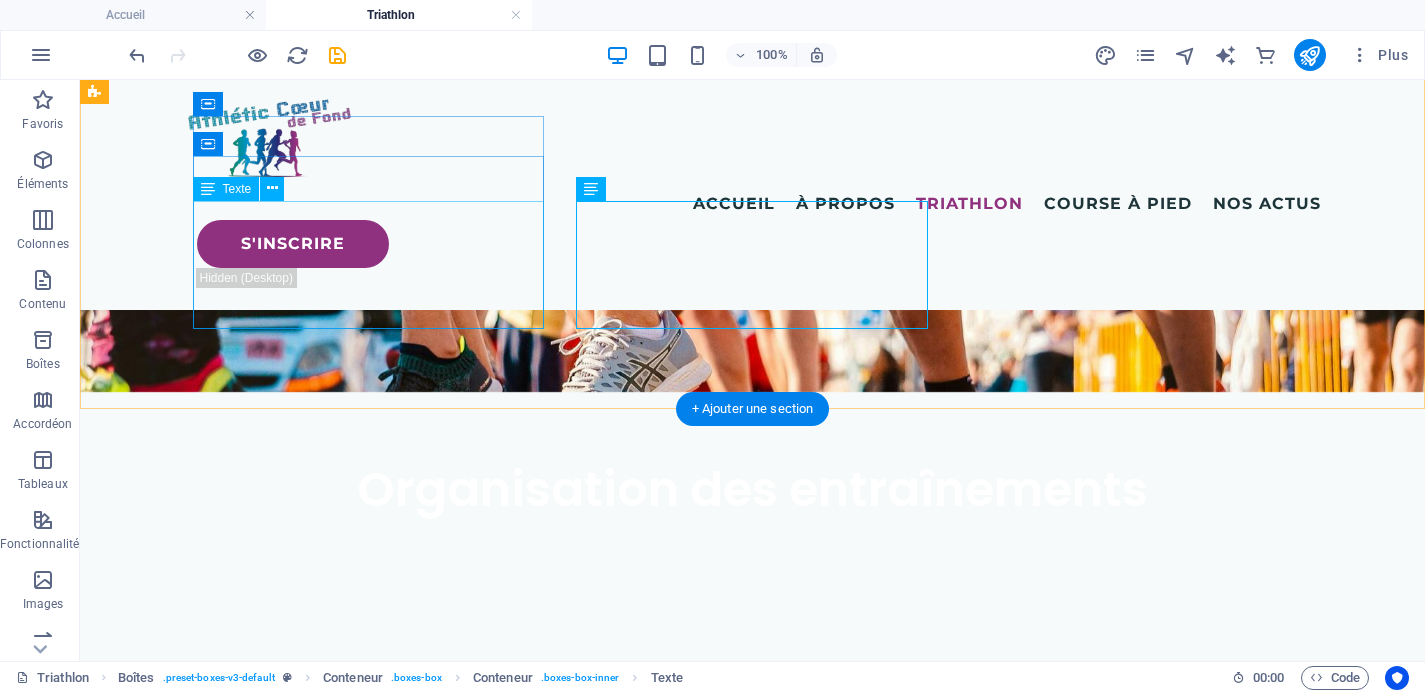 click on "- Entraînements piscine : 20 créneaux proposées par Le Cercle du Marais (avec adhésion Formule tri complète) - Entraînements eau libre à Torcy, d'avril à octobre (22€ supp)" at bounding box center (280, 816) 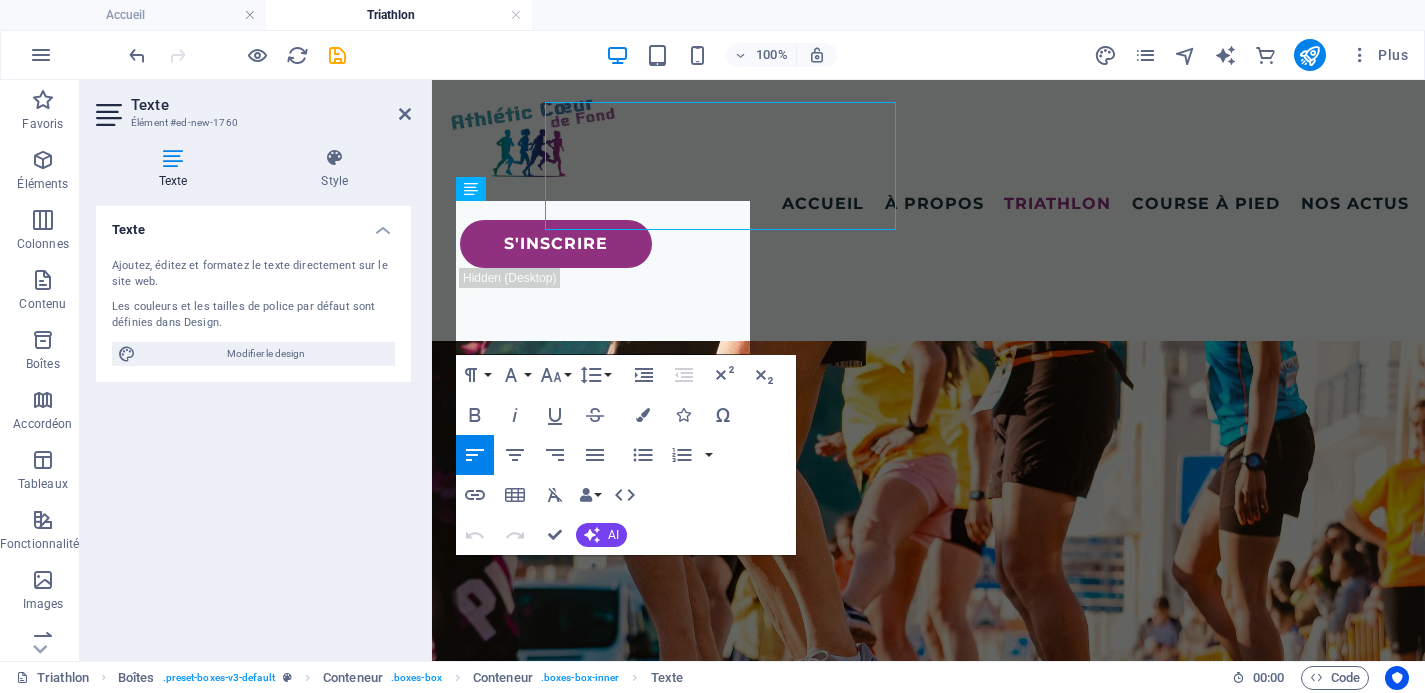 scroll, scrollTop: 1520, scrollLeft: 0, axis: vertical 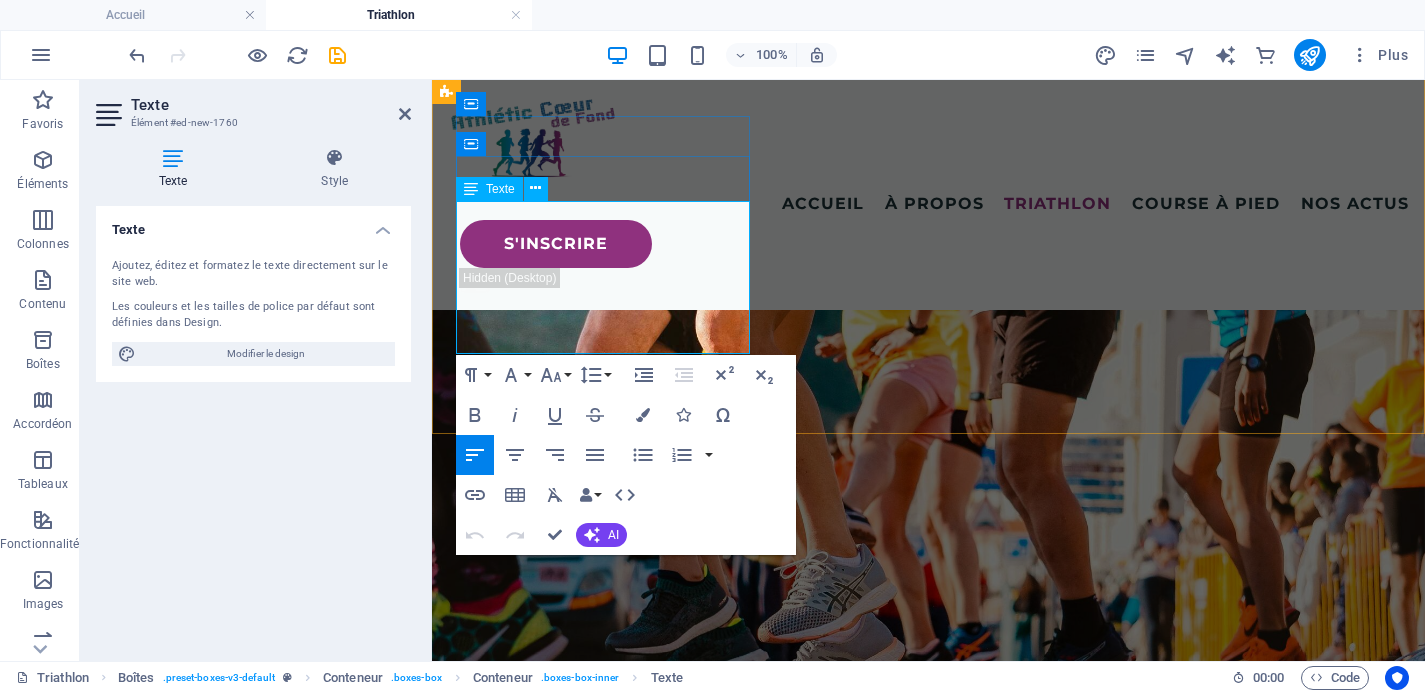 drag, startPoint x: 685, startPoint y: 346, endPoint x: 455, endPoint y: 286, distance: 237.69728 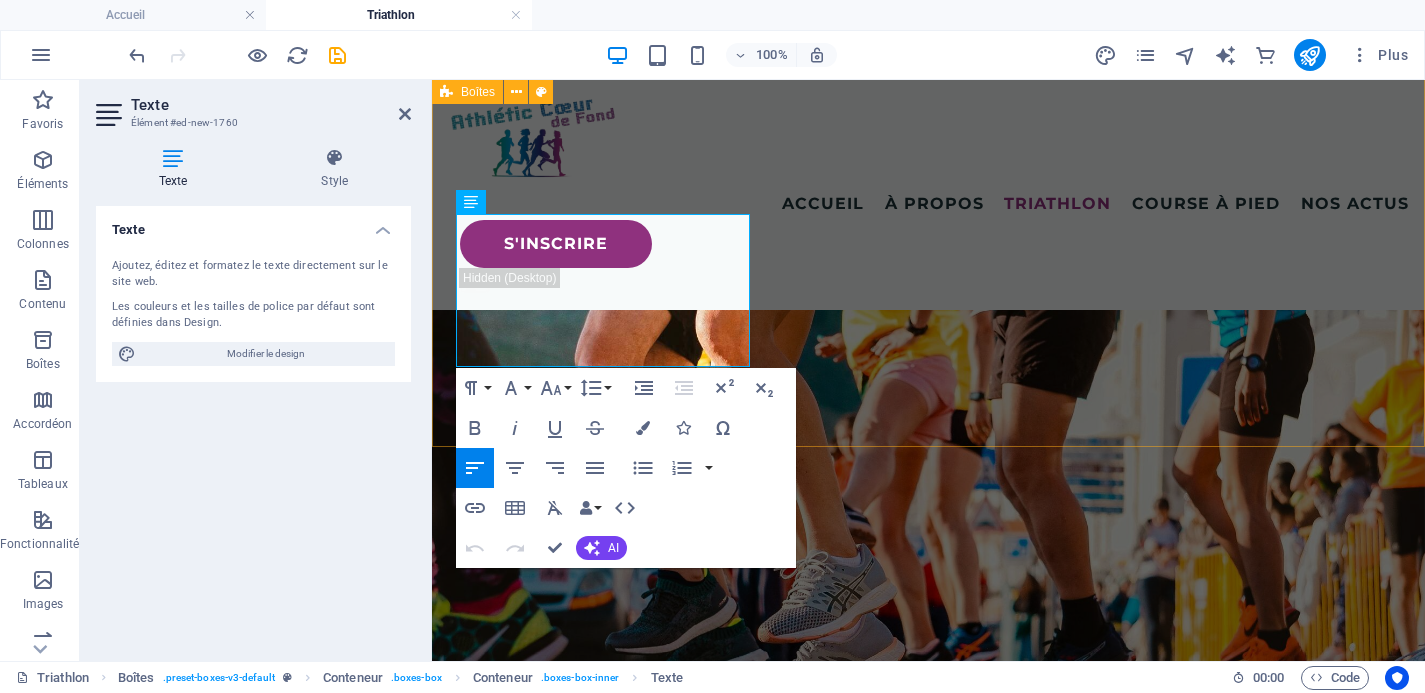 scroll, scrollTop: 1450, scrollLeft: 0, axis: vertical 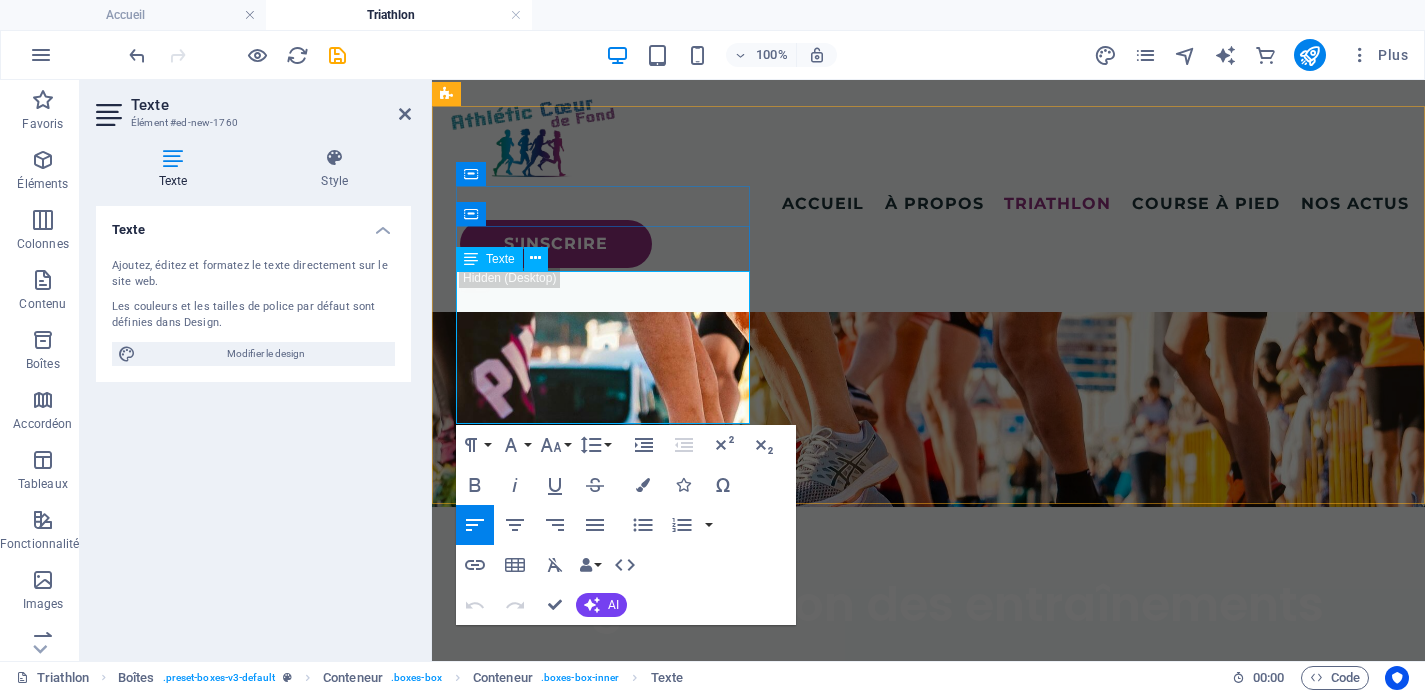 drag, startPoint x: 459, startPoint y: 285, endPoint x: 698, endPoint y: 389, distance: 260.64728 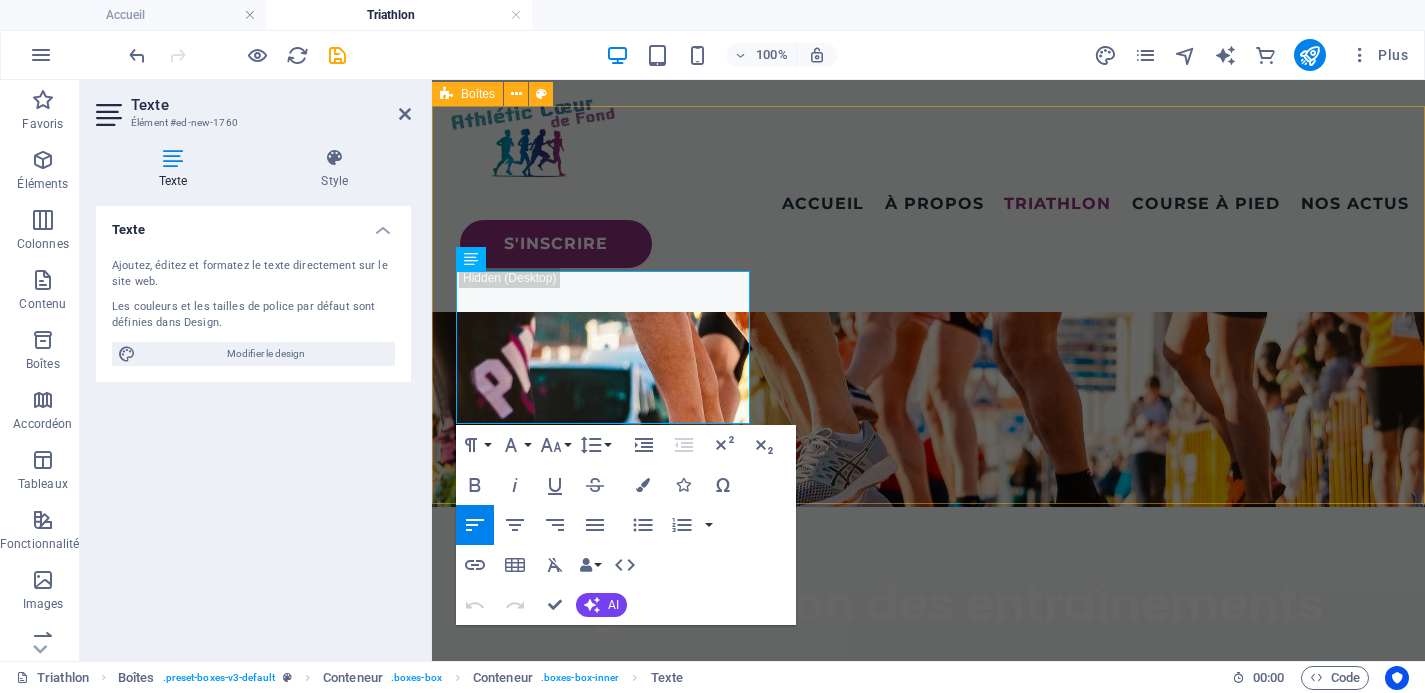 drag, startPoint x: 693, startPoint y: 410, endPoint x: 432, endPoint y: 280, distance: 291.58362 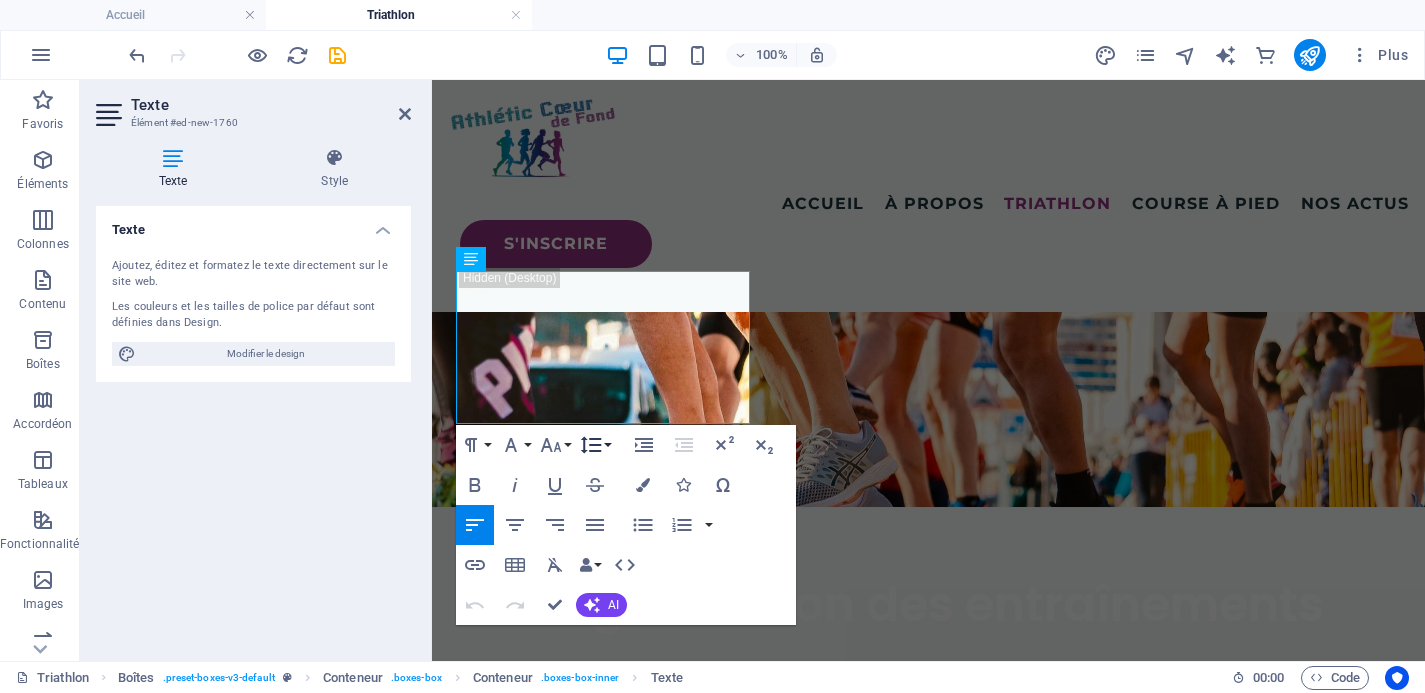 click on "Line Height" at bounding box center (595, 445) 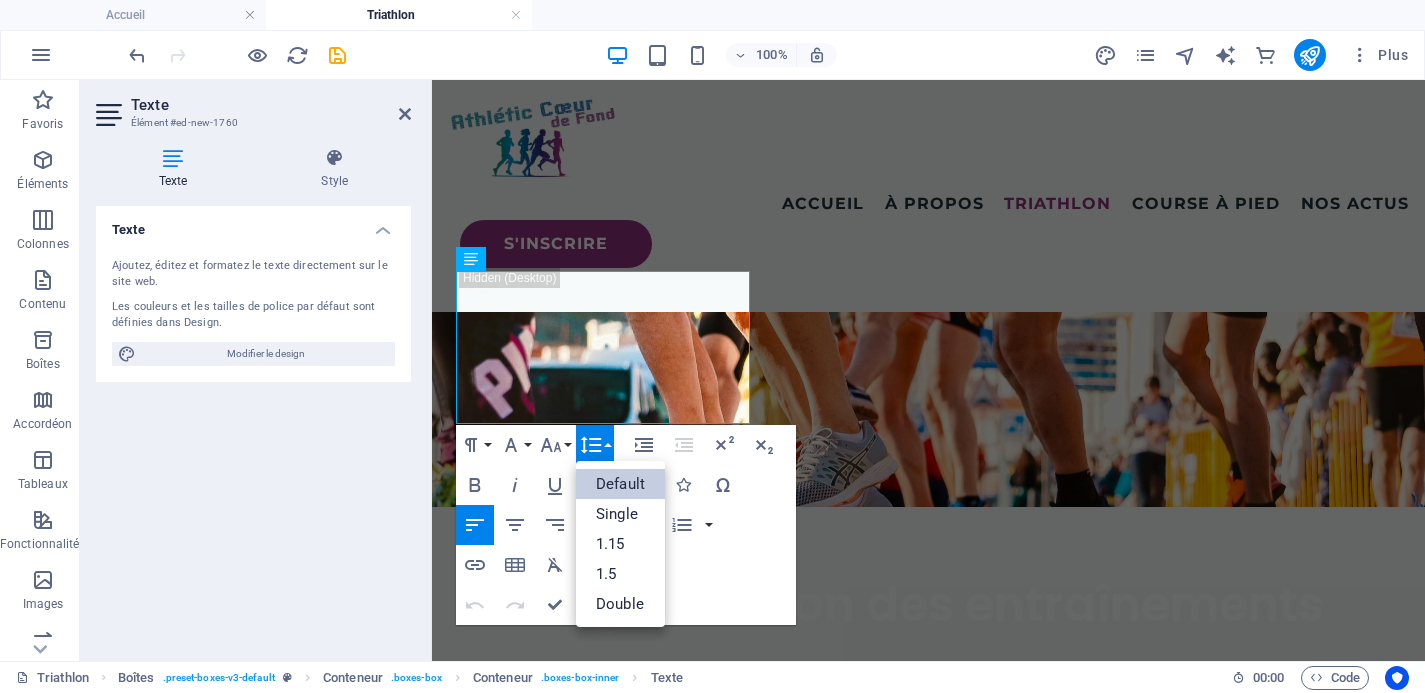 scroll, scrollTop: 0, scrollLeft: 0, axis: both 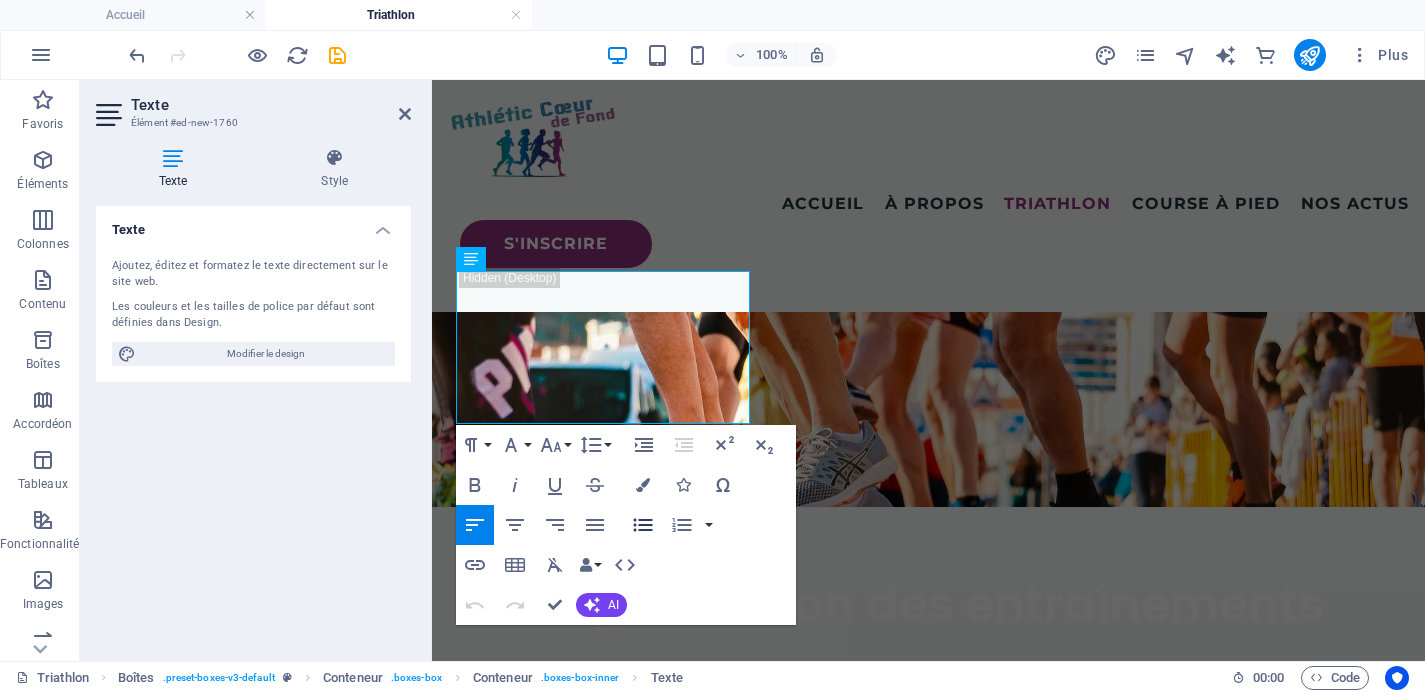 click 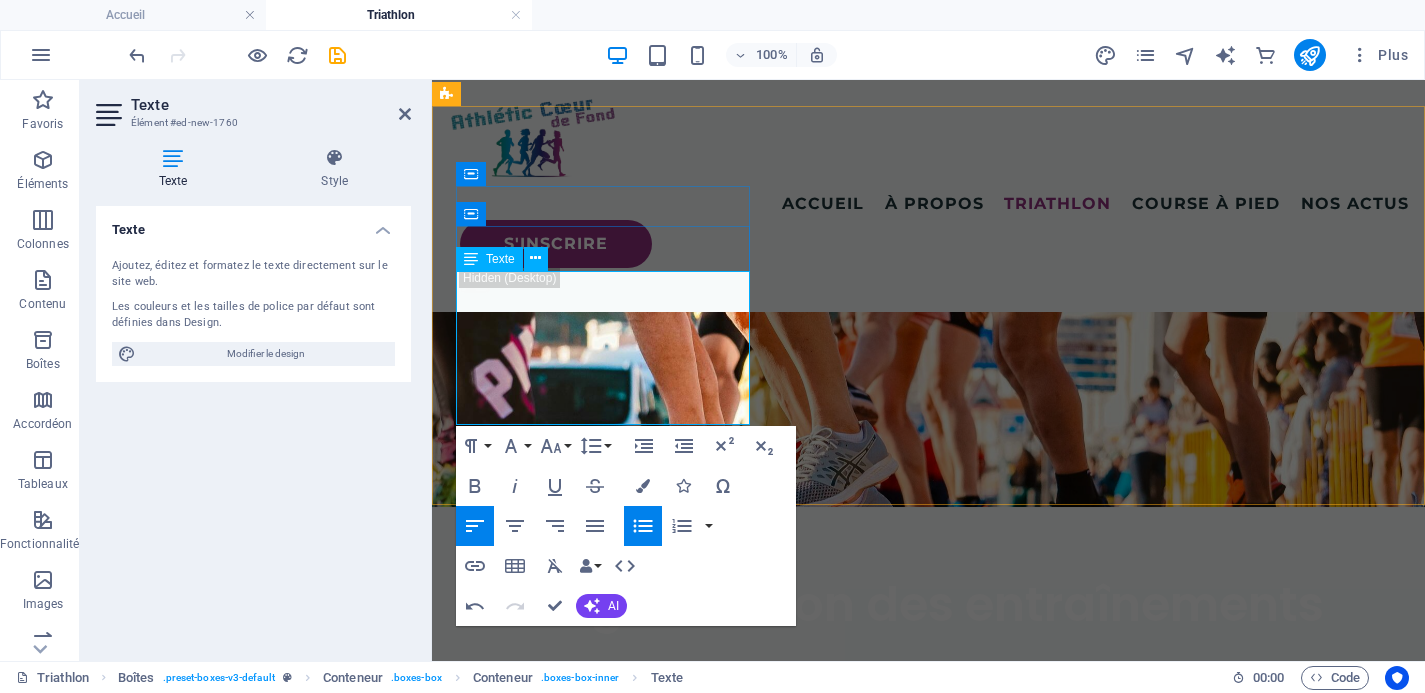 click on "- Entraînements piscine : 20 créneaux proposées par Le Cercle du Marais (avec adhésion Formule tri complète)" at bounding box center [615, 918] 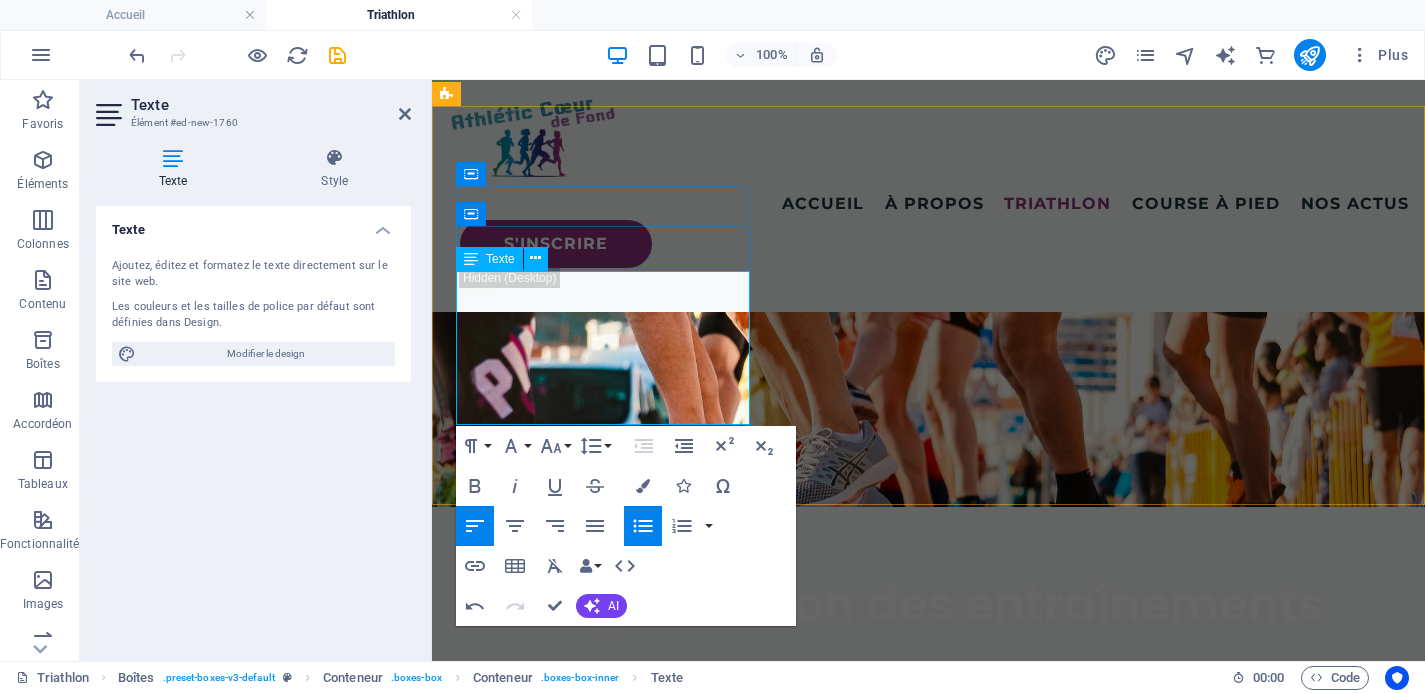 click on "- Entraînements piscine : 20 créneaux proposées par Le Cercle du Marais (avec adhésion Formule tri complète)" at bounding box center (615, 918) 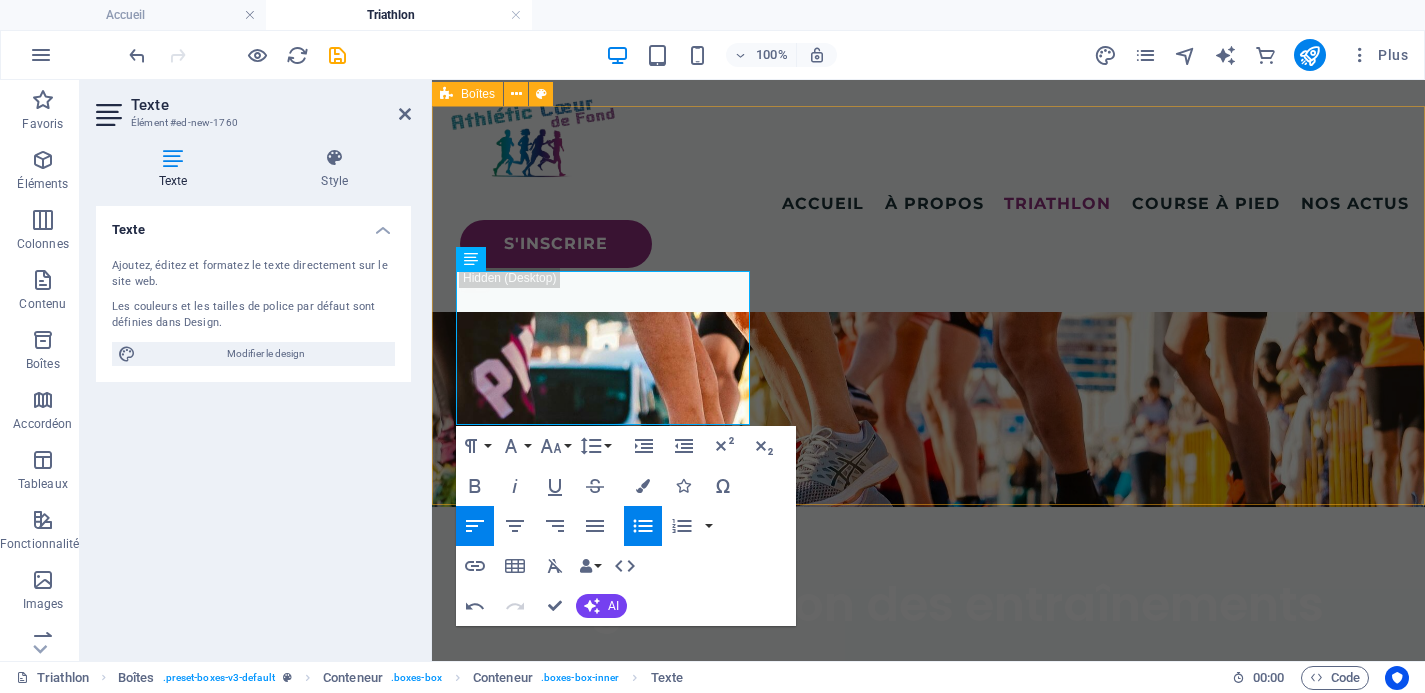click on "Natation Entraînements piscine : 20 créneaux proposées par Le Cercle du Marais (avec adhésion Formule tri complète) Entraînements eau libre à Torcy, d'avril à octobre (22€ supp) Vélo - Séances club organisées au Polygone (fractionné et transitions) - Séances proposées par les adhérents volontaires sur l'appli  Heylo  ou via WhatsApp Course à pied 4 entraînements par semaine proposées par ACF Voir la  section Course à pied" at bounding box center [928, 1118] 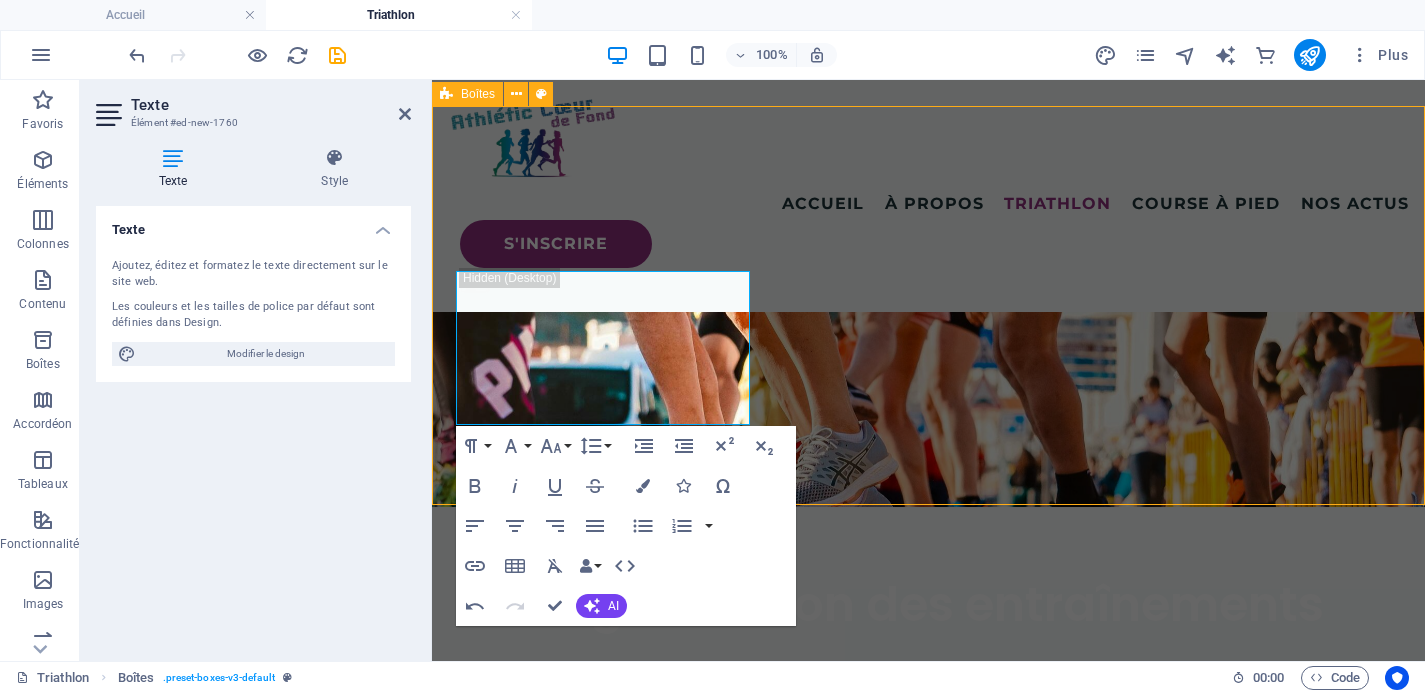 scroll, scrollTop: 1402, scrollLeft: 0, axis: vertical 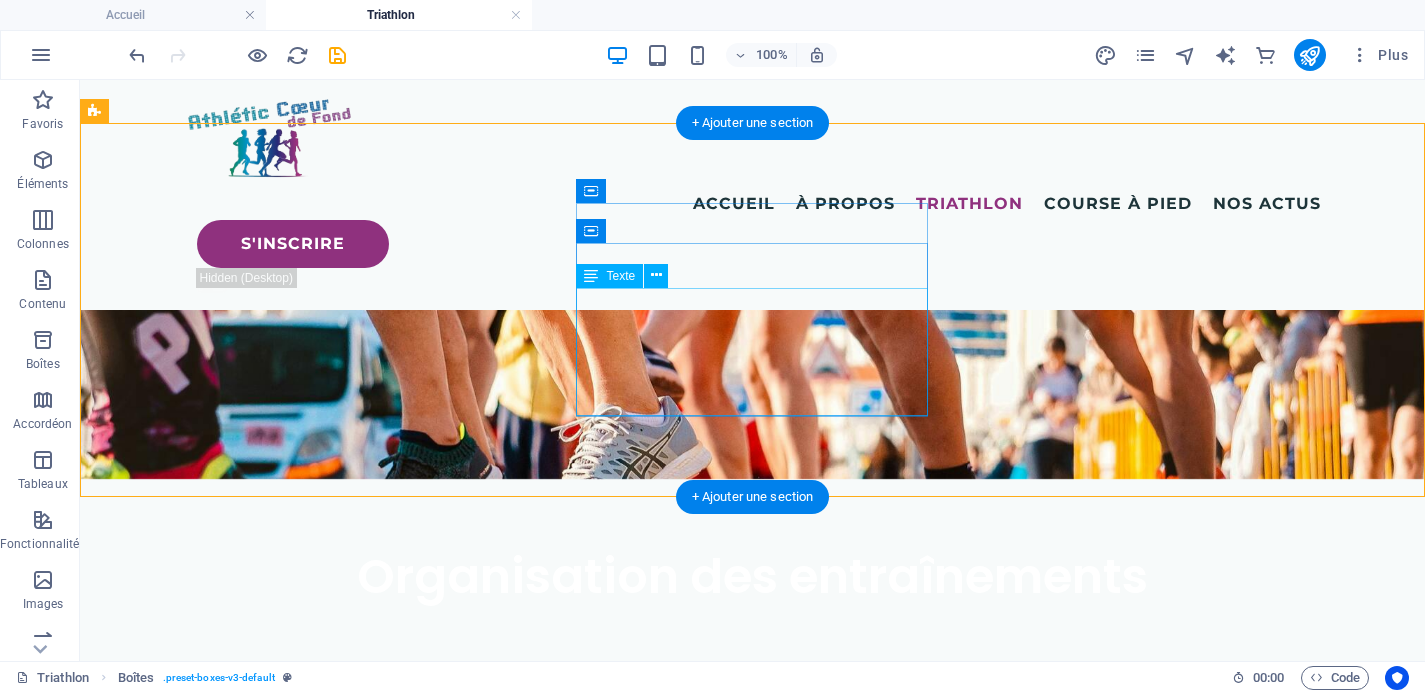 click on "- Séances club organisées au Polygone (fractionné et transitions) - Séances proposées par les adhérents volontaires sur l'appli  Heylo  ou via WhatsApp" at bounding box center [280, 1119] 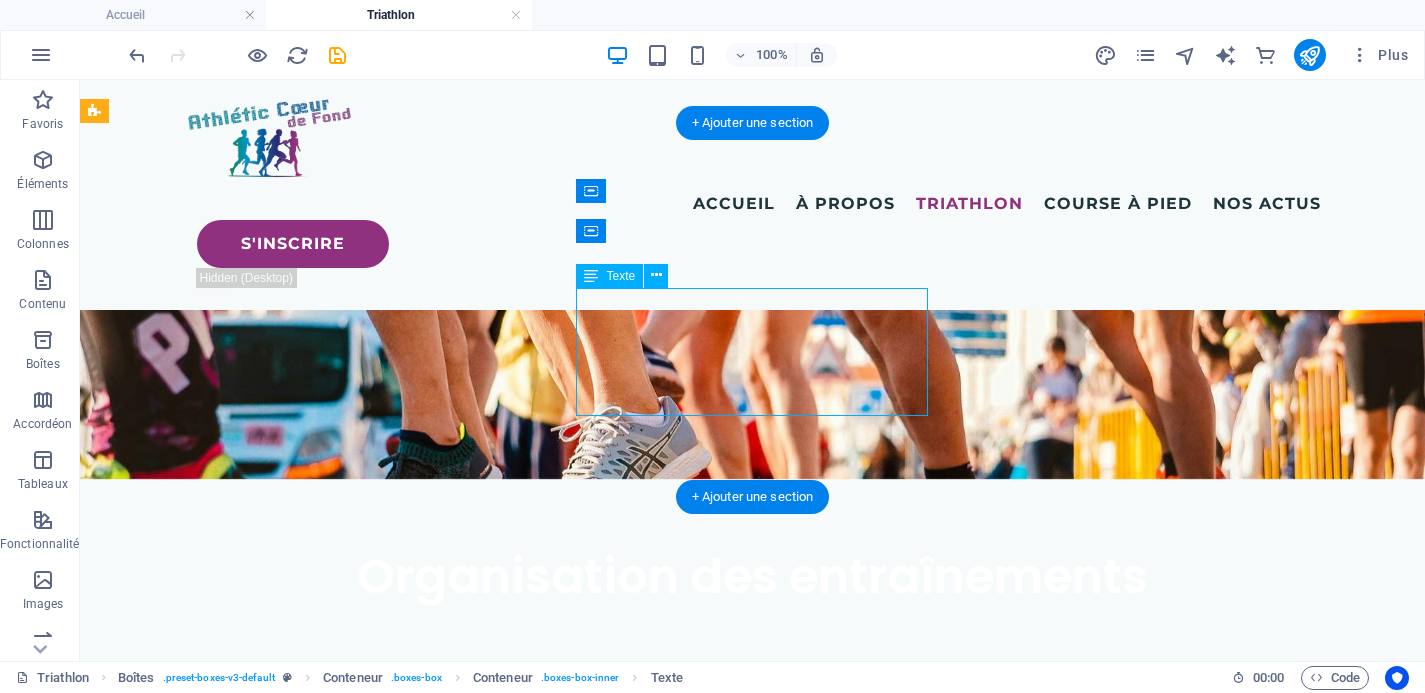 click on "- Séances club organisées au Polygone (fractionné et transitions) - Séances proposées par les adhérents volontaires sur l'appli  Heylo  ou via WhatsApp" at bounding box center [280, 1119] 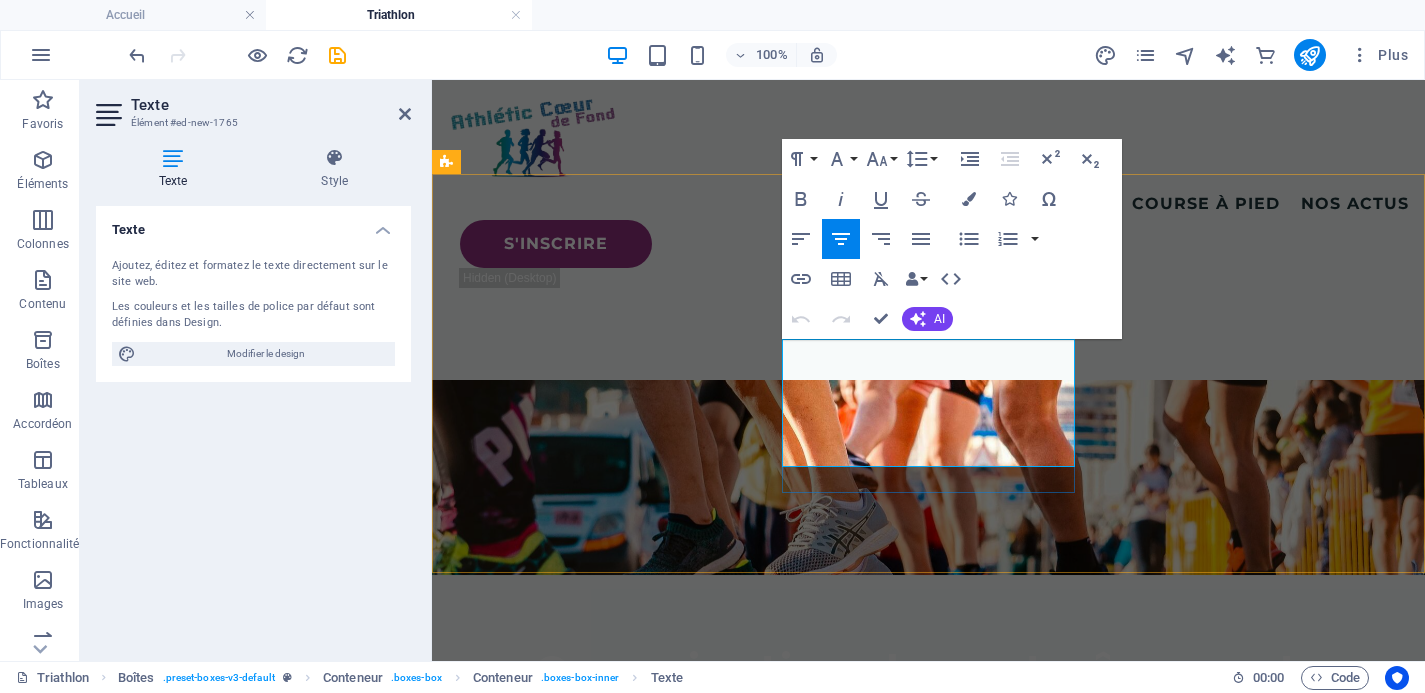 click on "- Séances club organisées au Polygone (fractionné et transitions) - Séances proposées par les adhérents volontaires sur l'appli  Heylo  ou via WhatsApp" at bounding box center (603, 1254) 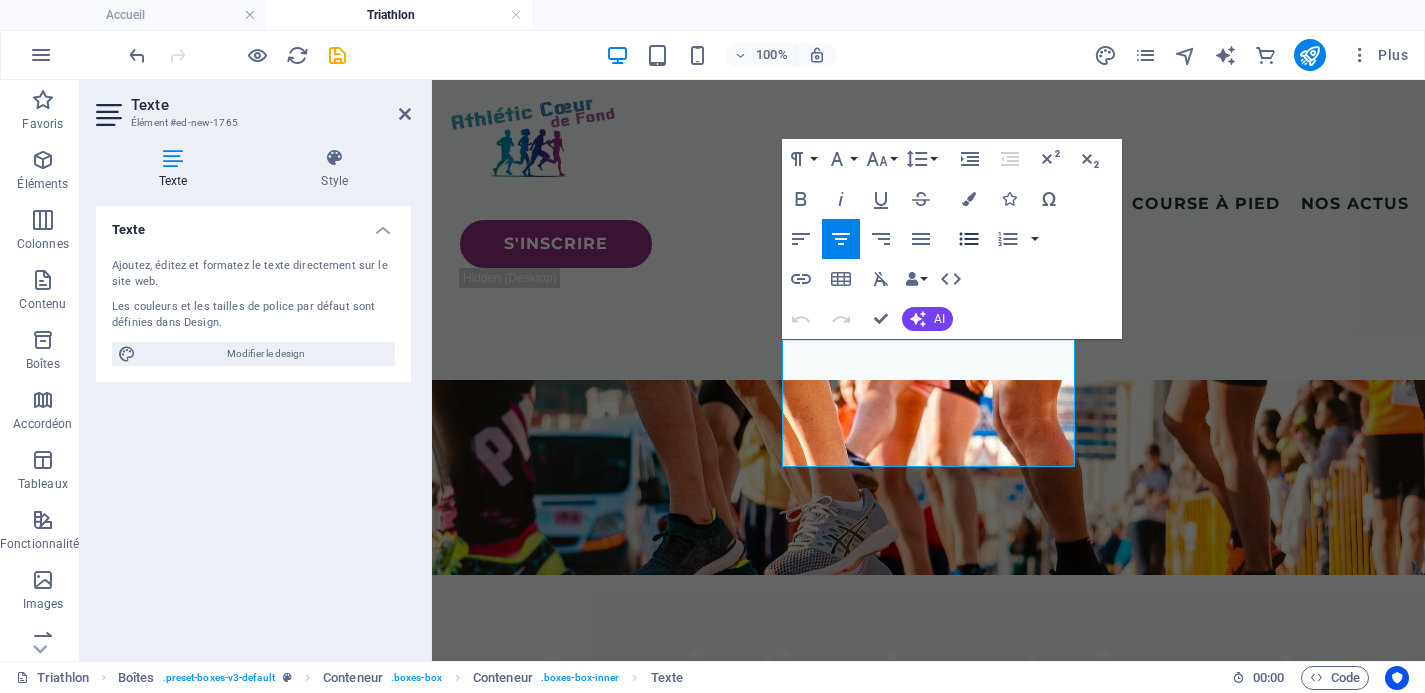 click 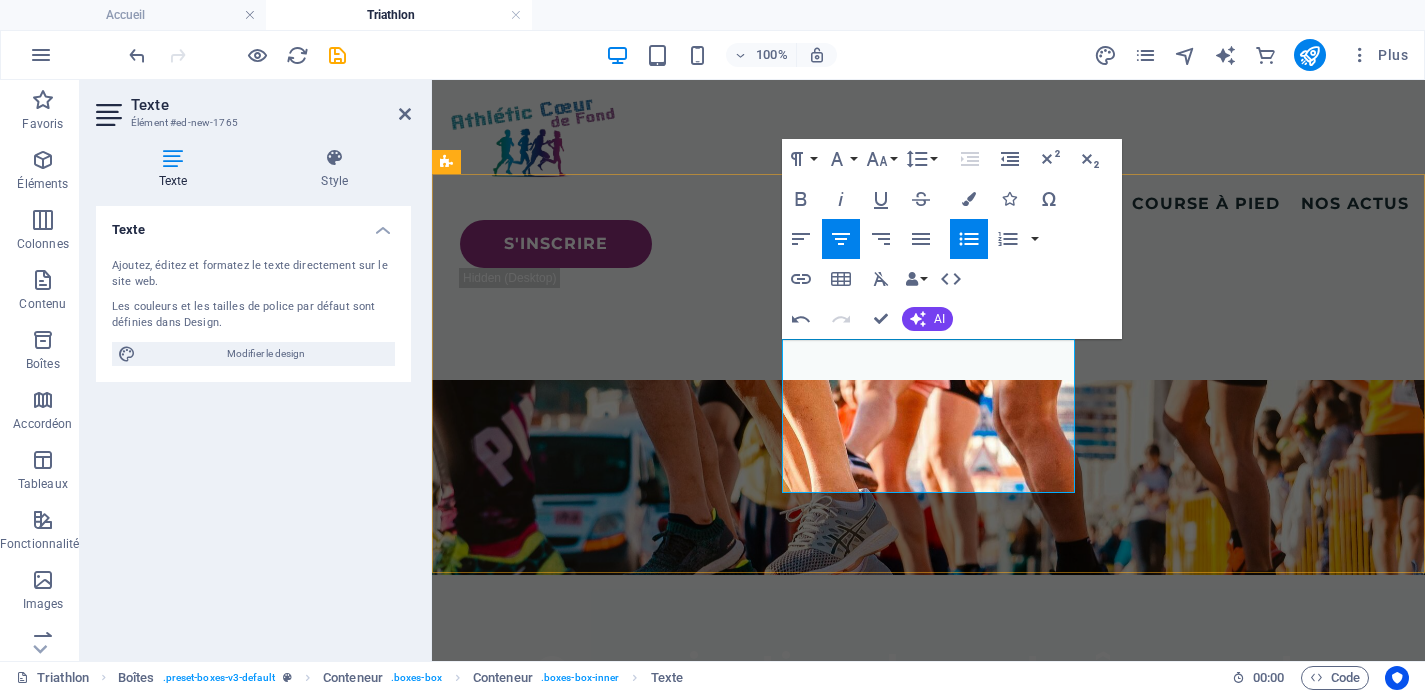 click on "- Séances club organisées au Polygone (fractionné et transitions) - Séances proposées par les adhérents volontaires sur l'appli  Heylo  ou via WhatsApp" at bounding box center (615, 1267) 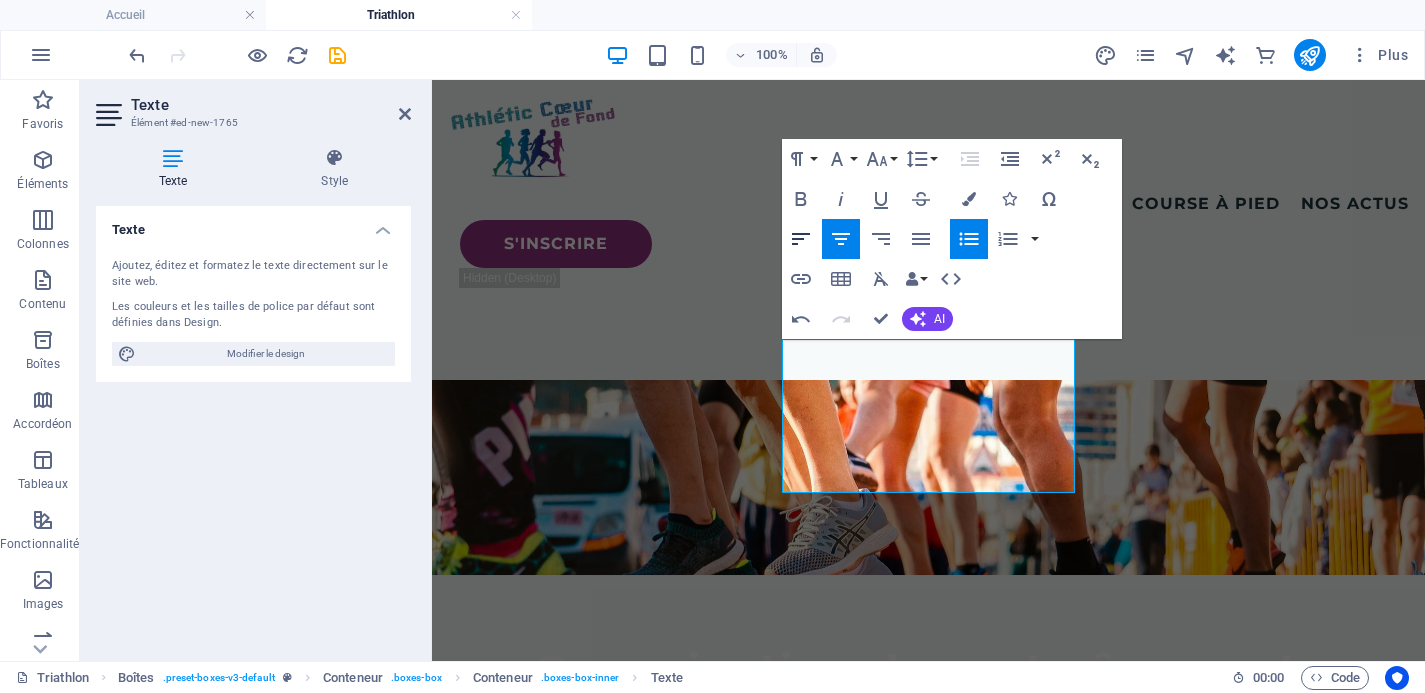 click 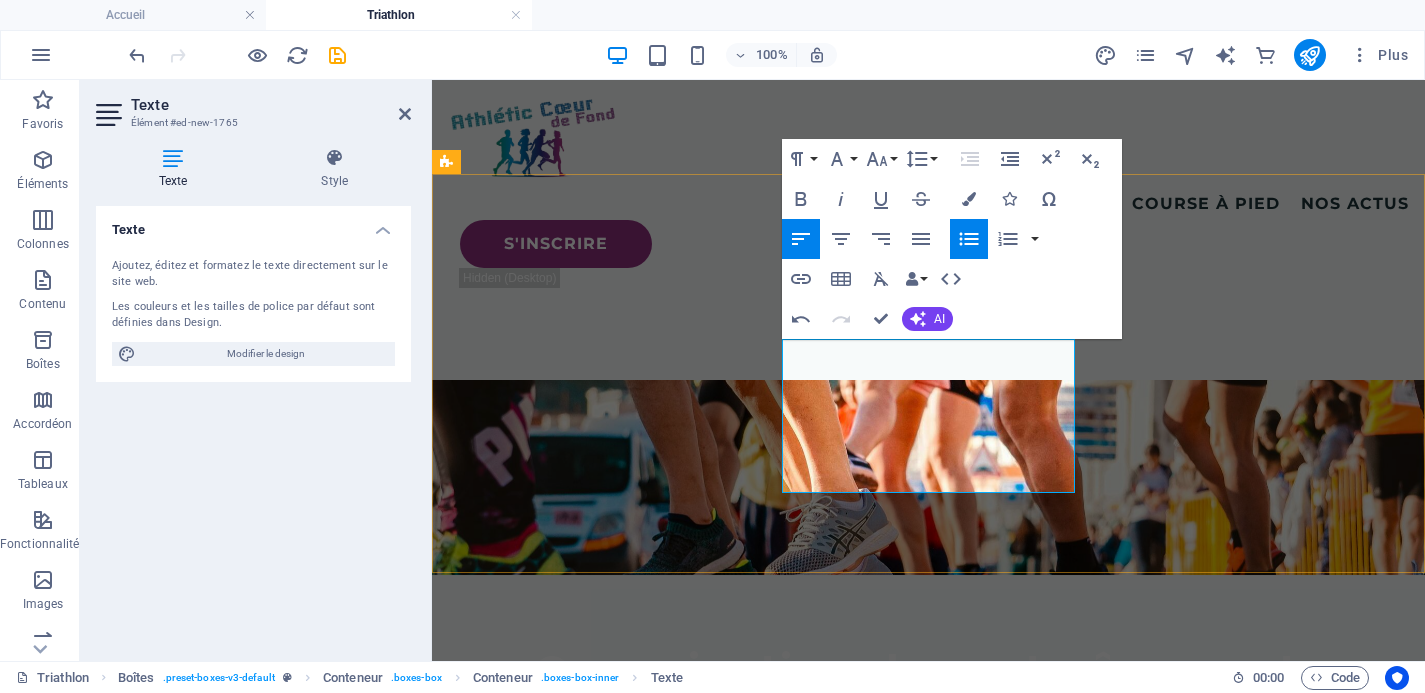 click on "Séances club organisées au Polygone (fractionné et transitions) - Séances proposées par les adhérents volontaires sur l'appli  Heylo  ou via WhatsApp" at bounding box center (615, 1267) 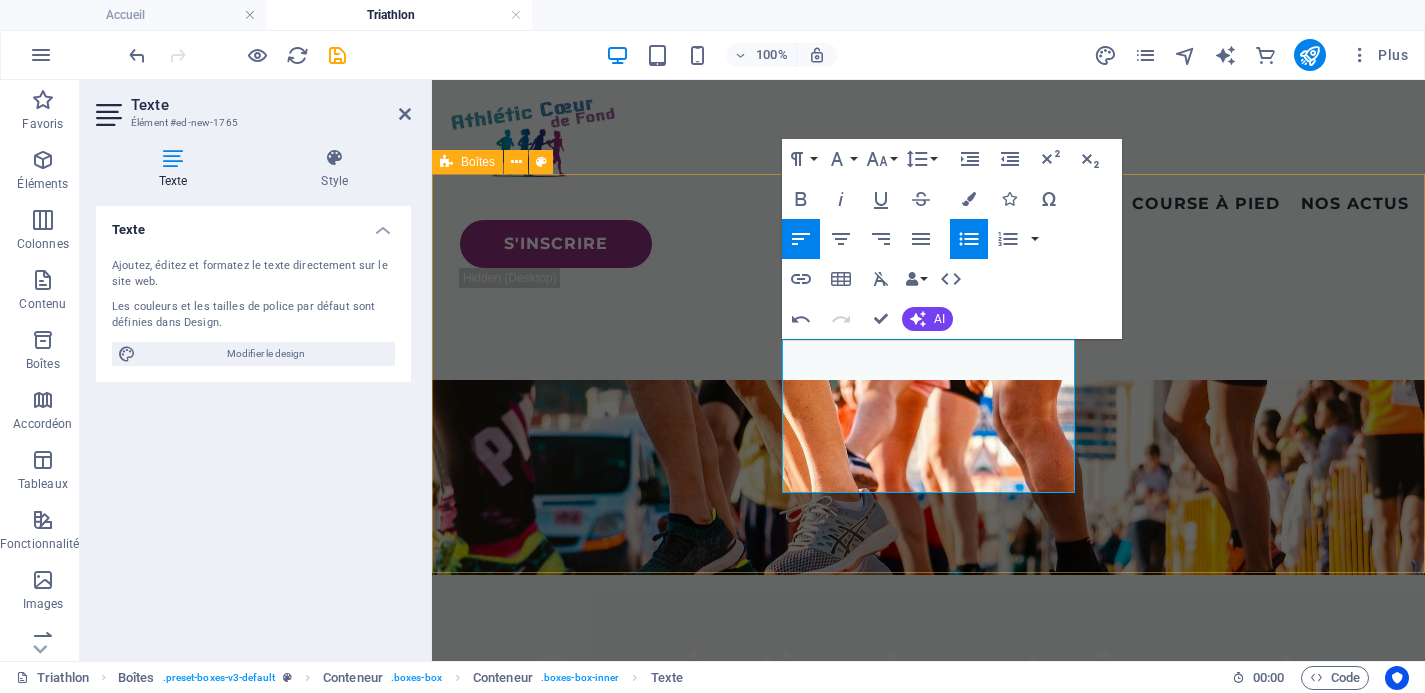 click on "Natation Entraînements piscine : 20 créneaux proposées par Le Cercle du Marais (avec adhésion Formule tri complète) Entraînements eau libre à Torcy, d'avril à octobre (22€ supp) Vélo Séances club organisées au Polygone (fractionné et transitions) Séances proposées par les adhérents volontaires sur l'appli  Heylo  ou via WhatsApp Course à pied 4 entraînements par semaine proposées par ACF Voir la  section Course à pied" at bounding box center [928, 1199] 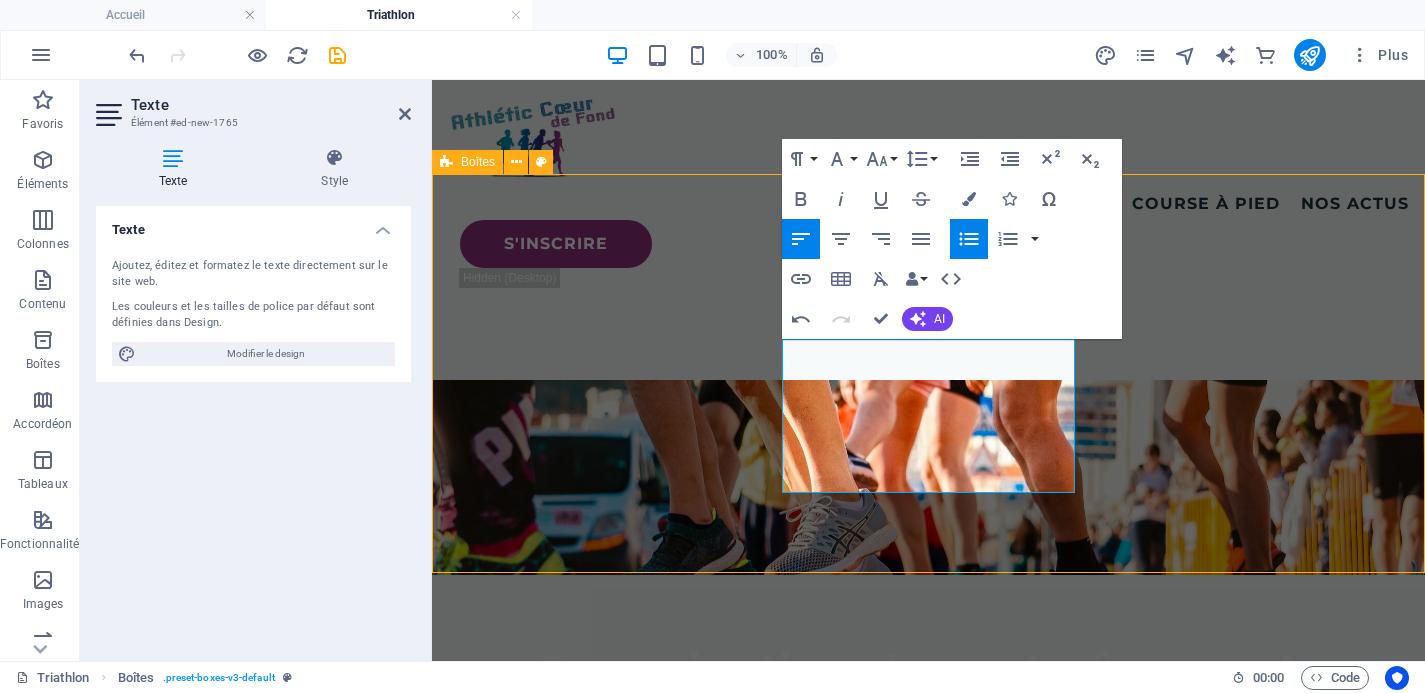 scroll, scrollTop: 1330, scrollLeft: 0, axis: vertical 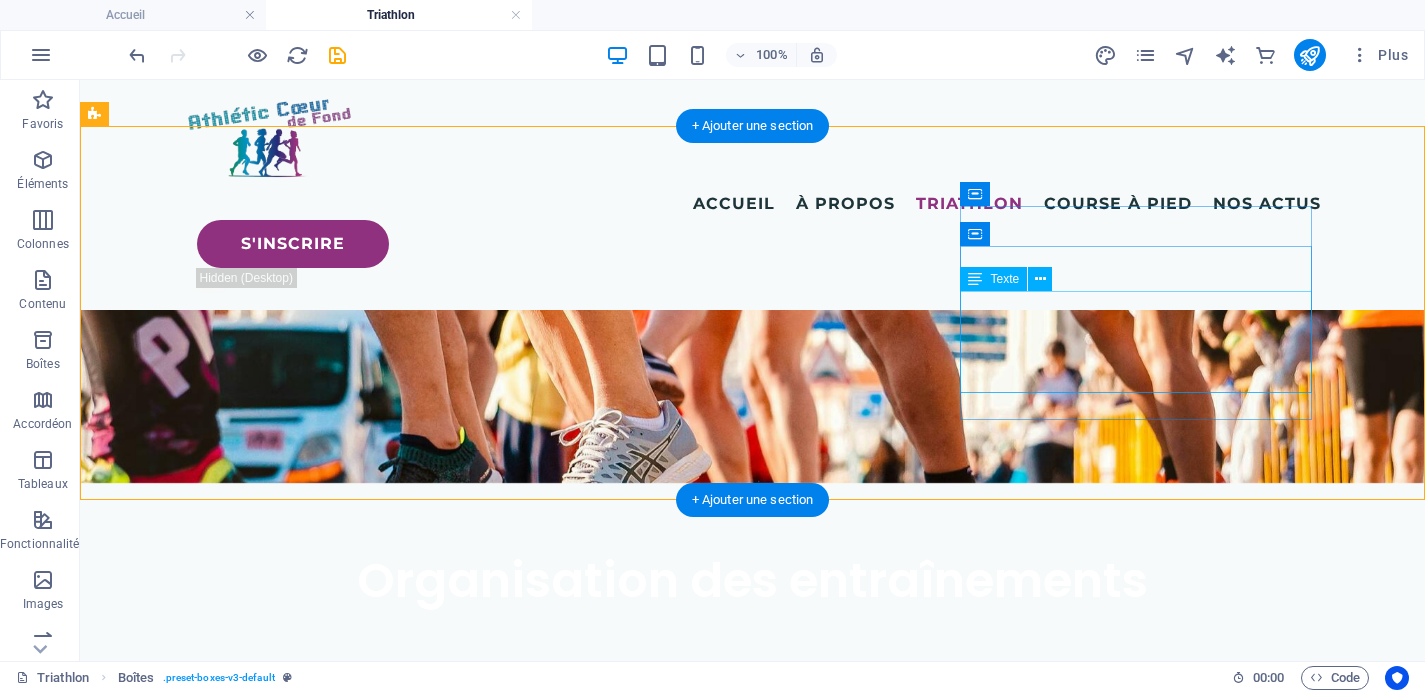 click on "4 entraînements par semaine proposées par ACF Voir la  section Course à pied" at bounding box center [280, 1352] 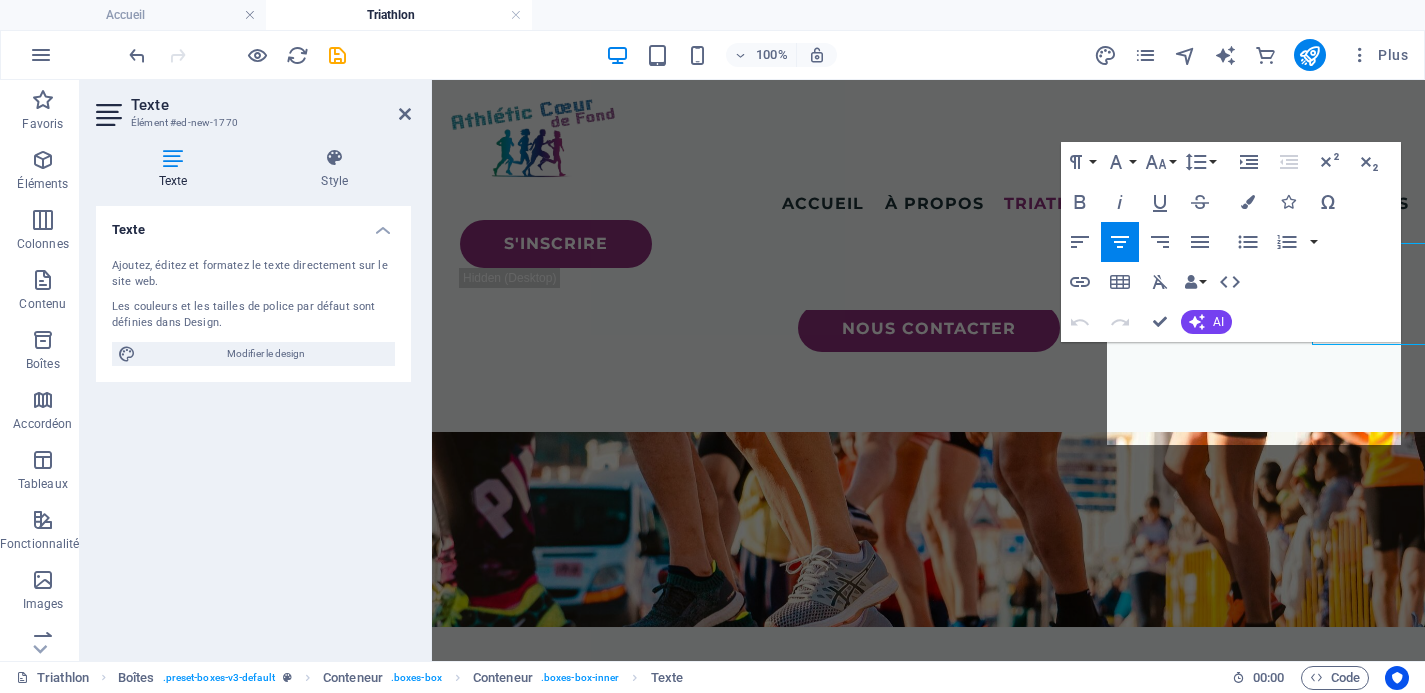 scroll, scrollTop: 1378, scrollLeft: 0, axis: vertical 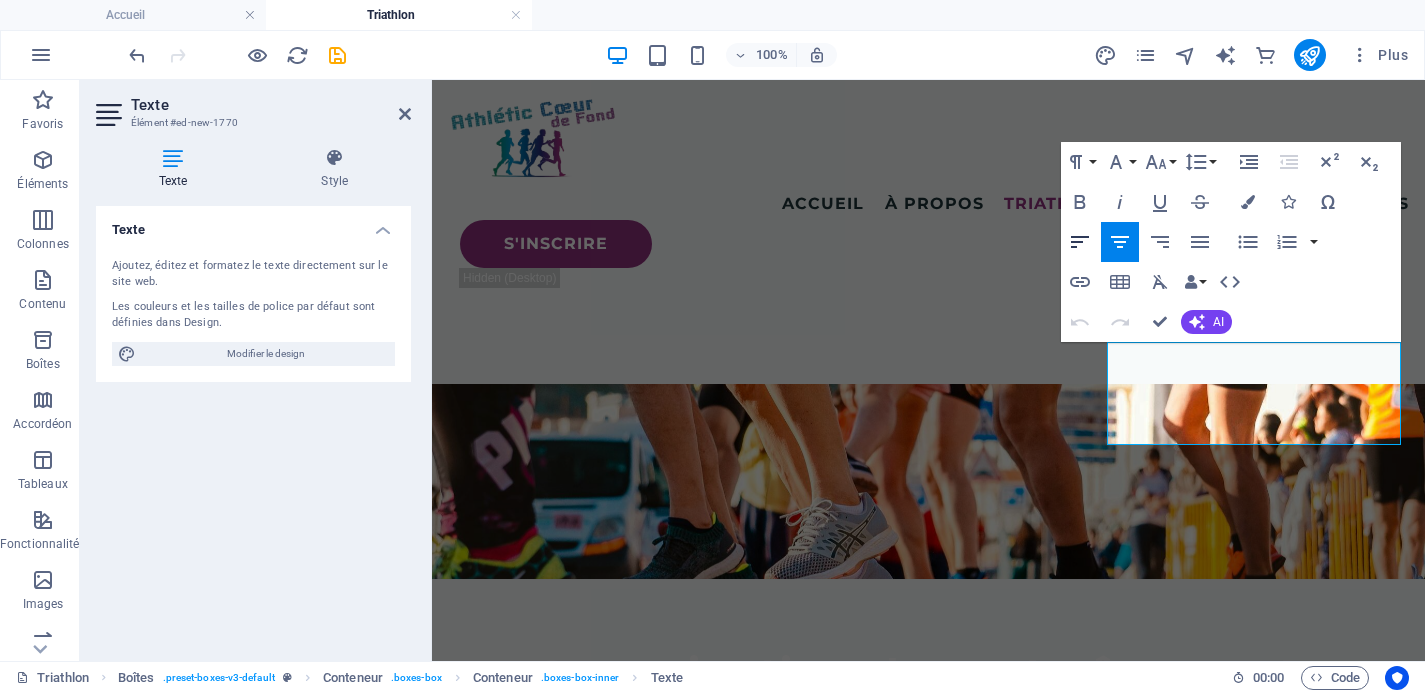 click 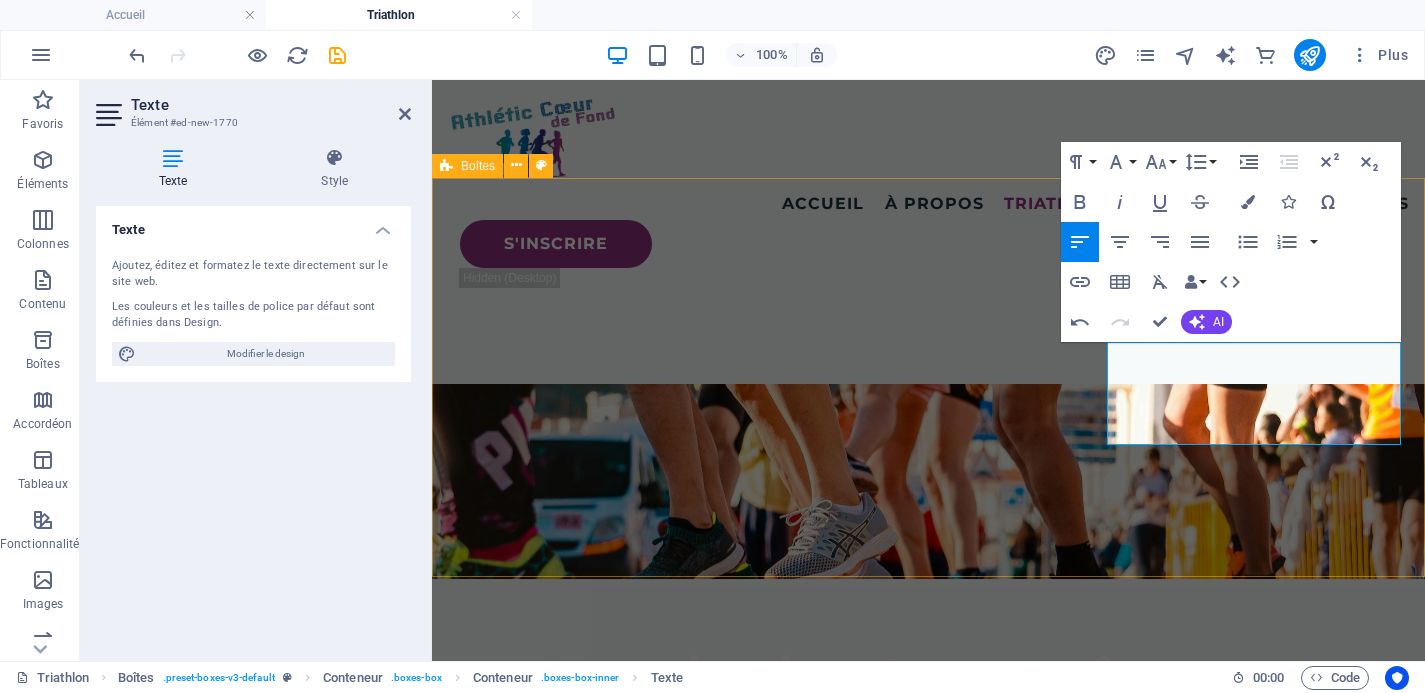click on "Natation Entraînements piscine : 20 créneaux proposées par Le Cercle du Marais (avec adhésion Formule tri complète) Entraînements eau libre à Torcy, d'avril à octobre (22€ supp) Vélo Séances club organisées au Polygone (fractionné et transitions) Séances proposées par les adhérents volontaires sur l'appli  Heylo  ou via WhatsApp Course à pied 4 entraînements par semaine proposées par ACF Voir la  section Course à pied" at bounding box center [928, 1203] 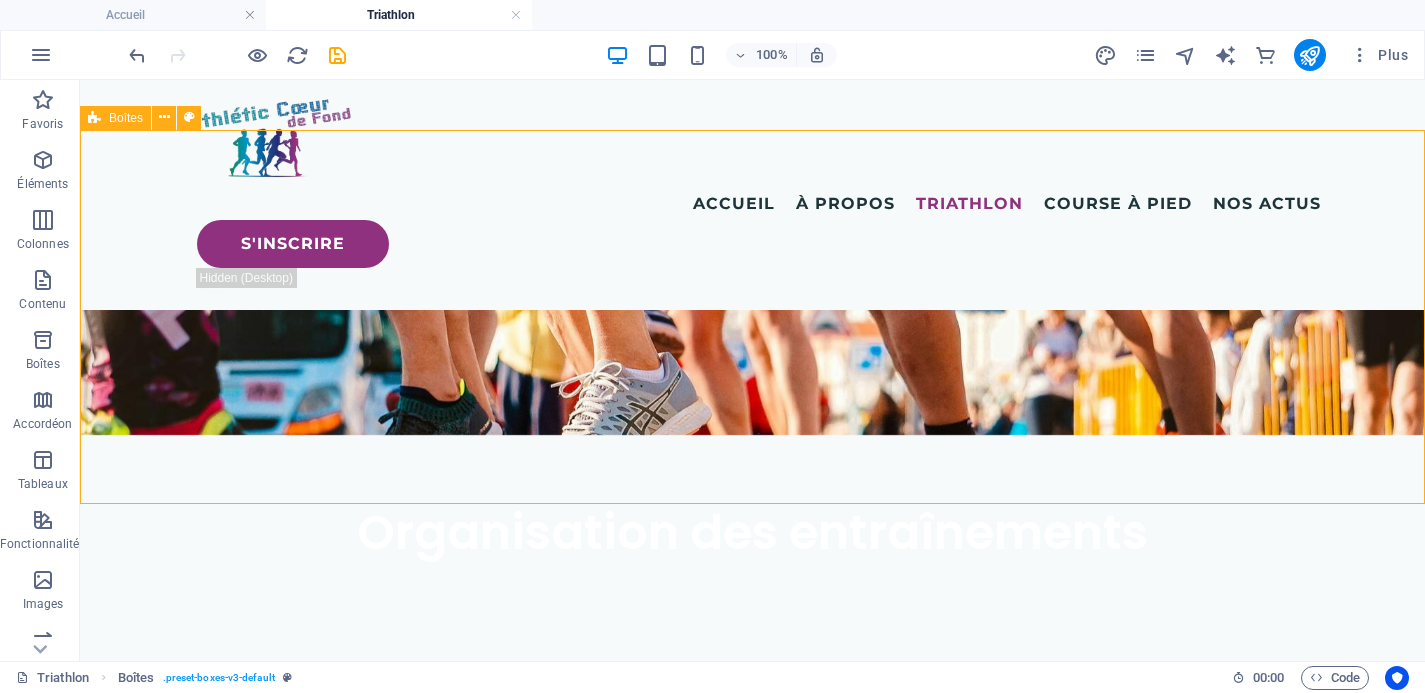 scroll, scrollTop: 1327, scrollLeft: 0, axis: vertical 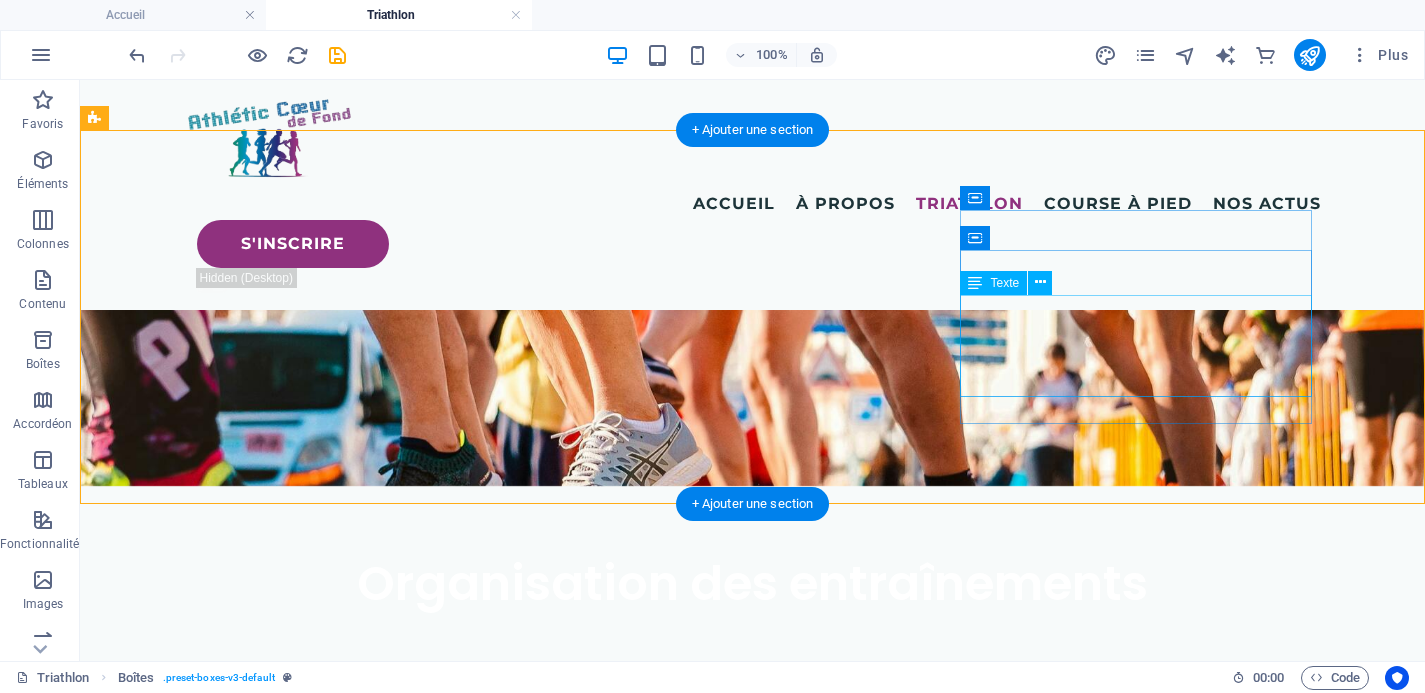 click on "4 entraînements par semaine proposées par ACF Voir la  section Course à pied" at bounding box center [280, 1355] 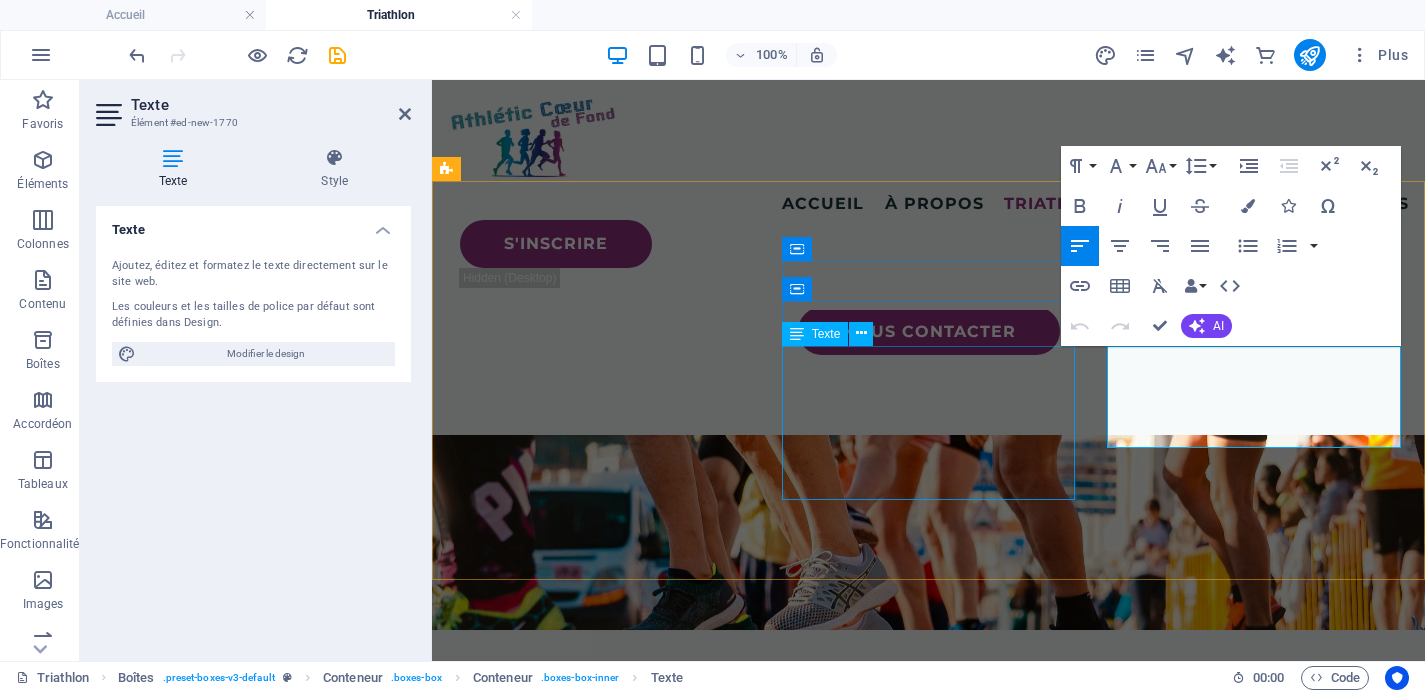 scroll, scrollTop: 1375, scrollLeft: 0, axis: vertical 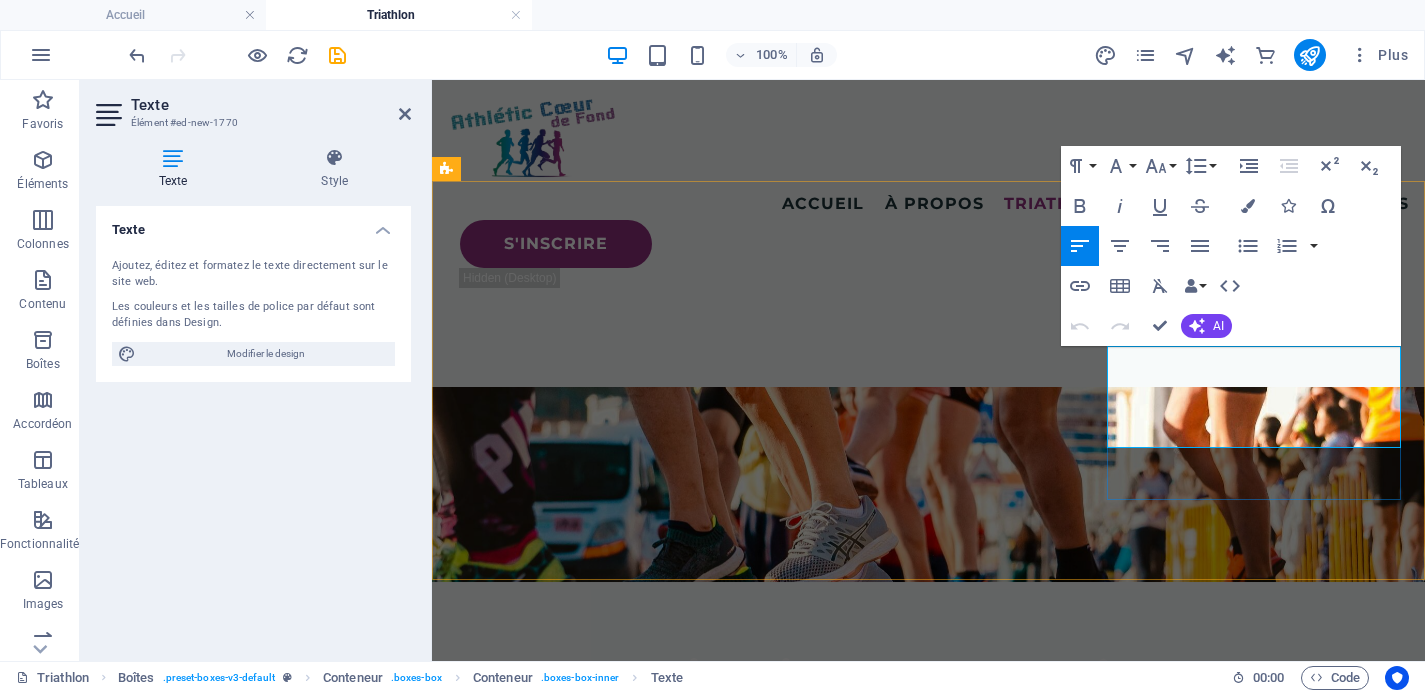 click on "4 entraînements par semaine proposées par ACF" at bounding box center (603, 1476) 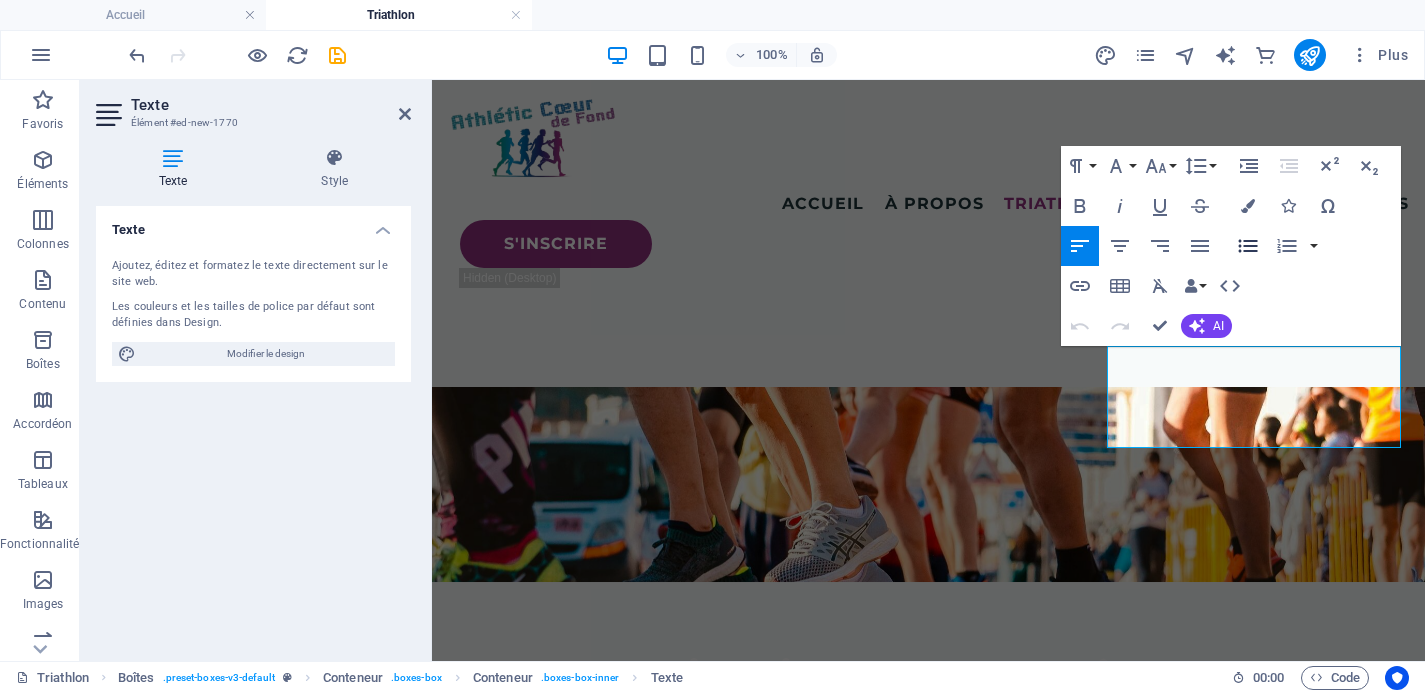 click 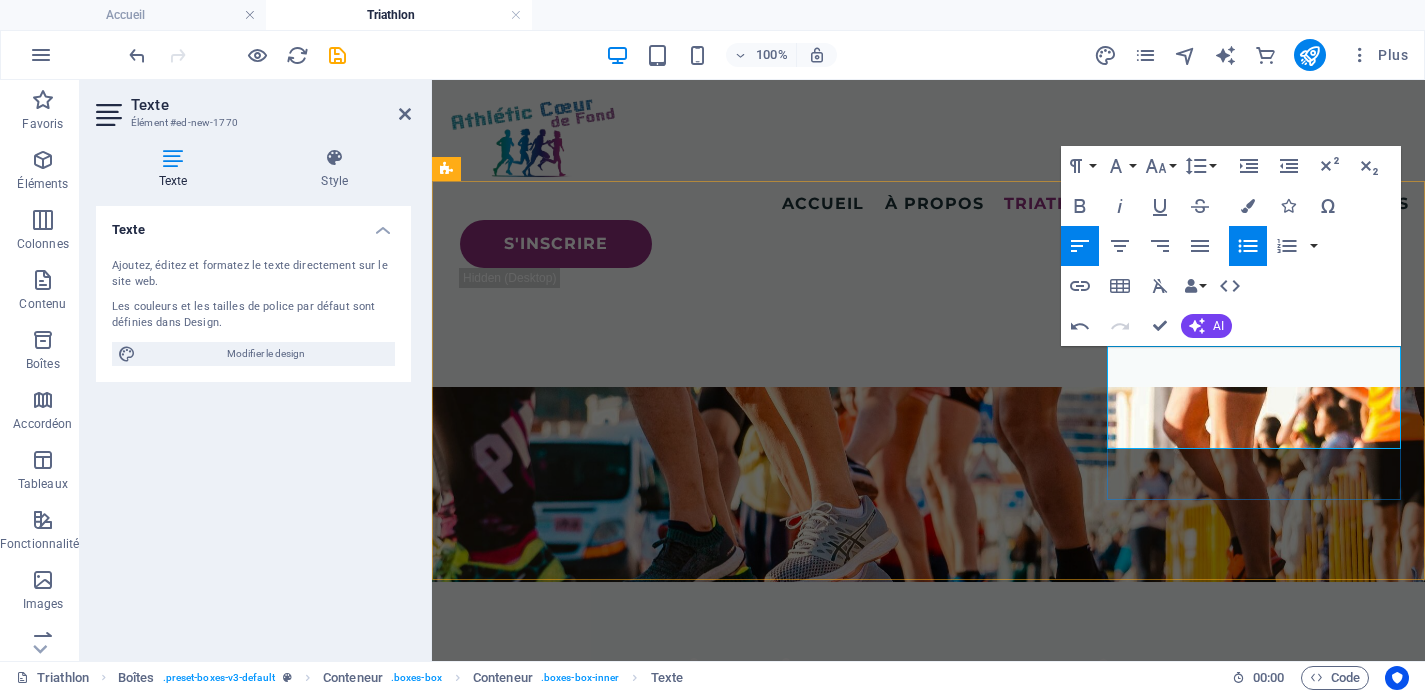 click on "Voir la  section Course à pied" at bounding box center (615, 1527) 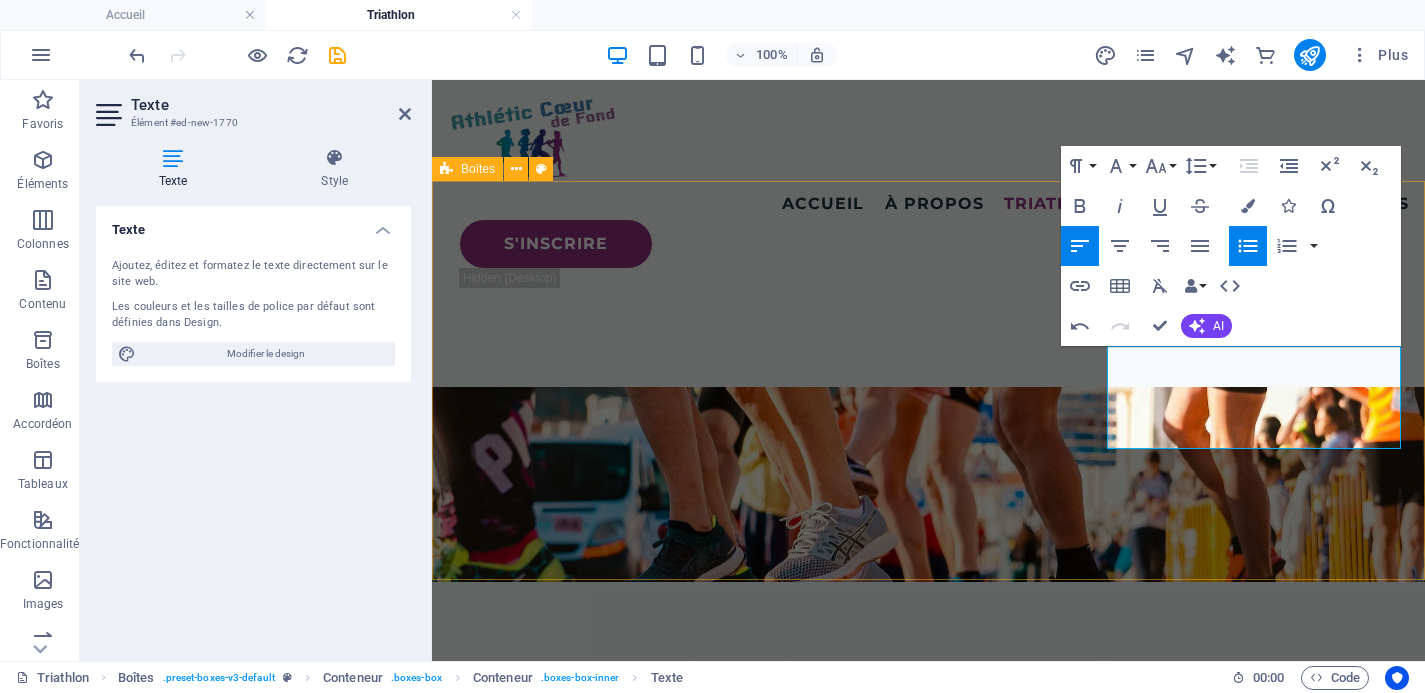 click on "Natation Entraînements piscine : 20 créneaux proposées par Le Cercle du Marais (avec adhésion Formule tri complète) Entraînements eau libre à Torcy, d'avril à octobre (22€ supp) Vélo Séances club organisées au Polygone (fractionné et transitions) Séances proposées par les adhérents volontaires sur l'appli  Heylo  ou via WhatsApp Course à pied 4 entraînements par semaine proposées par ACF Voir la  section Course à pied" at bounding box center [928, 1206] 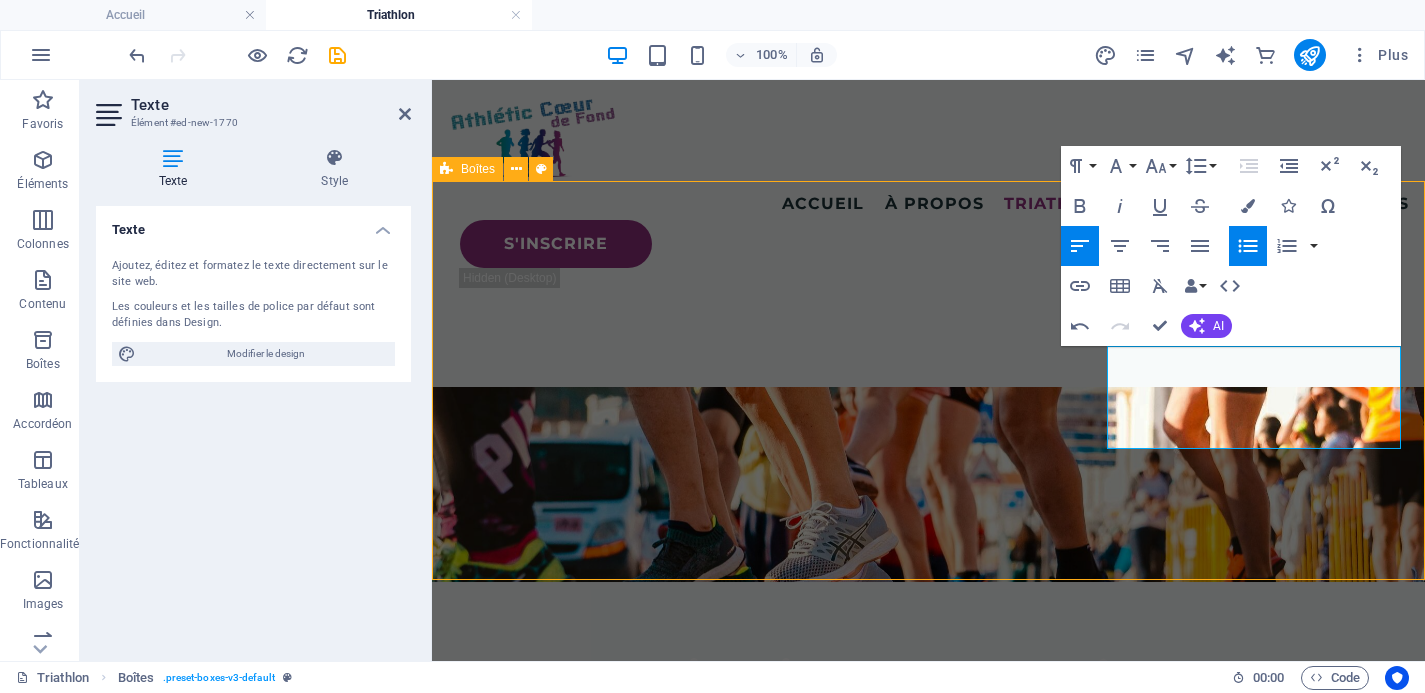 scroll, scrollTop: 1323, scrollLeft: 0, axis: vertical 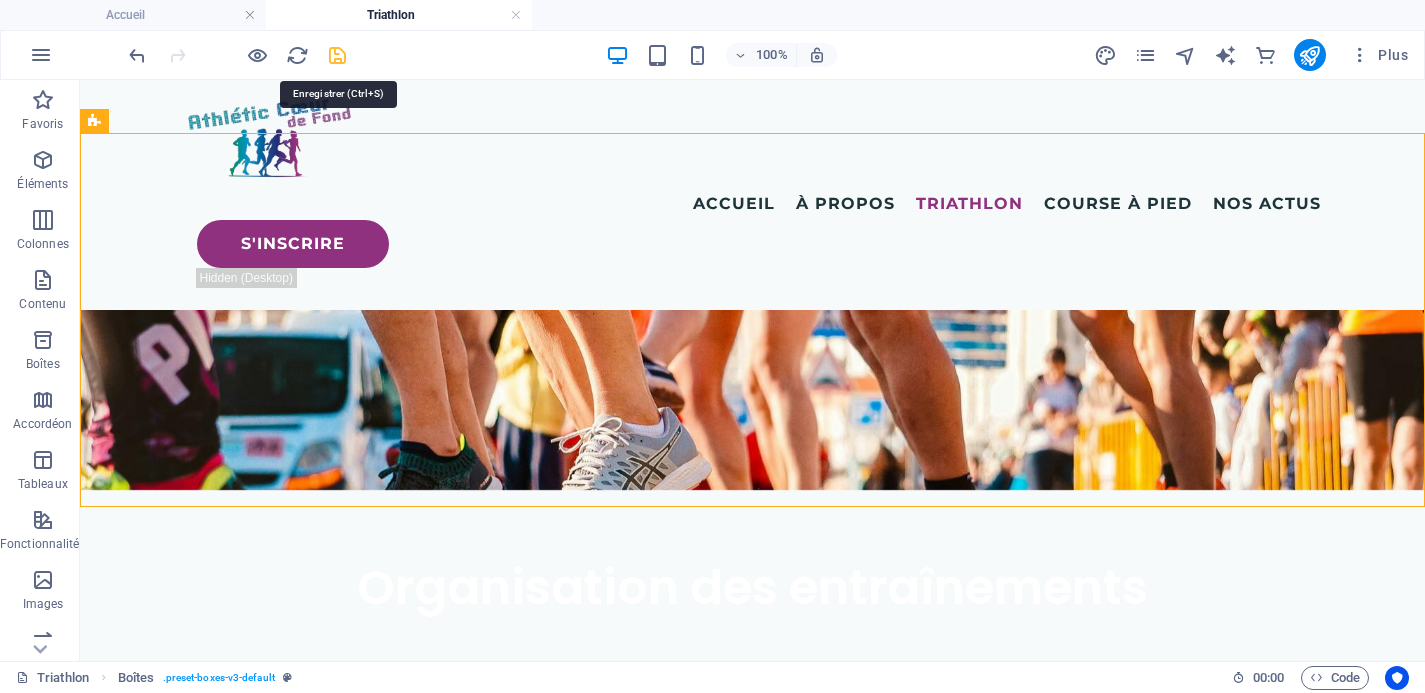 click at bounding box center (337, 55) 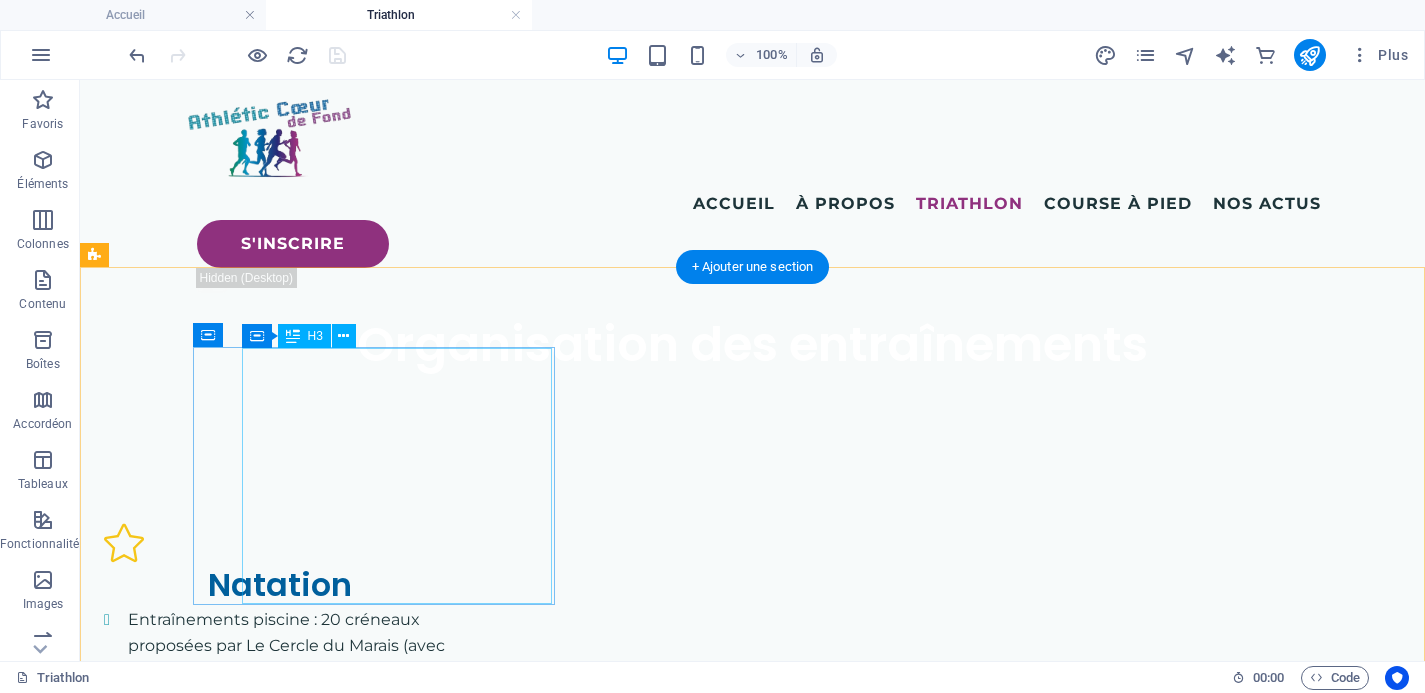 scroll, scrollTop: 1567, scrollLeft: 0, axis: vertical 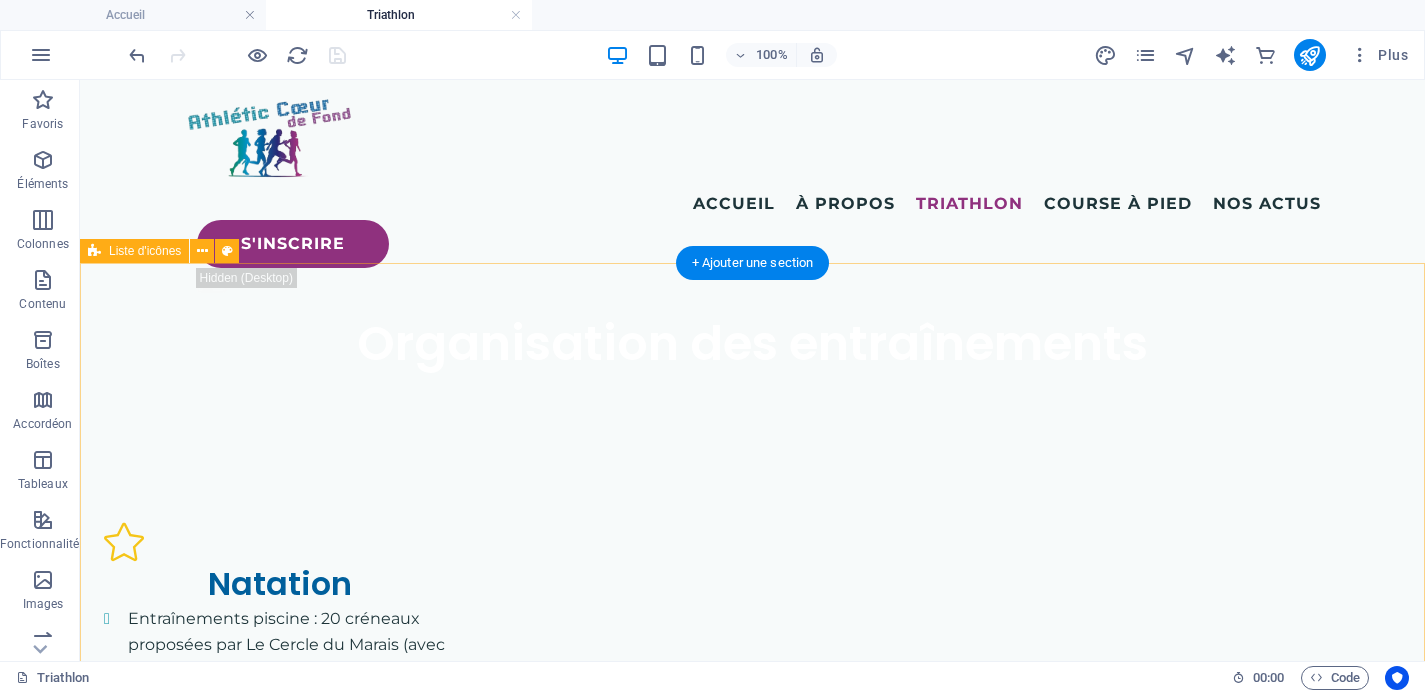 click on "Course à pied (4 entraînements par semaine)  Natation (20 créneaux par semaine) Des séances de vélos spécifiques pour le triathlon sont également organisées avec des enchaînements/transitions, ainsi que du fractionné, principalement au polygone du bois de Vincennes. Des séances techniques vous seront également proposées en cours de saison. Des séances de natation en eau libre sont organisées à la base de loisirs de Torcy d’avril à octobre (cotisation supplémentaire de 22€) Vélo - séances proposées sur l'appli Heylo ou via WhatsApp" at bounding box center [752, 1782] 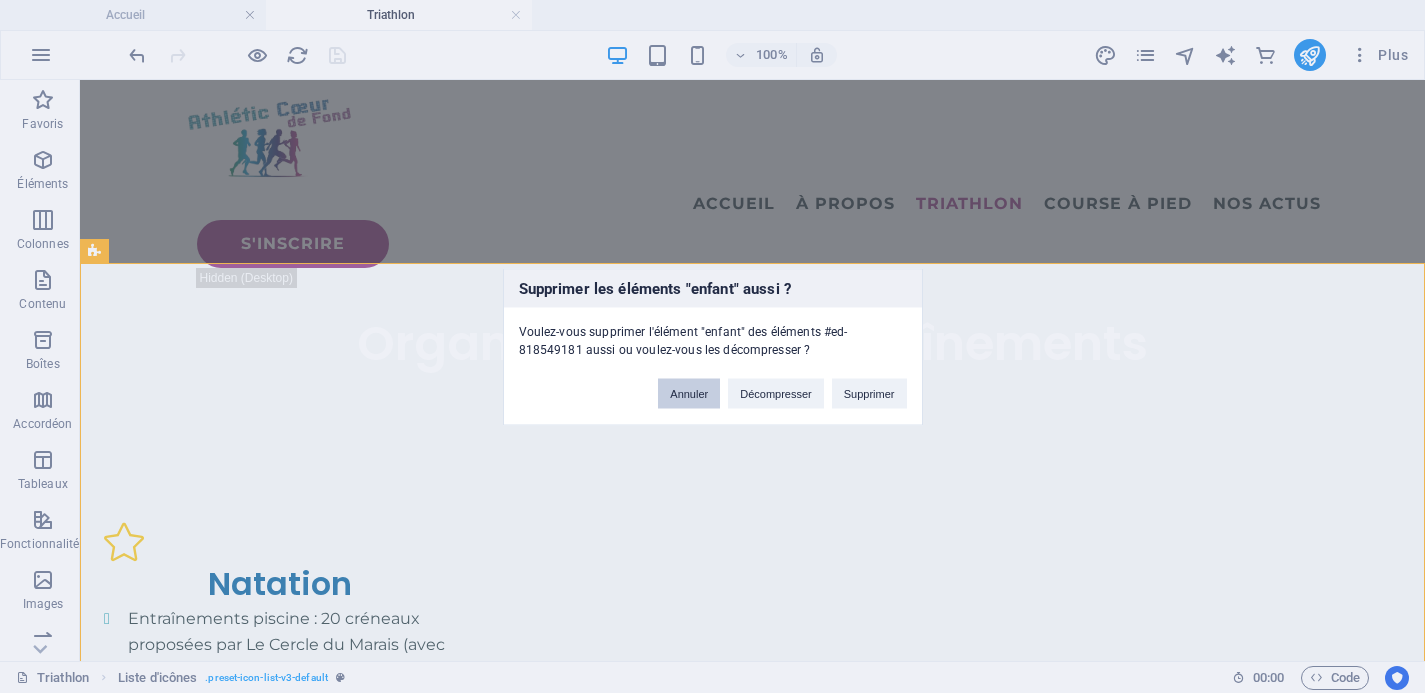 click on "Annuler" at bounding box center (689, 393) 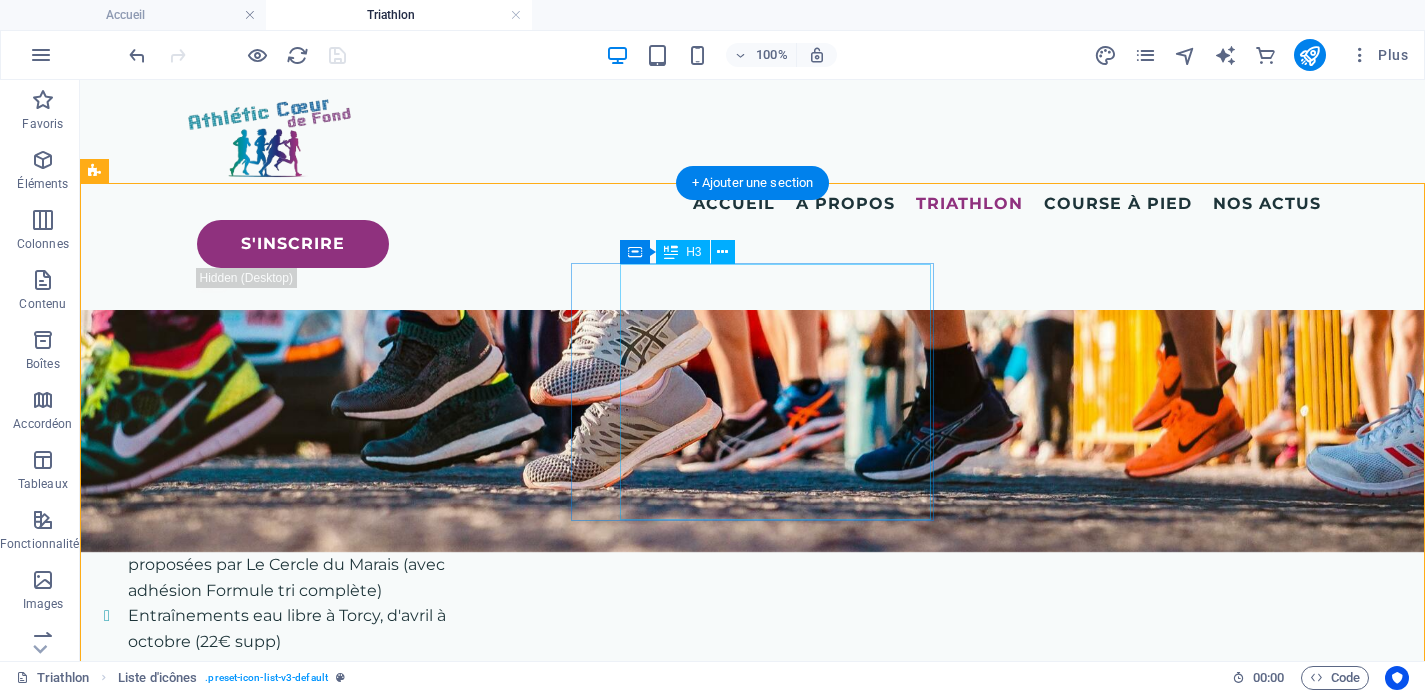 scroll, scrollTop: 1639, scrollLeft: 0, axis: vertical 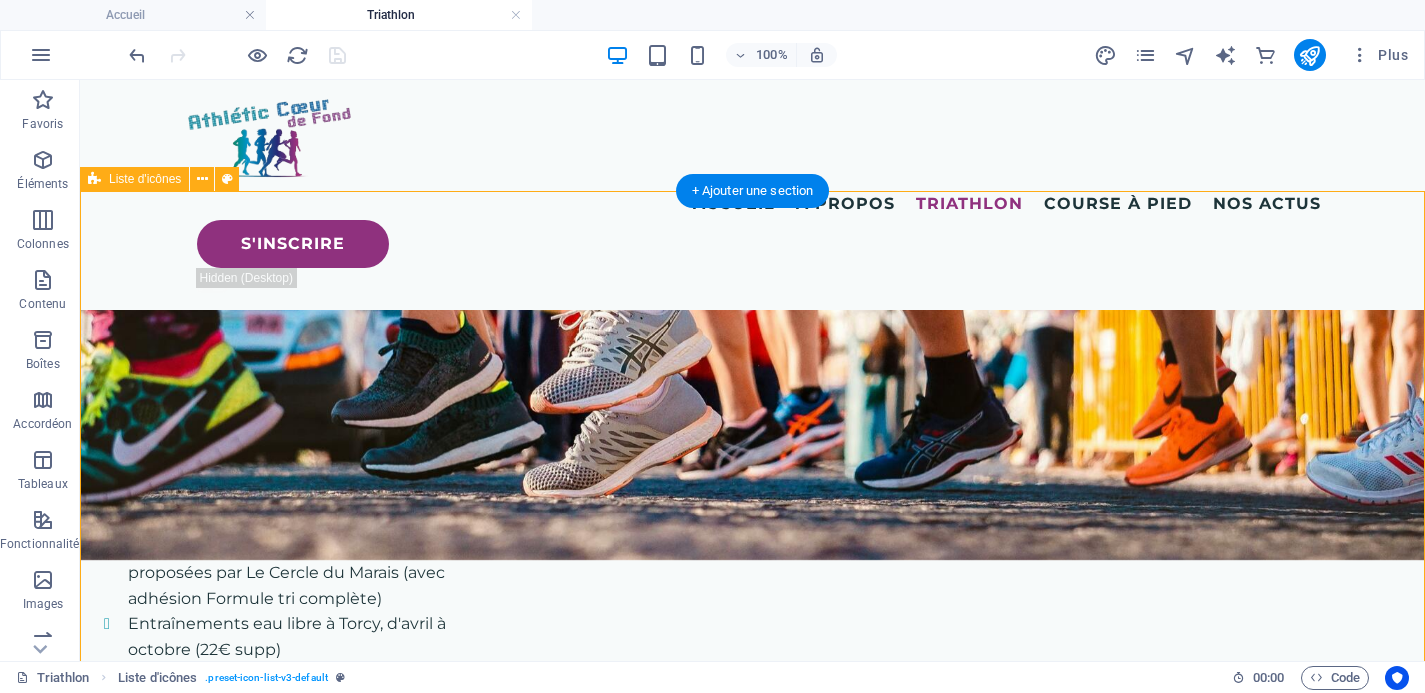 click on "Course à pied (4 entraînements par semaine)  Natation (20 créneaux par semaine) Des séances de vélos spécifiques pour le triathlon sont également organisées avec des enchaînements/transitions, ainsi que du fractionné, principalement au polygone du bois de Vincennes. Des séances techniques vous seront également proposées en cours de saison. Des séances de natation en eau libre sont organisées à la base de loisirs de Torcy d’avril à octobre (cotisation supplémentaire de 22€) Vélo - séances proposées sur l'appli Heylo ou via WhatsApp" at bounding box center (752, 1710) 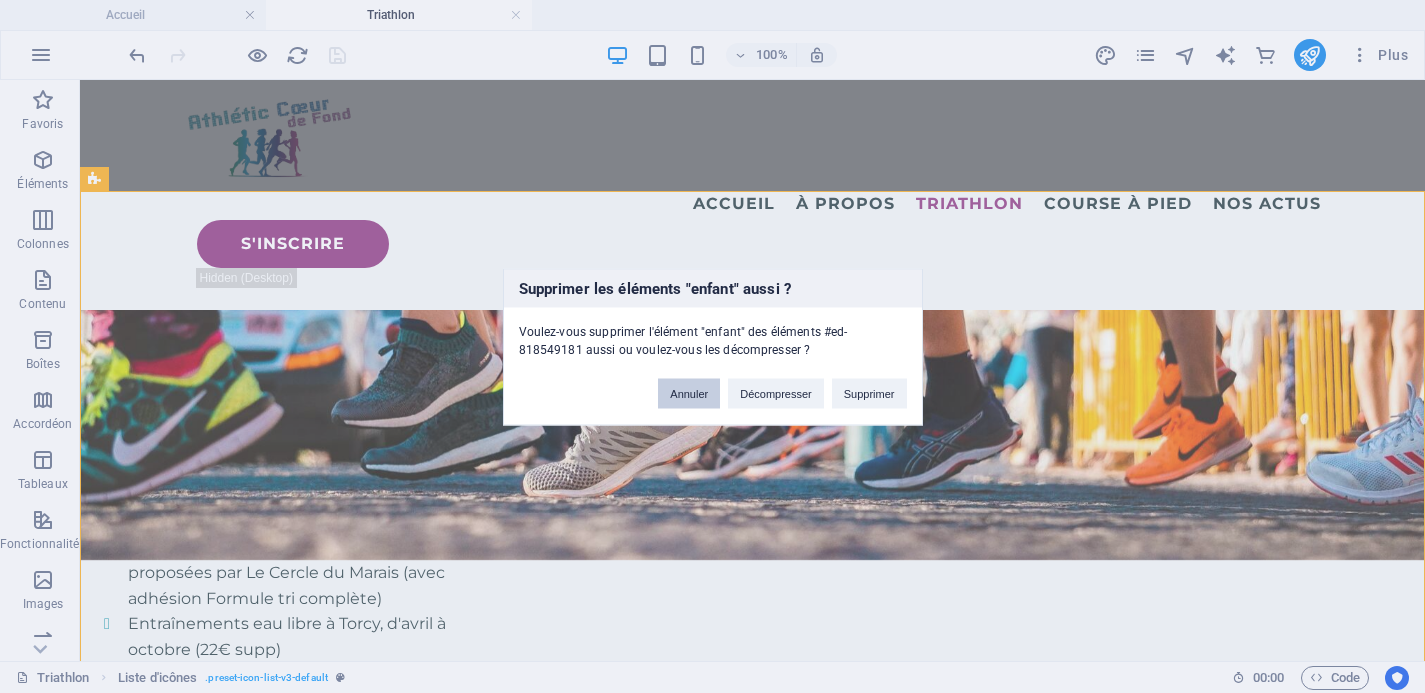 click on "Annuler" at bounding box center [689, 393] 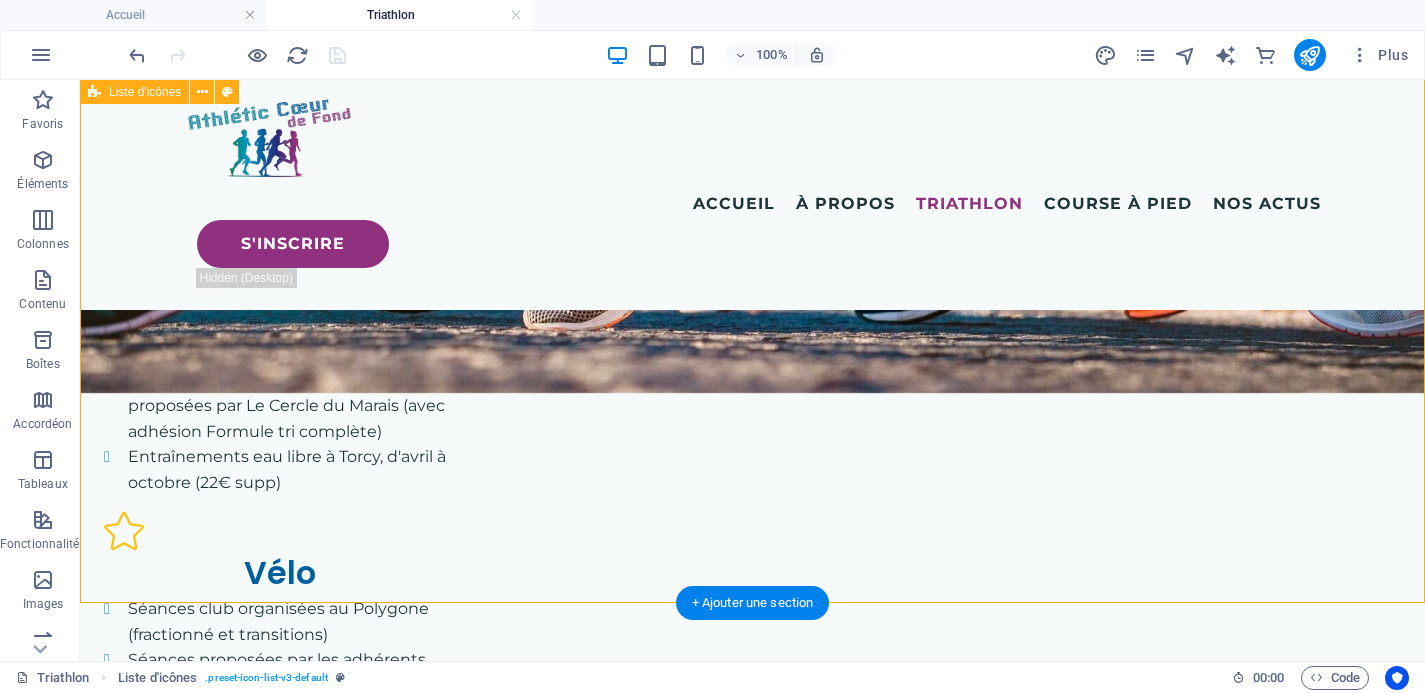 scroll, scrollTop: 1807, scrollLeft: 0, axis: vertical 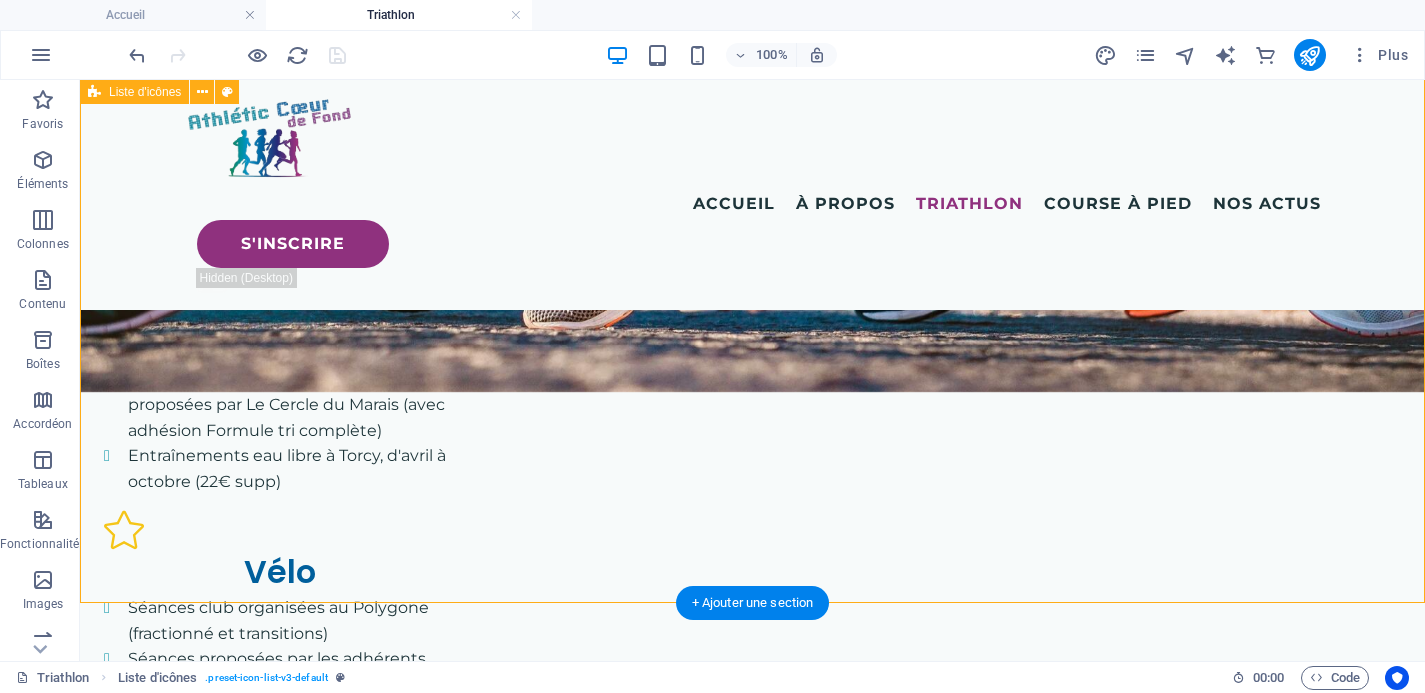 click on "Course à pied (4 entraînements par semaine)  Natation (20 créneaux par semaine) Des séances de vélos spécifiques pour le triathlon sont également organisées avec des enchaînements/transitions, ainsi que du fractionné, principalement au polygone du bois de Vincennes. Des séances techniques vous seront également proposées en cours de saison. Des séances de natation en eau libre sont organisées à la base de loisirs de Torcy d’avril à octobre (cotisation supplémentaire de 22€) Vélo - séances proposées sur l'appli Heylo ou via WhatsApp" at bounding box center [752, 1542] 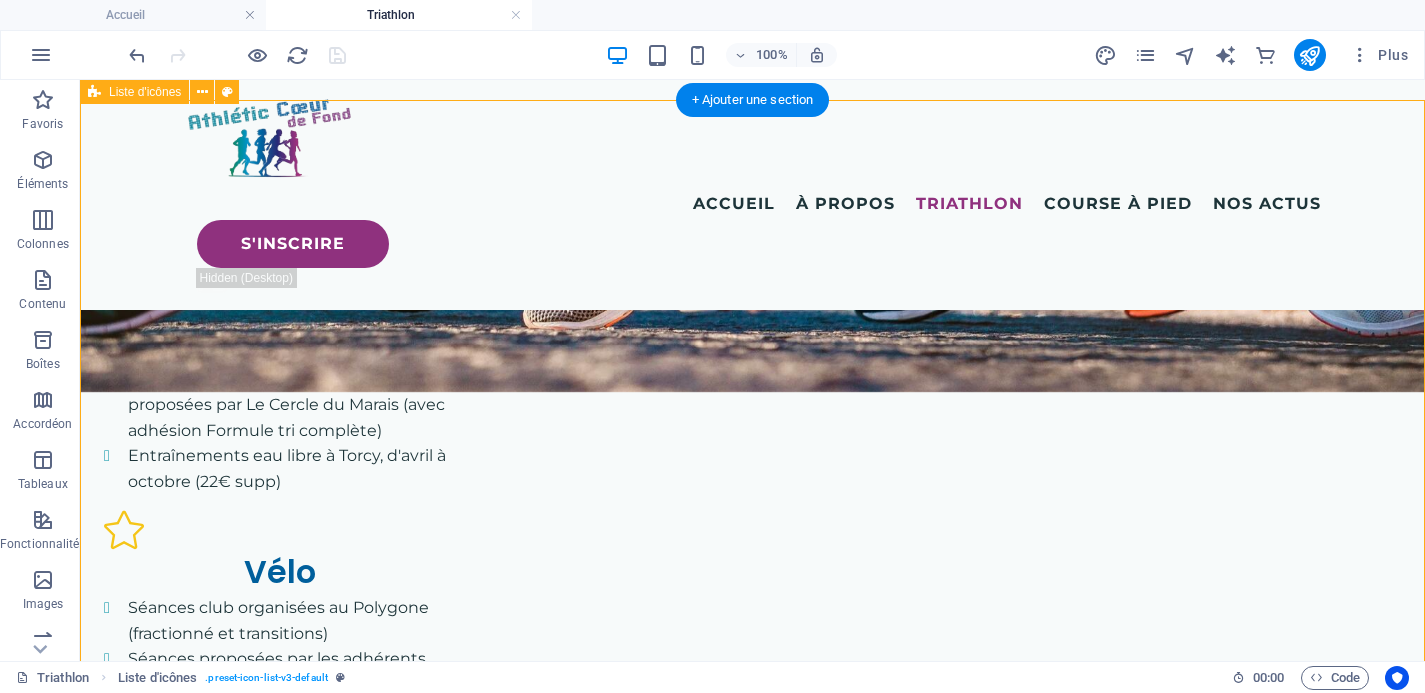 scroll, scrollTop: 1711, scrollLeft: 0, axis: vertical 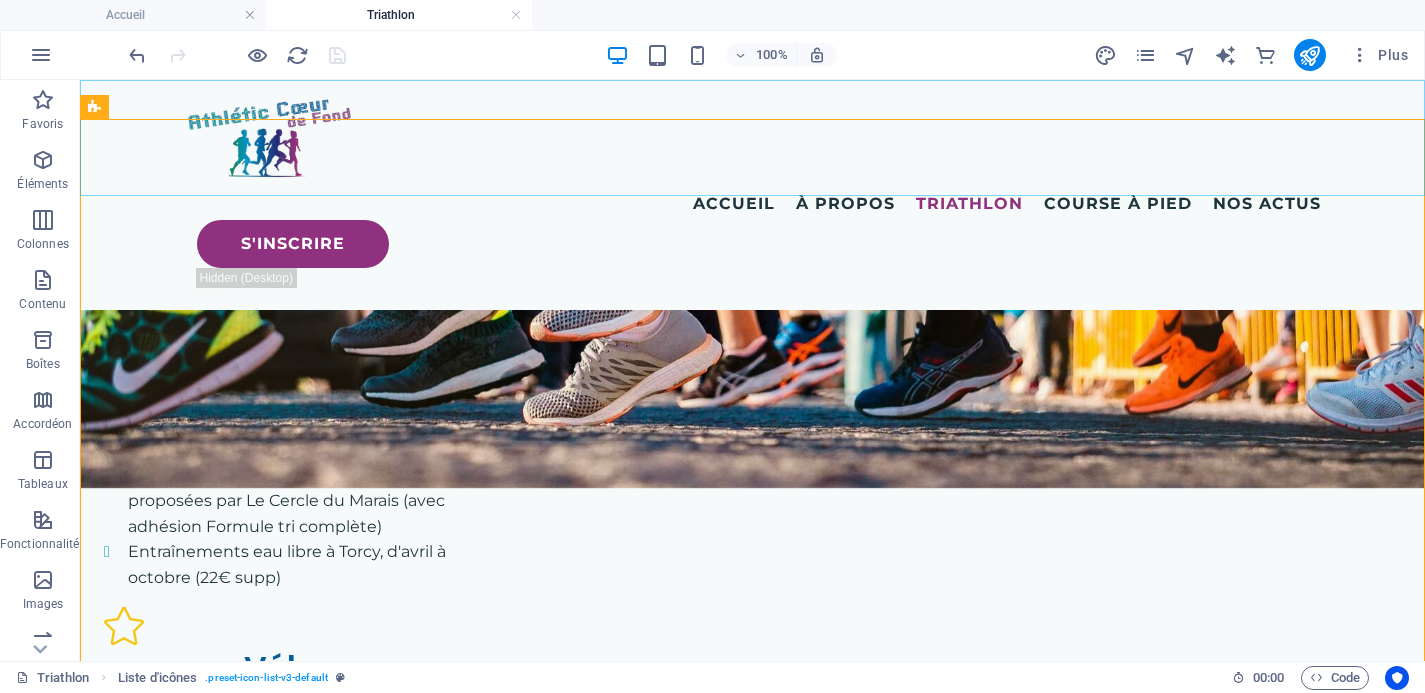 click on "Accueil À propos Histoire et valeurs L'équipe Nos partenaires Triathlon Course à pied Nos Actus S'inscrire" at bounding box center [752, 195] 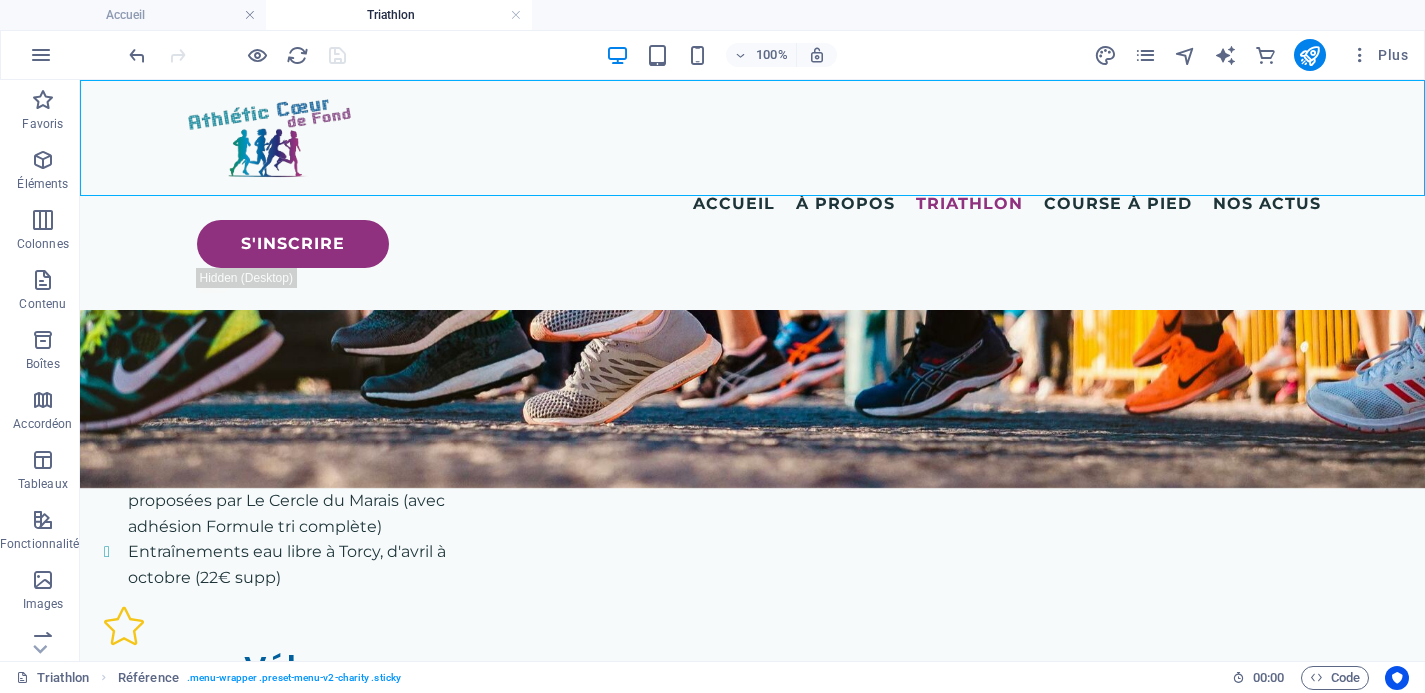click on "Accueil À propos Histoire et valeurs L'équipe Nos partenaires Triathlon Course à pied Nos Actus S'inscrire" at bounding box center (752, 195) 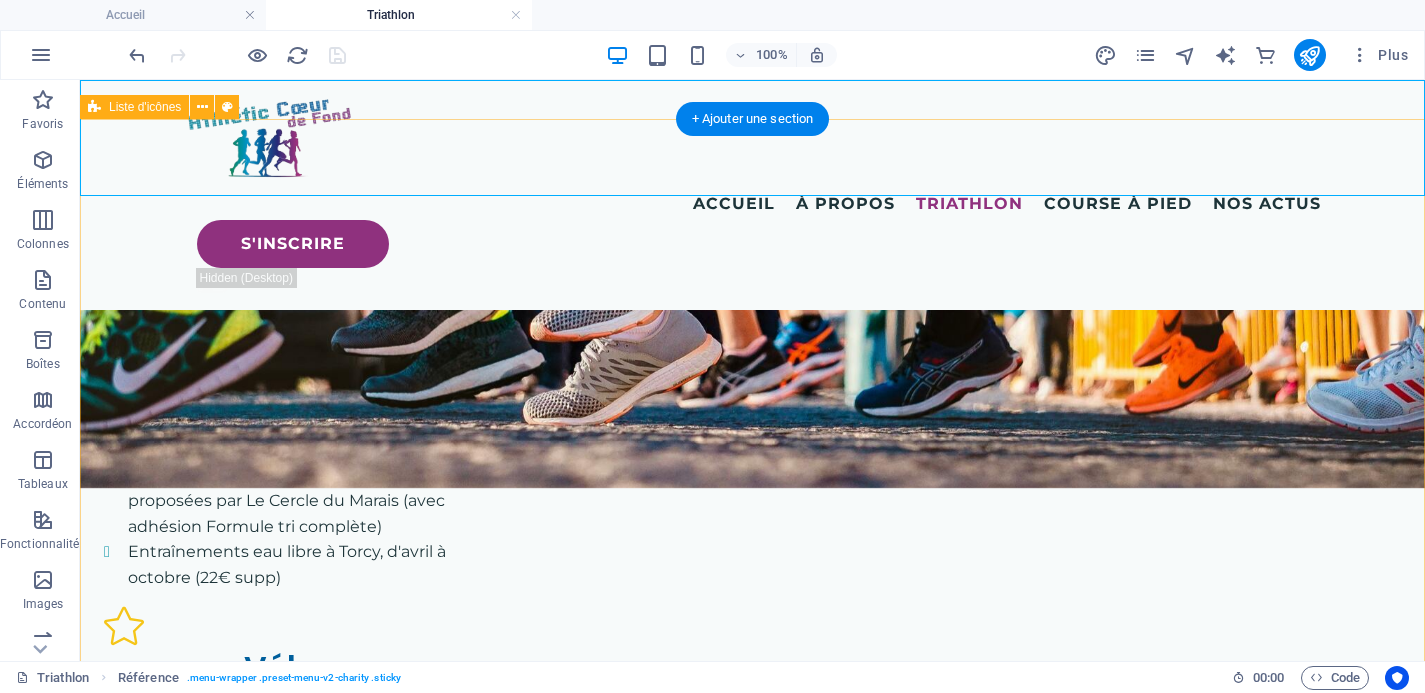 click on "Course à pied (4 entraînements par semaine)  Natation (20 créneaux par semaine) Des séances de vélos spécifiques pour le triathlon sont également organisées avec des enchaînements/transitions, ainsi que du fractionné, principalement au polygone du bois de Vincennes. Des séances techniques vous seront également proposées en cours de saison. Des séances de natation en eau libre sont organisées à la base de loisirs de Torcy d’avril à octobre (cotisation supplémentaire de 22€) Vélo - séances proposées sur l'appli Heylo ou via WhatsApp" at bounding box center (752, 1638) 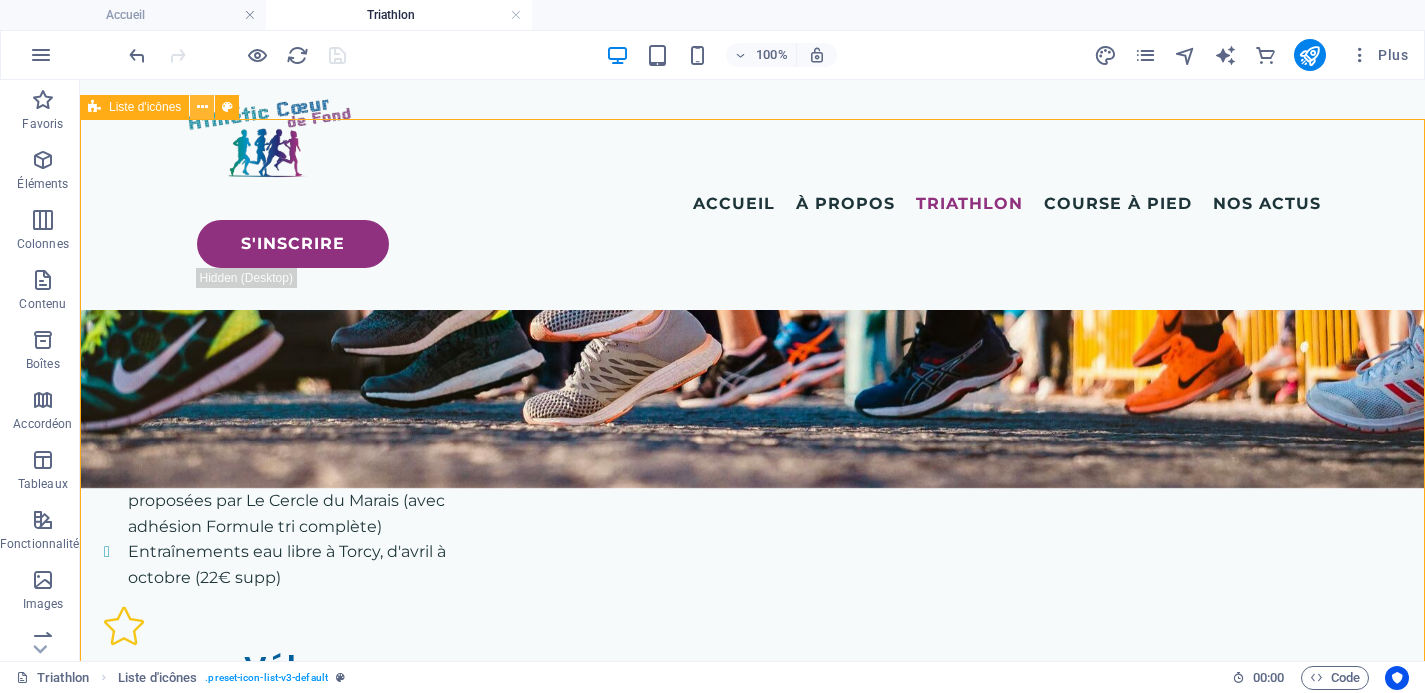 click at bounding box center (202, 107) 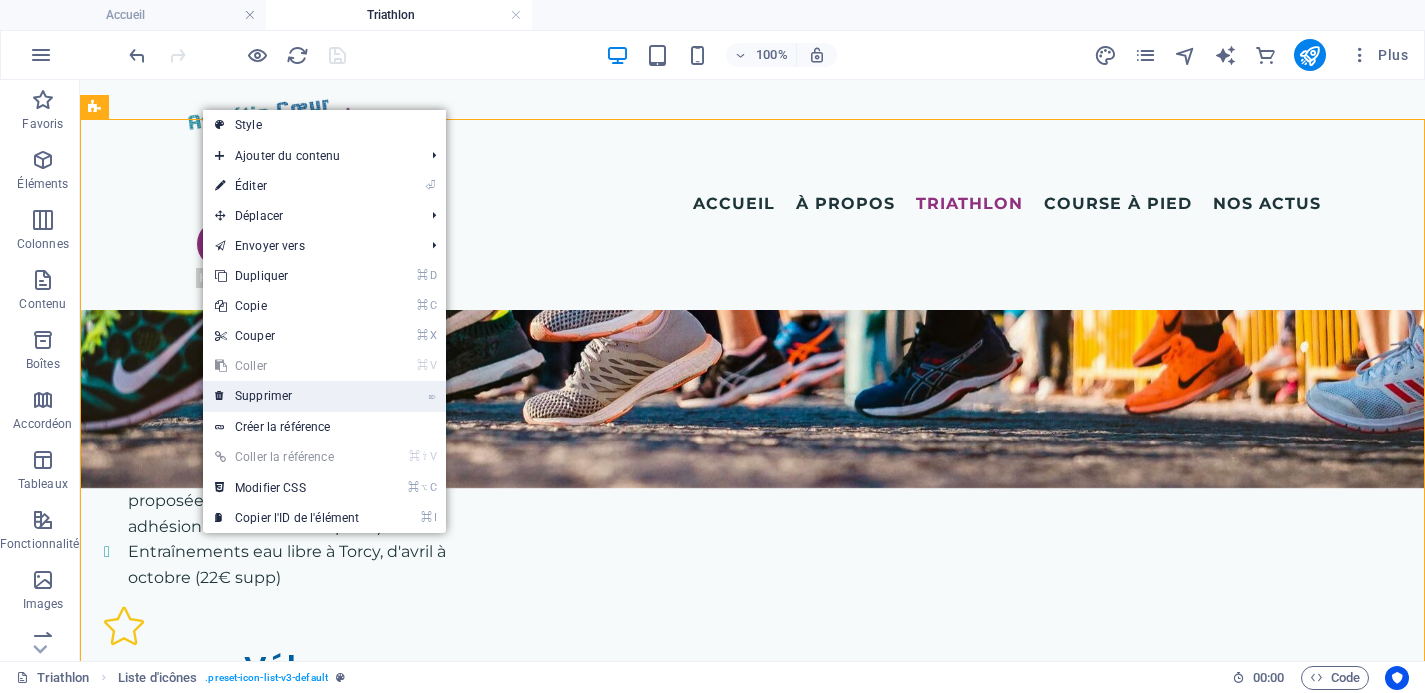click on "⌦  Supprimer" at bounding box center (287, 396) 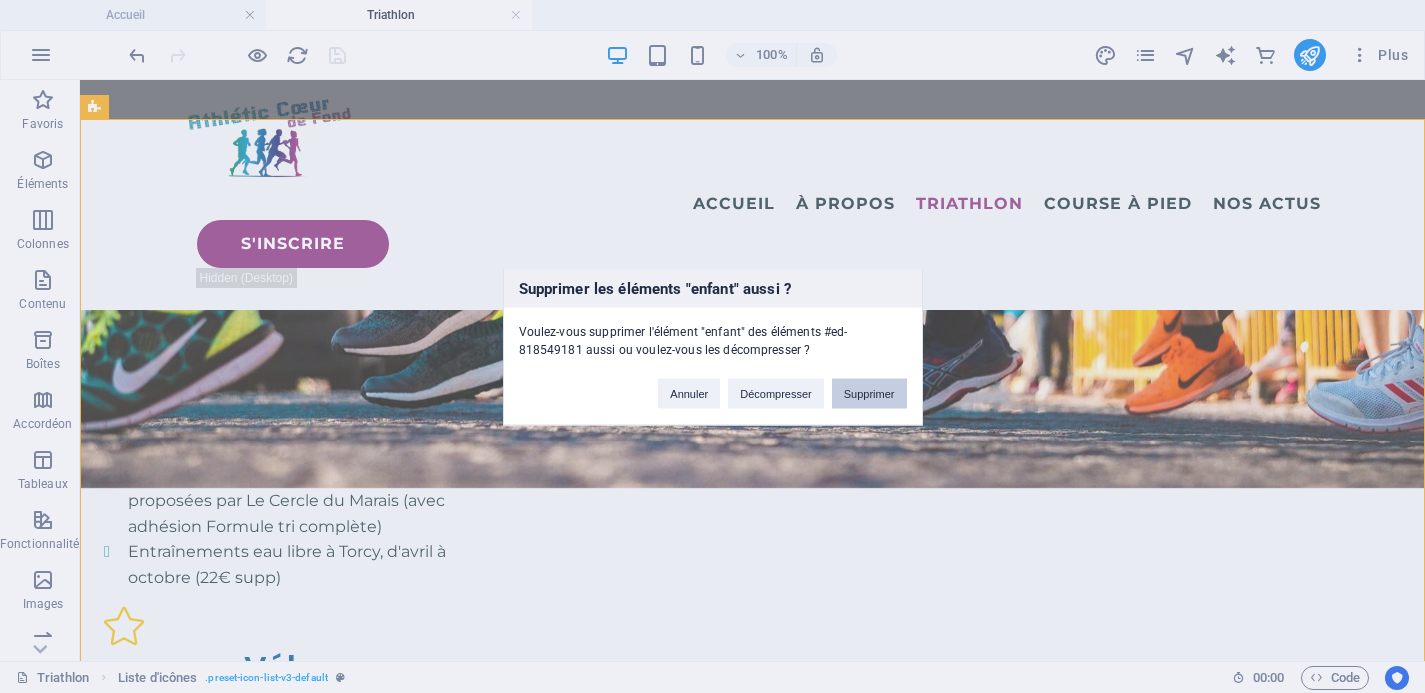 click on "Supprimer" at bounding box center (869, 393) 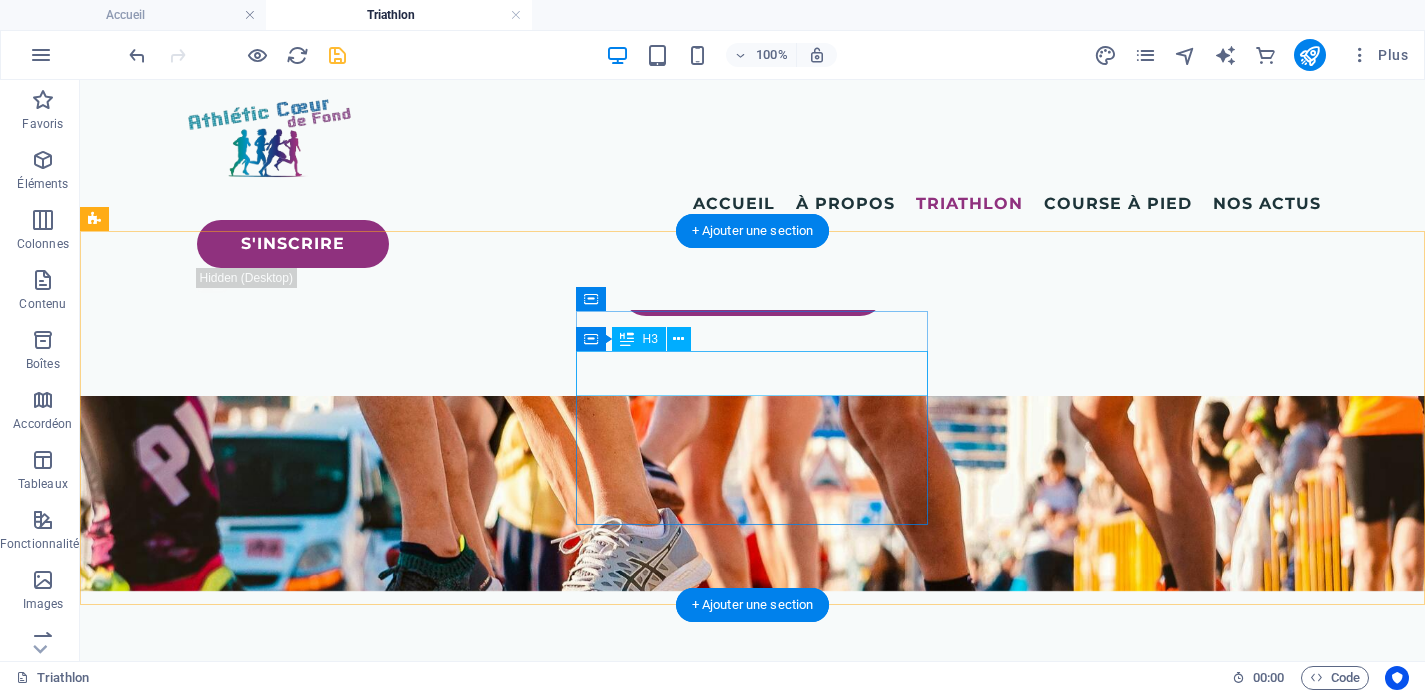 scroll, scrollTop: 1220, scrollLeft: 0, axis: vertical 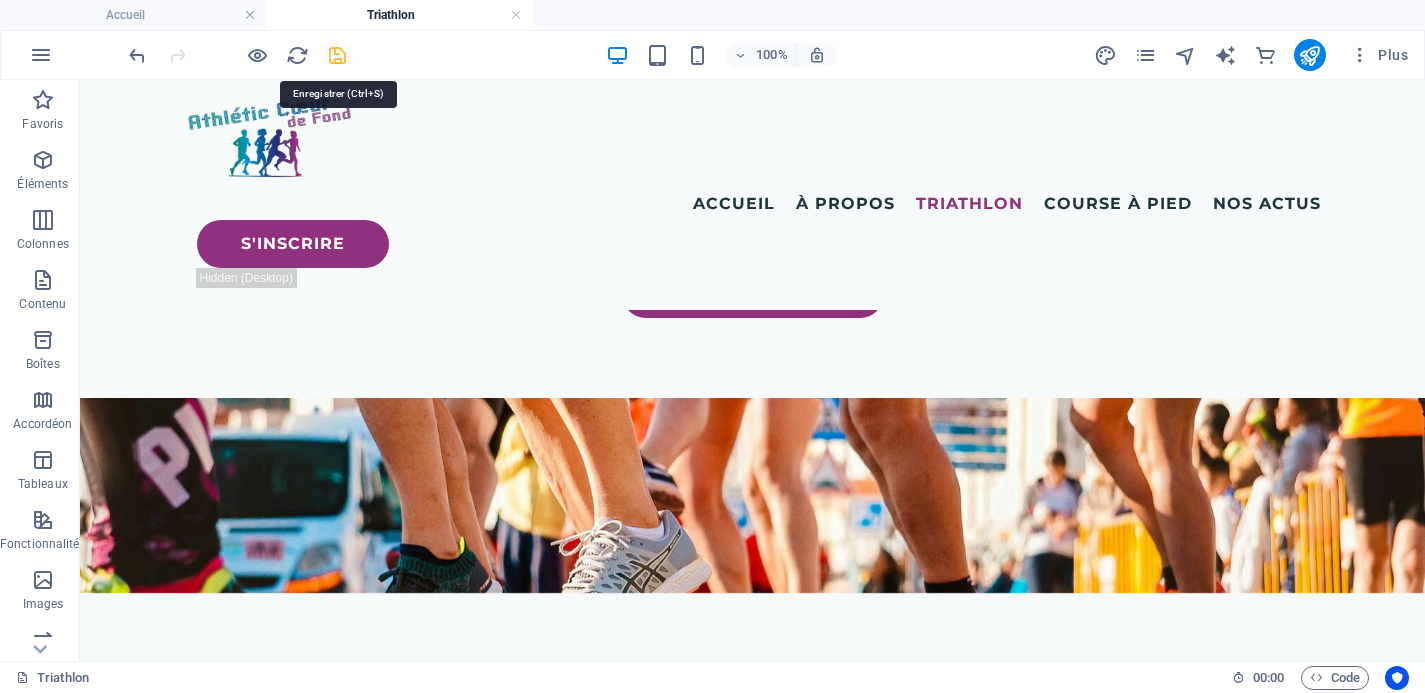 click at bounding box center (337, 55) 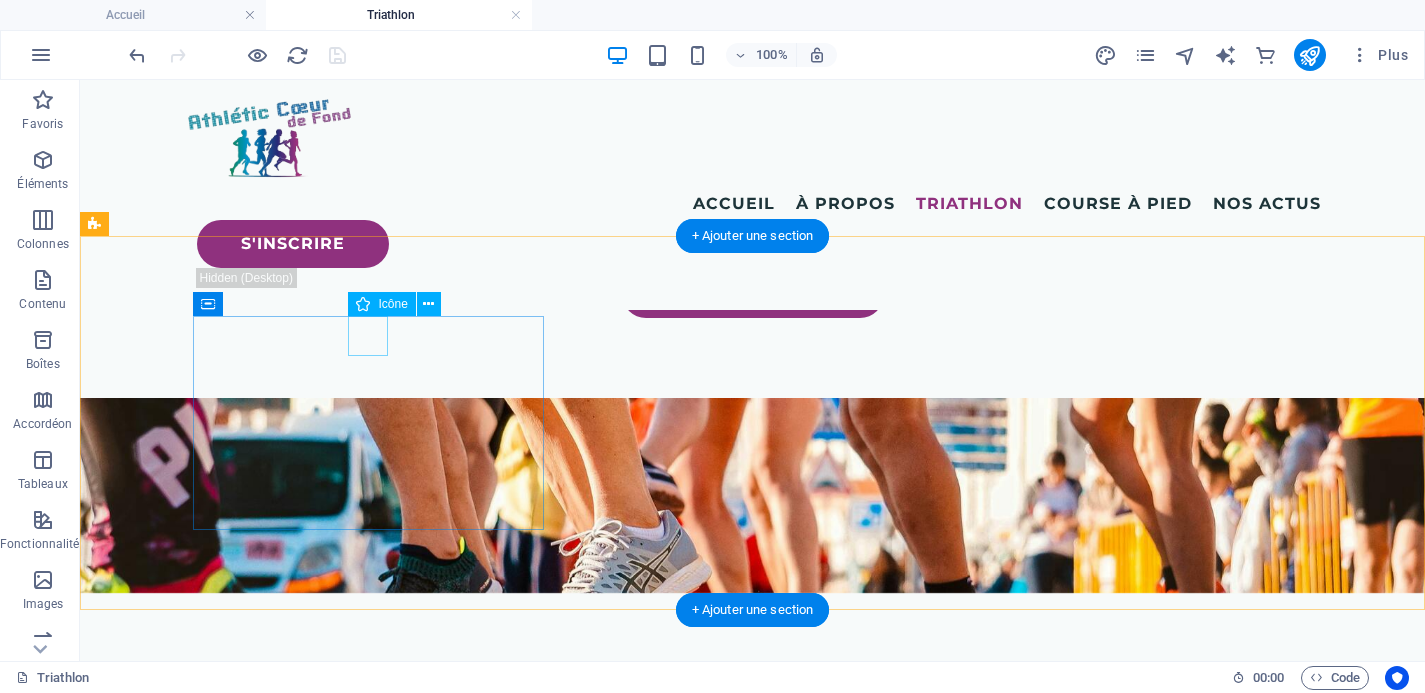 click at bounding box center (280, 889) 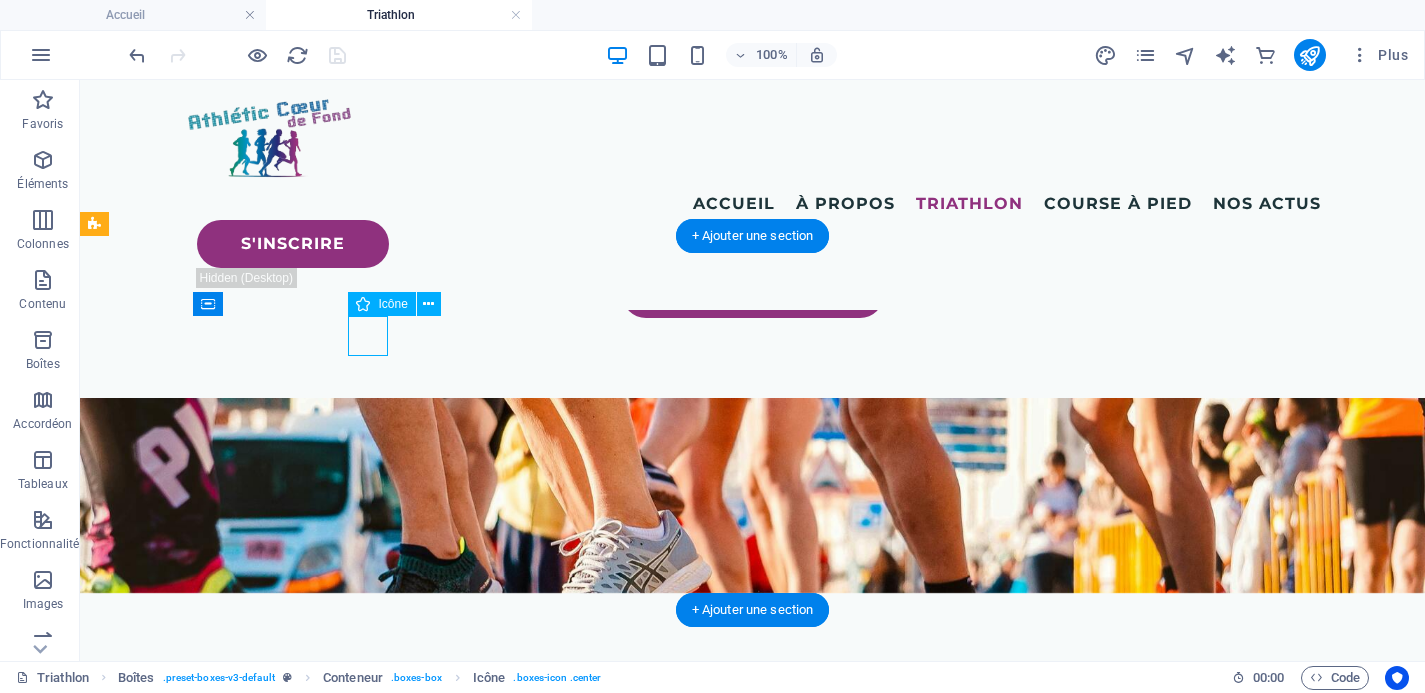 click at bounding box center (280, 889) 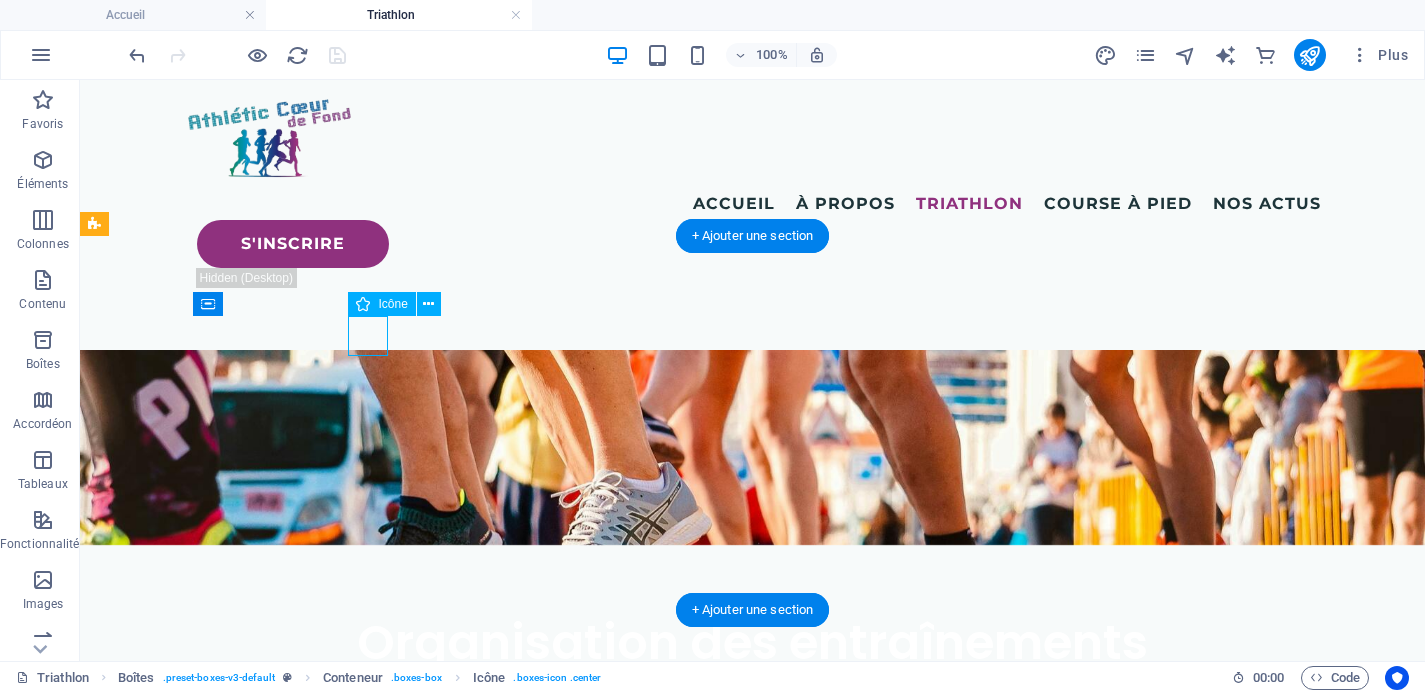 select on "xMidYMid" 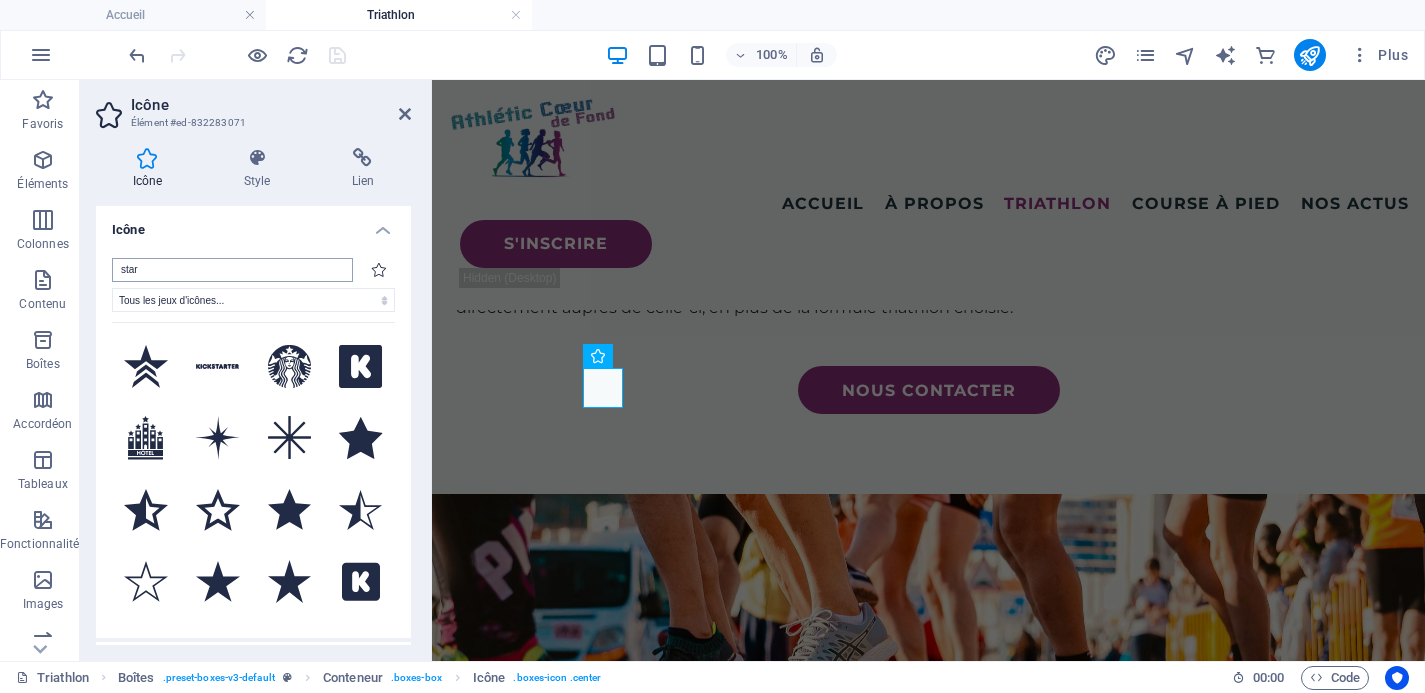 click on "star" at bounding box center [232, 270] 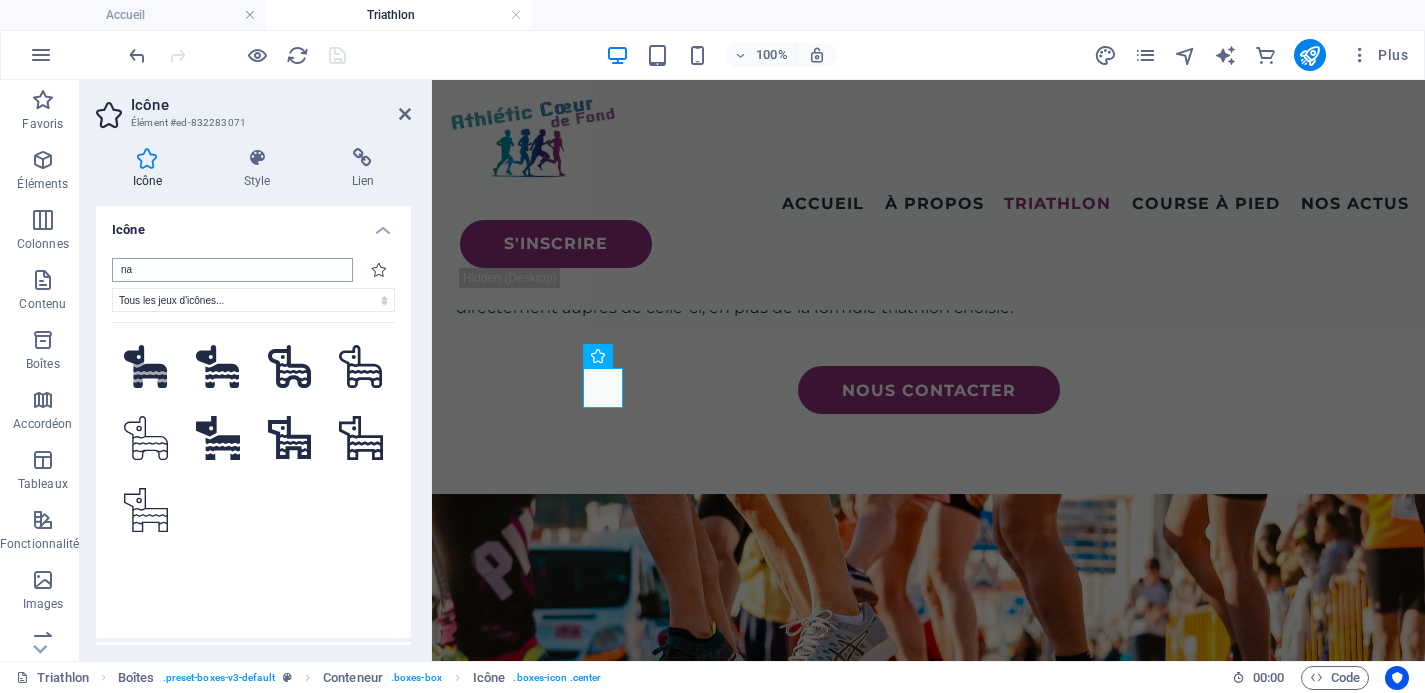 type on "n" 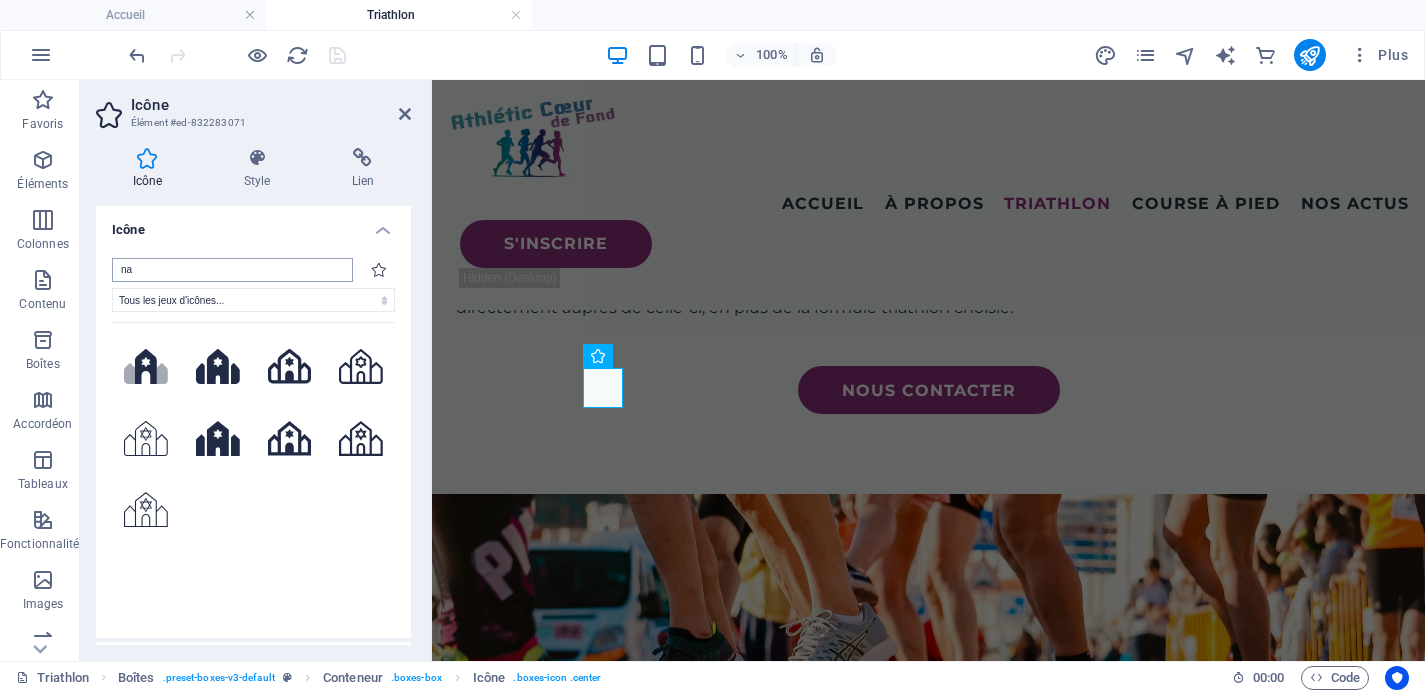 type on "n" 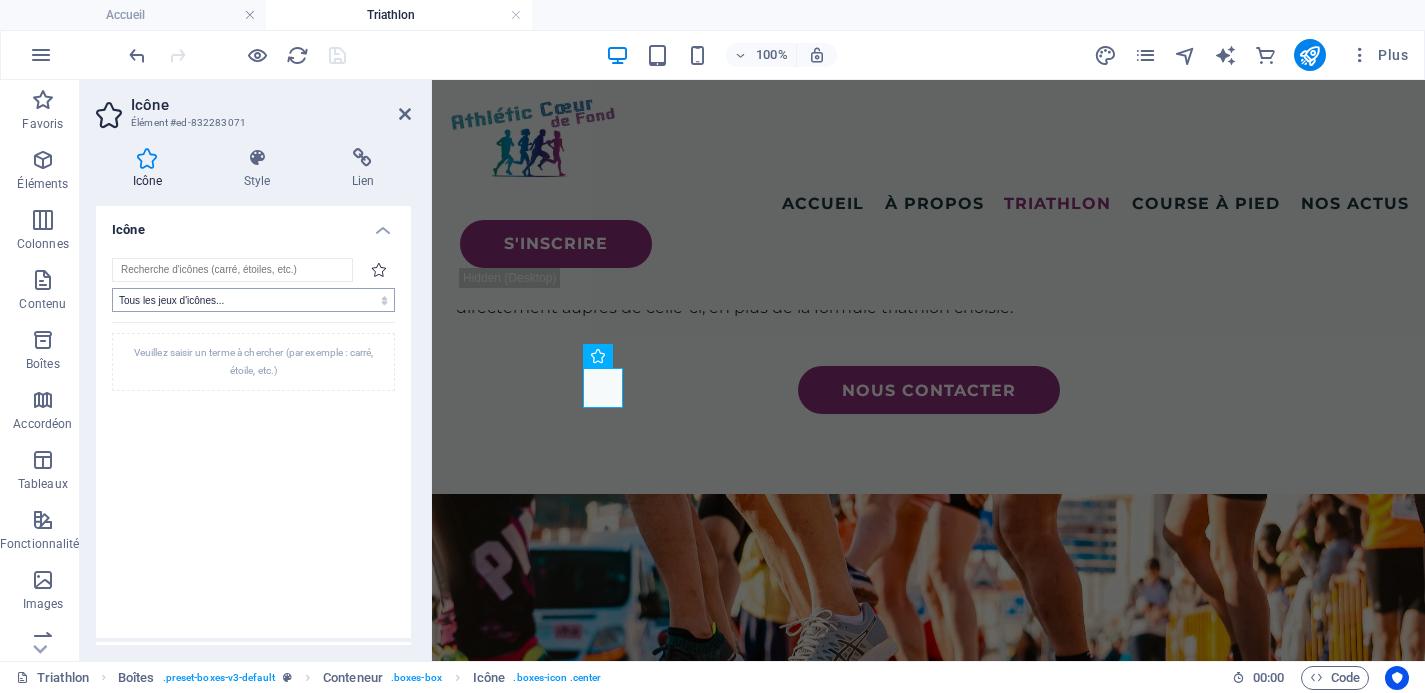 type 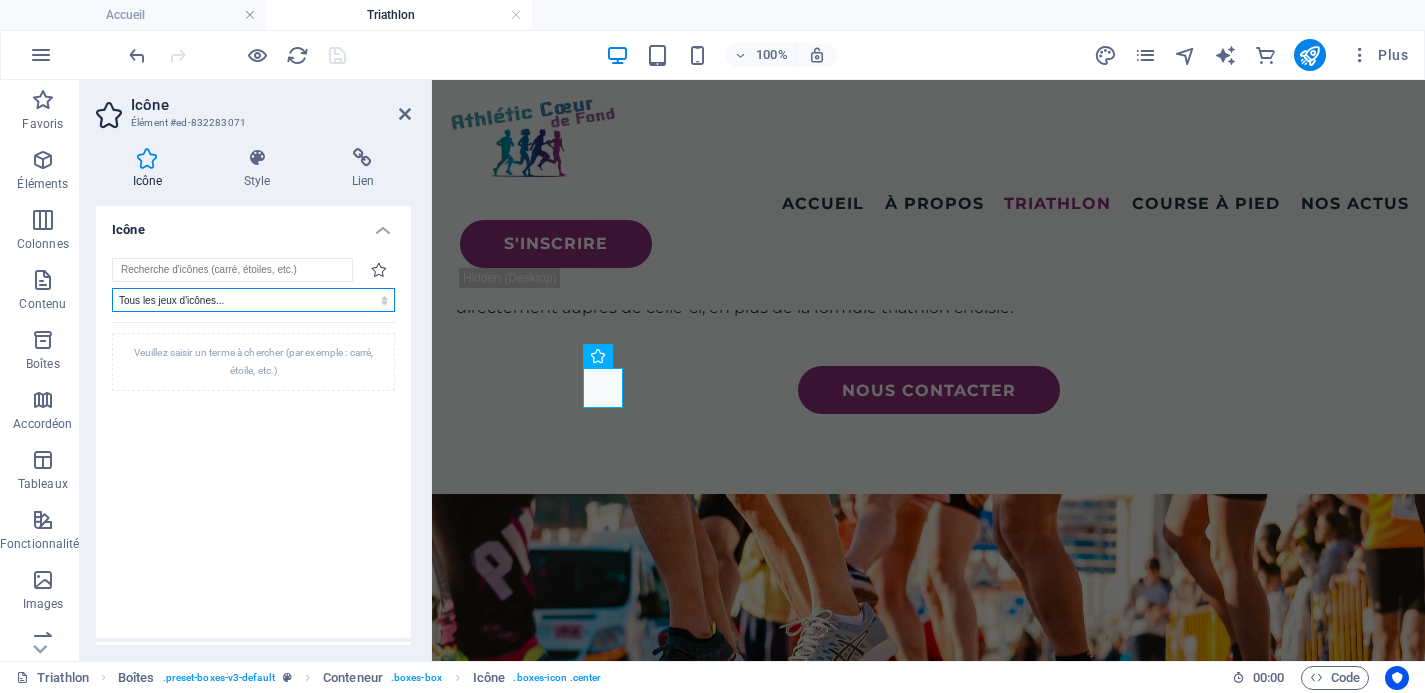 click on "Tous les jeux d'icônes... IcoFont Ionicons FontAwesome Brands FontAwesome Duotone FontAwesome Solid FontAwesome Regular FontAwesome Light FontAwesome Thin FontAwesome Sharp Solid FontAwesome Sharp Regular FontAwesome Sharp Light FontAwesome Sharp Thin" at bounding box center [253, 300] 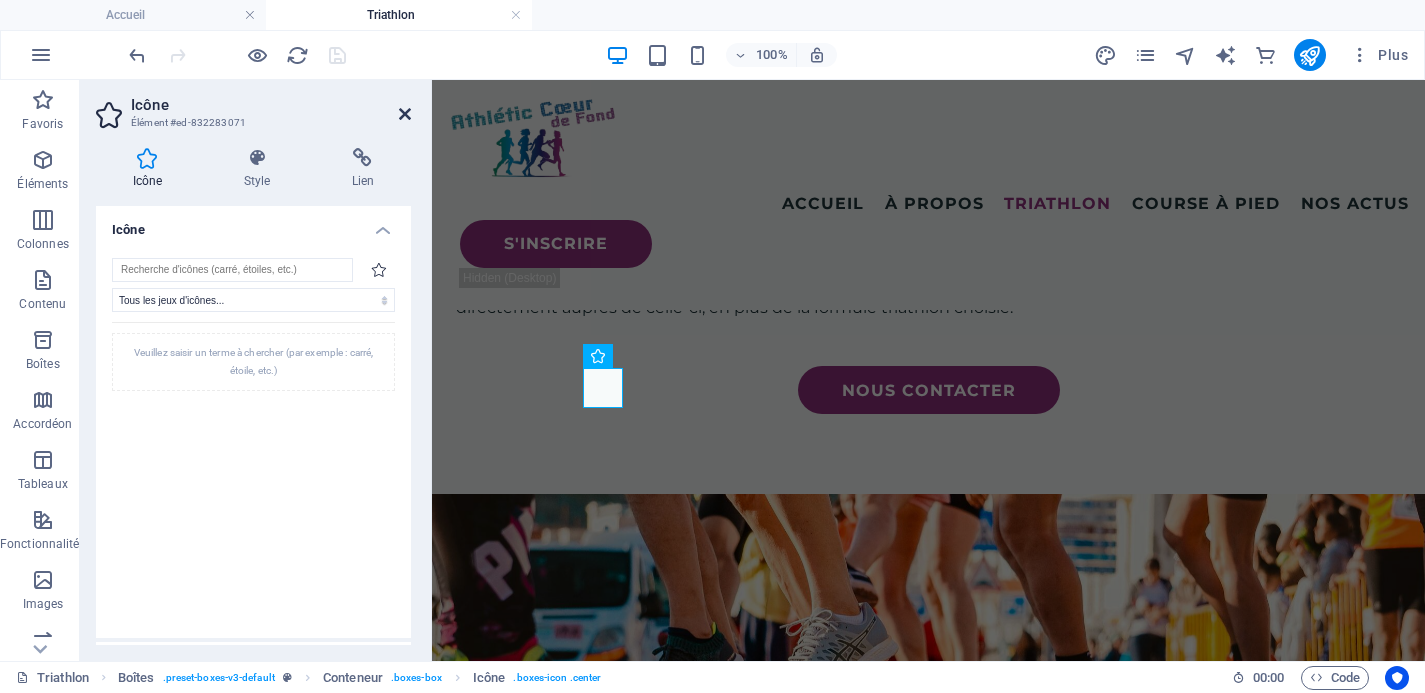 drag, startPoint x: 405, startPoint y: 114, endPoint x: 361, endPoint y: 56, distance: 72.8011 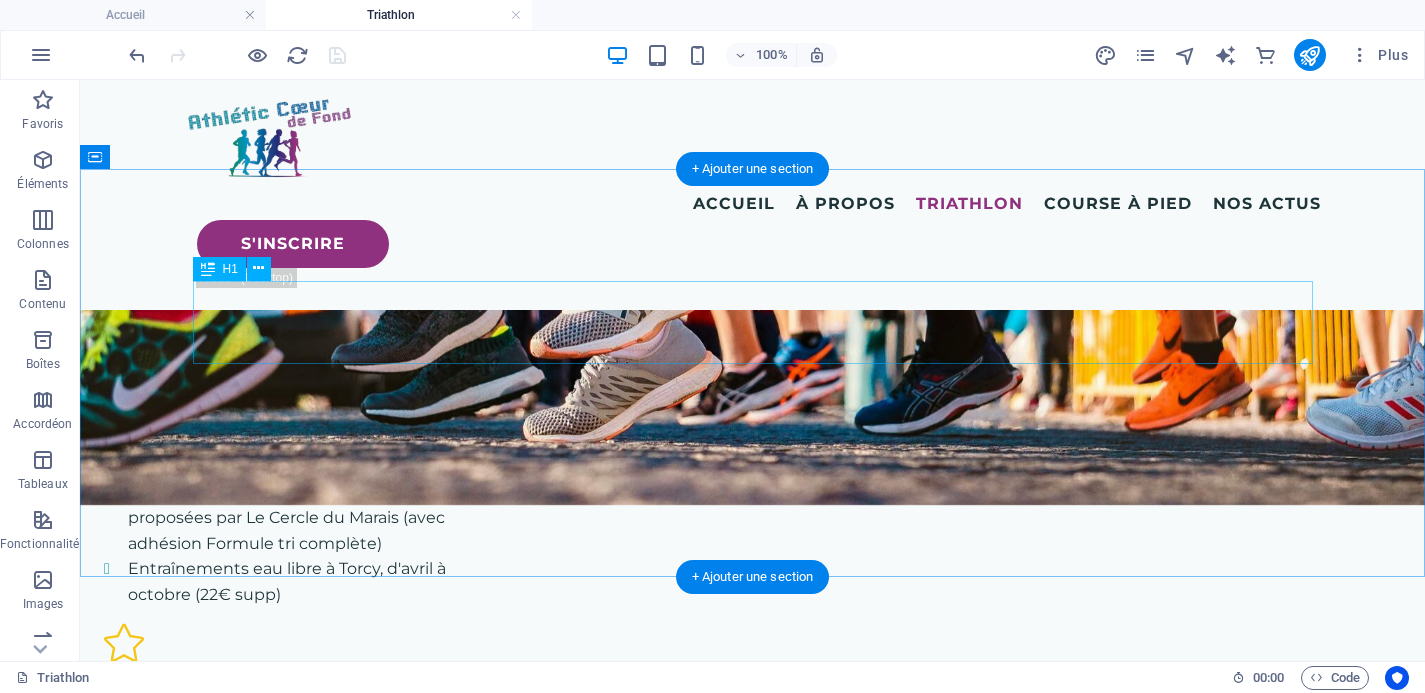 scroll, scrollTop: 1633, scrollLeft: 0, axis: vertical 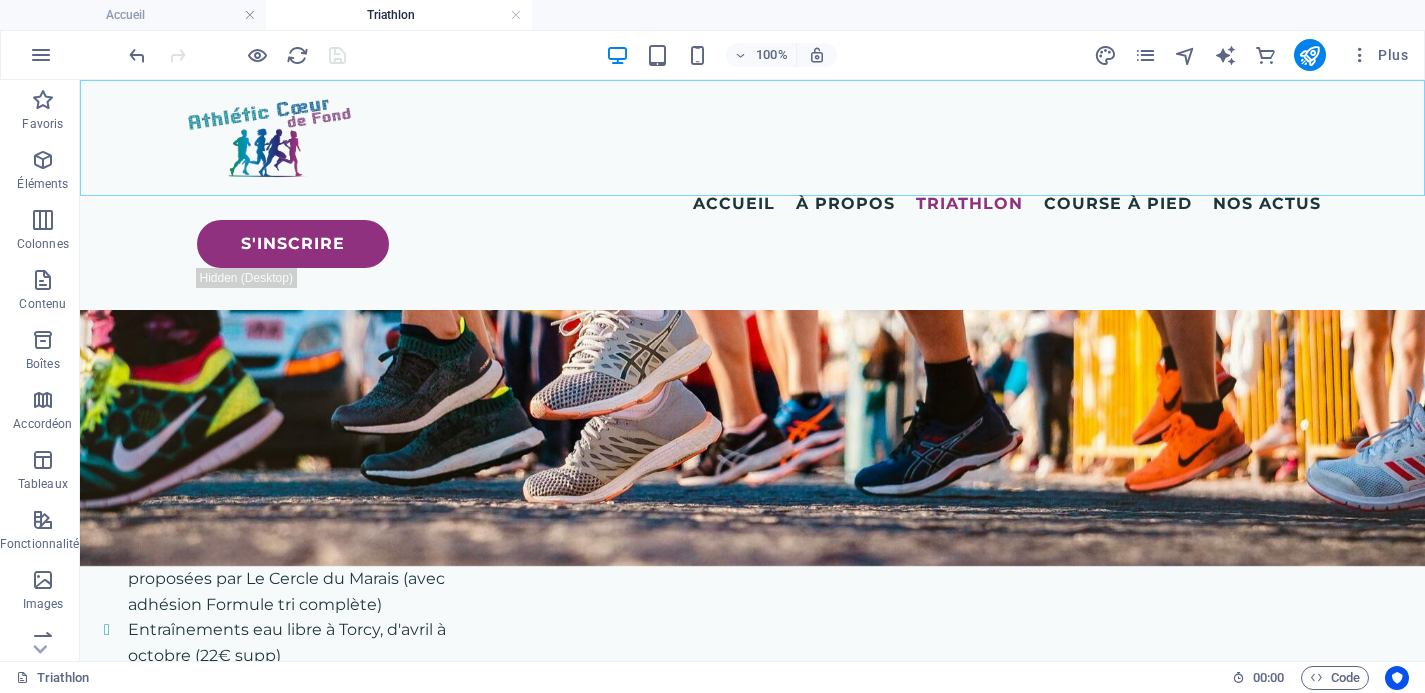 click on "Accueil À propos Histoire et valeurs L'équipe Nos partenaires Triathlon Course à pied Nos Actus" at bounding box center [753, 204] 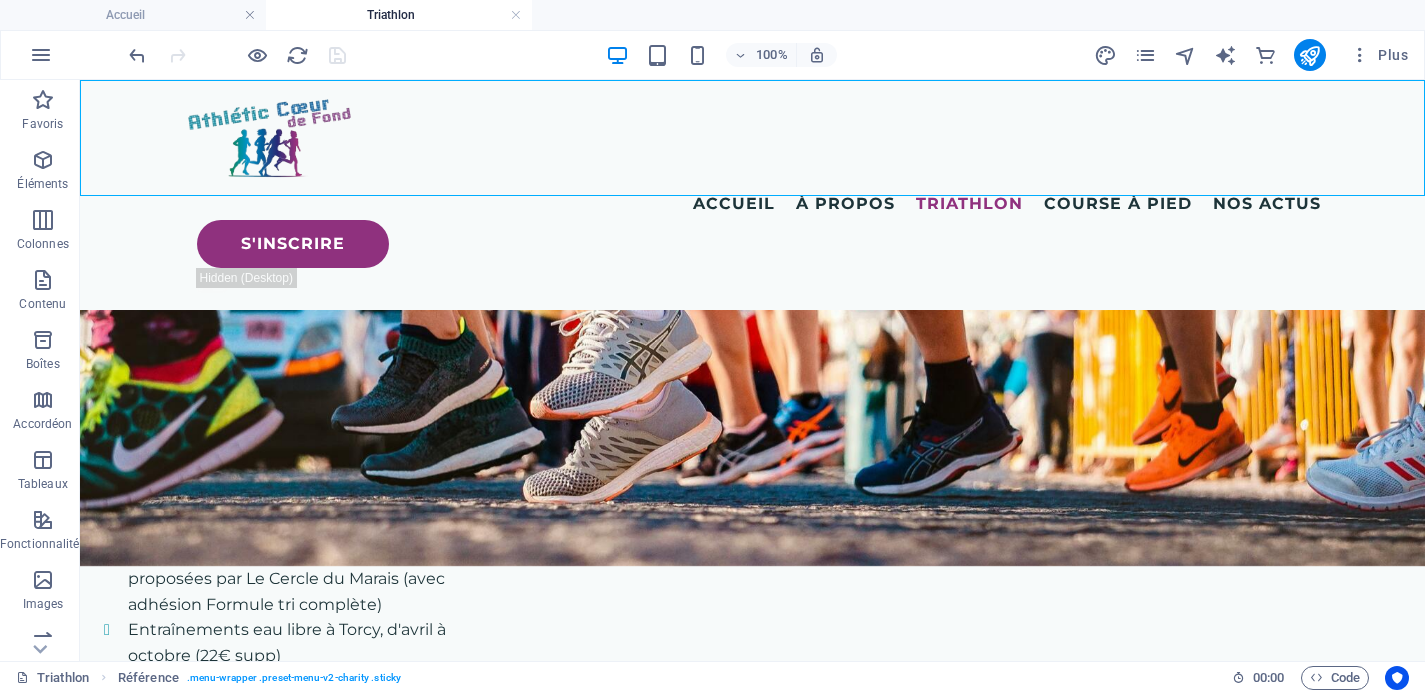 click on "Accueil À propos Histoire et valeurs L'équipe Nos partenaires Triathlon Course à pied Nos Actus" at bounding box center [753, 204] 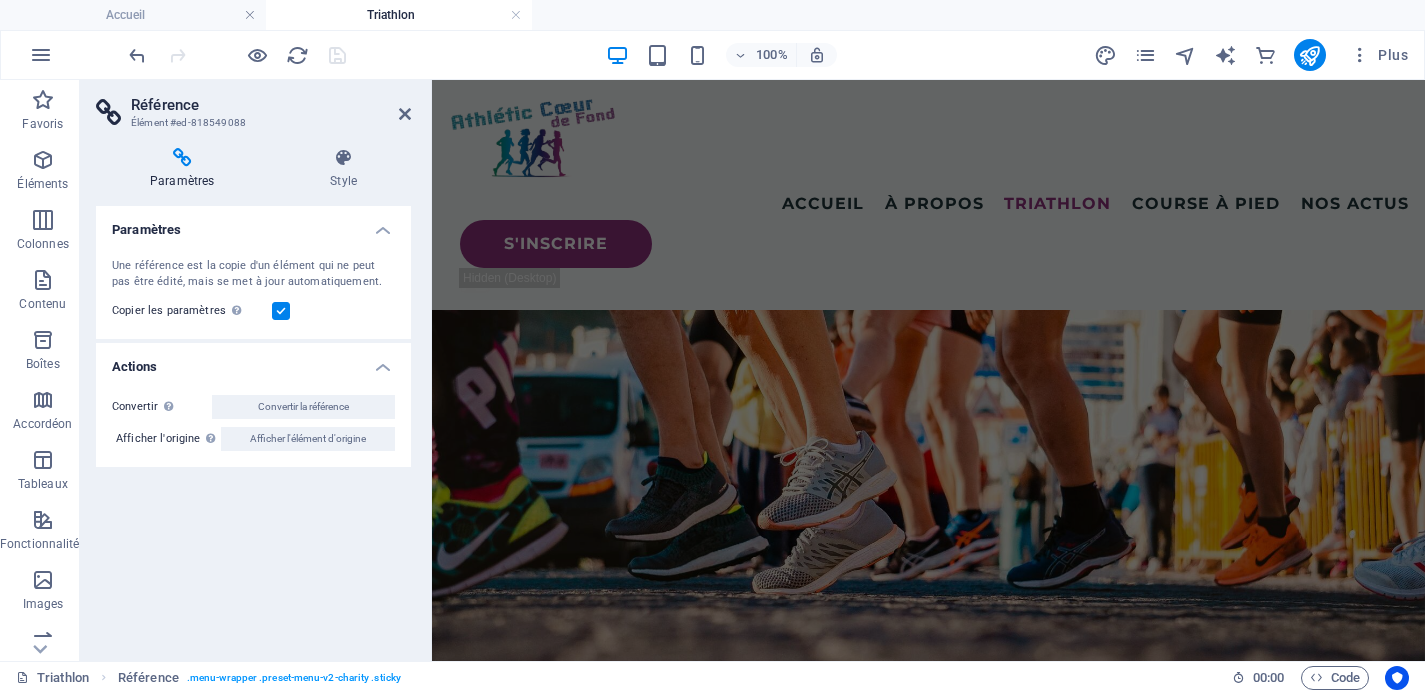 scroll, scrollTop: 1757, scrollLeft: 0, axis: vertical 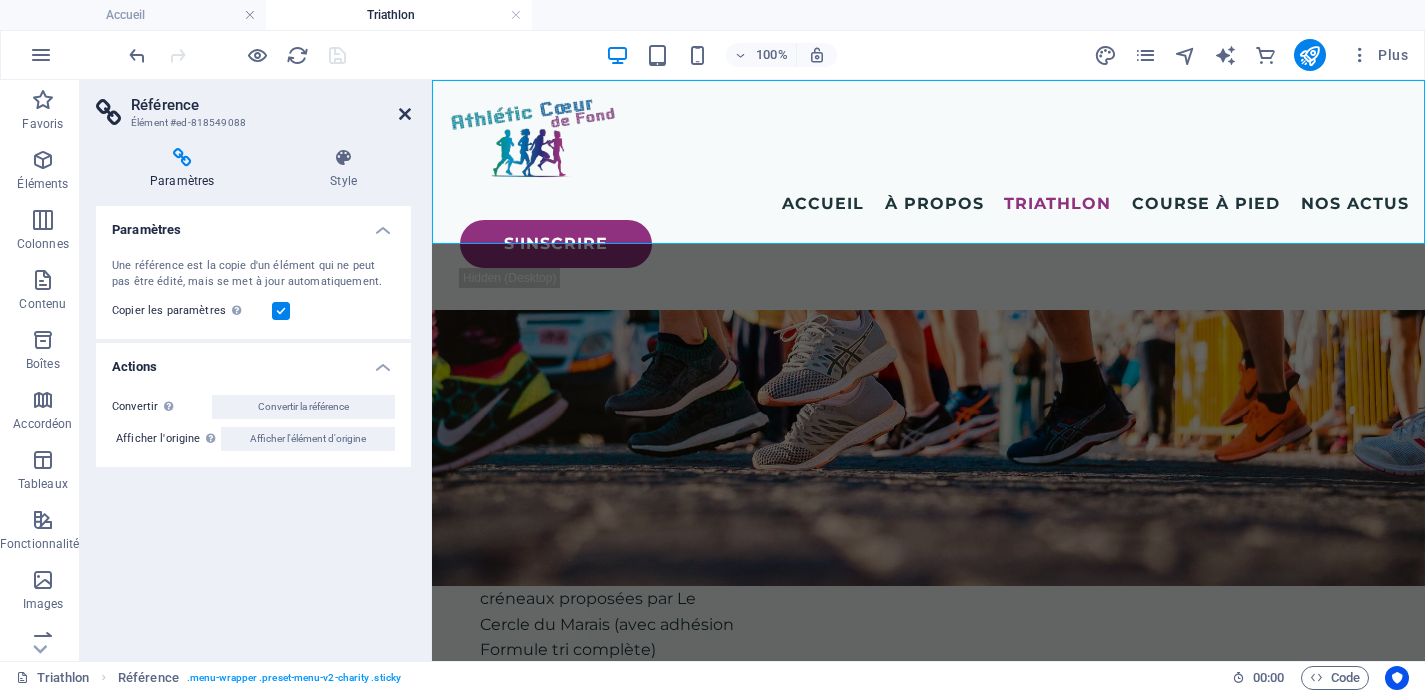click at bounding box center [405, 114] 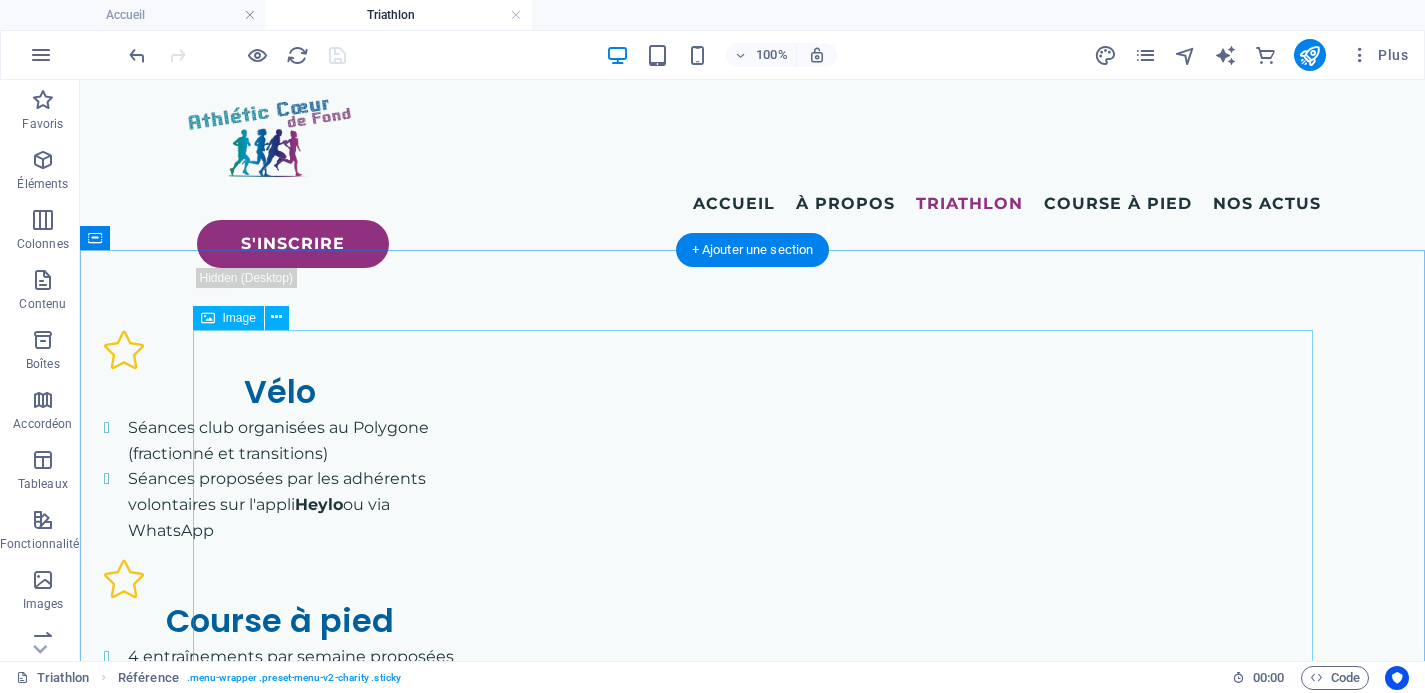scroll, scrollTop: 1993, scrollLeft: 0, axis: vertical 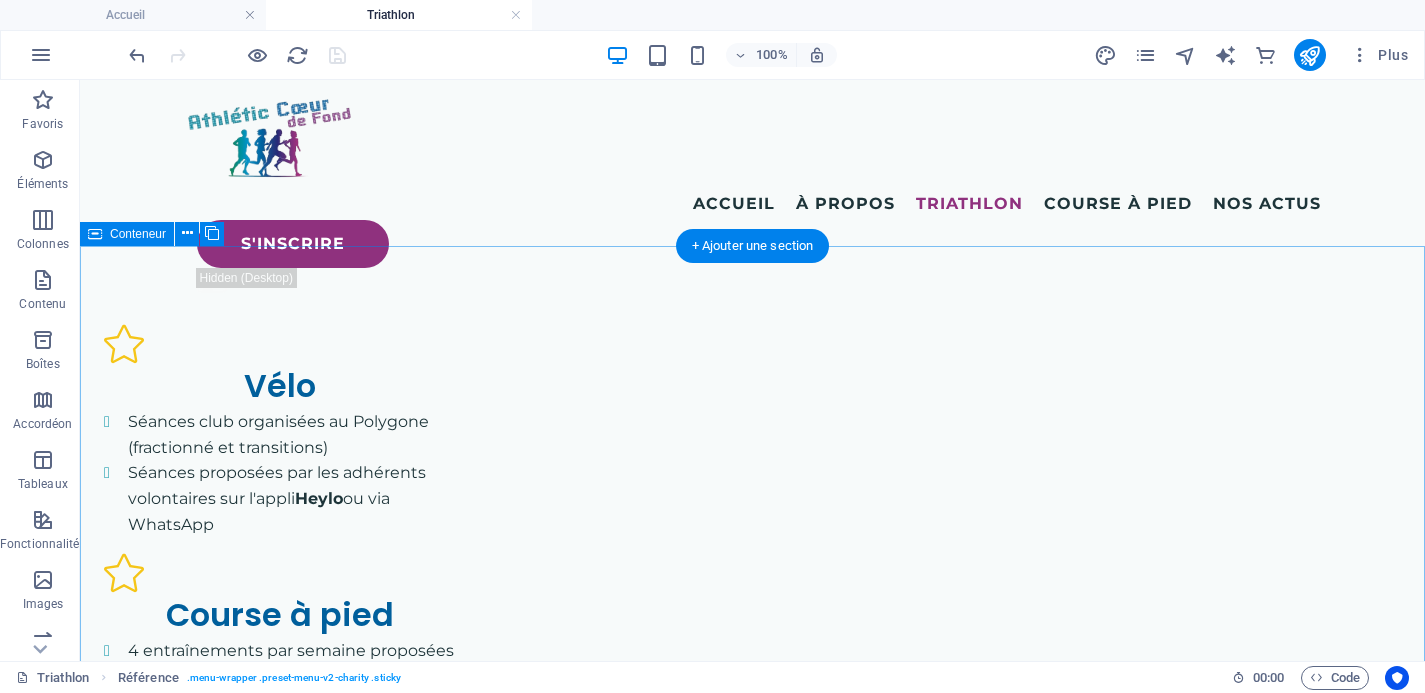click on "Triathlon Super Sprint Depuis 2019, Athlétic Cœur de Fond organise chaque année un Super Sprint en collaboration avec le Cercle du Marais. Ce triathlon XS semi-indoor a lieu dans le 19ème, à la piscine Georges Hermant : 300m de natation, 6km de vélo (home trainer) et 2,5km de course à pied.  Retrouvez toutes les informations & photos de l’évènement ici." at bounding box center [752, 2791] 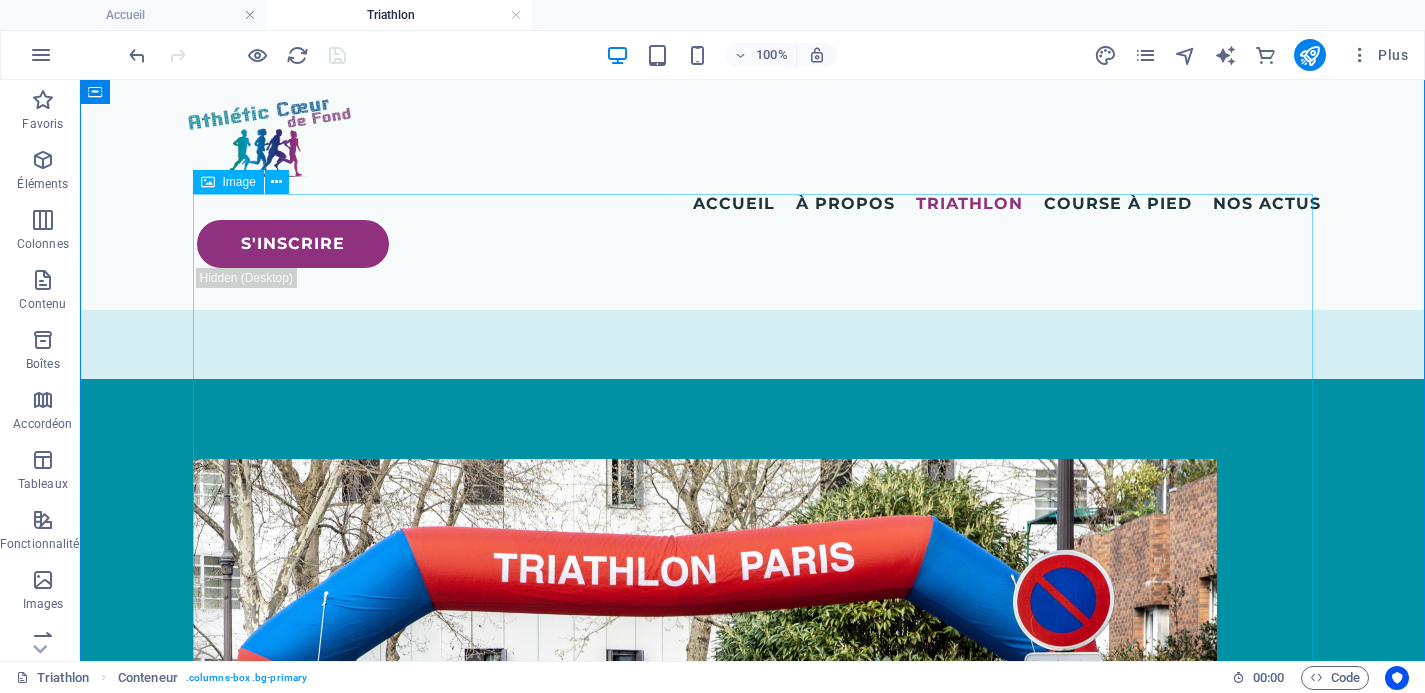 scroll, scrollTop: 2845, scrollLeft: 0, axis: vertical 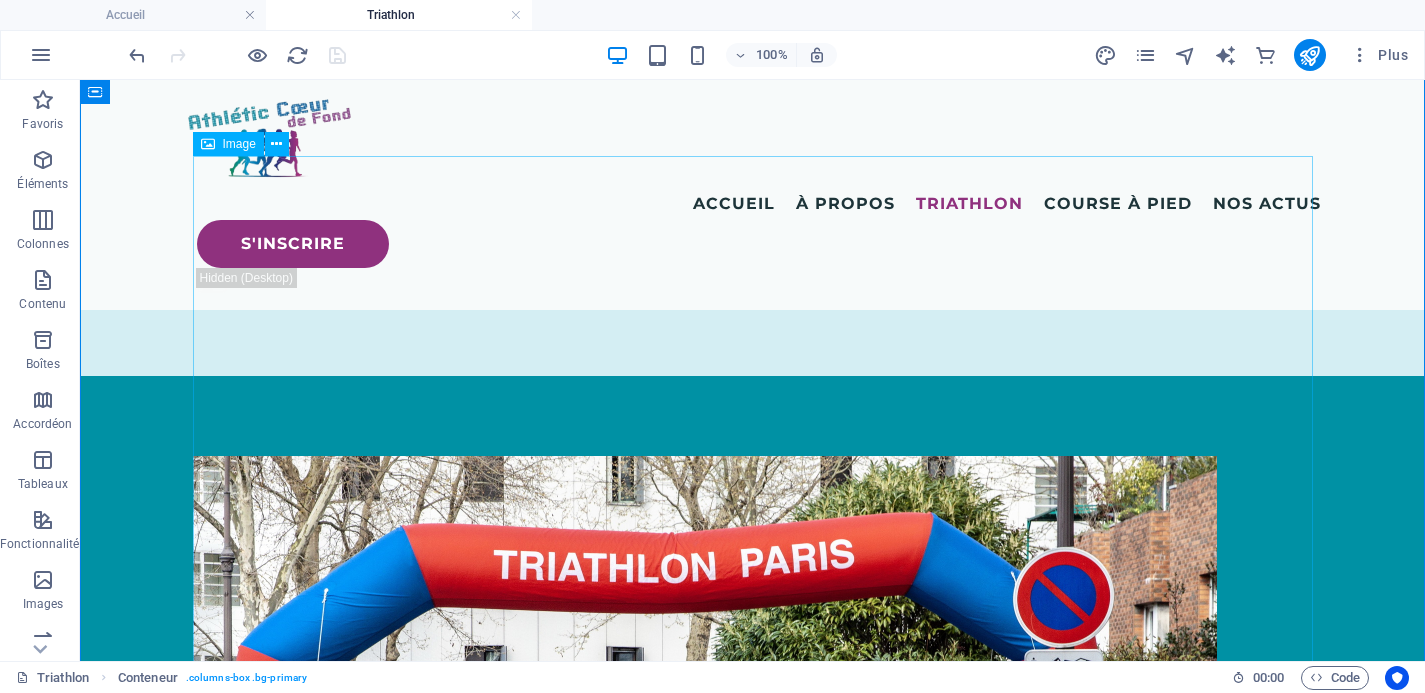 click at bounding box center [753, 2148] 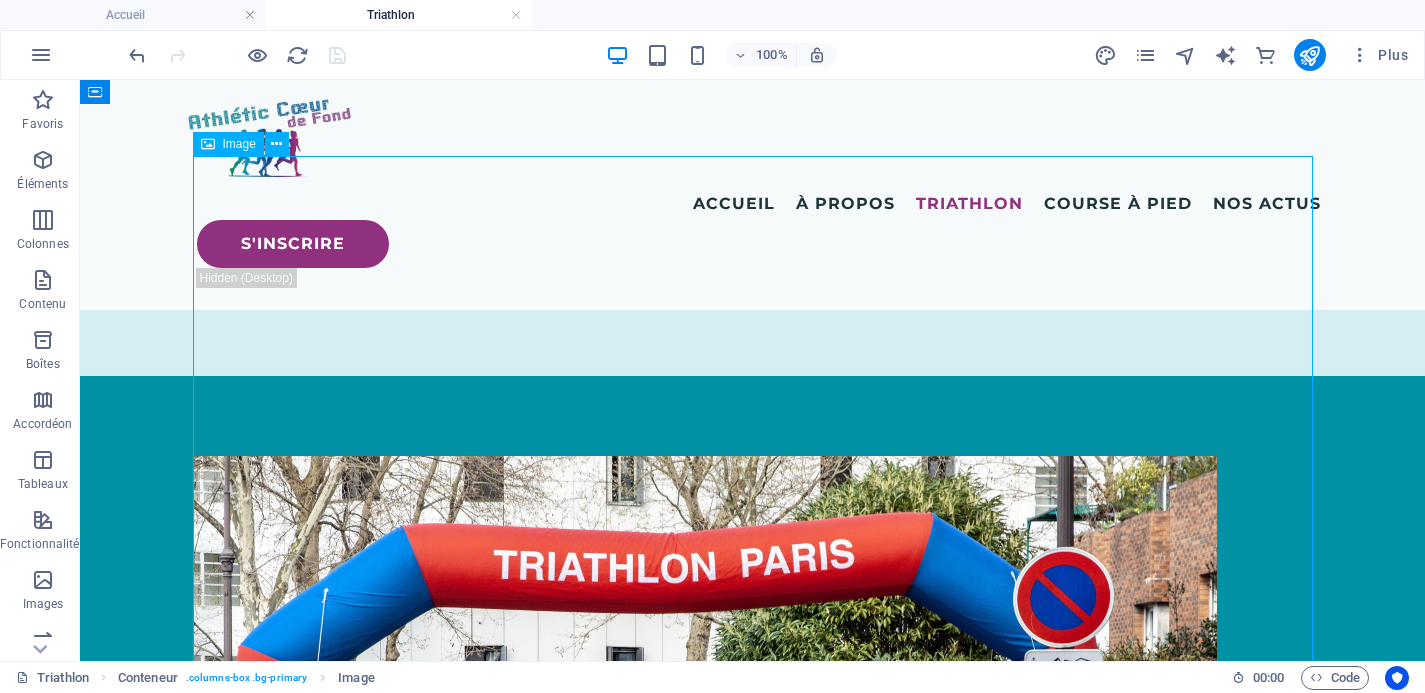 click at bounding box center (753, 2148) 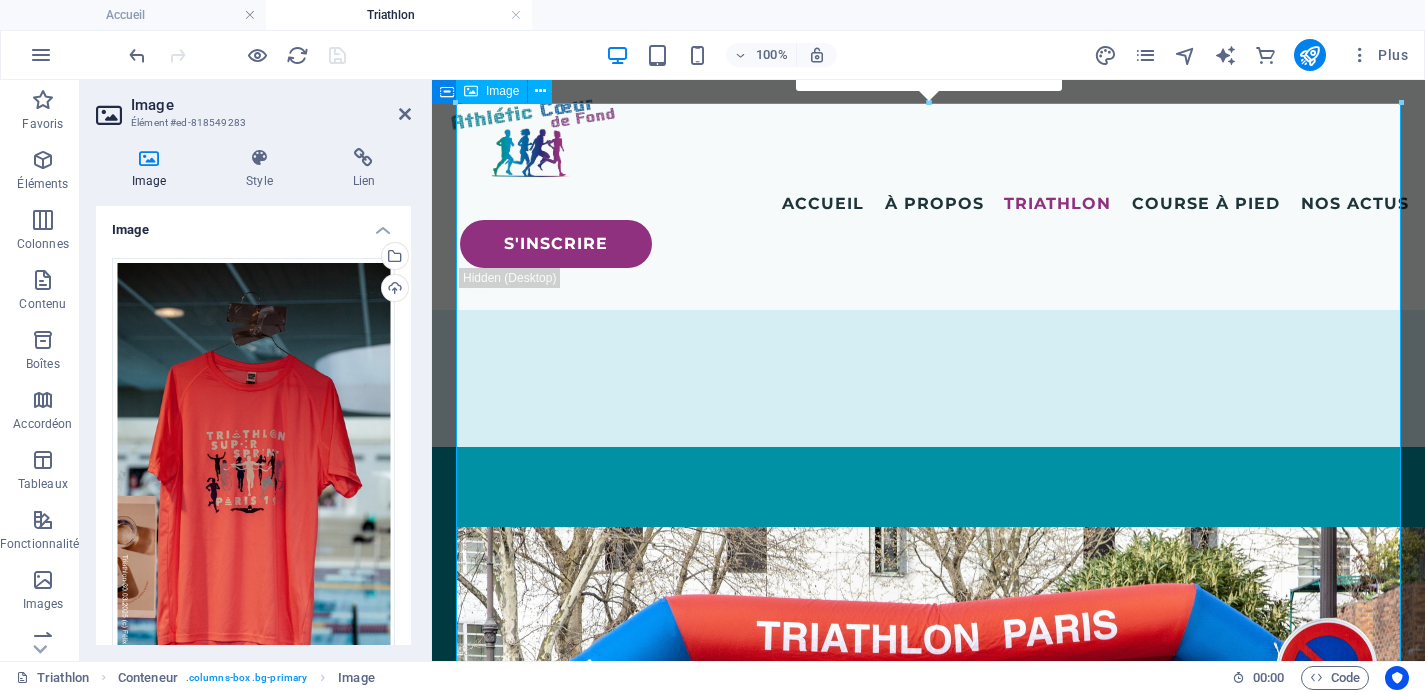 click at bounding box center (928, 1955) 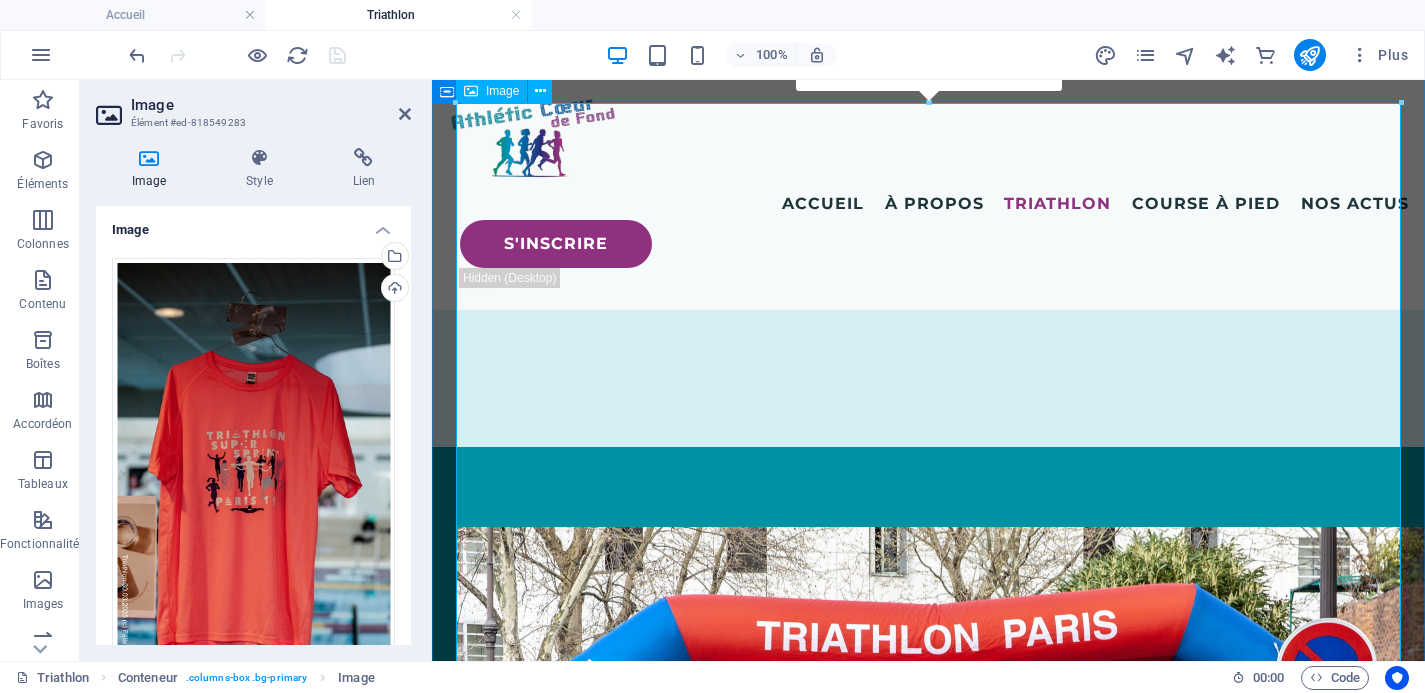 click at bounding box center [928, 1955] 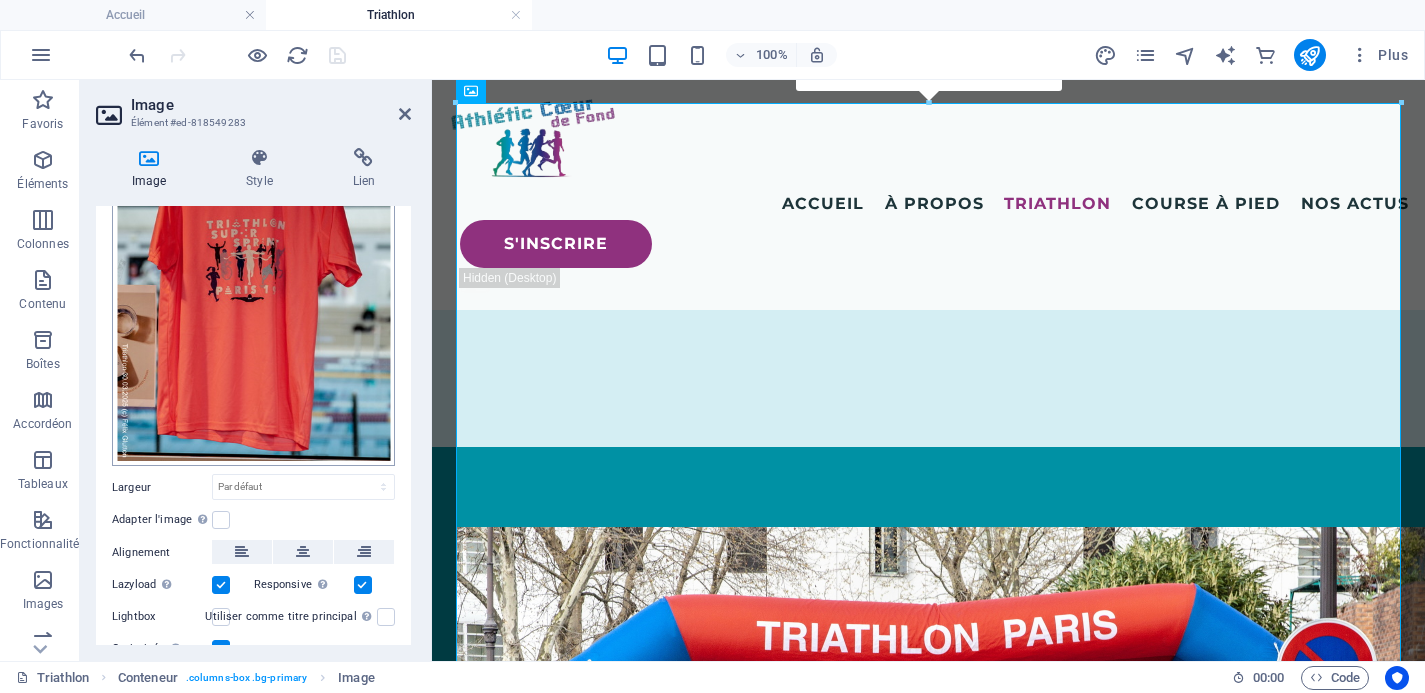 scroll, scrollTop: 285, scrollLeft: 0, axis: vertical 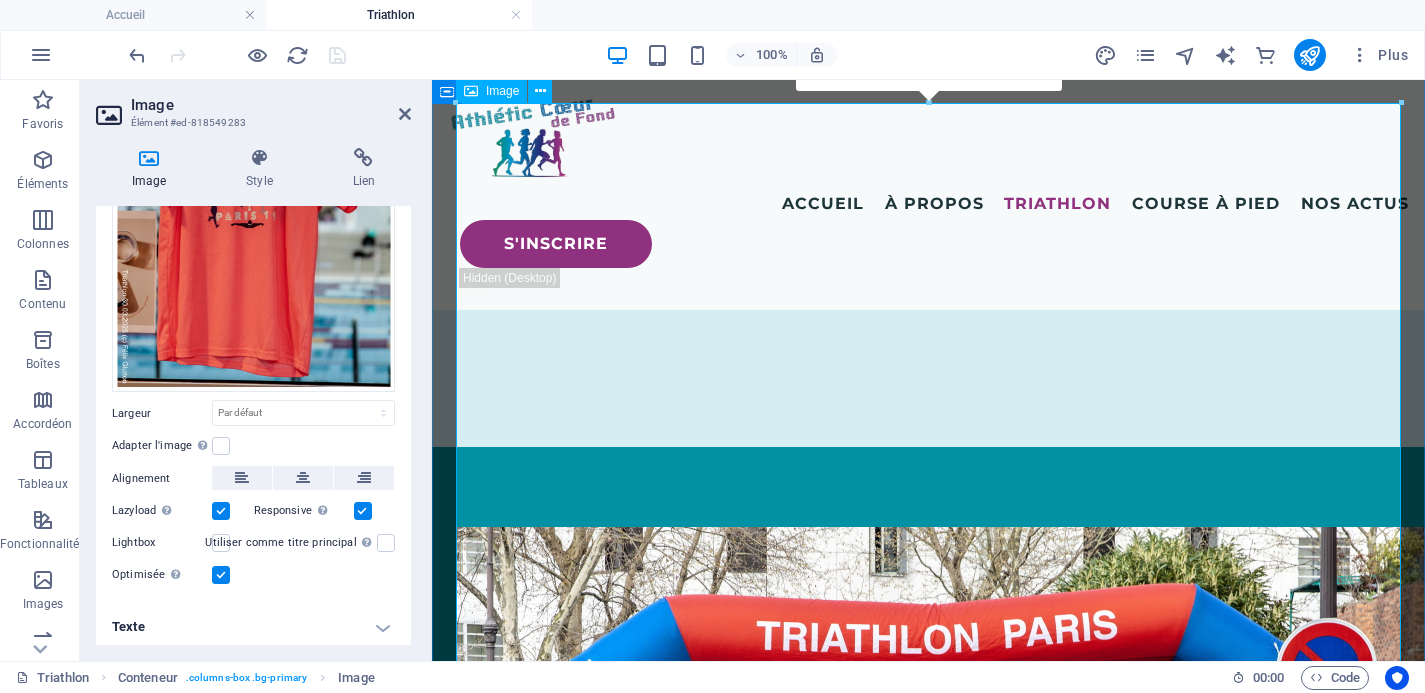 click at bounding box center [928, 1955] 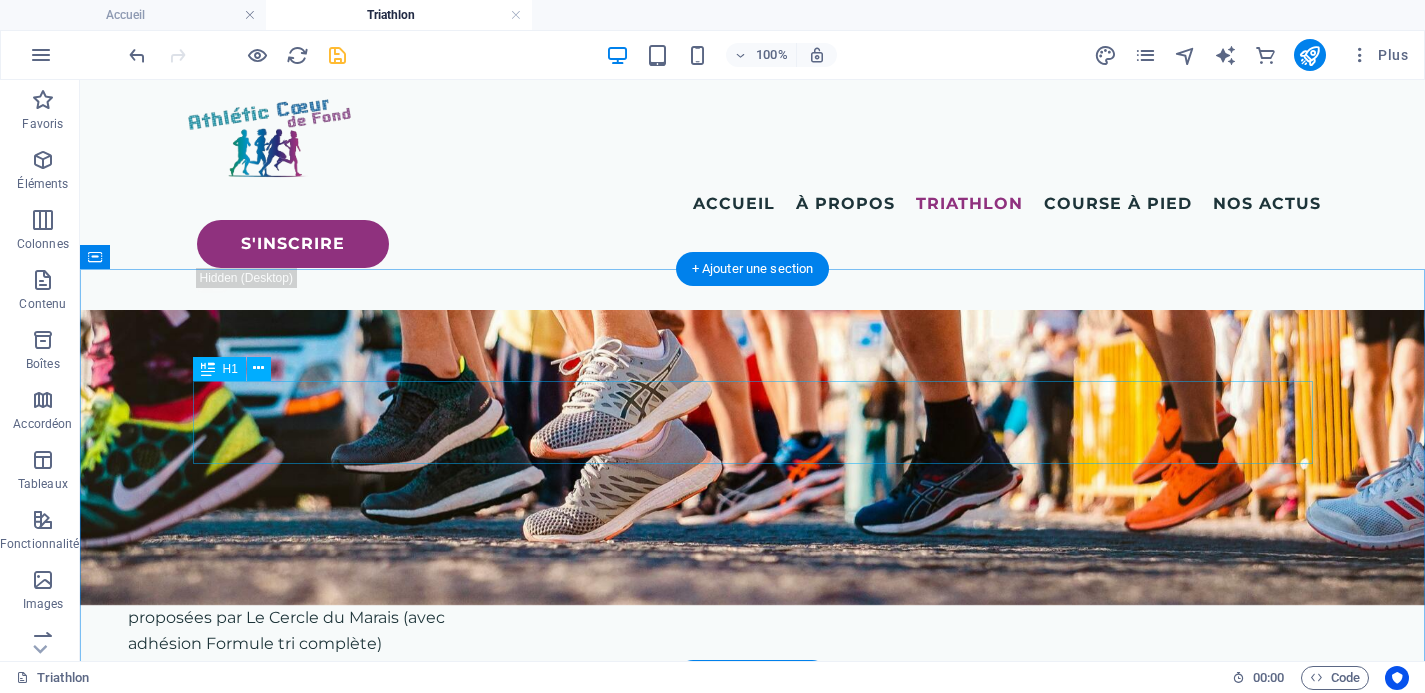 scroll, scrollTop: 1562, scrollLeft: 0, axis: vertical 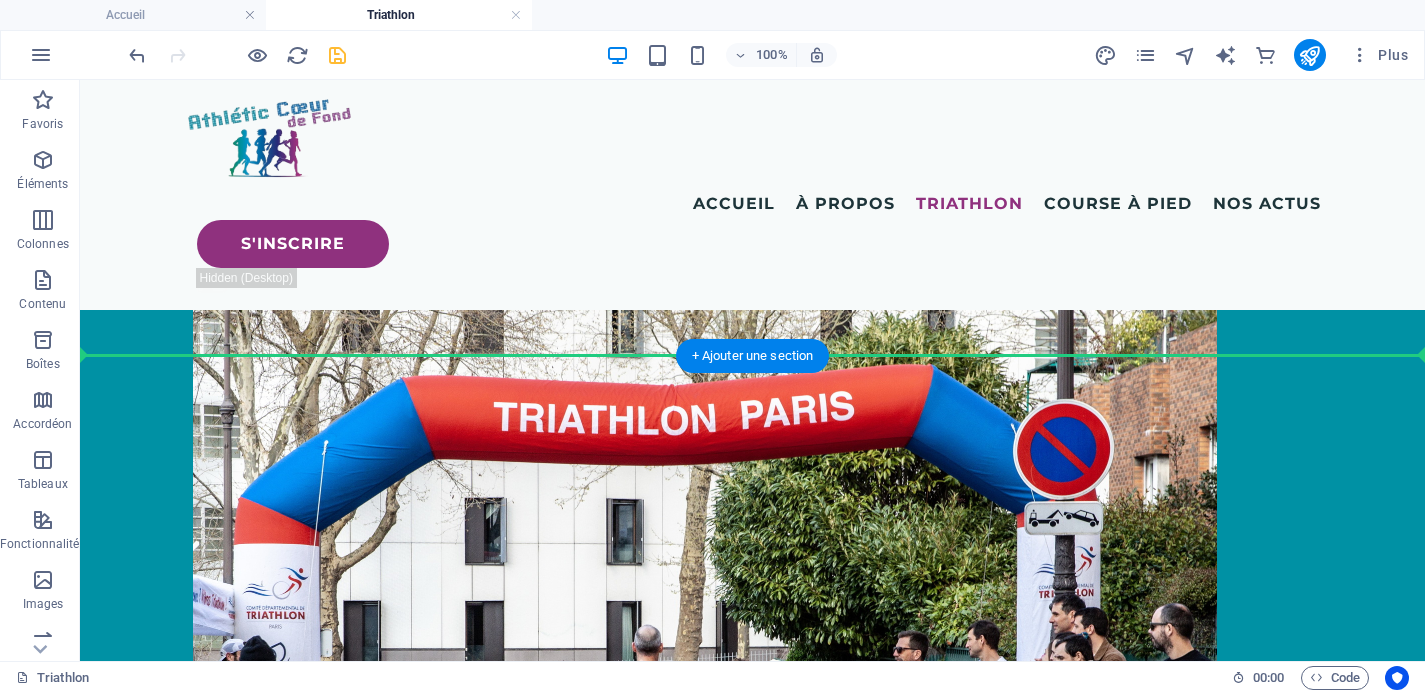 drag, startPoint x: 199, startPoint y: 334, endPoint x: 210, endPoint y: 353, distance: 21.954498 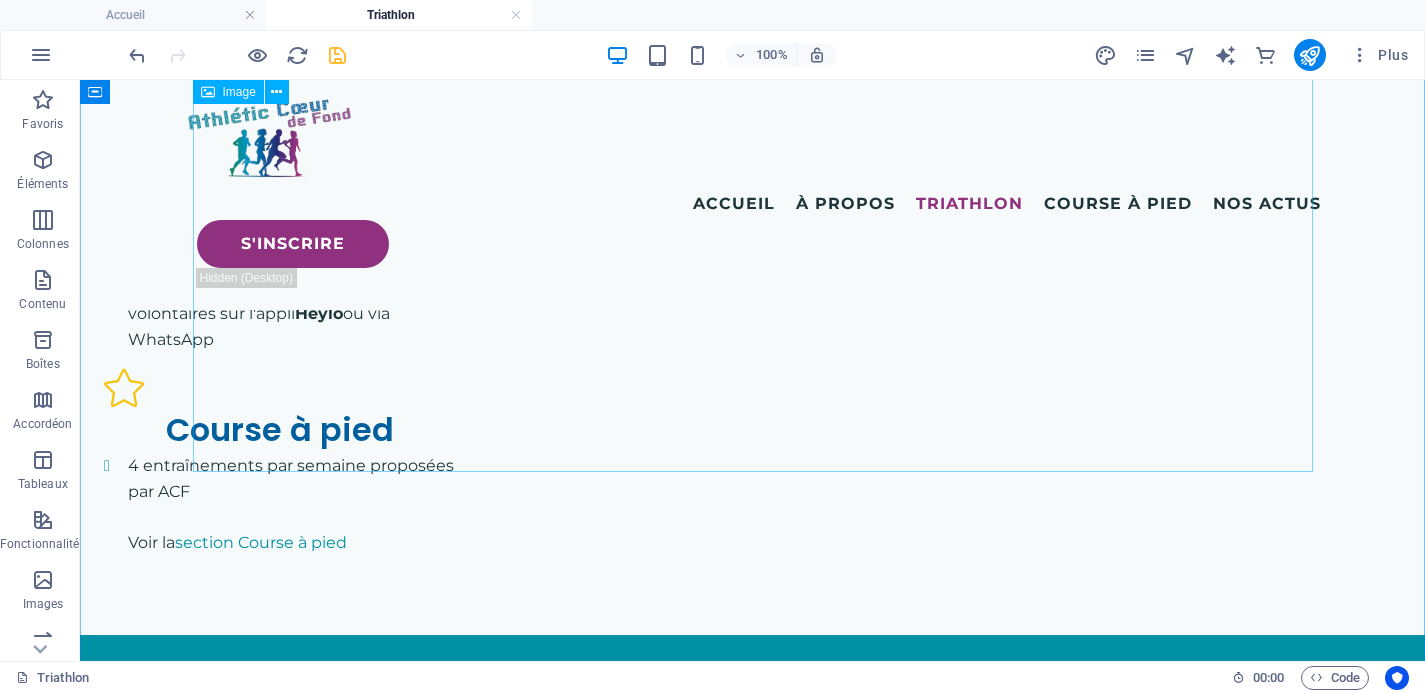 scroll, scrollTop: 2206, scrollLeft: 0, axis: vertical 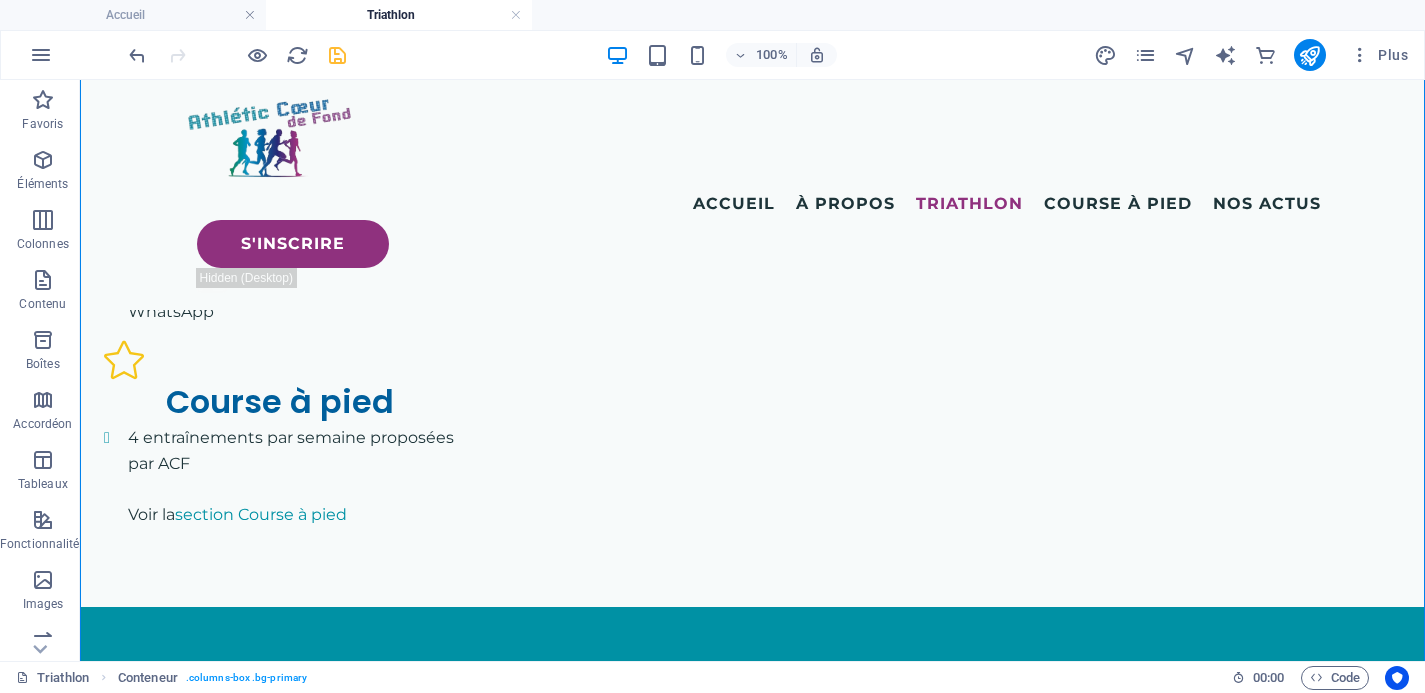 drag, startPoint x: 748, startPoint y: 308, endPoint x: 732, endPoint y: 458, distance: 150.85092 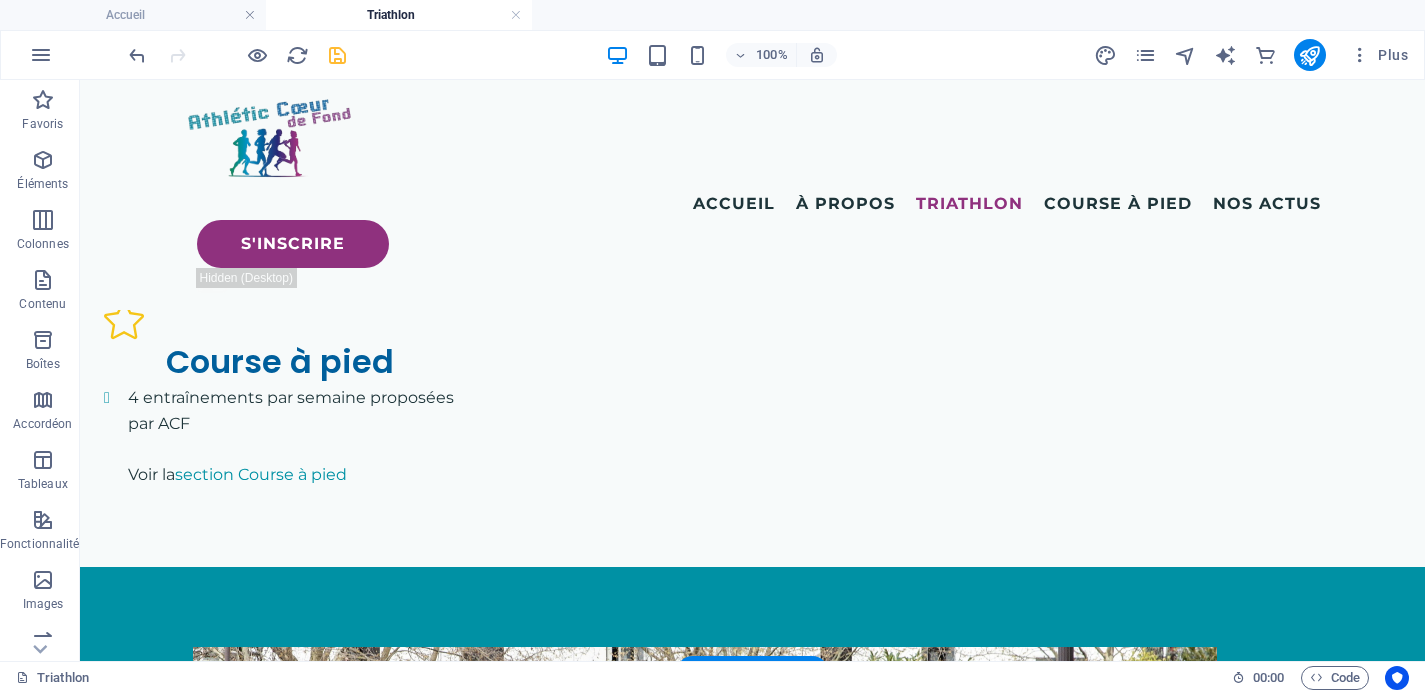 scroll, scrollTop: 1602, scrollLeft: 0, axis: vertical 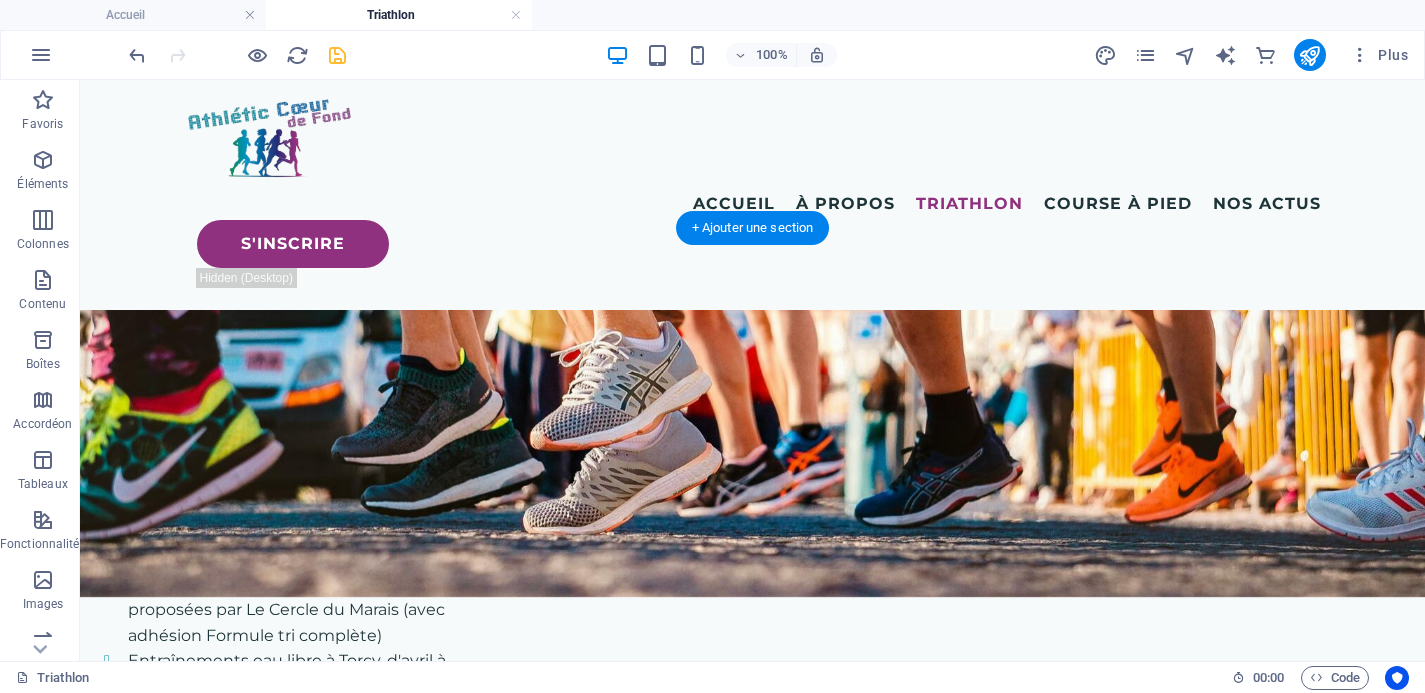 drag, startPoint x: 713, startPoint y: 335, endPoint x: 655, endPoint y: 410, distance: 94.81033 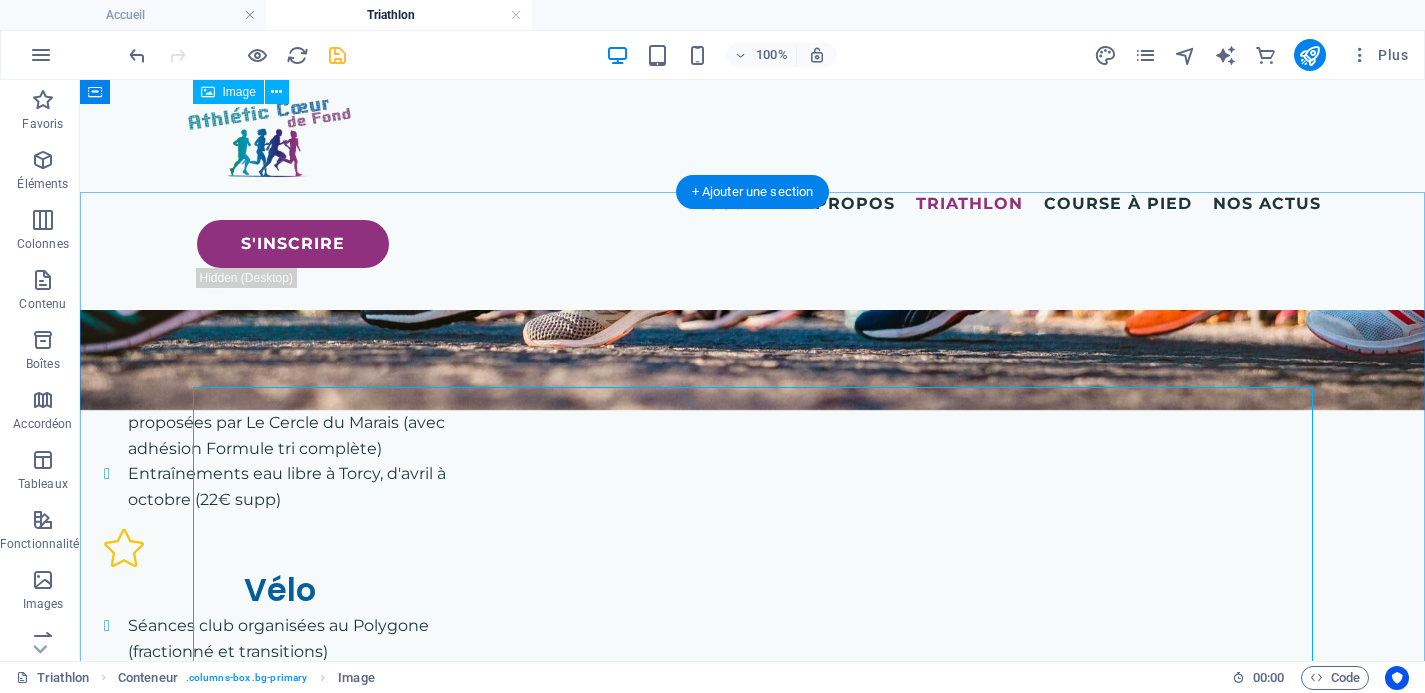 scroll, scrollTop: 1559, scrollLeft: 0, axis: vertical 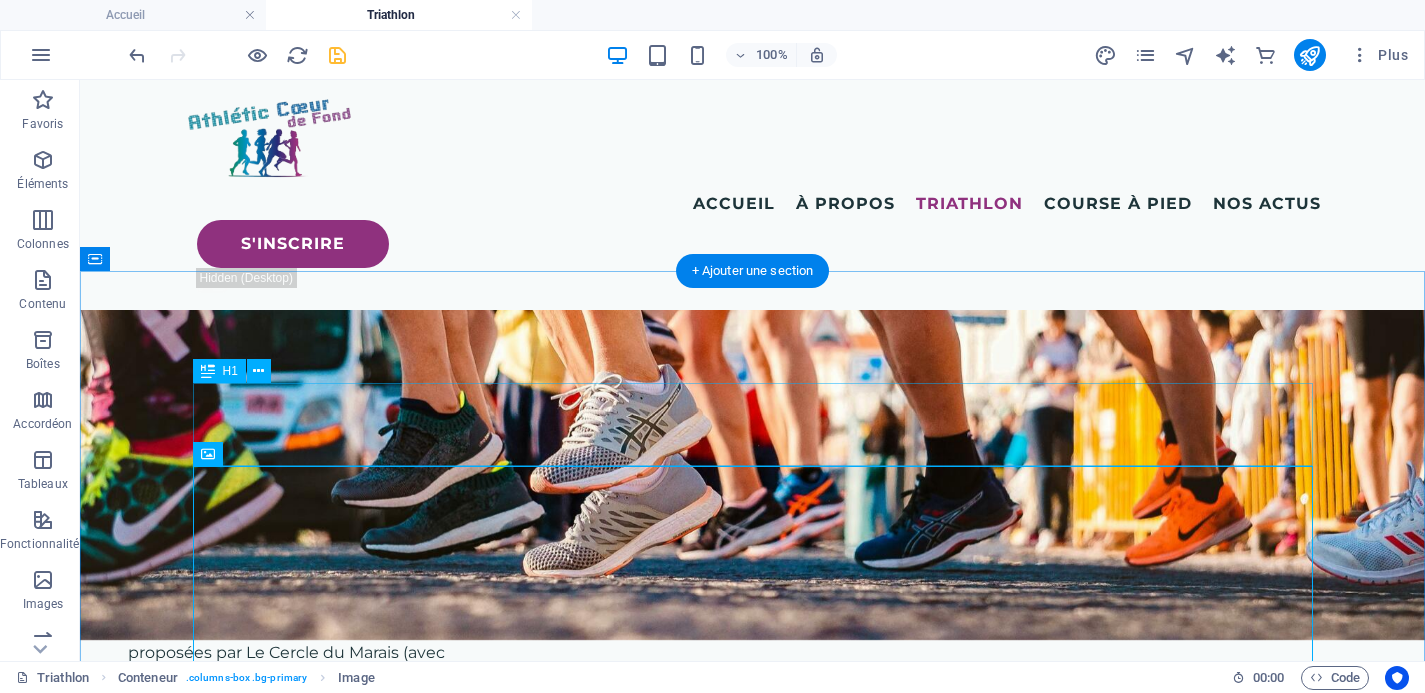 click on "Triathlon Super Sprint" at bounding box center [753, 1407] 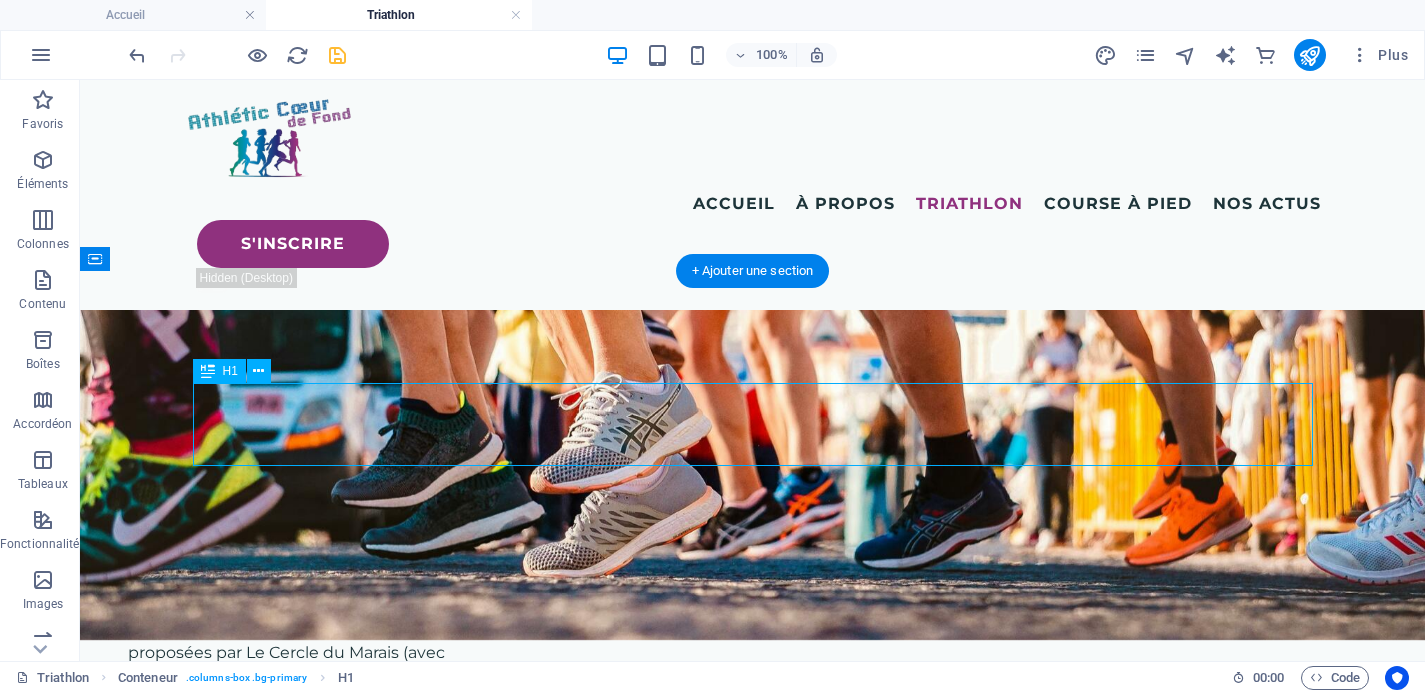 click on "Triathlon Super Sprint" at bounding box center [753, 1407] 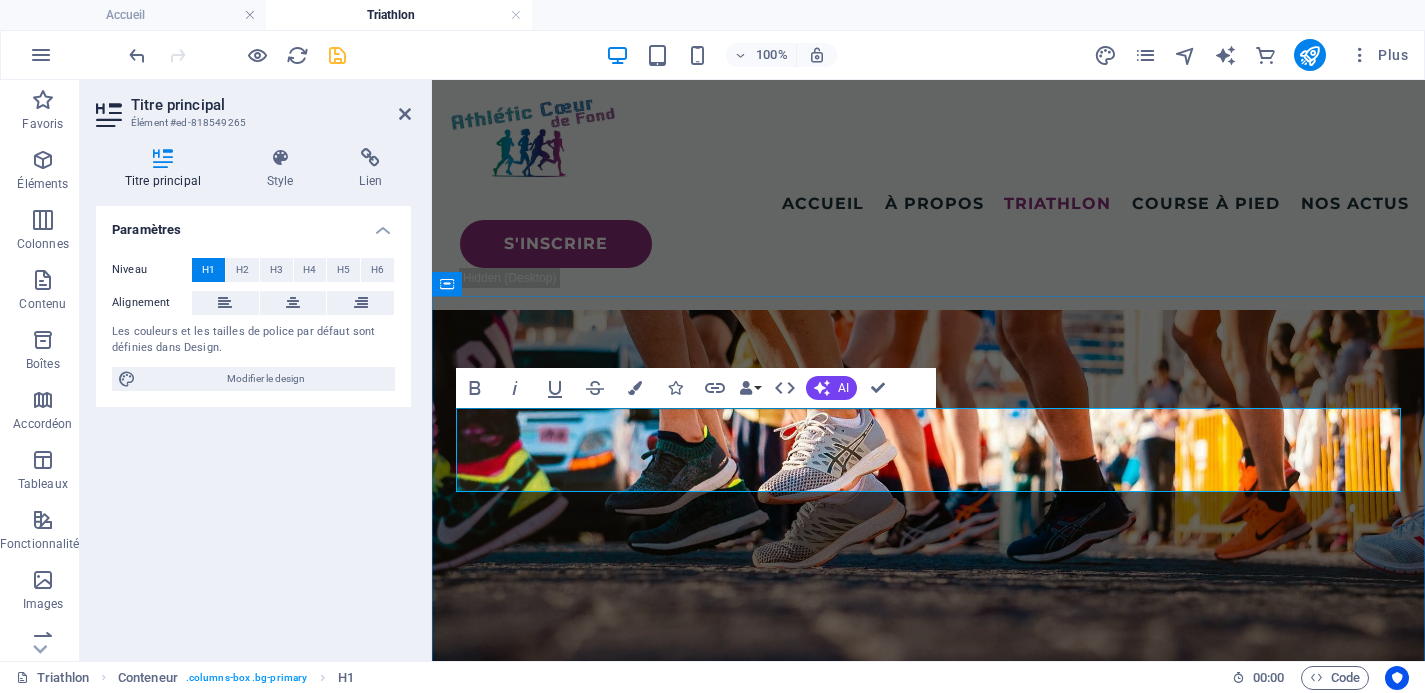 click on "Triathlon Super Sprint" at bounding box center [928, 1502] 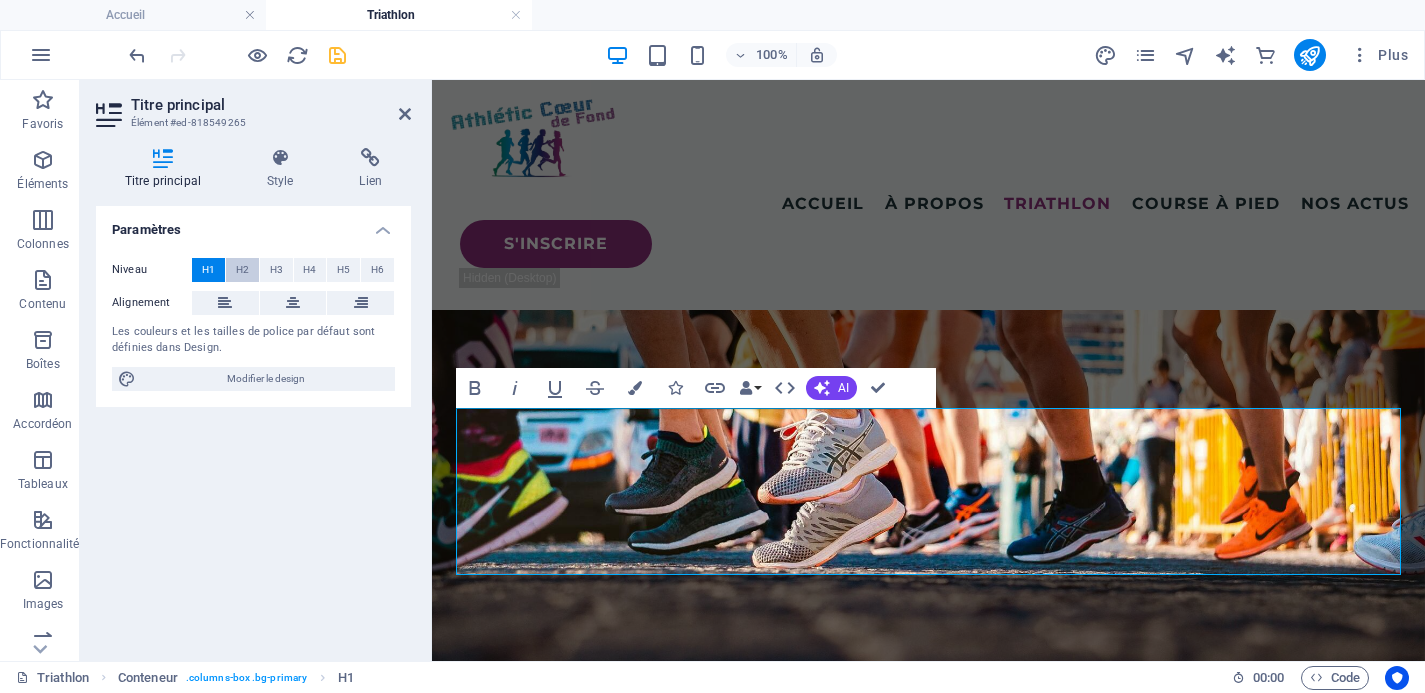 click on "H2" at bounding box center (242, 270) 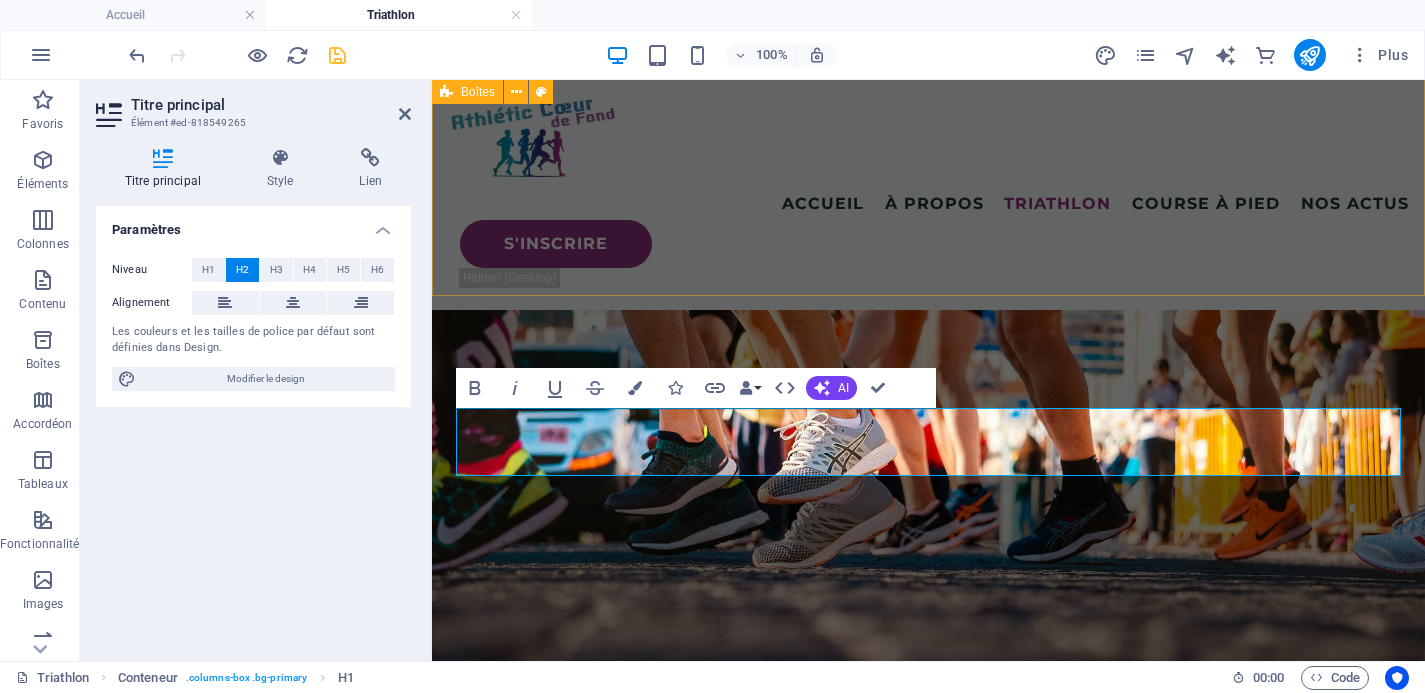 click on "Natation Entraînements piscine : 20 créneaux proposées par Le Cercle du Marais (avec adhésion Formule tri complète) Entraînements eau libre à Torcy, d'avril à octobre (22€ supp) Vélo Séances club organisées au Polygone (fractionné et transitions) Séances proposées par les adhérents volontaires sur l'appli  Heylo  ou via WhatsApp Course à pied 4 entraînements par semaine proposées par ACF Voir la  section Course à pied" at bounding box center (928, 922) 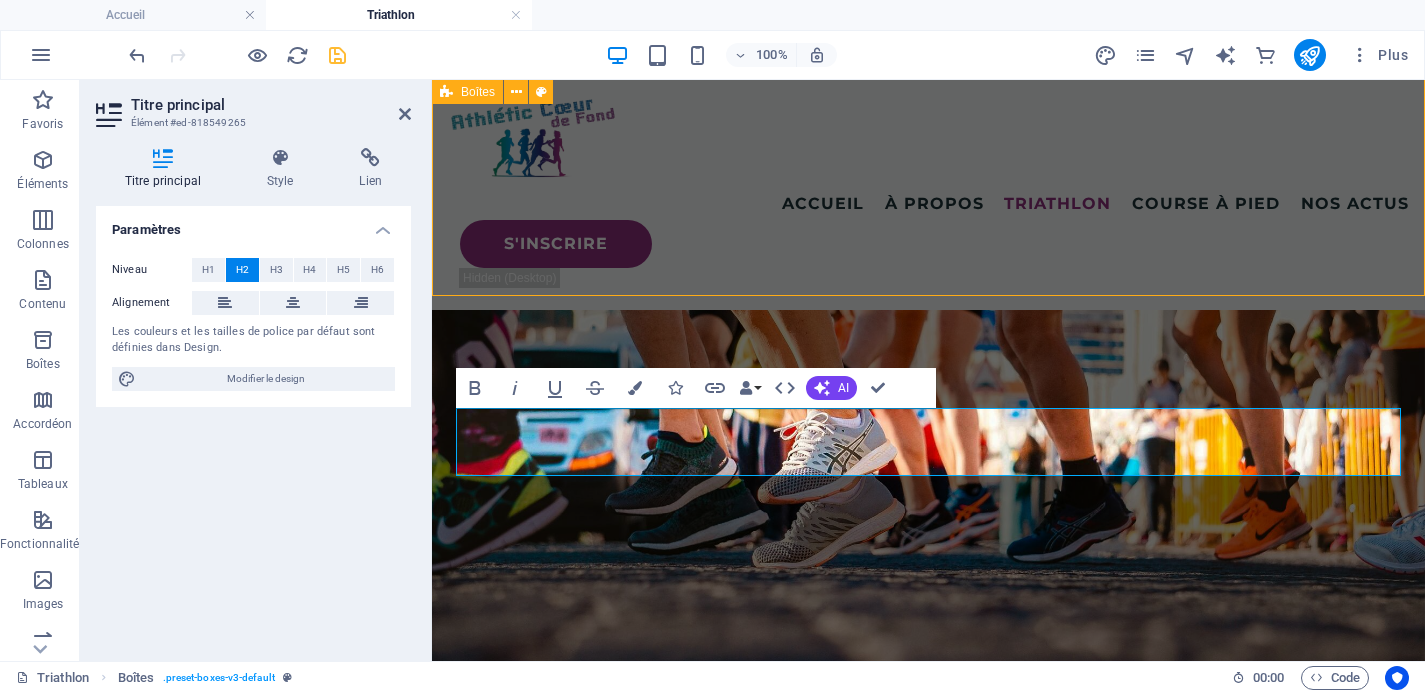 scroll, scrollTop: 1559, scrollLeft: 0, axis: vertical 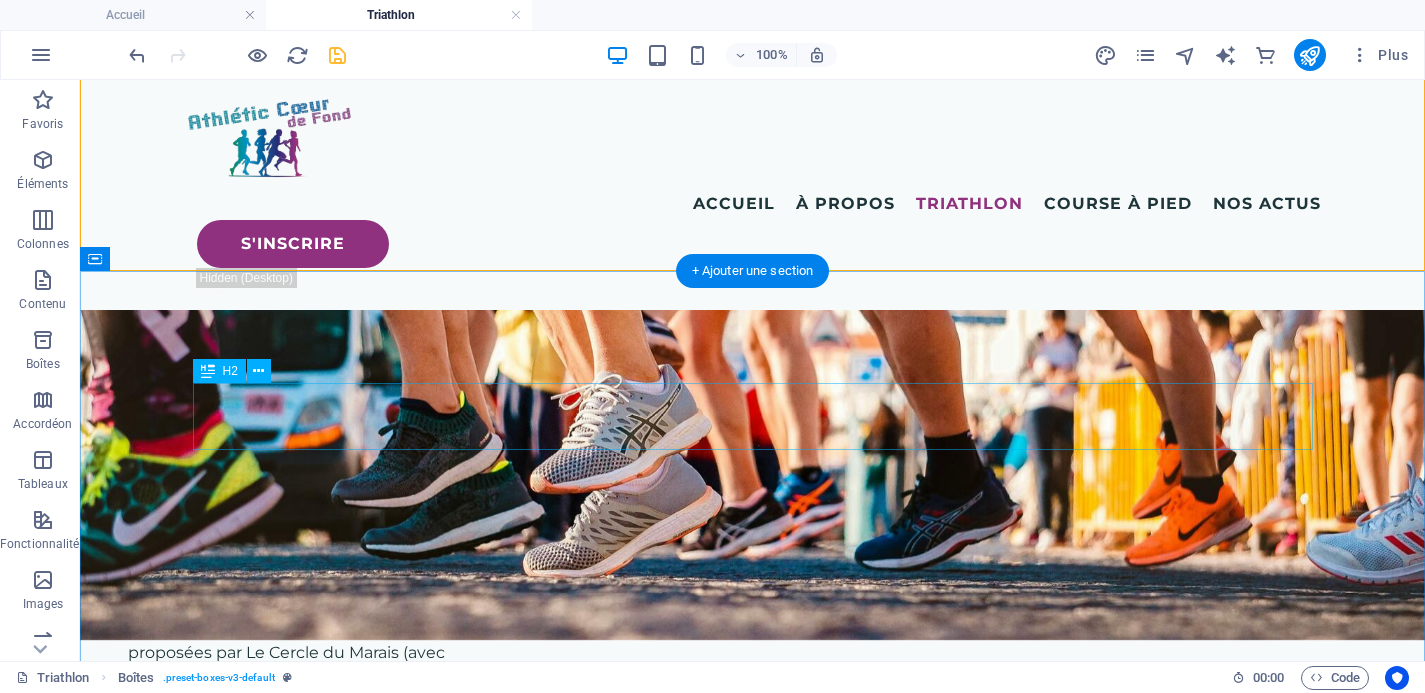click on "Triathlon Super Sprint Paris 19" at bounding box center [753, 1399] 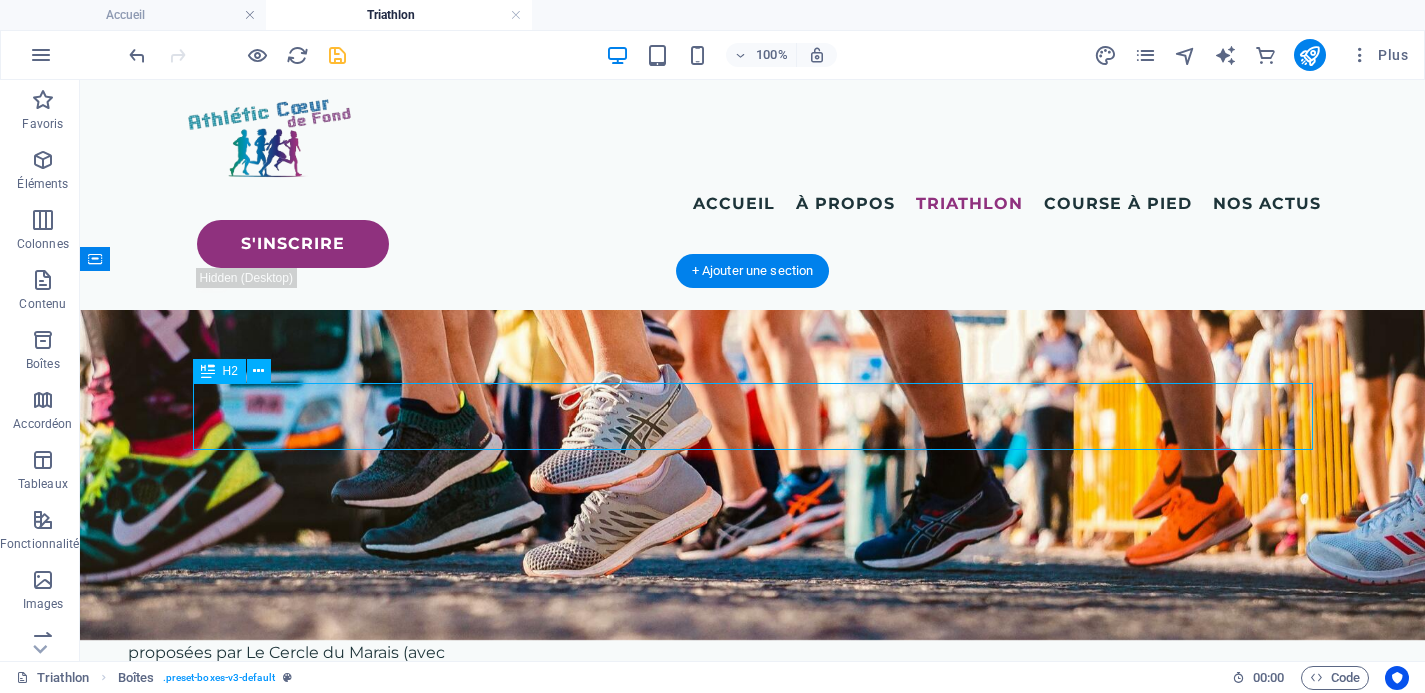 click on "Triathlon Super Sprint Paris 19" at bounding box center (753, 1399) 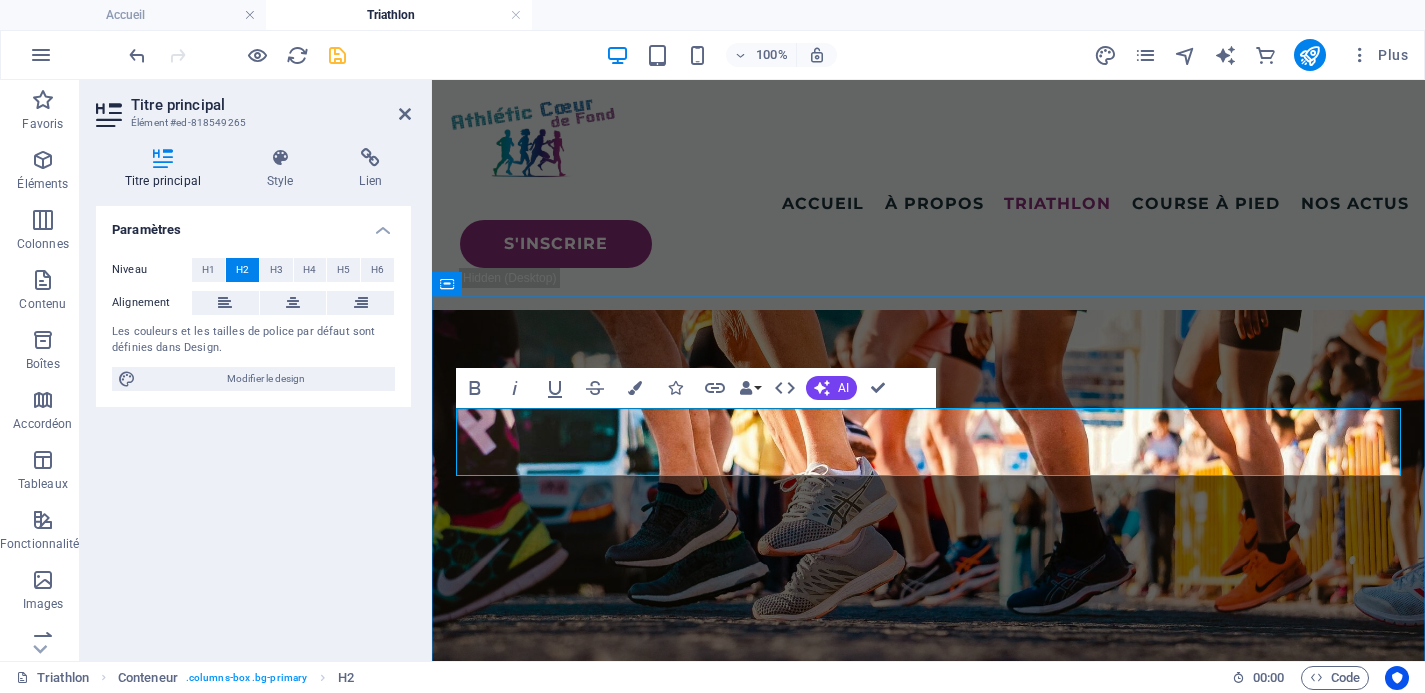 scroll, scrollTop: 1659, scrollLeft: 0, axis: vertical 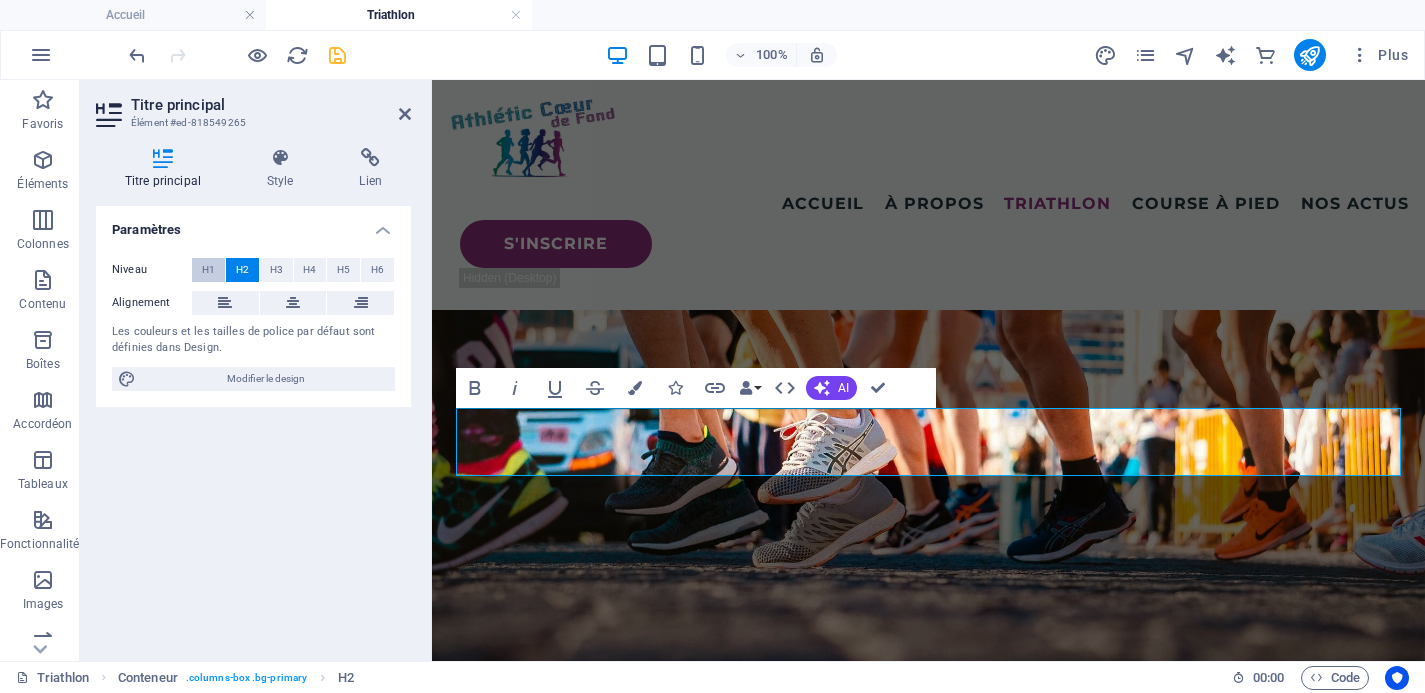 click on "H1" at bounding box center (208, 270) 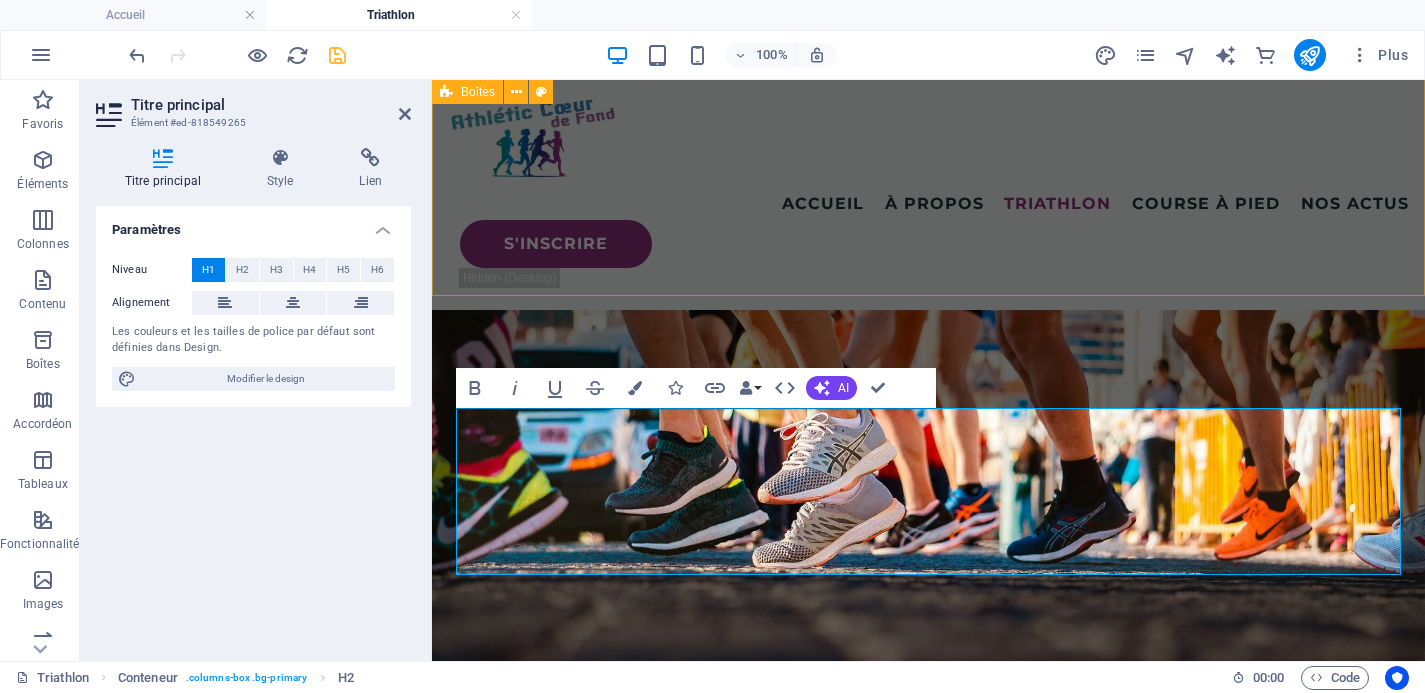 click on "Natation Entraînements piscine : 20 créneaux proposées par Le Cercle du Marais (avec adhésion Formule tri complète) Entraînements eau libre à Torcy, d'avril à octobre (22€ supp) Vélo Séances club organisées au Polygone (fractionné et transitions) Séances proposées par les adhérents volontaires sur l'appli  Heylo  ou via WhatsApp Course à pied 4 entraînements par semaine proposées par ACF Voir la  section Course à pied" at bounding box center [928, 922] 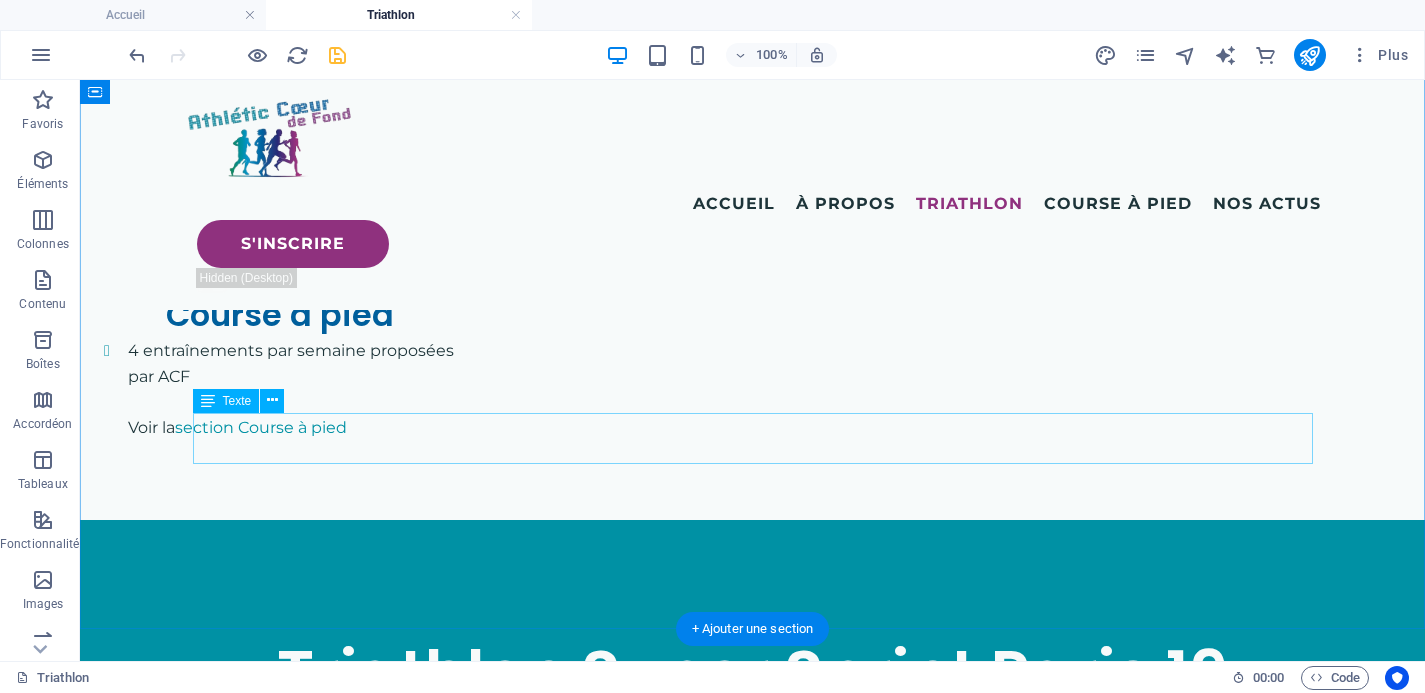 scroll, scrollTop: 2318, scrollLeft: 0, axis: vertical 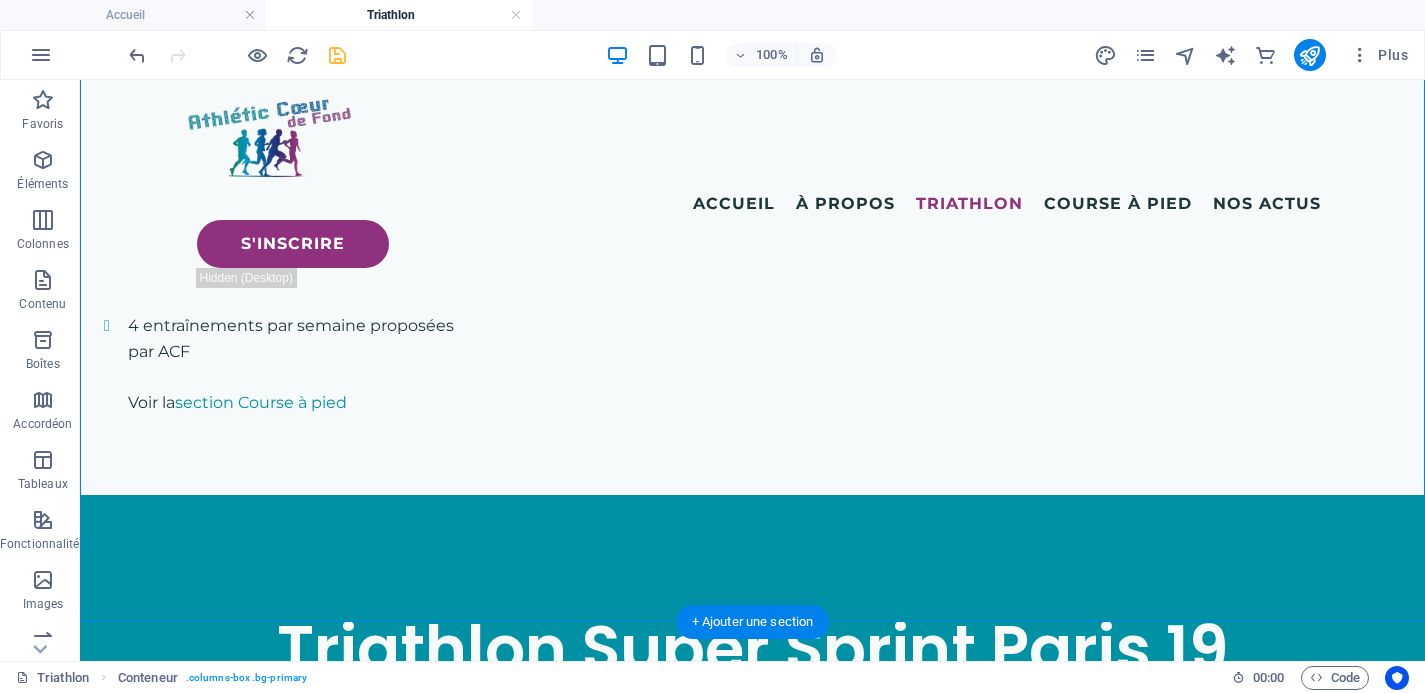 drag, startPoint x: 835, startPoint y: 312, endPoint x: 847, endPoint y: 295, distance: 20.808653 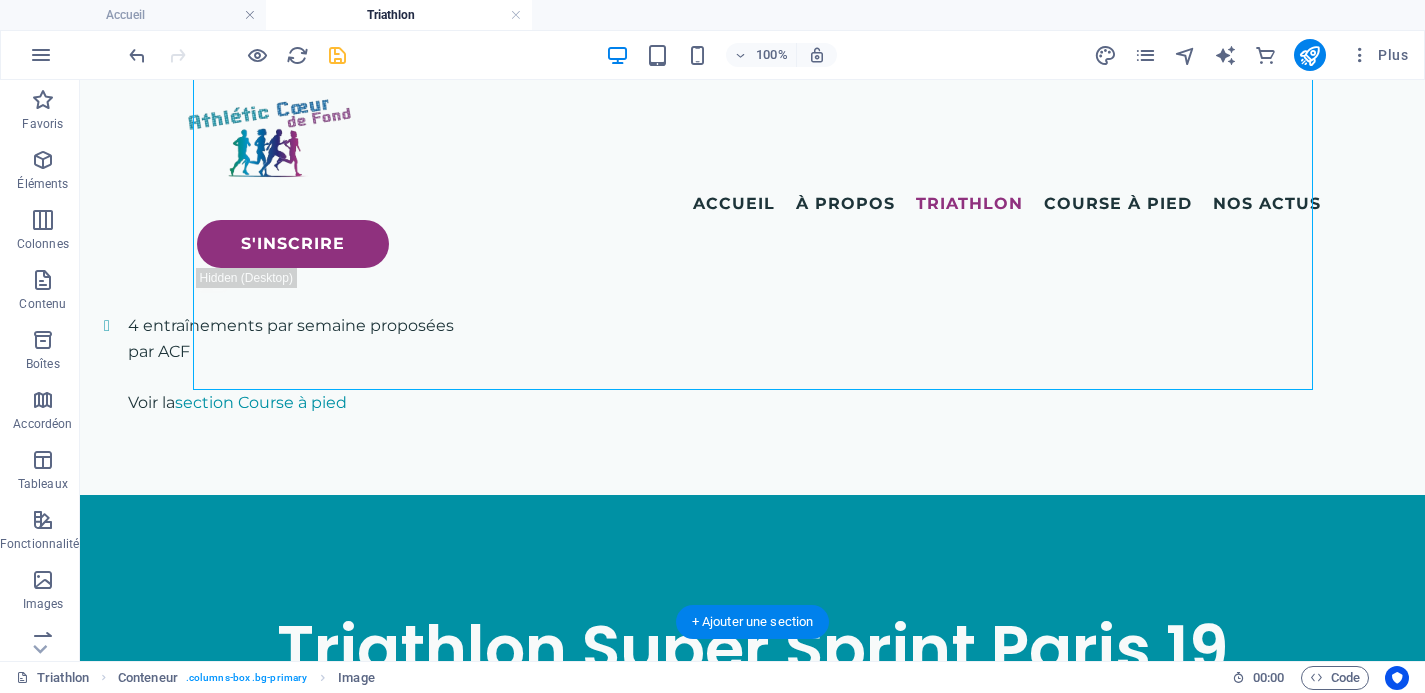 scroll, scrollTop: 1636, scrollLeft: 0, axis: vertical 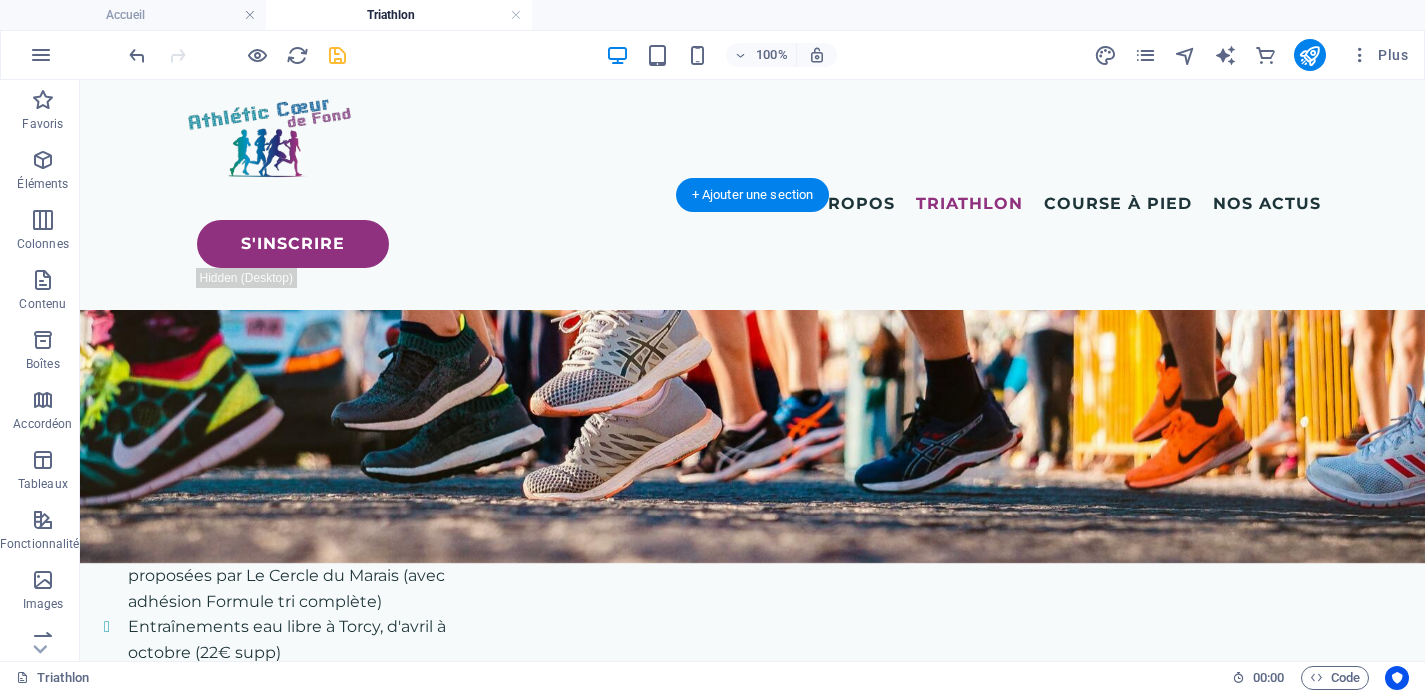 drag, startPoint x: 845, startPoint y: 283, endPoint x: 814, endPoint y: 517, distance: 236.0445 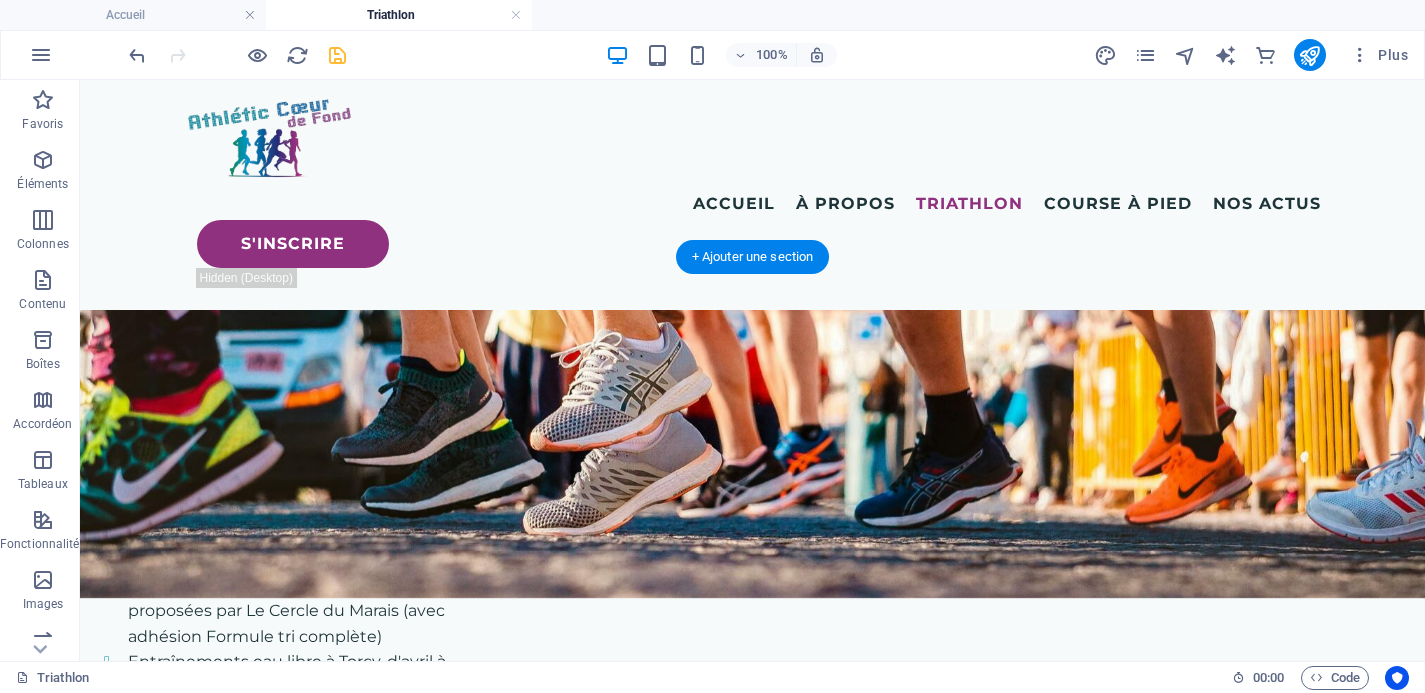 scroll, scrollTop: 1996, scrollLeft: 0, axis: vertical 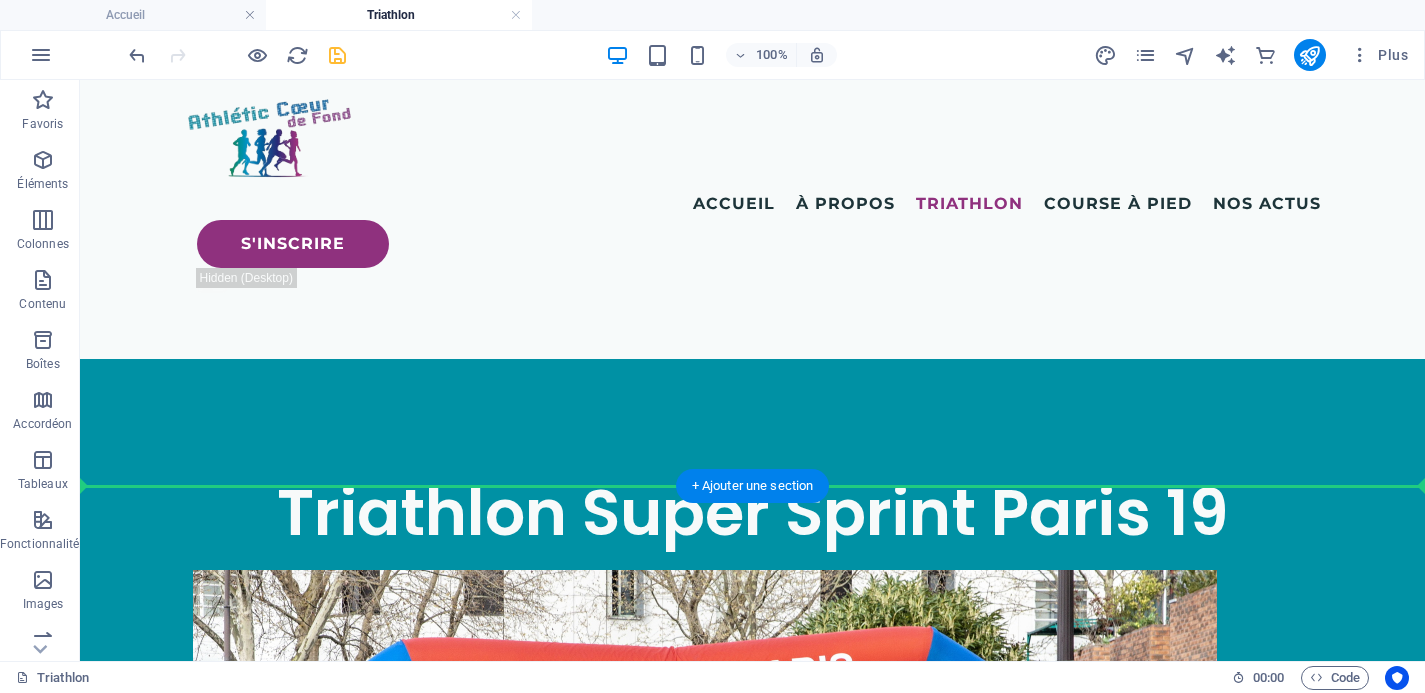 drag, startPoint x: 804, startPoint y: 304, endPoint x: 794, endPoint y: 460, distance: 156.32019 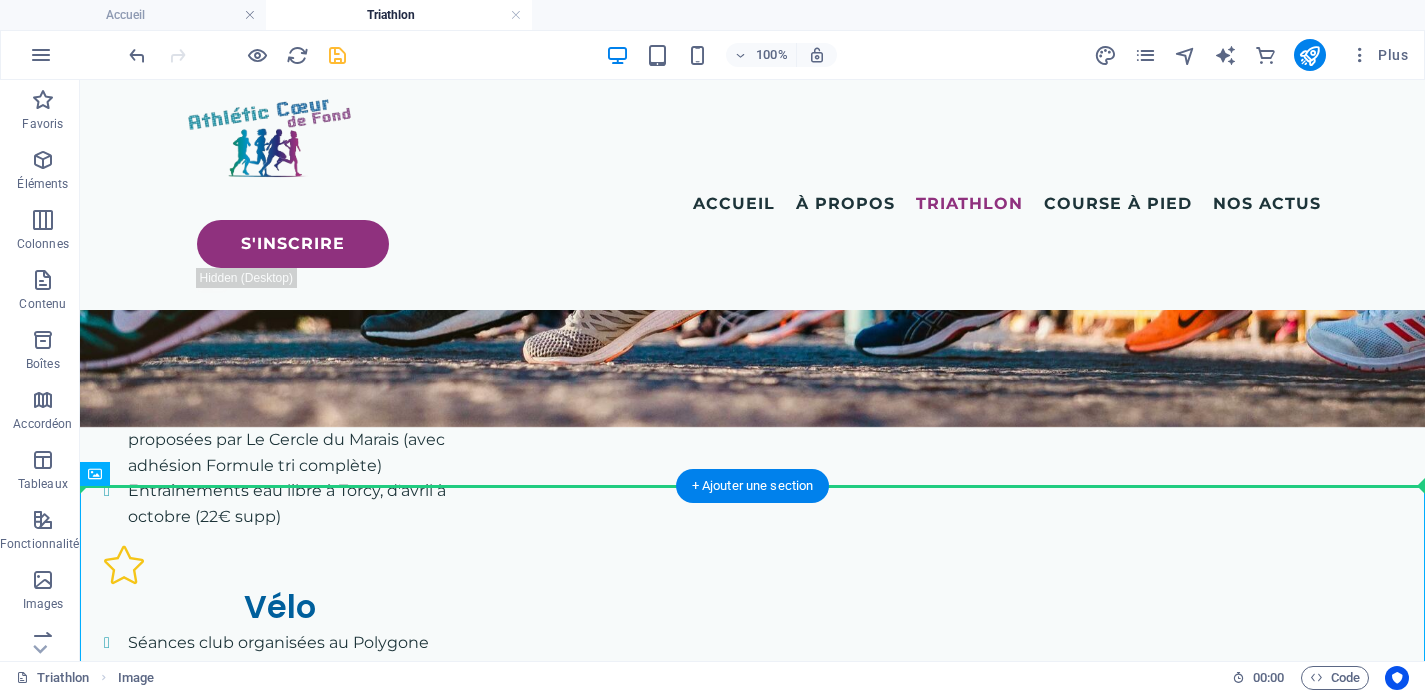 drag, startPoint x: 930, startPoint y: 529, endPoint x: 905, endPoint y: 439, distance: 93.40771 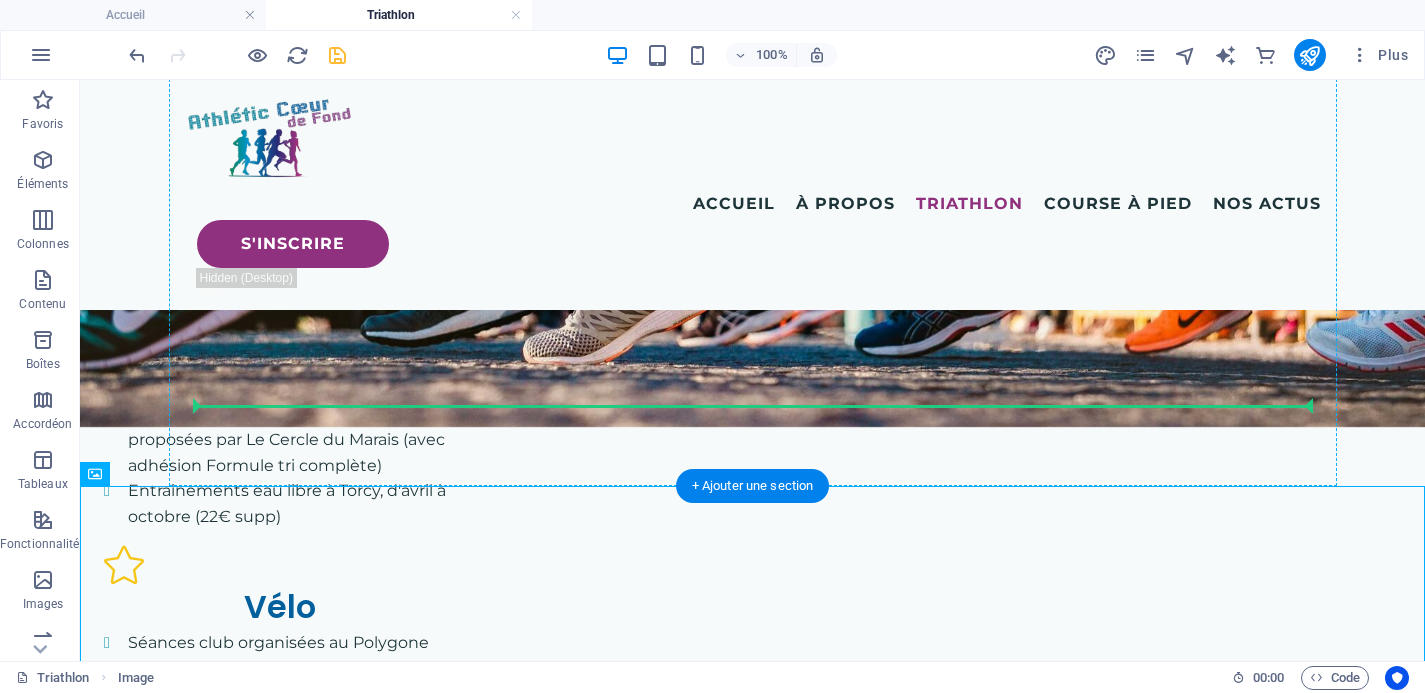 drag, startPoint x: 934, startPoint y: 538, endPoint x: 925, endPoint y: 395, distance: 143.28294 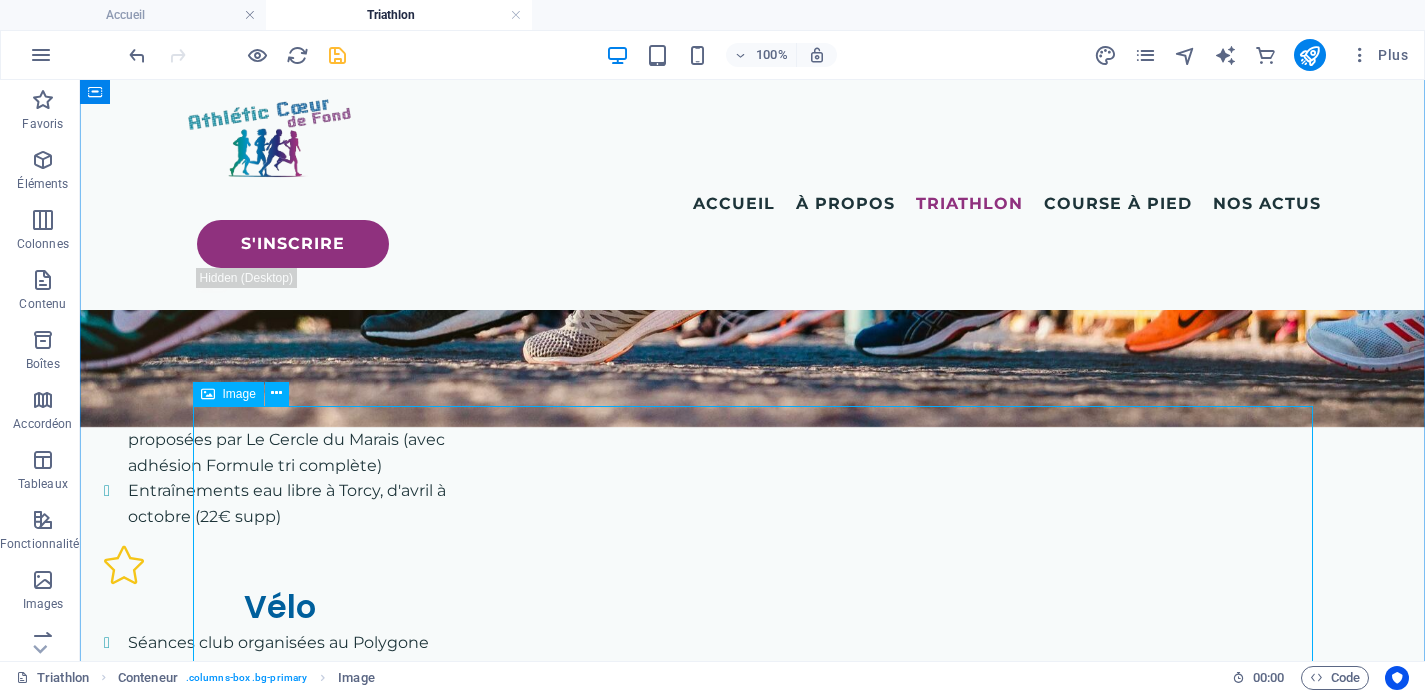 click at bounding box center (753, 1729) 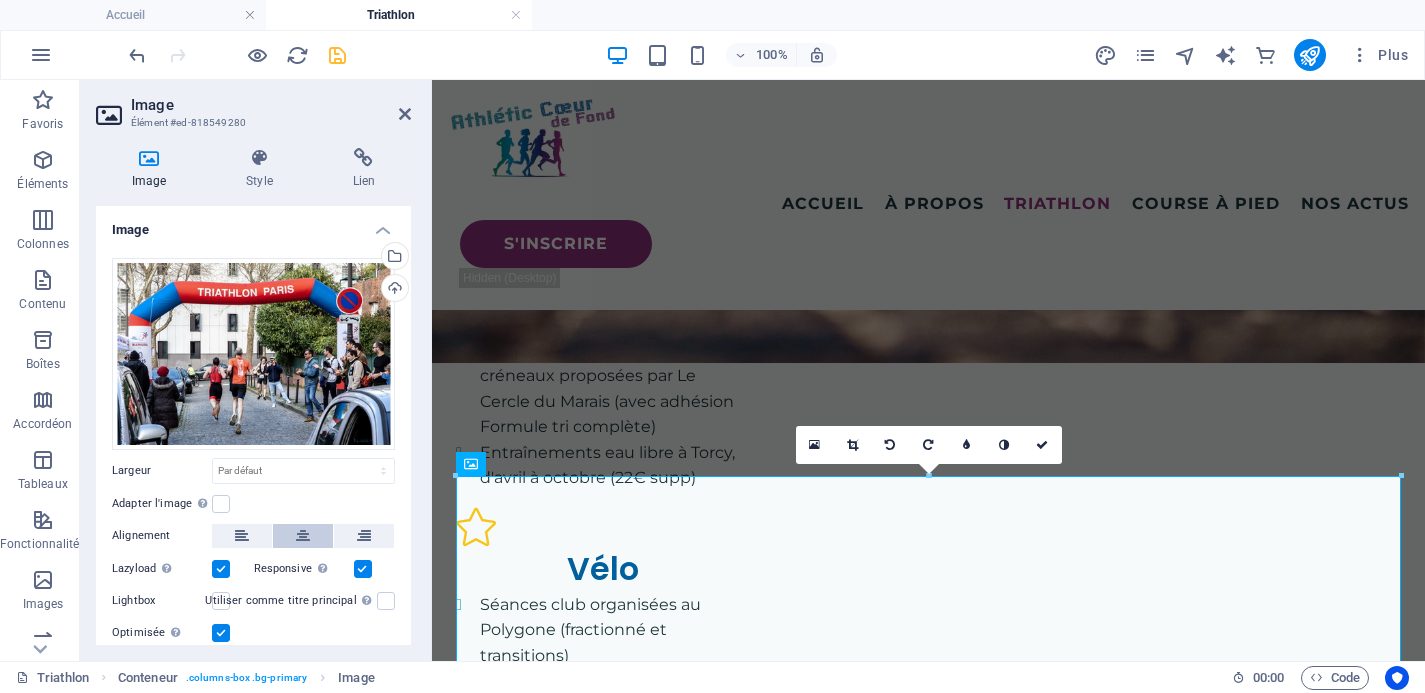 click at bounding box center (303, 536) 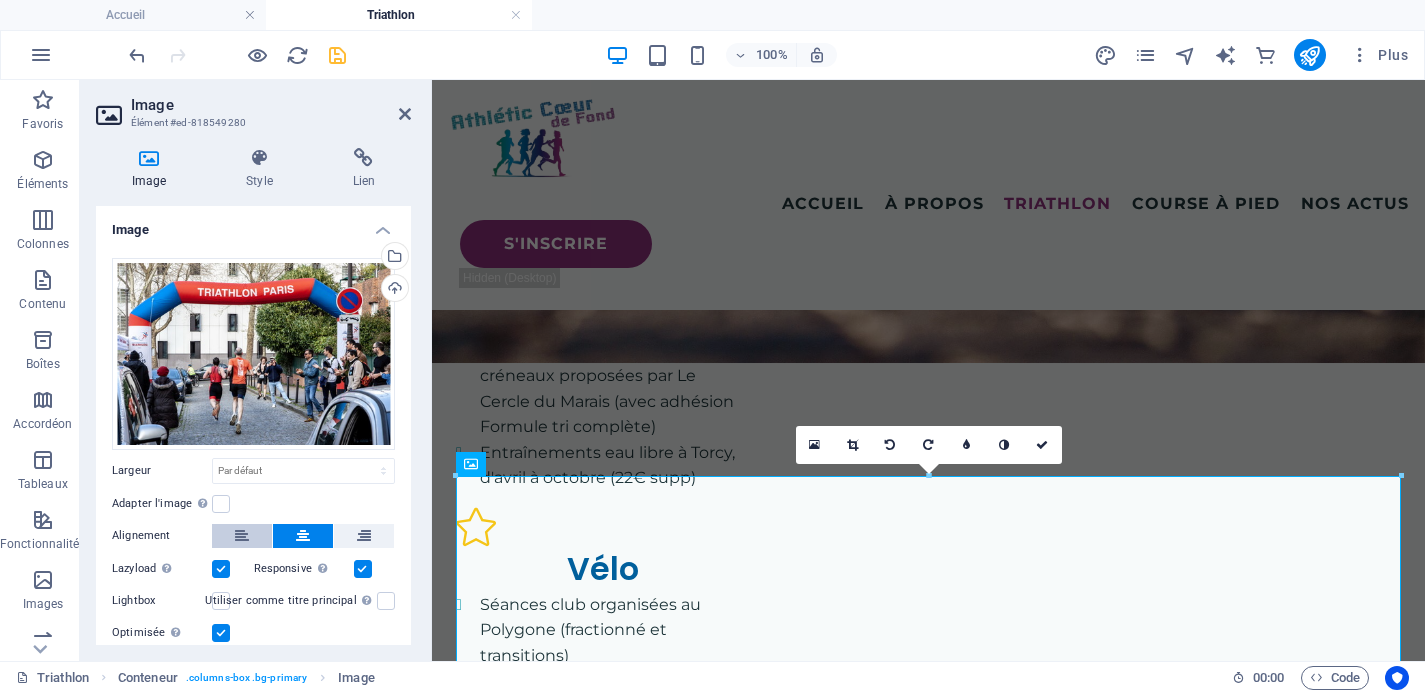 click at bounding box center (242, 536) 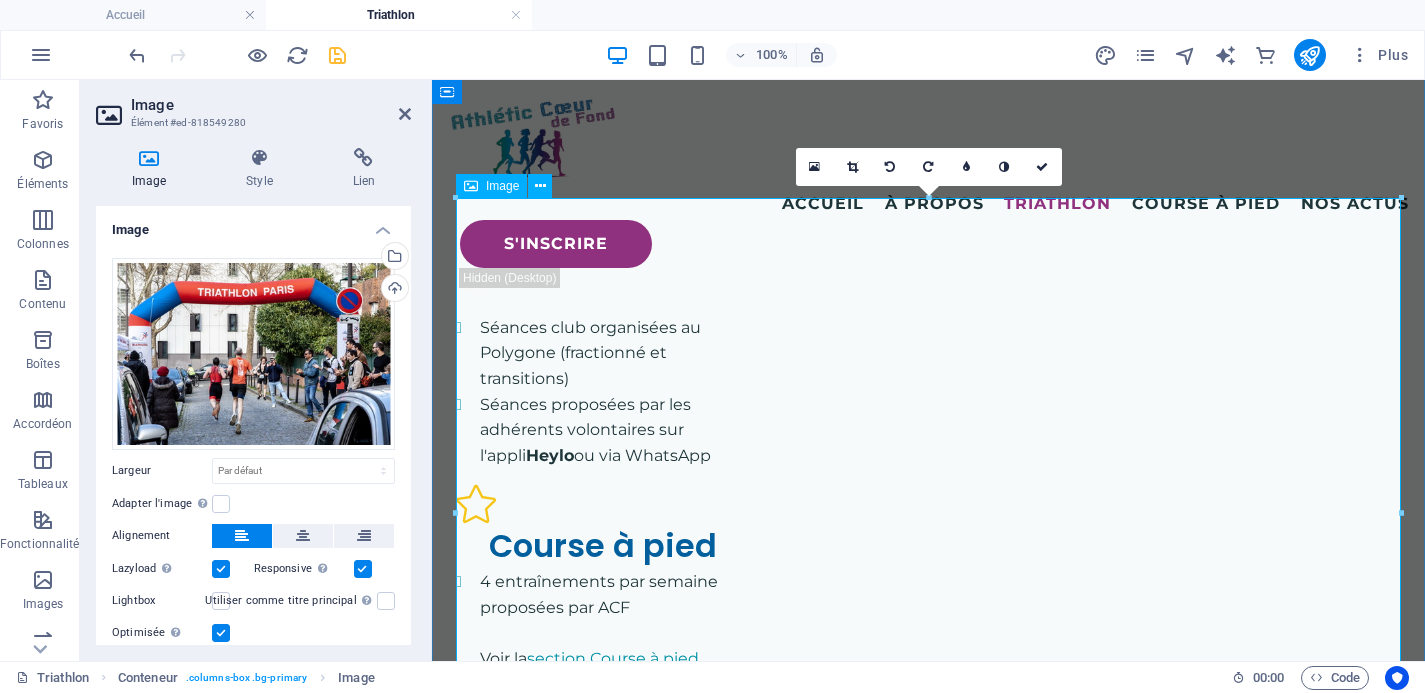 scroll, scrollTop: 2259, scrollLeft: 0, axis: vertical 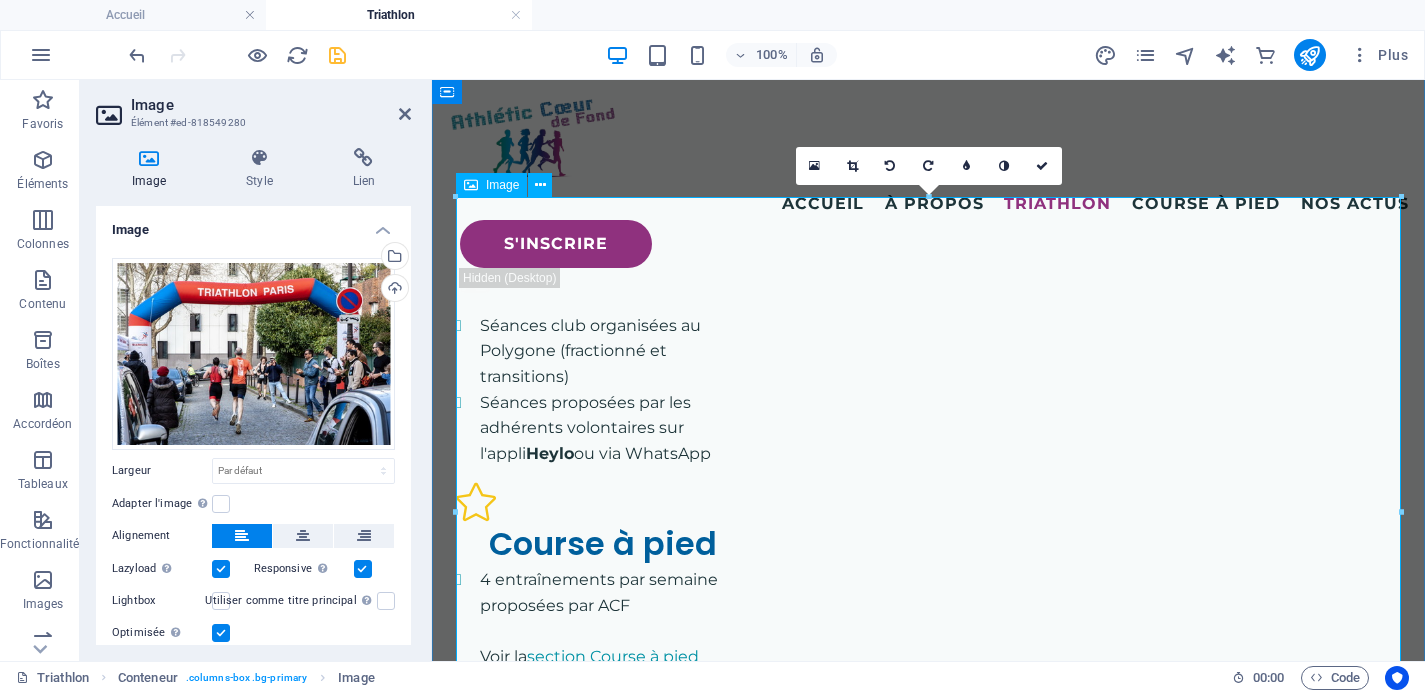 click at bounding box center [928, 1591] 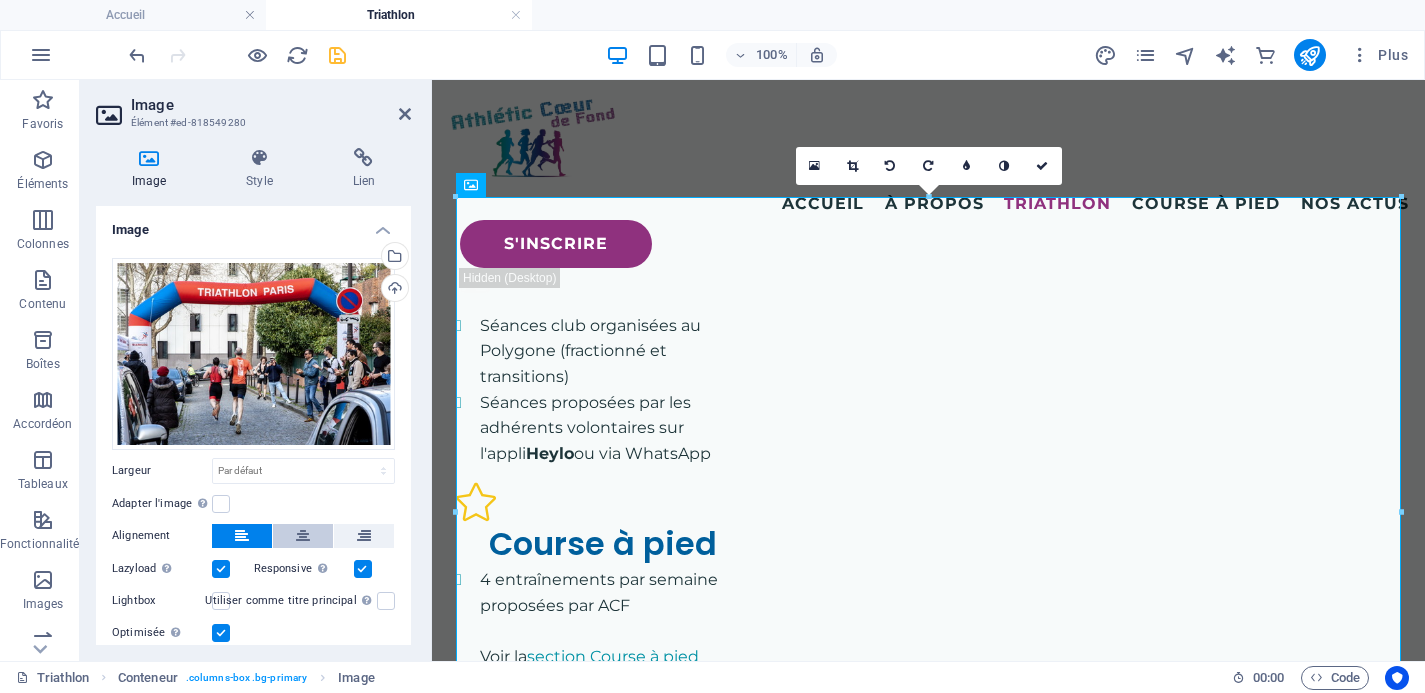 click at bounding box center [303, 536] 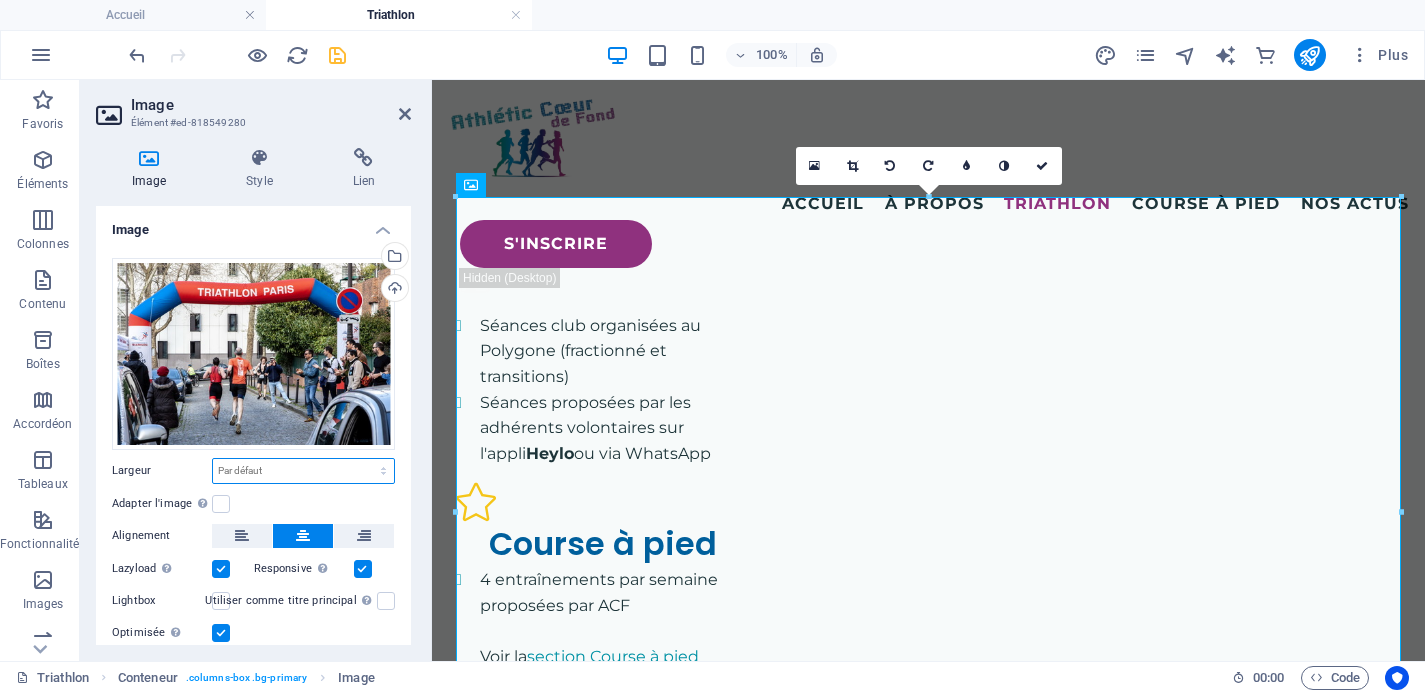 click on "Par défaut auto px rem % em vh vw" at bounding box center [303, 471] 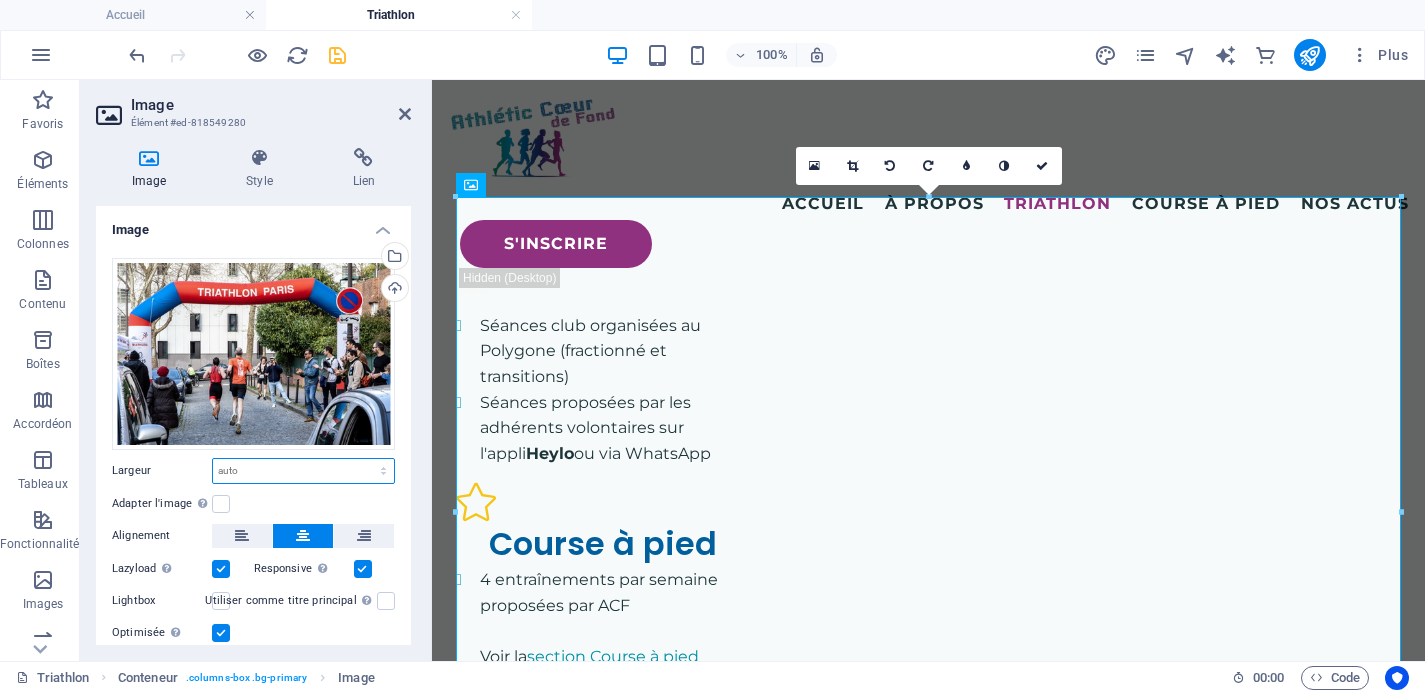 click on "Par défaut auto px rem % em vh vw" at bounding box center [303, 471] 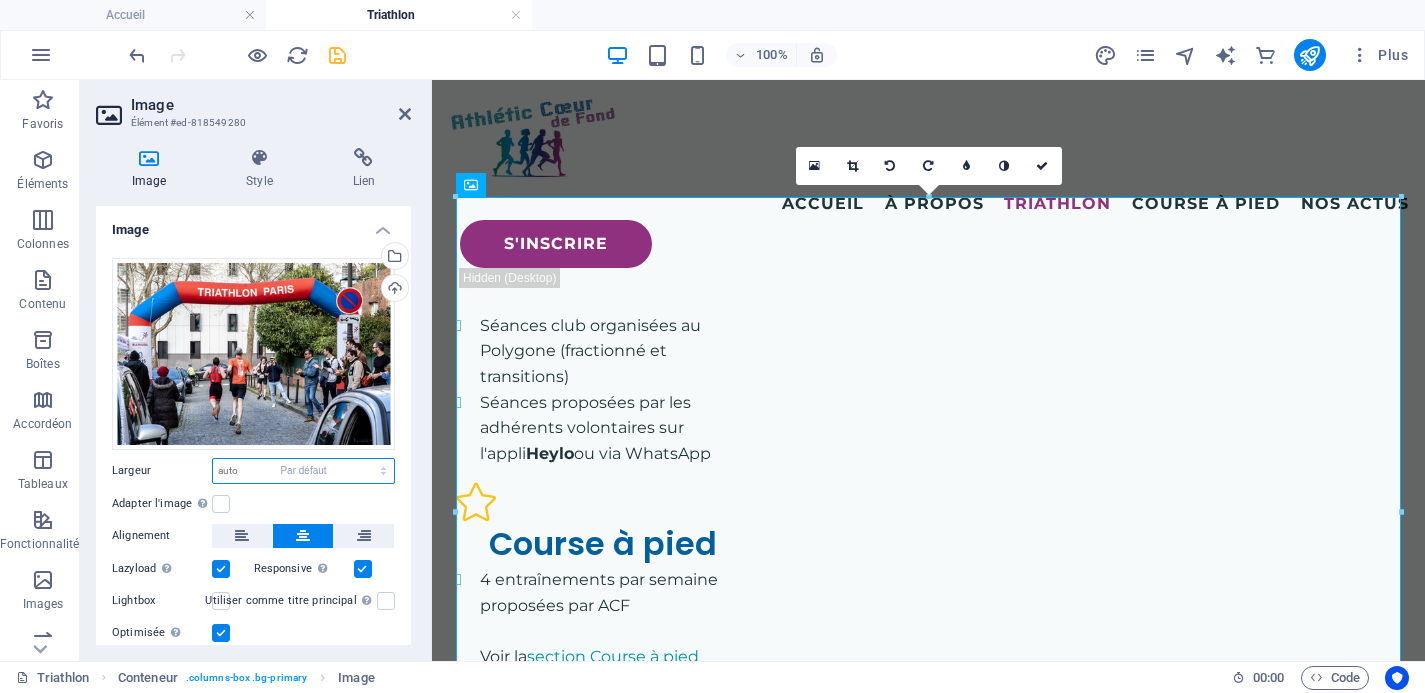 select on "DISABLED_OPTION_VALUE" 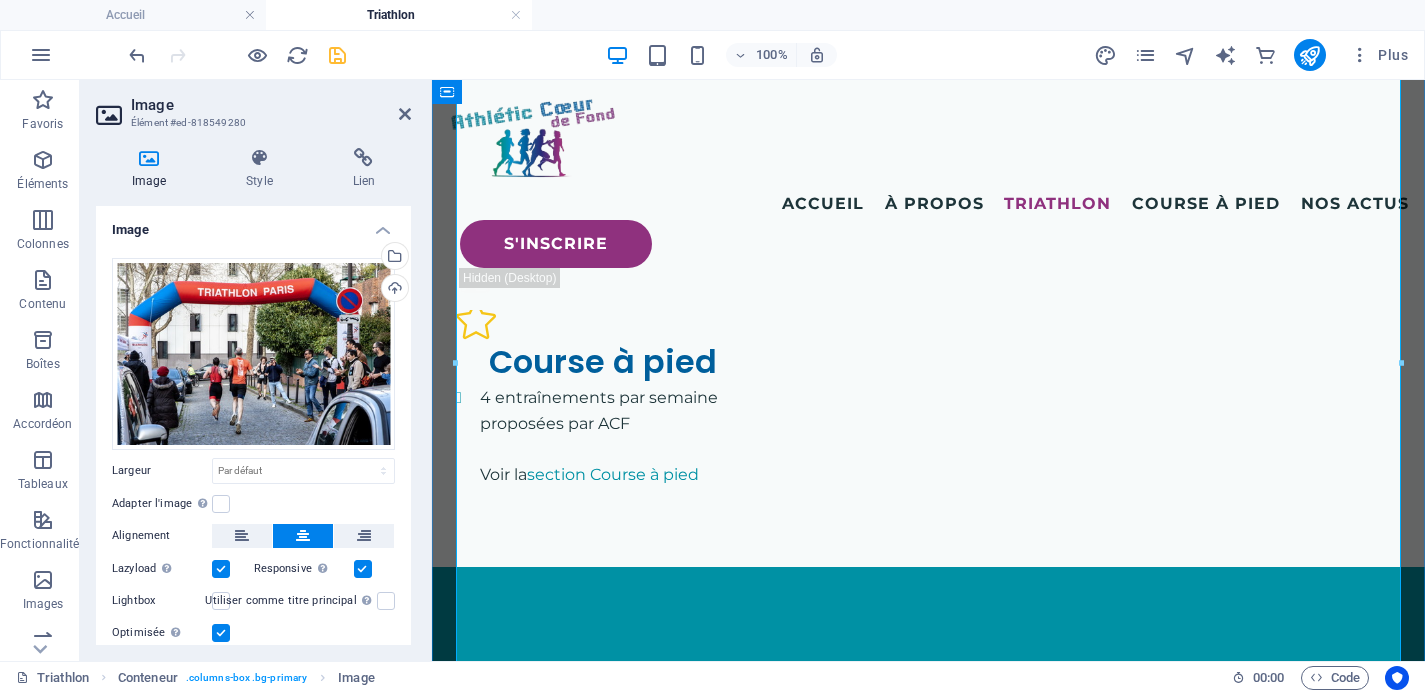 scroll, scrollTop: 2442, scrollLeft: 0, axis: vertical 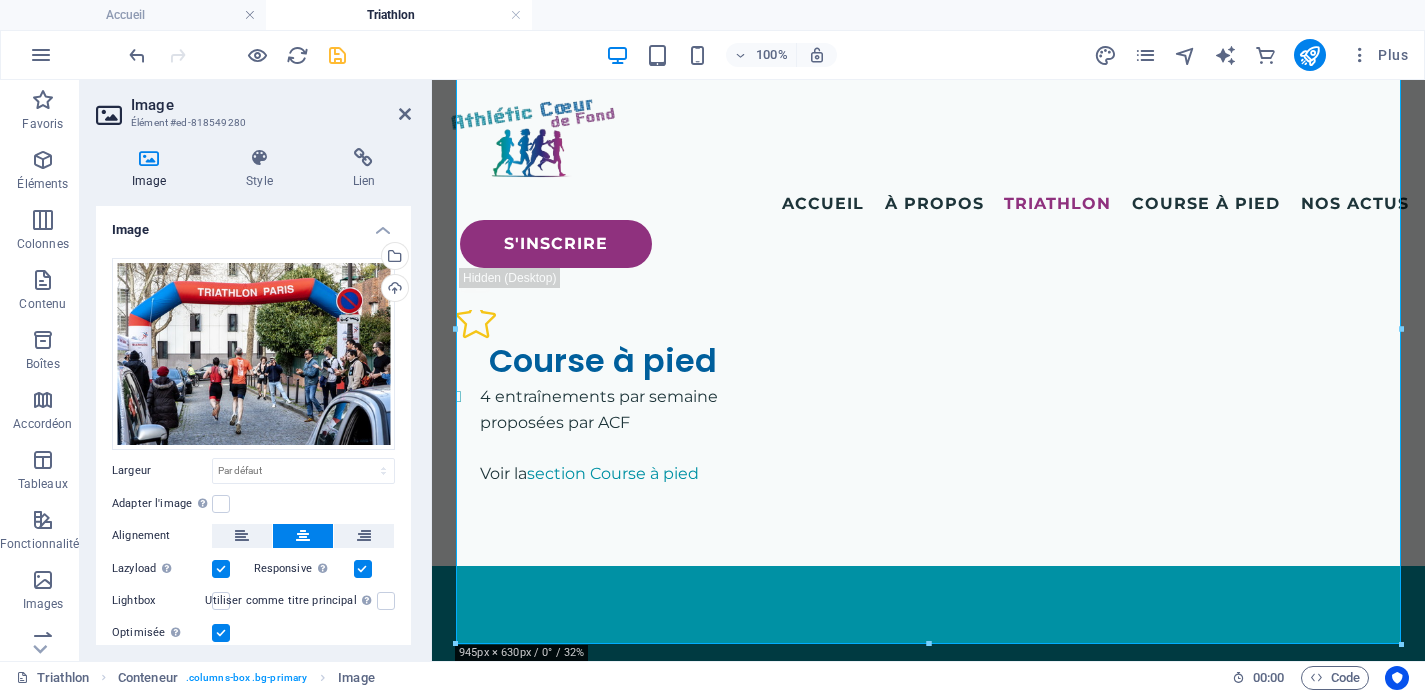 click on "Image" at bounding box center (271, 105) 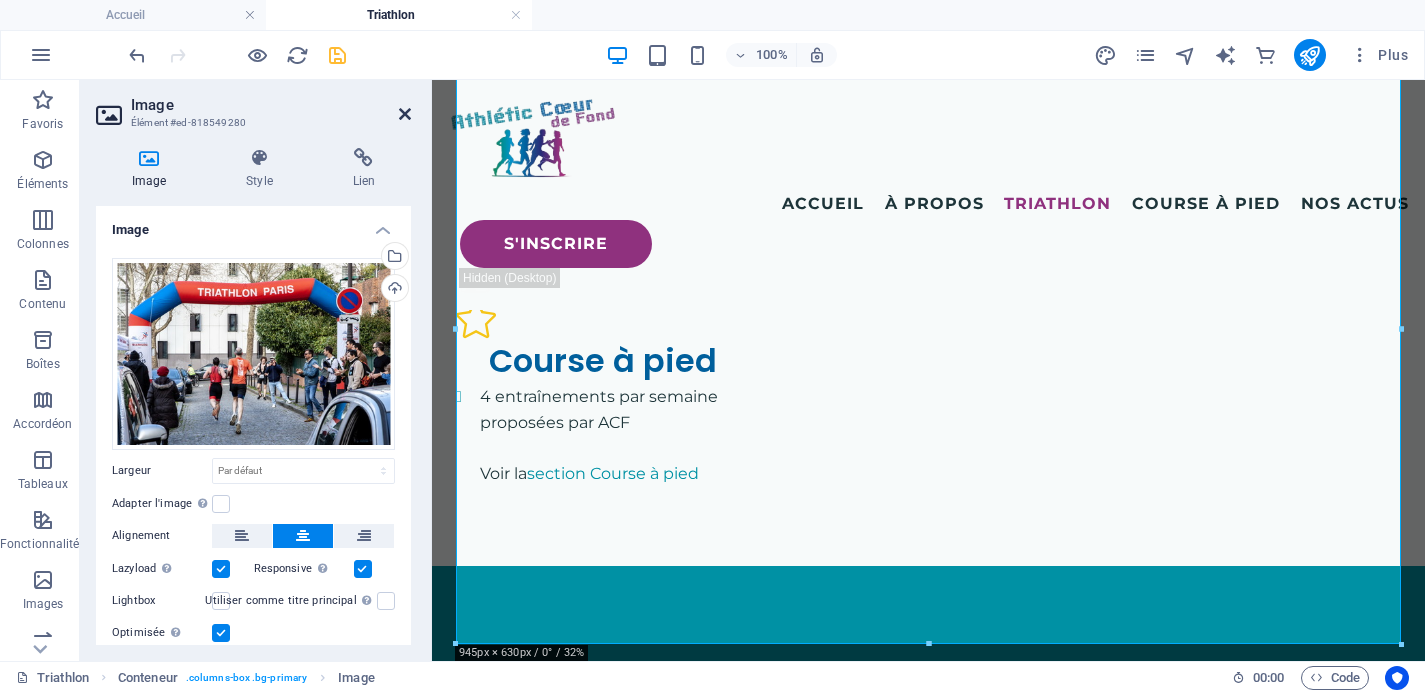 click at bounding box center (405, 114) 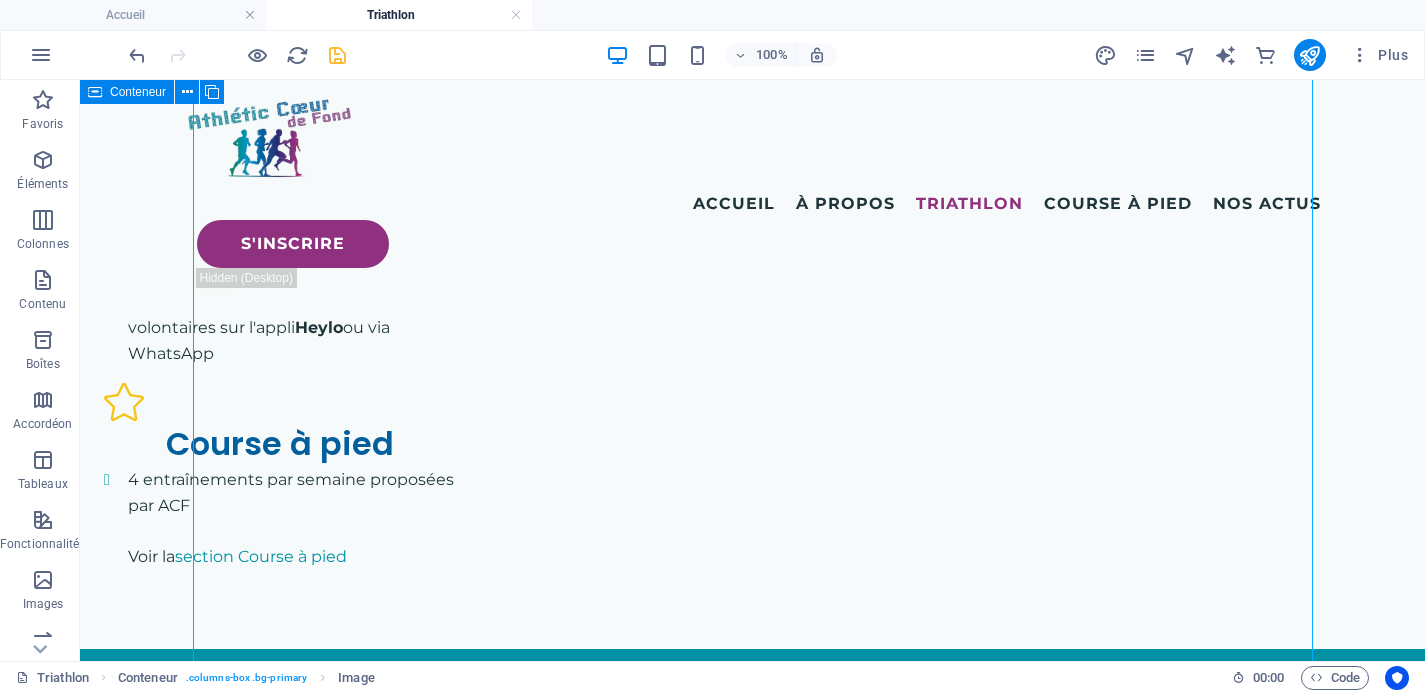 click on "Triathlon Super Sprint Paris 19 Depuis 2019, Athlétic Cœur de Fond organise chaque année un Super Sprint en collaboration avec le Cercle du Marais. Ce triathlon XS semi-indoor a lieu dans le 19ème, à la piscine Georges Hermant : 300m de natation, 6km de vélo (home trainer) et 2,5km de course à pied.  Retrouvez toutes les informations & photos de l’évènement ici." at bounding box center [752, 1204] 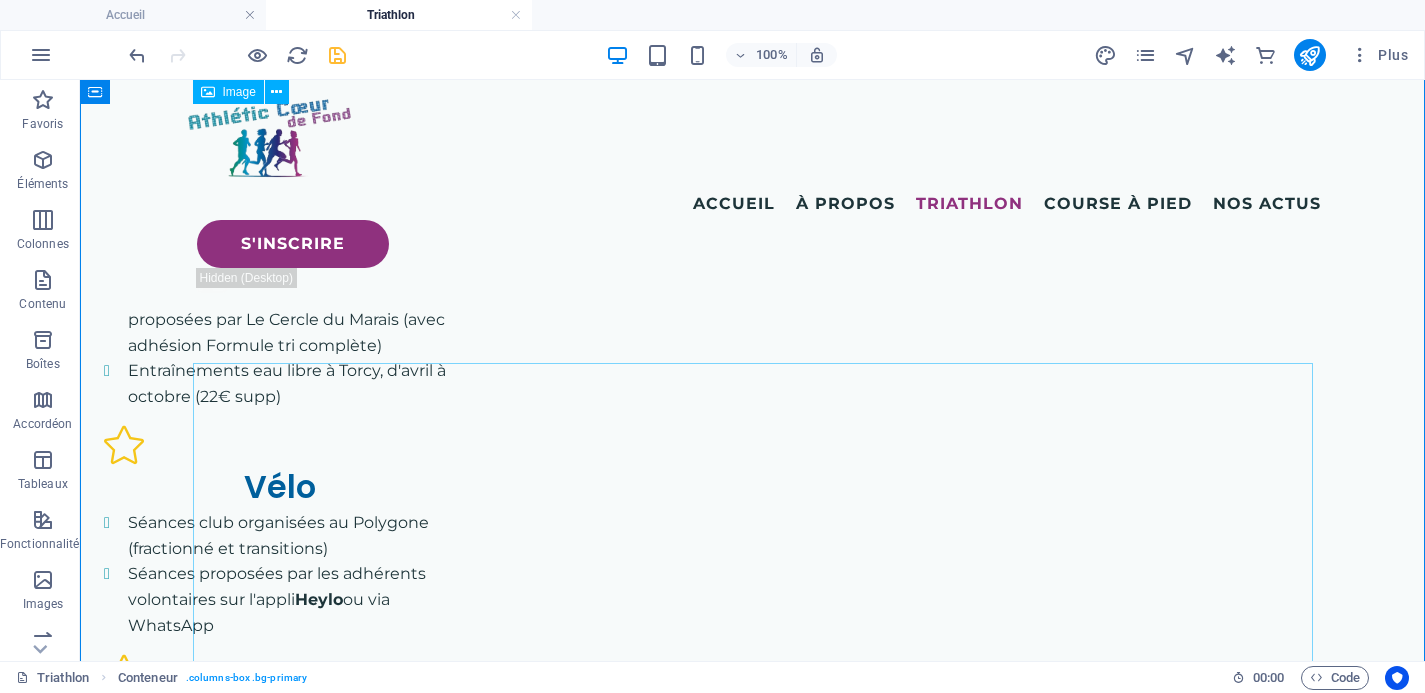 scroll, scrollTop: 1815, scrollLeft: 0, axis: vertical 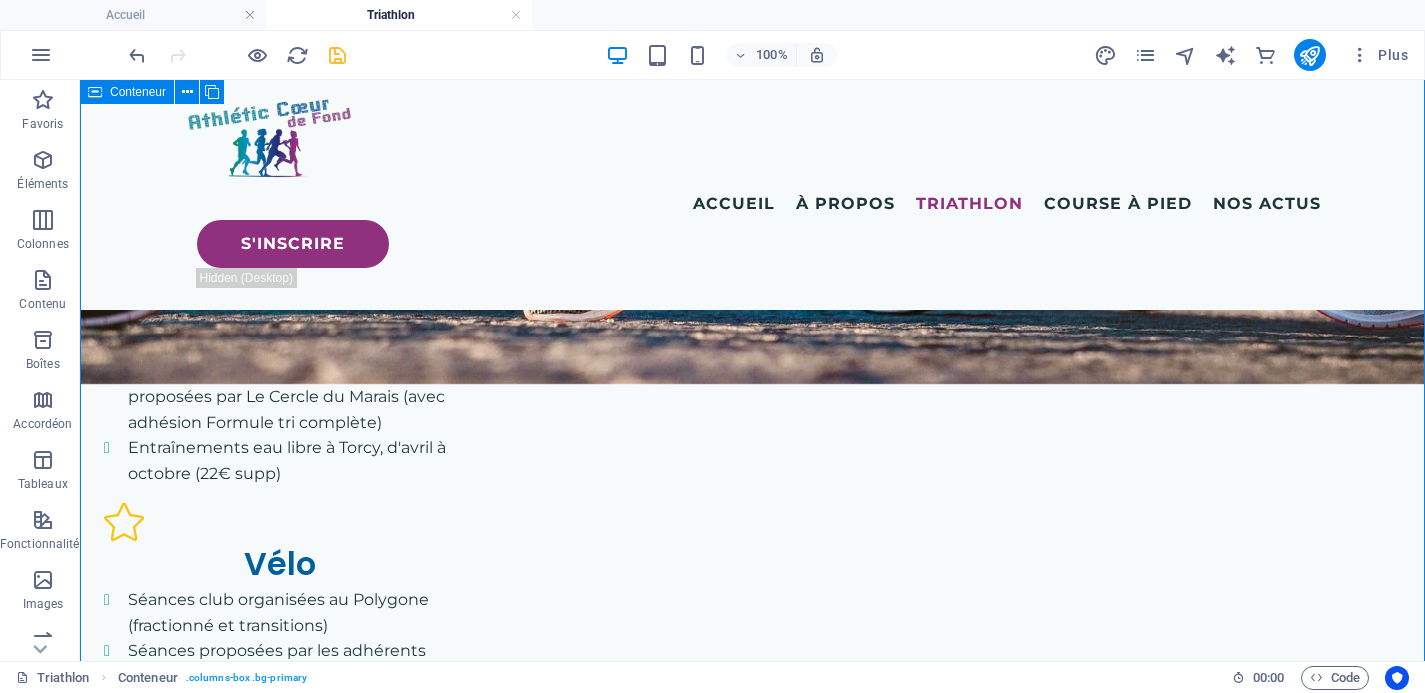 click on "Triathlon Super Sprint Paris 19 Depuis 2019, Athlétic Cœur de Fond organise chaque année un Super Sprint en collaboration avec le Cercle du Marais. Ce triathlon XS semi-indoor a lieu dans le 19ème, à la piscine Georges Hermant : 300m de natation, 6km de vélo (home trainer) et 2,5km de course à pied.  Retrouvez toutes les informations & photos de l’évènement ici." at bounding box center [752, 1553] 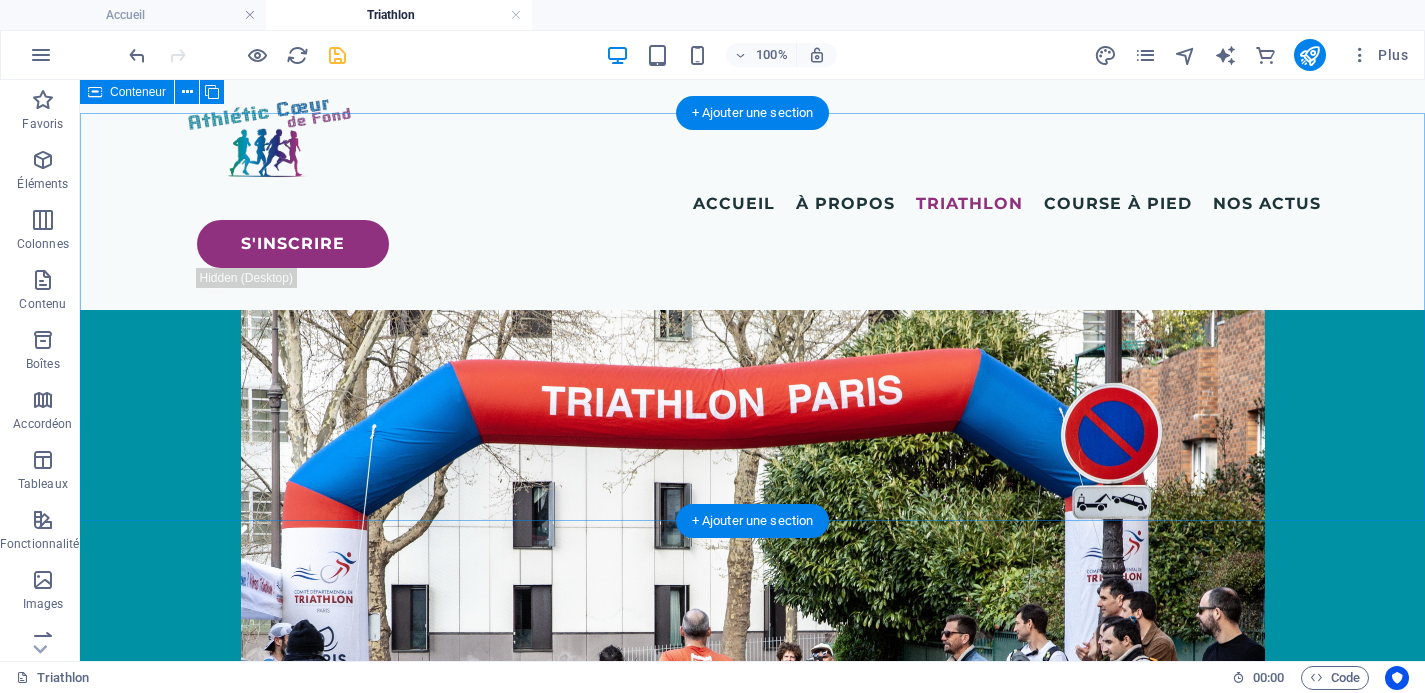 scroll, scrollTop: 2724, scrollLeft: 0, axis: vertical 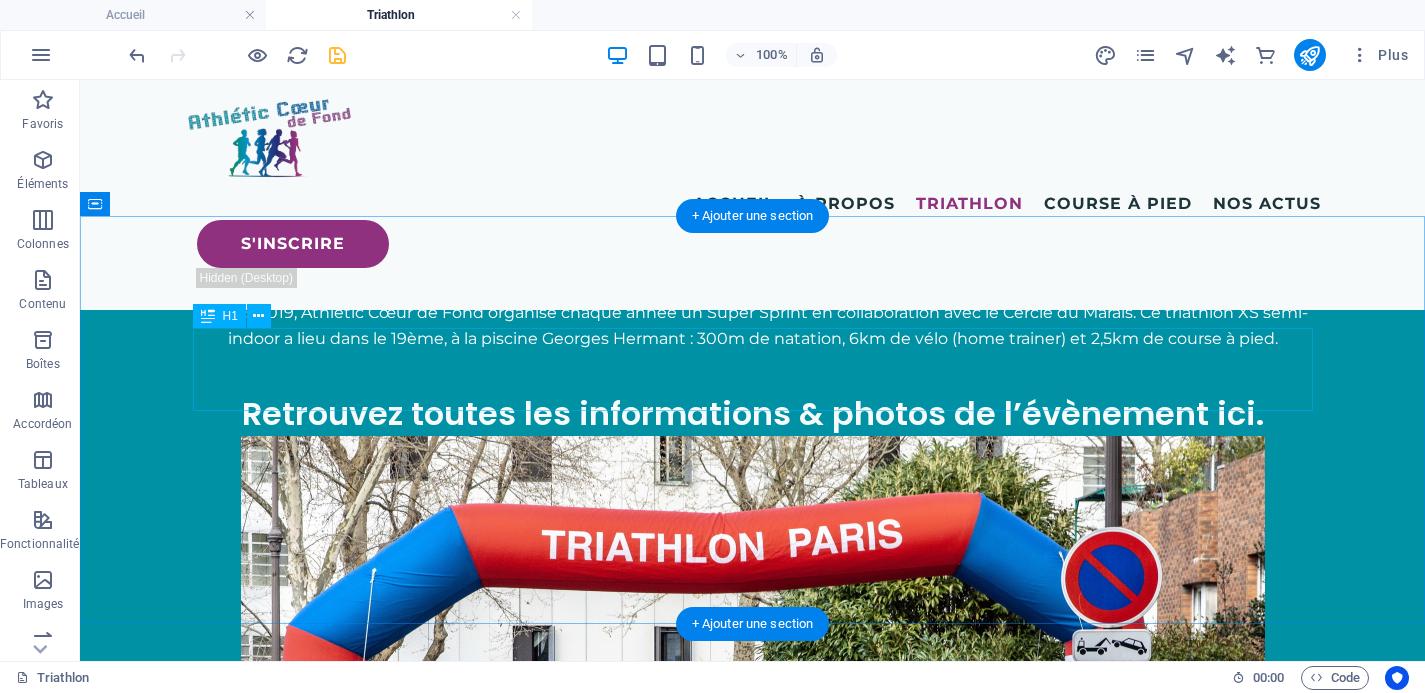 click on "Stage triathlon" at bounding box center (753, 1352) 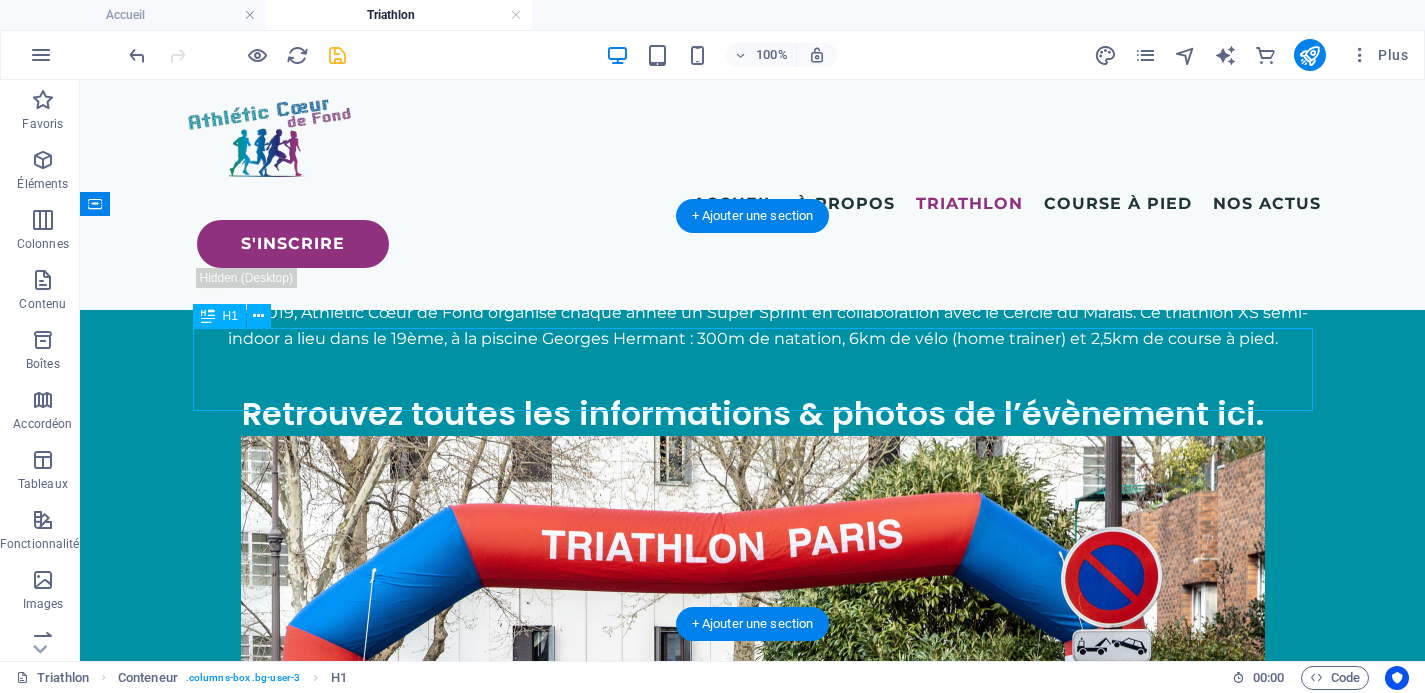 click on "Stage triathlon" at bounding box center (753, 1352) 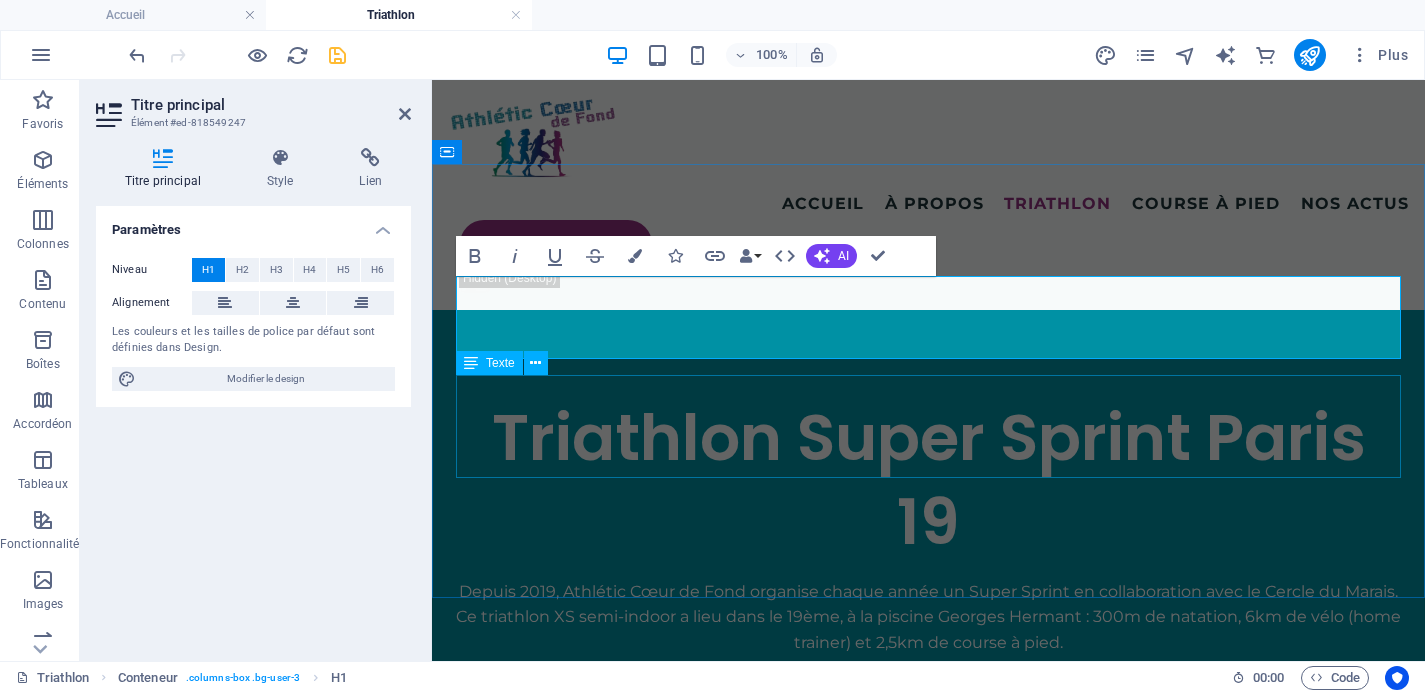 scroll, scrollTop: 3002, scrollLeft: 0, axis: vertical 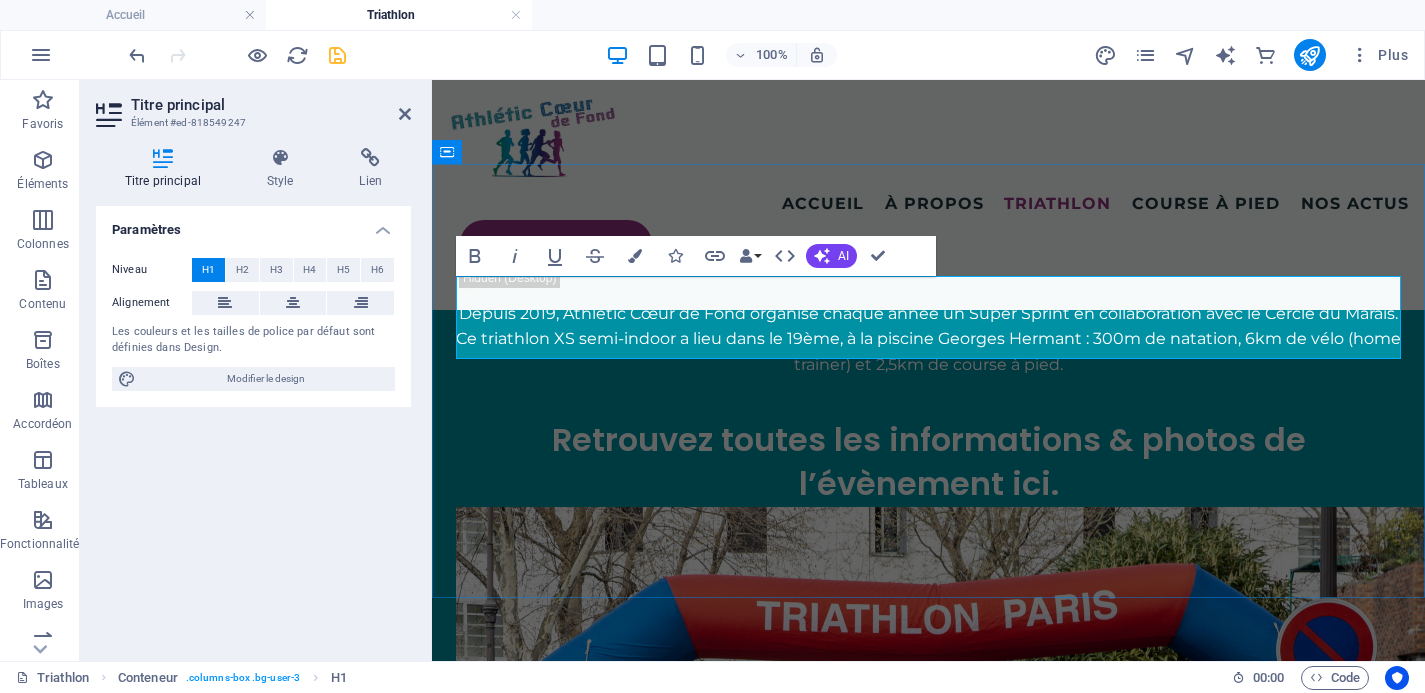 click on "Stage triathlon" at bounding box center [928, 1423] 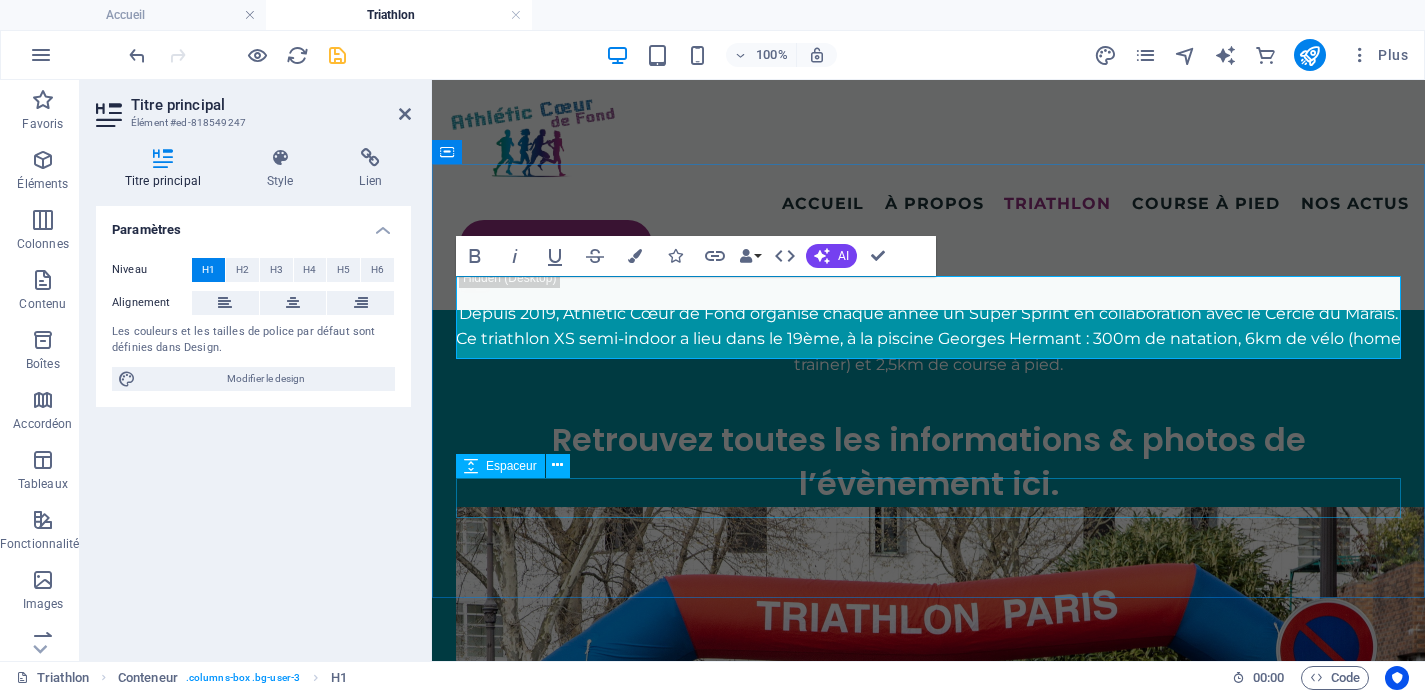 click at bounding box center (928, 1603) 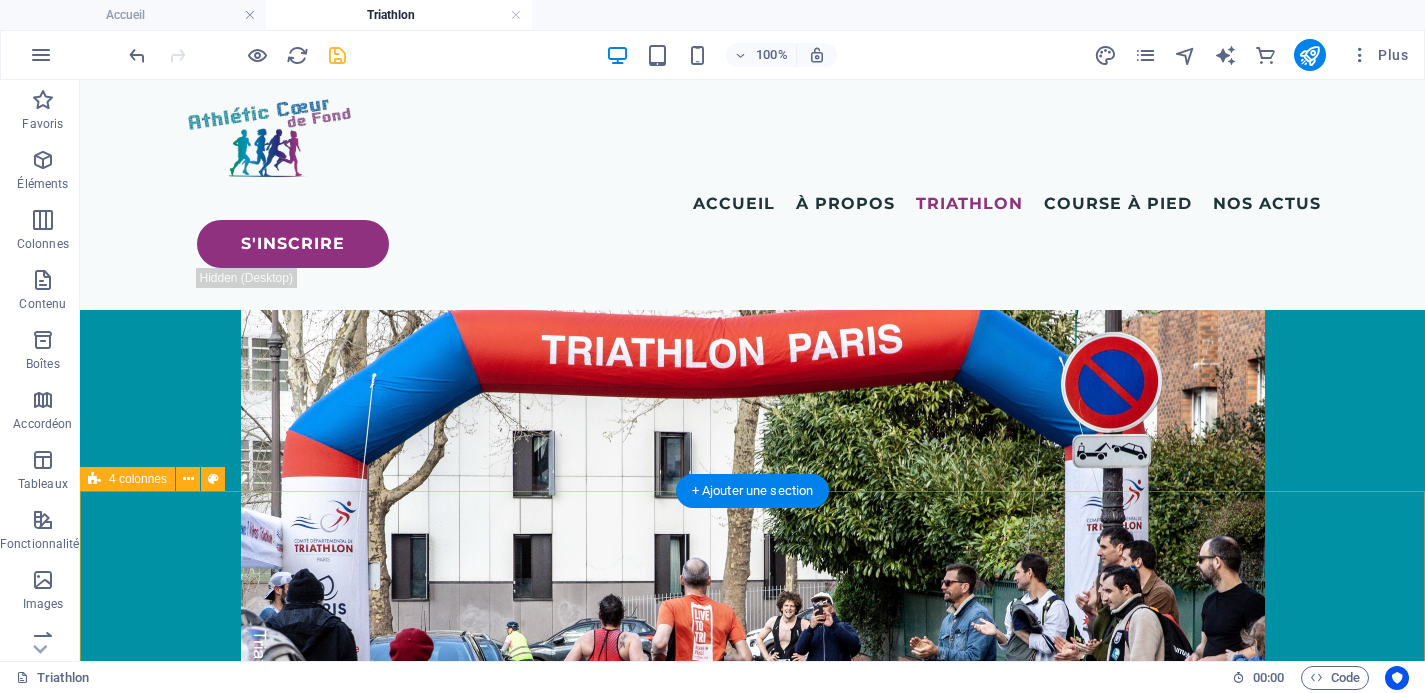 scroll, scrollTop: 2937, scrollLeft: 0, axis: vertical 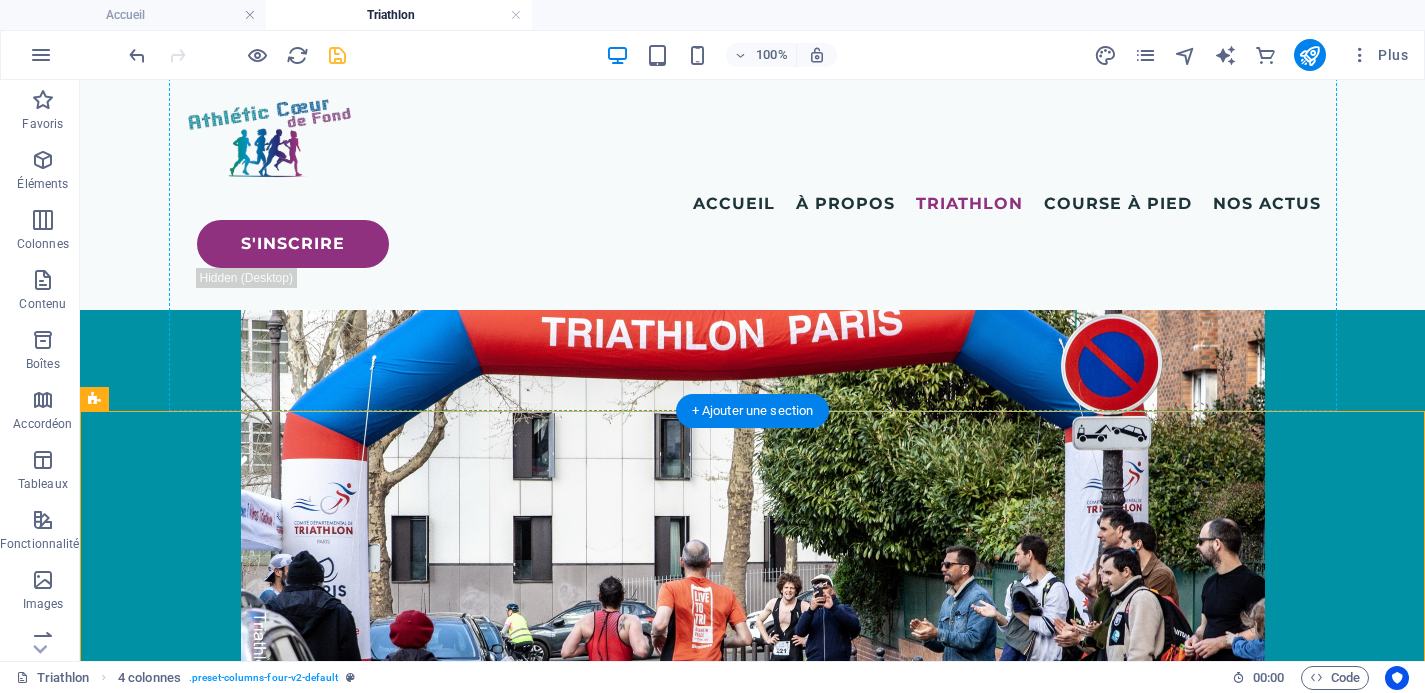 drag, startPoint x: 394, startPoint y: 457, endPoint x: 395, endPoint y: 195, distance: 262.00192 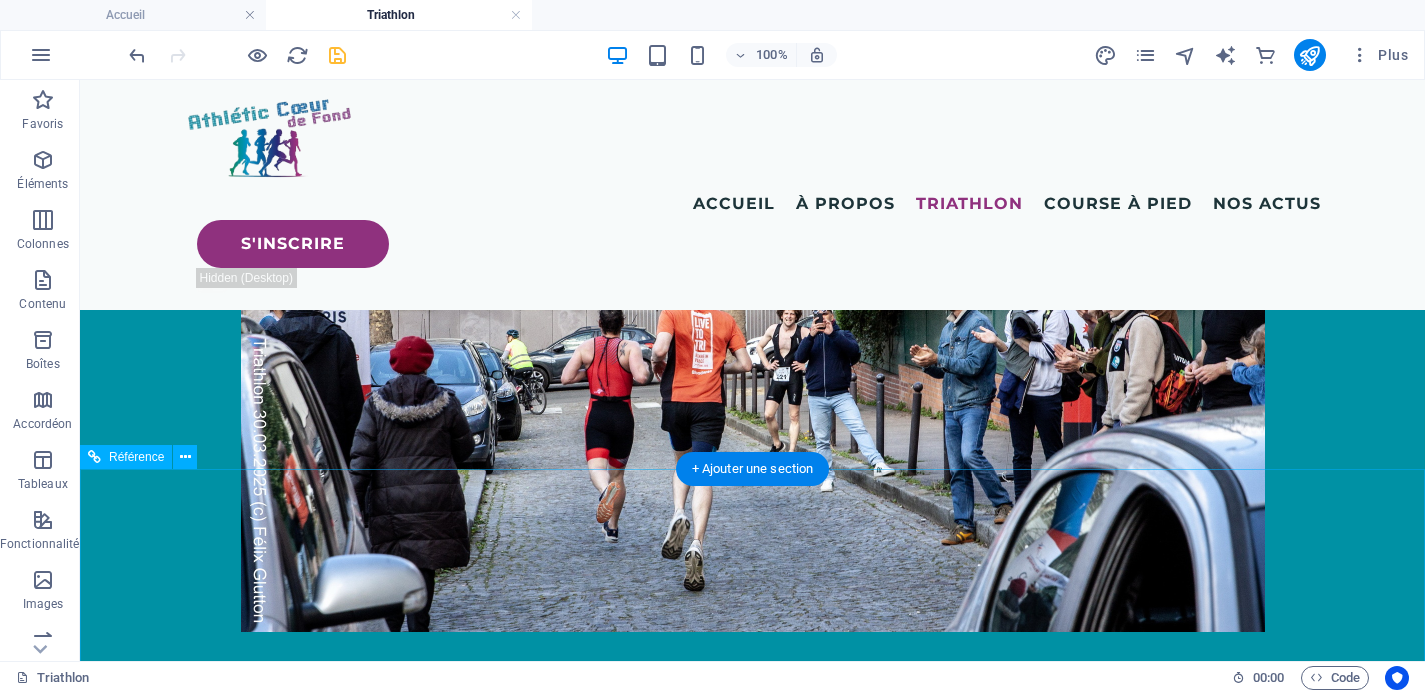 scroll, scrollTop: 3199, scrollLeft: 0, axis: vertical 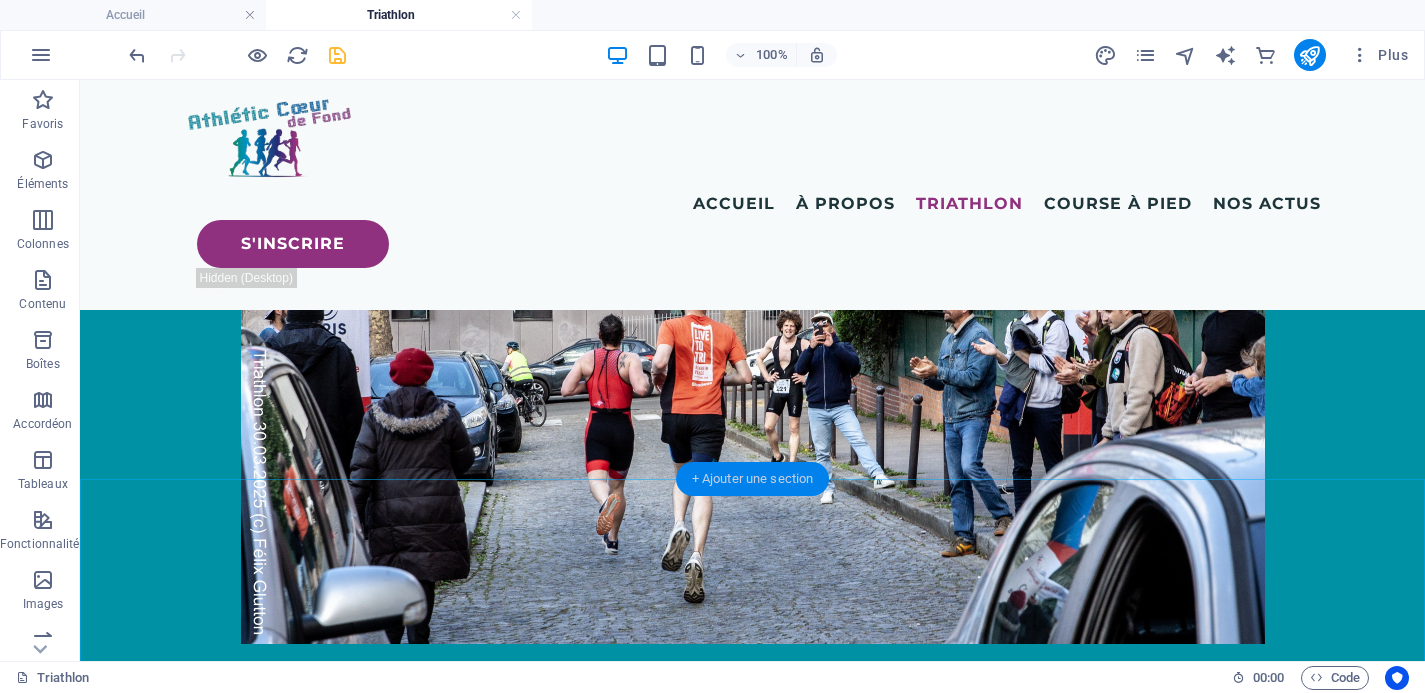 click on "+ Ajouter une section" at bounding box center (753, 479) 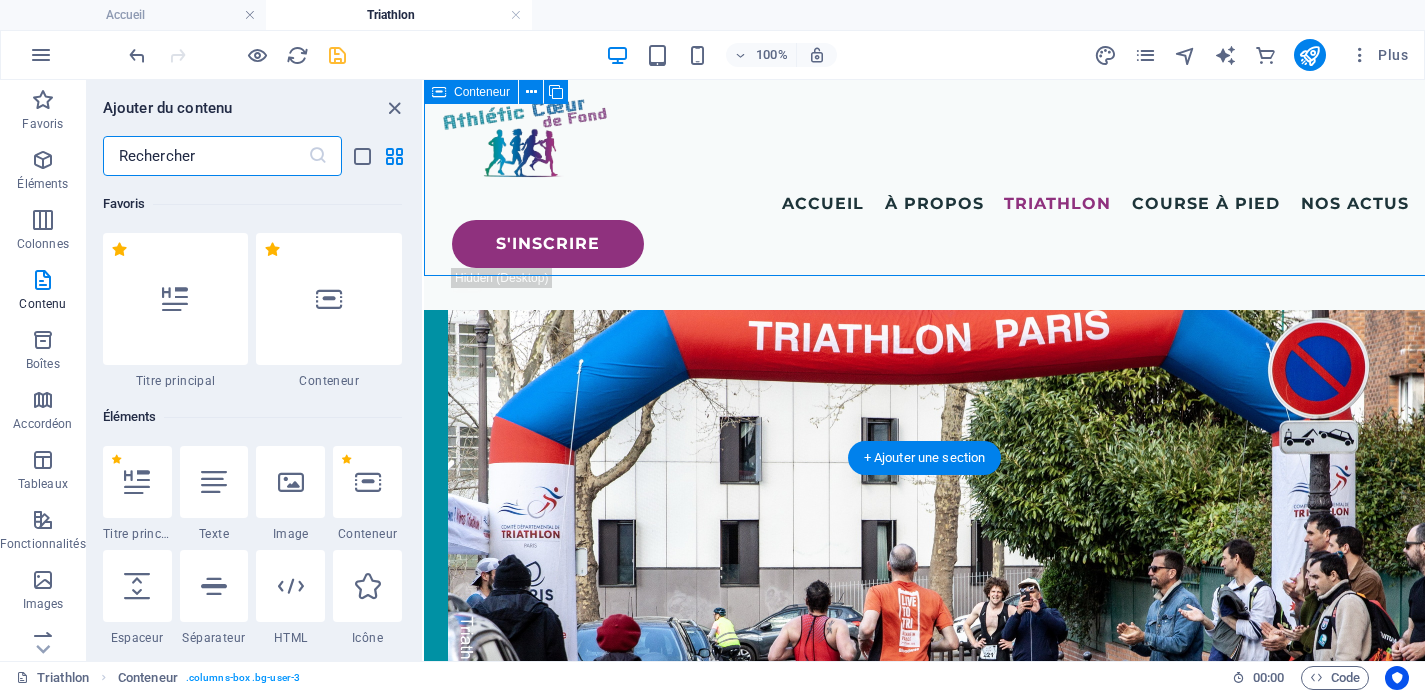 scroll, scrollTop: 3402, scrollLeft: 0, axis: vertical 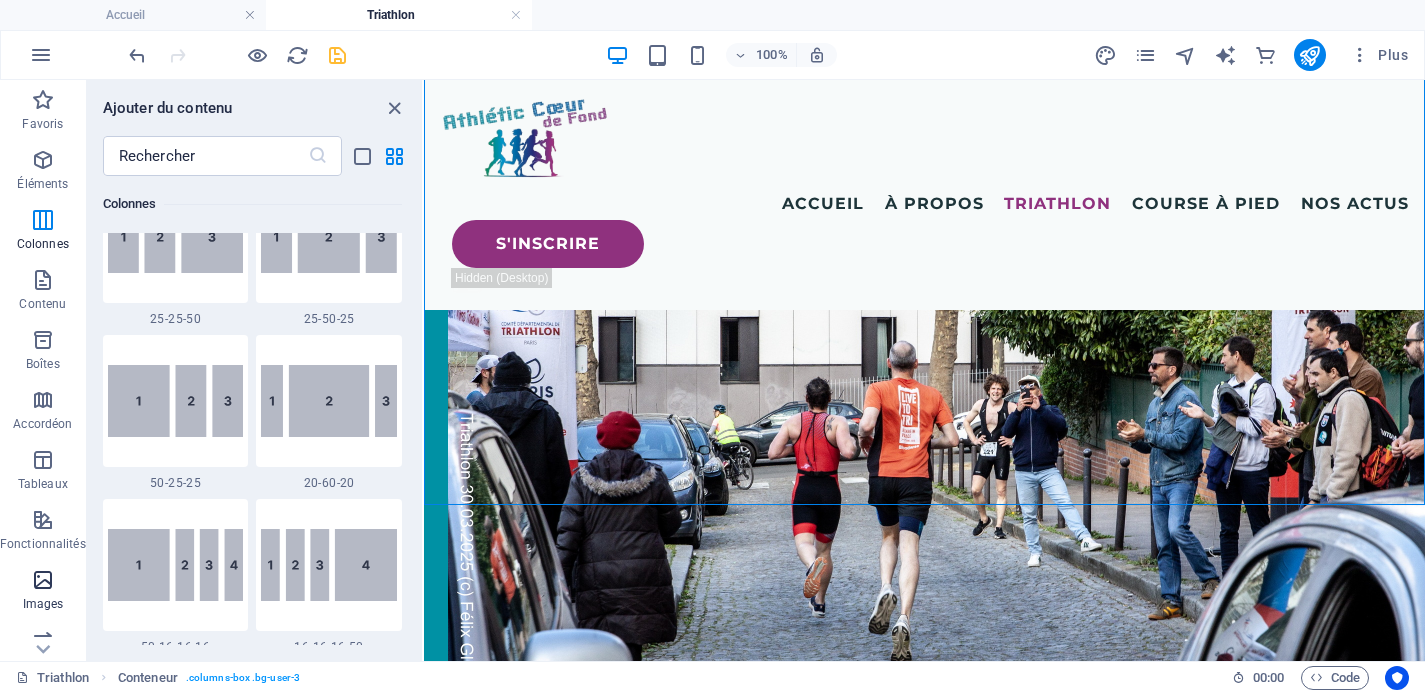 click on "Images" at bounding box center [43, 592] 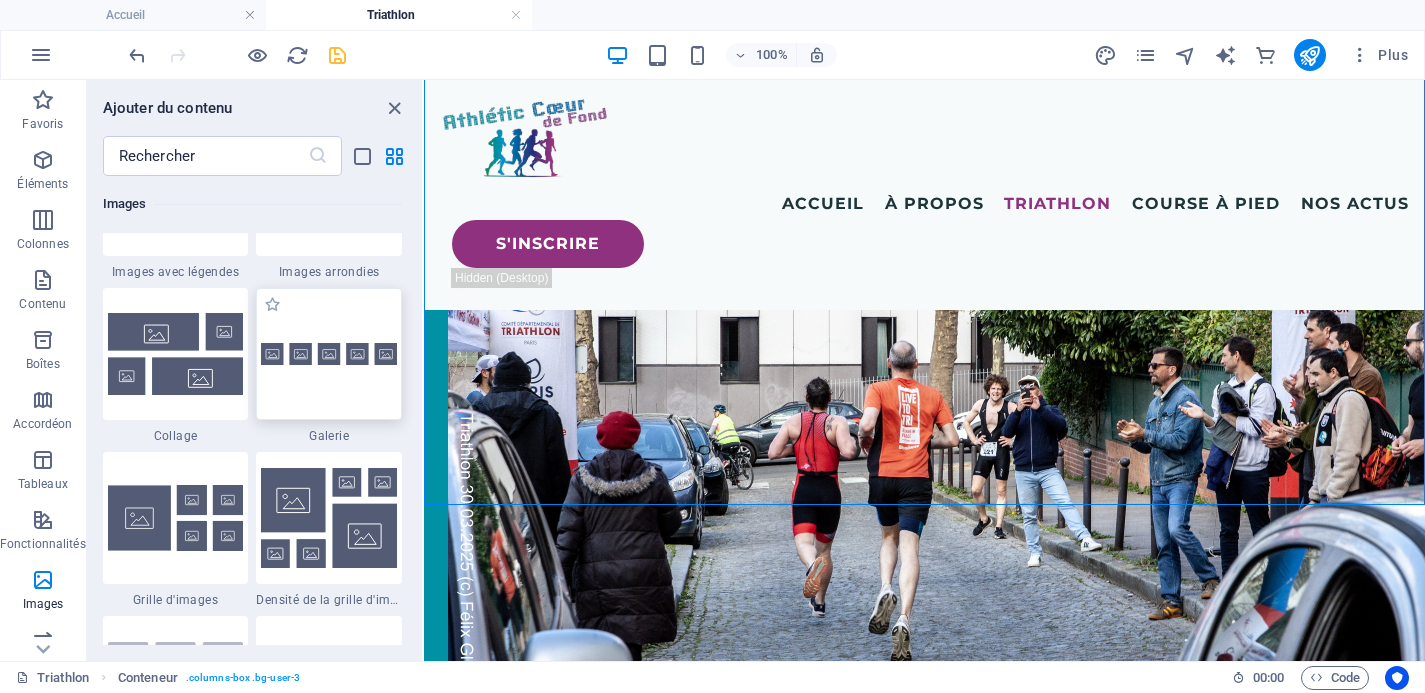 scroll, scrollTop: 10255, scrollLeft: 0, axis: vertical 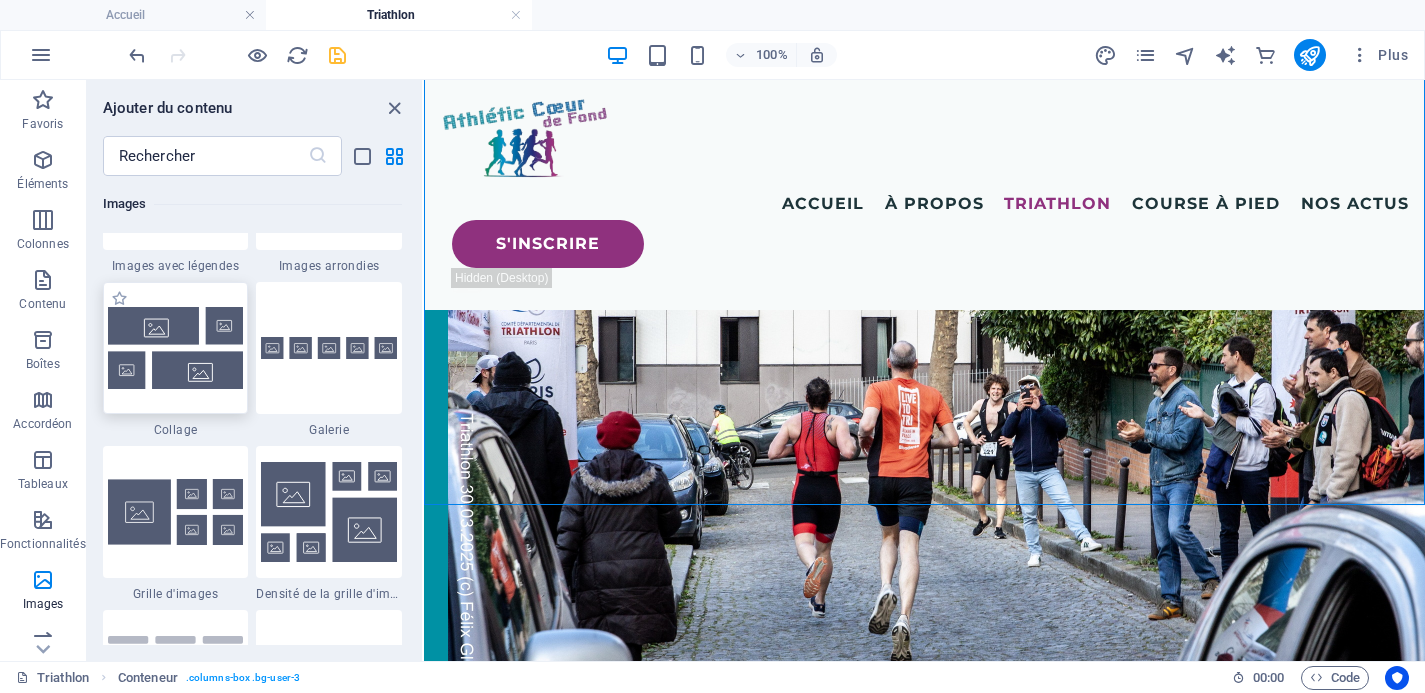 click at bounding box center (176, 348) 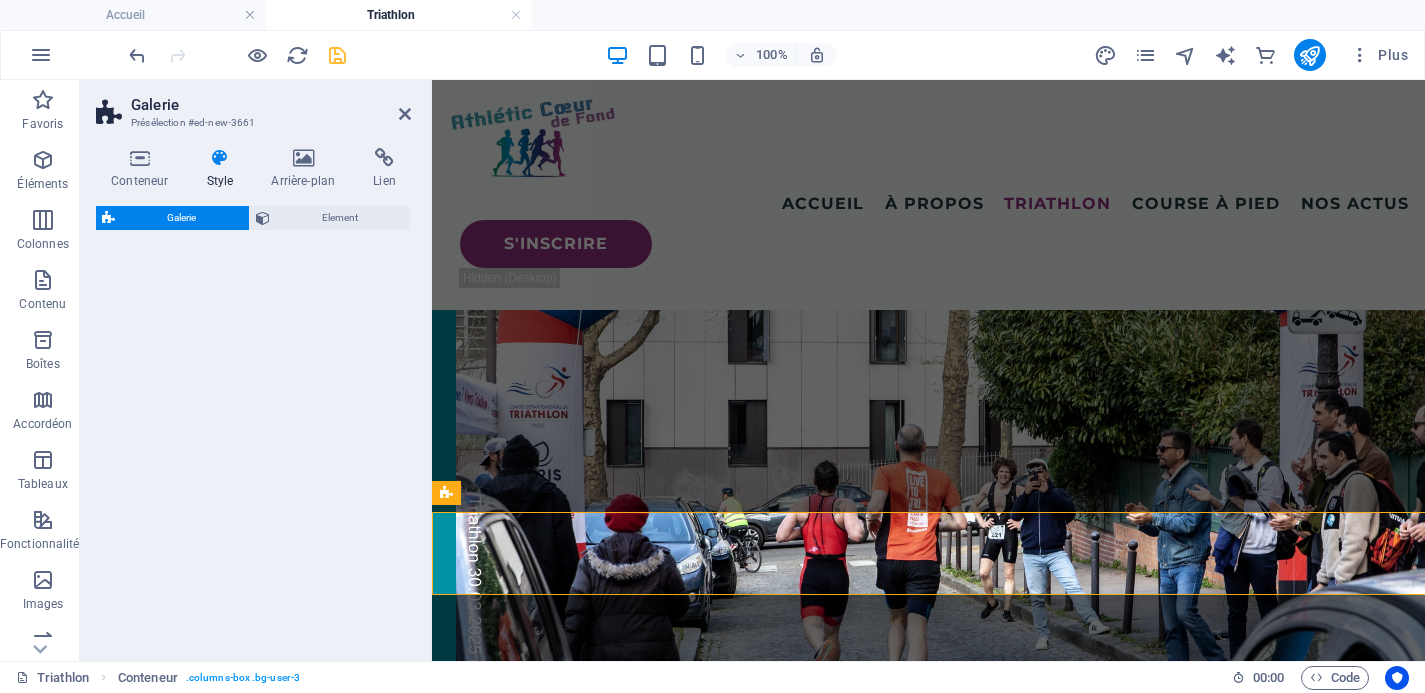 select on "rem" 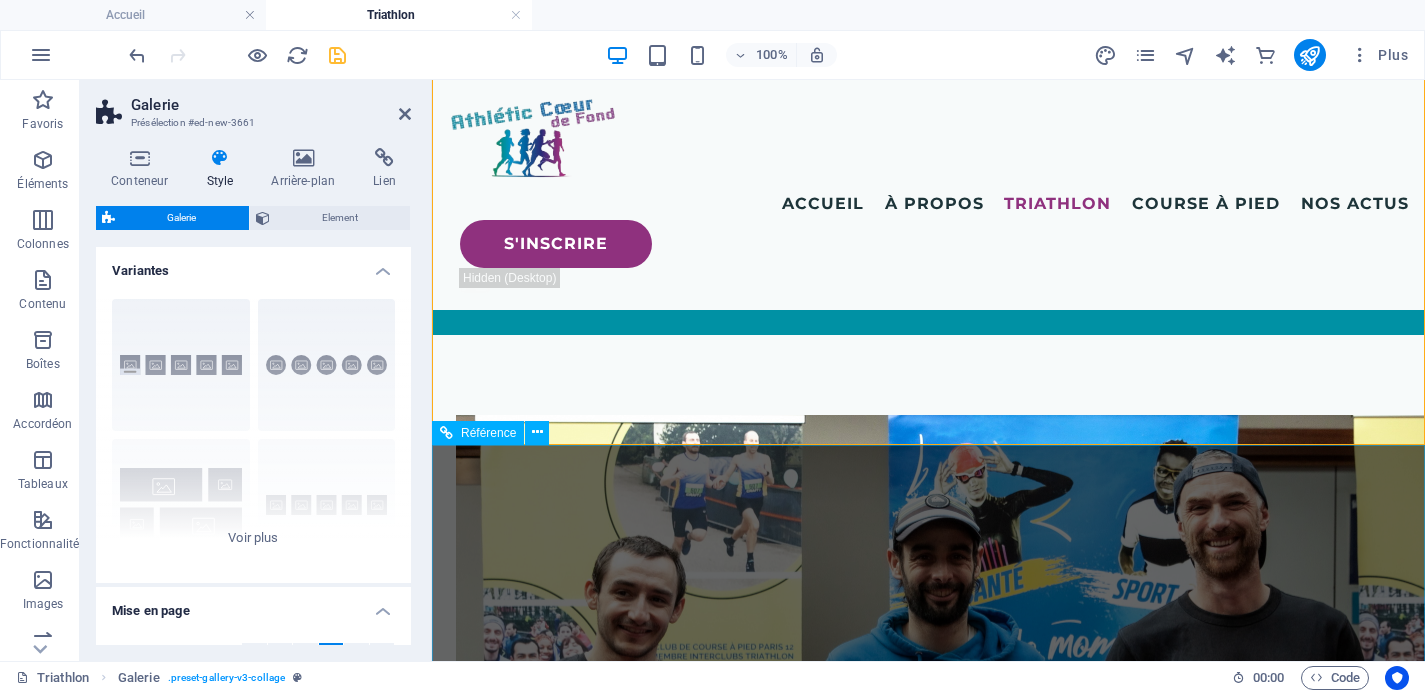 scroll, scrollTop: 3939, scrollLeft: 0, axis: vertical 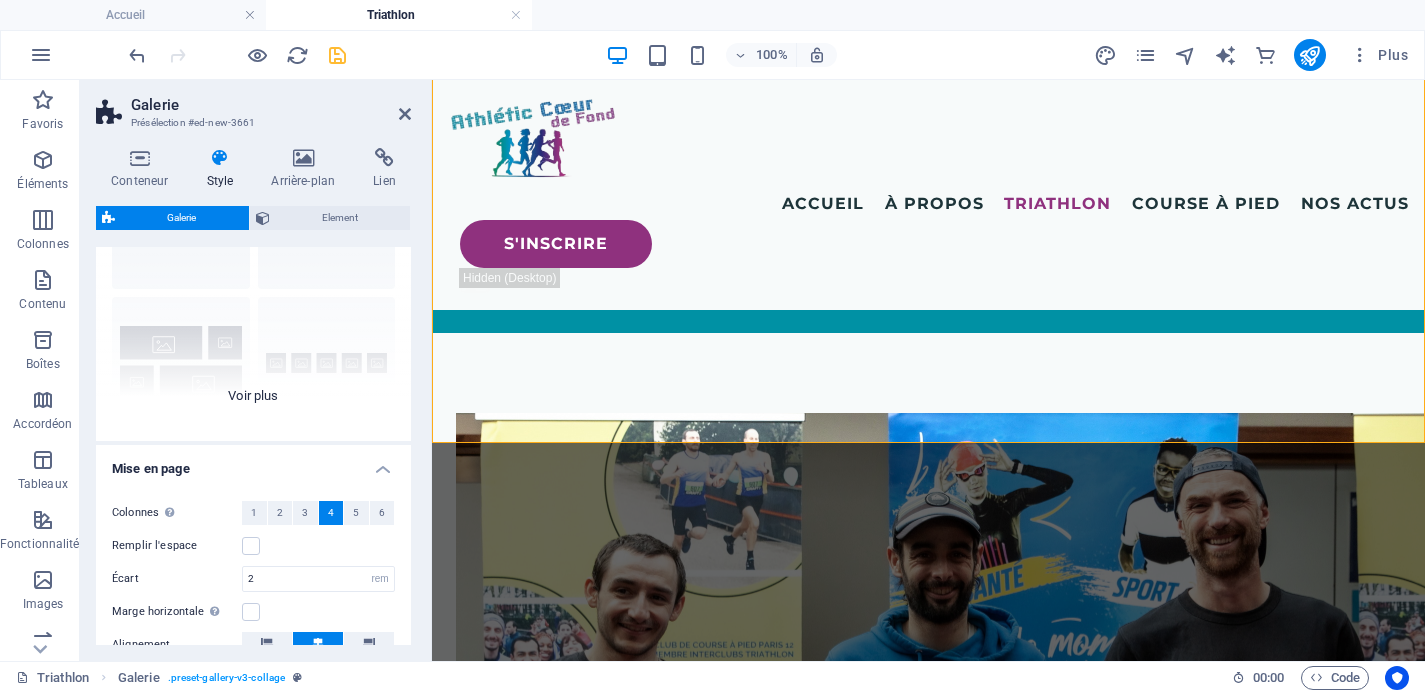 click on "Légendes Rond Collage Par défaut Grille Grille déplacée" at bounding box center [253, 291] 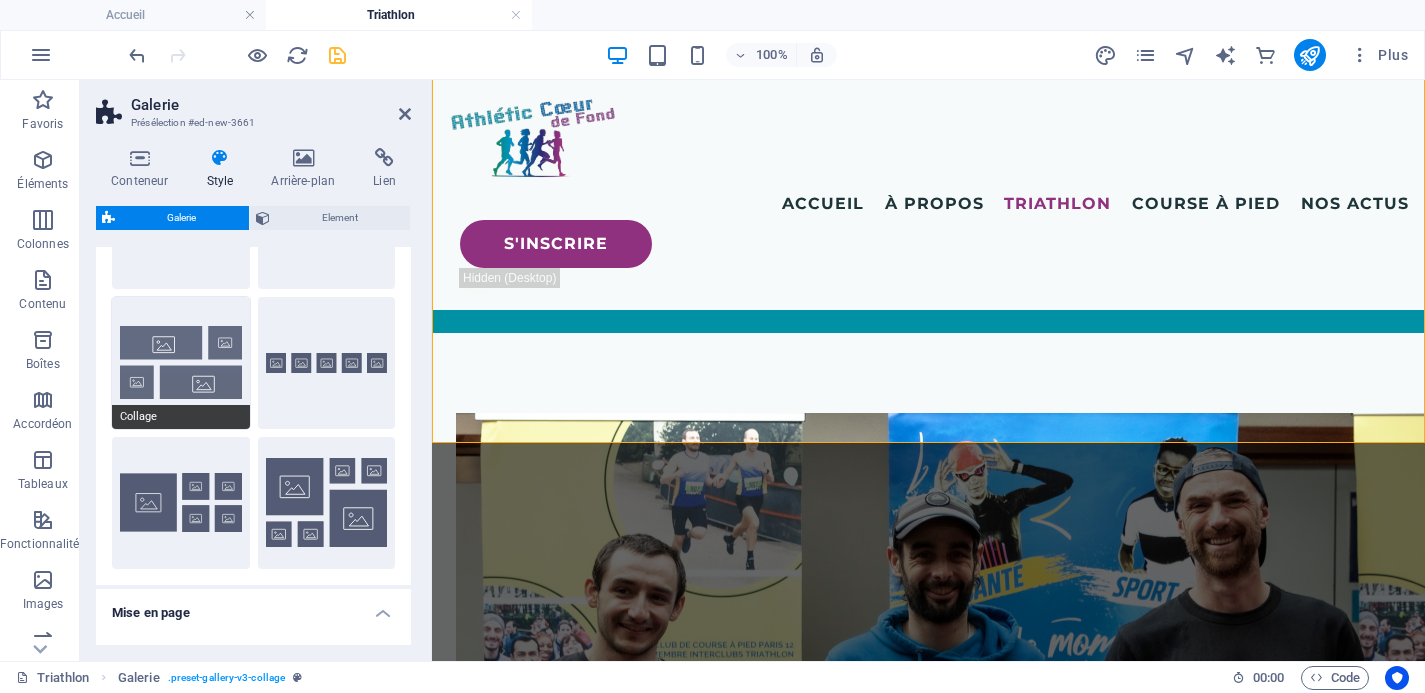 click on "Collage" at bounding box center (181, 363) 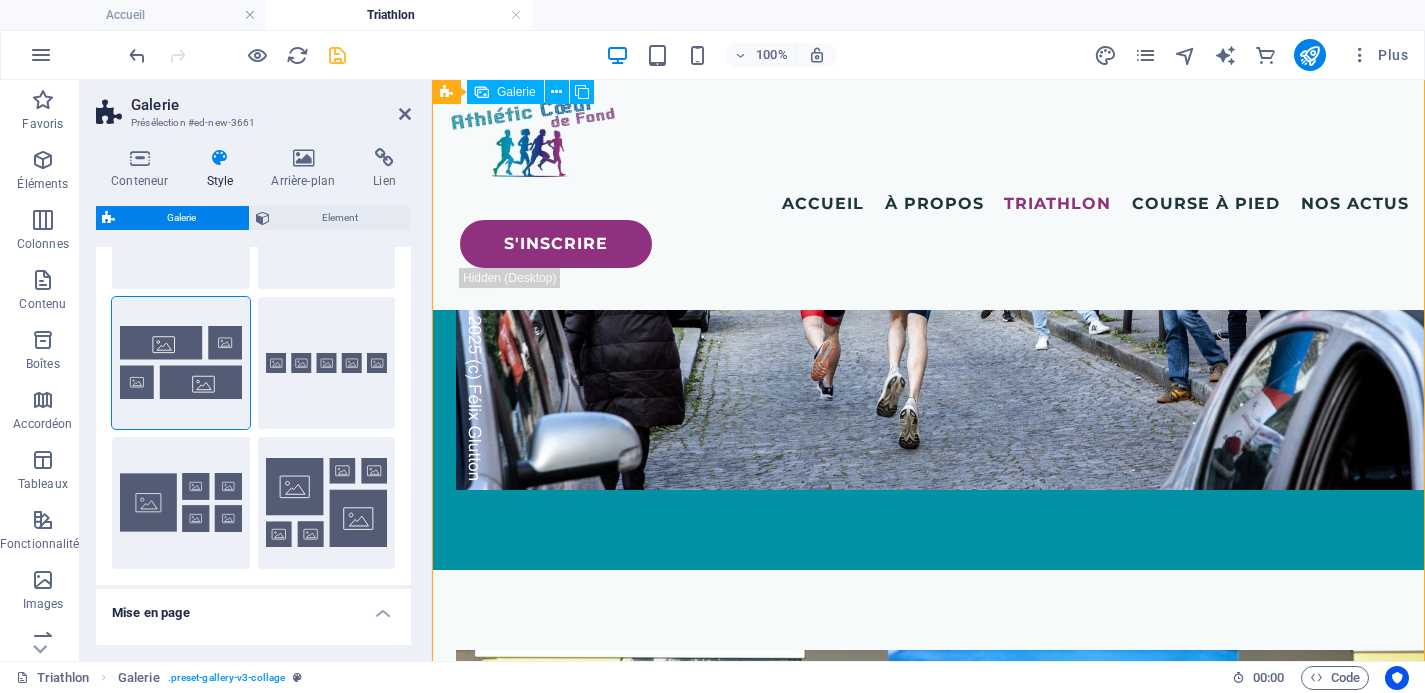 scroll, scrollTop: 3653, scrollLeft: 0, axis: vertical 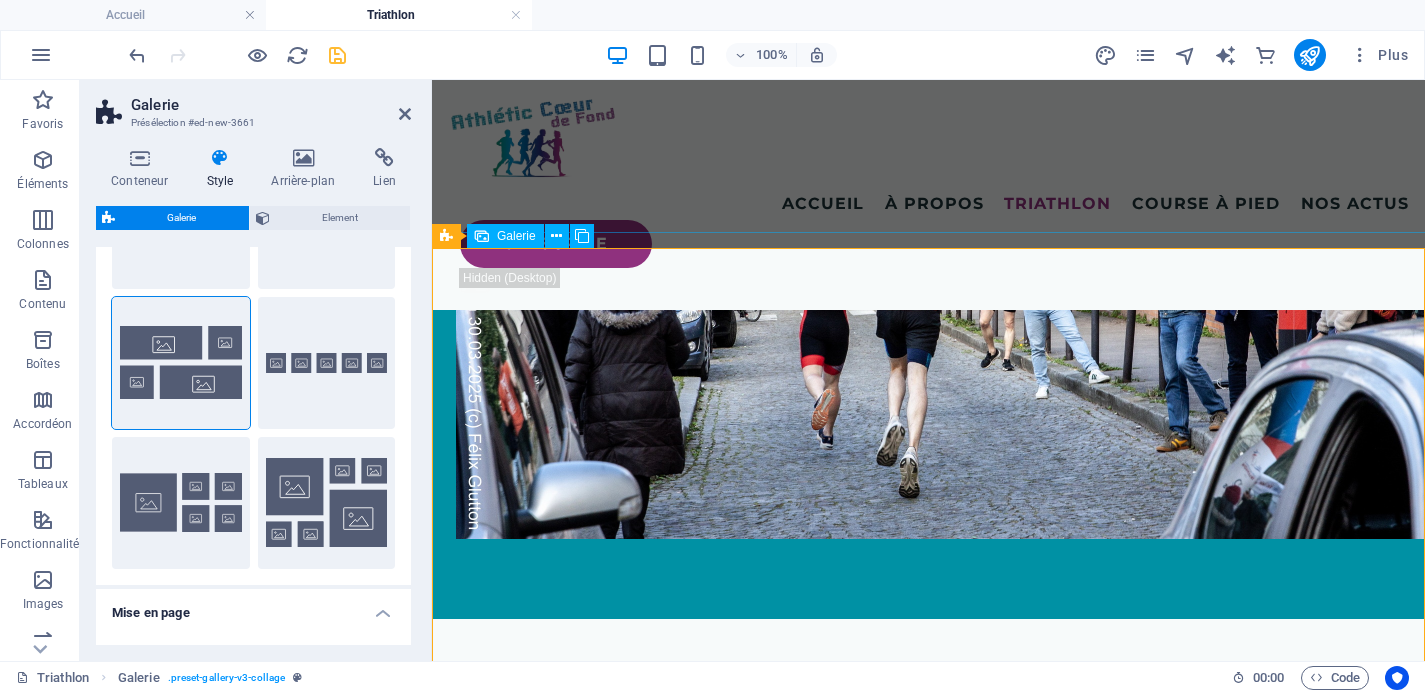 click at bounding box center [749, 4114] 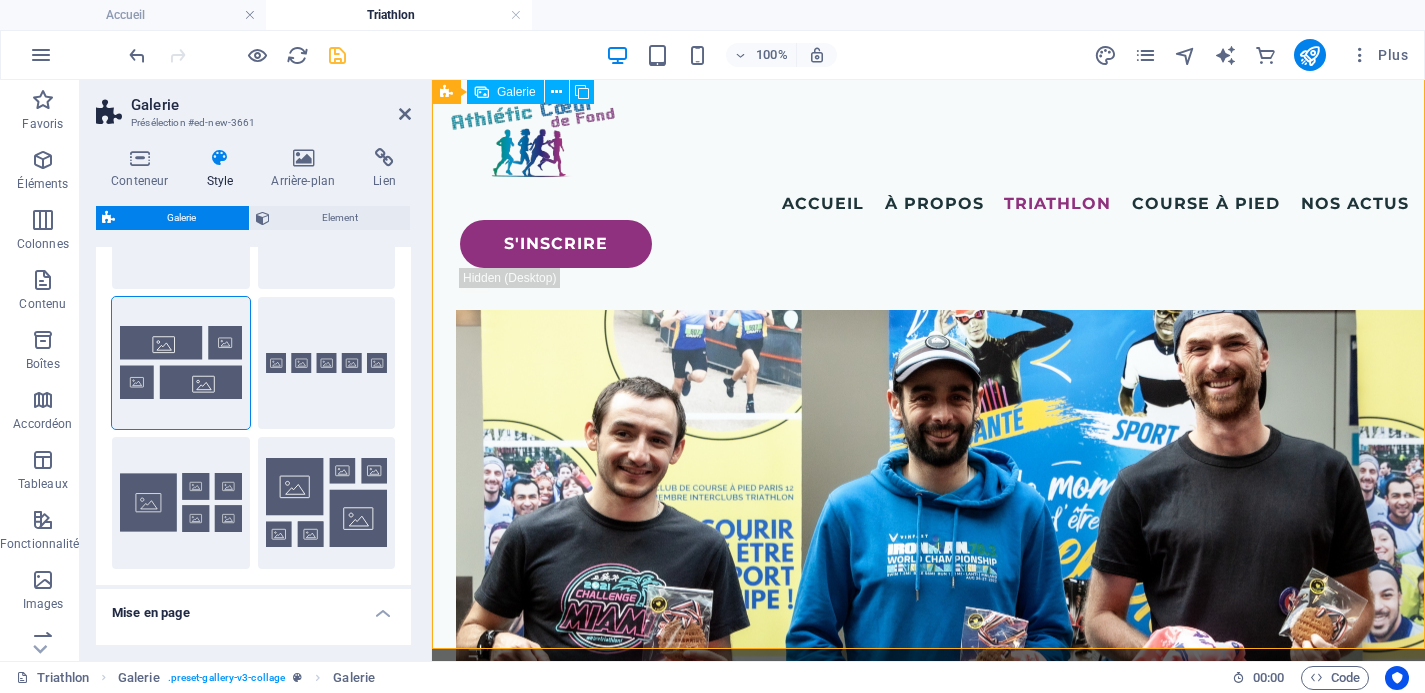 scroll, scrollTop: 4098, scrollLeft: 0, axis: vertical 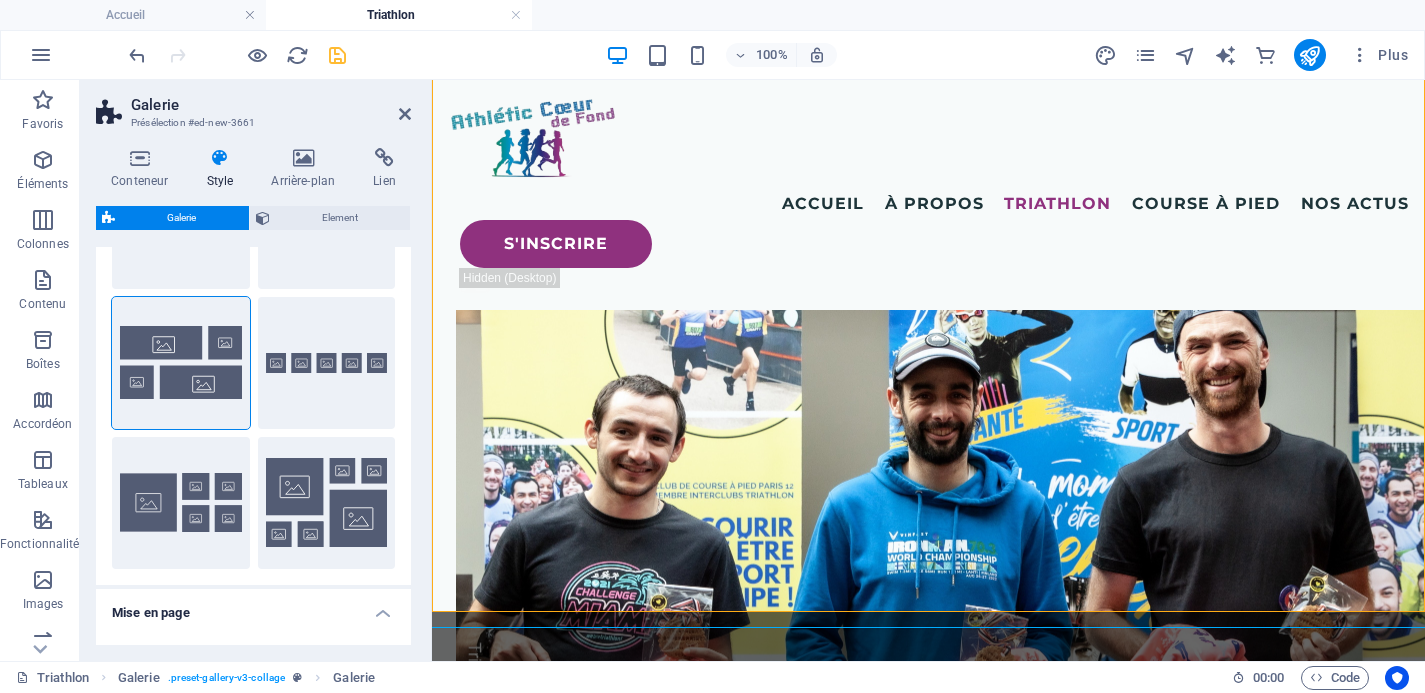 click on "100% Plus" at bounding box center [712, 55] 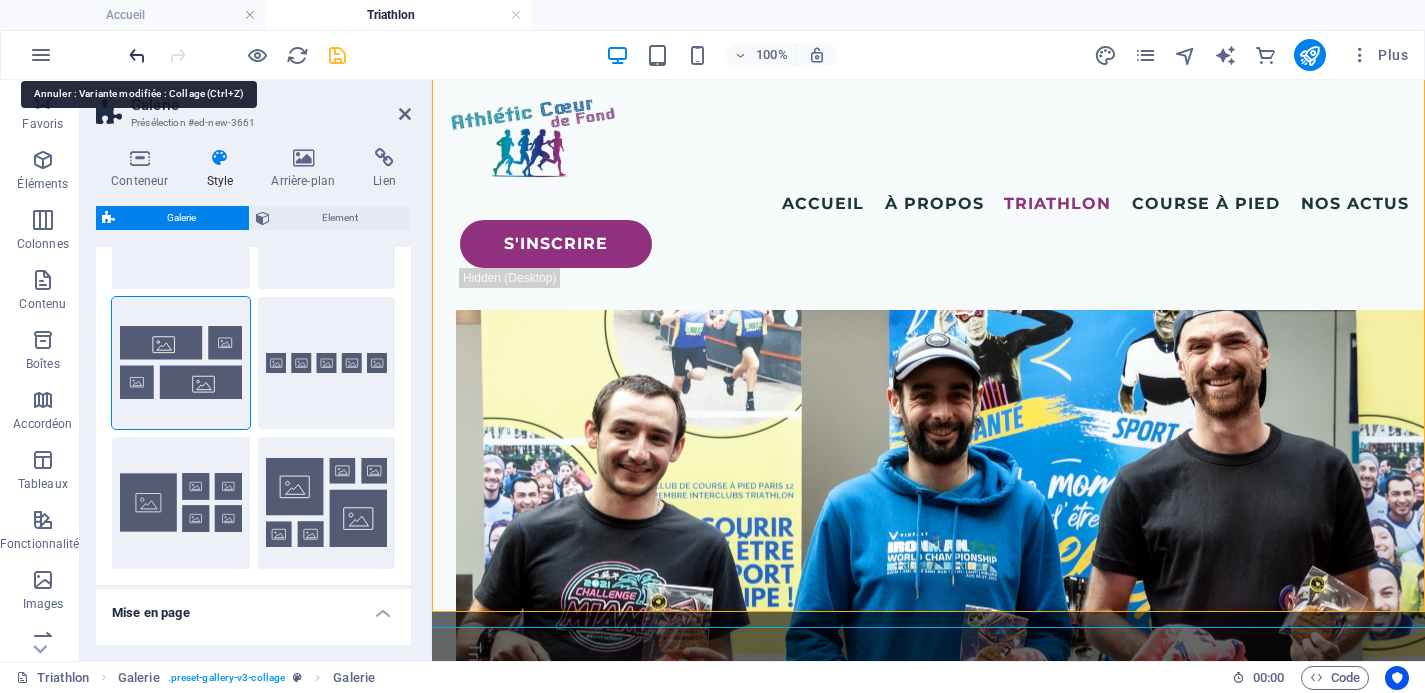 click at bounding box center (137, 55) 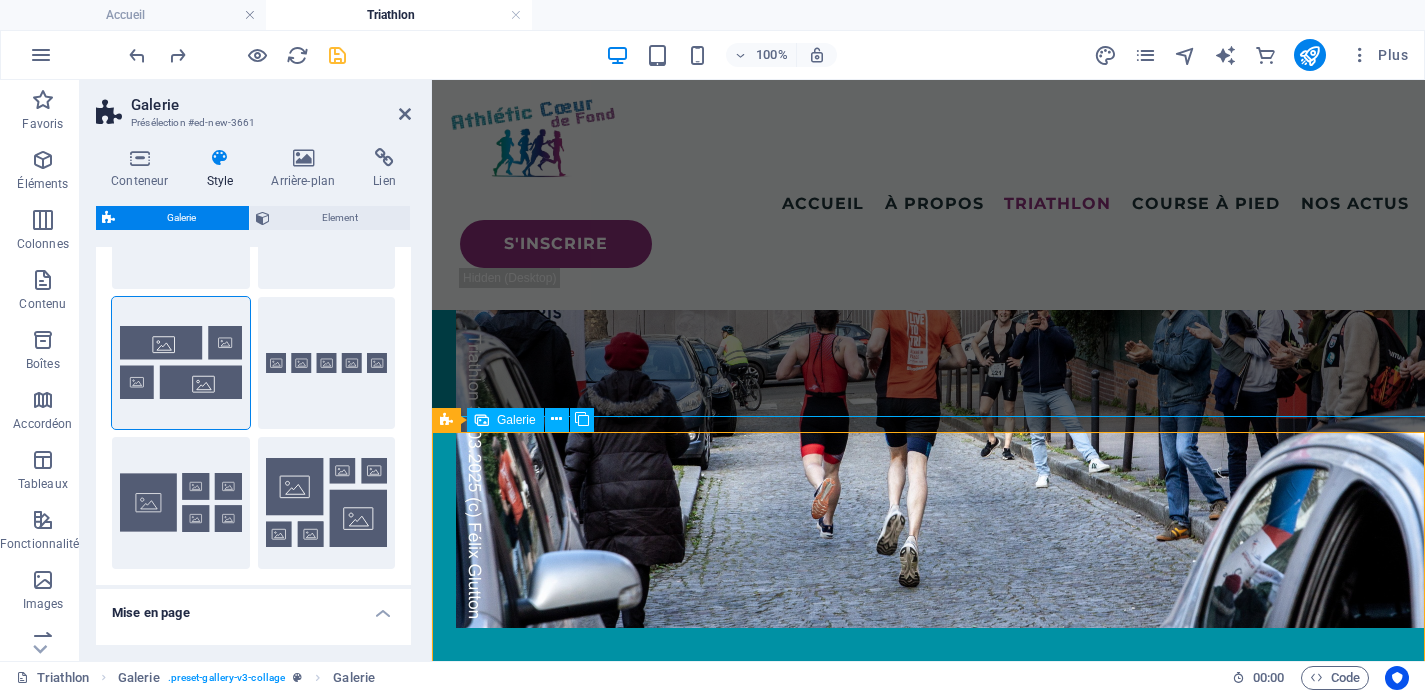 scroll, scrollTop: 3440, scrollLeft: 0, axis: vertical 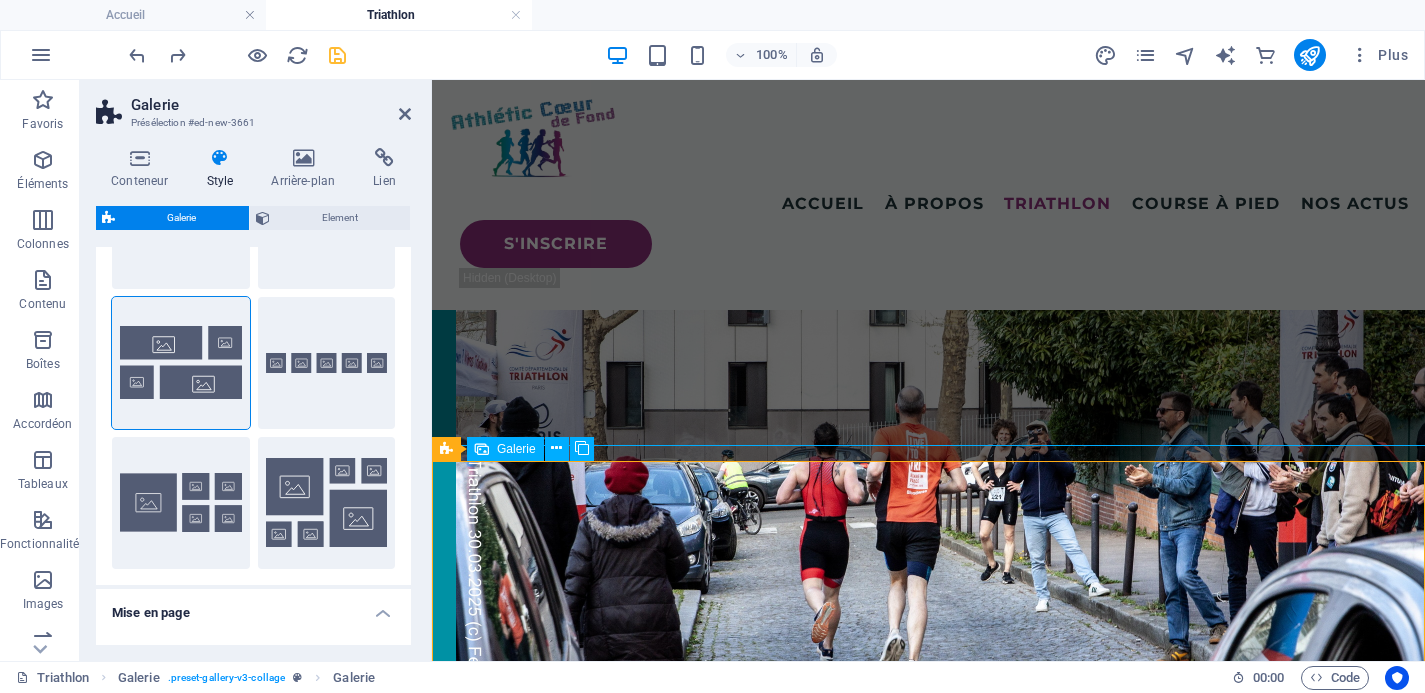 click at bounding box center [544, 4315] 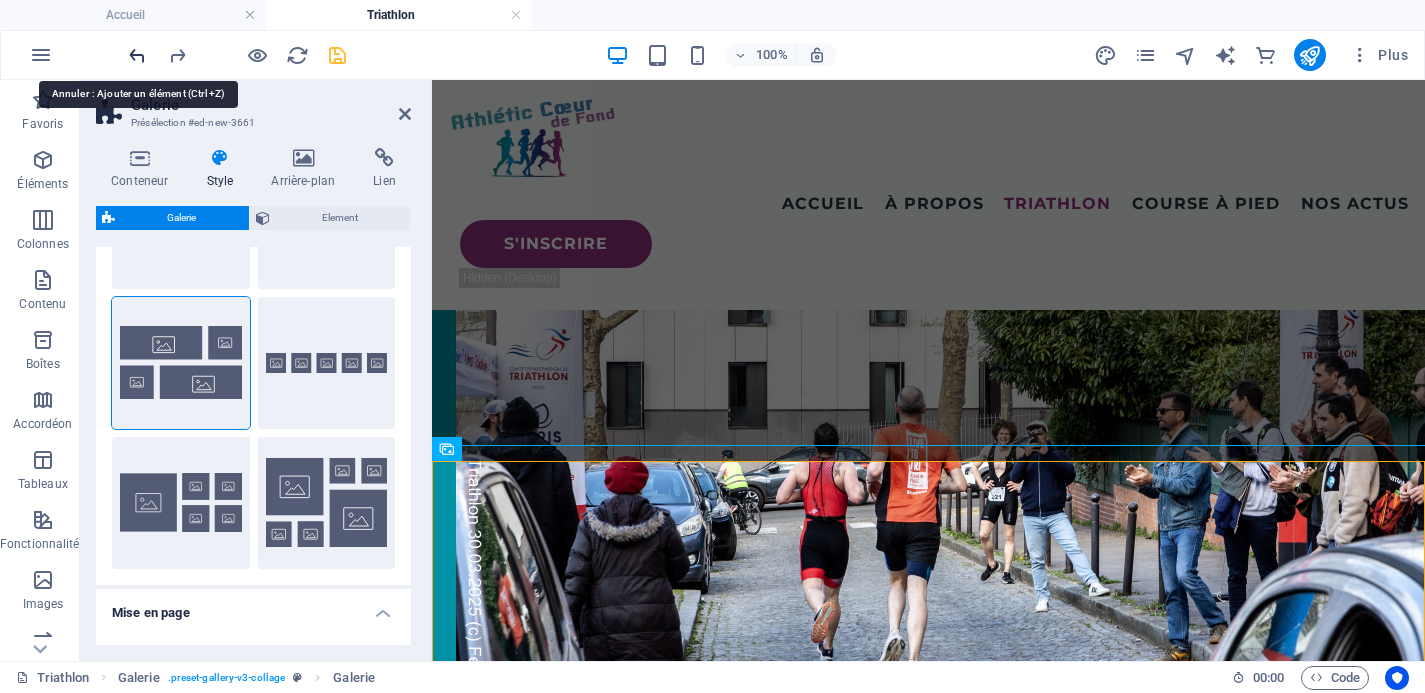click at bounding box center [137, 55] 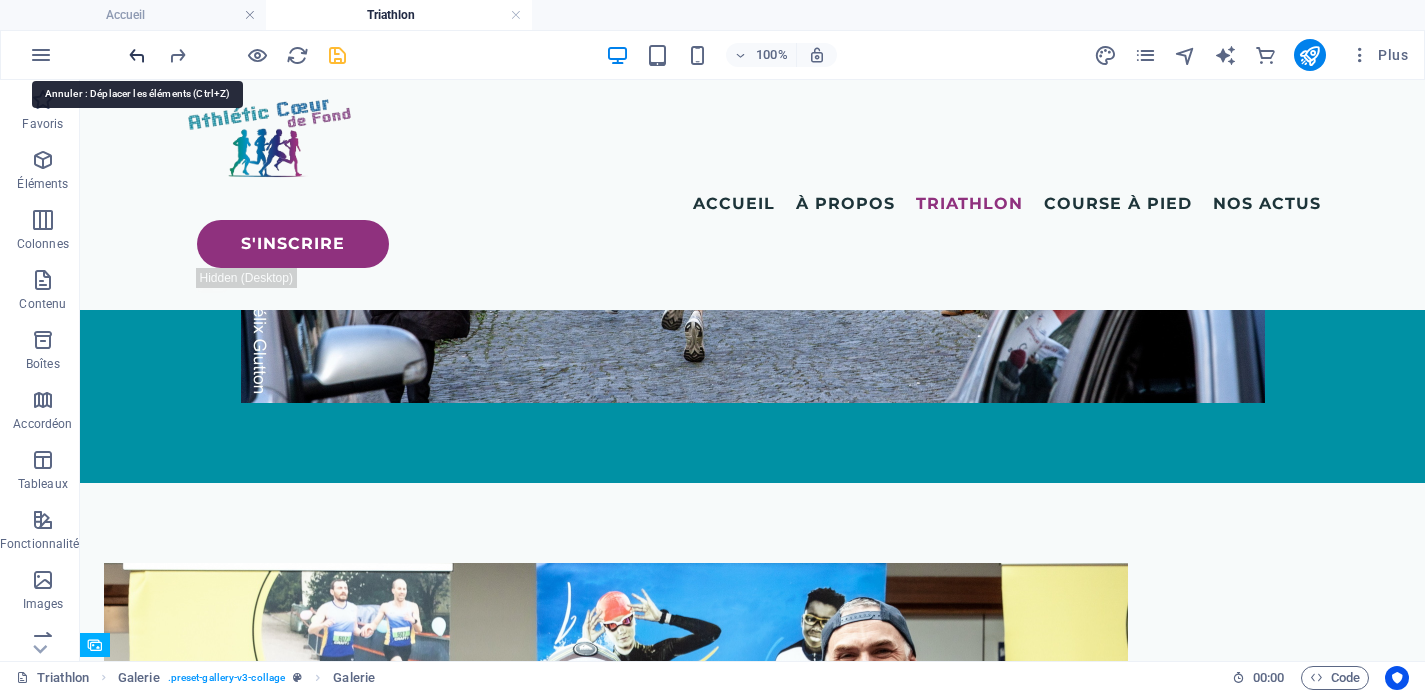 scroll, scrollTop: 3244, scrollLeft: 0, axis: vertical 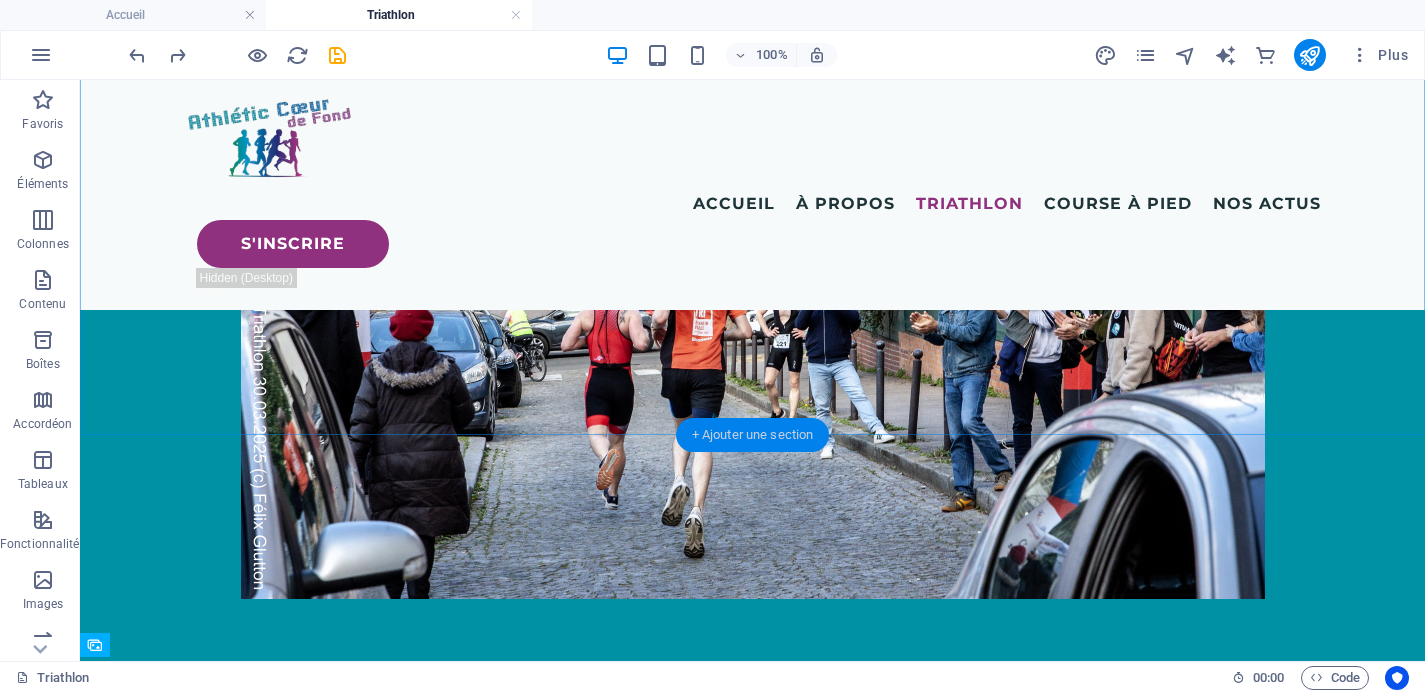 click on "+ Ajouter une section" at bounding box center (753, 435) 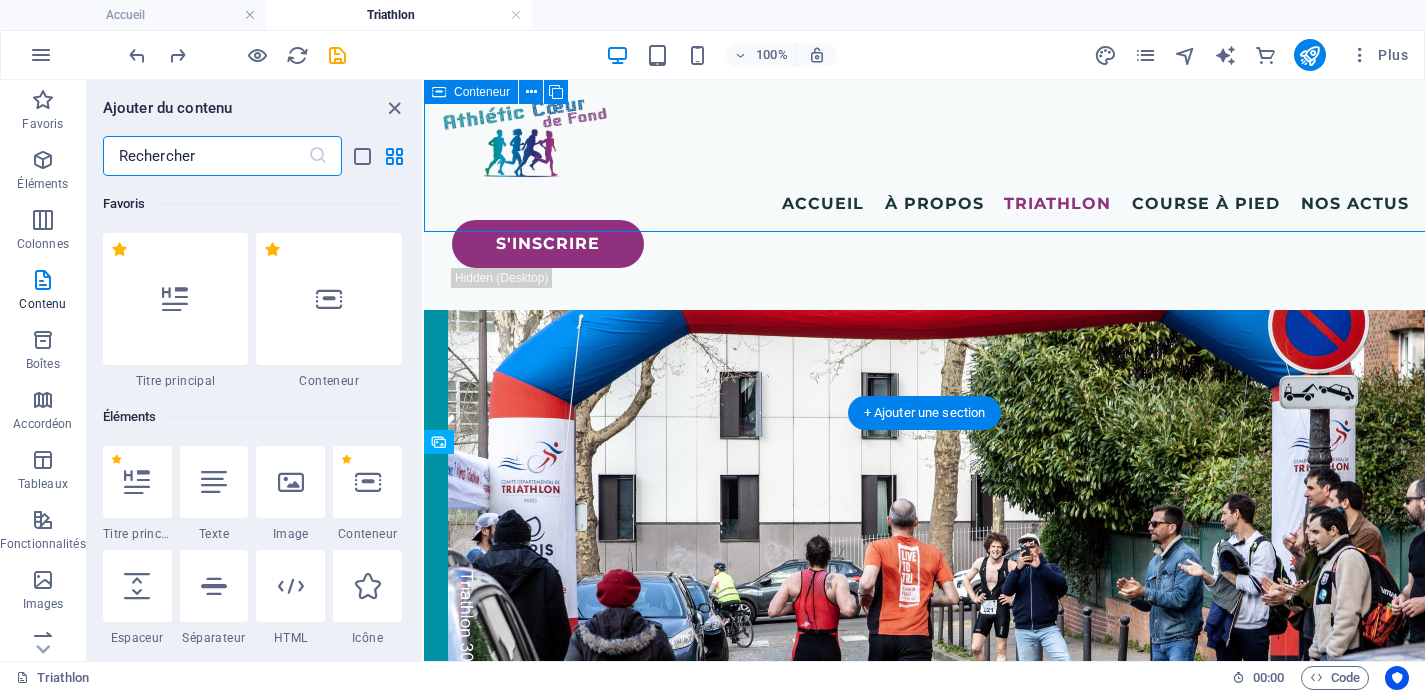 scroll, scrollTop: 3447, scrollLeft: 0, axis: vertical 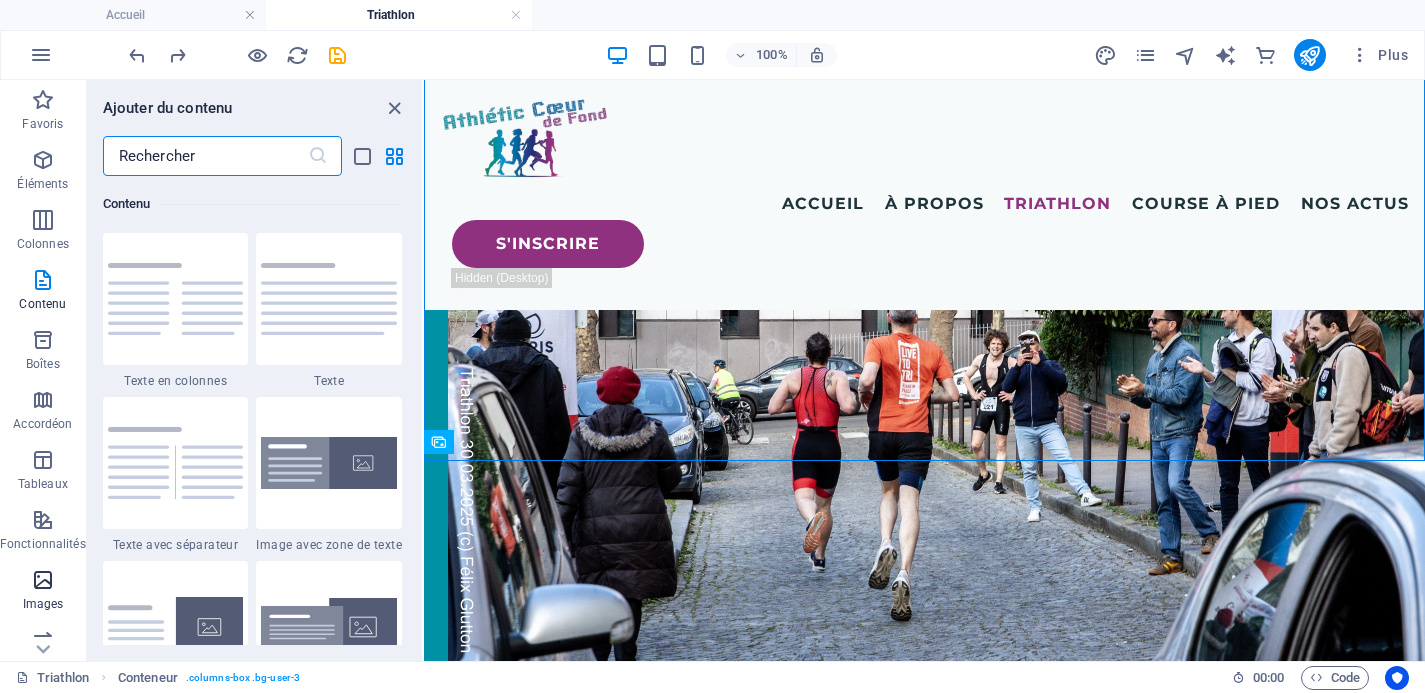 click at bounding box center (43, 580) 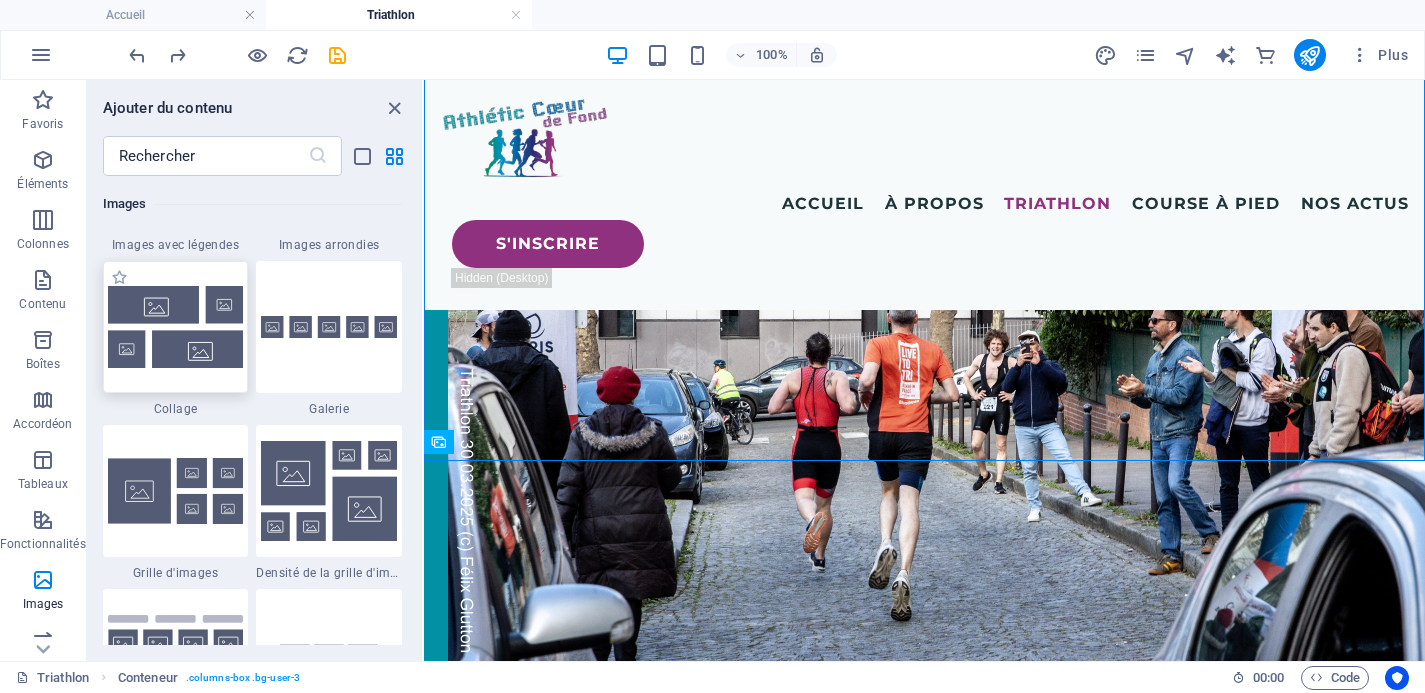 scroll, scrollTop: 10275, scrollLeft: 0, axis: vertical 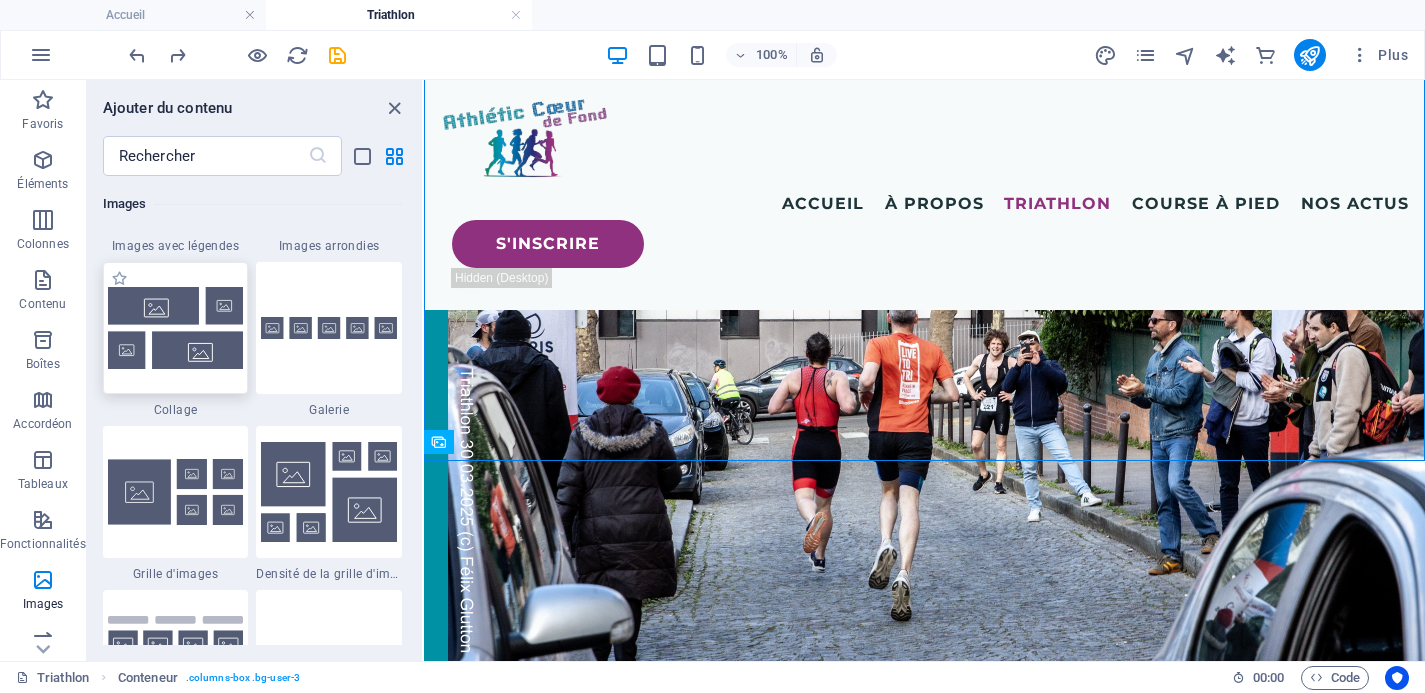 click at bounding box center [176, 328] 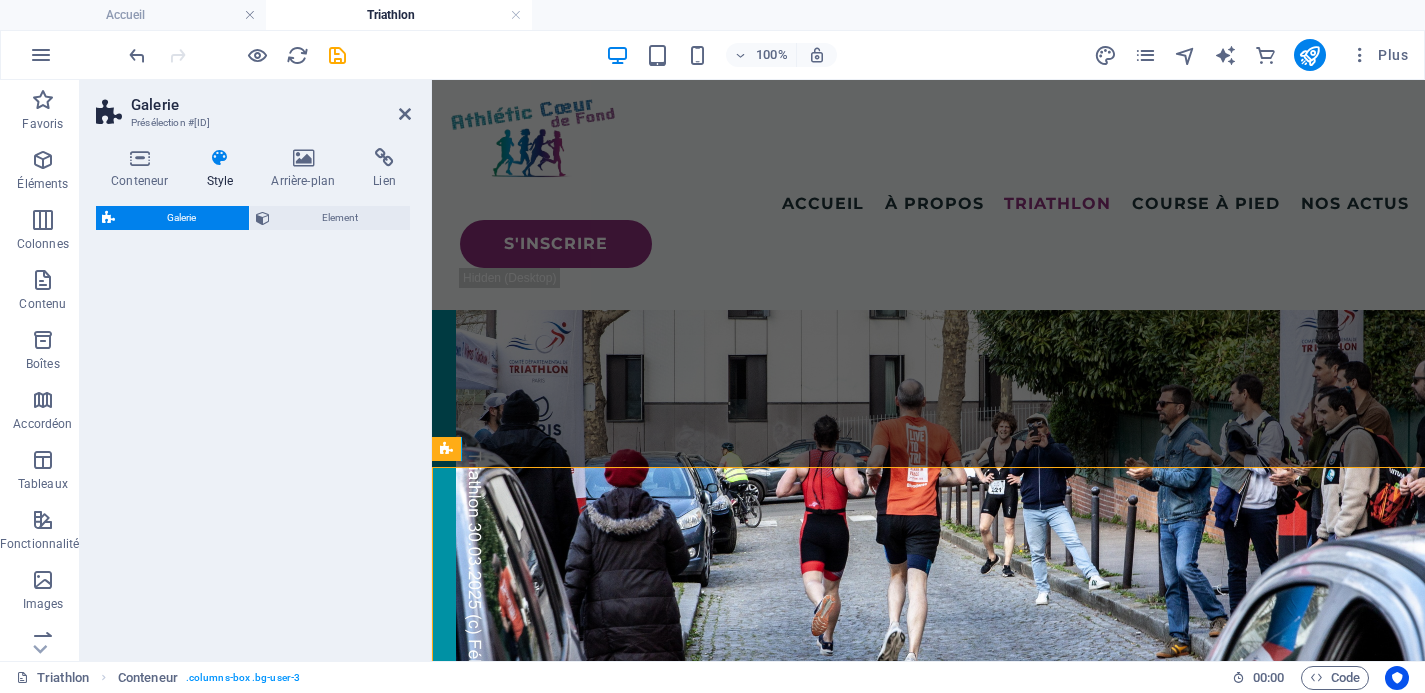 select on "rem" 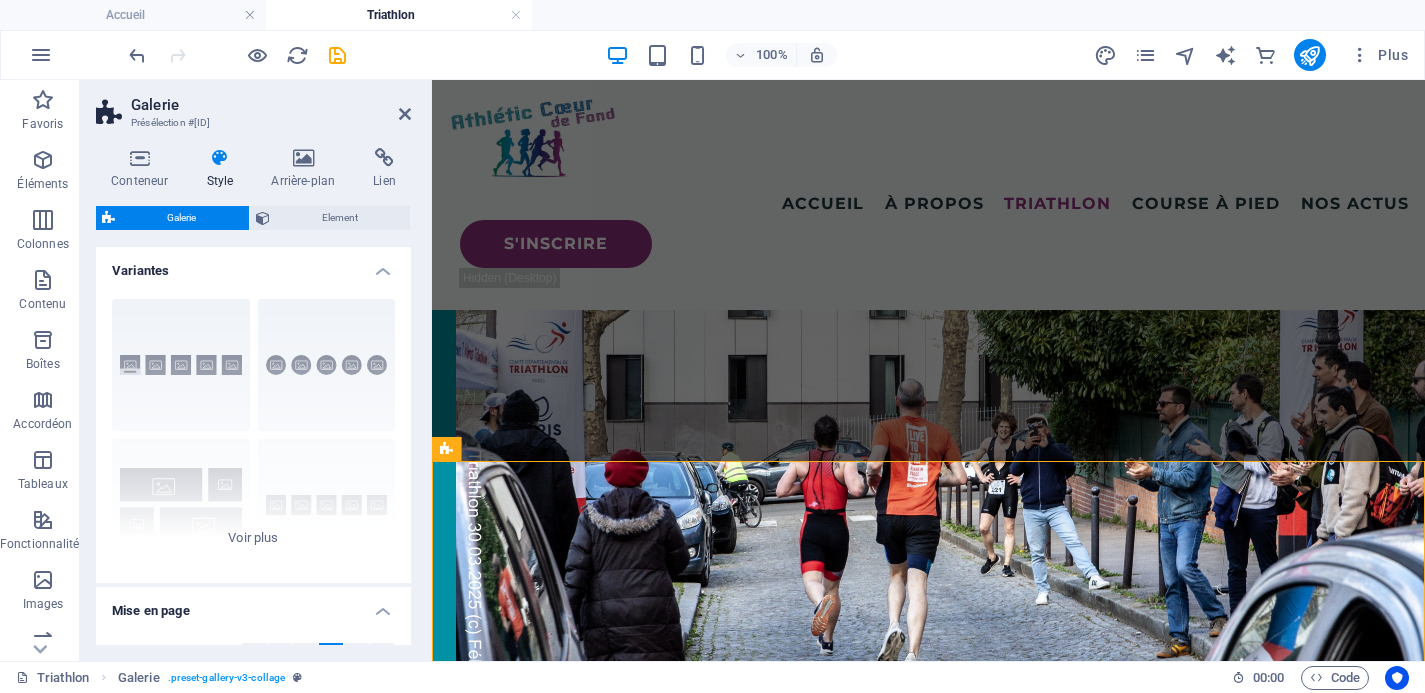 scroll, scrollTop: 3440, scrollLeft: 0, axis: vertical 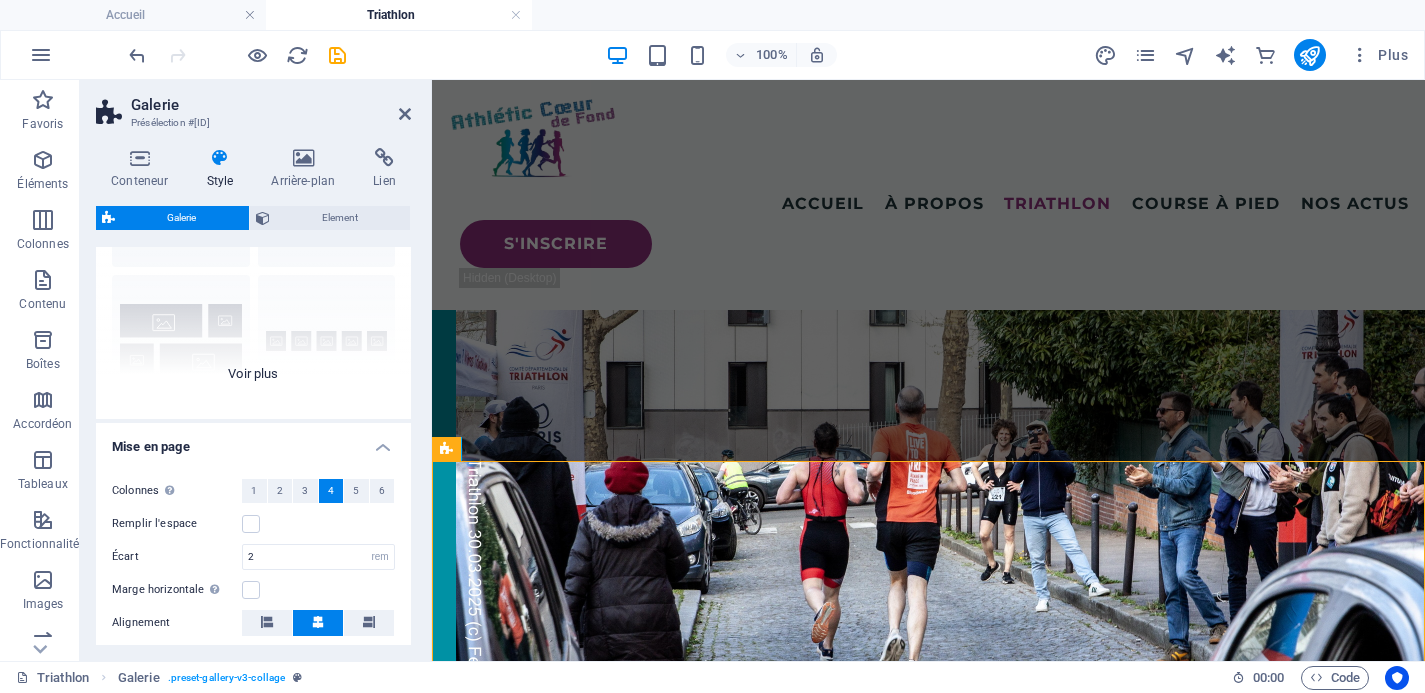 click on "Légendes Rond Collage Par défaut Grille Grille déplacée" at bounding box center (253, 269) 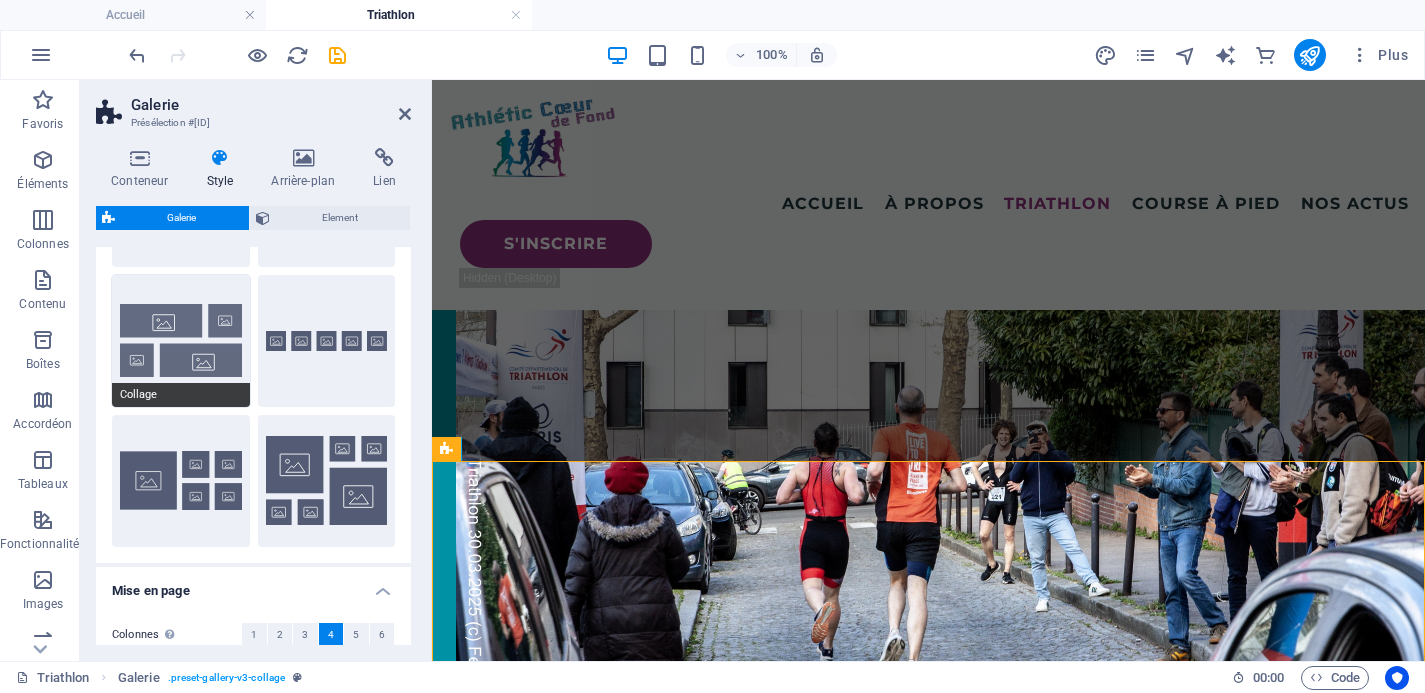 click on "Collage" at bounding box center (181, 341) 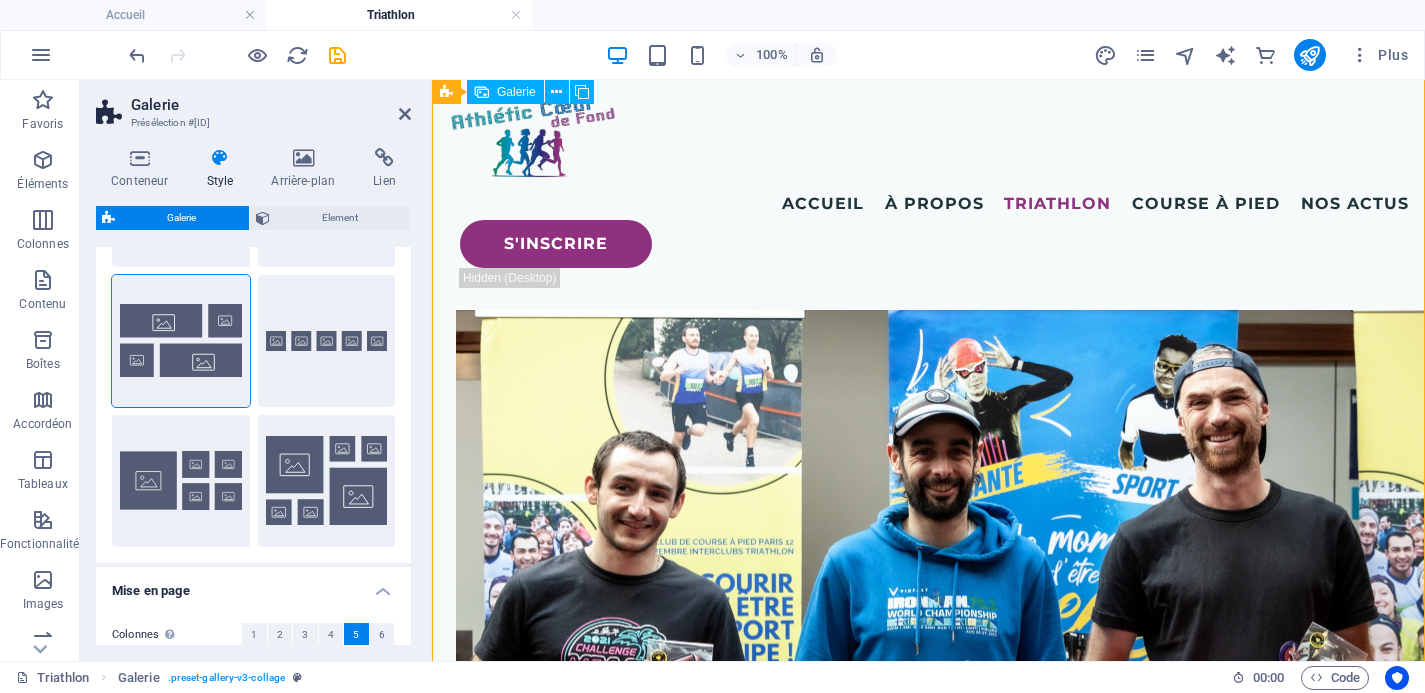scroll, scrollTop: 3715, scrollLeft: 0, axis: vertical 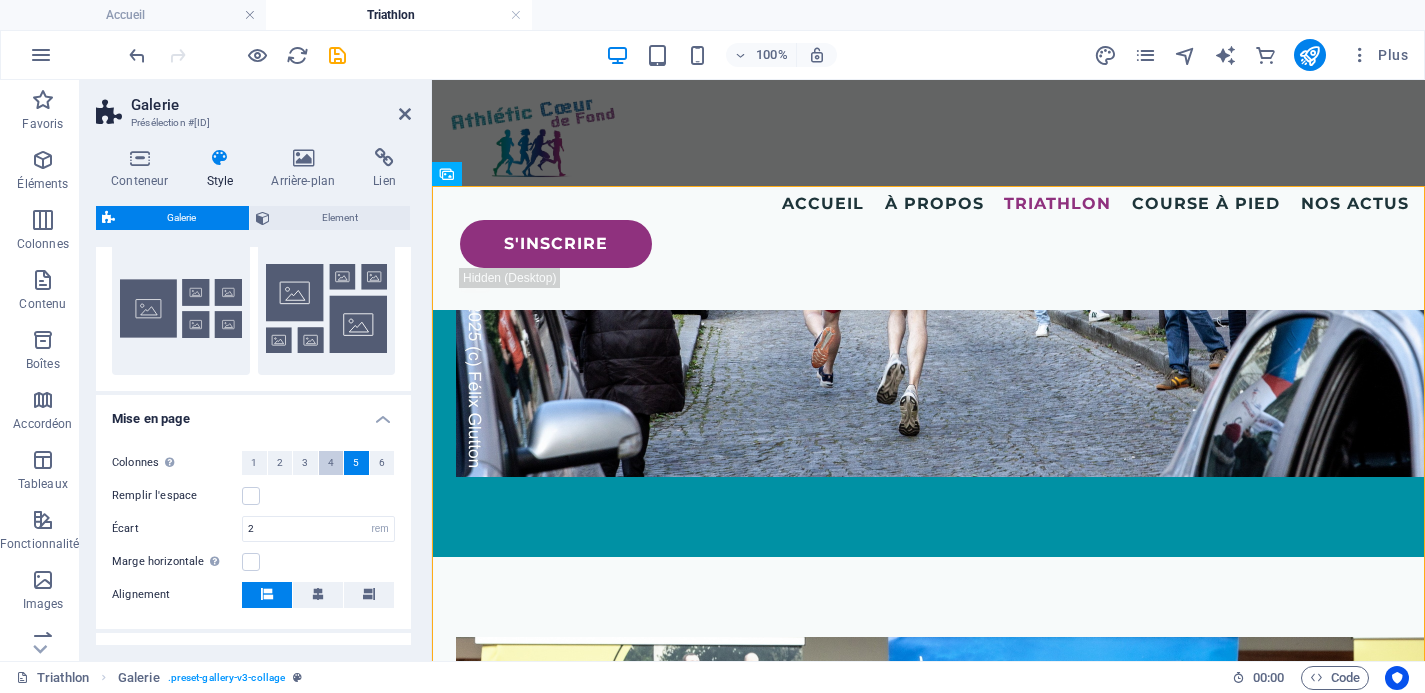 click on "4" at bounding box center [331, 463] 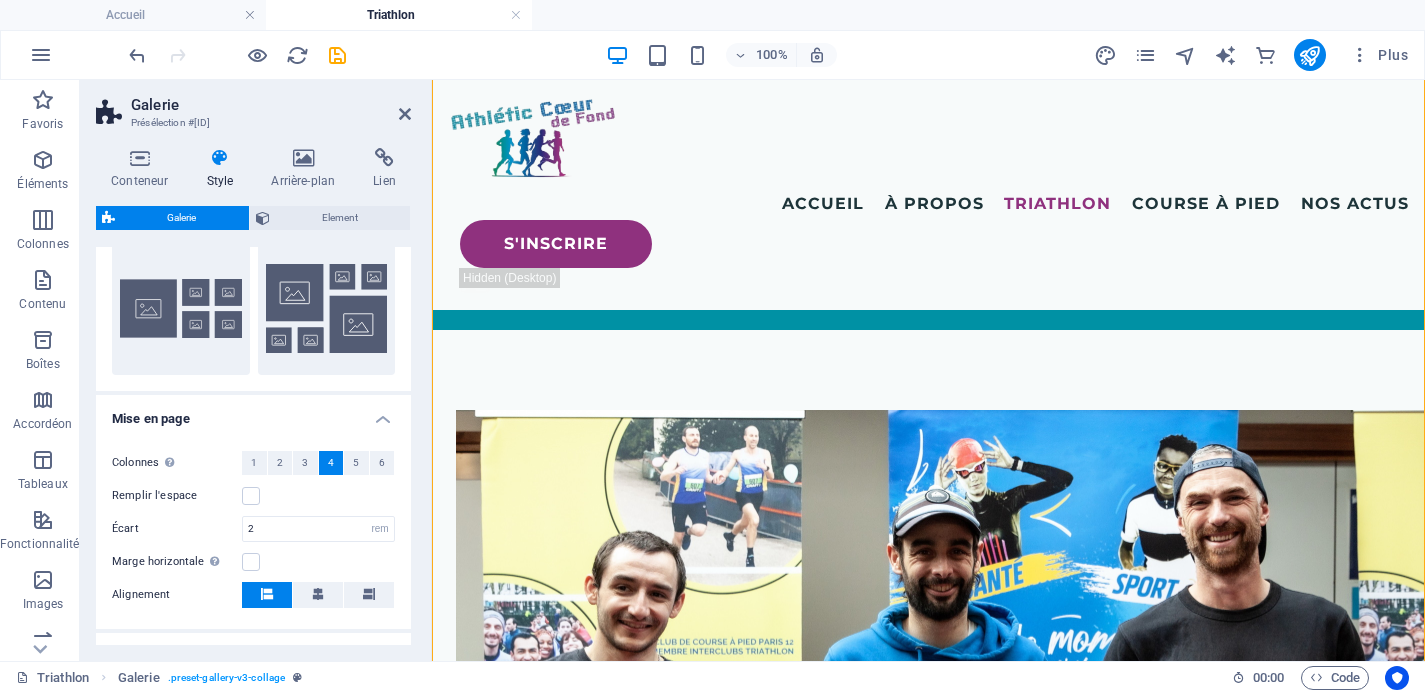 scroll, scrollTop: 3943, scrollLeft: 0, axis: vertical 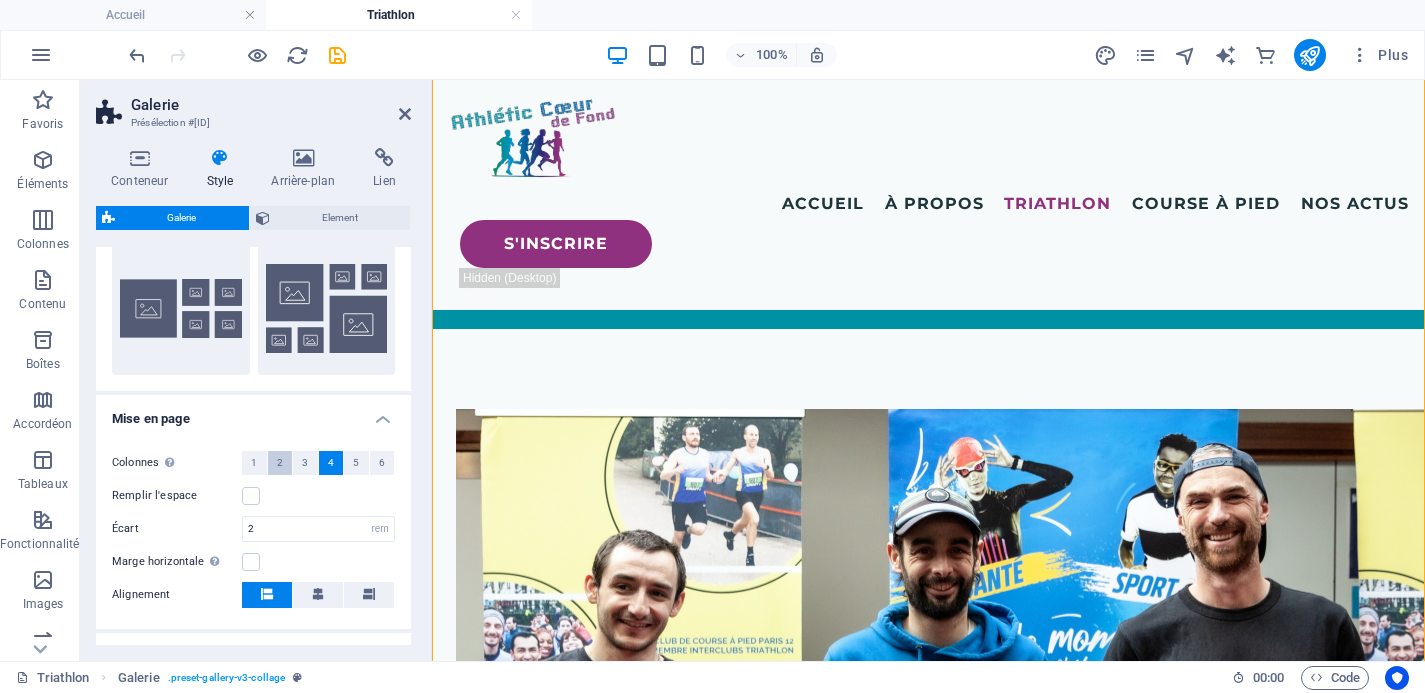 click on "2" at bounding box center [280, 463] 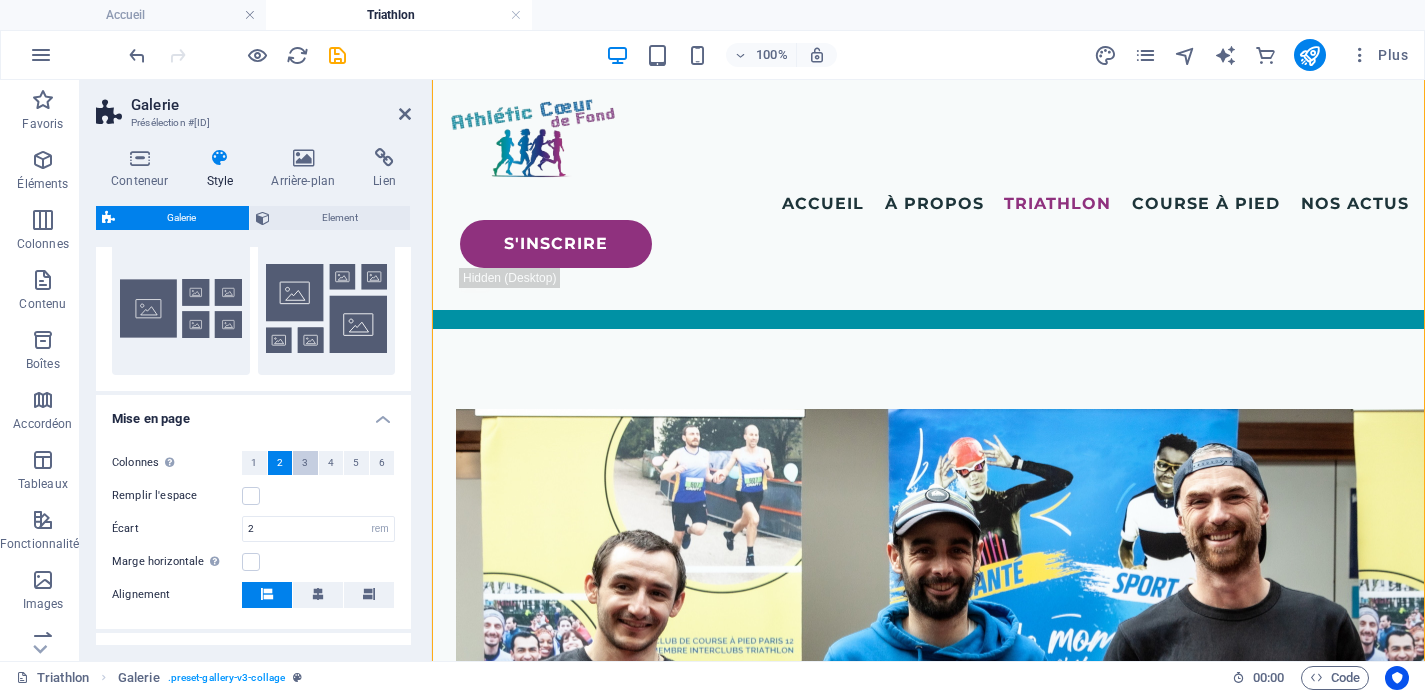 click on "3" at bounding box center [305, 463] 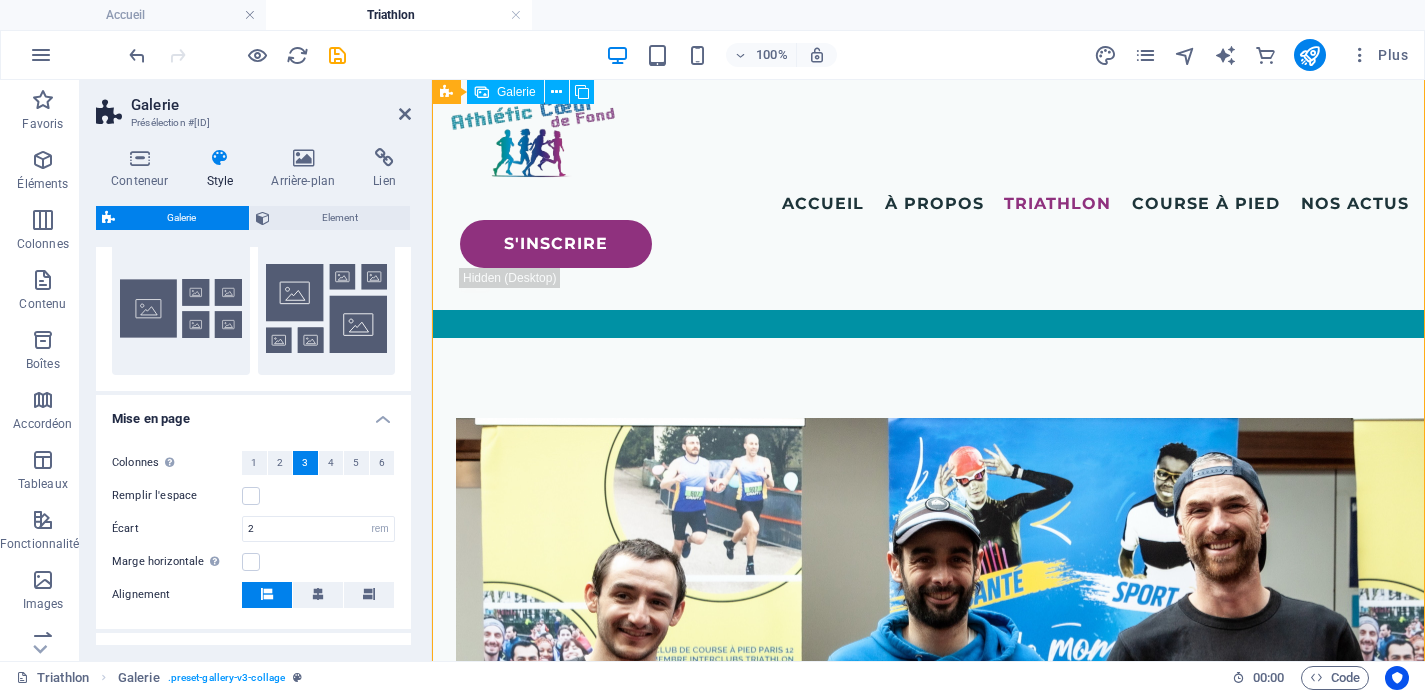 scroll, scrollTop: 3935, scrollLeft: 0, axis: vertical 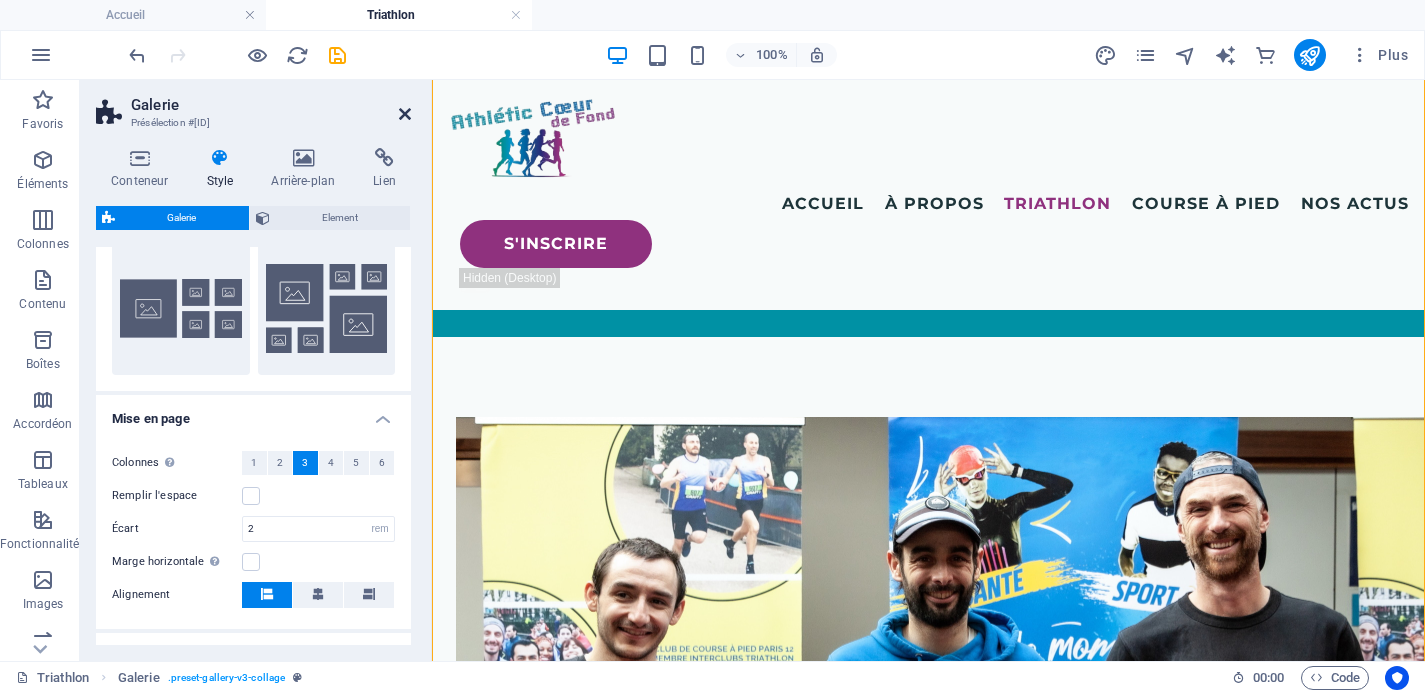 click at bounding box center [405, 114] 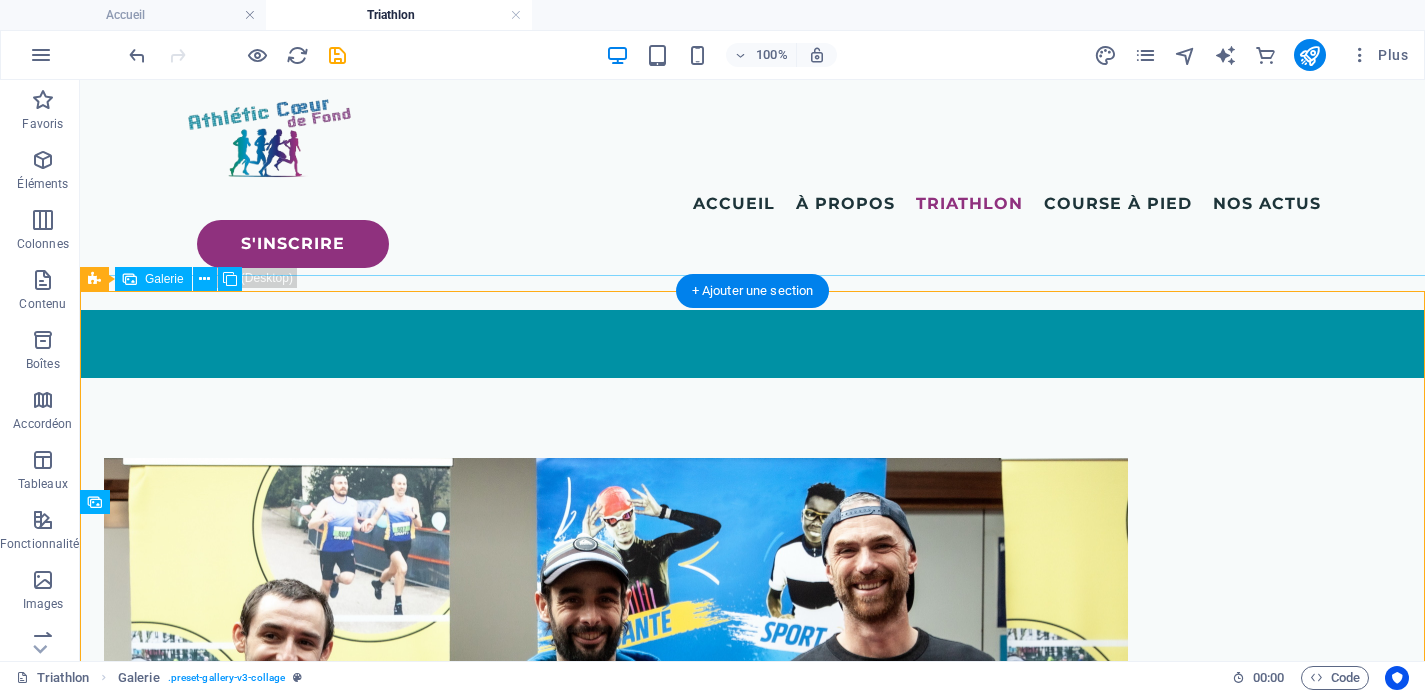 scroll, scrollTop: 3592, scrollLeft: 0, axis: vertical 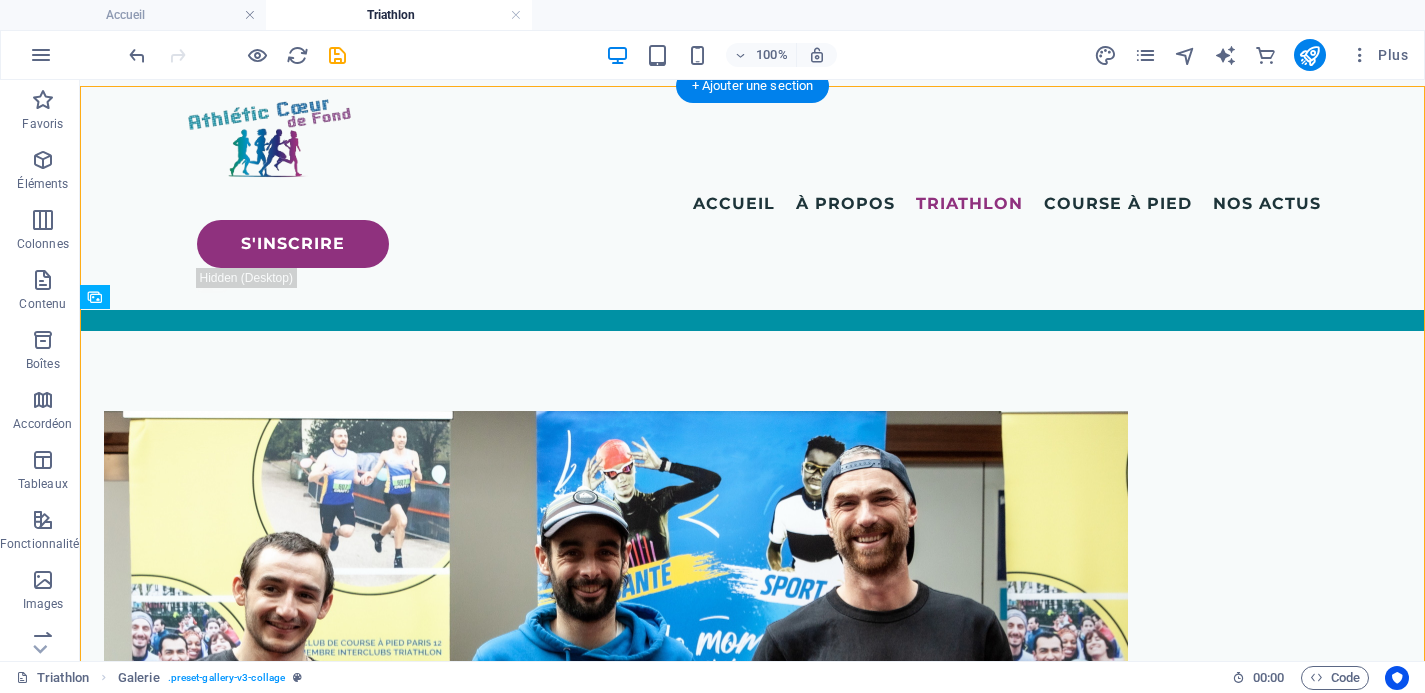 click at bounding box center (511, 3845) 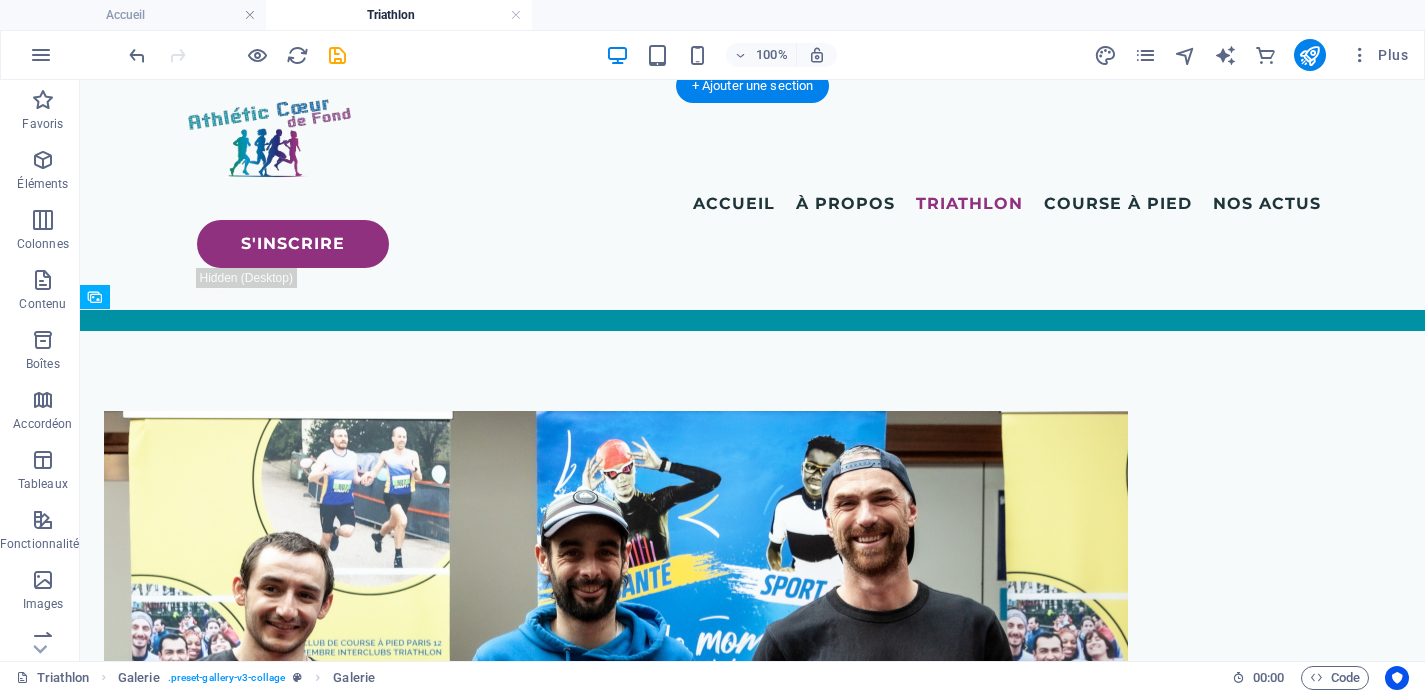 click at bounding box center [511, 3845] 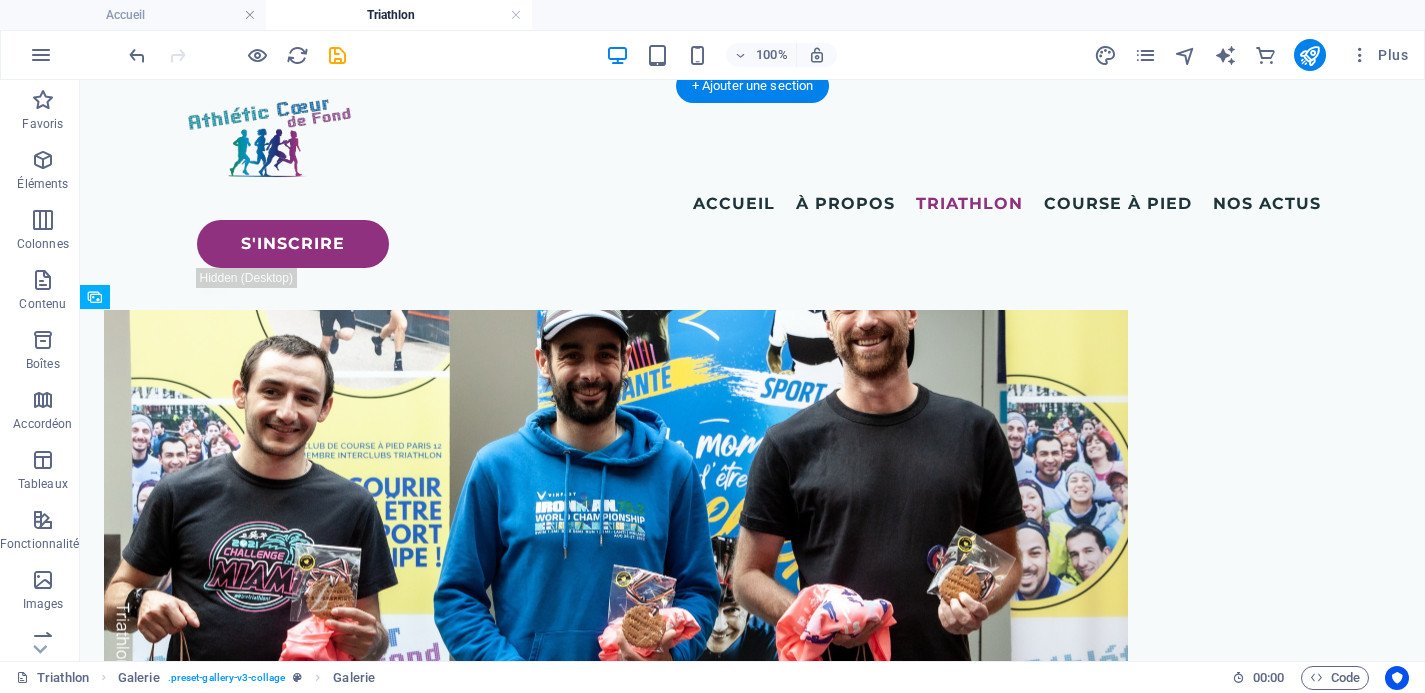 select on "4" 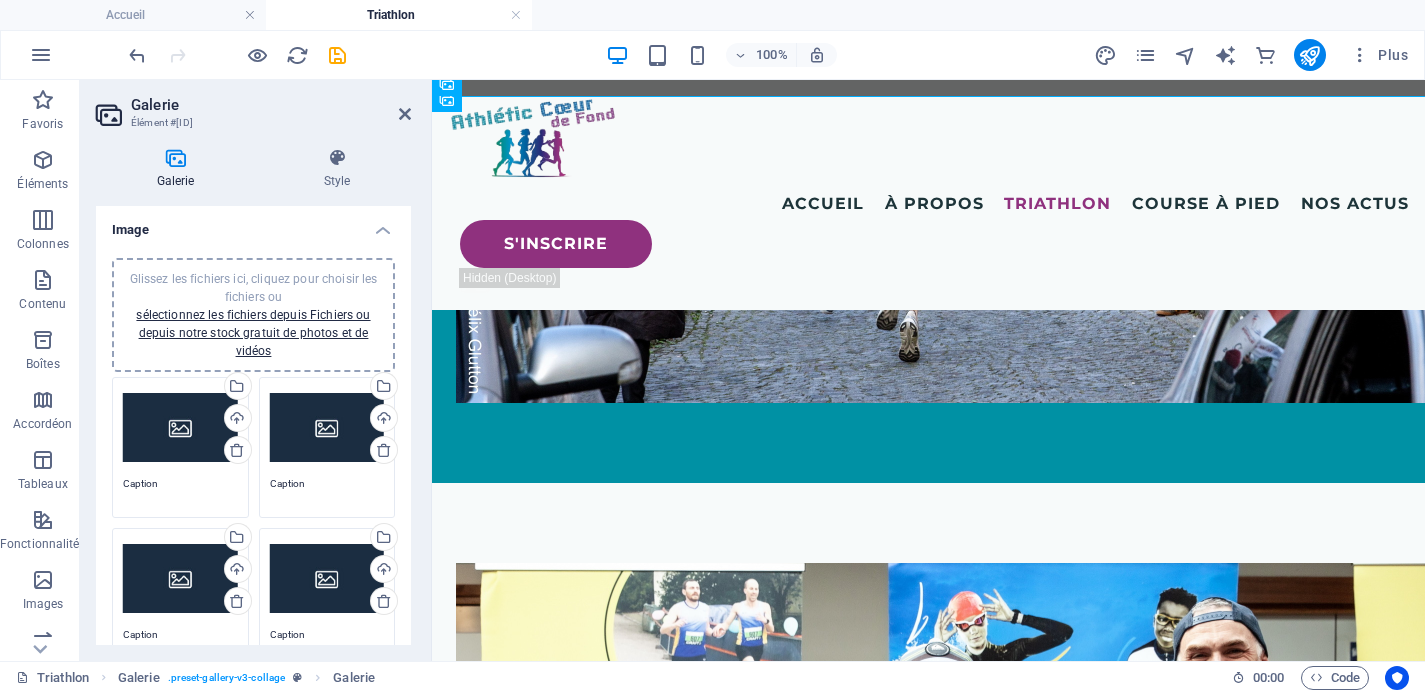 click on "Glissez les fichiers ici, cliquez pour choisir les fichiers ou  sélectionnez les fichiers depuis Fichiers ou depuis notre stock gratuit de photos et de vidéos" at bounding box center [180, 428] 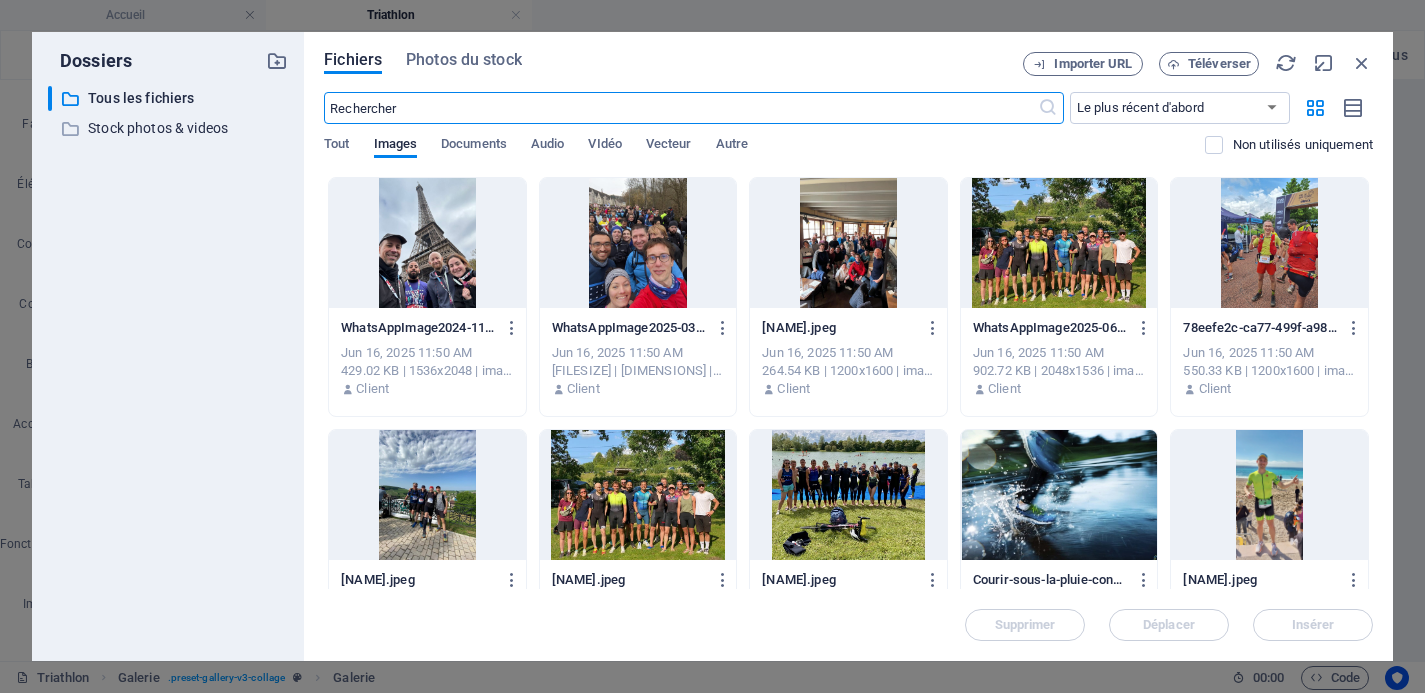 scroll, scrollTop: 1304, scrollLeft: 0, axis: vertical 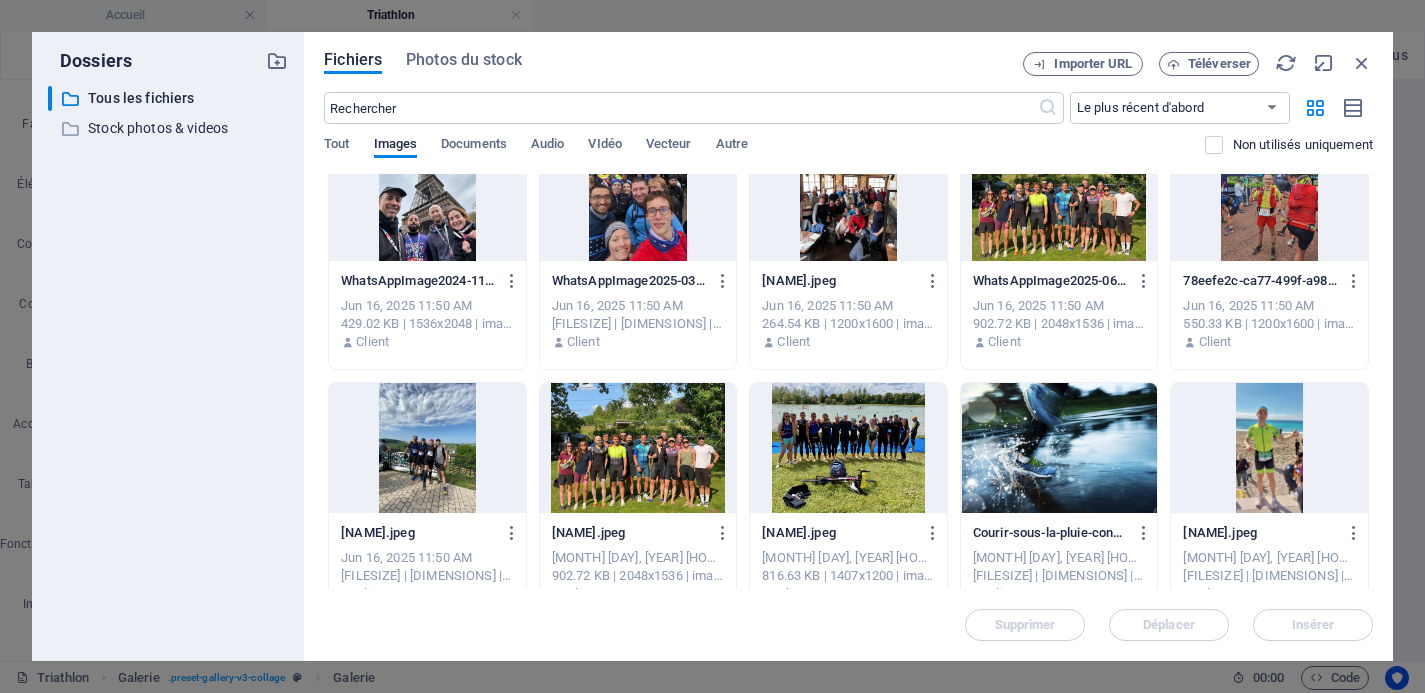 click at bounding box center [1059, 196] 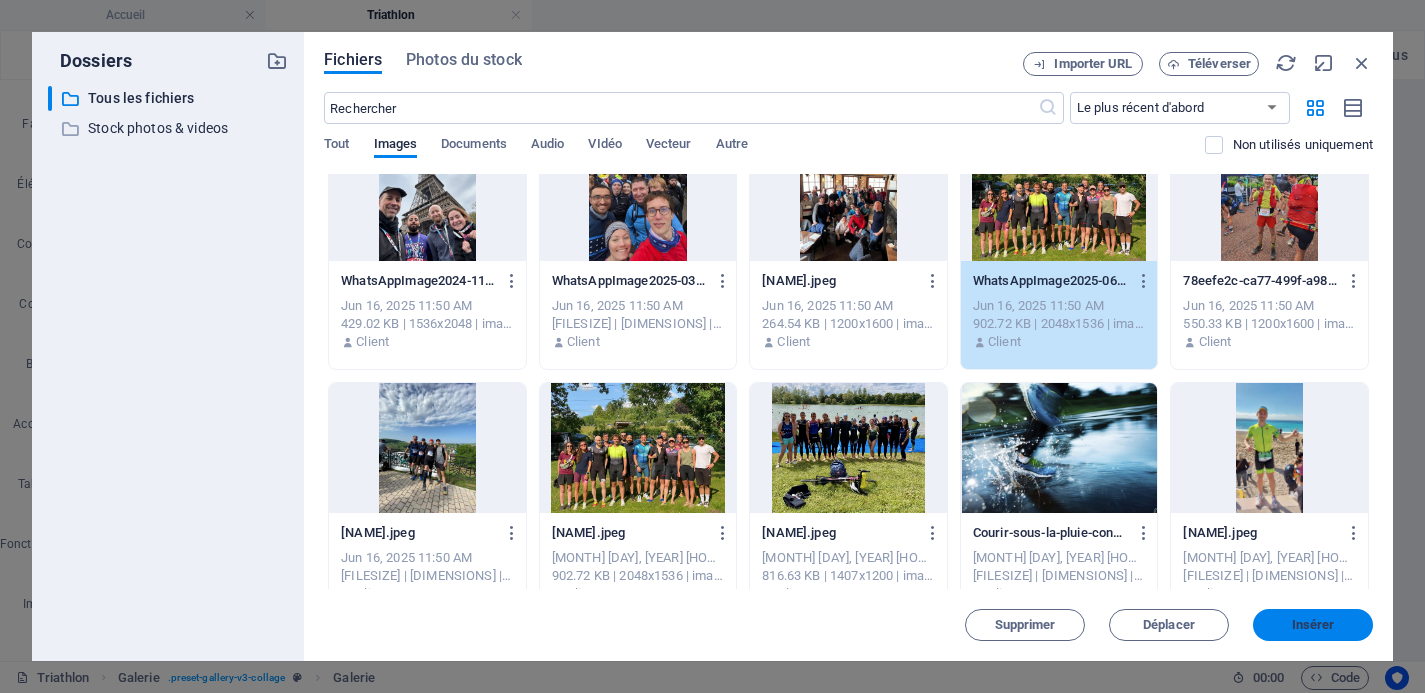 click on "Insérer" at bounding box center [1313, 625] 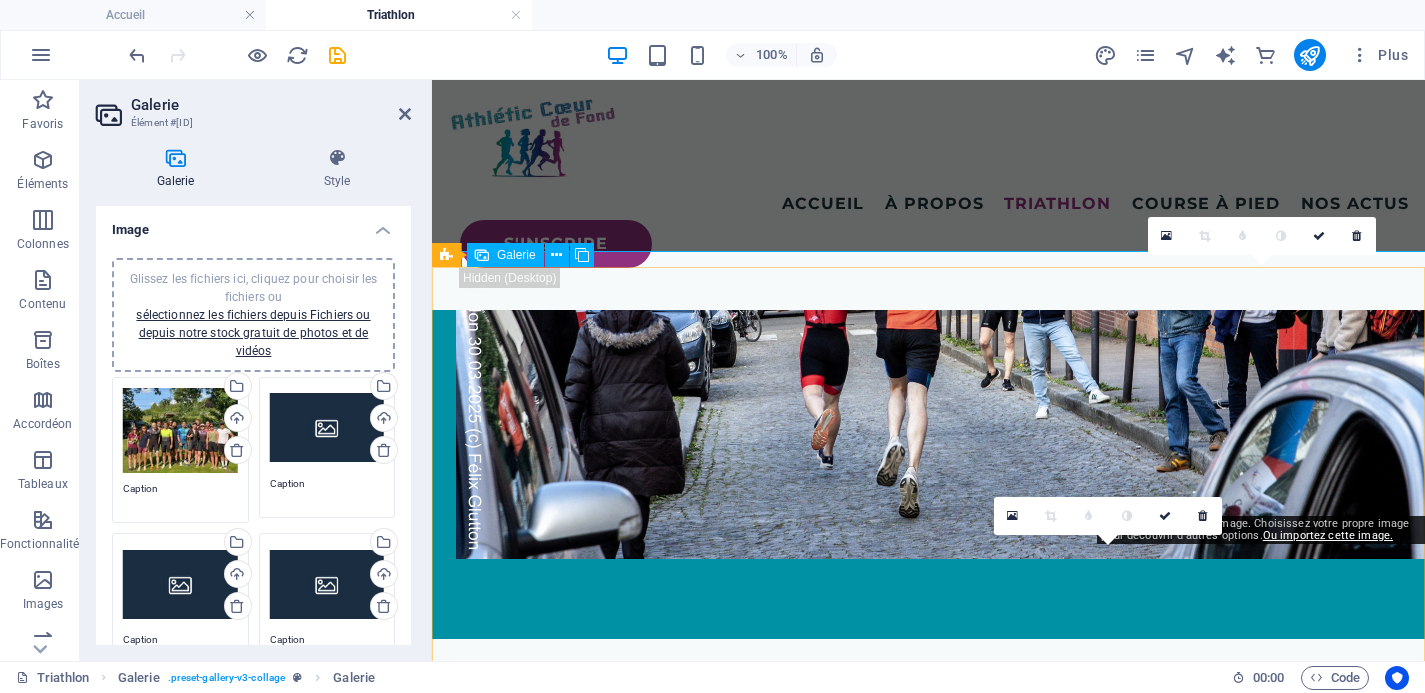 scroll, scrollTop: 3632, scrollLeft: 0, axis: vertical 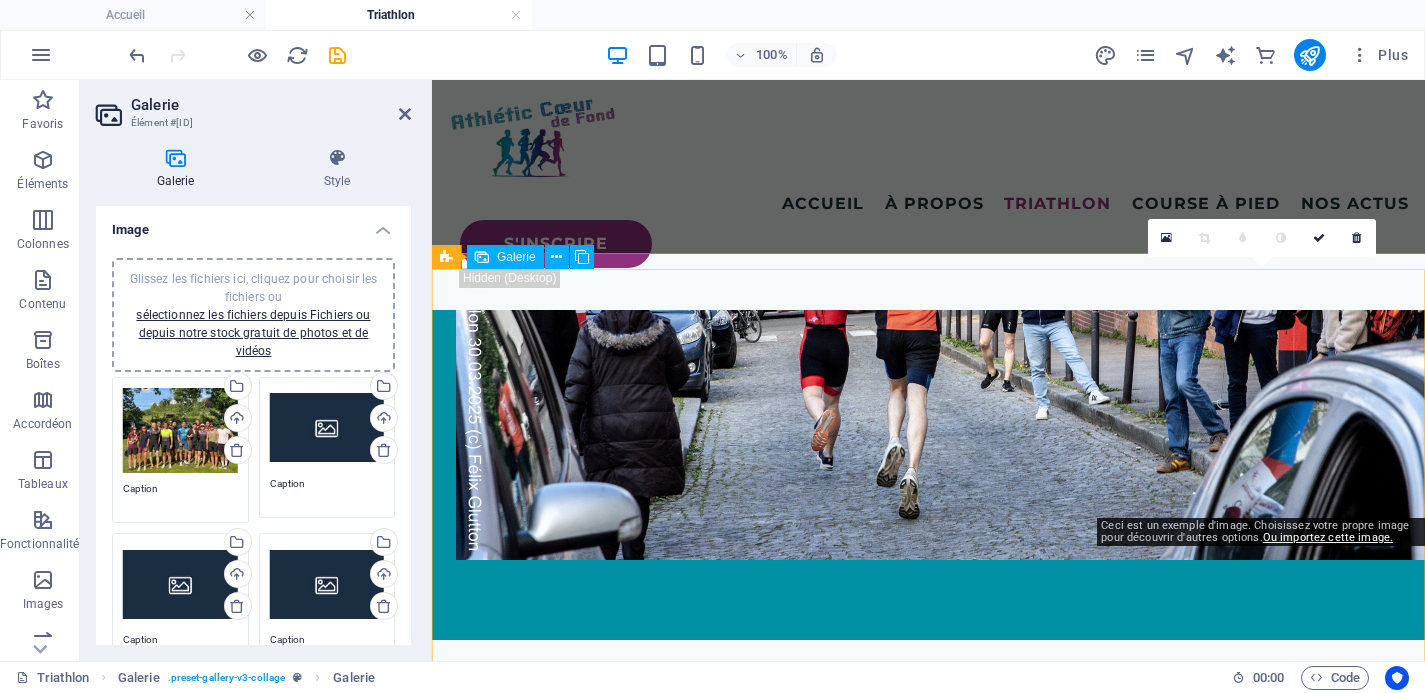 click at bounding box center (1261, 4135) 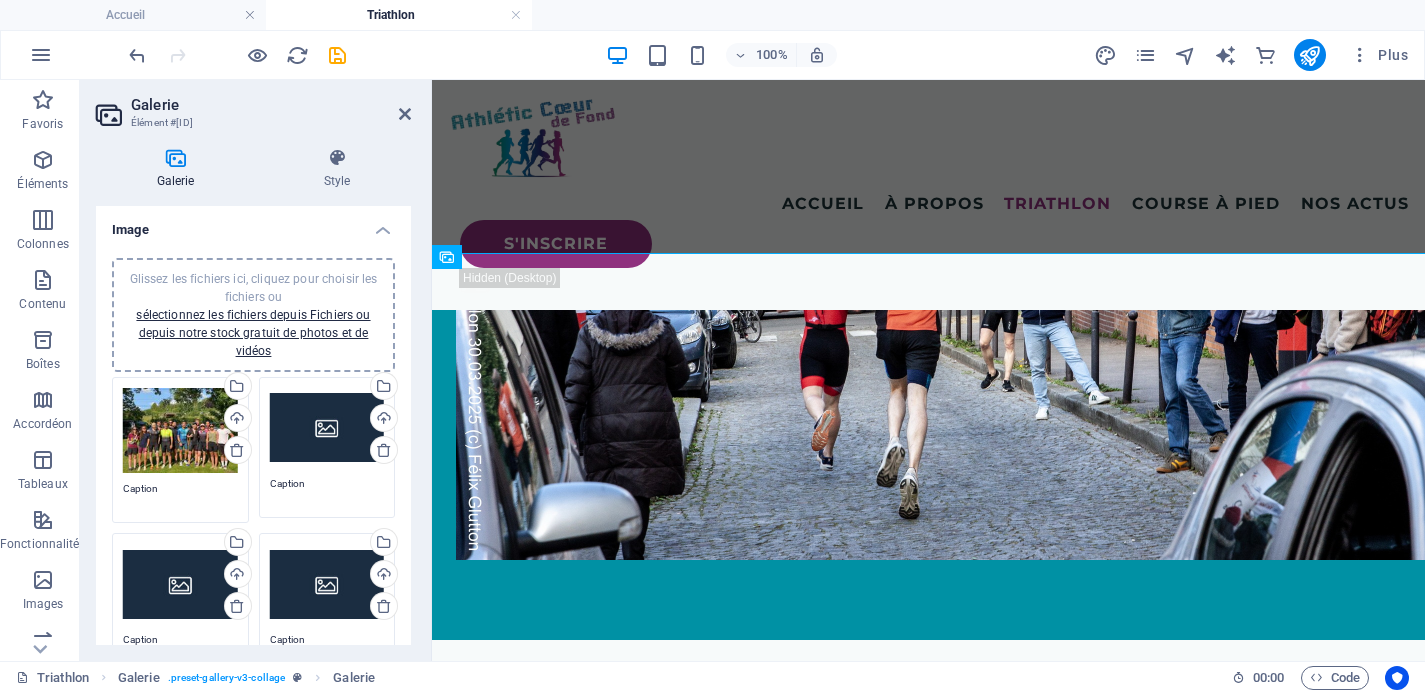 click on "Glissez les fichiers ici, cliquez pour choisir les fichiers ou  sélectionnez les fichiers depuis Fichiers ou depuis notre stock gratuit de photos et de vidéos" at bounding box center [327, 428] 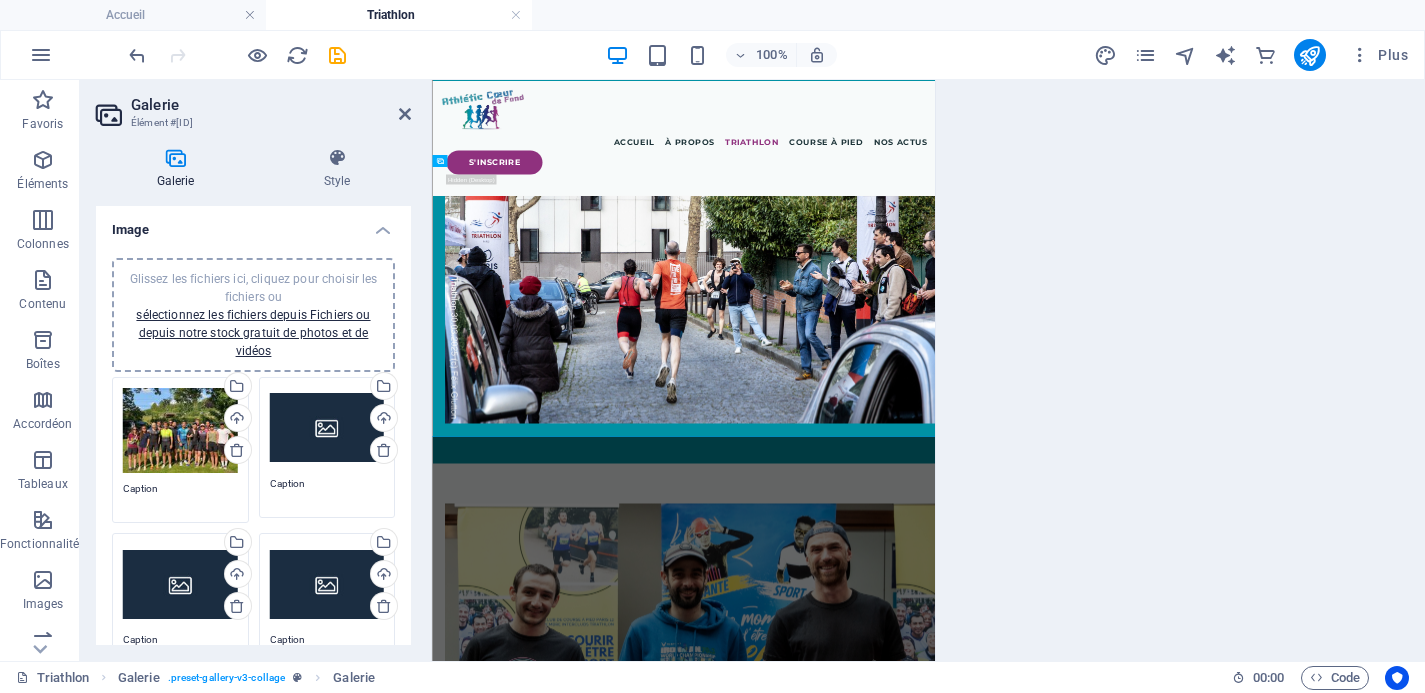 scroll, scrollTop: 3933, scrollLeft: 0, axis: vertical 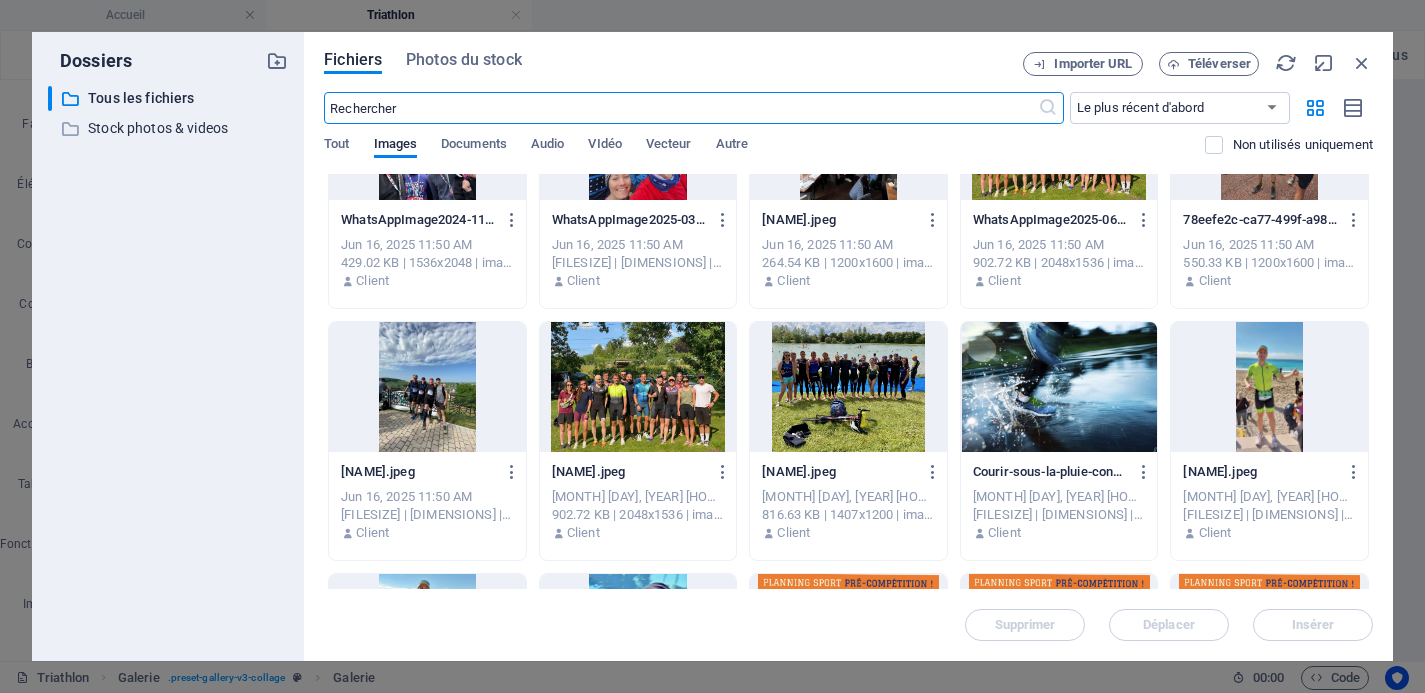 click at bounding box center [848, 387] 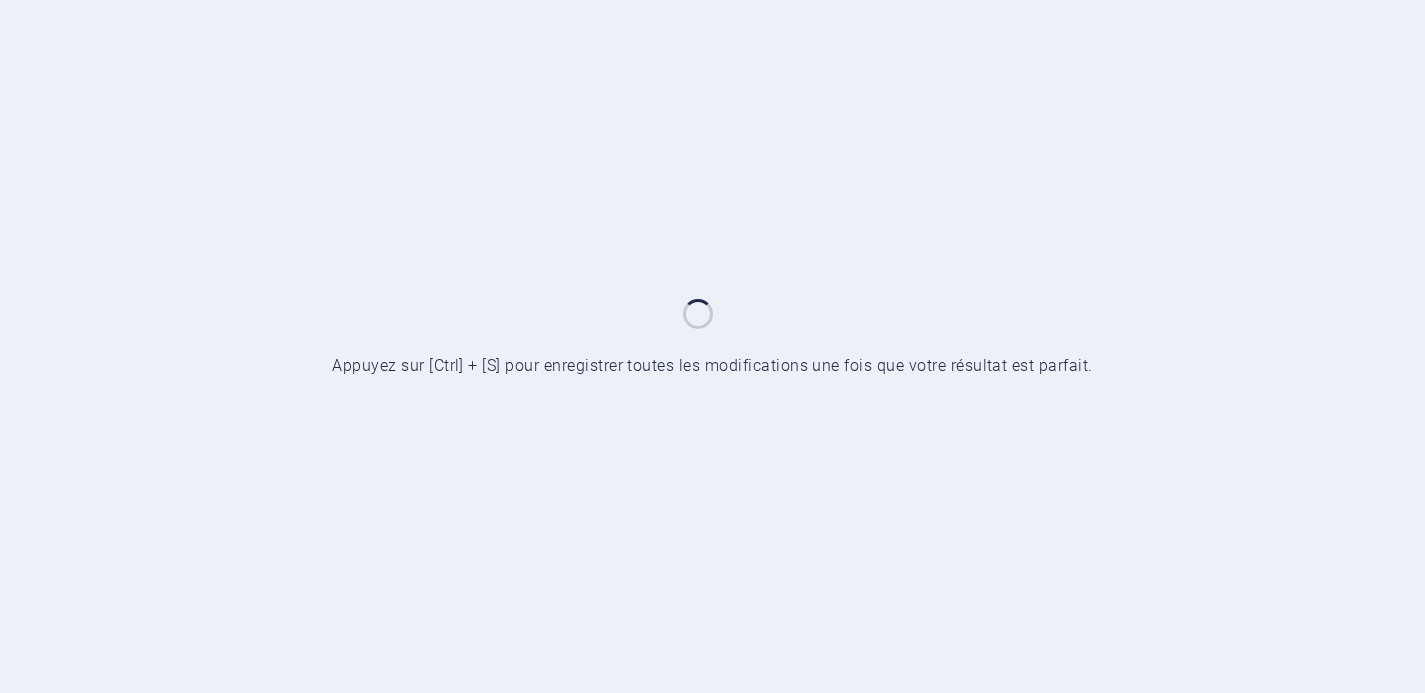 scroll, scrollTop: 0, scrollLeft: 0, axis: both 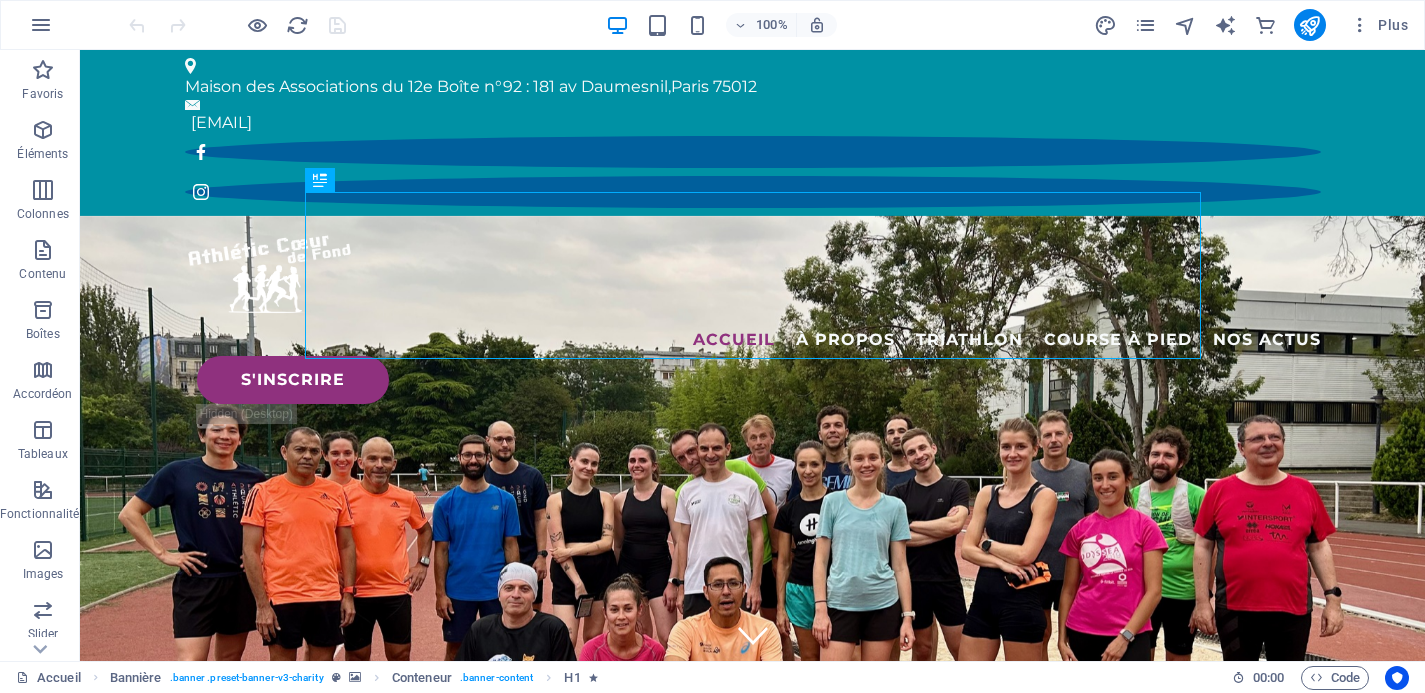 click on "Plus" at bounding box center (1255, 25) 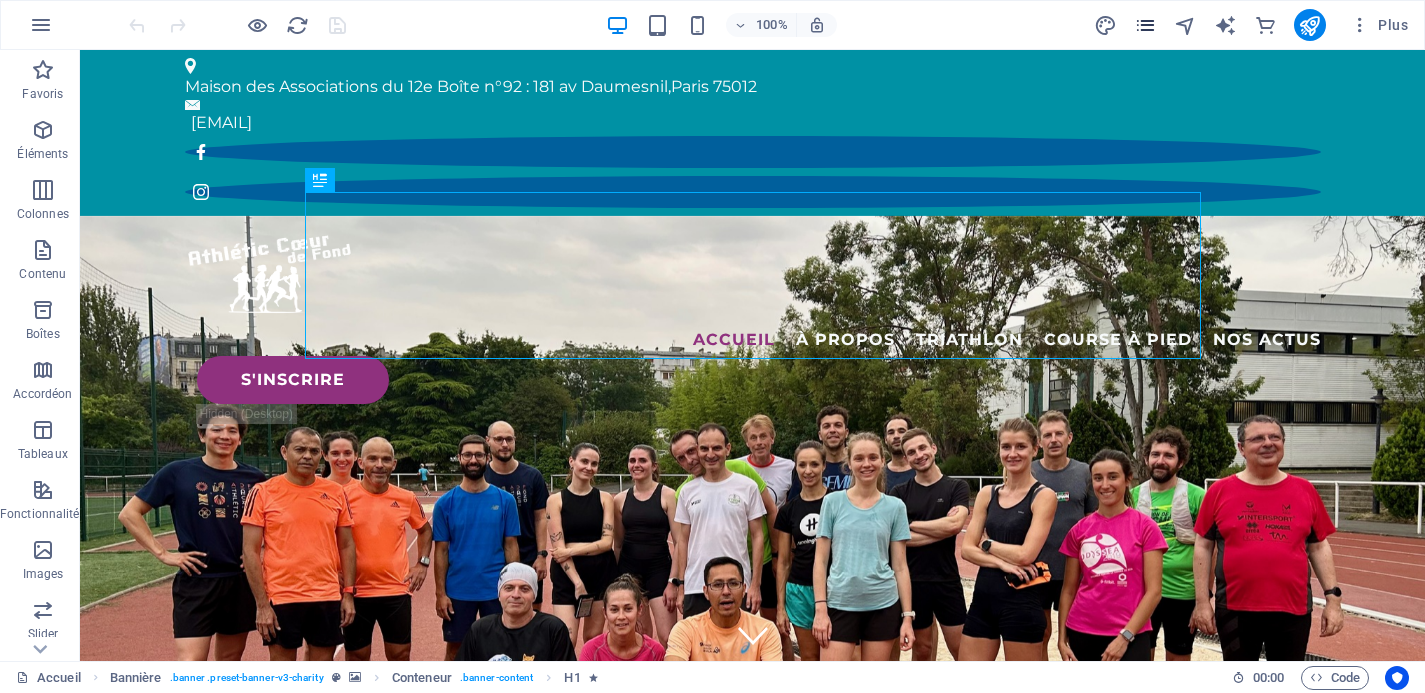 click at bounding box center (1145, 25) 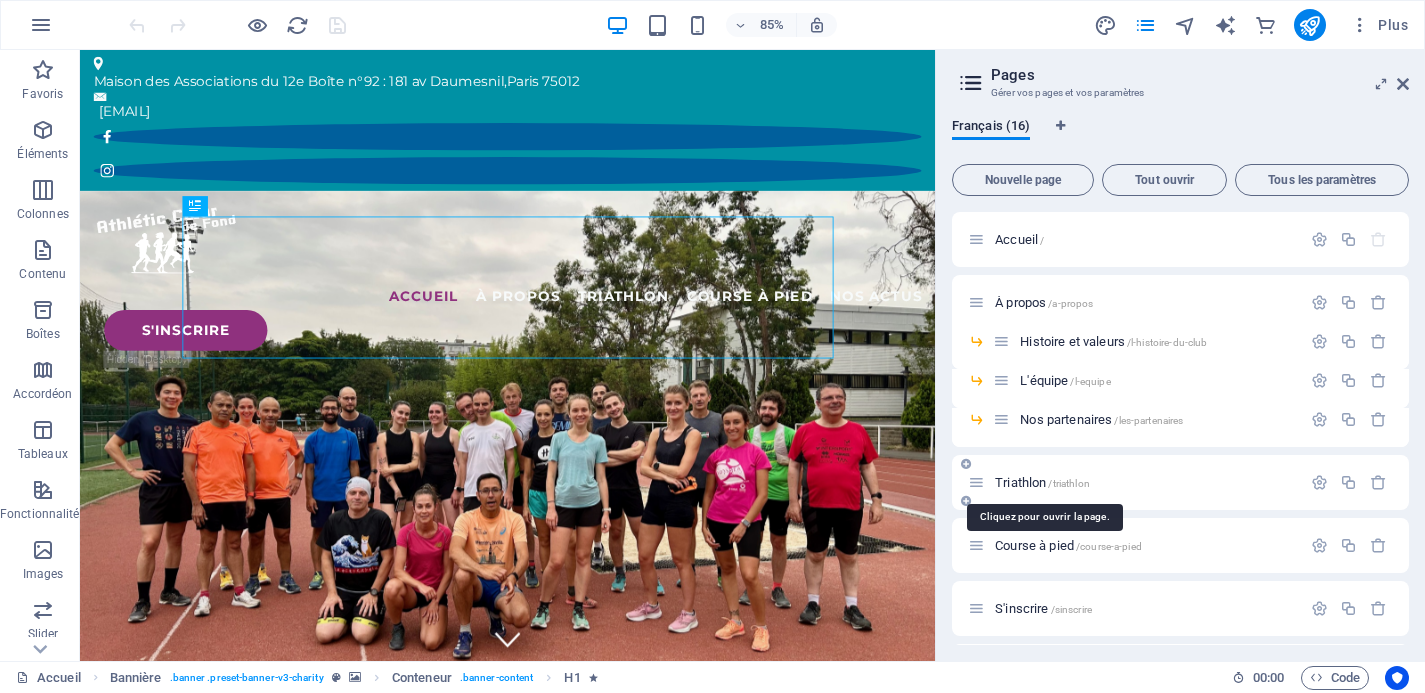 click on "Triathlon /triathlon" at bounding box center [1042, 482] 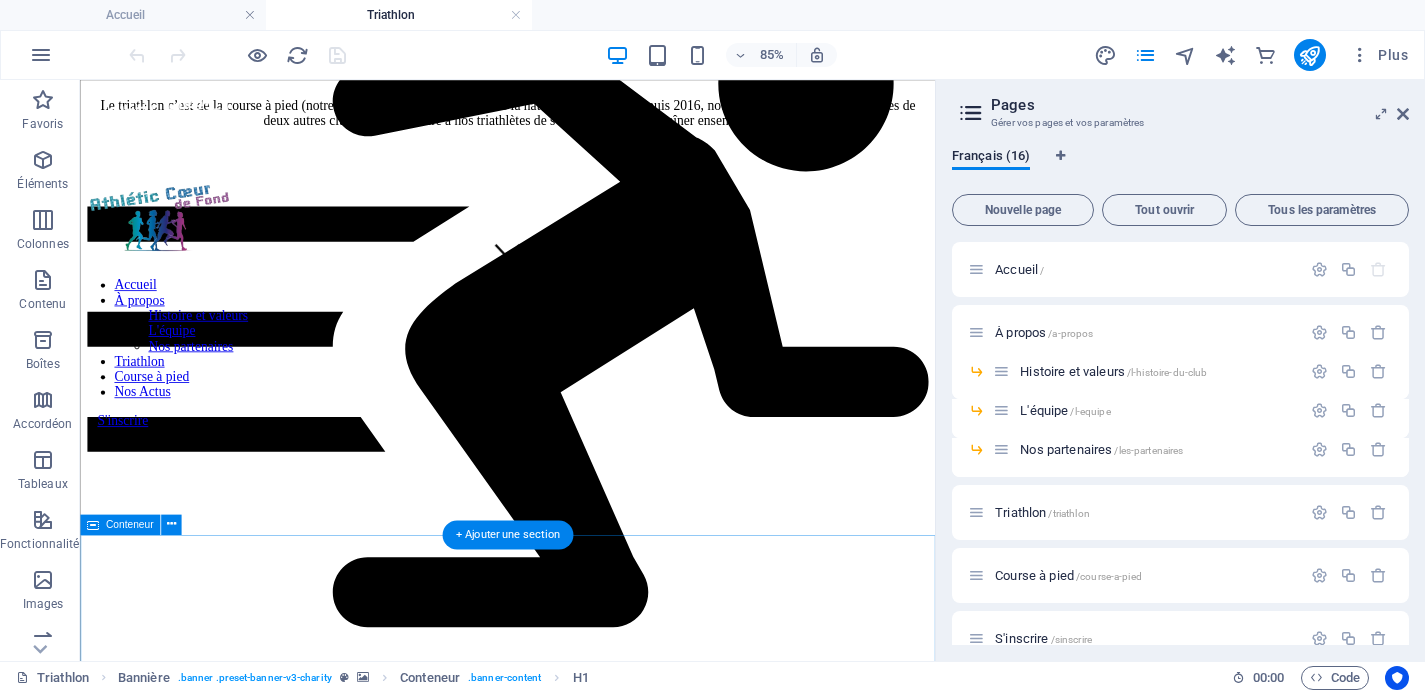 scroll, scrollTop: 553, scrollLeft: 0, axis: vertical 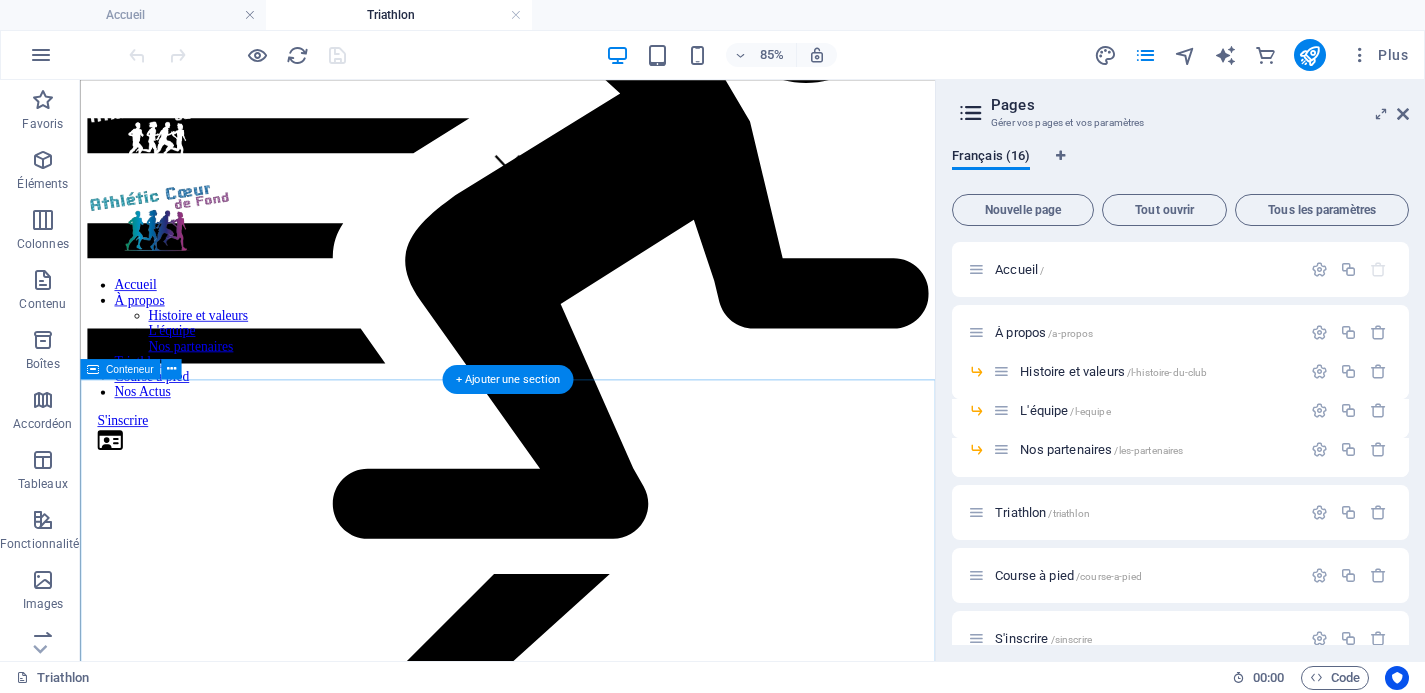 click on "ACF coordonne les 3 disciplines et centralise les inscriptions. Le club est affilié à la Fédération Française de Triathlon depuis 2016.  Les formules sont modulables pour vous permettre de pratiquer une discipline dans une autre association membre de l’Interclubs (les Front Runners pour la course à pied, Paris Aquatique pour la natation). Dans ce cas, il faudra adhérer directement auprès de celle-ci, en plus de la formule triathlon choisie.  NOUS CONTACTER" at bounding box center [583, 2807] 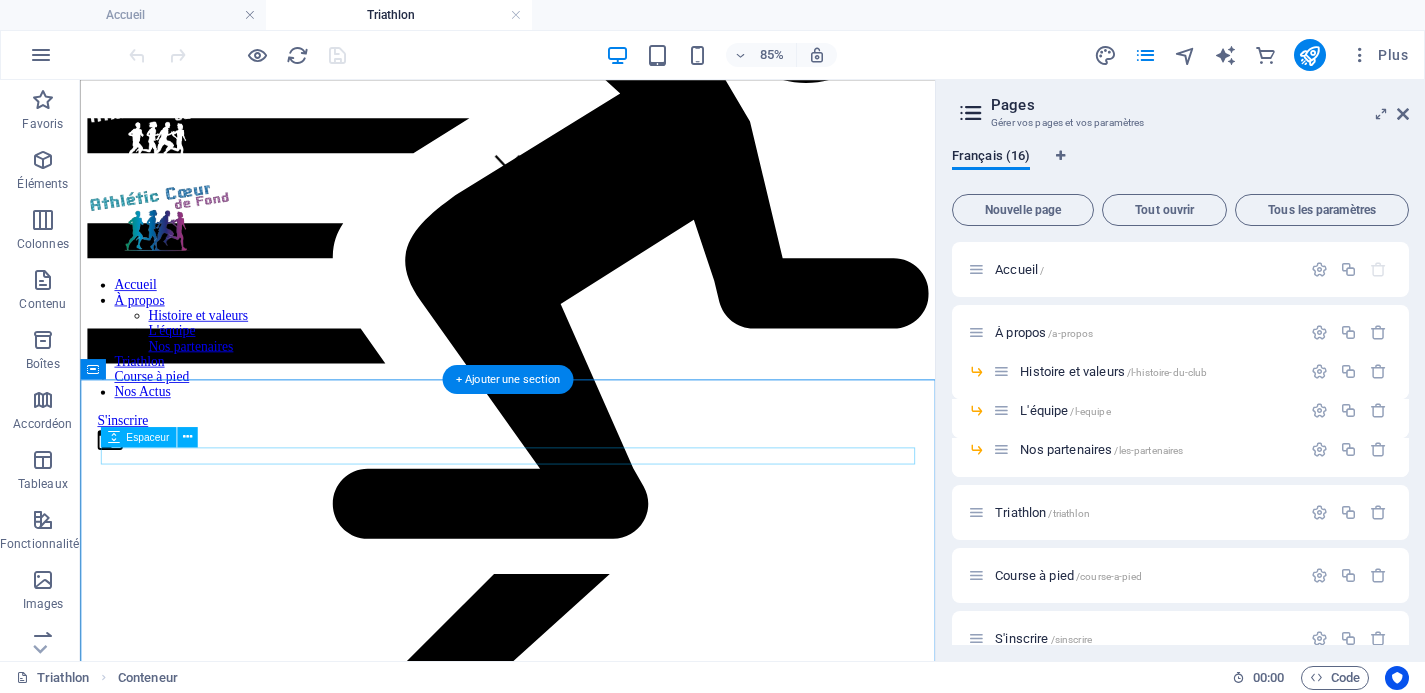 click at bounding box center [583, 2703] 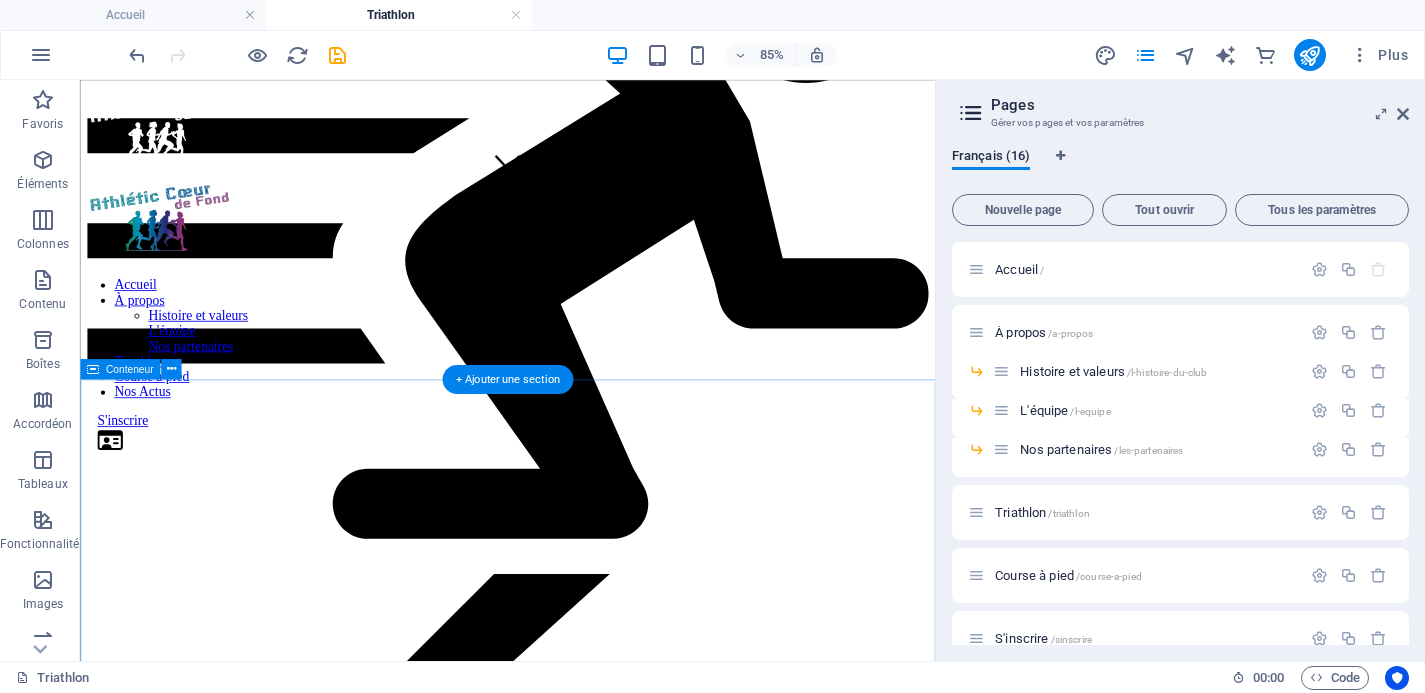 click on "ACF coordonne les 3 disciplines et centralise les inscriptions. Le club est affilié à la Fédération Française de Triathlon depuis 2016.  Les formules sont modulables pour vous permettre de pratiquer une discipline dans une autre association membre de l’Interclubs (les Front Runners pour la course à pied, Paris Aquatique pour la natation). Dans ce cas, il faudra adhérer directement auprès de celle-ci, en plus de la formule triathlon choisie.  NOUS CONTACTER" at bounding box center (583, 2805) 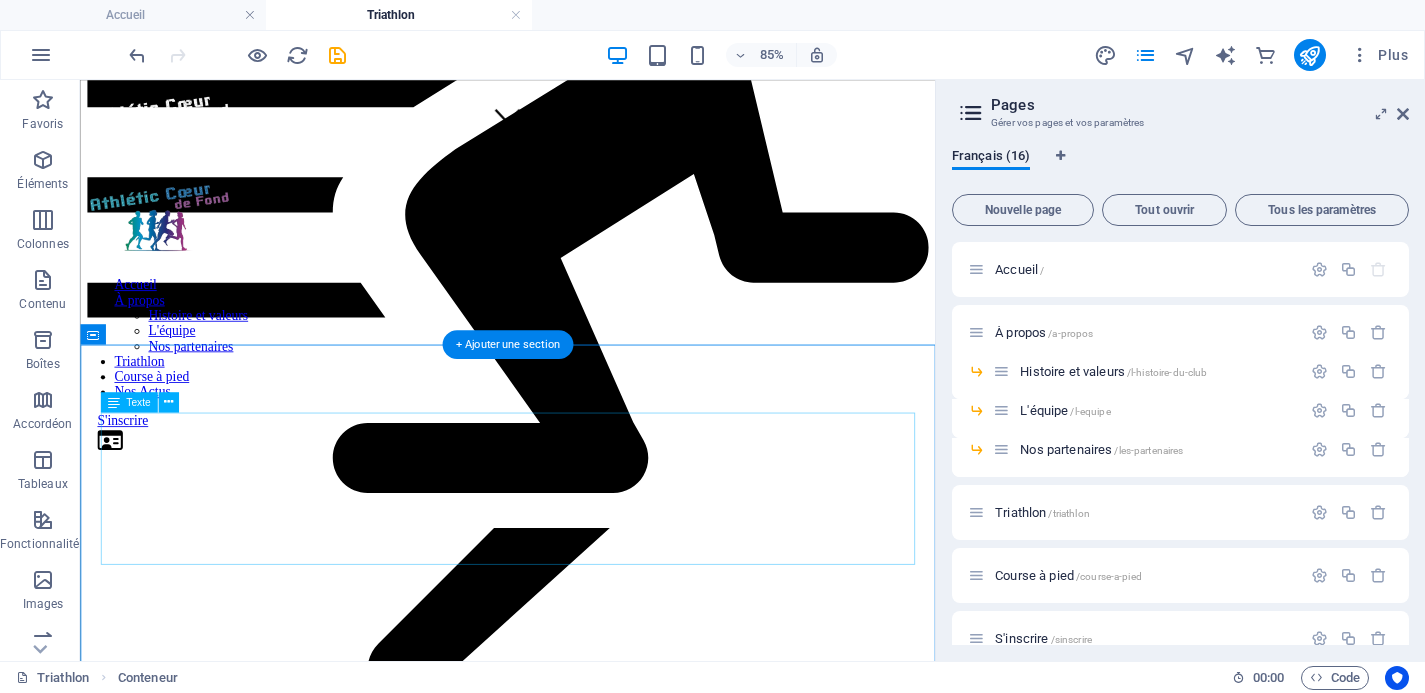 scroll, scrollTop: 612, scrollLeft: 0, axis: vertical 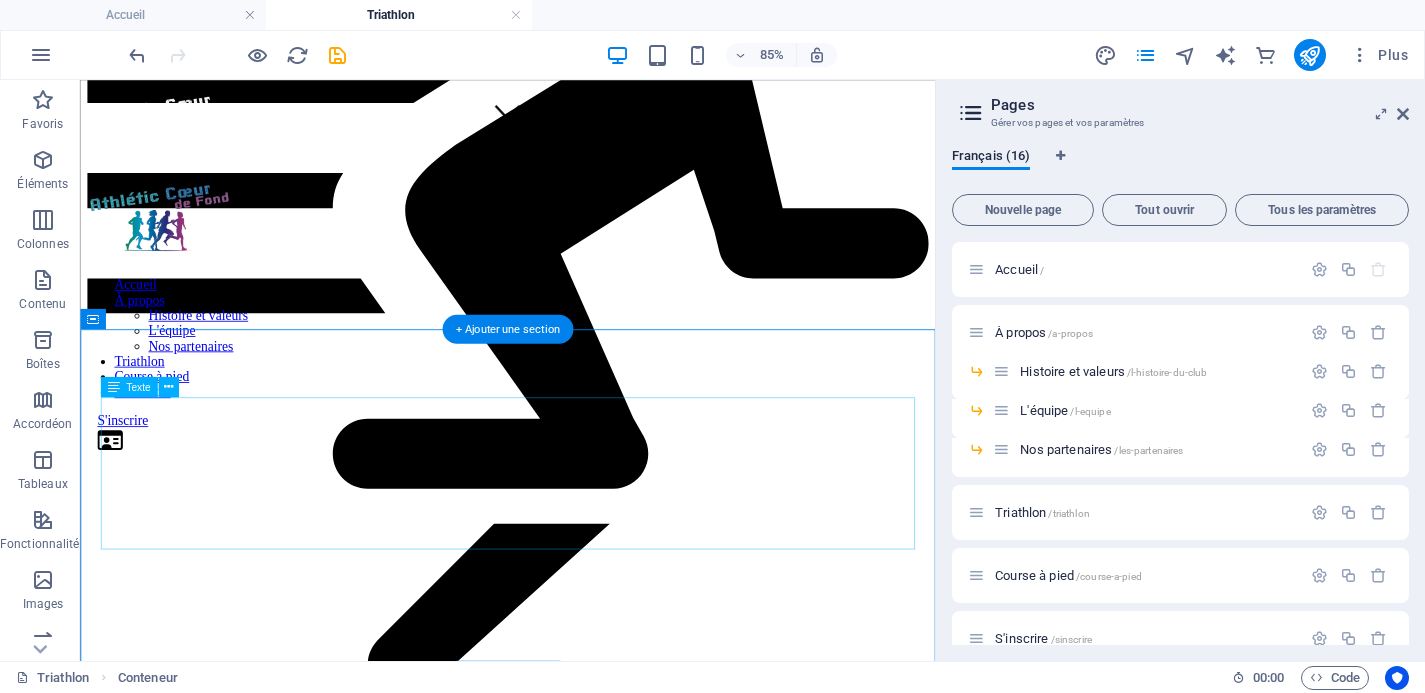 click on "ACF coordonne les 3 disciplines et centralise les inscriptions. Le club est affilié à la Fédération Française de Triathlon depuis 2016.  Les formules sont modulables pour vous permettre de pratiquer une discipline dans une autre association membre de l’Interclubs (les Front Runners pour la course à pied, Paris Aquatique pour la natation). Dans ce cas, il faudra adhérer directement auprès de celle-ci, en plus de la formule triathlon choisie." at bounding box center (583, 2719) 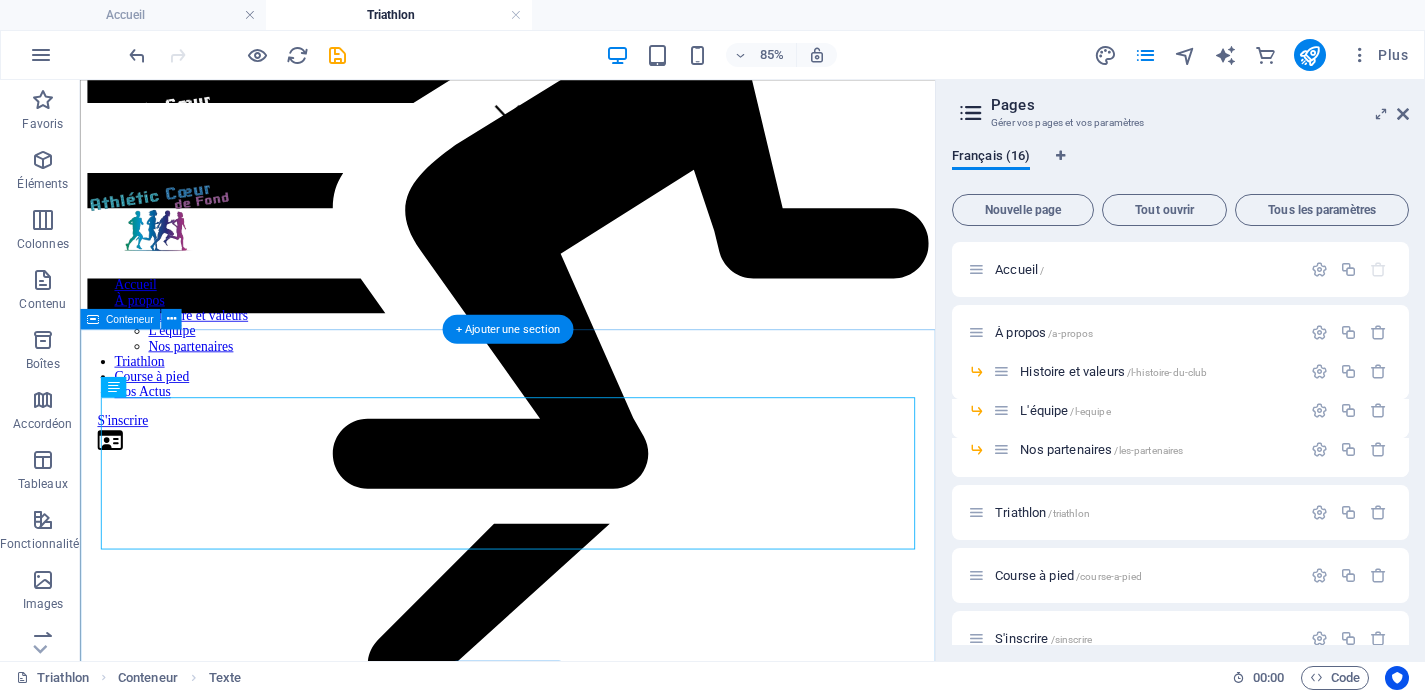 click on "ACF coordonne les 3 disciplines et centralise les inscriptions. Le club est affilié à la Fédération Française de Triathlon depuis 2016.  Les formules sont modulables pour vous permettre de pratiquer une discipline dans une autre association membre de l’Interclubs (les Front Runners pour la course à pied, Paris Aquatique pour la natation). Dans ce cas, il faudra adhérer directement auprès de celle-ci, en plus de la formule triathlon choisie.  NOUS CONTACTER" at bounding box center [583, 2746] 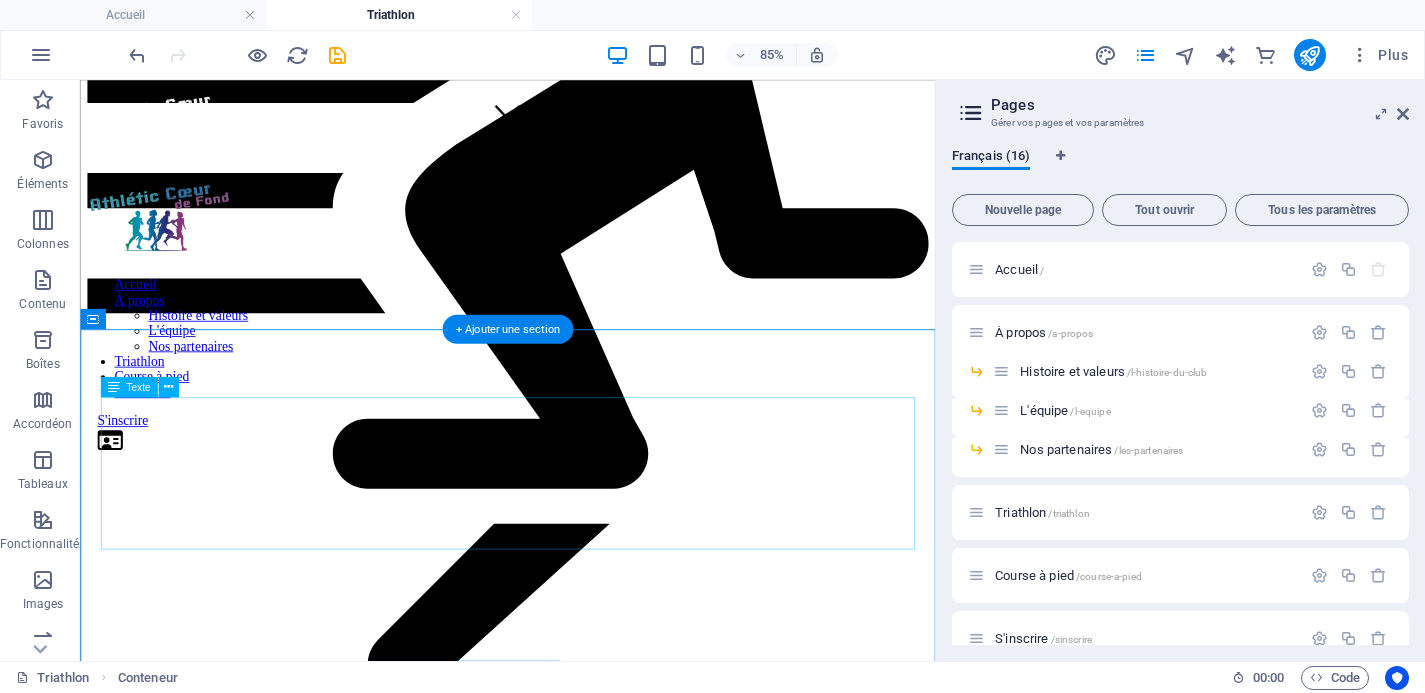 click on "ACF coordonne les 3 disciplines et centralise les inscriptions. Le club est affilié à la Fédération Française de Triathlon depuis 2016.  Les formules sont modulables pour vous permettre de pratiquer une discipline dans une autre association membre de l’Interclubs (les Front Runners pour la course à pied, Paris Aquatique pour la natation). Dans ce cas, il faudra adhérer directement auprès de celle-ci, en plus de la formule triathlon choisie." at bounding box center (583, 2719) 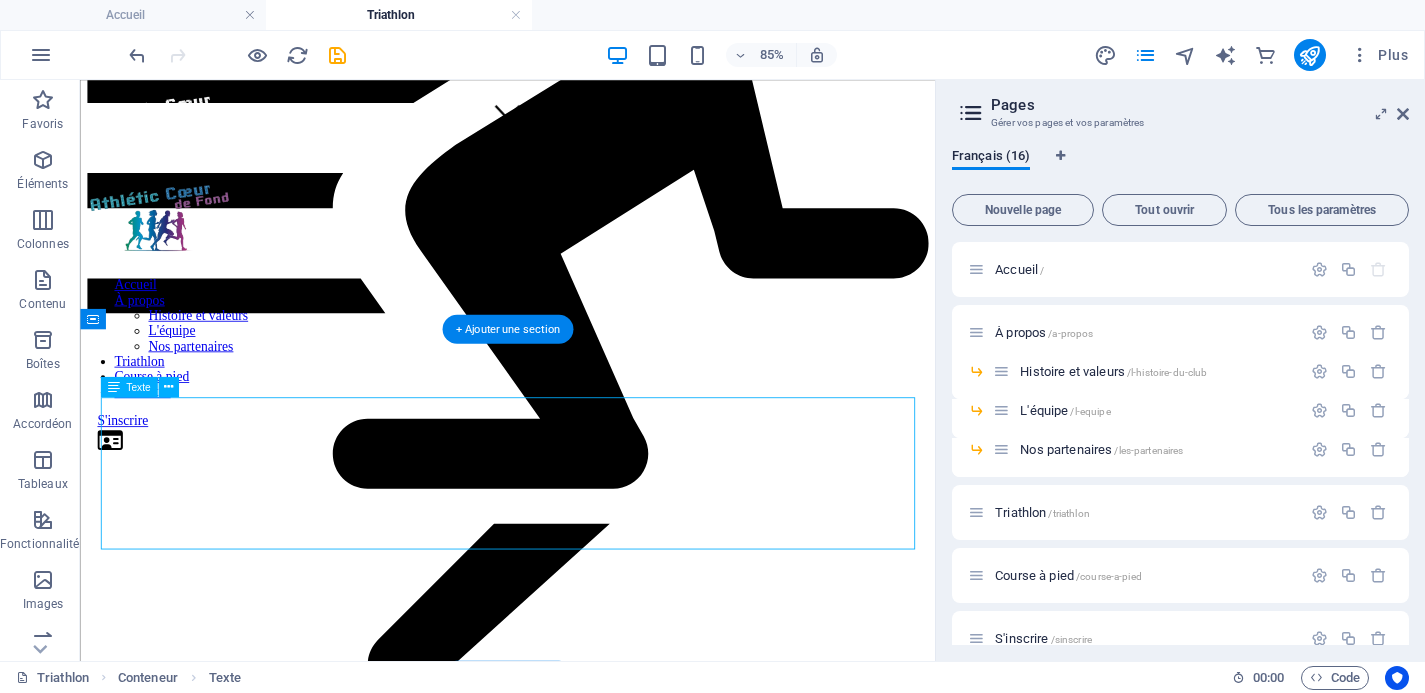 drag, startPoint x: 232, startPoint y: 534, endPoint x: 232, endPoint y: 495, distance: 39 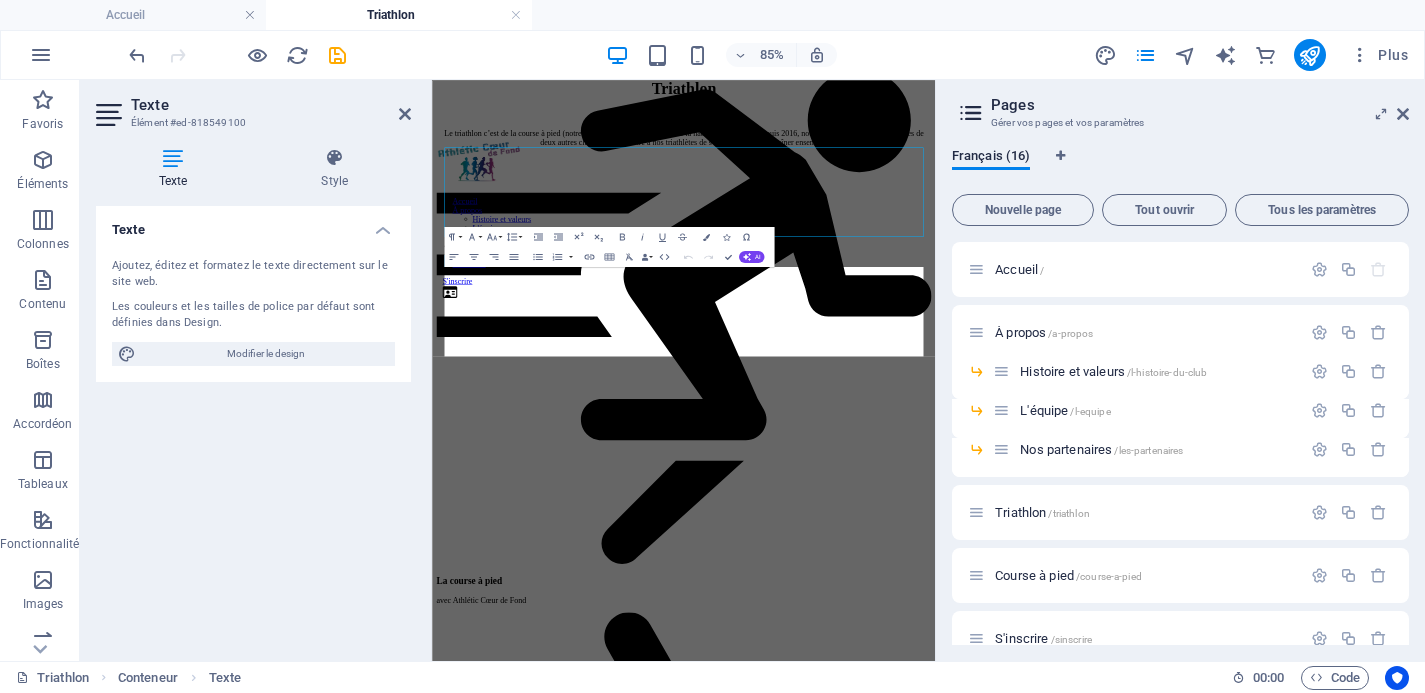 scroll, scrollTop: 851, scrollLeft: 0, axis: vertical 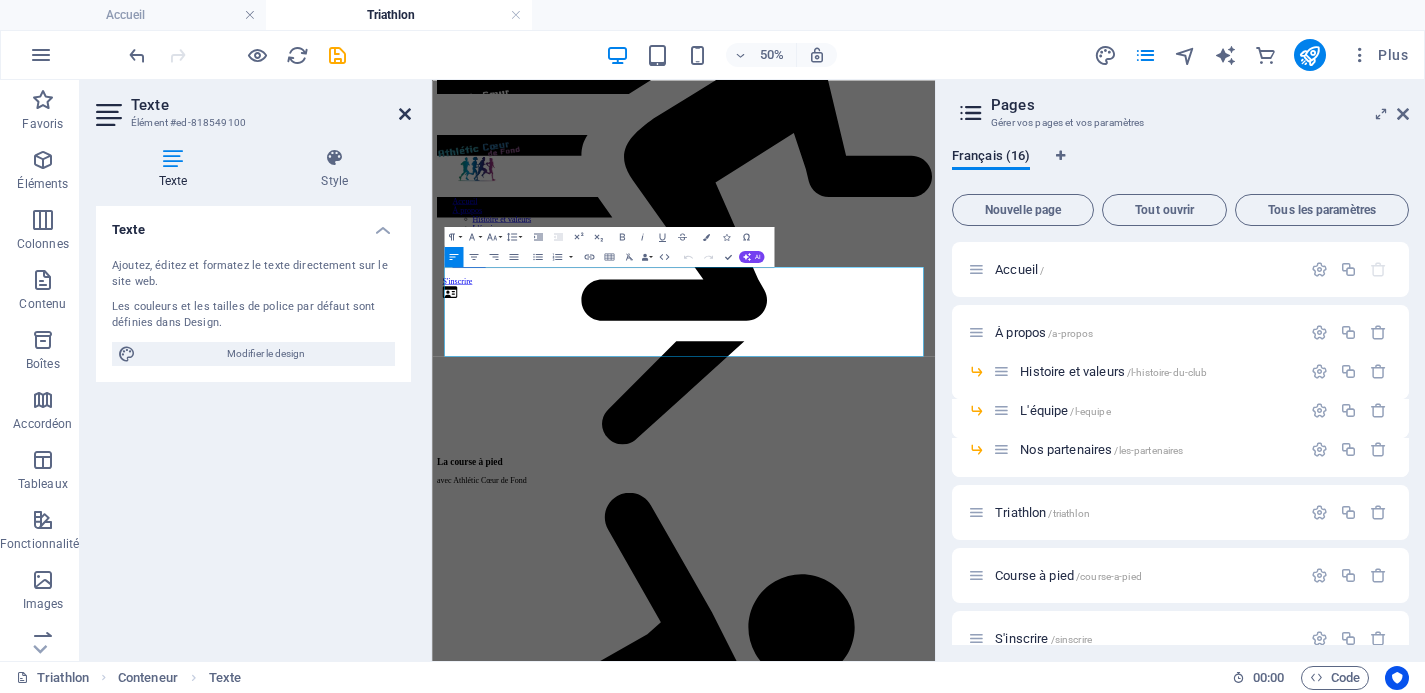 click at bounding box center (405, 114) 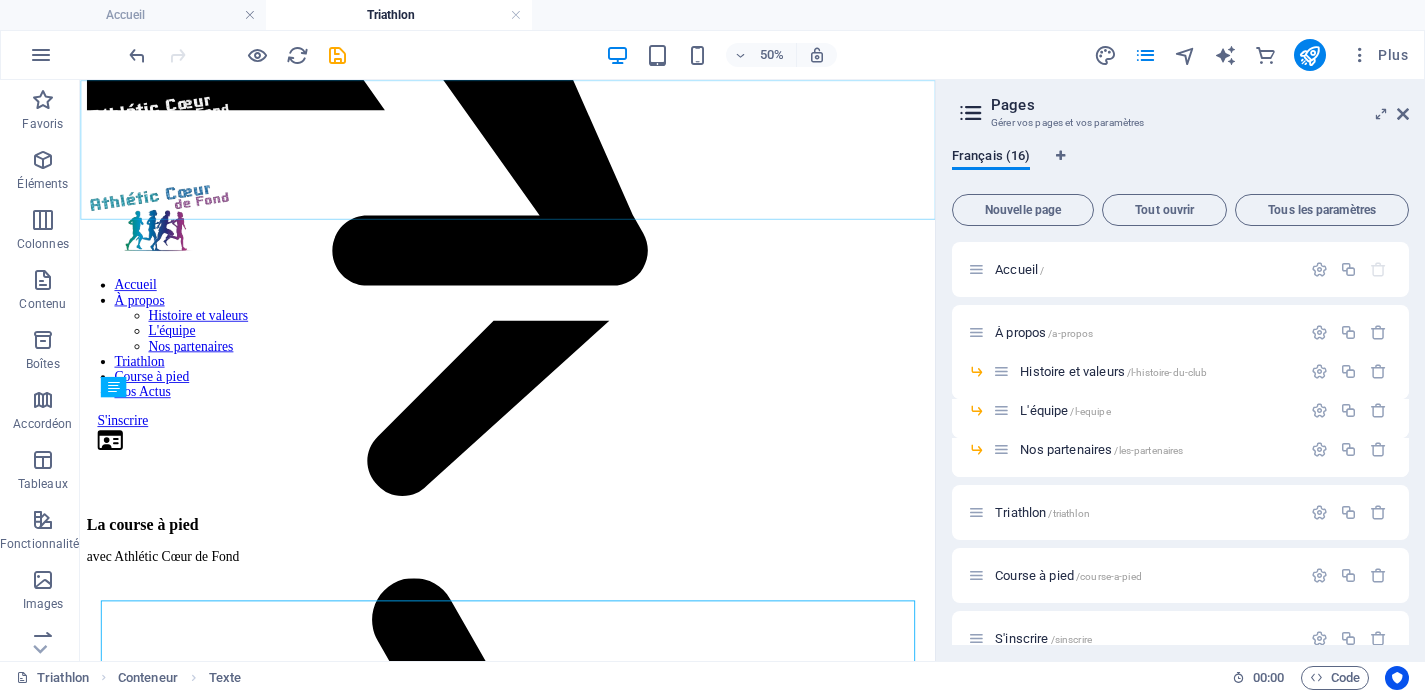 scroll, scrollTop: 612, scrollLeft: 0, axis: vertical 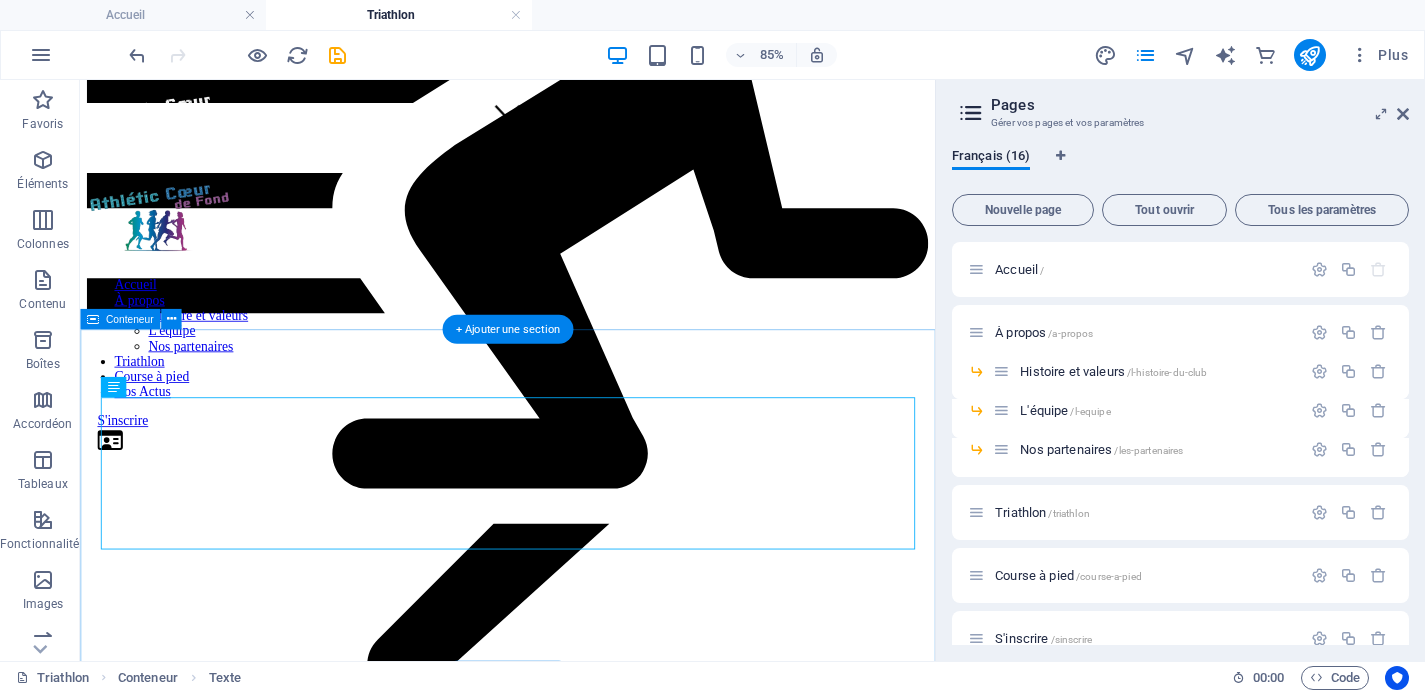 click on "ACF coordonne les 3 disciplines et centralise les inscriptions. Le club est affilié à la Fédération Française de Triathlon depuis 2016.  Les formules sont modulables pour vous permettre de pratiquer une discipline dans une autre association membre de l’Interclubs (les Front Runners pour la course à pied, Paris Aquatique pour la natation). Dans ce cas, il faudra adhérer directement auprès de celle-ci, en plus de la formule triathlon choisie.  NOUS CONTACTER" at bounding box center [583, 2746] 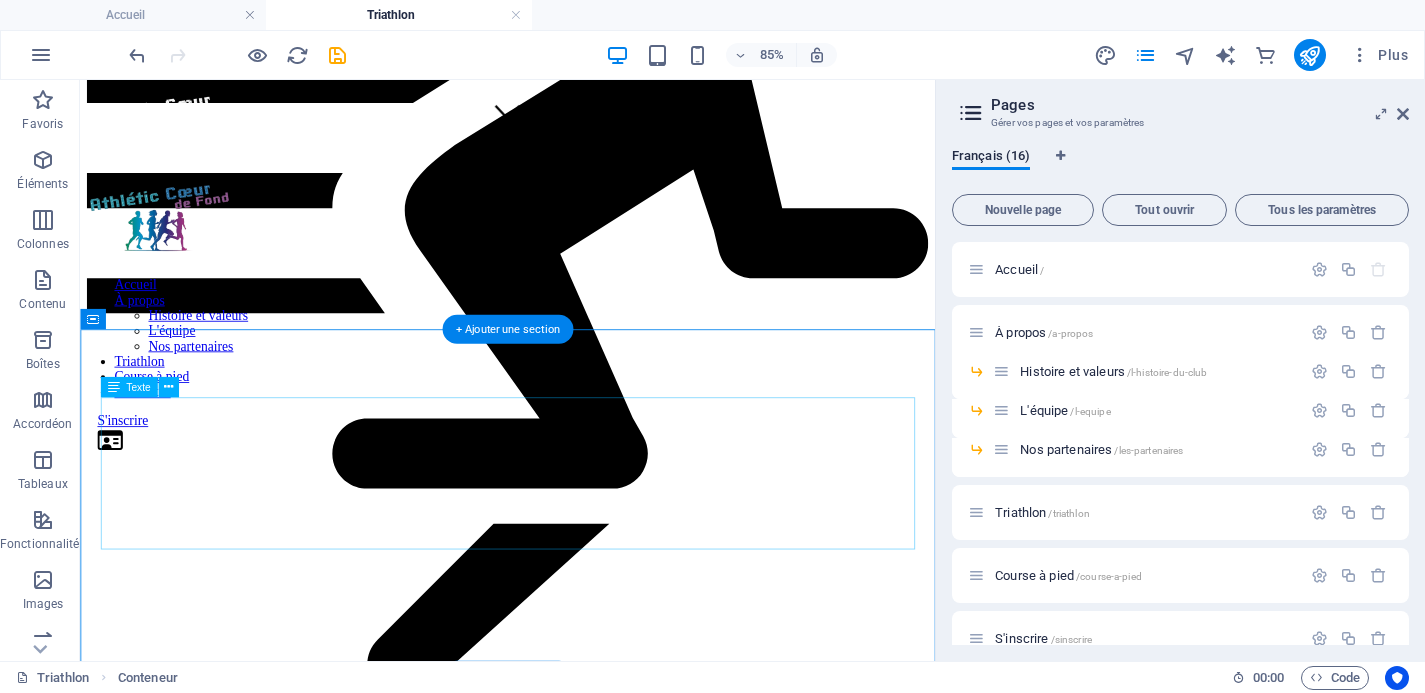 click on "ACF coordonne les 3 disciplines et centralise les inscriptions. Le club est affilié à la Fédération Française de Triathlon depuis 2016.  Les formules sont modulables pour vous permettre de pratiquer une discipline dans une autre association membre de l’Interclubs (les Front Runners pour la course à pied, Paris Aquatique pour la natation). Dans ce cas, il faudra adhérer directement auprès de celle-ci, en plus de la formule triathlon choisie." at bounding box center [583, 2719] 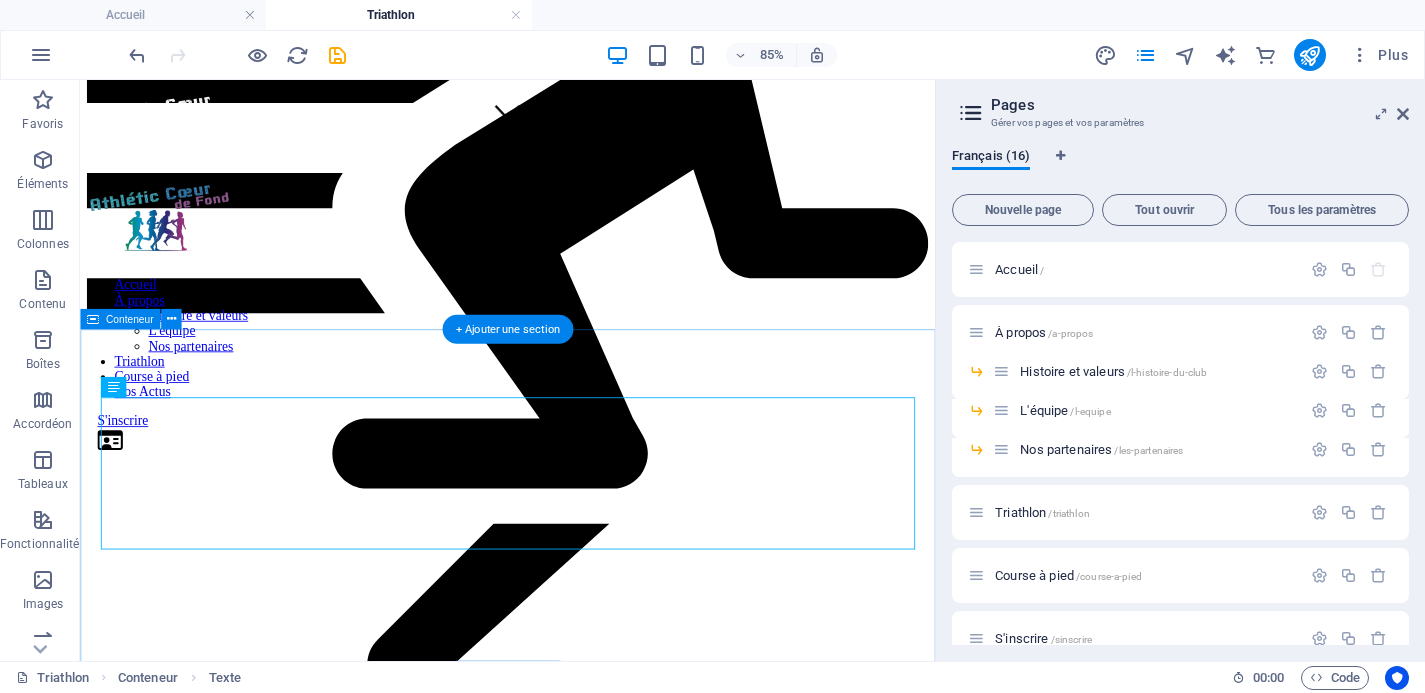 click on "ACF coordonne les 3 disciplines et centralise les inscriptions. Le club est affilié à la Fédération Française de Triathlon depuis 2016.  Les formules sont modulables pour vous permettre de pratiquer une discipline dans une autre association membre de l’Interclubs (les Front Runners pour la course à pied, Paris Aquatique pour la natation). Dans ce cas, il faudra adhérer directement auprès de celle-ci, en plus de la formule triathlon choisie.  NOUS CONTACTER" at bounding box center (583, 2746) 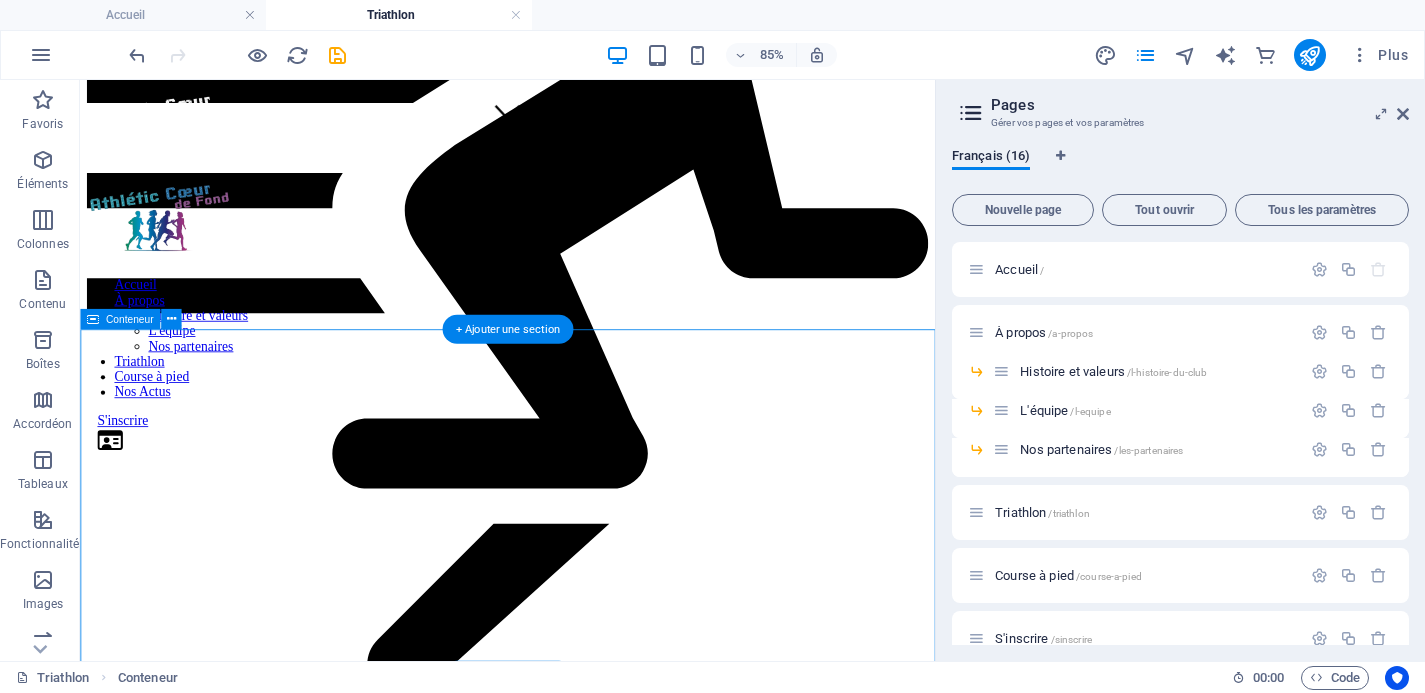 click on "ACF coordonne les 3 disciplines et centralise les inscriptions. Le club est affilié à la Fédération Française de Triathlon depuis 2016.  Les formules sont modulables pour vous permettre de pratiquer une discipline dans une autre association membre de l’Interclubs (les Front Runners pour la course à pied, Paris Aquatique pour la natation). Dans ce cas, il faudra adhérer directement auprès de celle-ci, en plus de la formule triathlon choisie.  NOUS CONTACTER" at bounding box center (583, 2746) 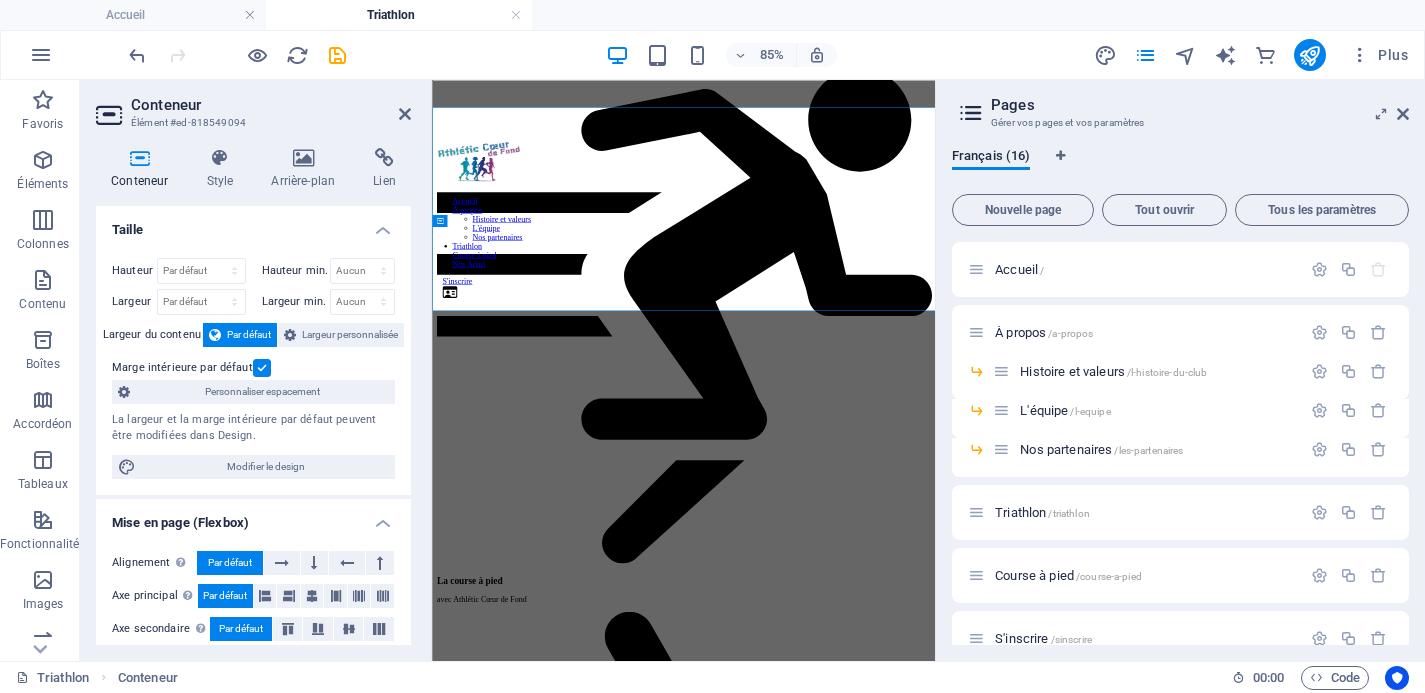 scroll, scrollTop: 851, scrollLeft: 0, axis: vertical 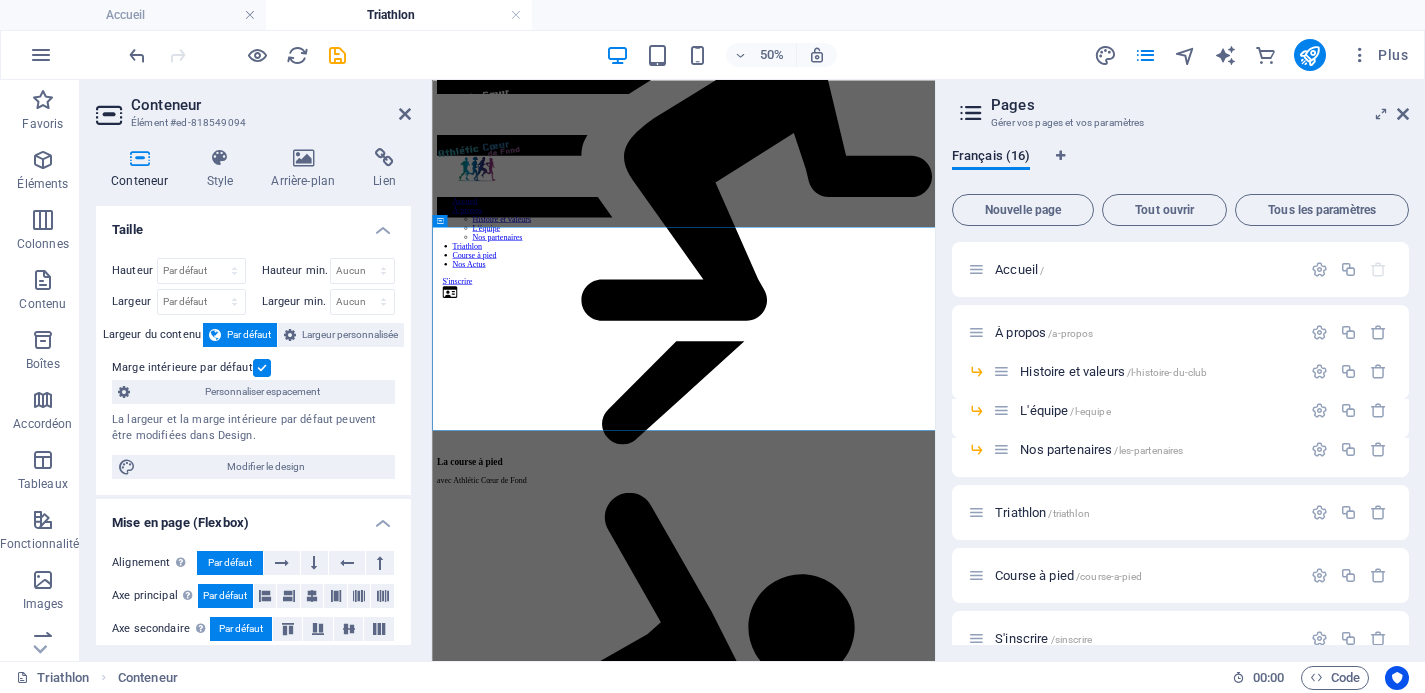 click at bounding box center (262, 368) 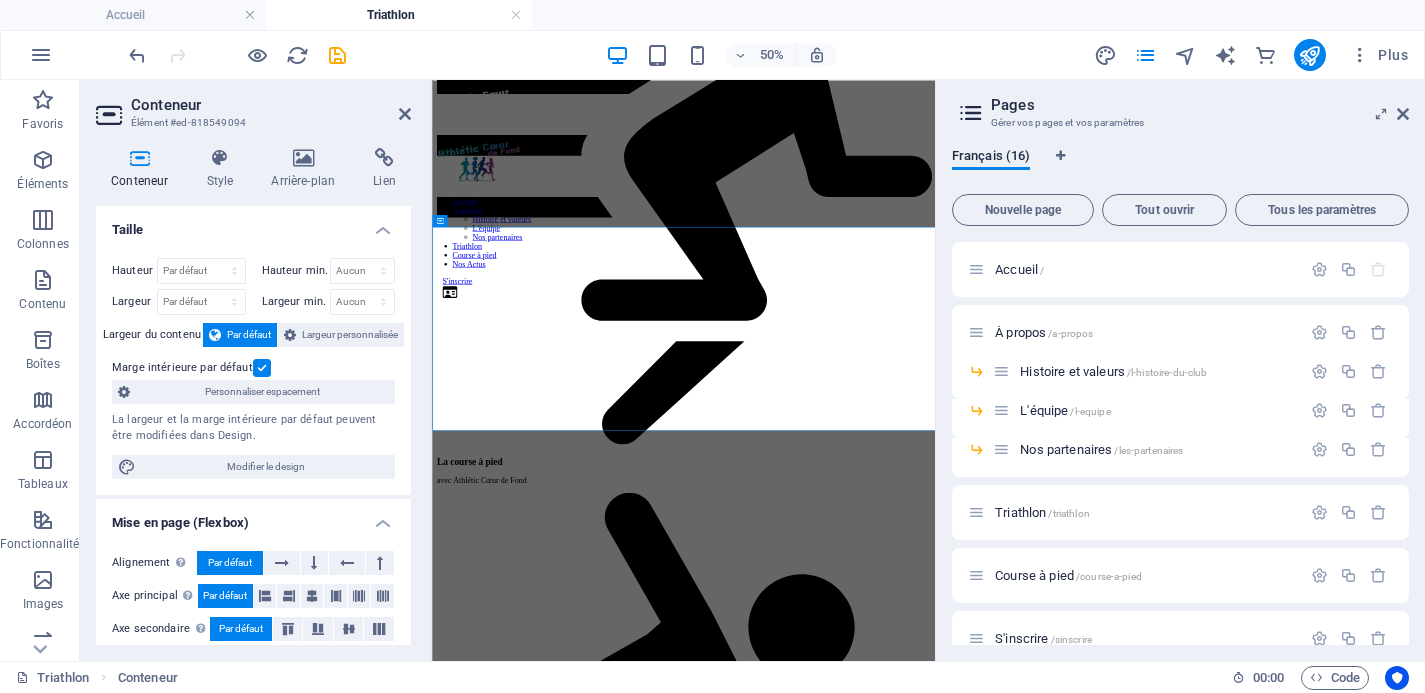 click on "Marge intérieure par défaut" at bounding box center (0, 0) 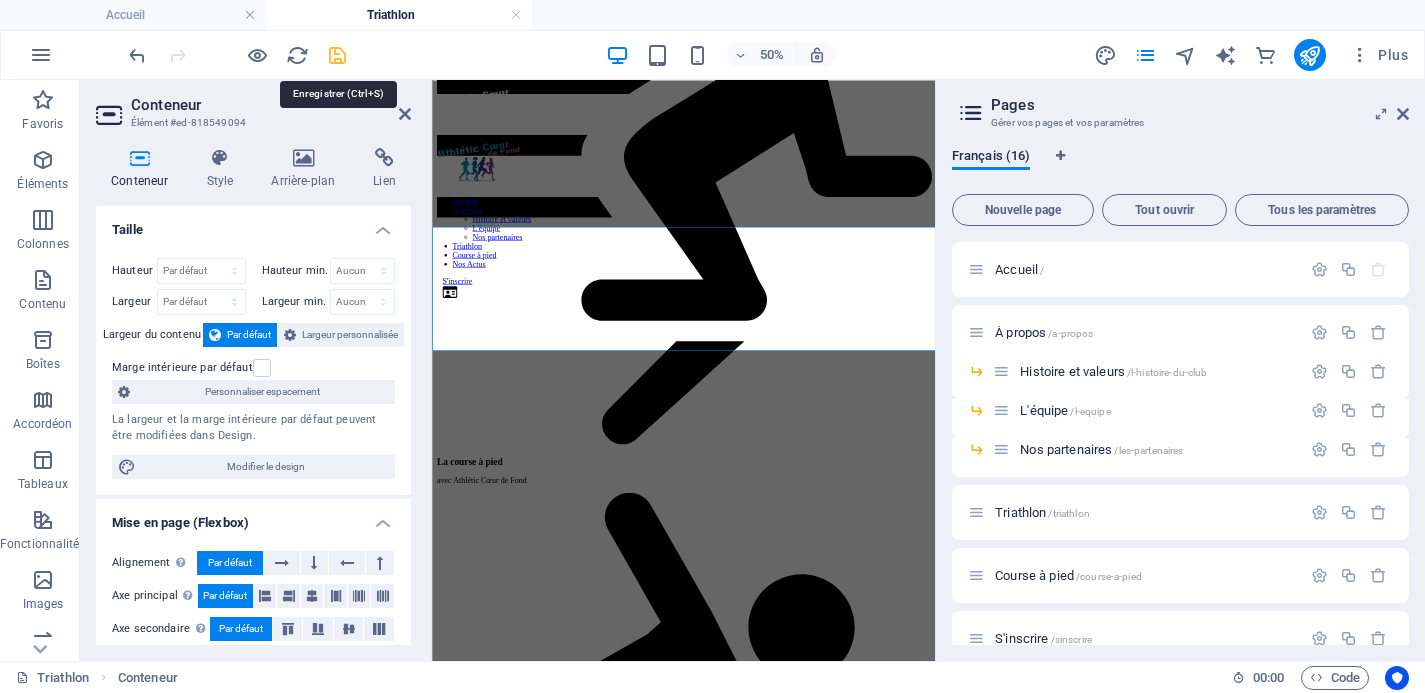 click at bounding box center (337, 55) 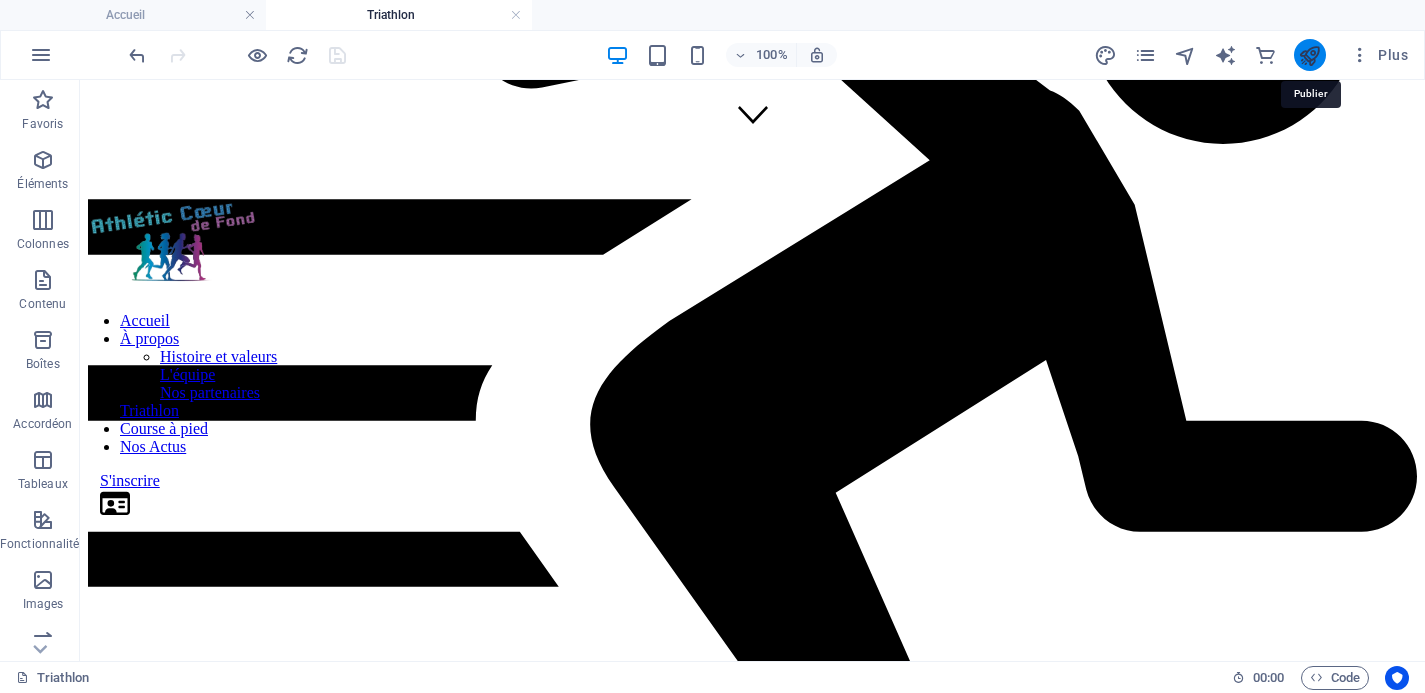 click at bounding box center (1309, 55) 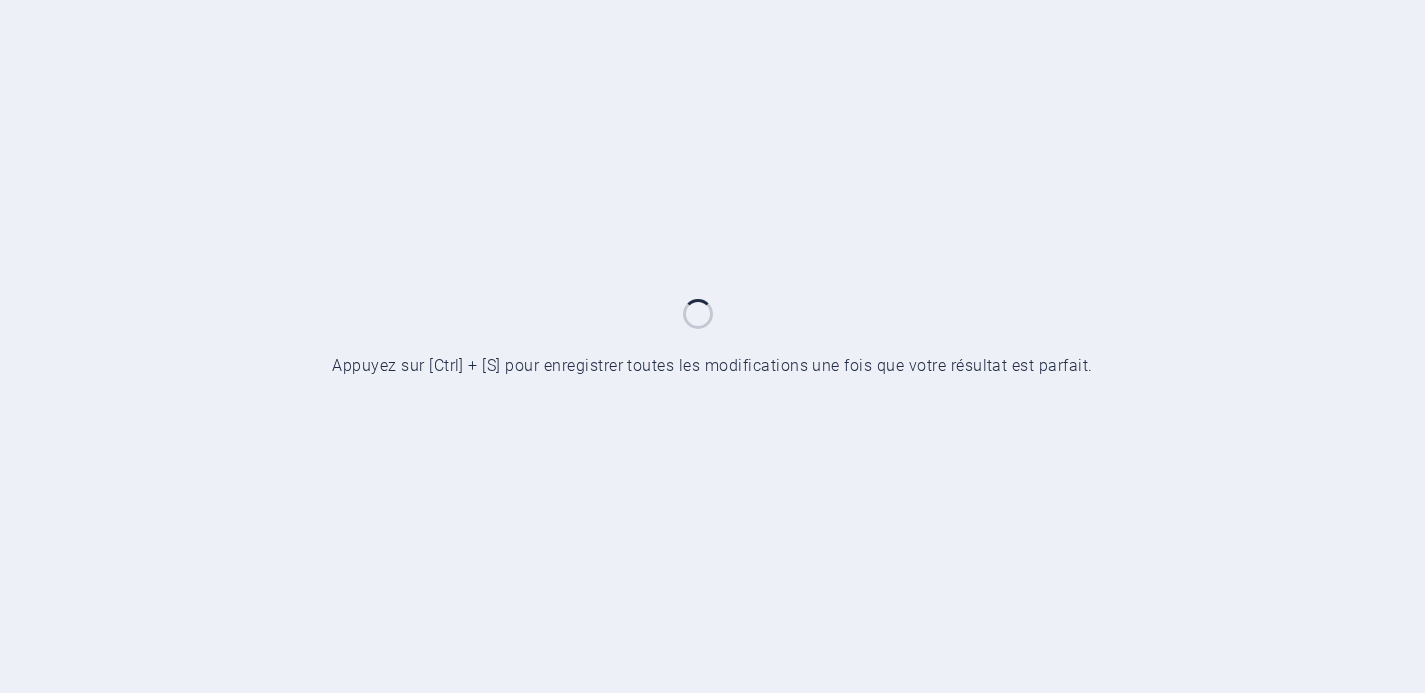 scroll, scrollTop: 0, scrollLeft: 0, axis: both 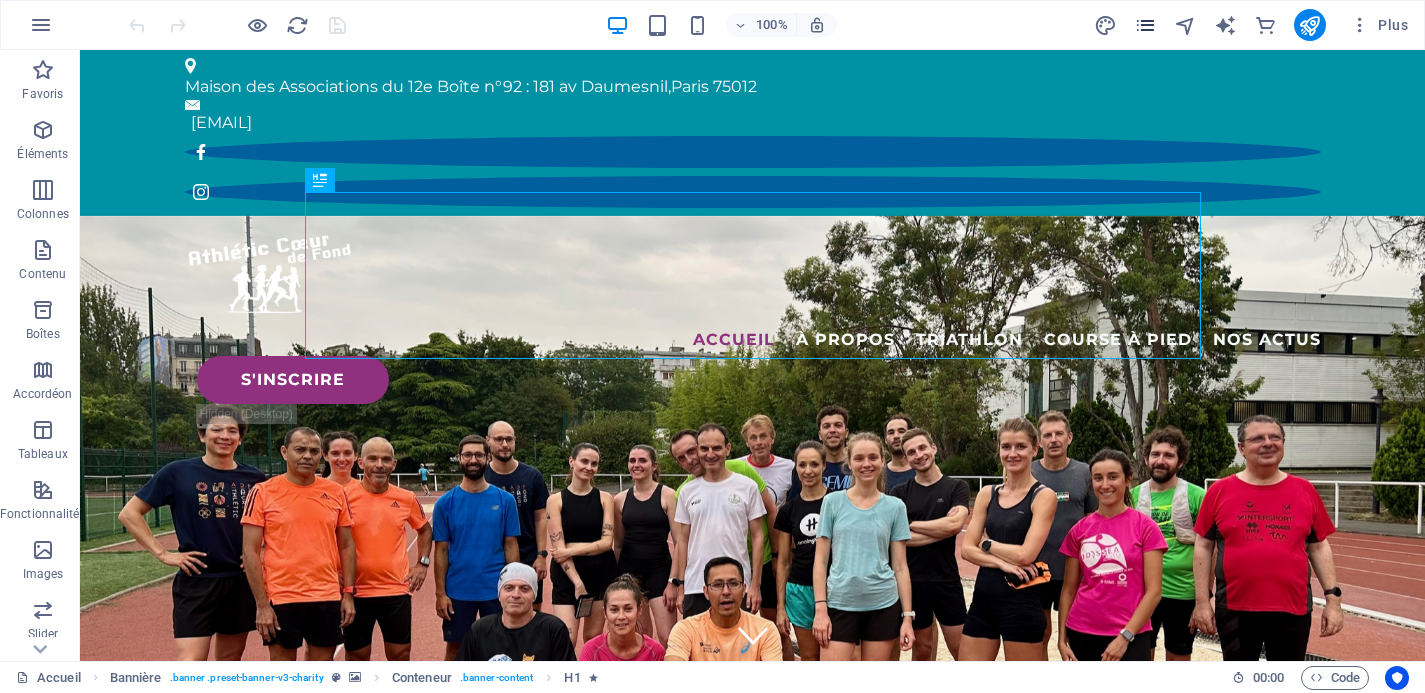 click at bounding box center [1145, 25] 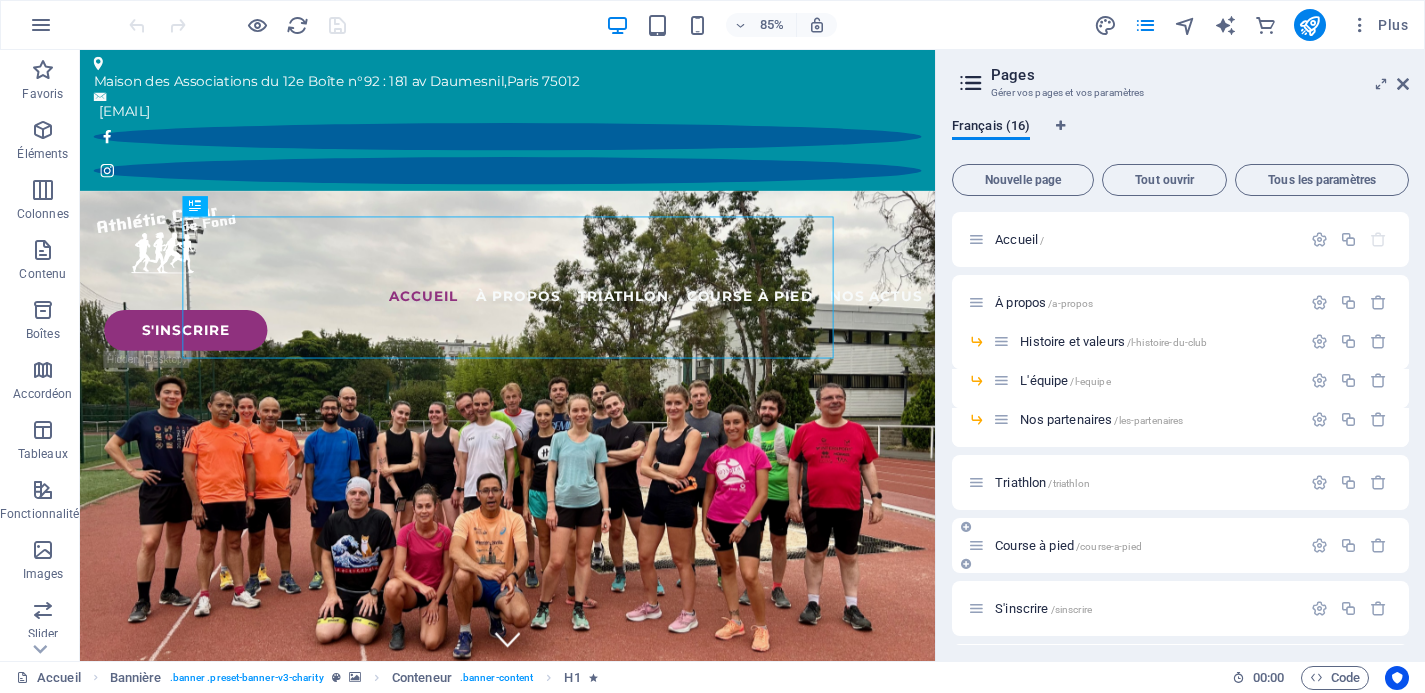 click on "Course à pied /course-a-pied" at bounding box center (1134, 545) 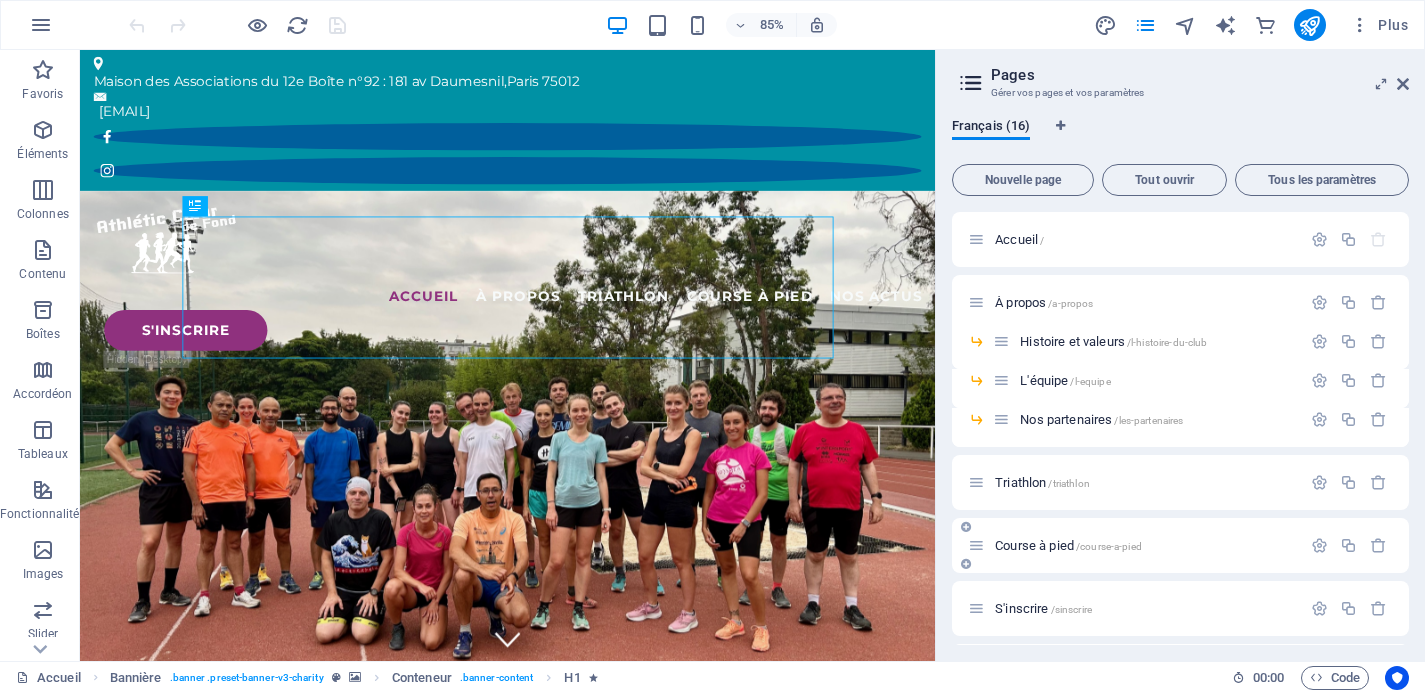 click on "Course à pied /course-a-pied" at bounding box center (1068, 545) 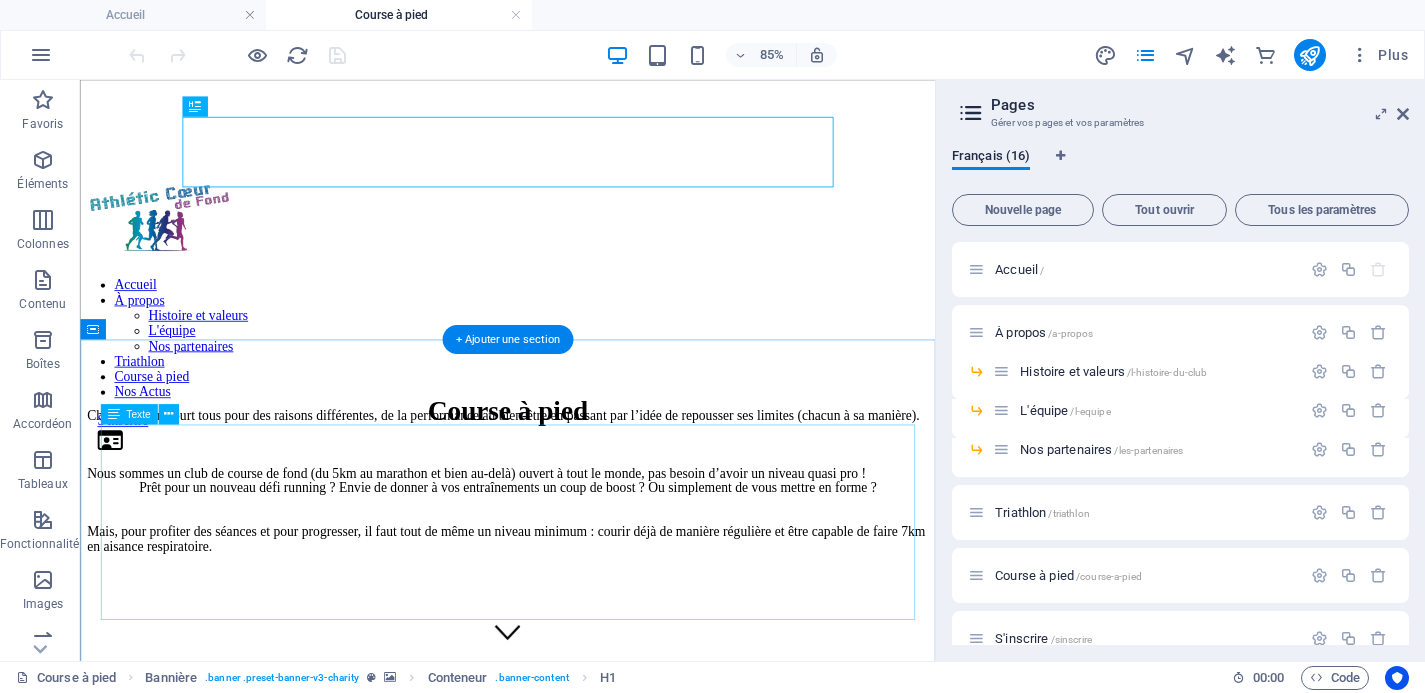 scroll, scrollTop: 85, scrollLeft: 0, axis: vertical 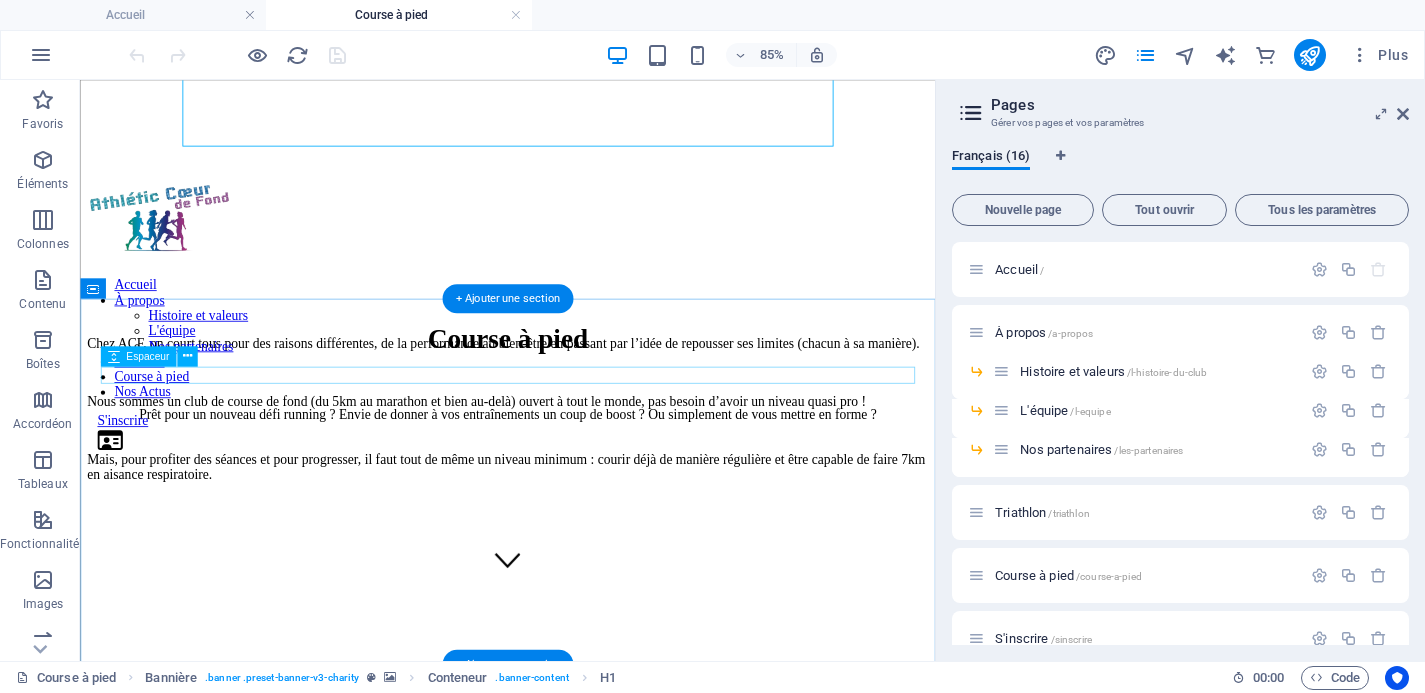 click at bounding box center (583, 355) 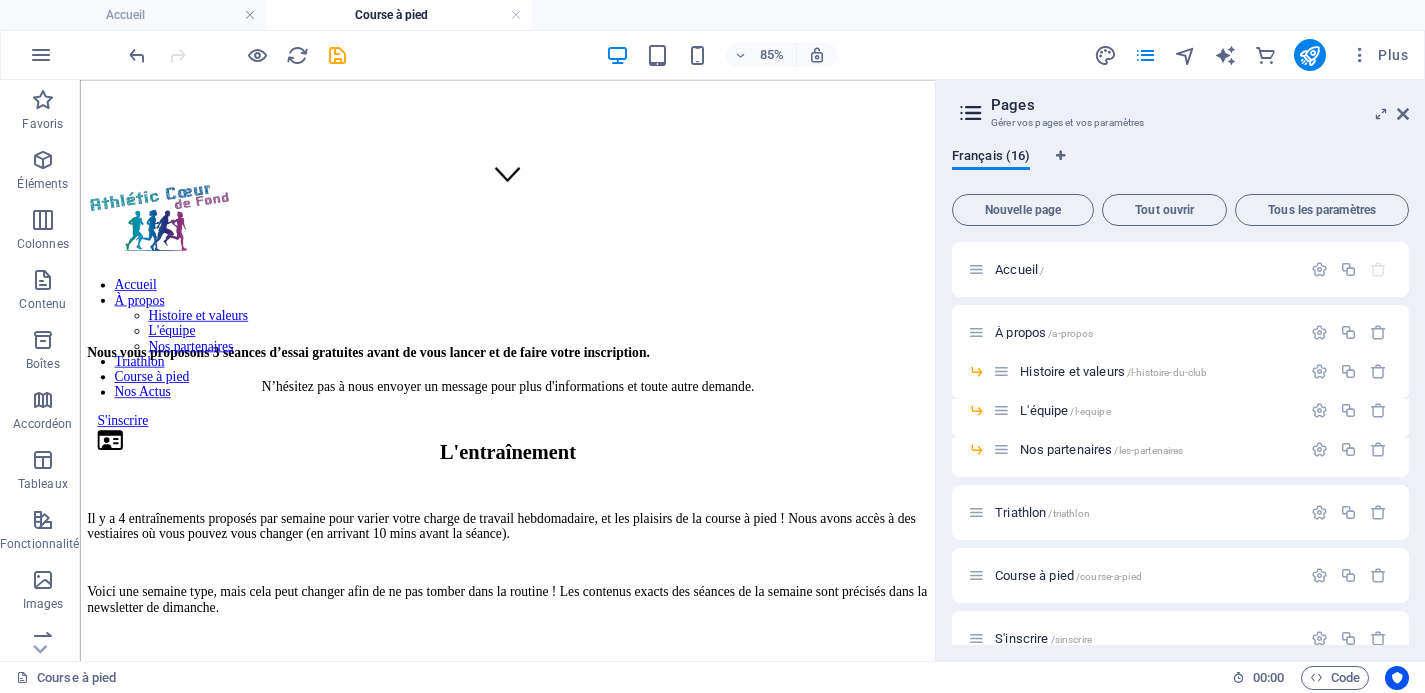 scroll, scrollTop: 542, scrollLeft: 0, axis: vertical 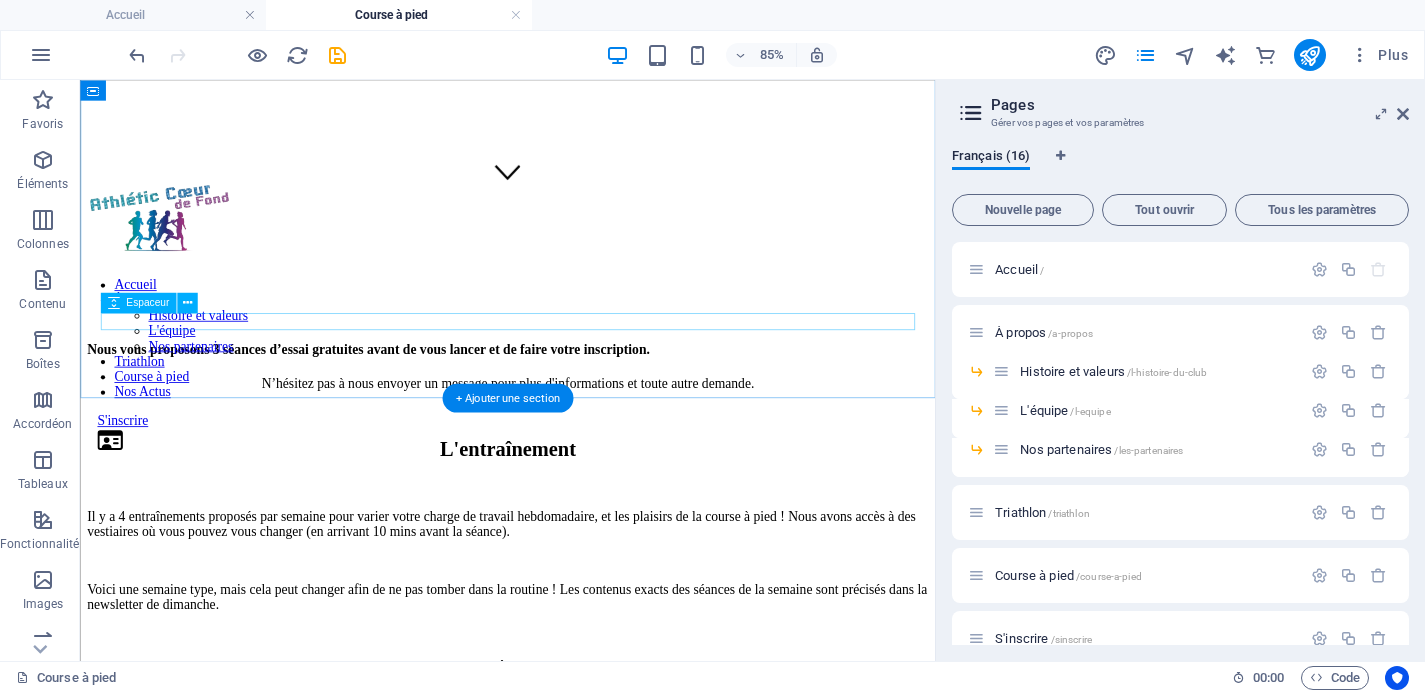 click at bounding box center (583, 136) 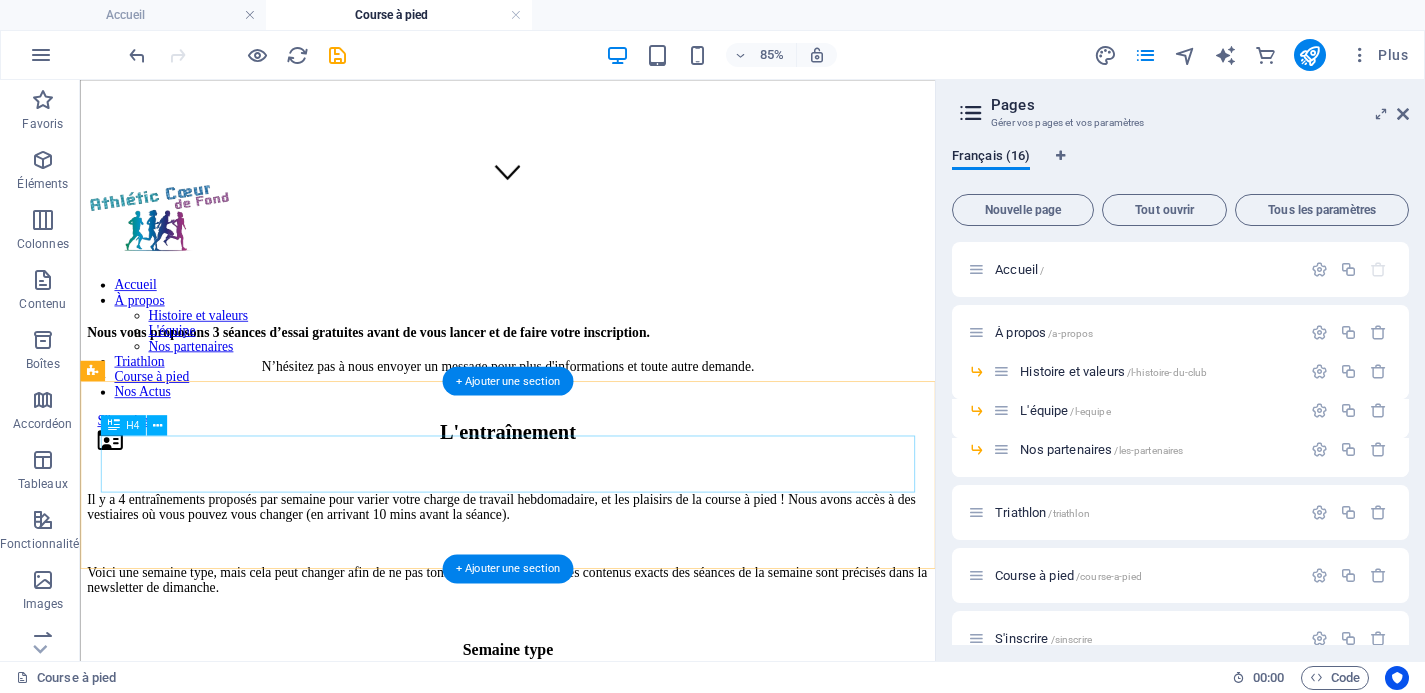 click on "Nous vous proposons 3 séances d’essai gratuites avant de vous lancer et de faire votre inscription." at bounding box center [583, 377] 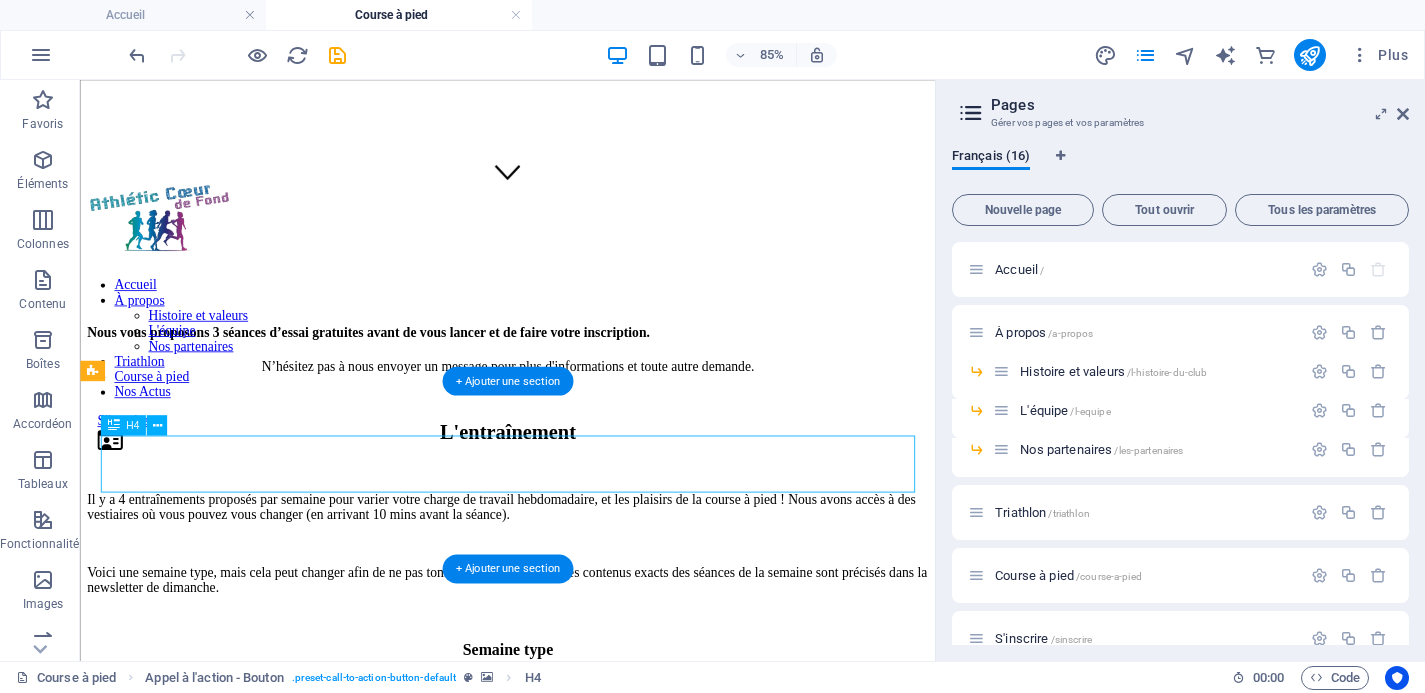 click on "Nous vous proposons 3 séances d’essai gratuites avant de vous lancer et de faire votre inscription." at bounding box center [583, 377] 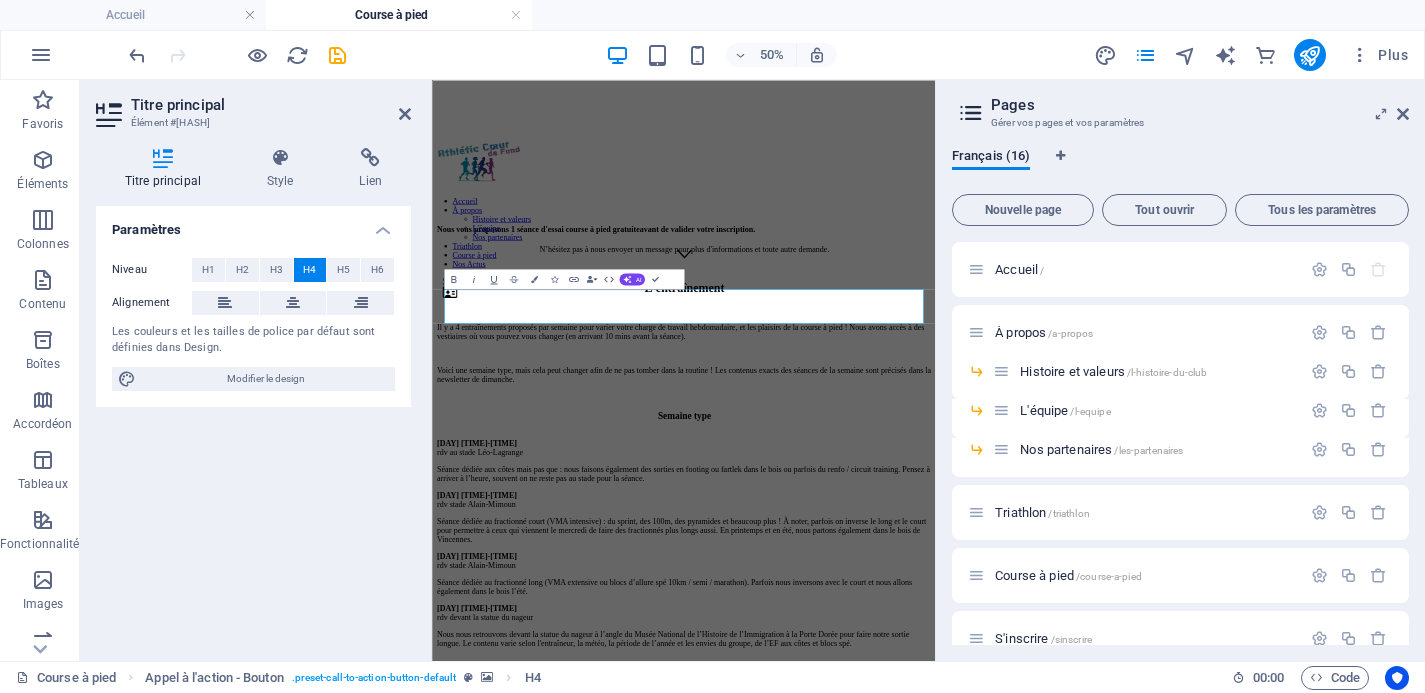click at bounding box center (935, 126) 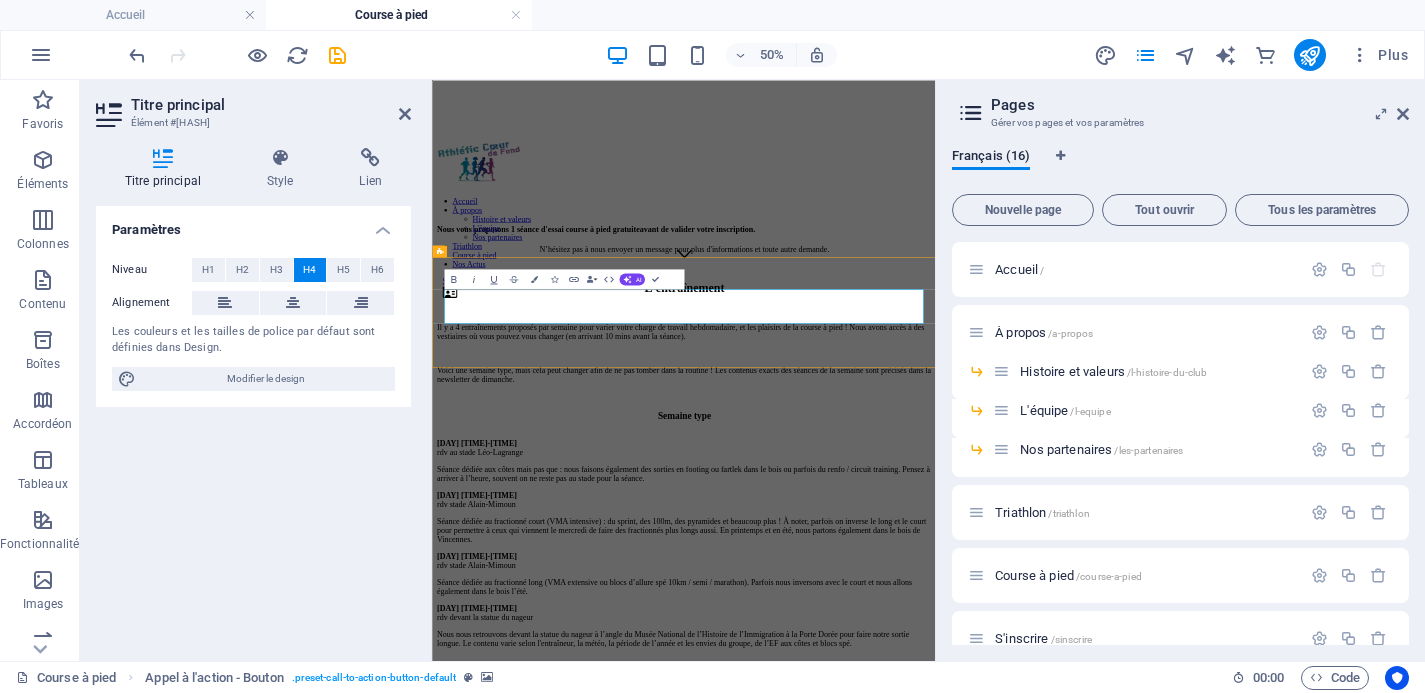 scroll, scrollTop: 542, scrollLeft: 0, axis: vertical 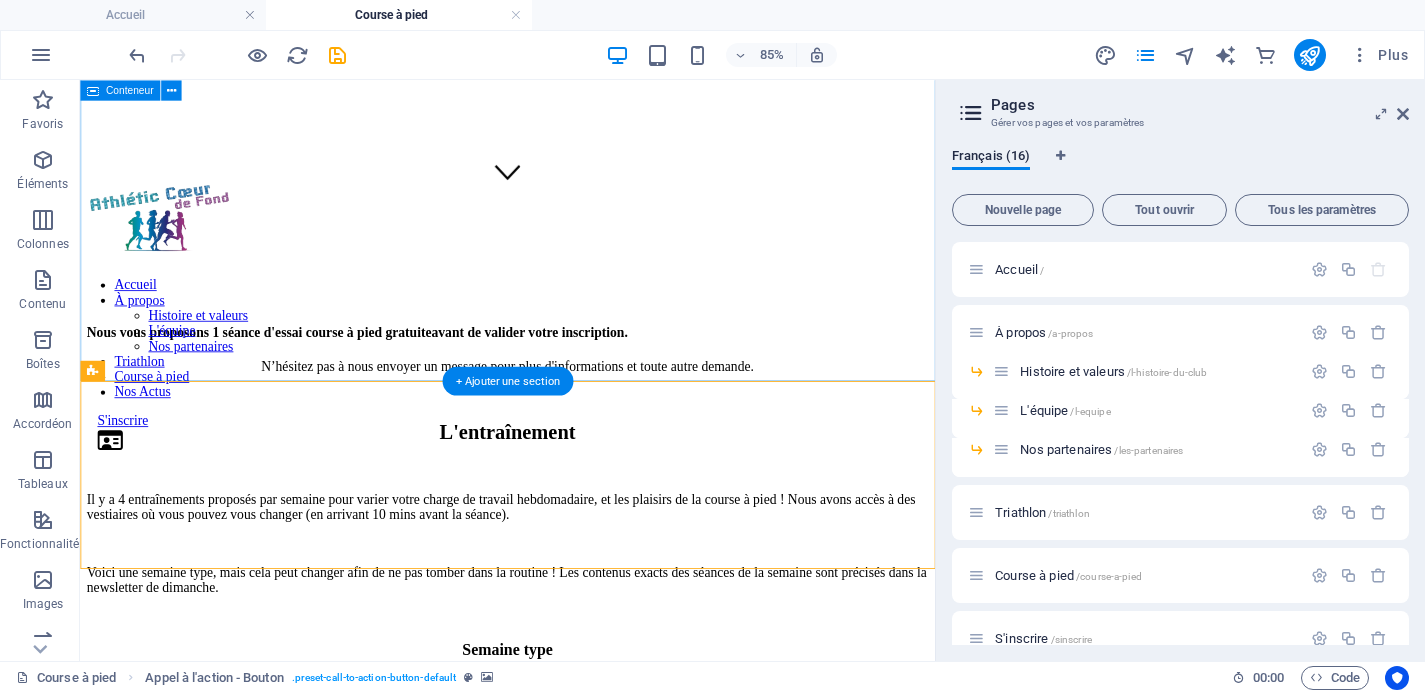 click on "Chez ACF, on court tous pour des raisons différentes, de la performance au bien-être en passant par l’idée de repousser ses limites (chacun à sa manière).  Nous sommes un club de course de fond (du 5km au marathon et bien au-delà) ouvert à tout le monde, pas besoin d’avoir un niveau quasi pro !  Mais, pour profiter des séances et pour progresser, il faut tout de même un niveau minimum : courir déjà de manière régulière et être capable de faire 7km en aisance respiratoire." at bounding box center (583, 7) 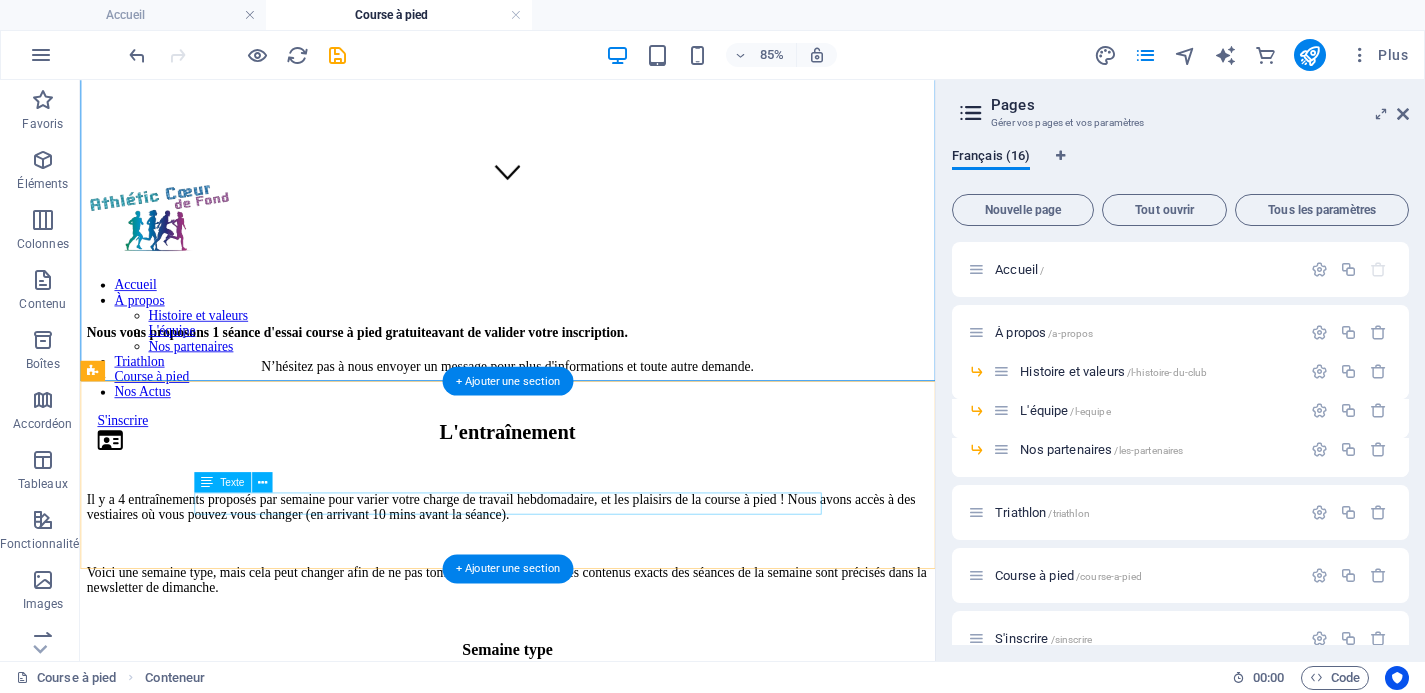 click on "N’hésitez pas à nous envoyer un message pour plus d'informations et toute autre demande." at bounding box center [583, 417] 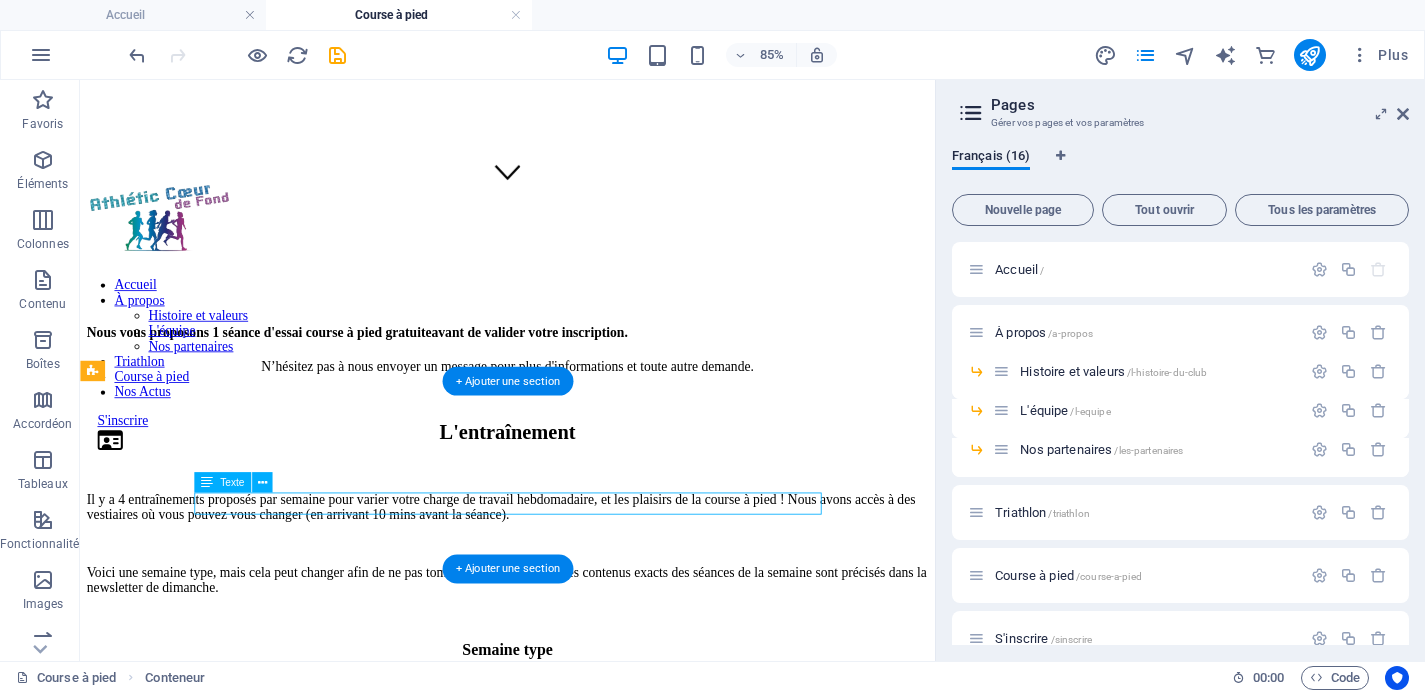 click on "N’hésitez pas à nous envoyer un message pour plus d'informations et toute autre demande." at bounding box center (583, 417) 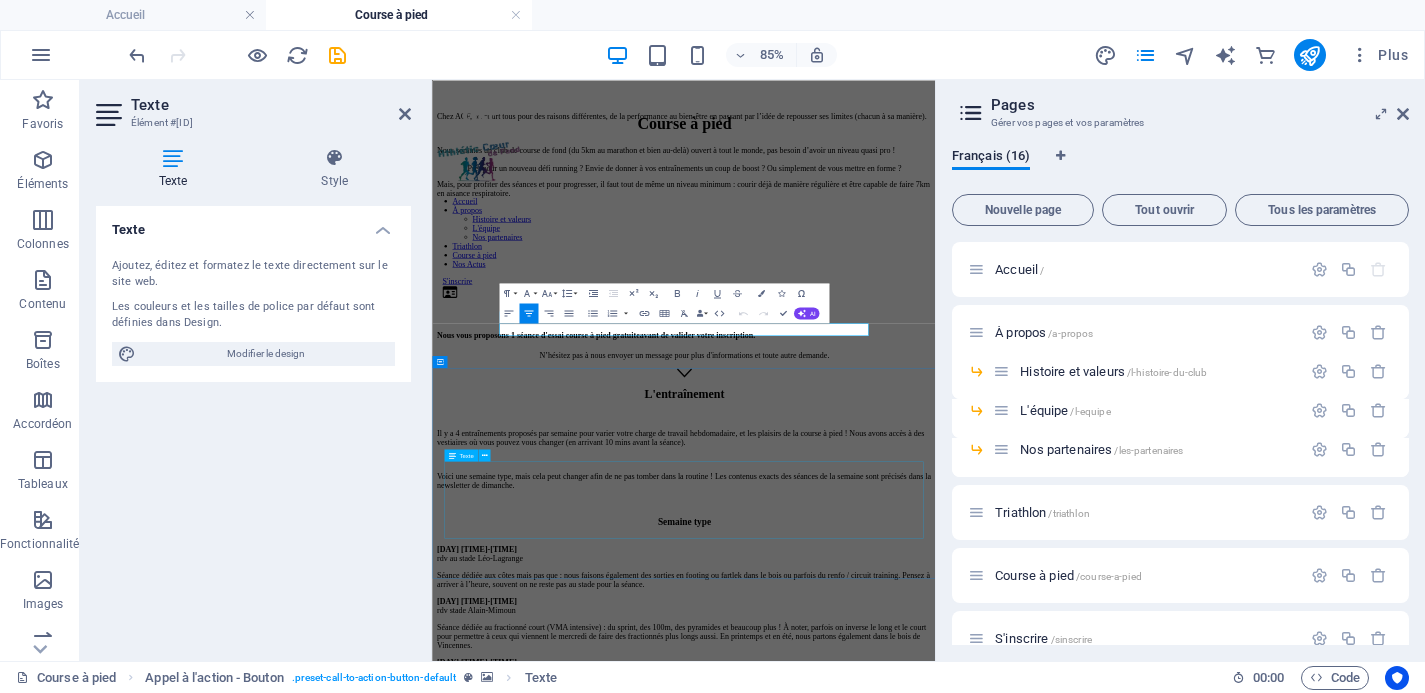 scroll, scrollTop: 781, scrollLeft: 0, axis: vertical 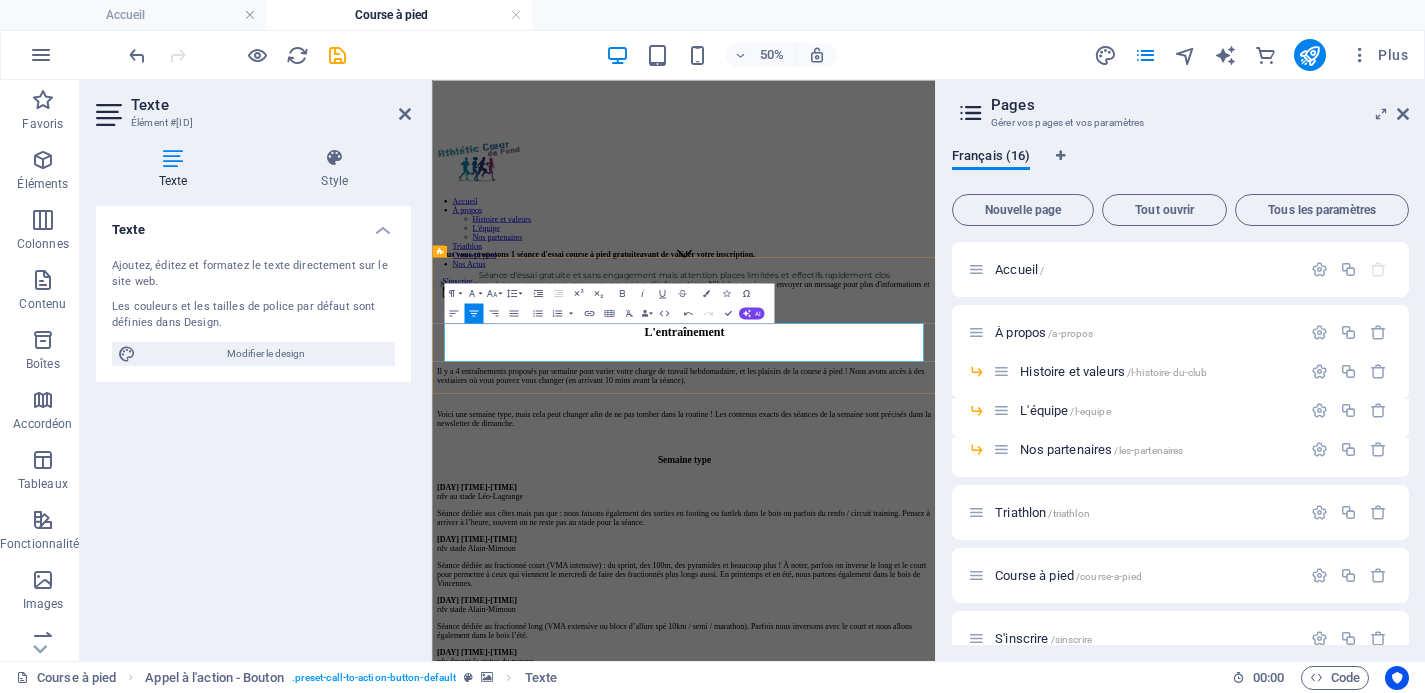 drag, startPoint x: 1117, startPoint y: 624, endPoint x: 1007, endPoint y: 604, distance: 111.8034 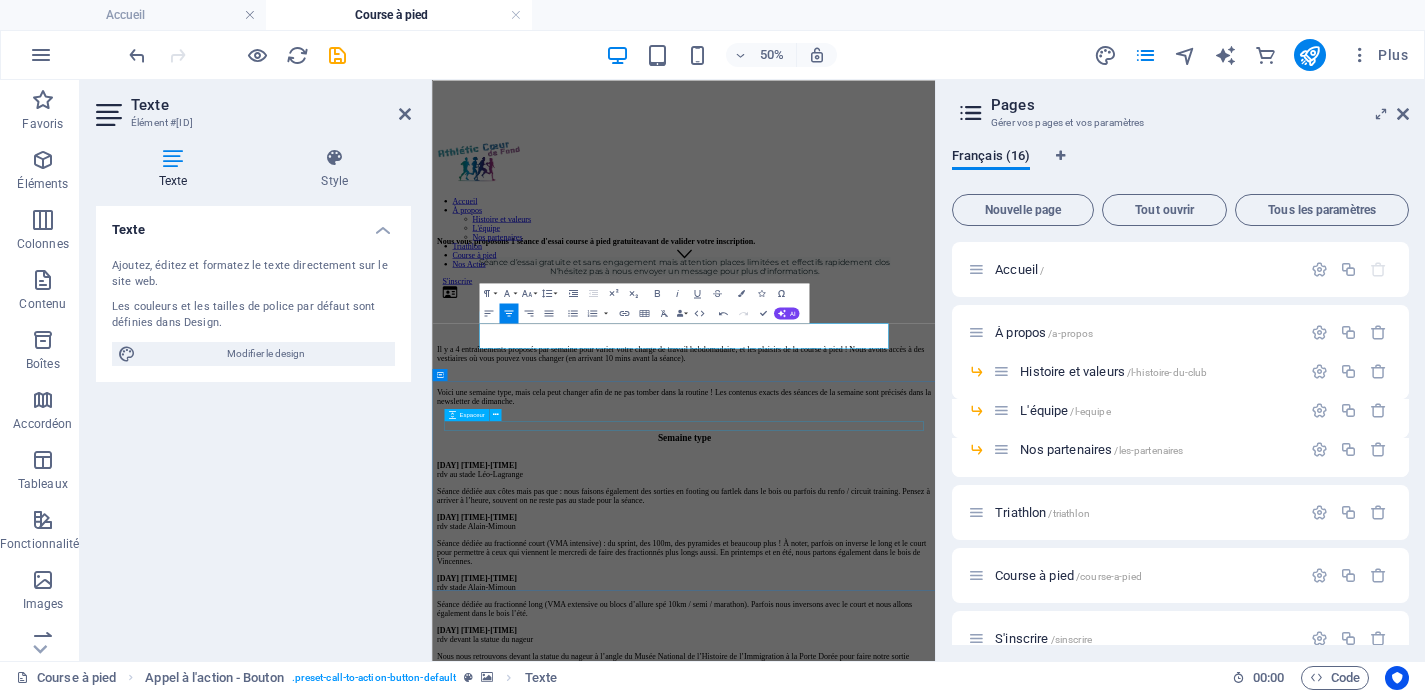 click at bounding box center (935, 497) 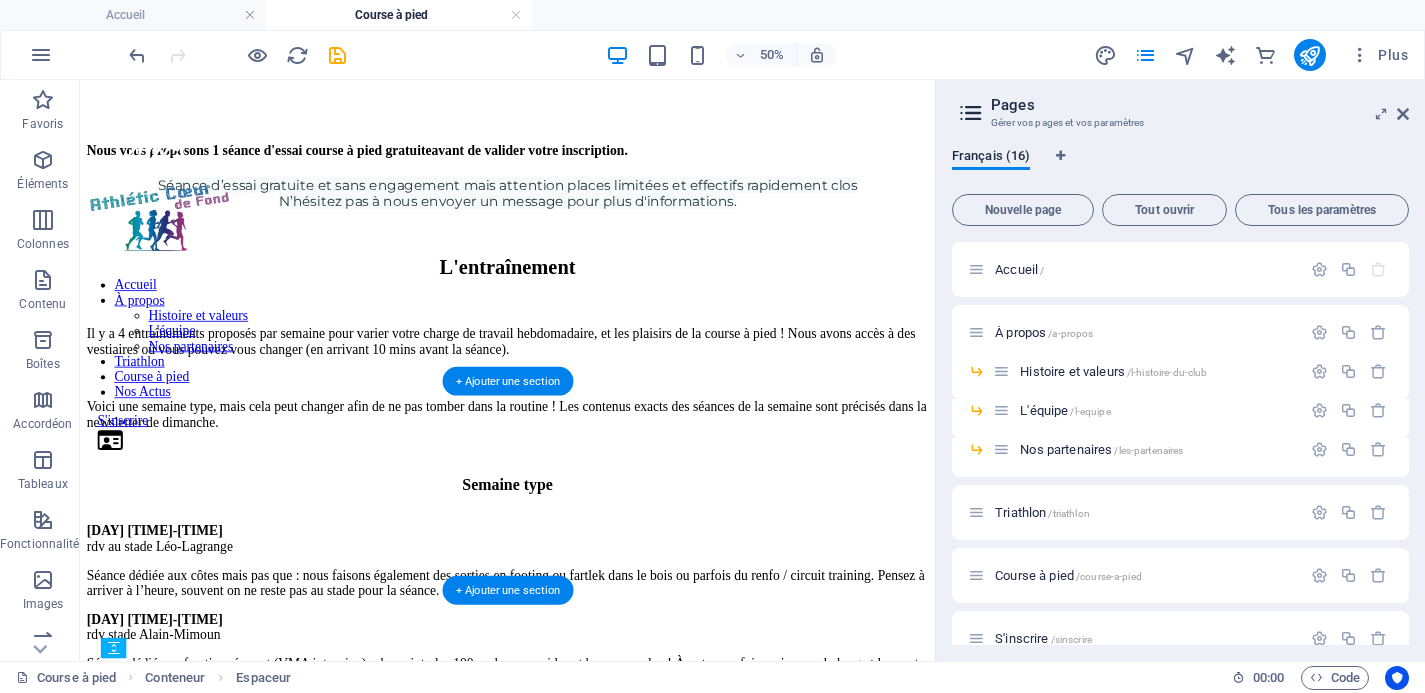 scroll, scrollTop: 542, scrollLeft: 0, axis: vertical 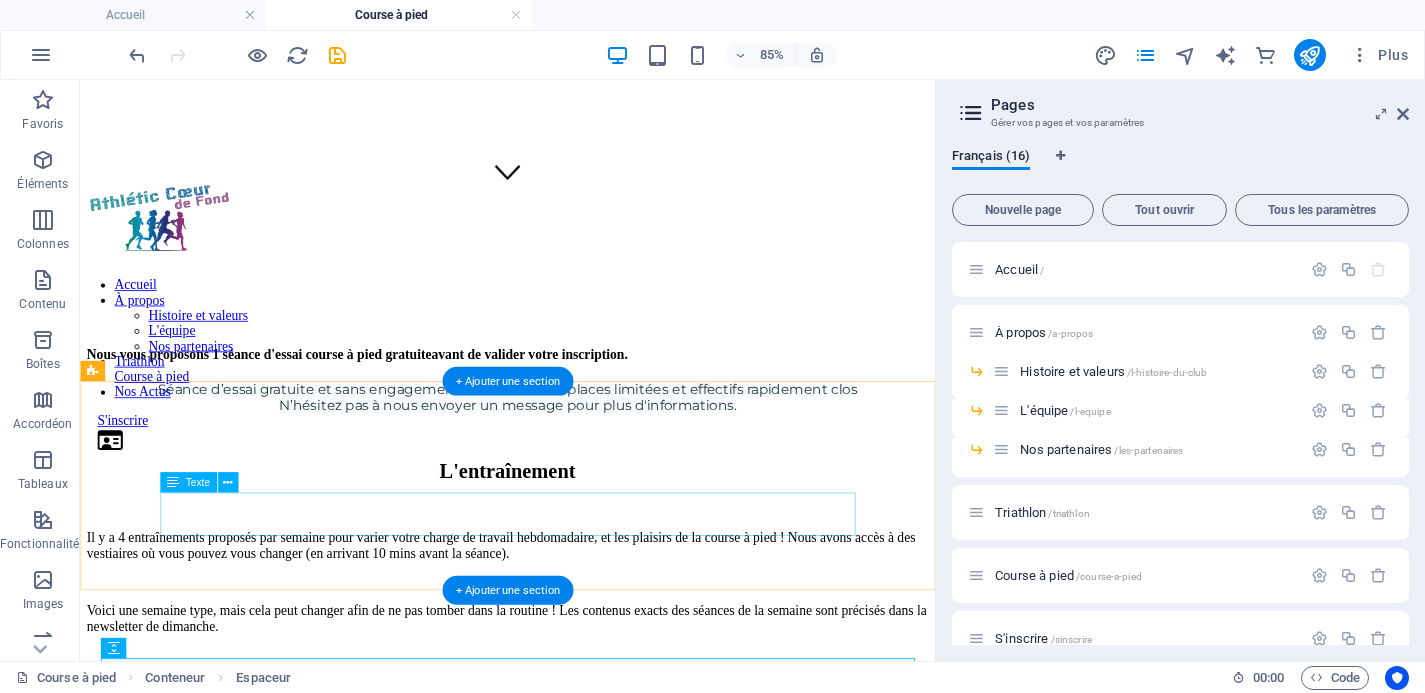 click on "Séance d’essai gratuite et sans engagement mais attention places limitées et effectifs rapidement clos N’hésitez pas à nous envoyer un message pour plus d'informations." at bounding box center [583, 452] 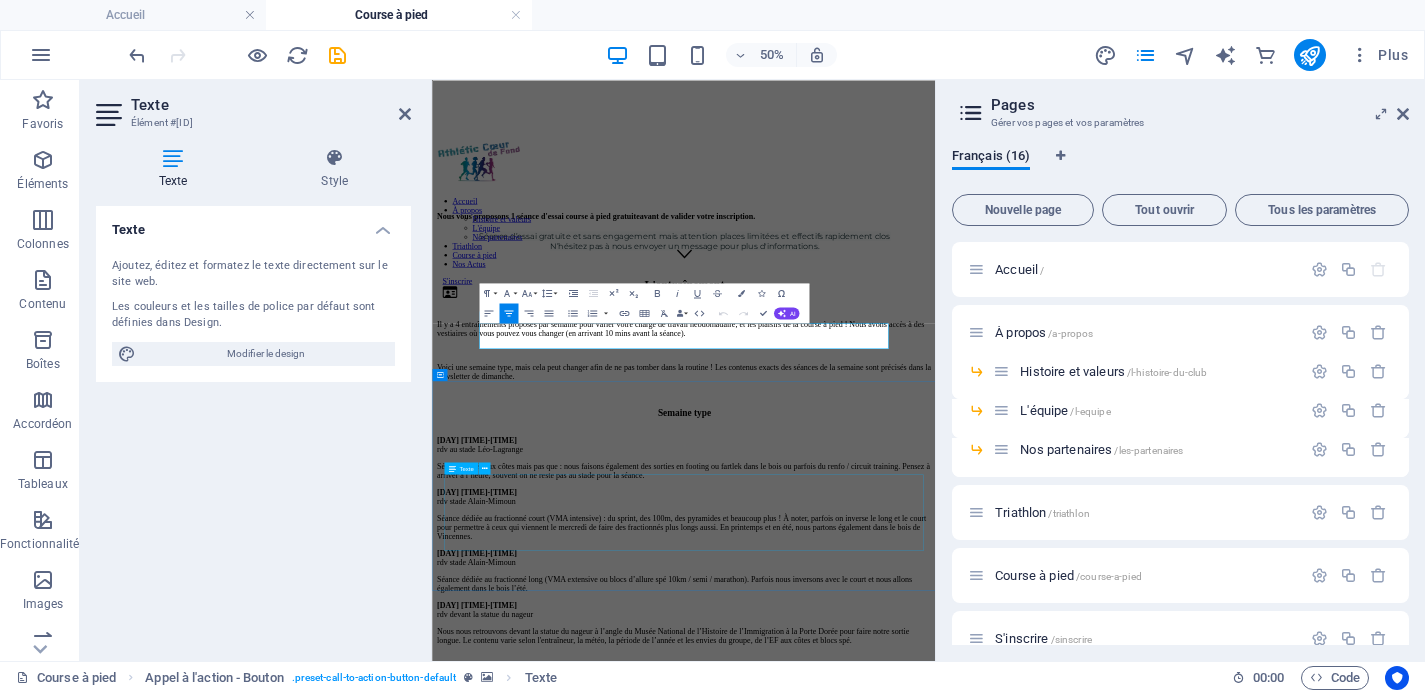 click on "Il y a 4 entraînements proposés par semaine pour varier votre charge de travail hebdomadaire, et les plaisirs de la course à pied ! Nous avons accès à des vestiaires où vous pouvez vous changer (en arrivant 10 mins avant la séance).  Voici une semaine type, mais cela peut changer afin de ne pas tomber dans la routine ! Les contenus exacts des séances de la semaine sont précisés dans la newsletter de dimanche." at bounding box center (935, 636) 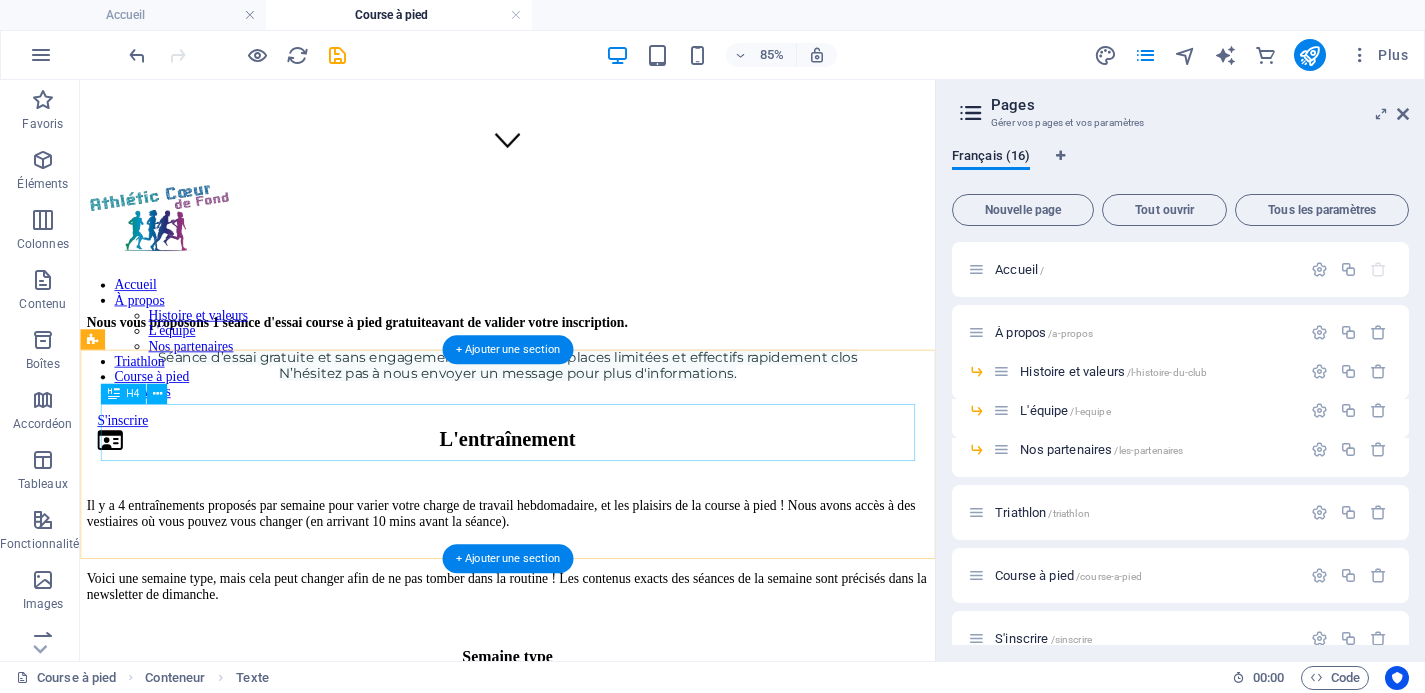 scroll, scrollTop: 570, scrollLeft: 0, axis: vertical 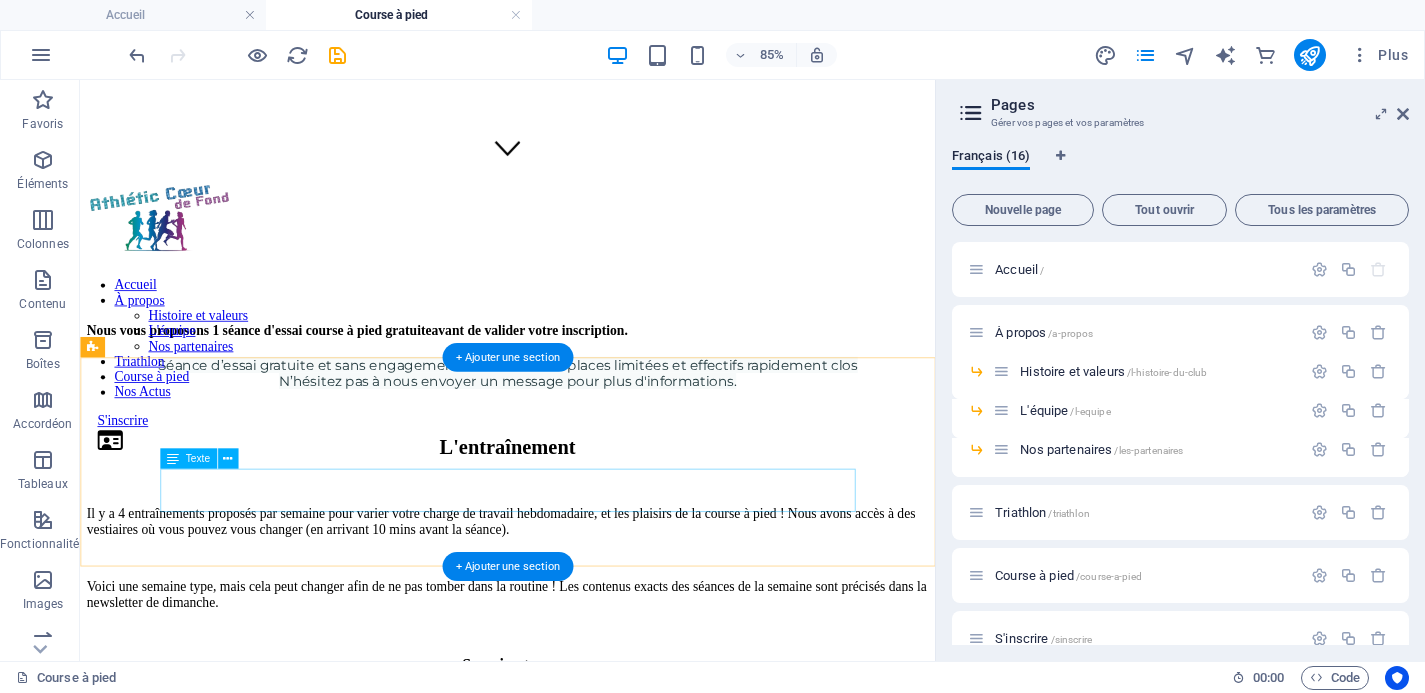 click on "Séance d’essai gratuite et sans engagement mais attention places limitées et effectifs rapidement clos N’hésitez pas à nous envoyer un message pour plus d'informations." at bounding box center [583, 424] 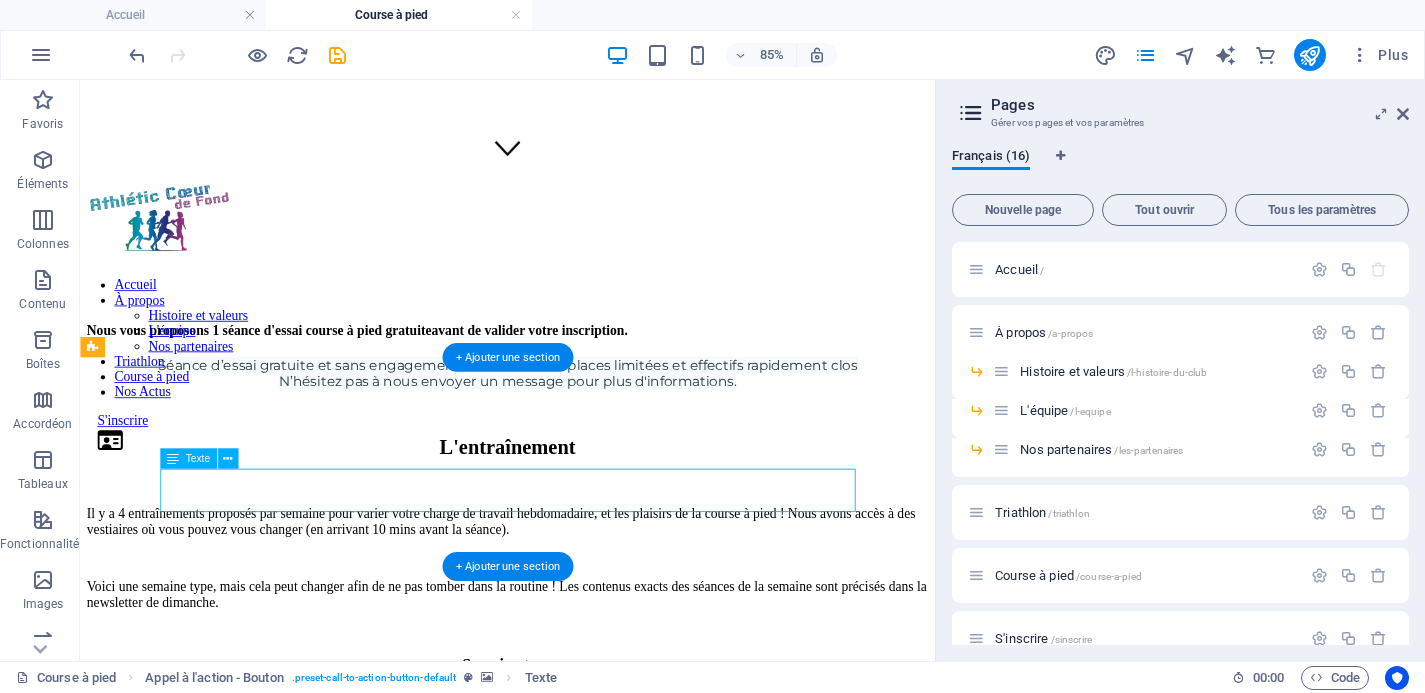 click on "Séance d’essai gratuite et sans engagement mais attention places limitées et effectifs rapidement clos N’hésitez pas à nous envoyer un message pour plus d'informations." at bounding box center (583, 424) 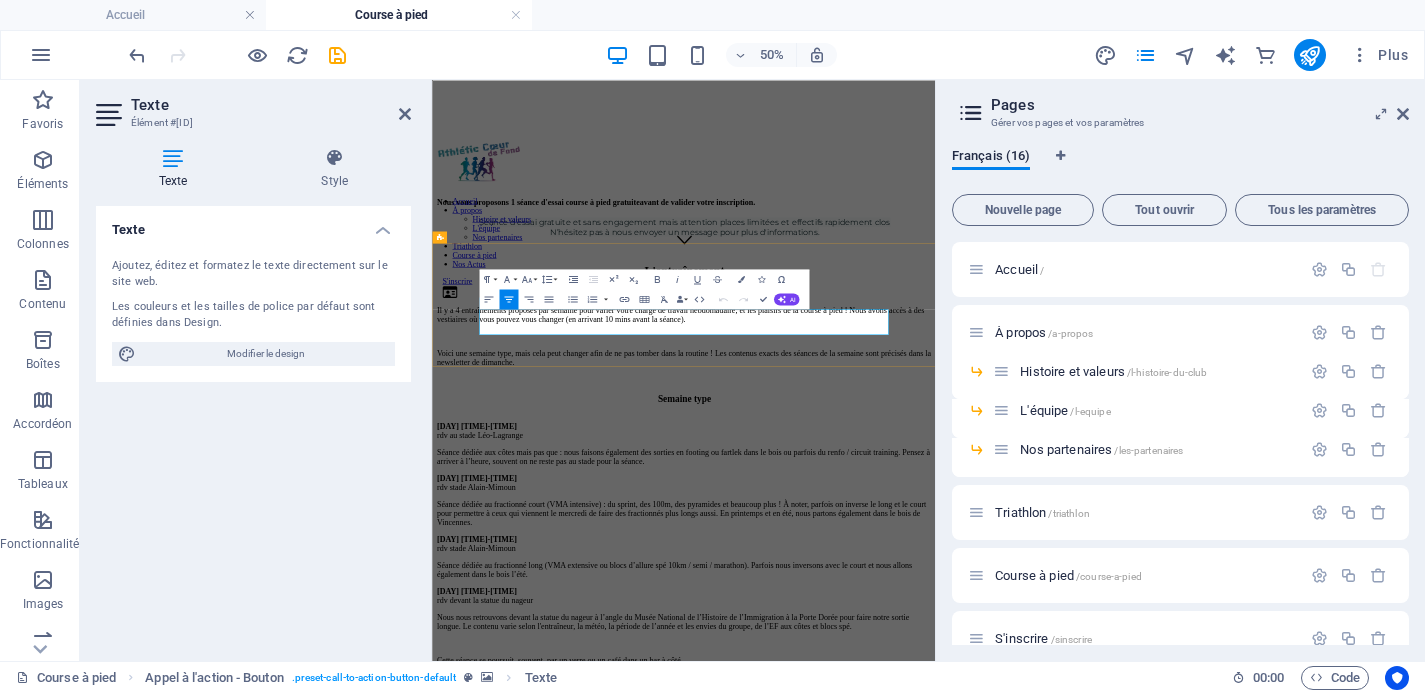 click on "Séance d’essai gratuite et sans engagement mais attention places limitées et effectifs rapidement clos N’hésitez pas à nous envoyer un message pour plus d'informations." at bounding box center [935, 373] 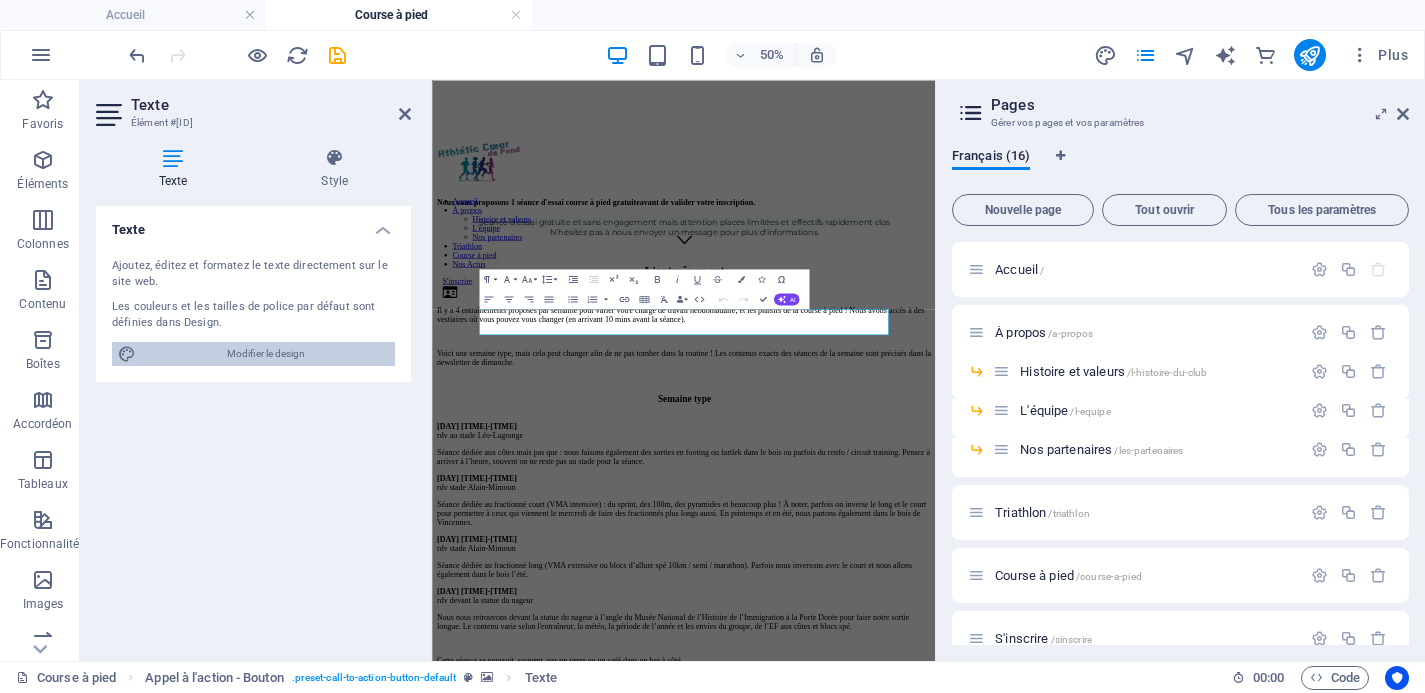 click on "Modifier le design" at bounding box center [265, 354] 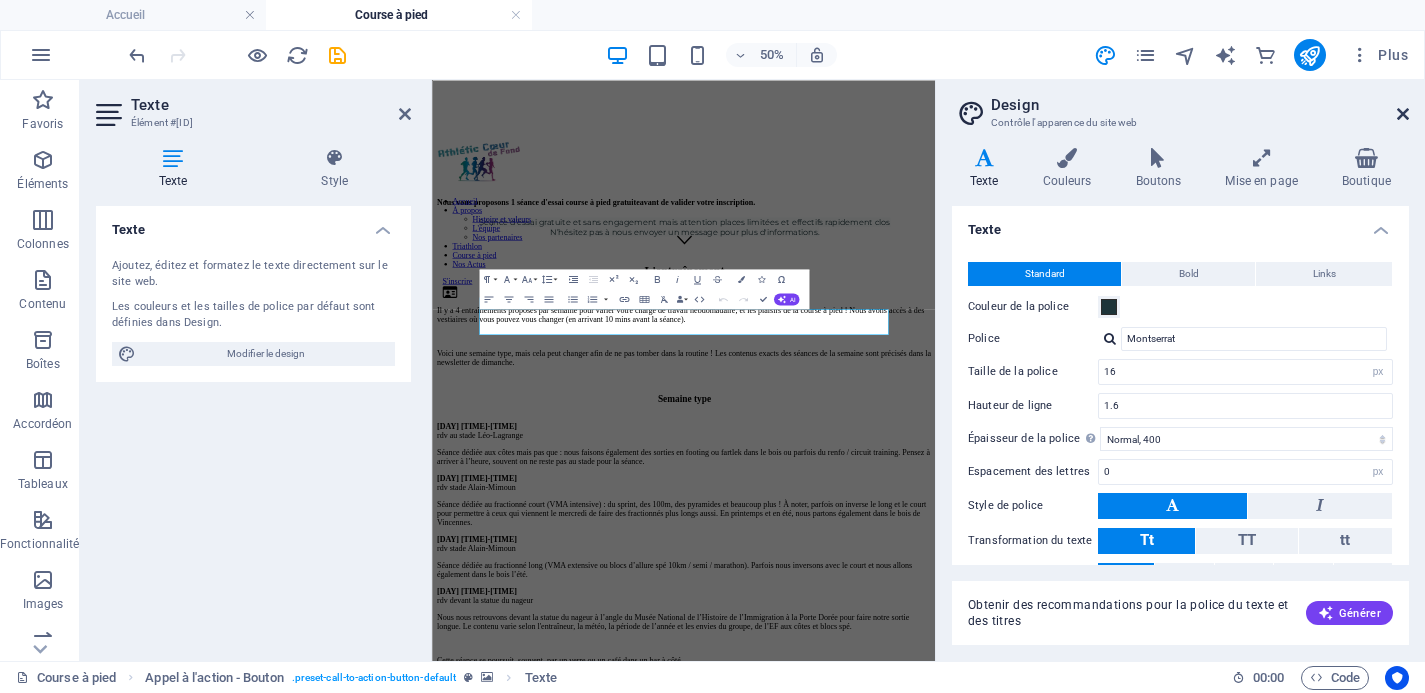 click at bounding box center [1403, 114] 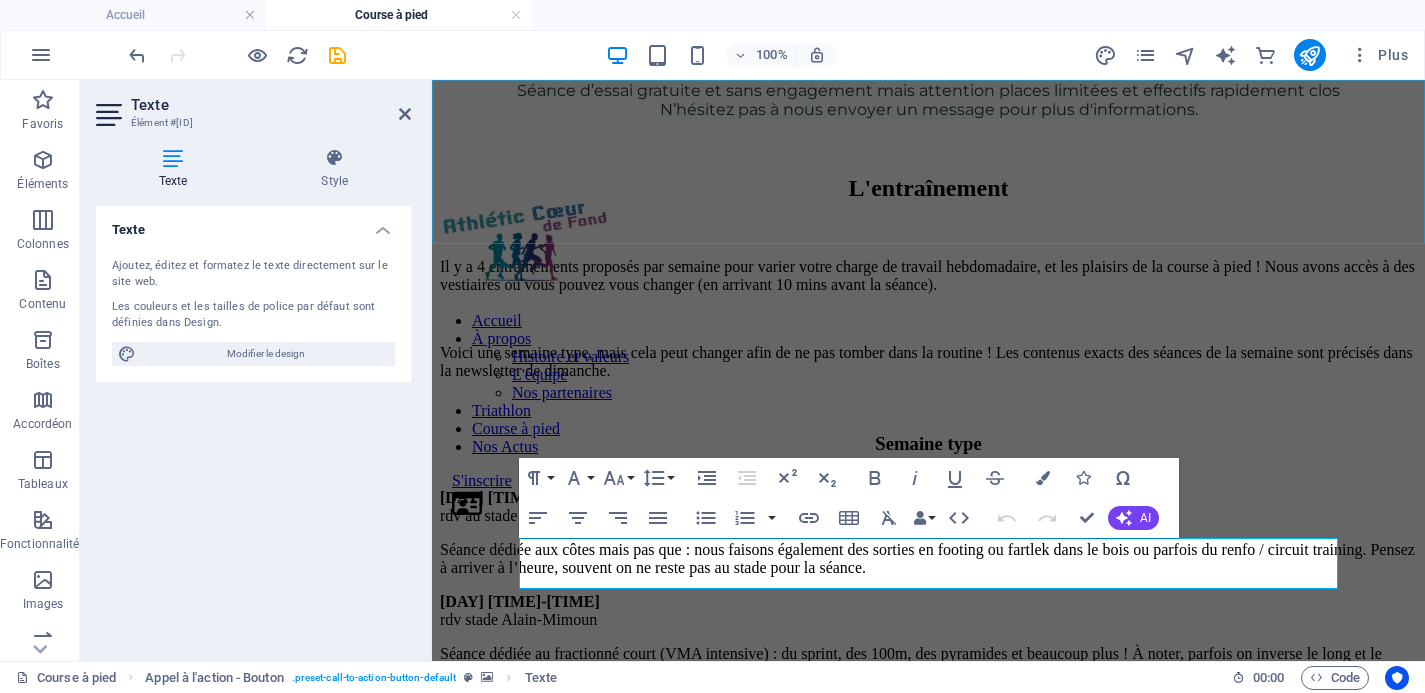 scroll, scrollTop: 518, scrollLeft: 0, axis: vertical 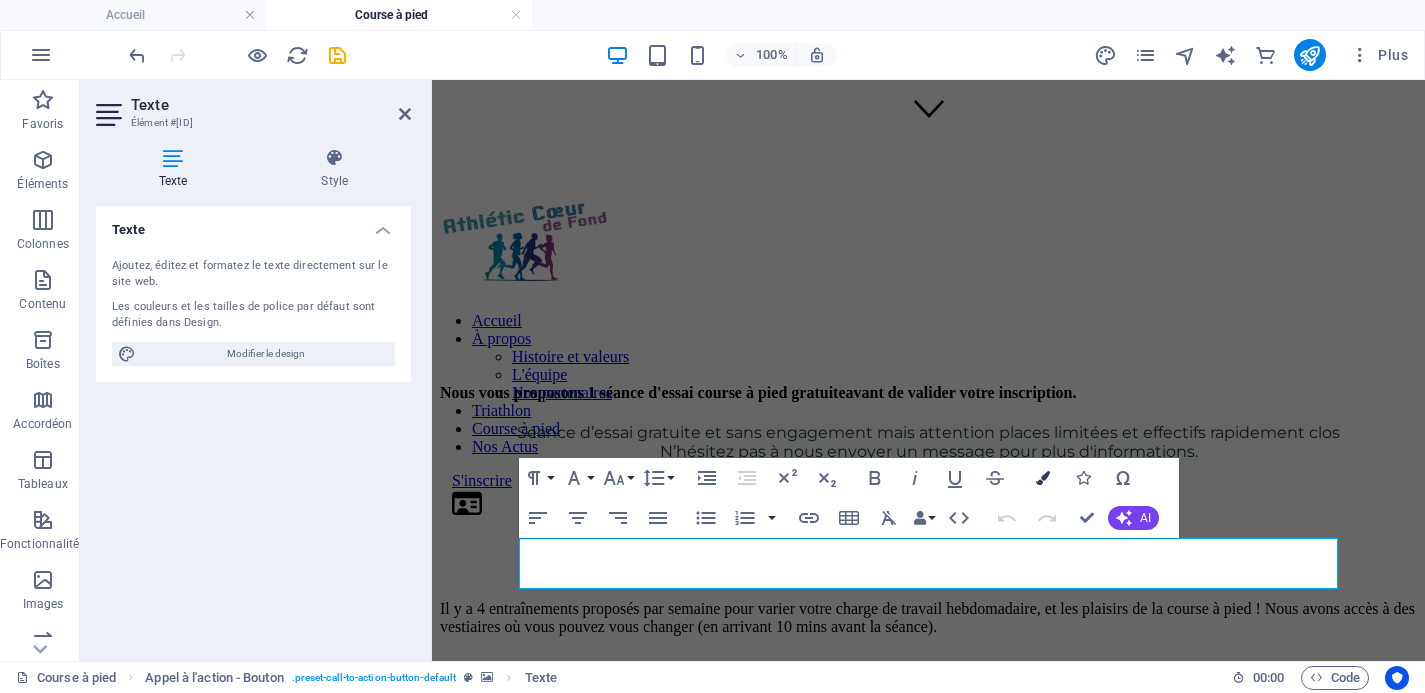 click at bounding box center [1043, 478] 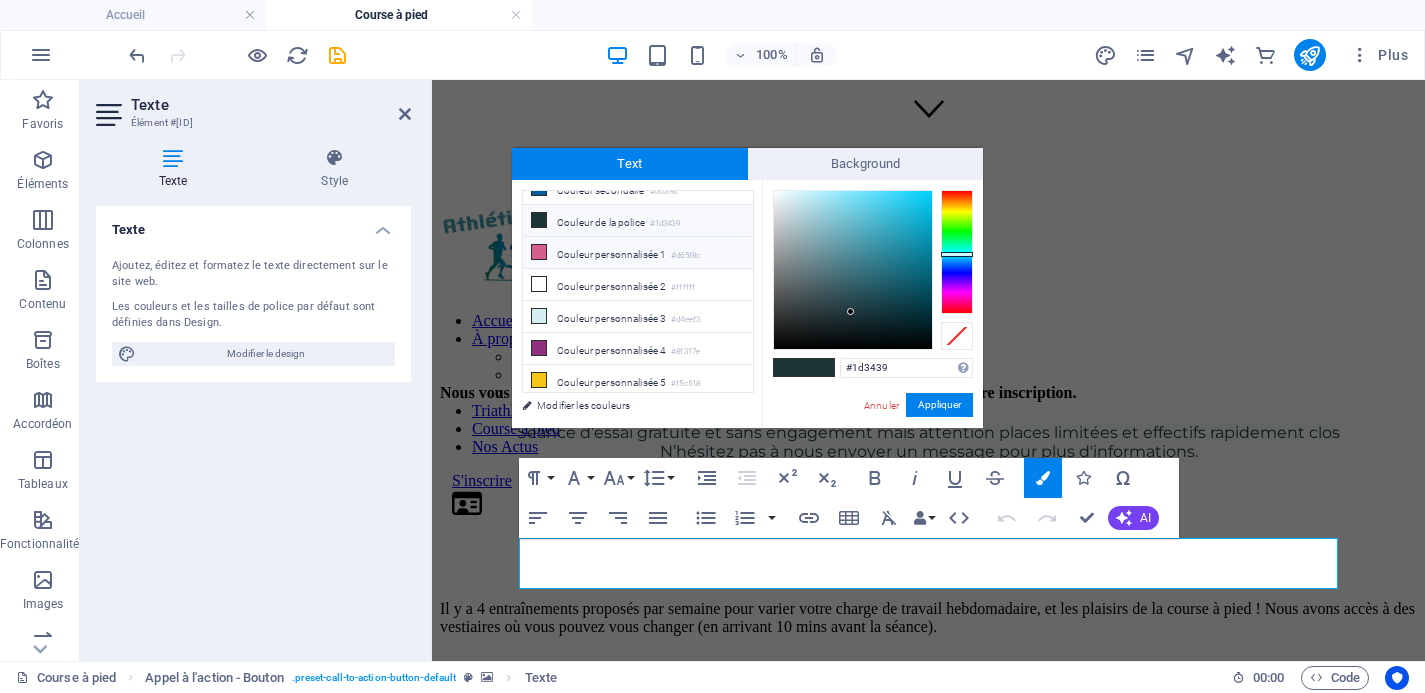 scroll, scrollTop: 0, scrollLeft: 0, axis: both 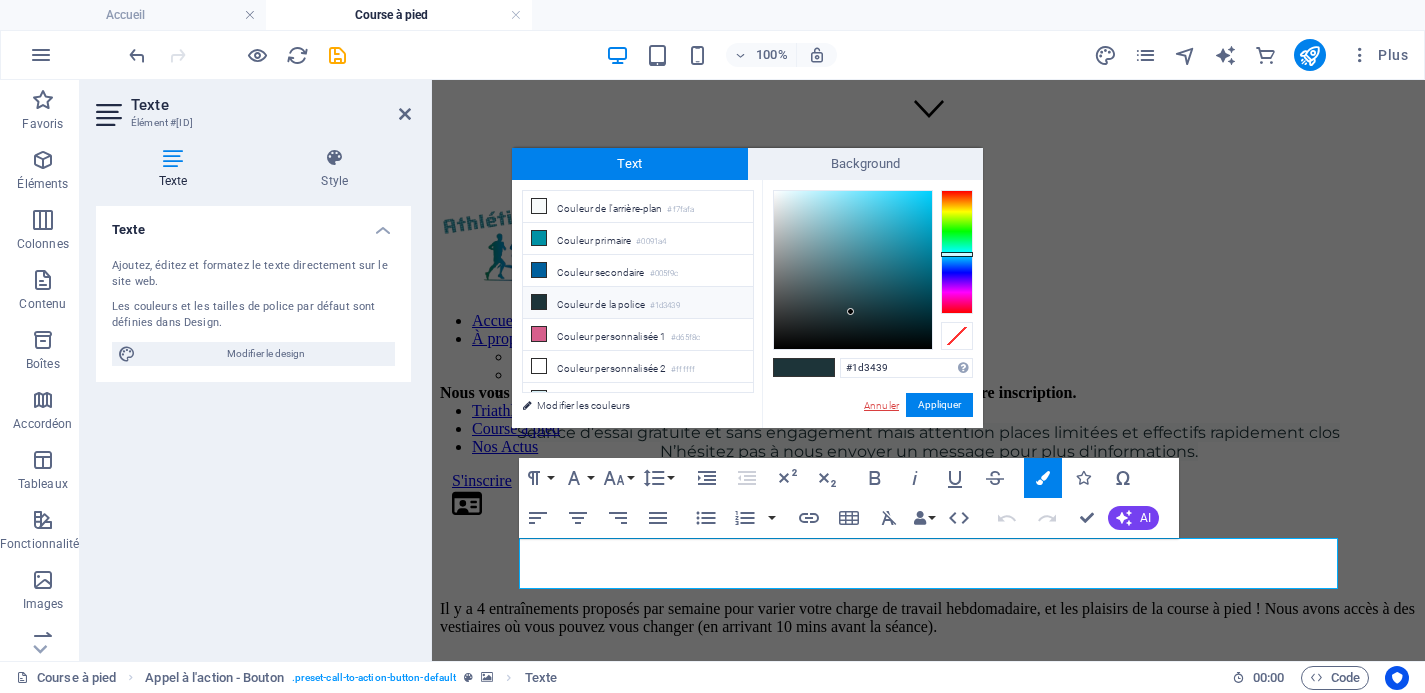 click on "Annuler" at bounding box center [881, 405] 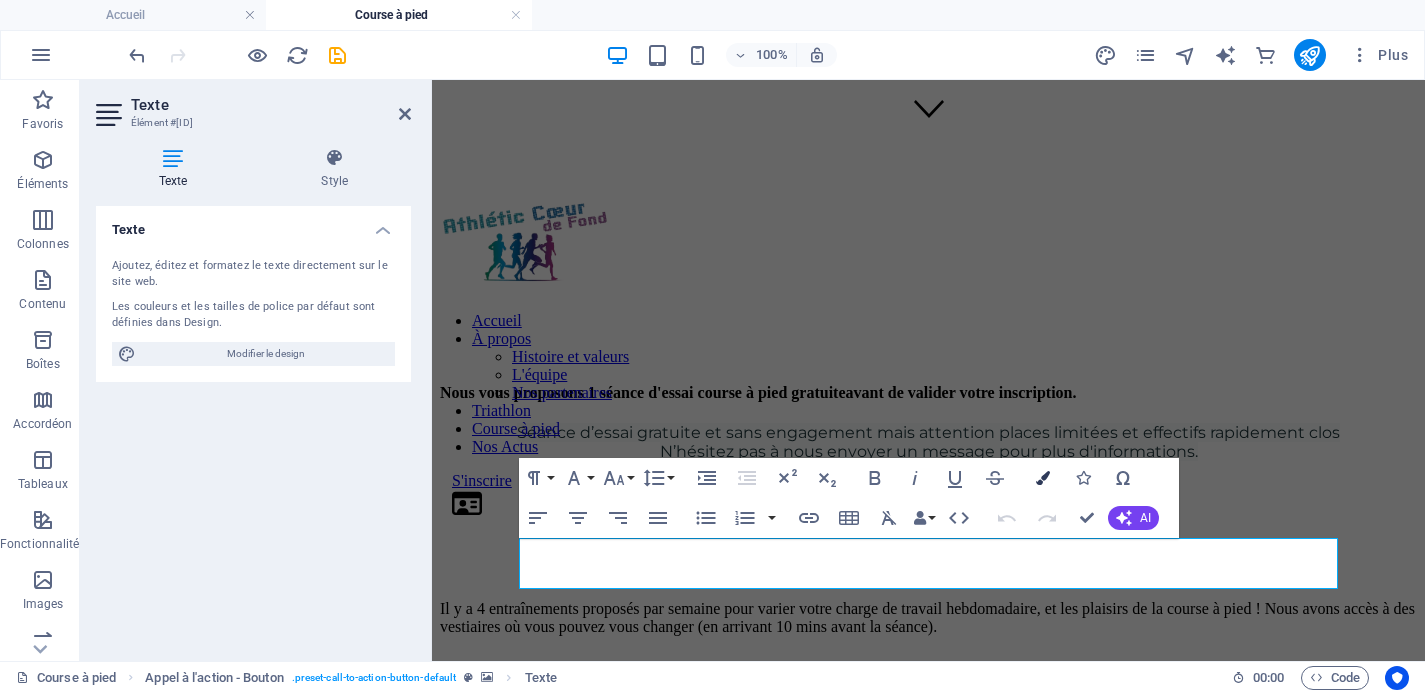 click on "Colors" at bounding box center (1043, 478) 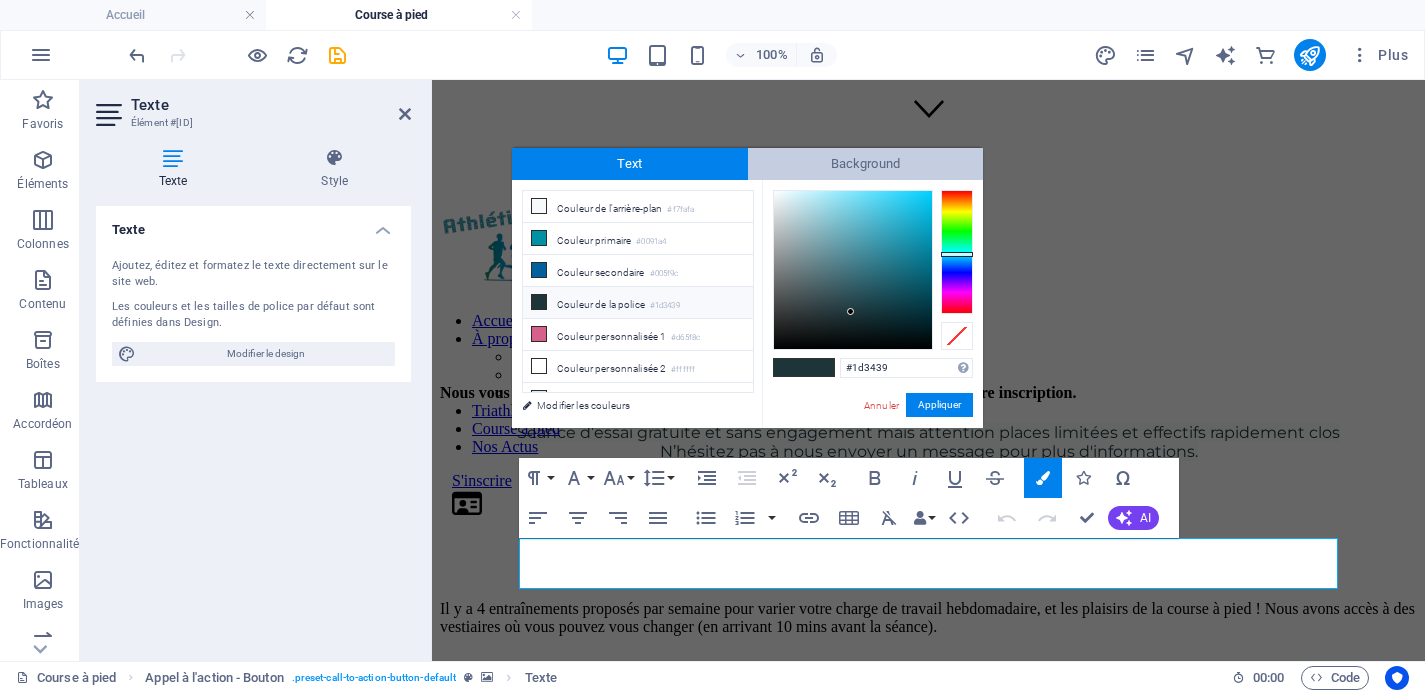 click on "Background" at bounding box center (866, 164) 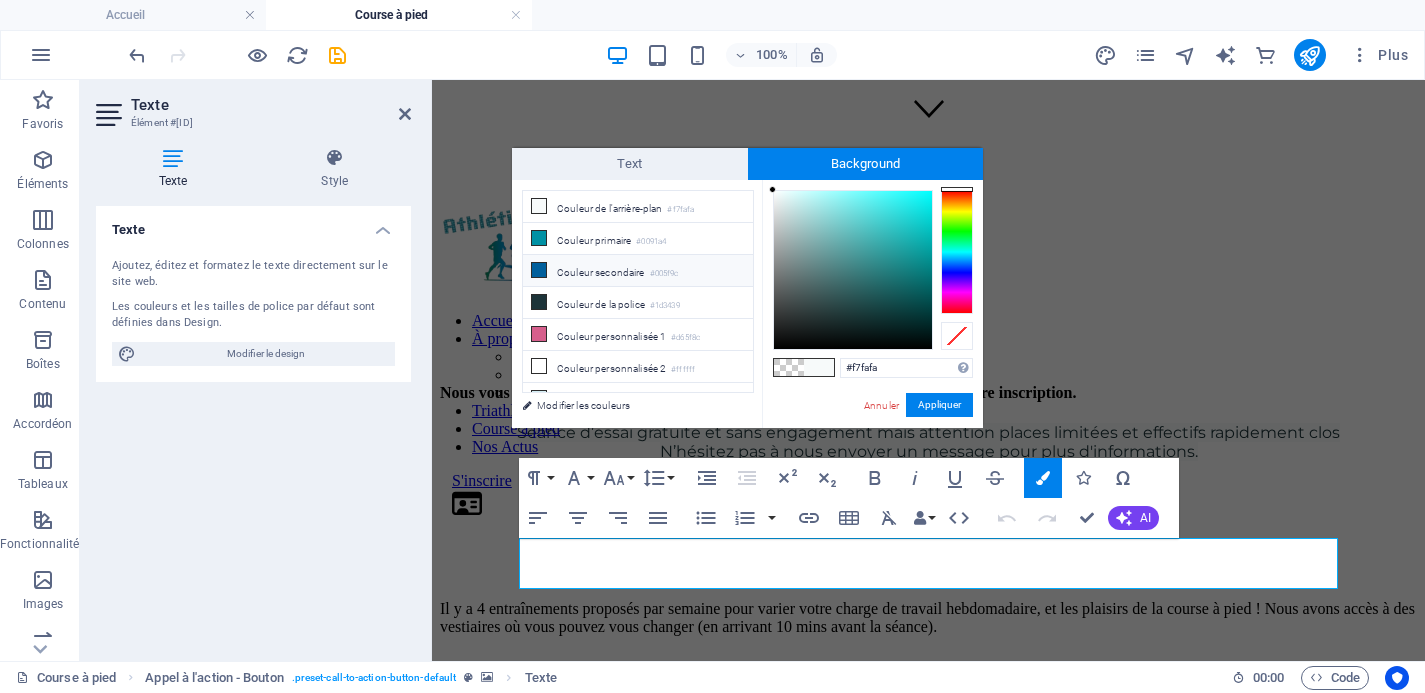 scroll, scrollTop: 82, scrollLeft: 0, axis: vertical 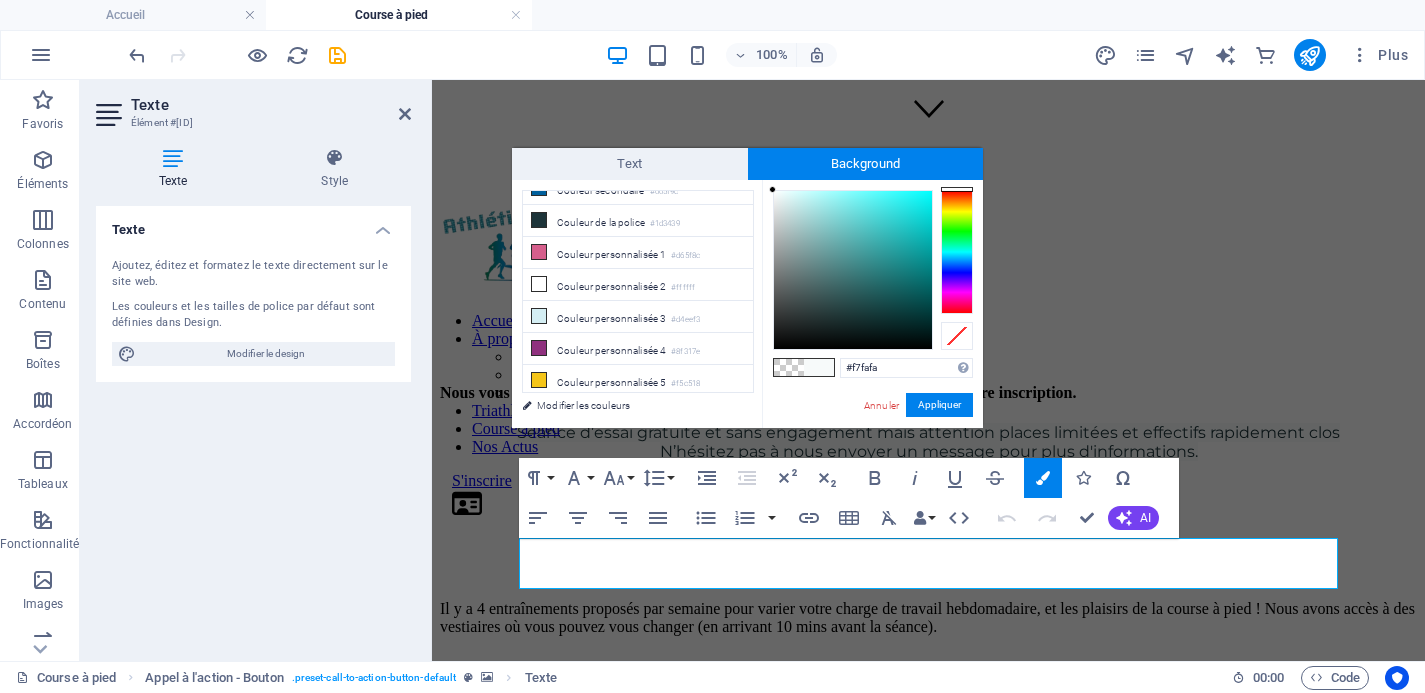 click at bounding box center (819, 367) 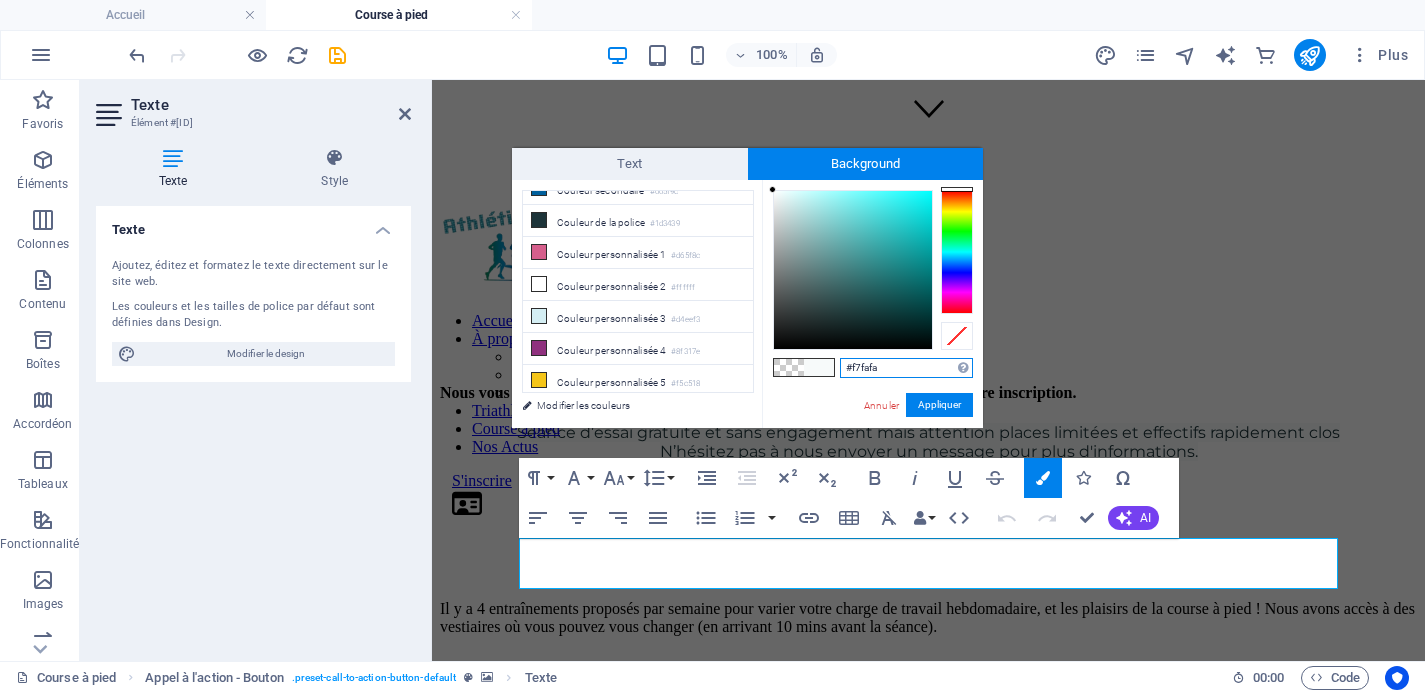 drag, startPoint x: 924, startPoint y: 369, endPoint x: 821, endPoint y: 369, distance: 103 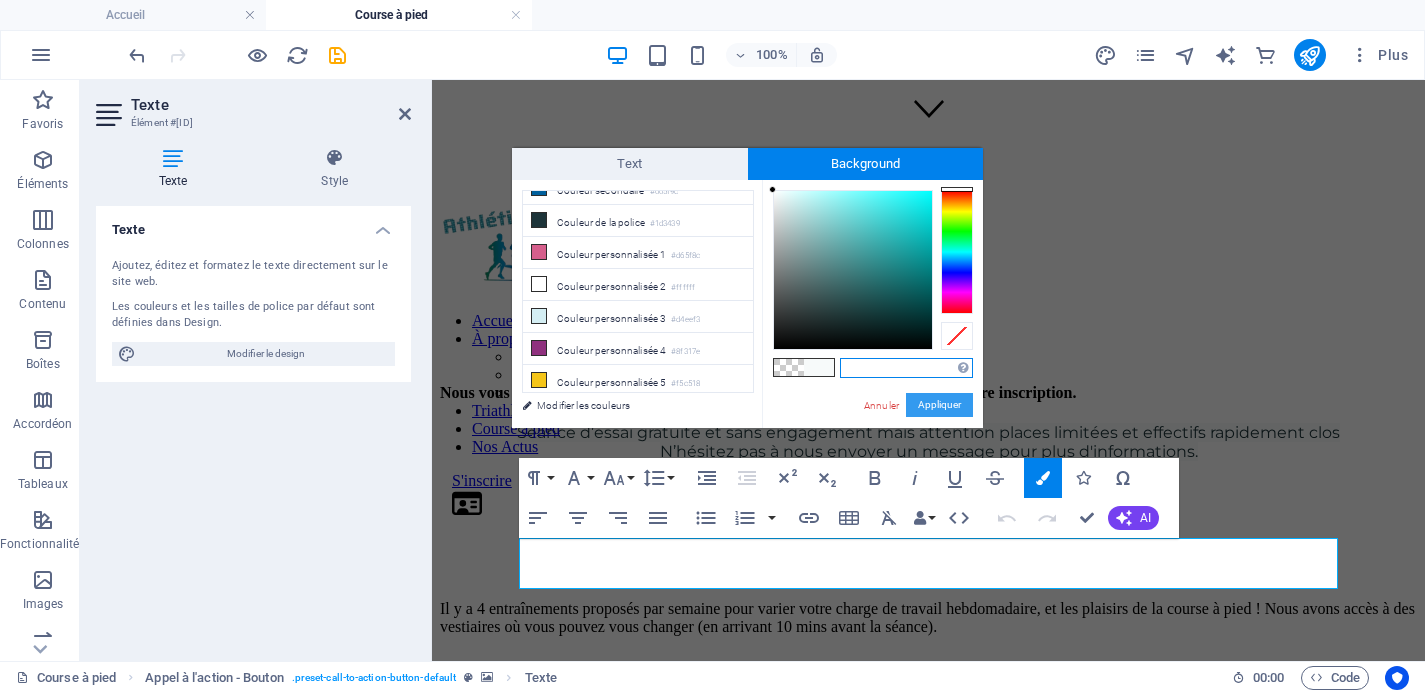 type 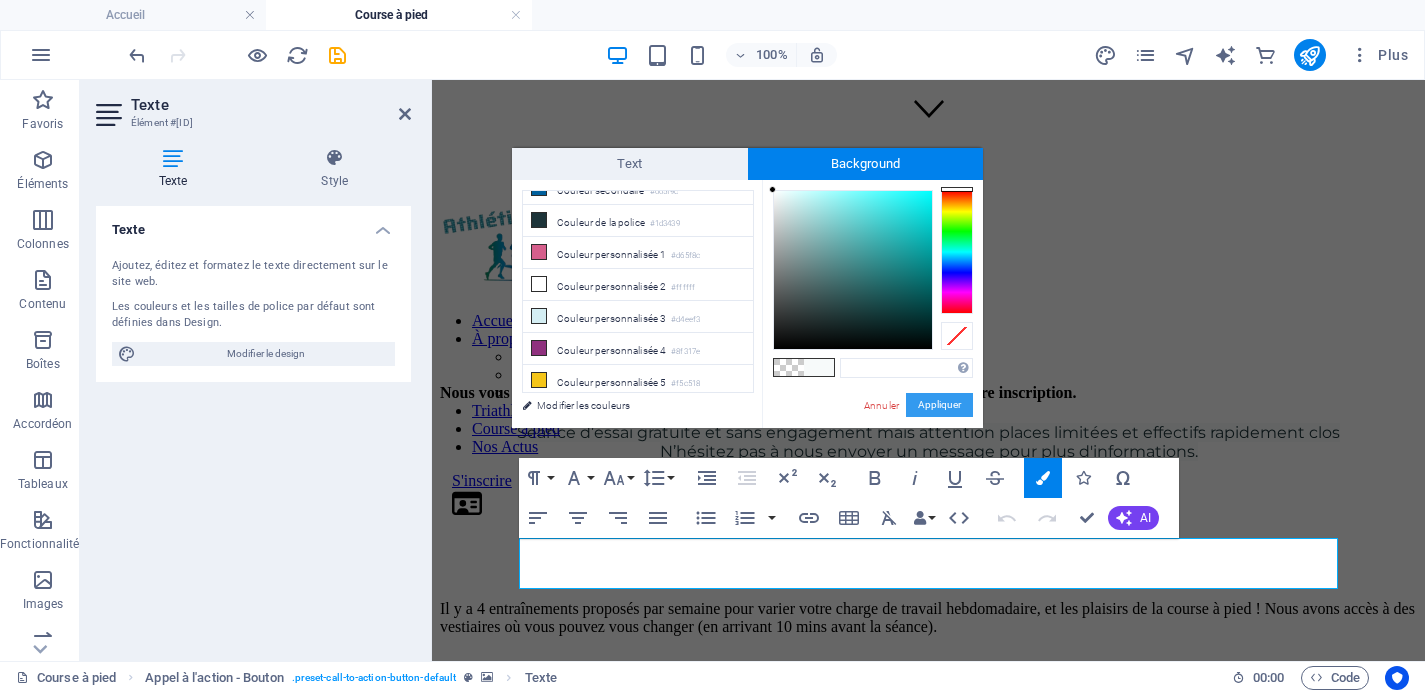 click on "Appliquer" at bounding box center (939, 405) 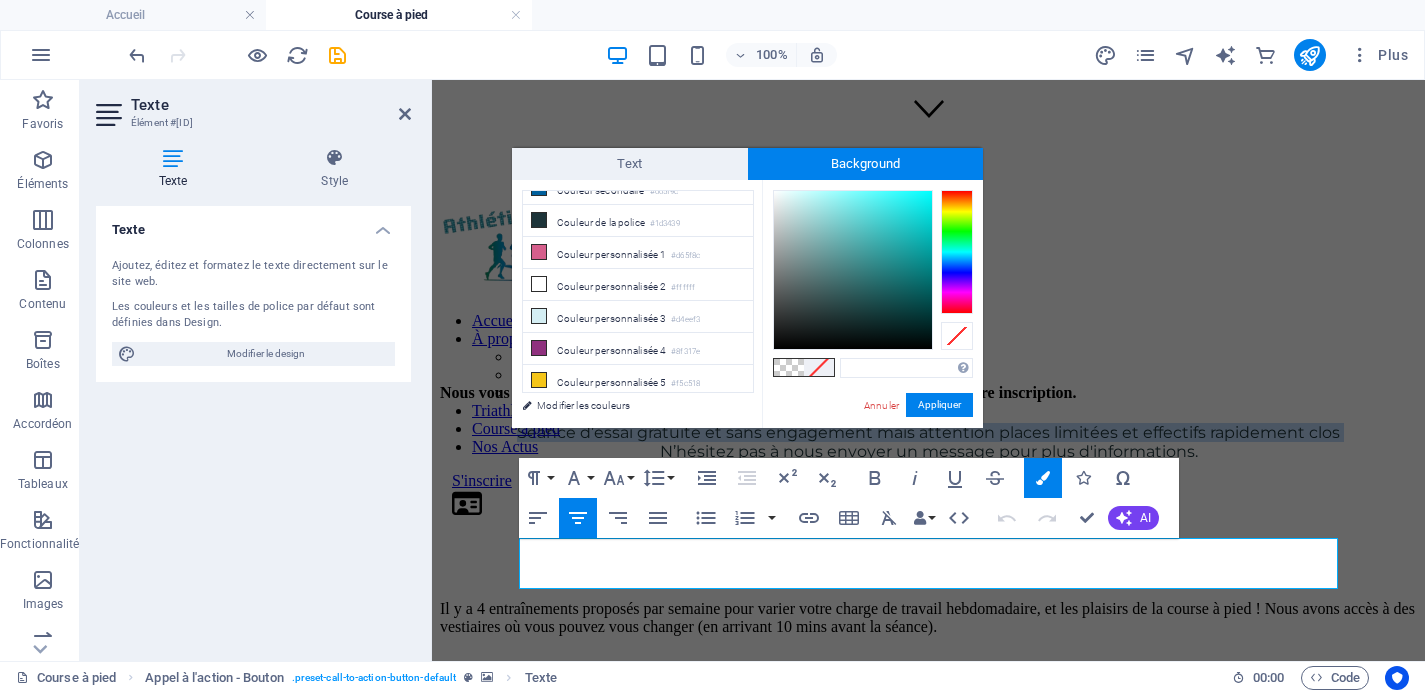 click at bounding box center (928, 117) 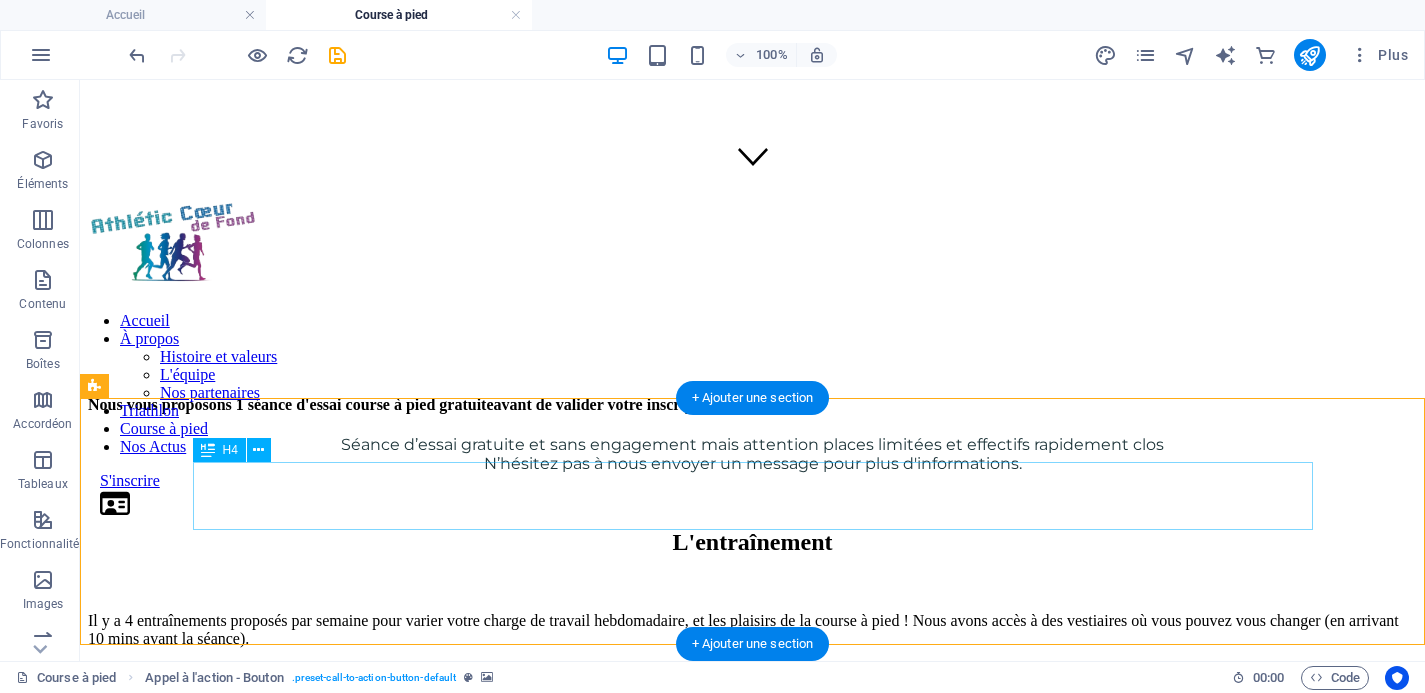 scroll, scrollTop: 551, scrollLeft: 0, axis: vertical 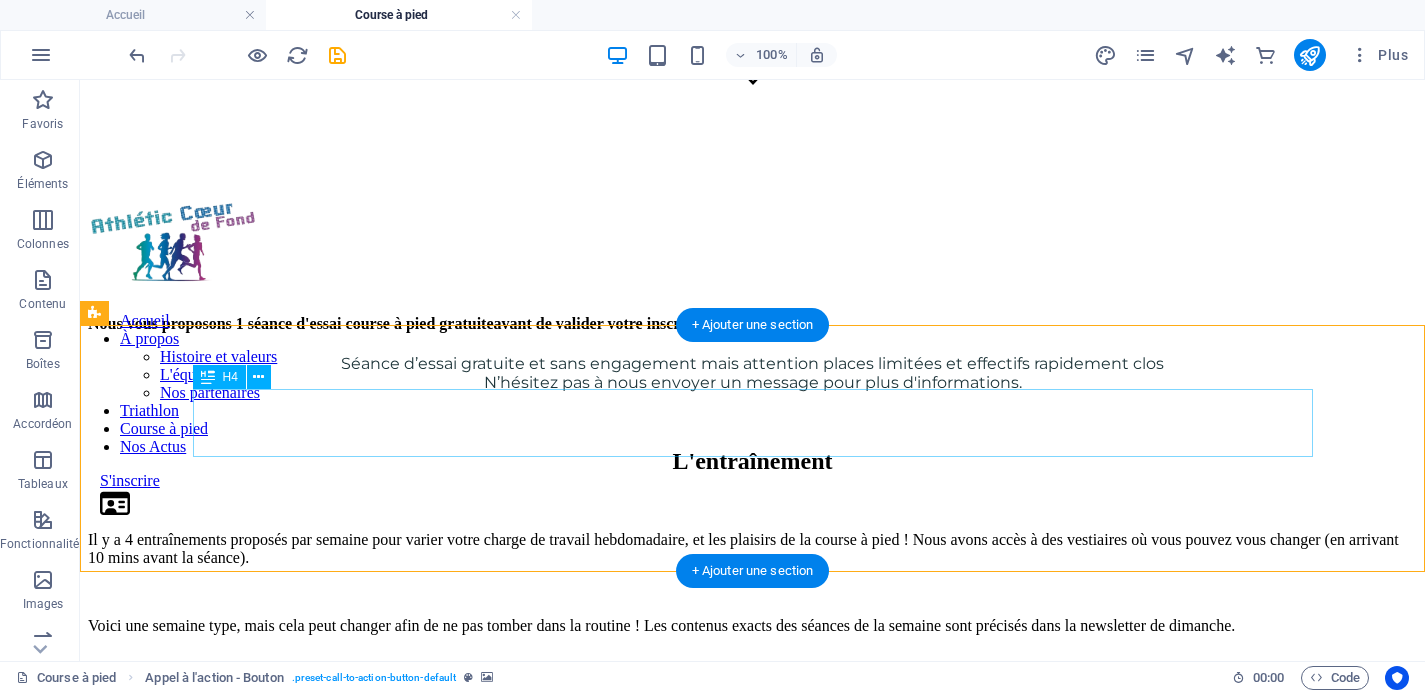 click on "Nous vous proposons 1 séance d'essai course à pied gratuiteavant de valider votre inscription." at bounding box center [752, 324] 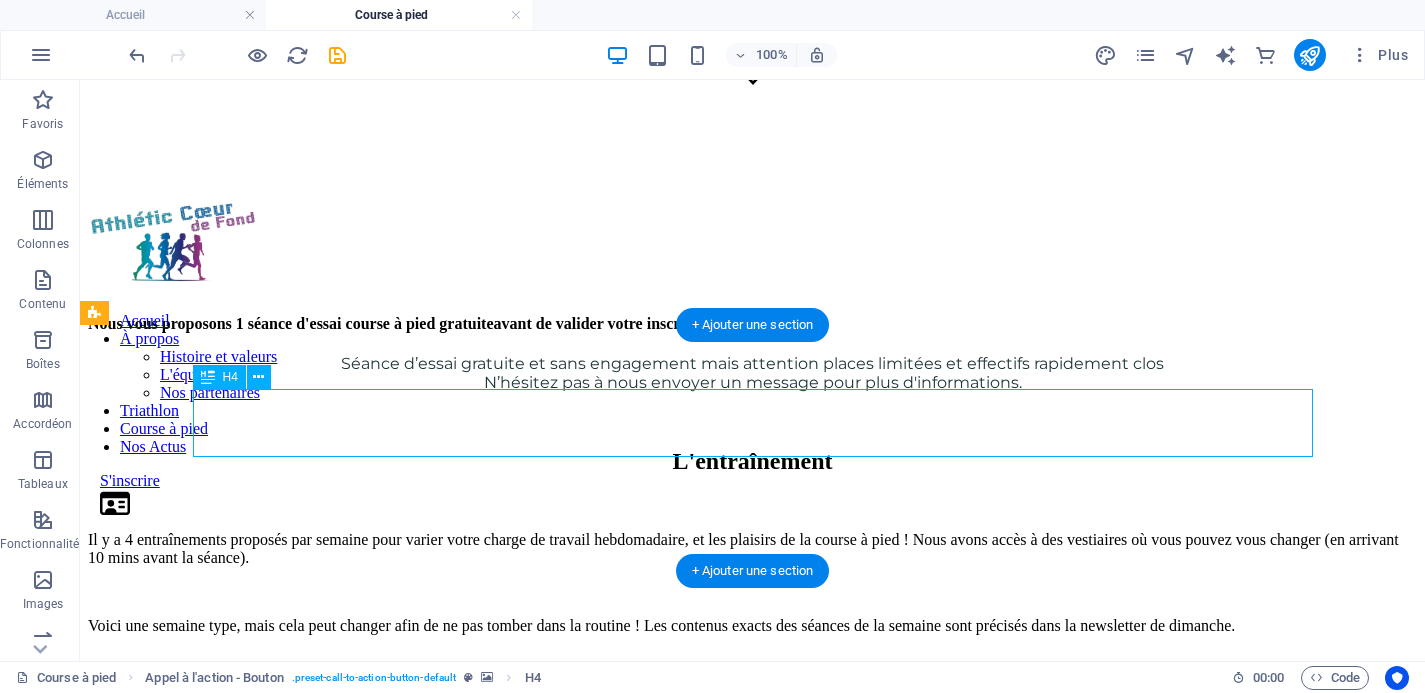 click on "Nous vous proposons 1 séance d'essai course à pied gratuiteavant de valider votre inscription." at bounding box center [752, 324] 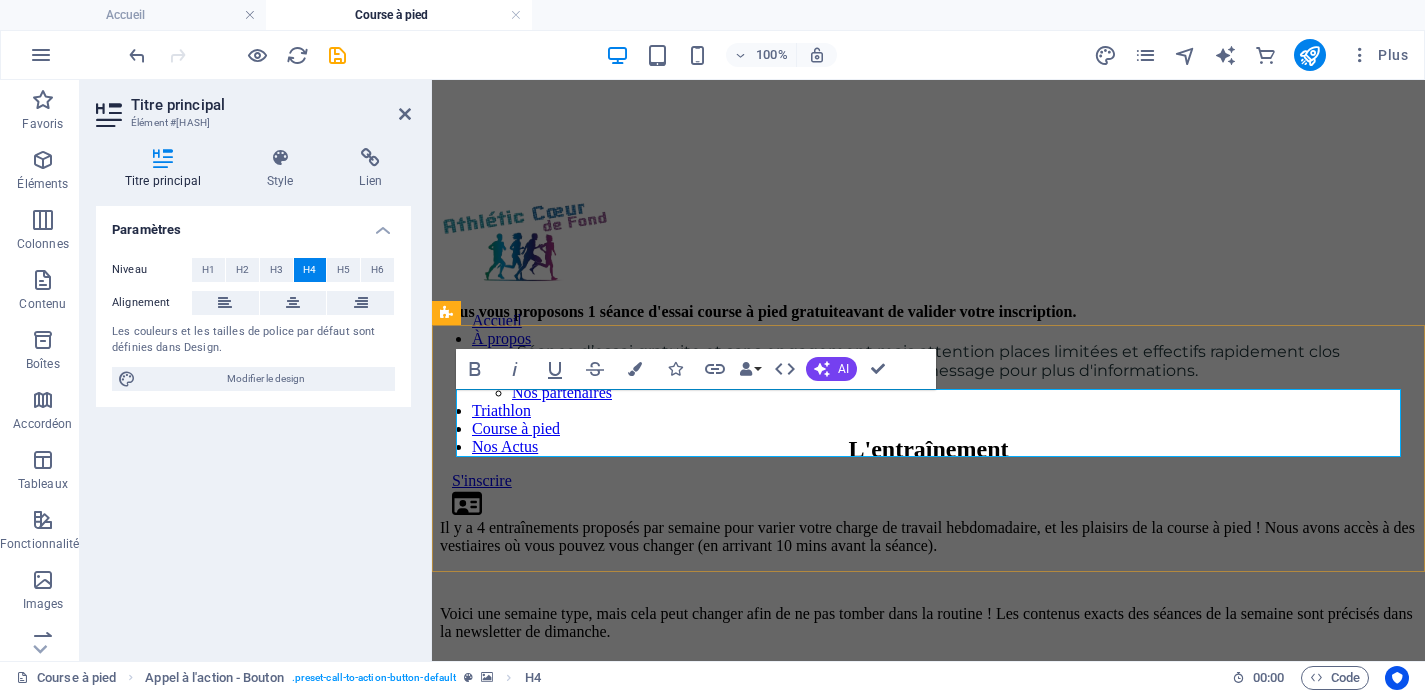 click on "Nous vous proposons 1 séance d'essai course à pied gratuiteavant de valider votre inscription." at bounding box center [928, 312] 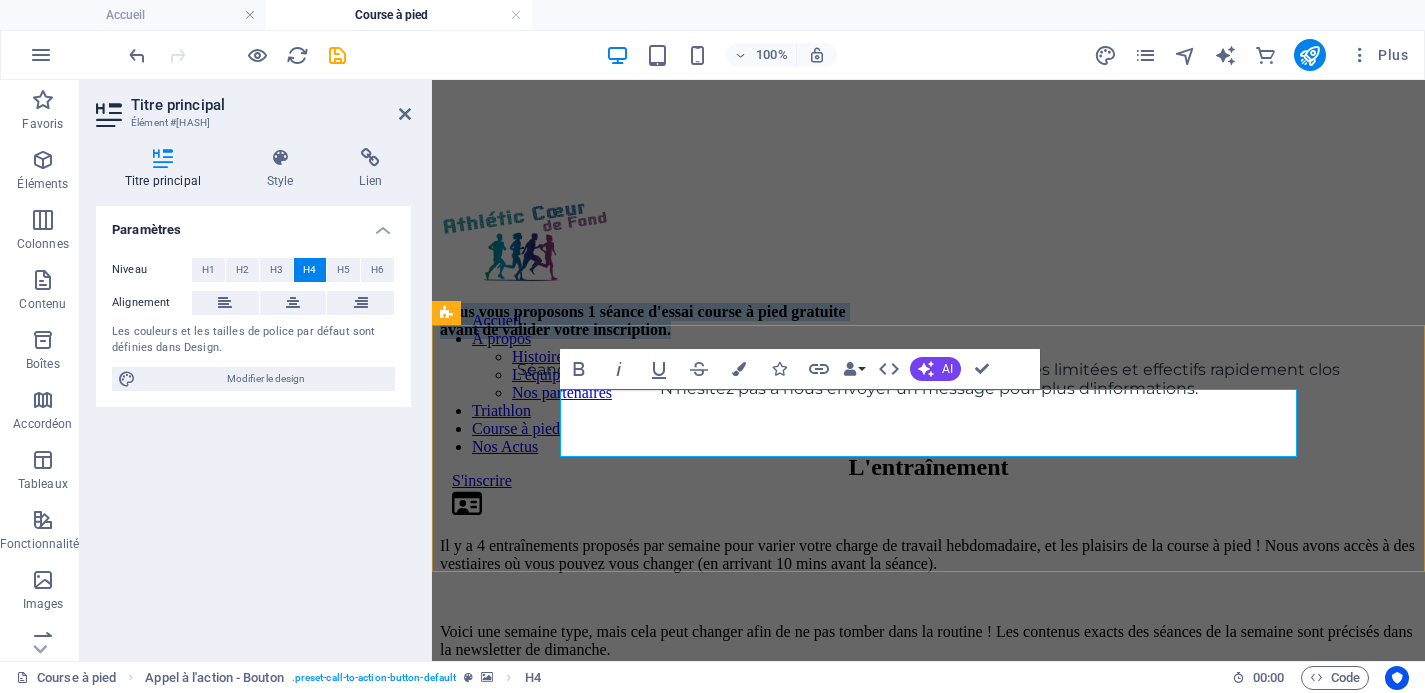 drag, startPoint x: 1153, startPoint y: 442, endPoint x: 561, endPoint y: 403, distance: 593.28326 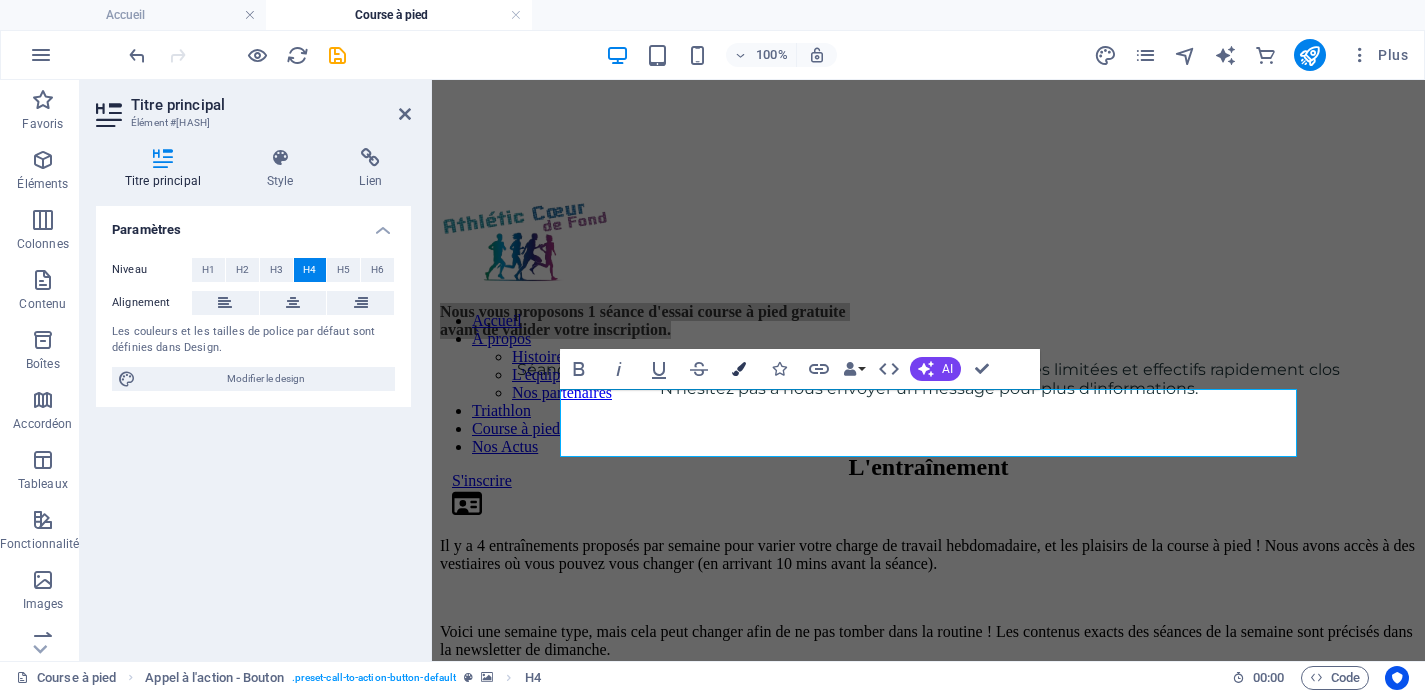 click at bounding box center [739, 369] 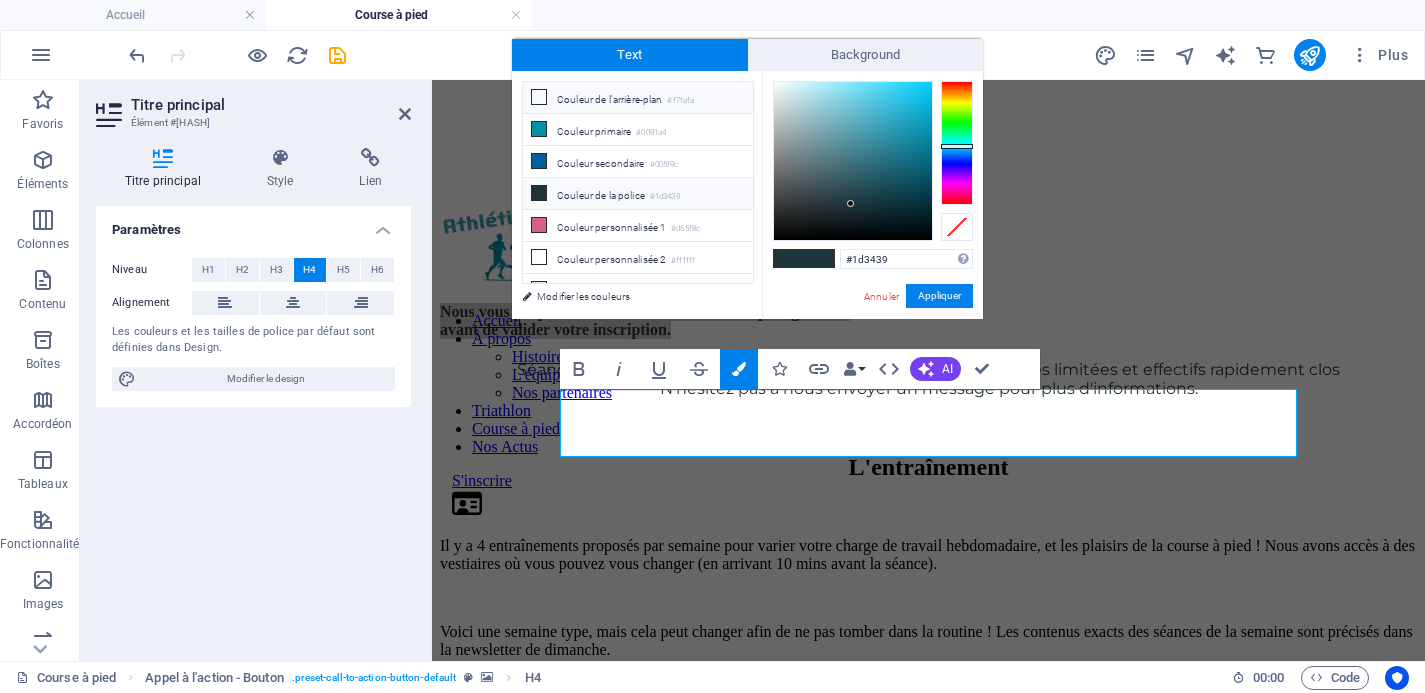 click on "Couleur de l'arrière-plan
#f7fafa" at bounding box center (638, 98) 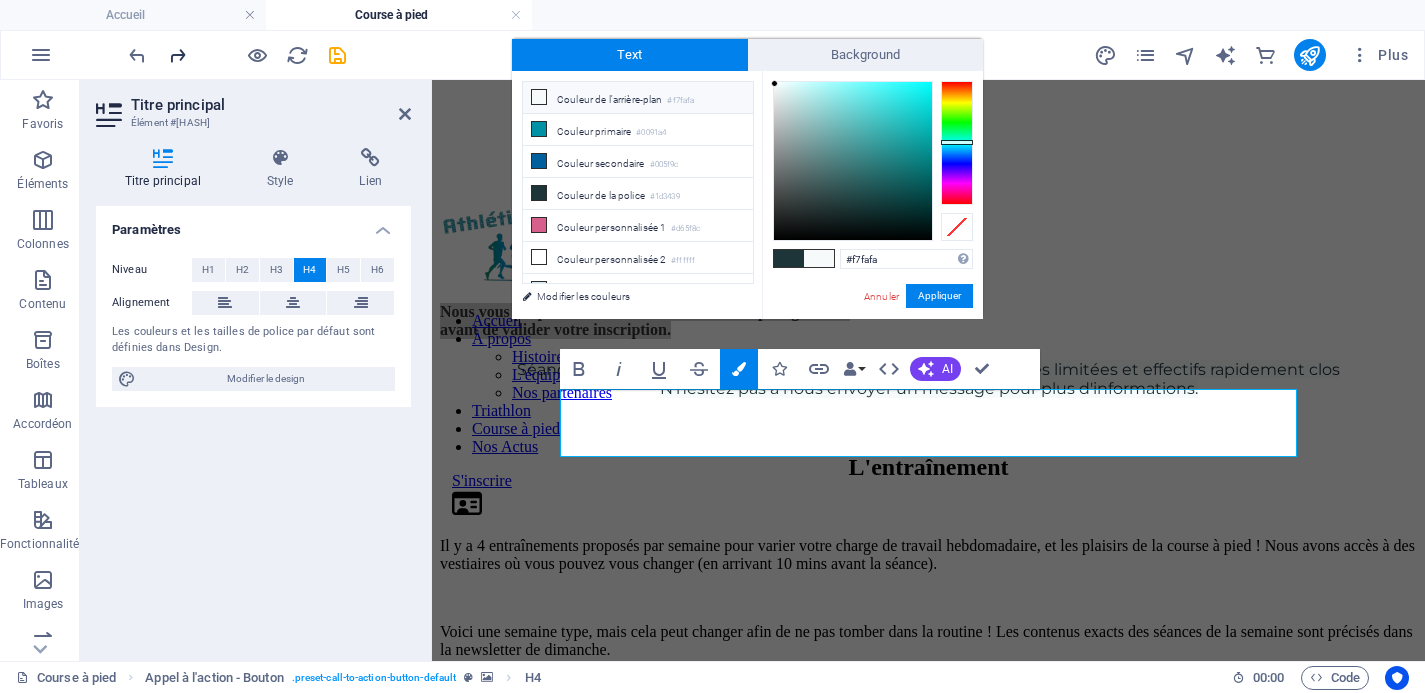 click at bounding box center [177, 55] 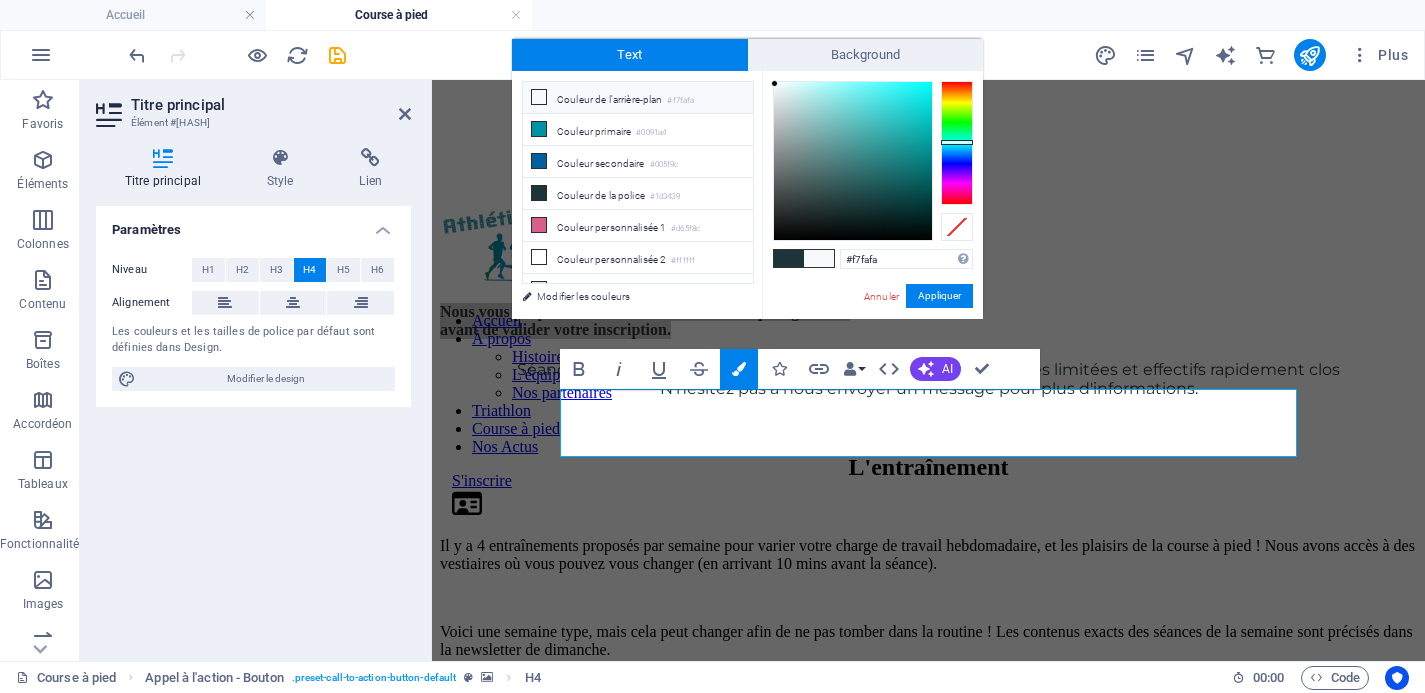 click on "Couleur de l'arrière-plan
#f7fafa" at bounding box center (638, 98) 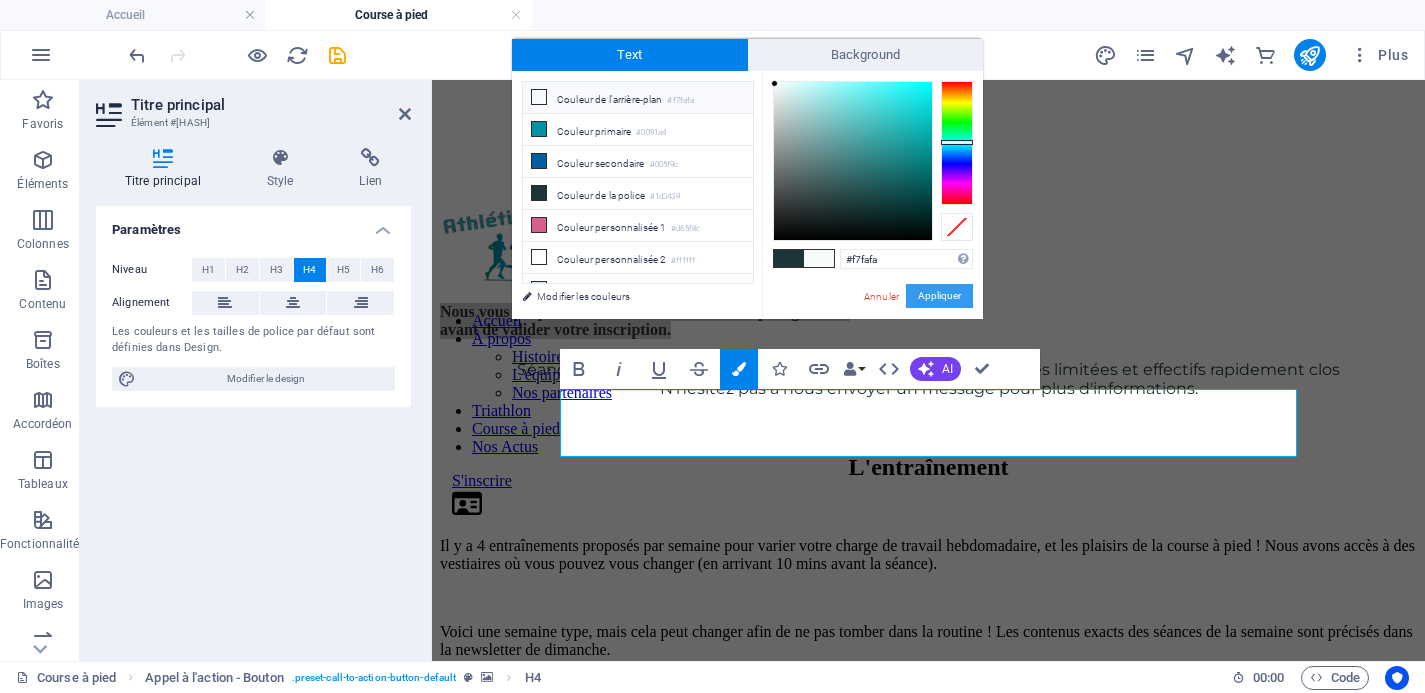 click on "Appliquer" at bounding box center [939, 296] 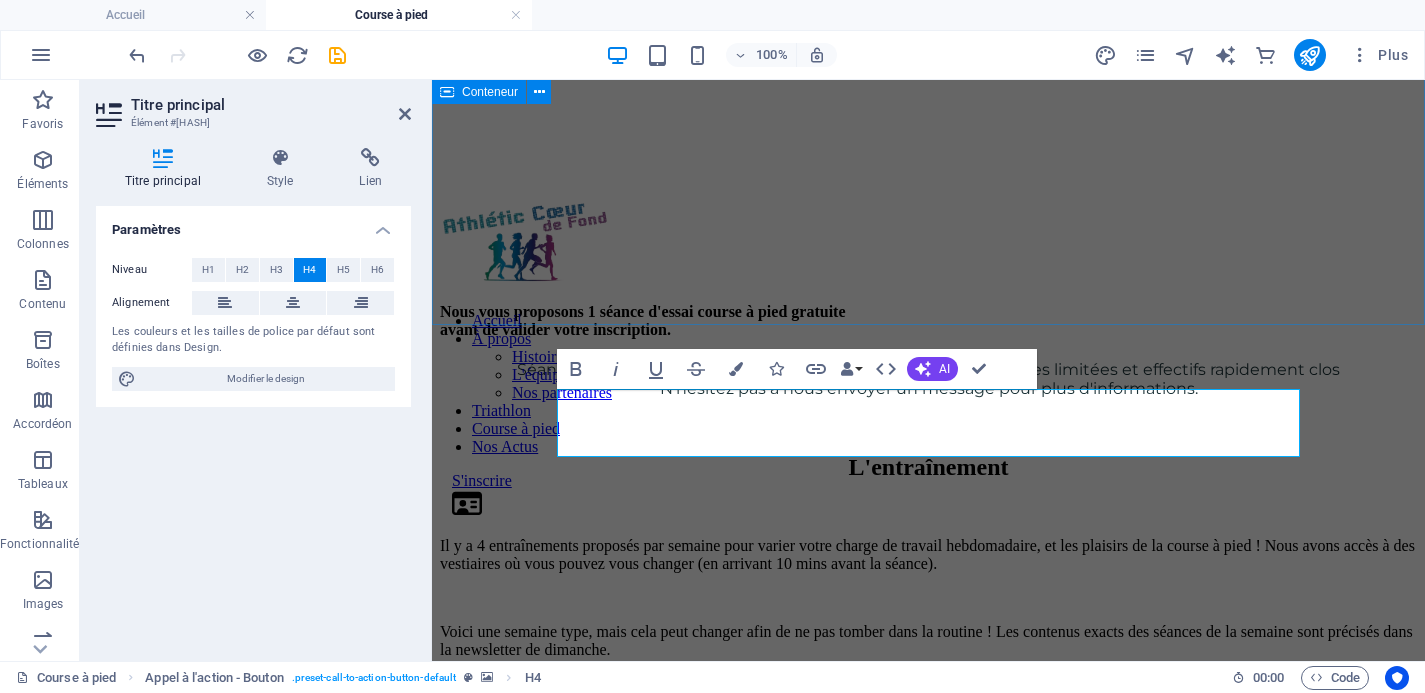 click on "Chez ACF, on court tous pour des raisons différentes, de la performance au bien-être en passant par l’idée de repousser ses limites (chacun à sa manière).  Nous sommes un club de course de fond (du 5km au marathon et bien au-delà) ouvert à tout le monde, pas besoin d’avoir un niveau quasi pro !  Mais, pour profiter des séances et pour progresser, il faut tout de même un niveau minimum : courir déjà de manière régulière et être capable de faire 7km en aisance respiratoire." at bounding box center (928, -92) 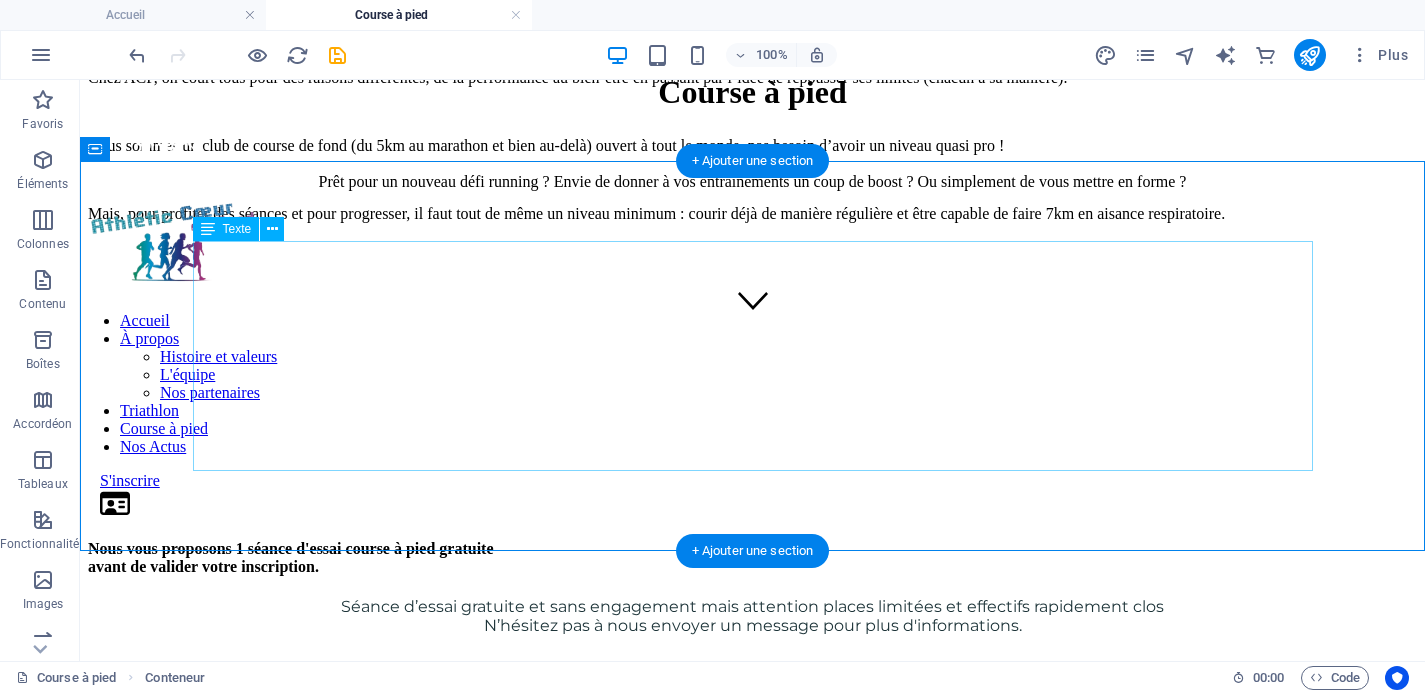 scroll, scrollTop: 327, scrollLeft: 0, axis: vertical 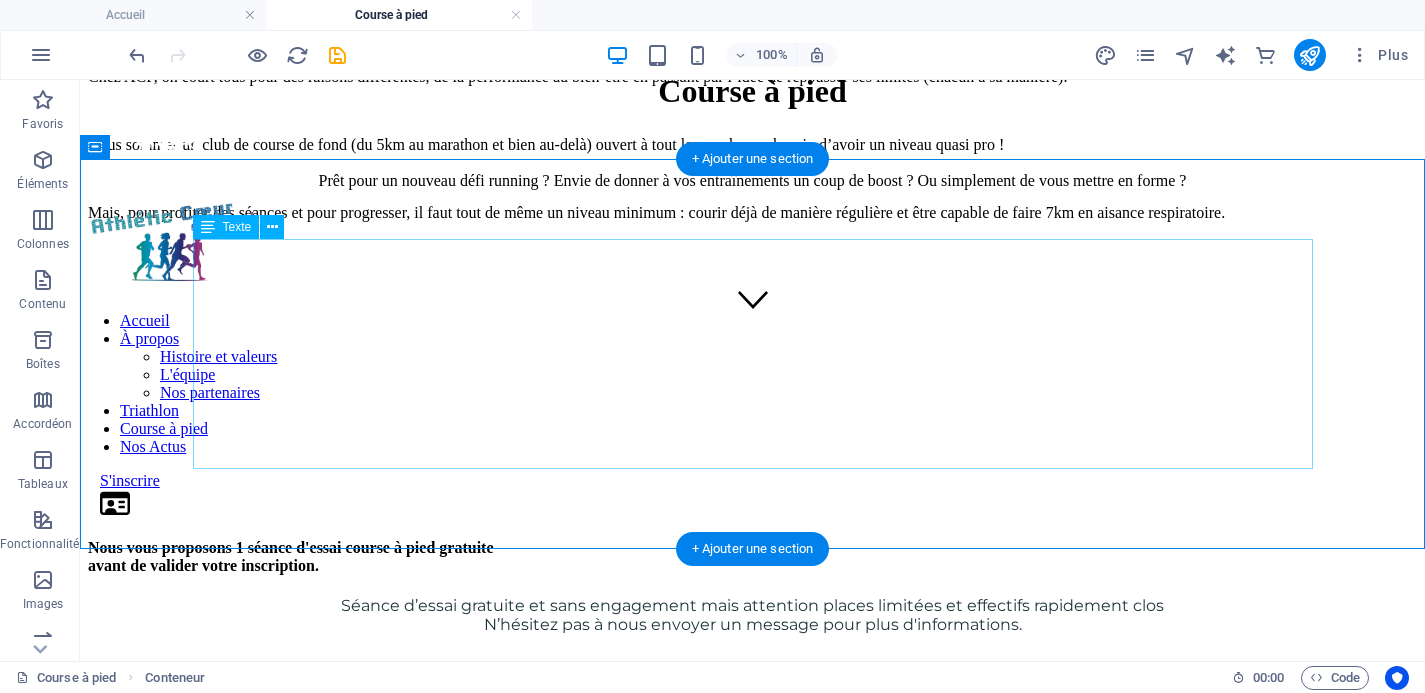 click on "Chez ACF, on court tous pour des raisons différentes, de la performance au bien-être en passant par l’idée de repousser ses limites (chacun à sa manière).  Nous sommes un club de course de fond (du 5km au marathon et bien au-delà) ouvert à tout le monde, pas besoin d’avoir un niveau quasi pro !  Mais, pour profiter des séances et pour progresser, il faut tout de même un niveau minimum : courir déjà de manière régulière et être capable de faire 7km en aisance respiratoire." at bounding box center [752, 162] 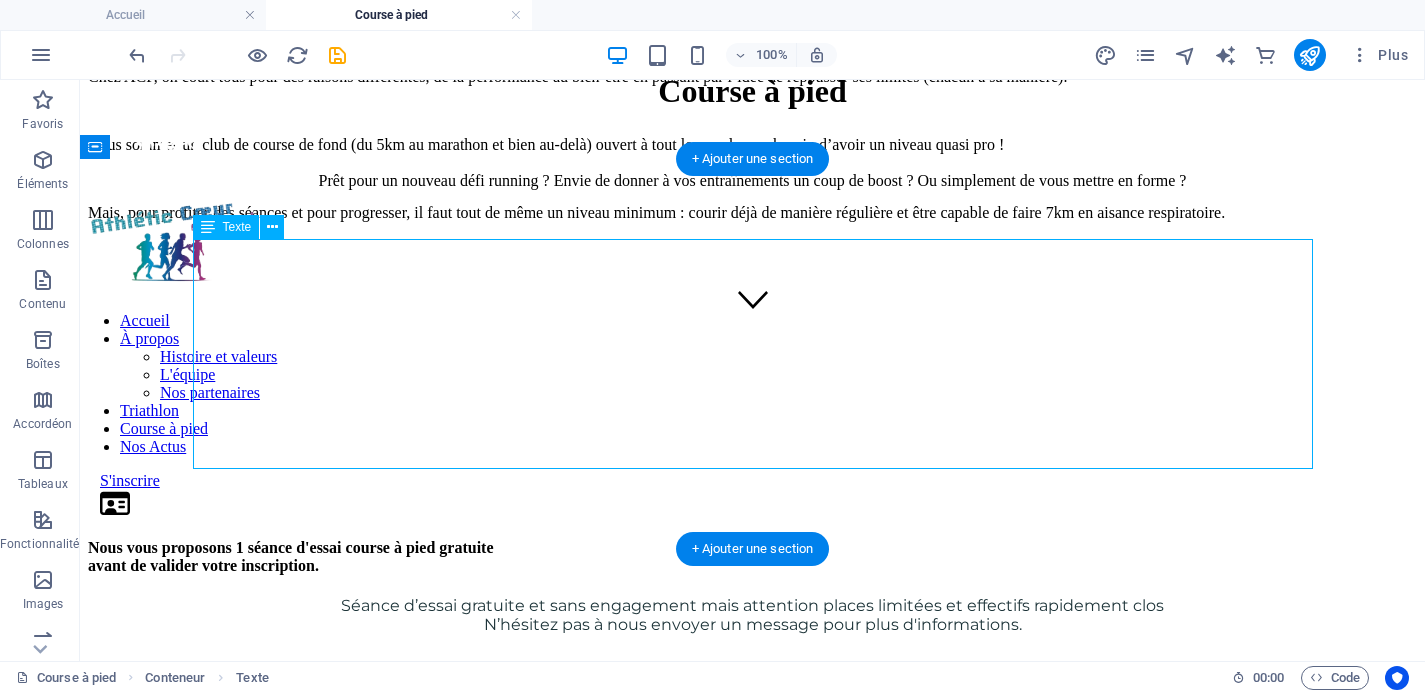 click on "Chez ACF, on court tous pour des raisons différentes, de la performance au bien-être en passant par l’idée de repousser ses limites (chacun à sa manière).  Nous sommes un club de course de fond (du 5km au marathon et bien au-delà) ouvert à tout le monde, pas besoin d’avoir un niveau quasi pro !  Mais, pour profiter des séances et pour progresser, il faut tout de même un niveau minimum : courir déjà de manière régulière et être capable de faire 7km en aisance respiratoire." at bounding box center [752, 162] 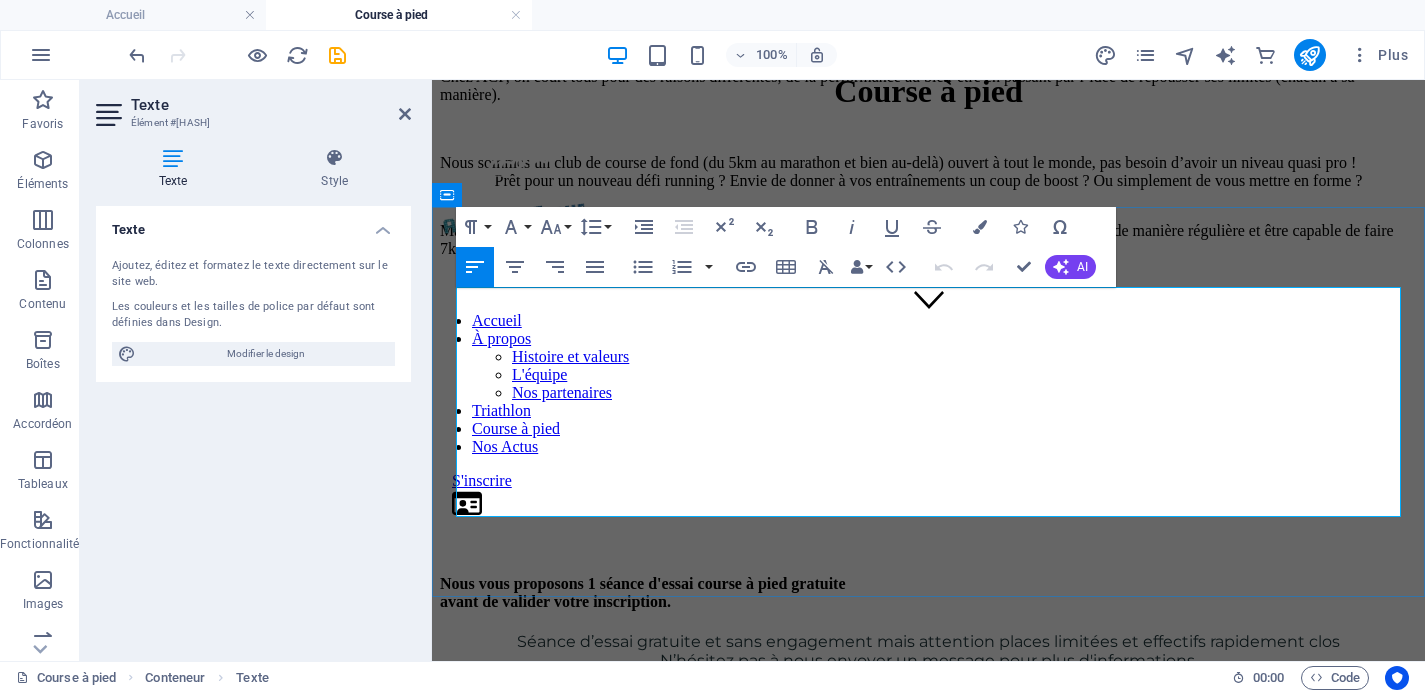 click on "Chez ACF, on court tous pour des raisons différentes, de la performance au bien-être en passant par l’idée de repousser ses limites (chacun à sa manière)." at bounding box center (928, 86) 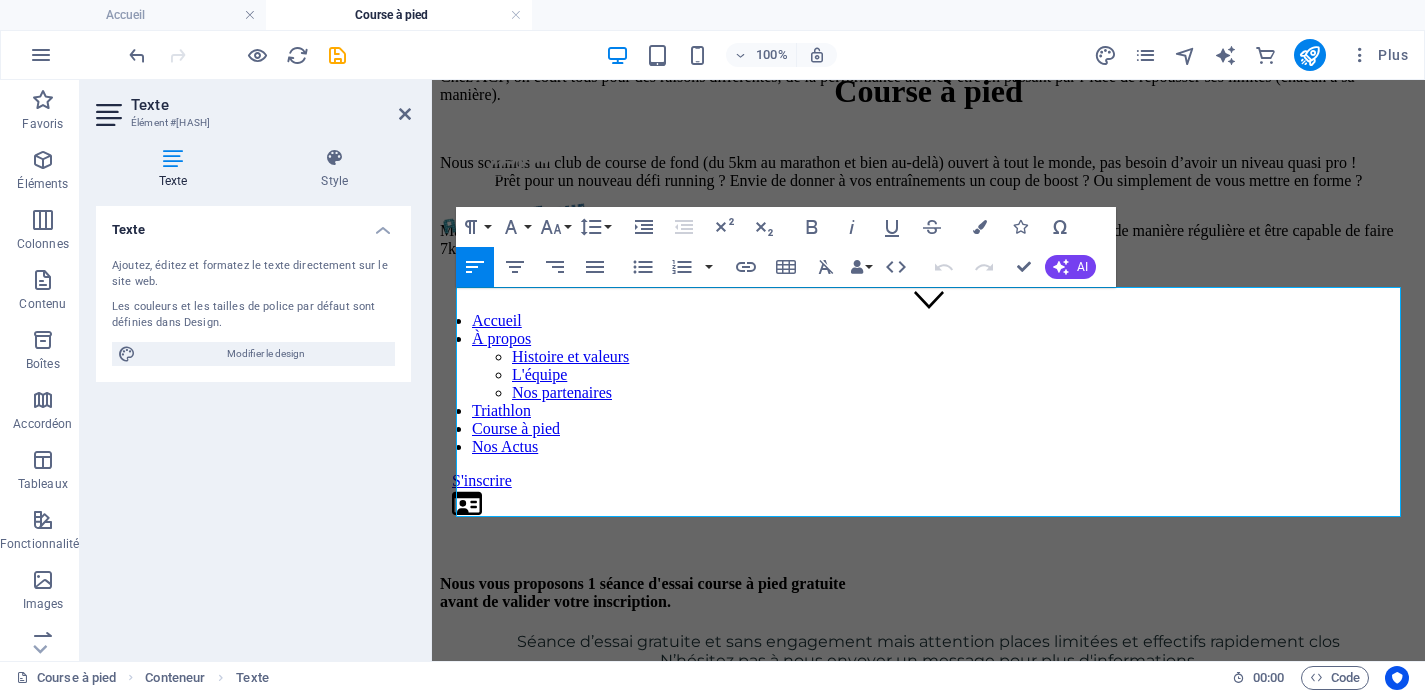 drag, startPoint x: 799, startPoint y: 414, endPoint x: 385, endPoint y: 362, distance: 417.25293 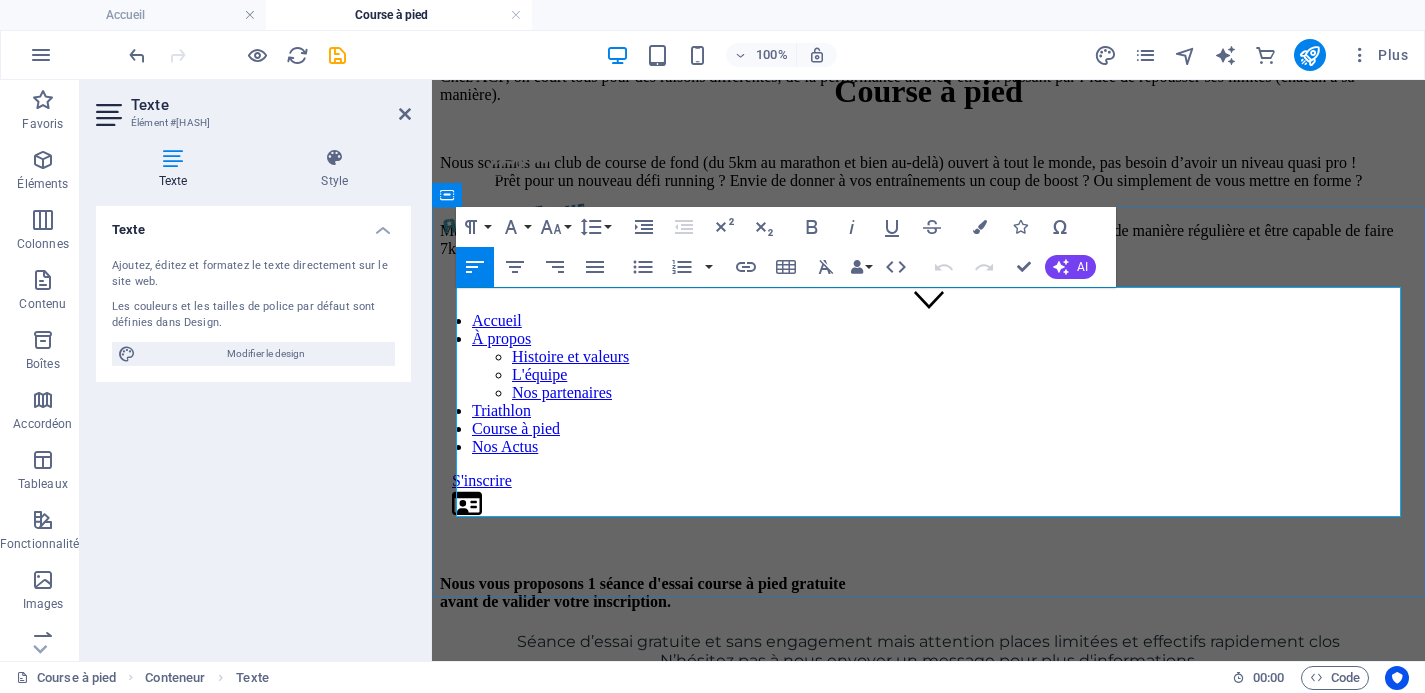 click on "Chez ACF, on court tous pour des raisons différentes, de la performance au bien-être en passant par l’idée de repousser ses limites (chacun à sa manière)." at bounding box center [928, 86] 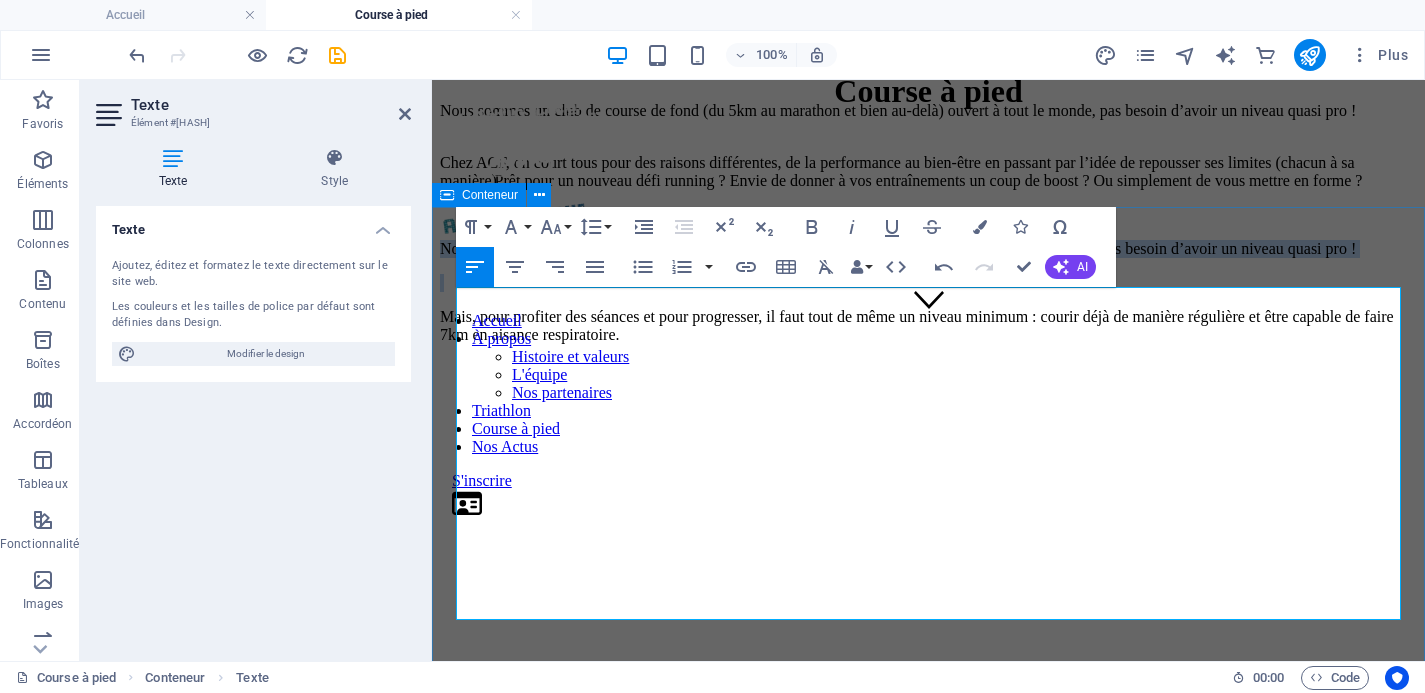 drag, startPoint x: 716, startPoint y: 518, endPoint x: 432, endPoint y: 476, distance: 287.08884 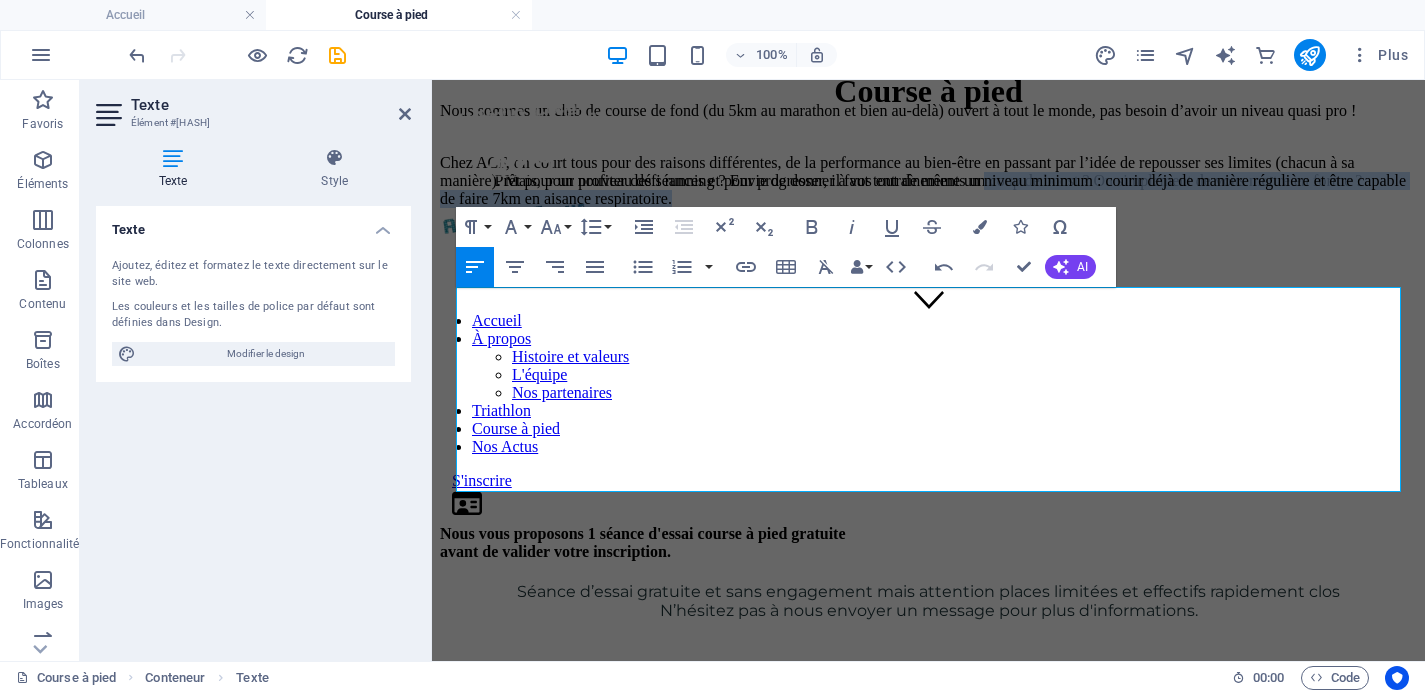 drag, startPoint x: 483, startPoint y: 452, endPoint x: 1427, endPoint y: 456, distance: 944.0085 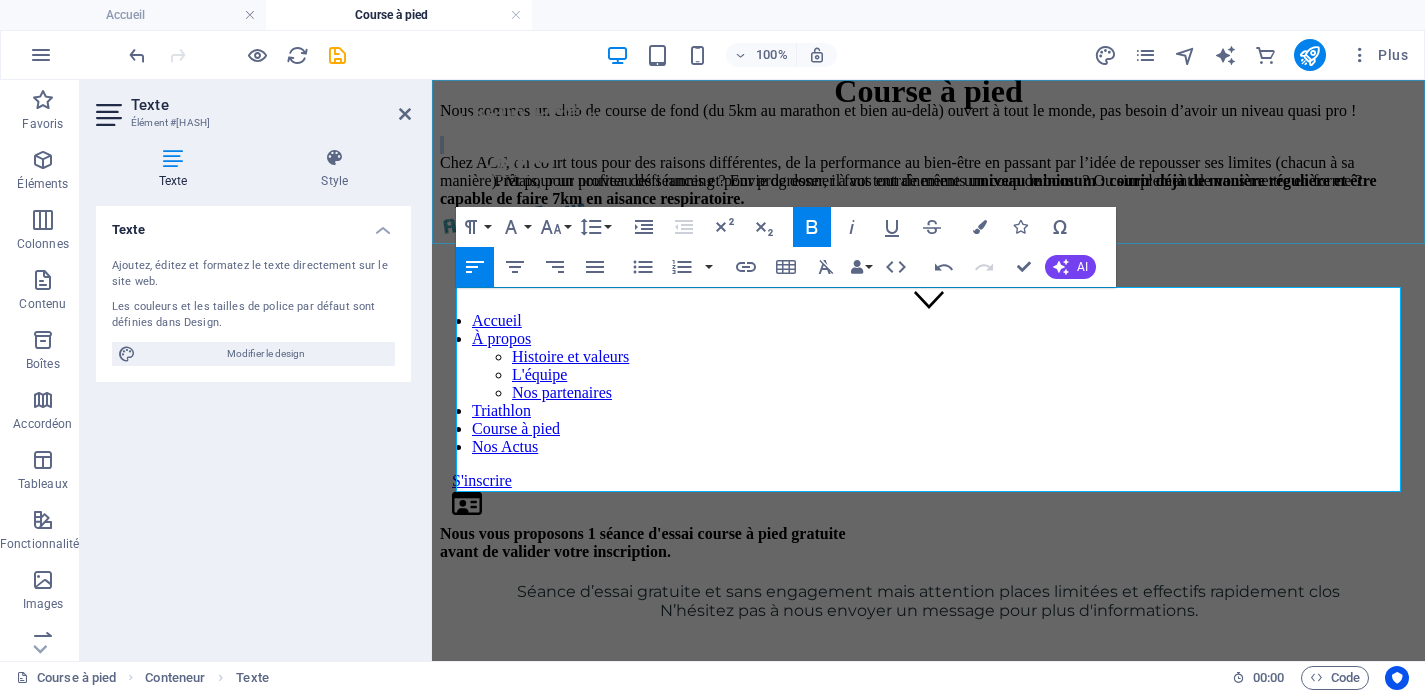 click on "Accueil À propos Histoire et valeurs L'équipe Nos partenaires Triathlon Course à pied Nos Actus S'inscrire" at bounding box center (928, 304) 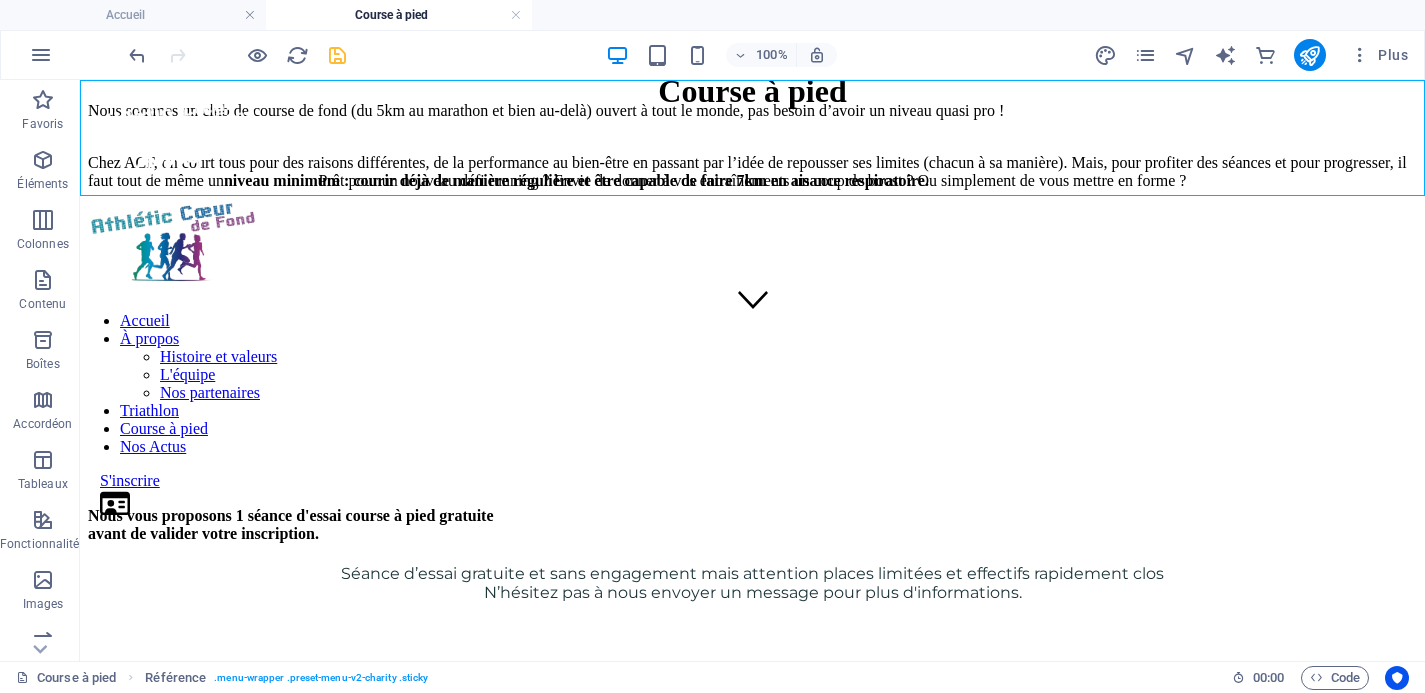 click at bounding box center (337, 55) 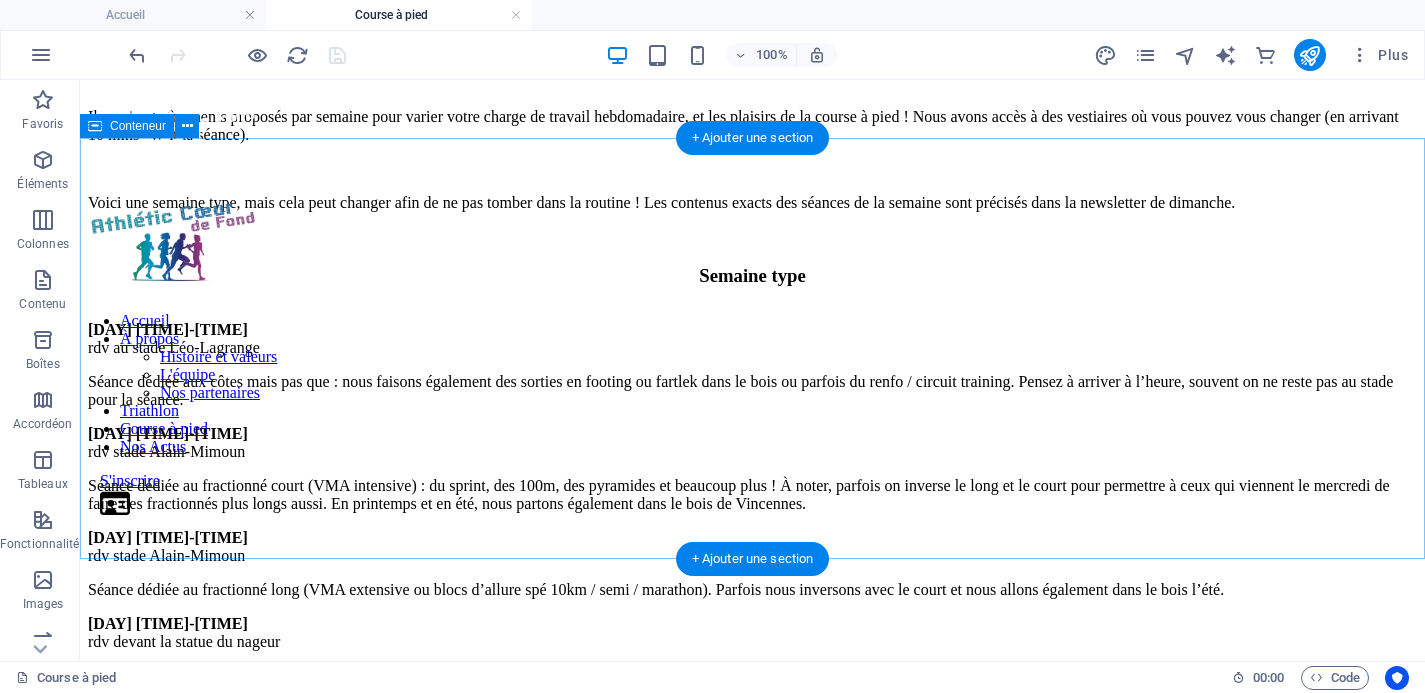scroll, scrollTop: 961, scrollLeft: 0, axis: vertical 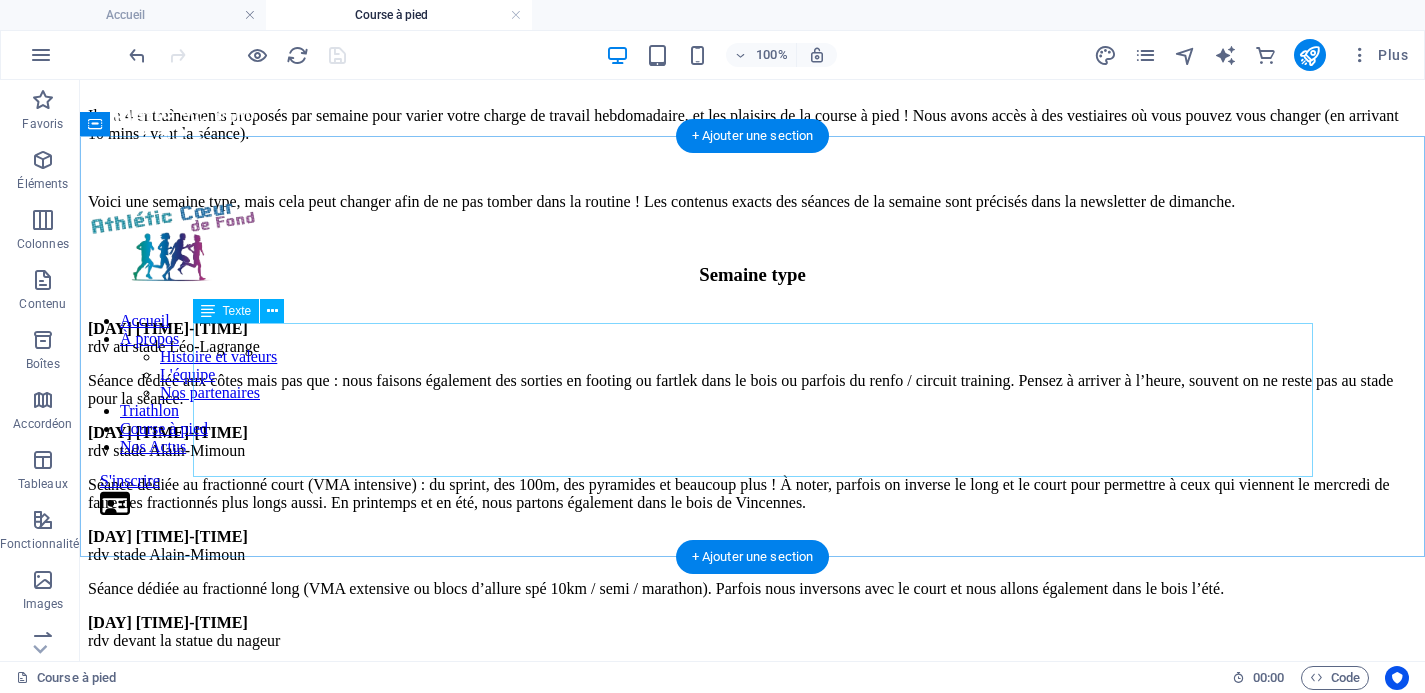 click on "Il y a 4 entraînements proposés par semaine pour varier votre charge de travail hebdomadaire, et les plaisirs de la course à pied ! Nous avons accès à des vestiaires où vous pouvez vous changer (en arrivant 10 mins avant la séance).  Voici une semaine type, mais cela peut changer afin de ne pas tomber dans la routine ! Les contenus exacts des séances de la semaine sont précisés dans la newsletter de dimanche." at bounding box center [752, 176] 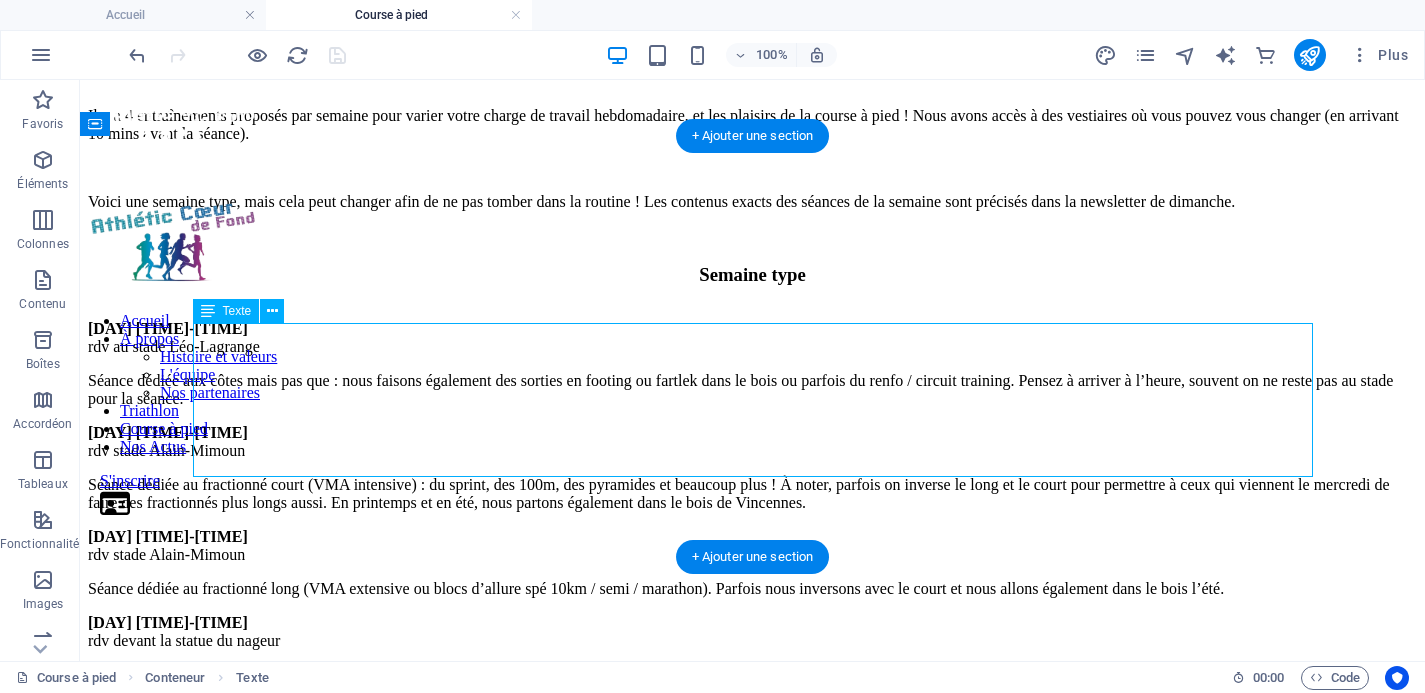 click on "Il y a 4 entraînements proposés par semaine pour varier votre charge de travail hebdomadaire, et les plaisirs de la course à pied ! Nous avons accès à des vestiaires où vous pouvez vous changer (en arrivant 10 mins avant la séance).  Voici une semaine type, mais cela peut changer afin de ne pas tomber dans la routine ! Les contenus exacts des séances de la semaine sont précisés dans la newsletter de dimanche." at bounding box center (752, 176) 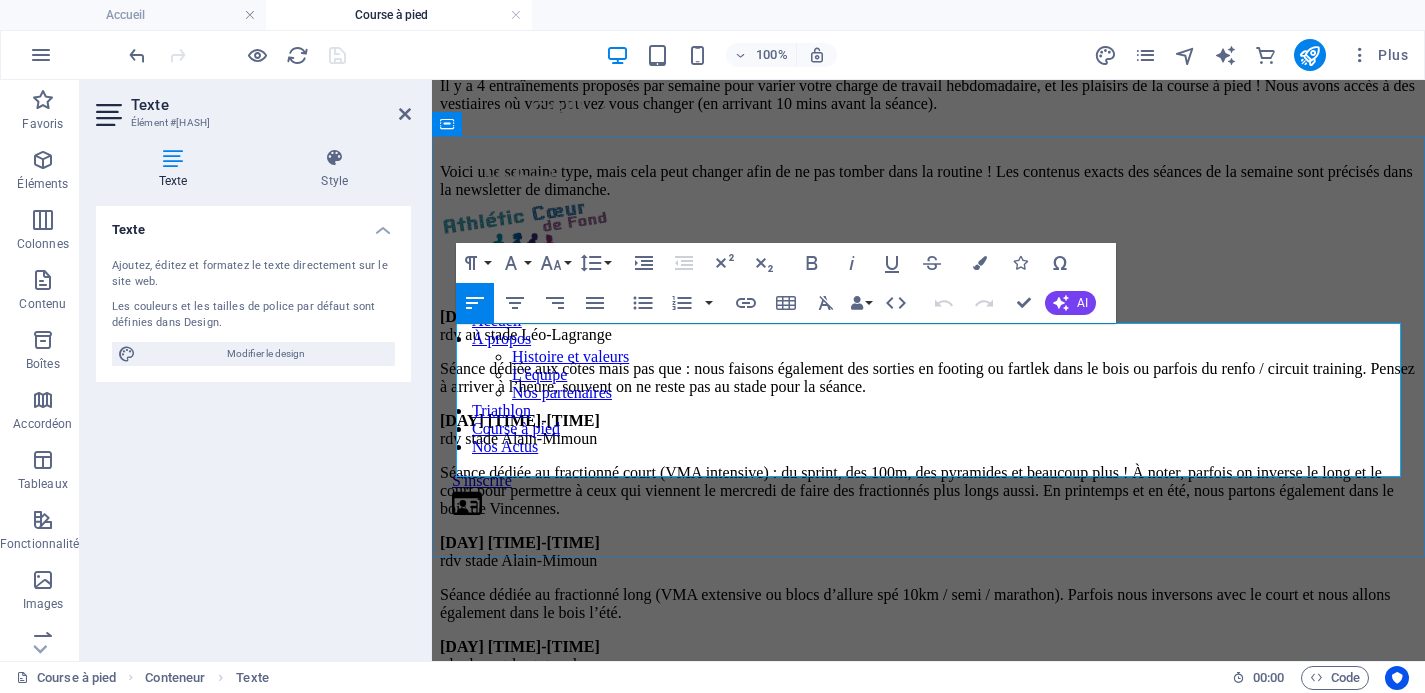 click on "Il y a 4 entraînements proposés par semaine pour varier votre charge de travail hebdomadaire, et les plaisirs de la course à pied ! Nous avons accès à des vestiaires où vous pouvez vous changer (en arrivant 10 mins avant la séance)." at bounding box center [928, 95] 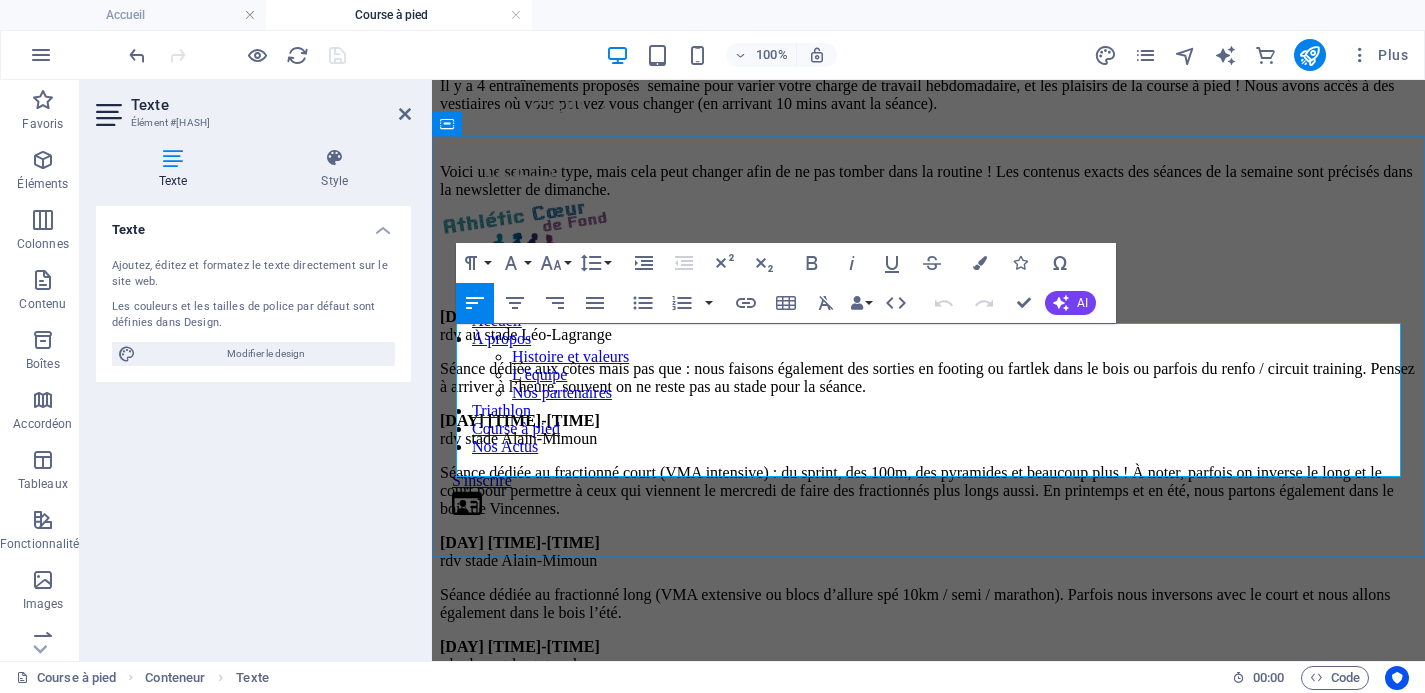 type 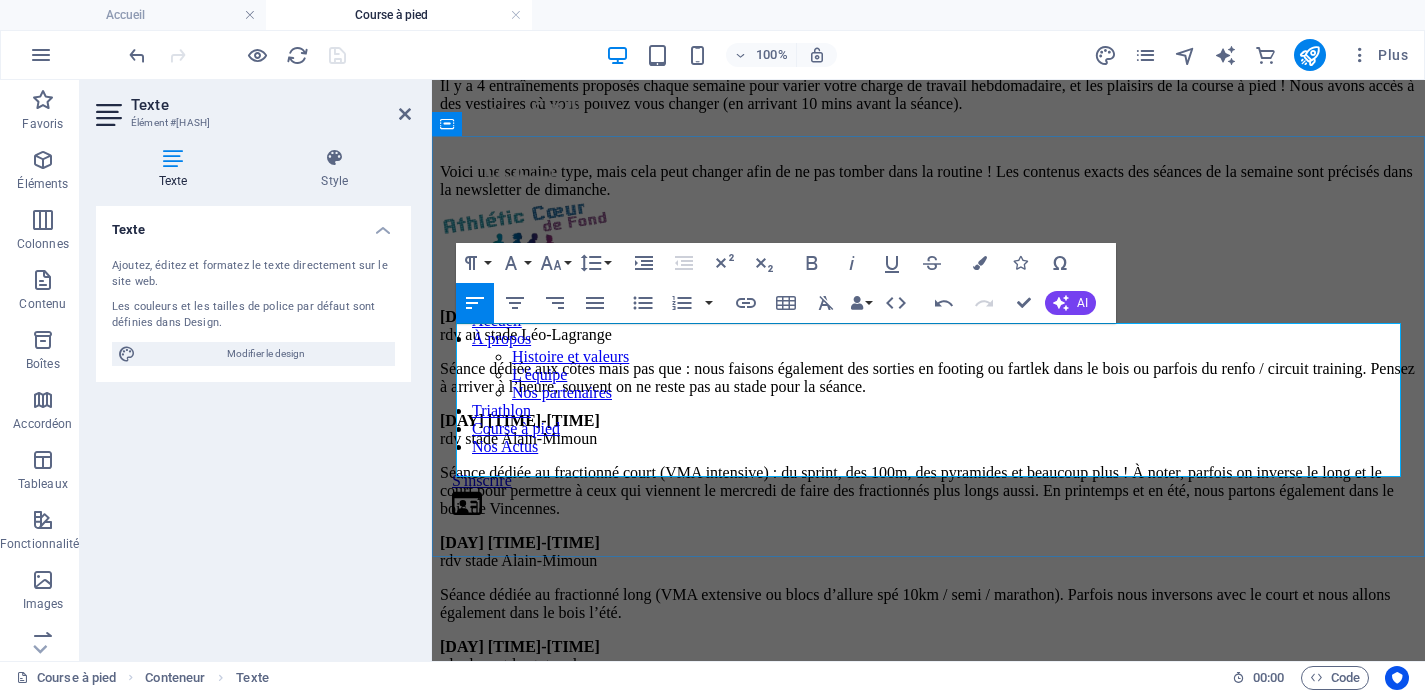 click on "Il y a 4 entraînements proposés chaque semaine pour varier votre charge de travail hebdomadaire, et les plaisirs de la course à pied ! Nous avons accès à des vestiaires où vous pouvez vous changer (en arrivant 10 mins avant la séance)." at bounding box center (928, 95) 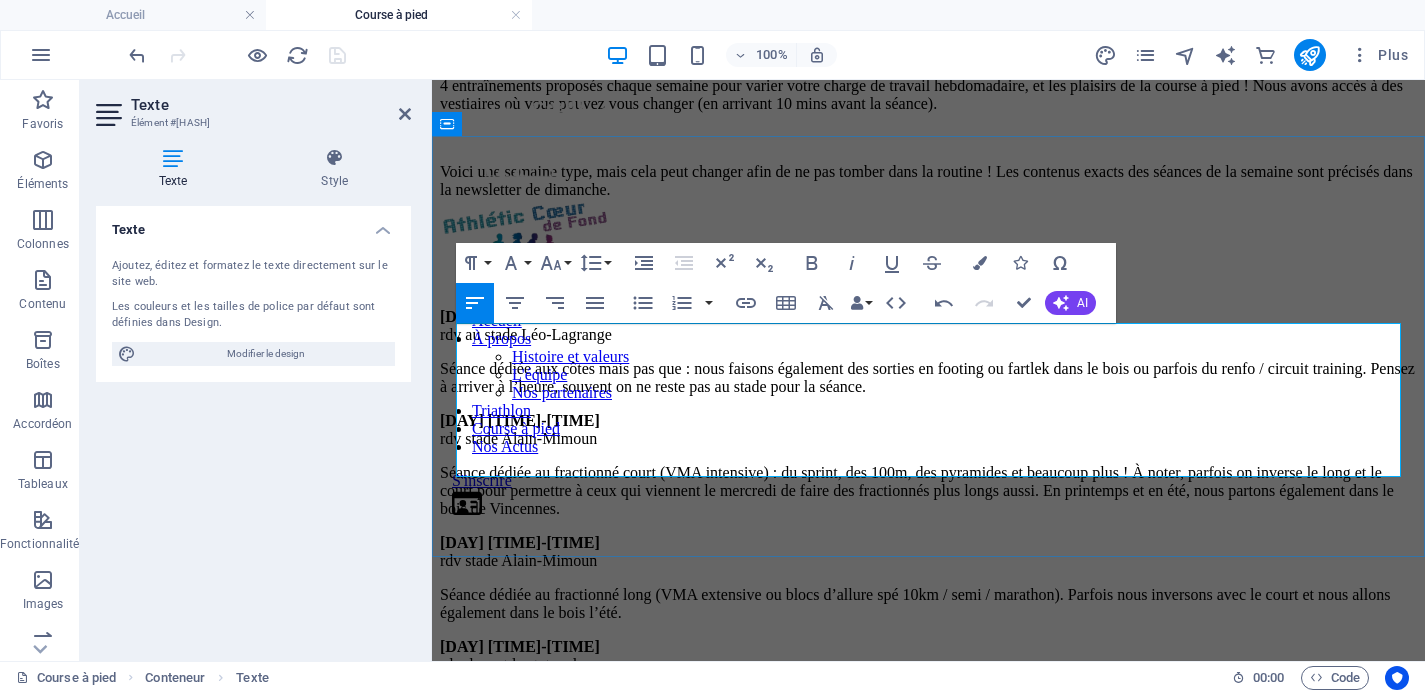 click on "4 entraînements proposés chaque semaine pour varier votre charge de travail hebdomadaire, et les plaisirs de la course à pied ! Nous avons accès à des vestiaires où vous pouvez vous changer (en arrivant 10 mins avant la séance)." at bounding box center (928, 95) 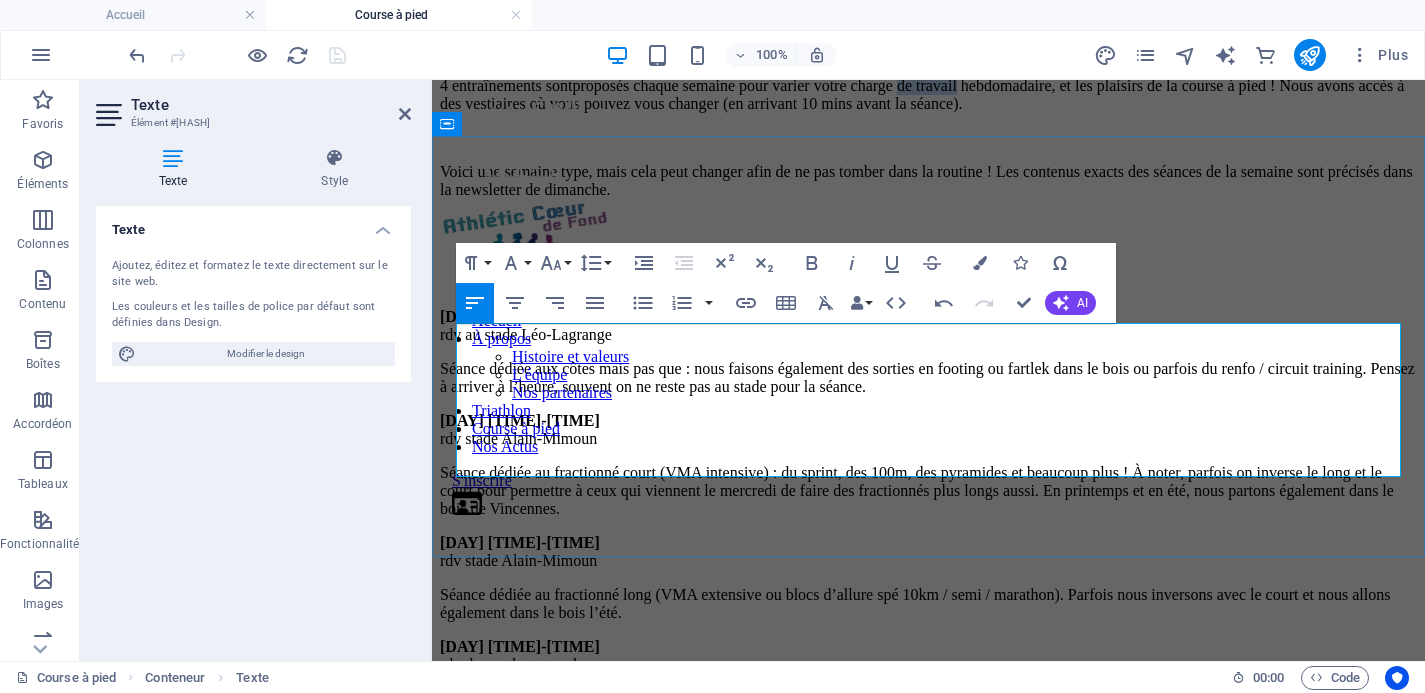 drag, startPoint x: 1115, startPoint y: 336, endPoint x: 1047, endPoint y: 336, distance: 68 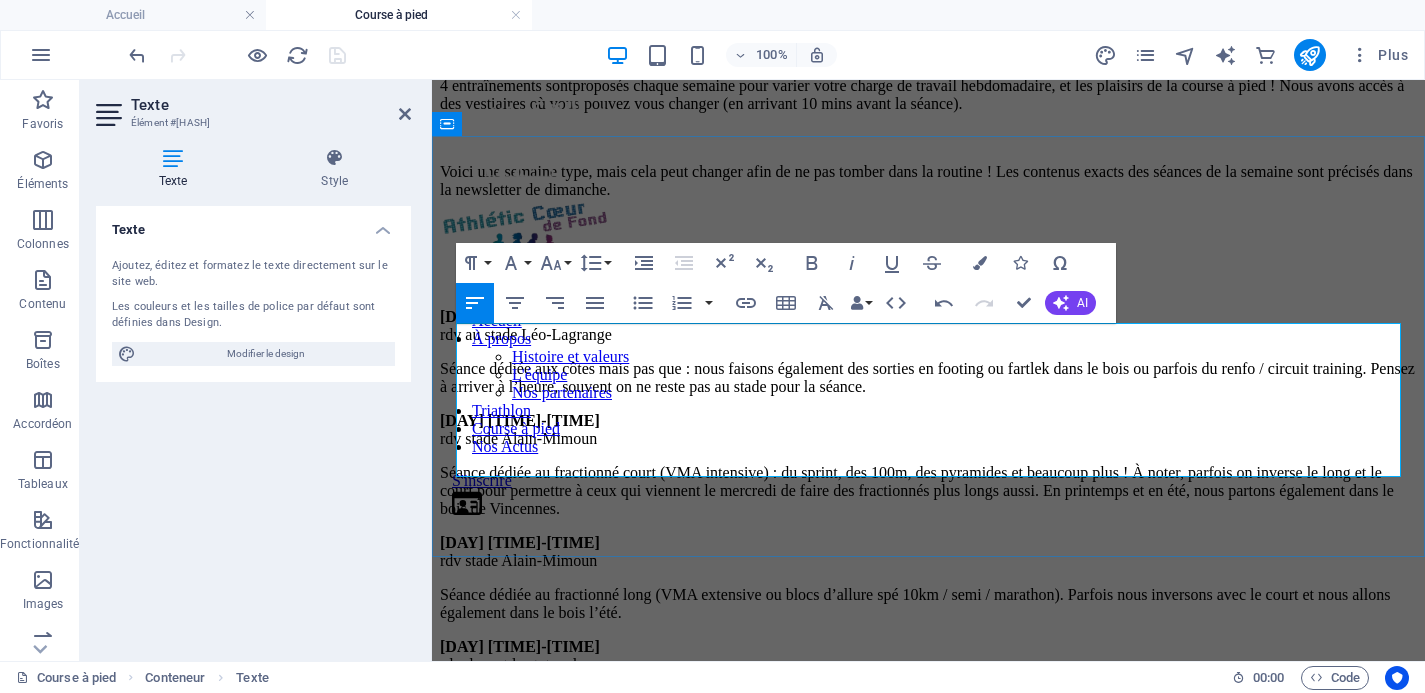 click on "Voici une semaine type, mais cela peut changer afin de ne pas tomber dans la routine ! Les contenus exacts des séances de la semaine sont précisés dans la newsletter de dimanche." at bounding box center [928, 181] 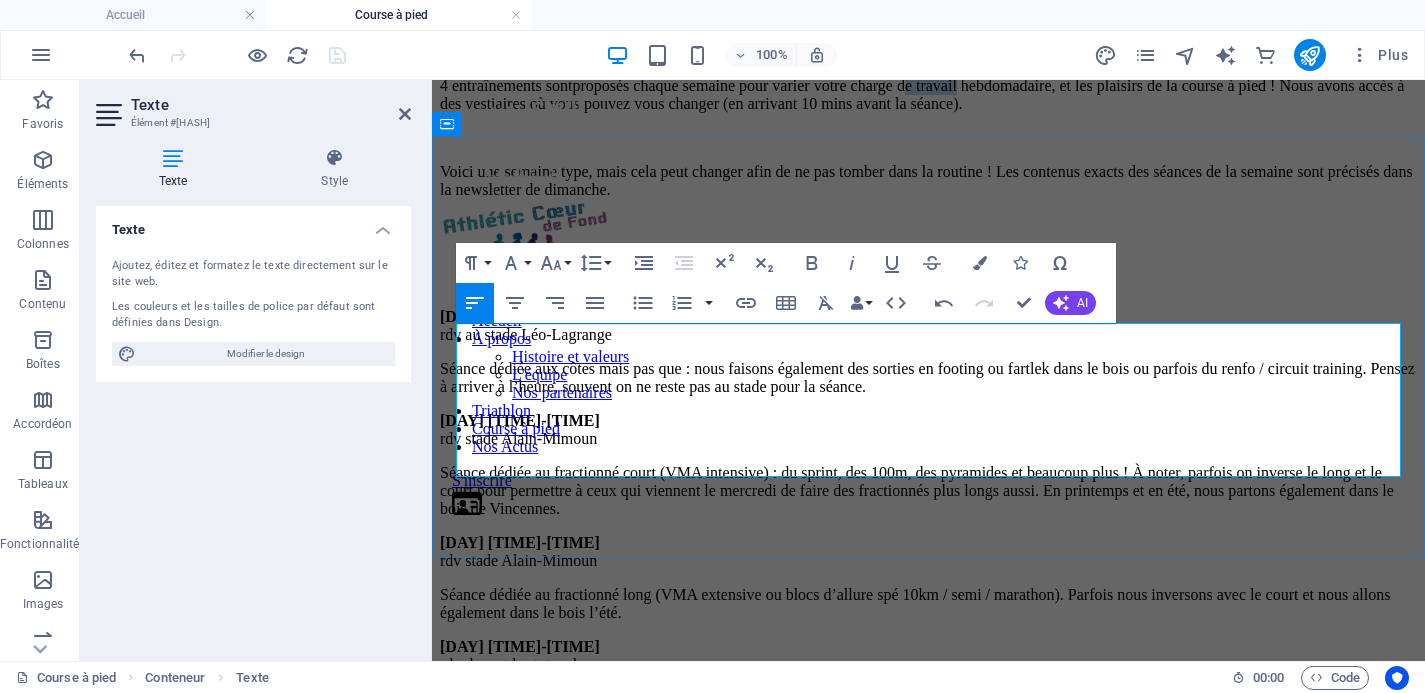 drag, startPoint x: 1118, startPoint y: 340, endPoint x: 1056, endPoint y: 340, distance: 62 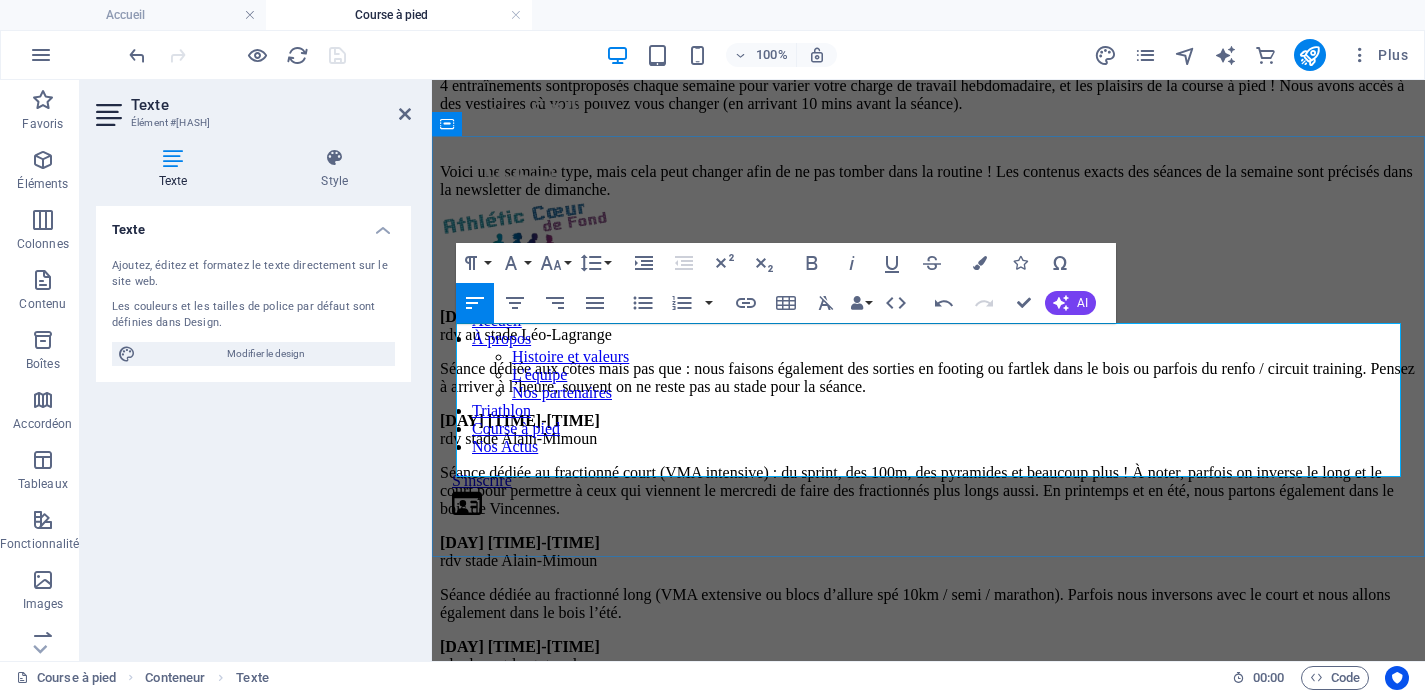 click on "4 entraînements sont  proposés chaque semaine pour varier votre charge de travail hebdomadaire, et les plaisirs de la course à pied ! Nous avons accès à des vestiaires où vous pouvez vous changer (en arrivant 10 mins avant la séance)." at bounding box center (928, 95) 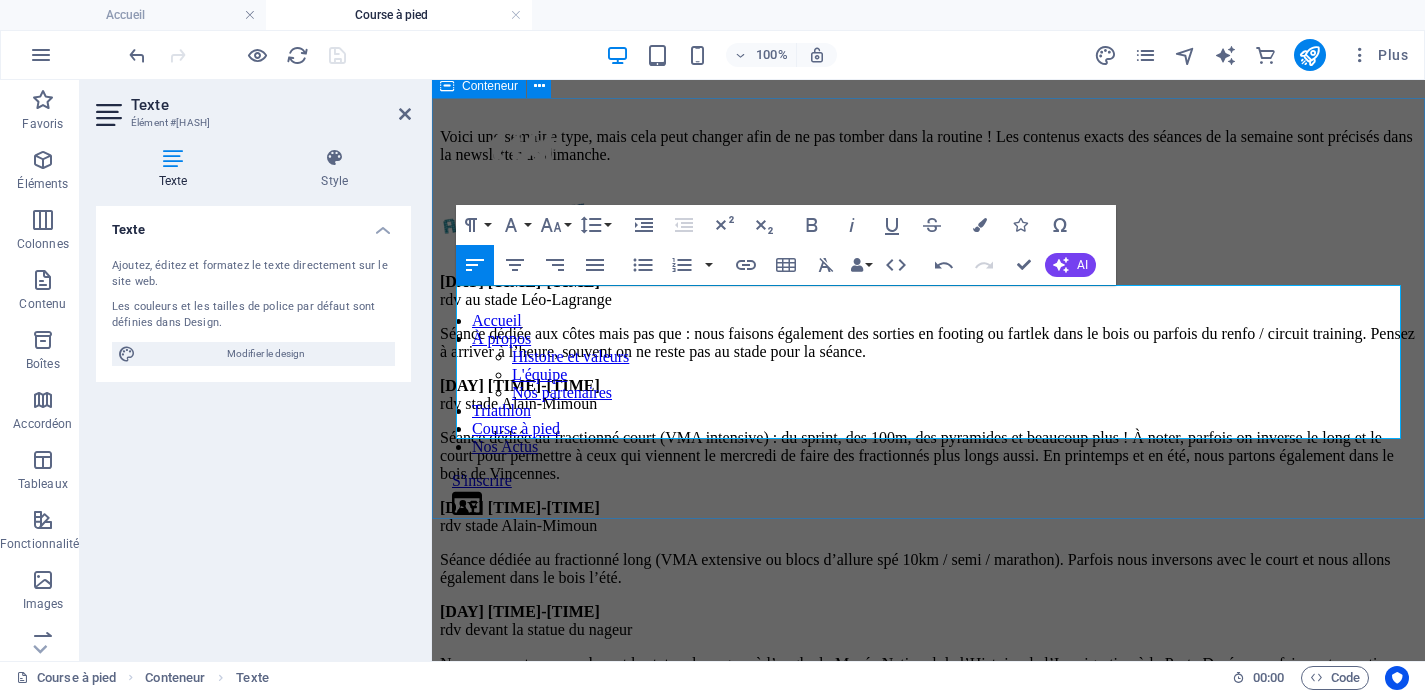 scroll, scrollTop: 1047, scrollLeft: 0, axis: vertical 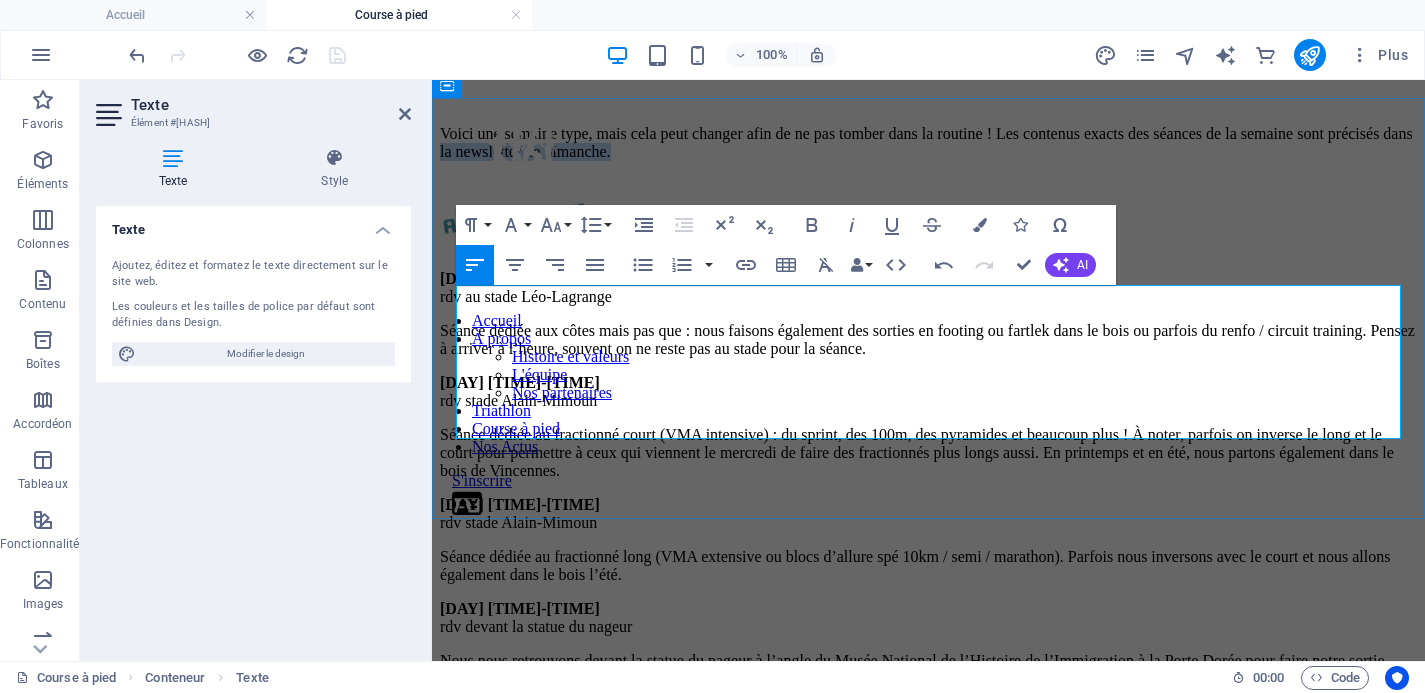 drag, startPoint x: 791, startPoint y: 400, endPoint x: 1081, endPoint y: 401, distance: 290.0017 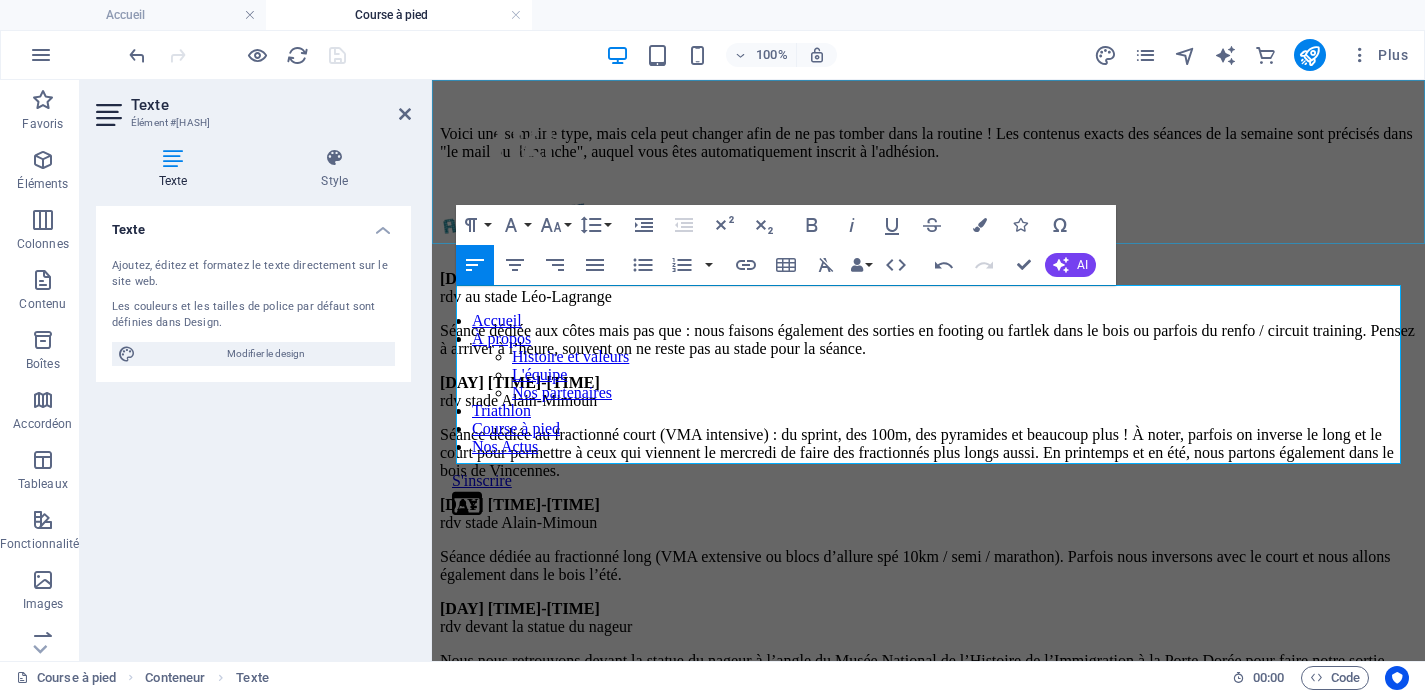click on "Accueil À propos Histoire et valeurs L'équipe Nos partenaires Triathlon Course à pied Nos Actus S'inscrire" at bounding box center (928, 304) 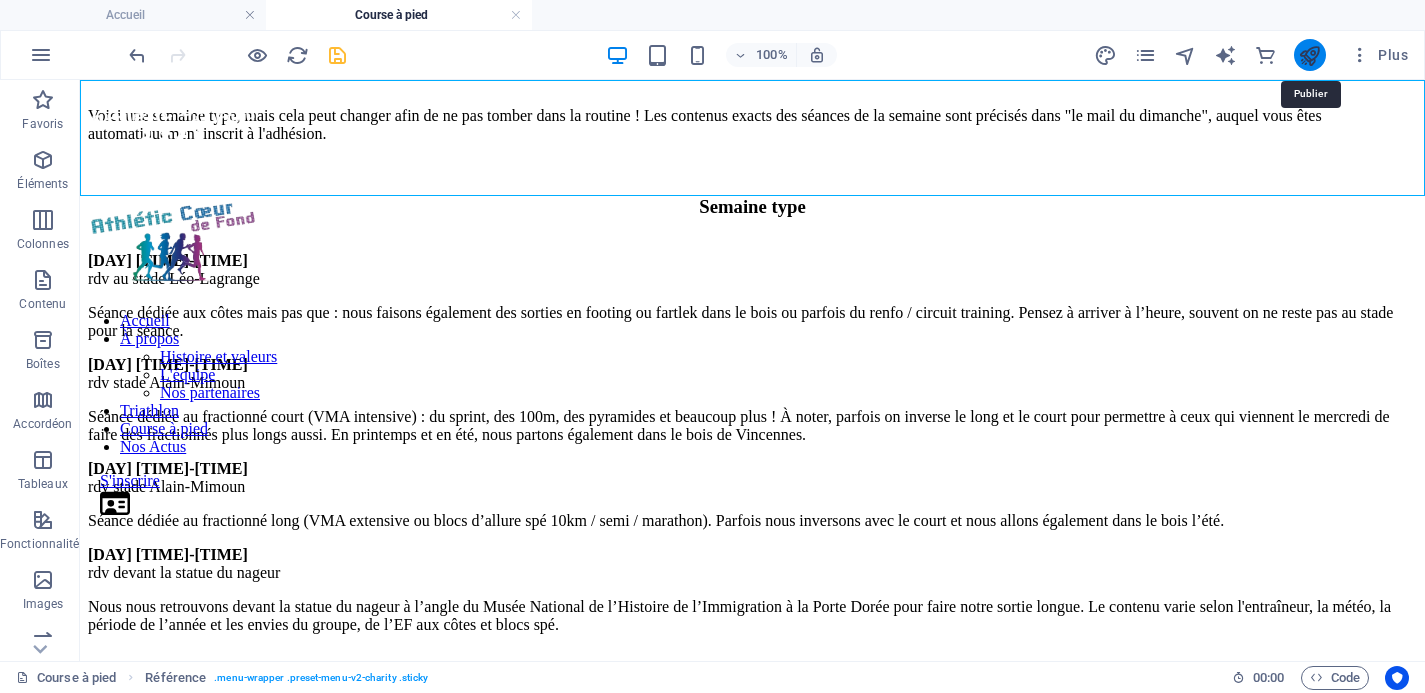 click at bounding box center [1309, 55] 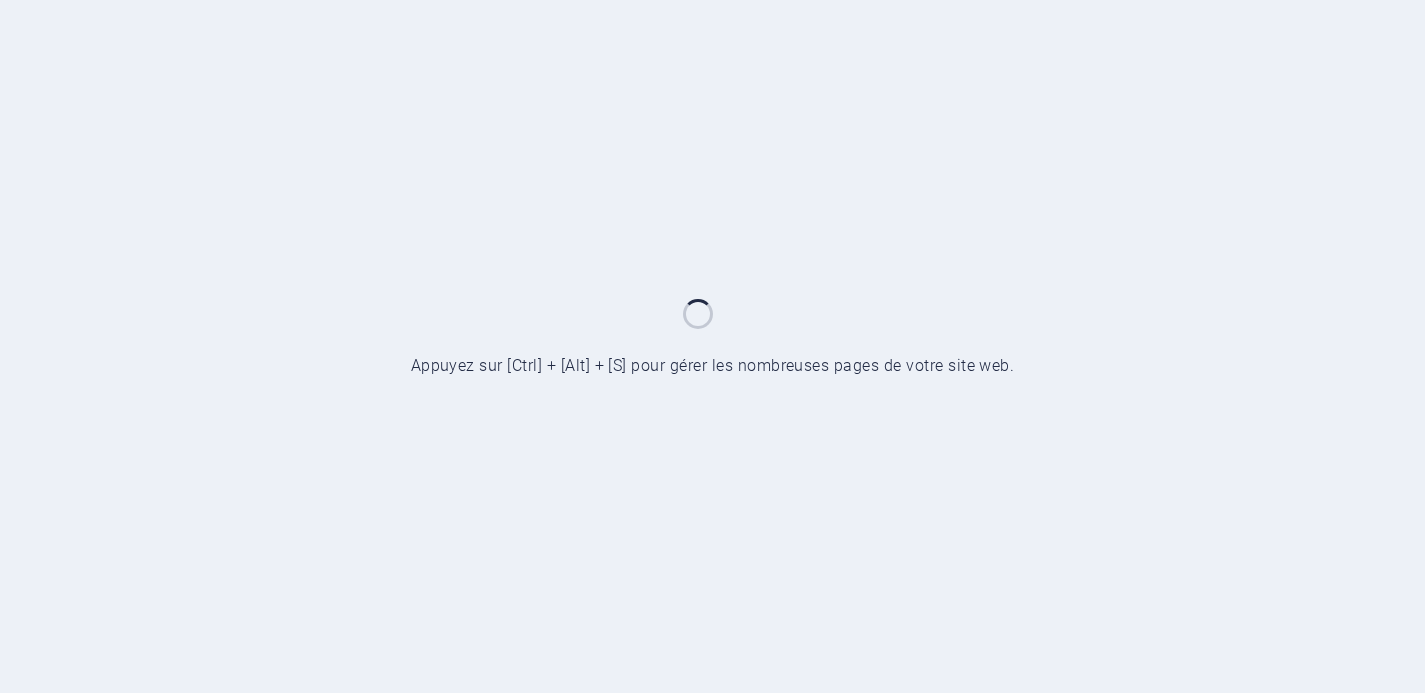 scroll, scrollTop: 0, scrollLeft: 0, axis: both 